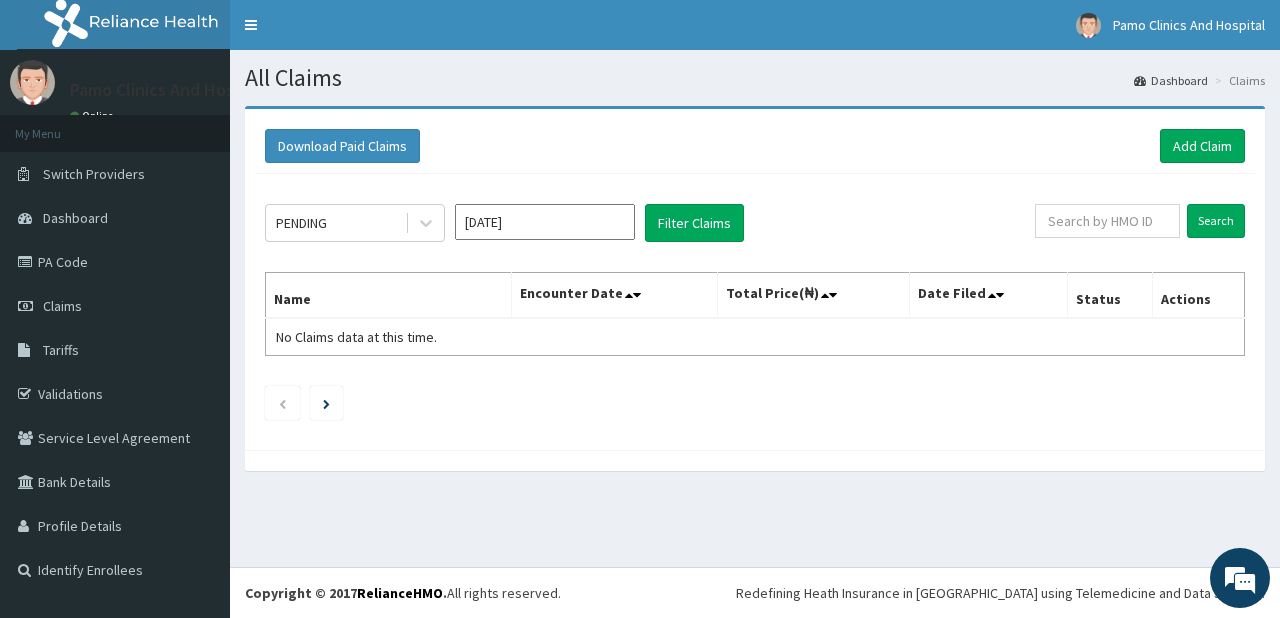 scroll, scrollTop: 0, scrollLeft: 0, axis: both 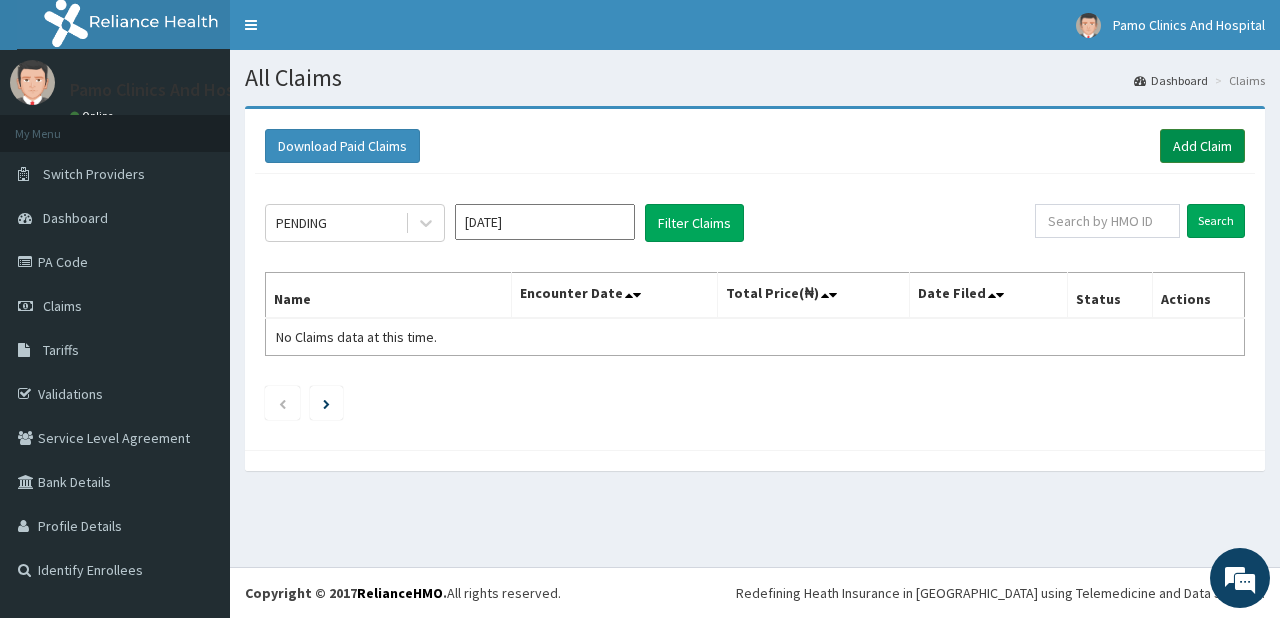 click on "Add Claim" at bounding box center (1202, 146) 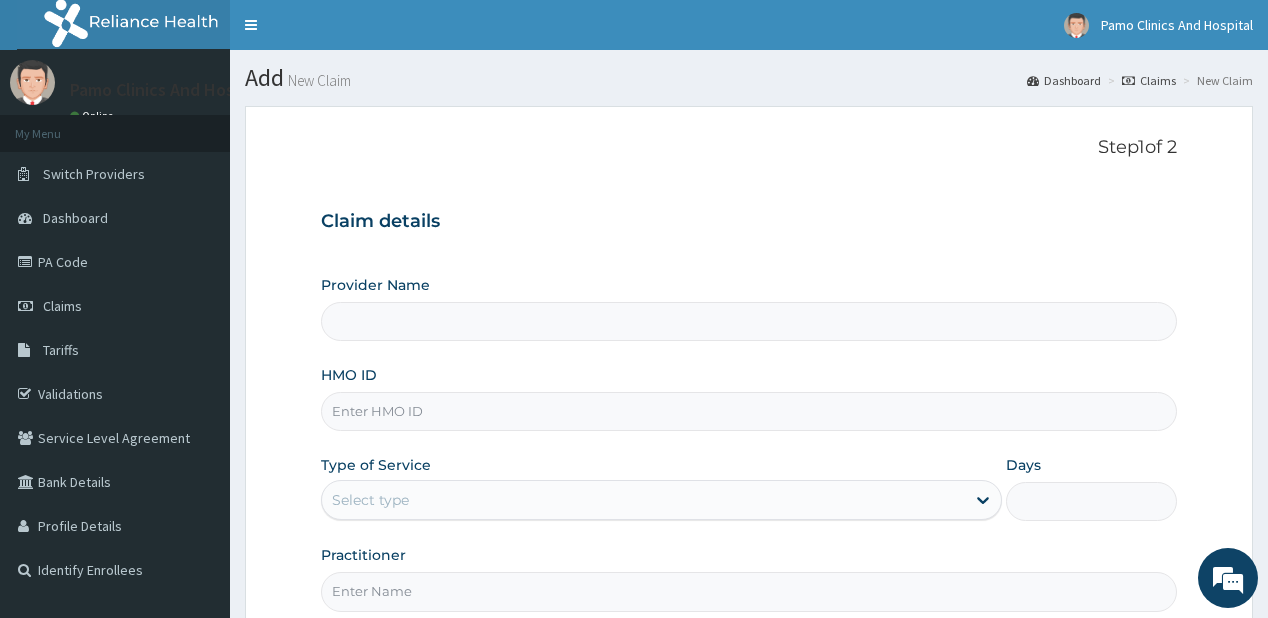 scroll, scrollTop: 0, scrollLeft: 0, axis: both 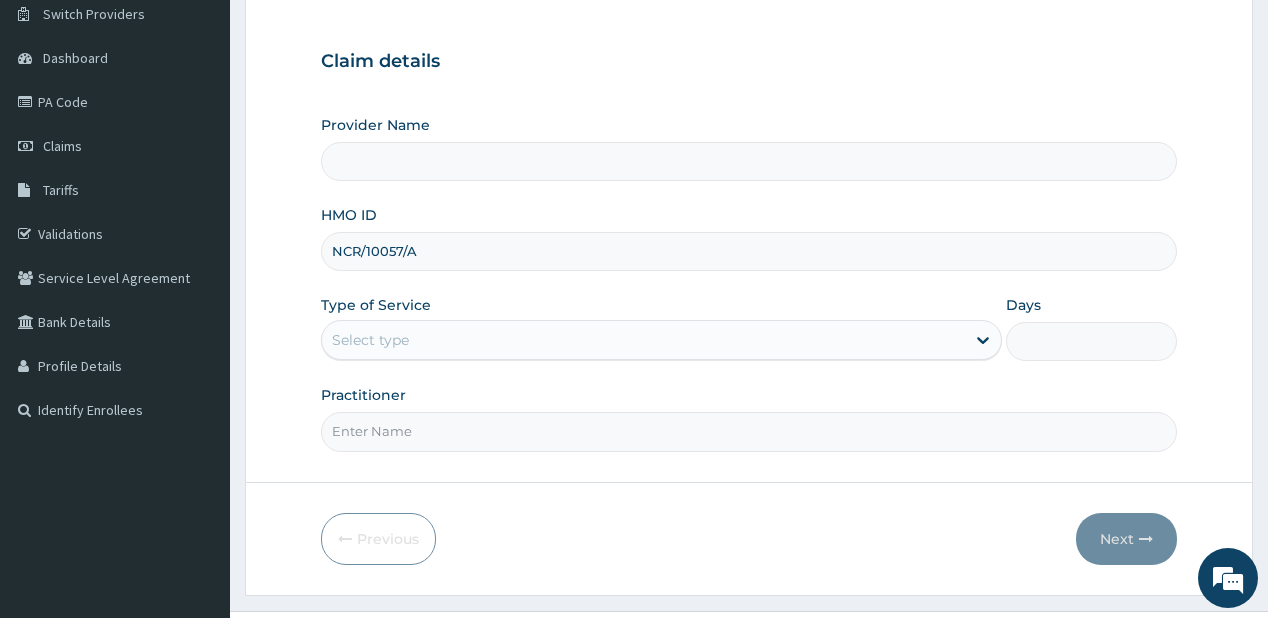 type on "NCR/10057/A" 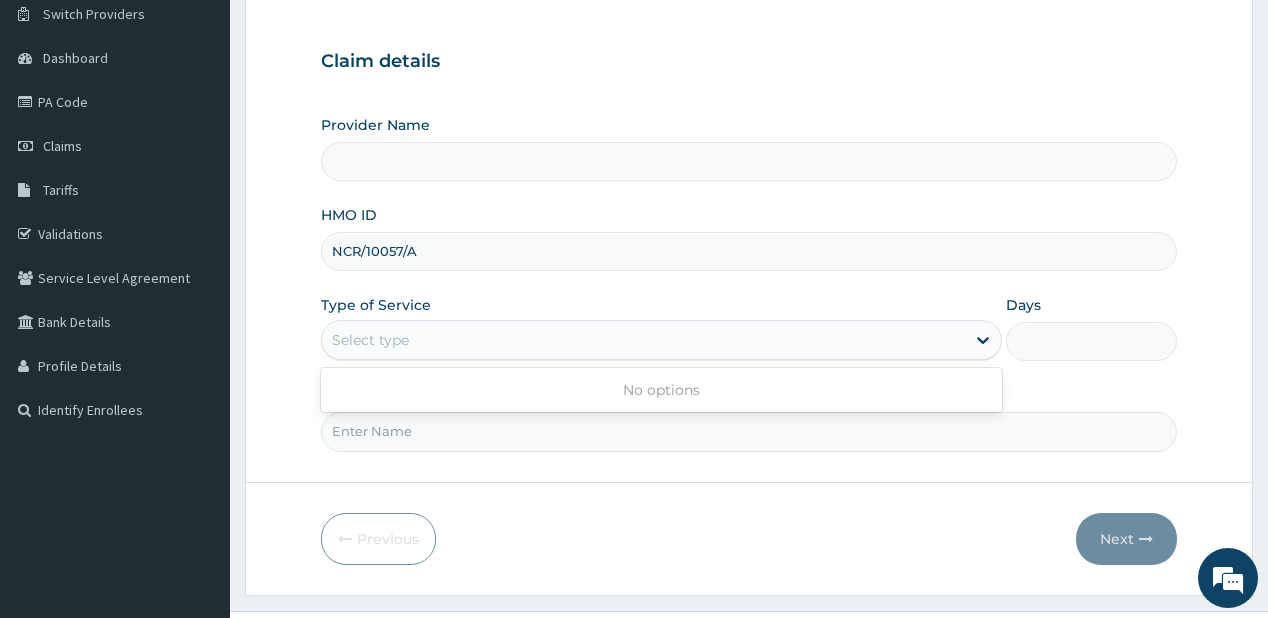 click on "Select type" at bounding box center (370, 340) 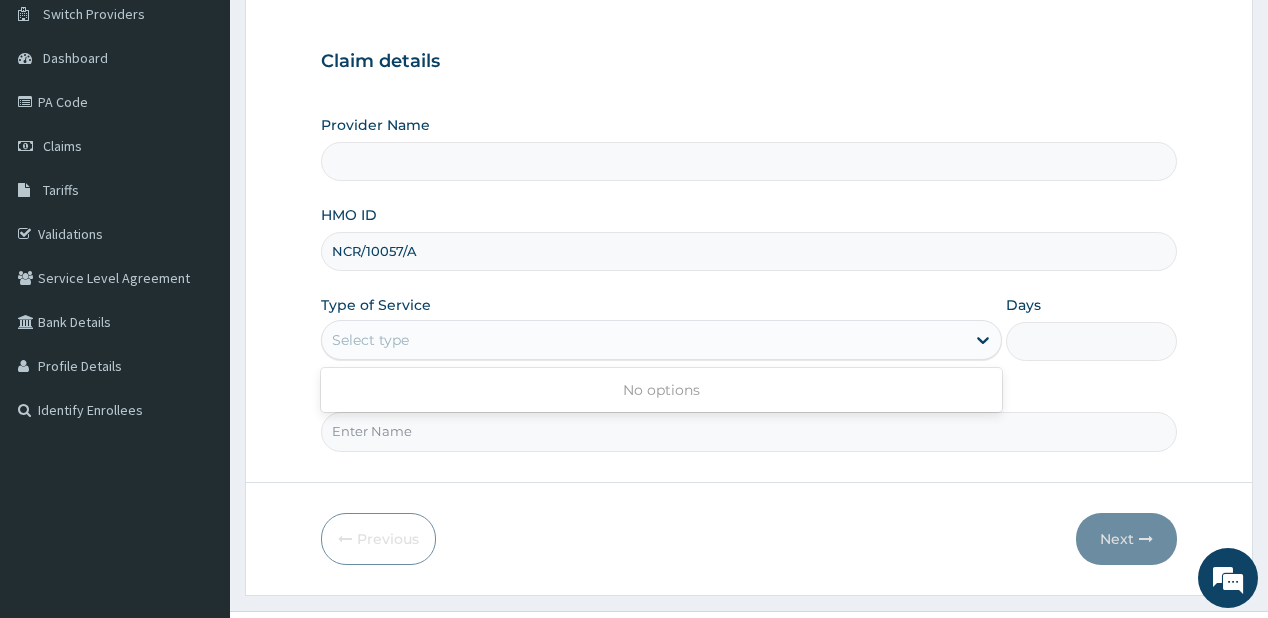click on "Select type" at bounding box center [643, 340] 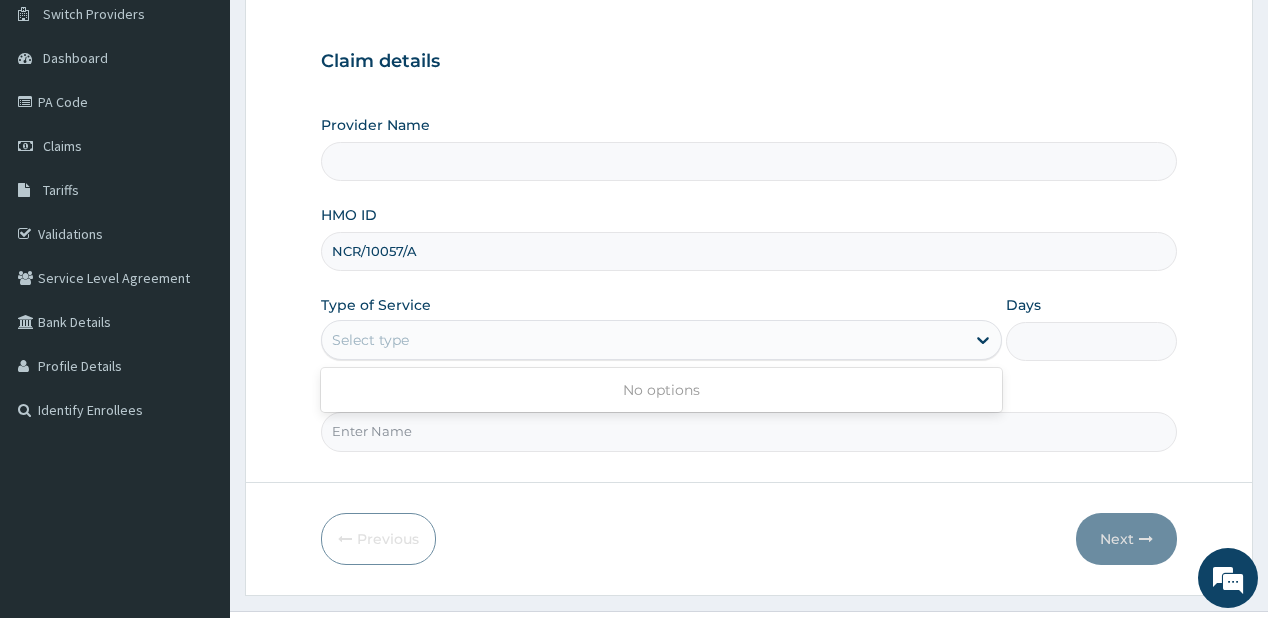 click on "Select type" at bounding box center [643, 340] 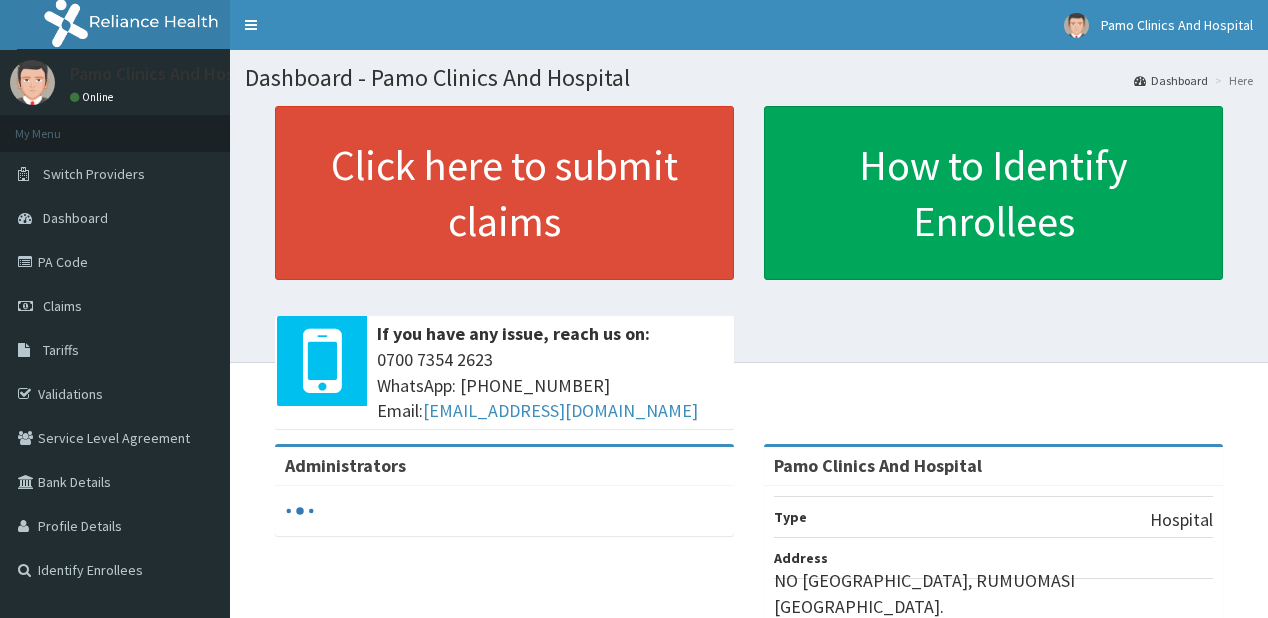 scroll, scrollTop: 0, scrollLeft: 0, axis: both 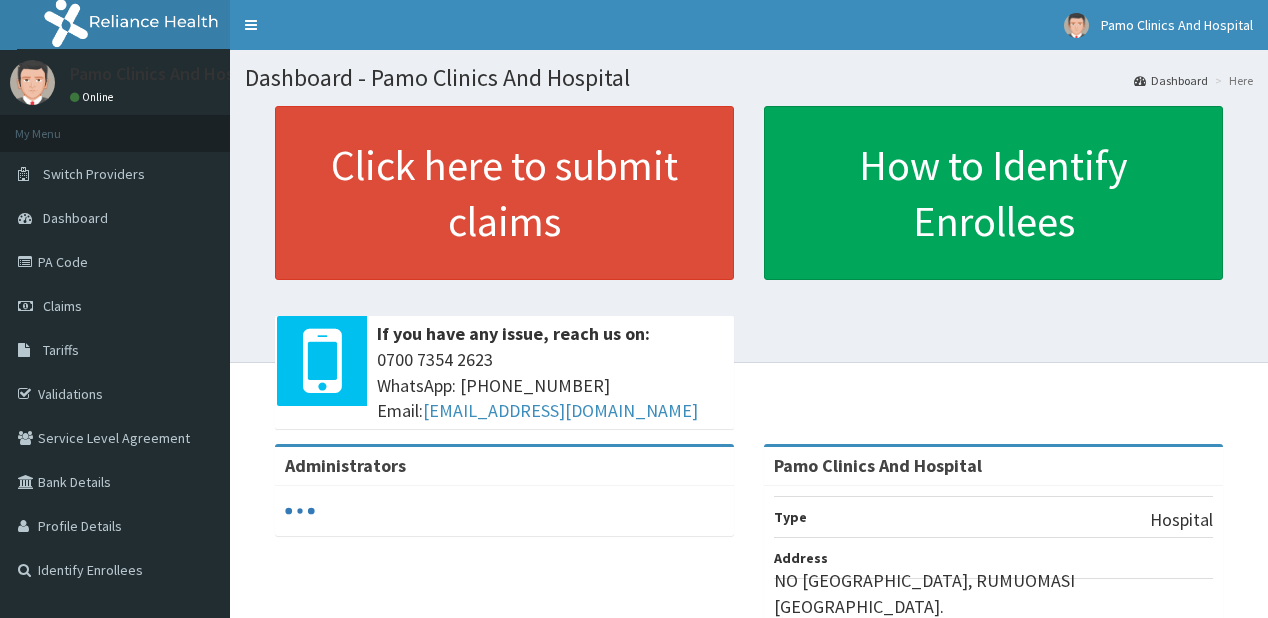 click on "Claims" at bounding box center (62, 306) 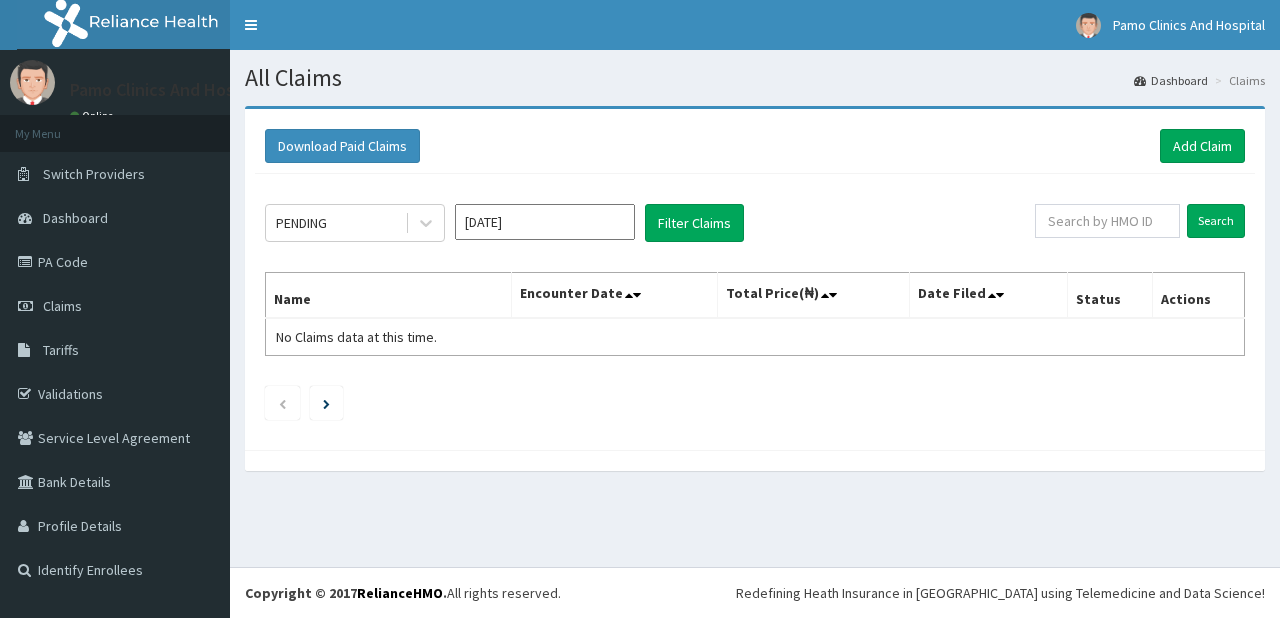 scroll, scrollTop: 0, scrollLeft: 0, axis: both 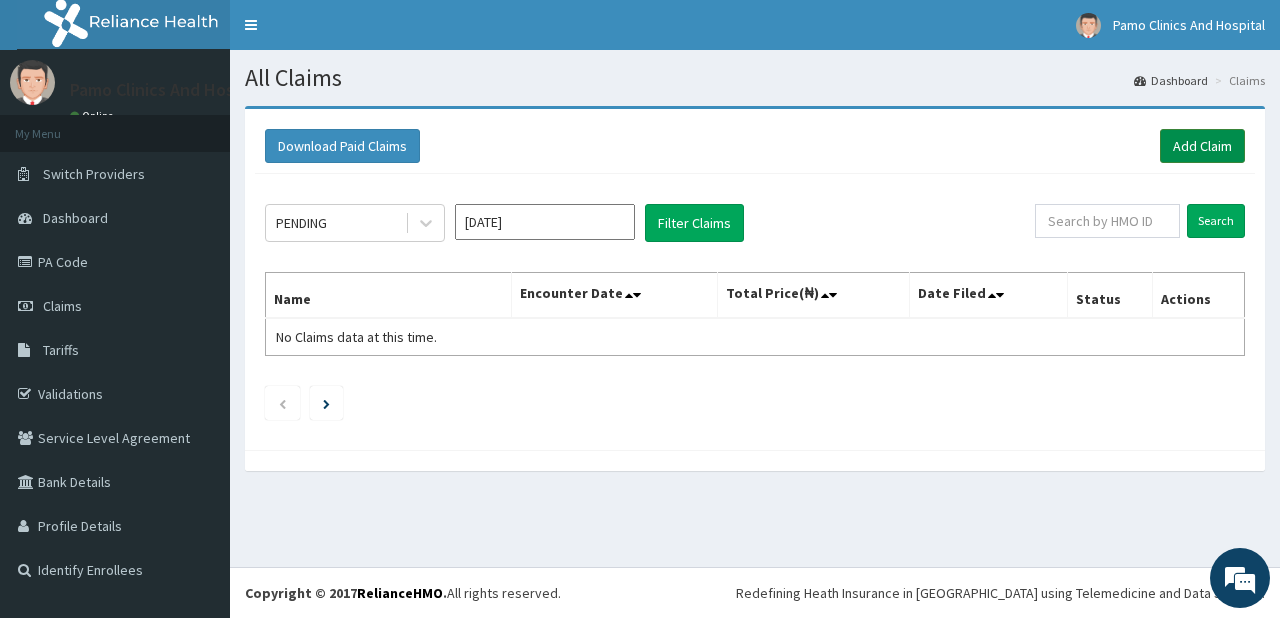 click on "Add Claim" at bounding box center [1202, 146] 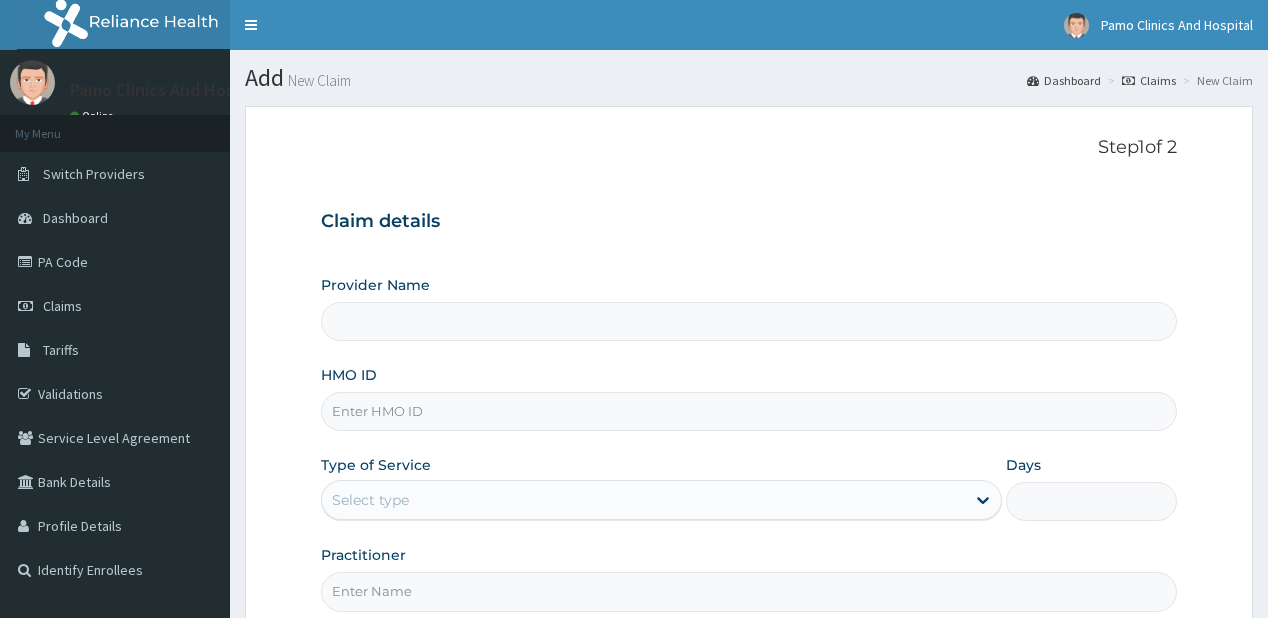 scroll, scrollTop: 0, scrollLeft: 0, axis: both 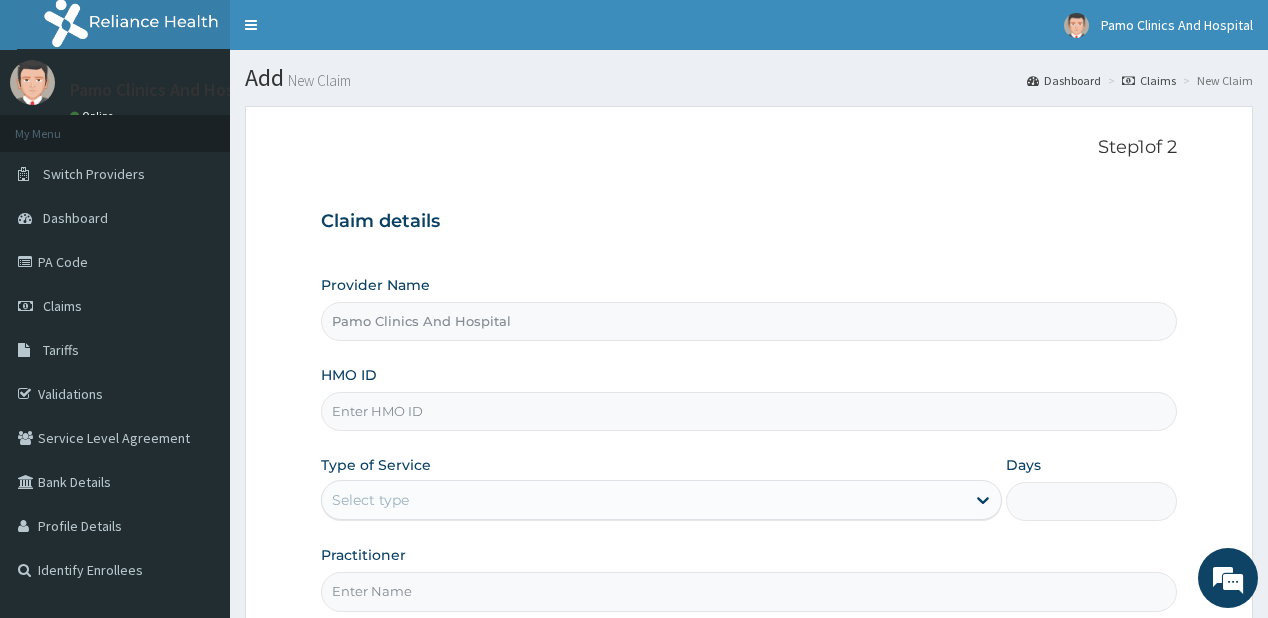 click on "HMO ID" at bounding box center [748, 411] 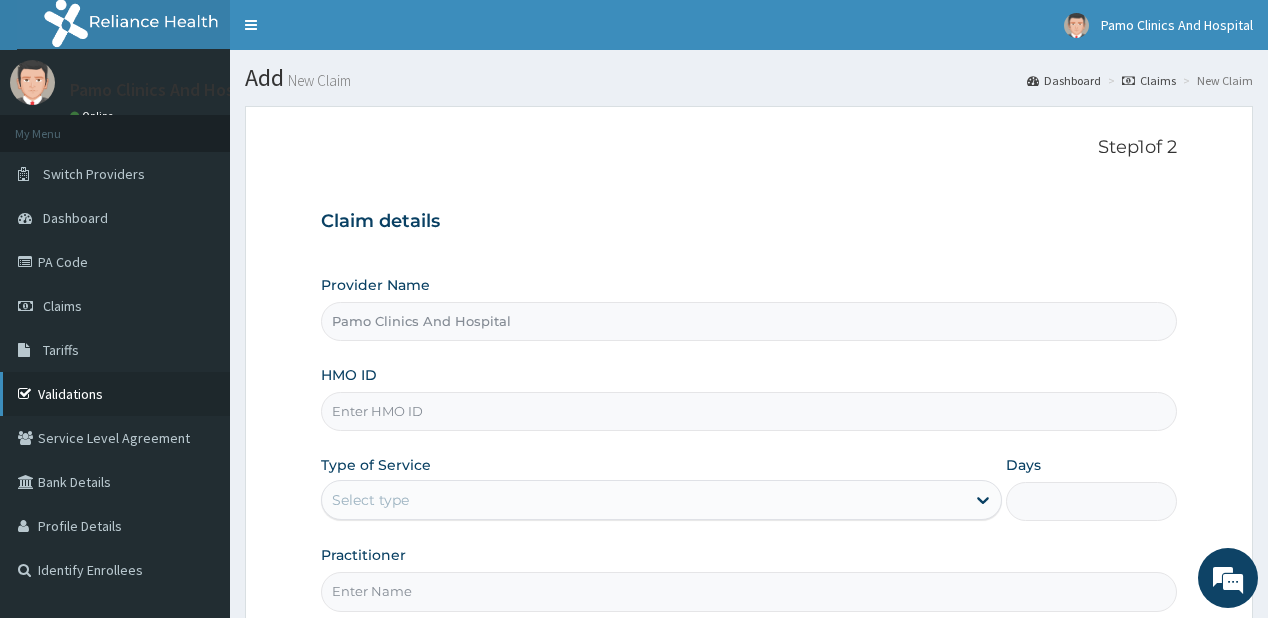 paste on "NCR/10057/A" 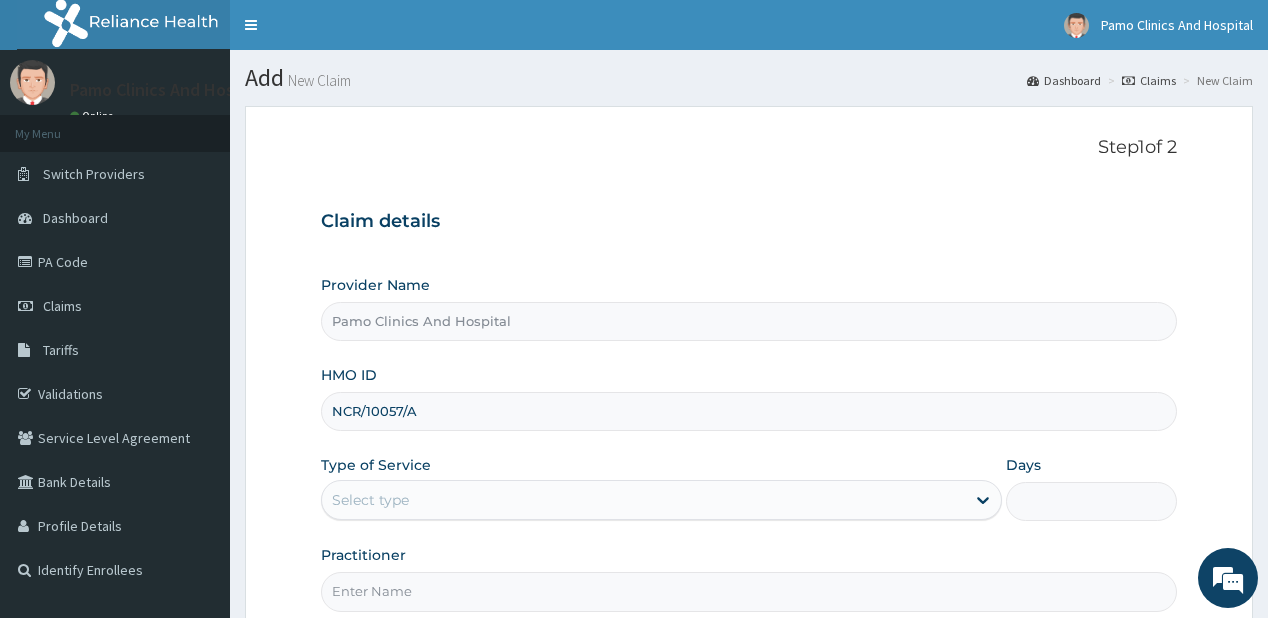 click on "NCR/10057/A" at bounding box center (748, 411) 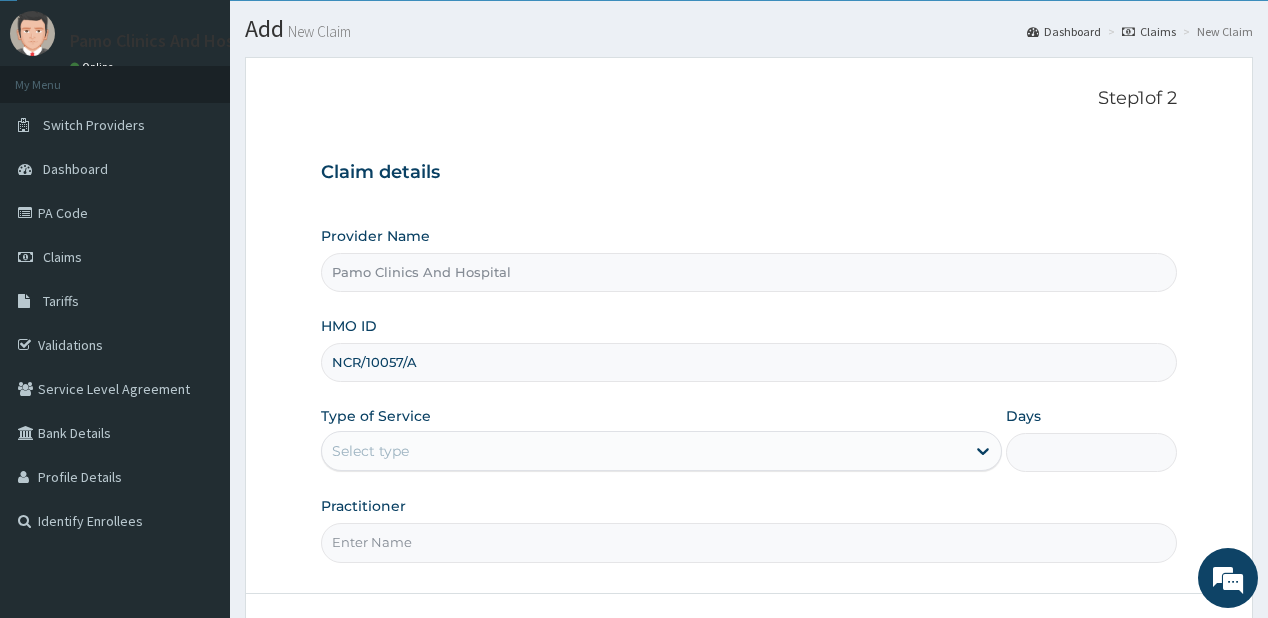 scroll, scrollTop: 160, scrollLeft: 0, axis: vertical 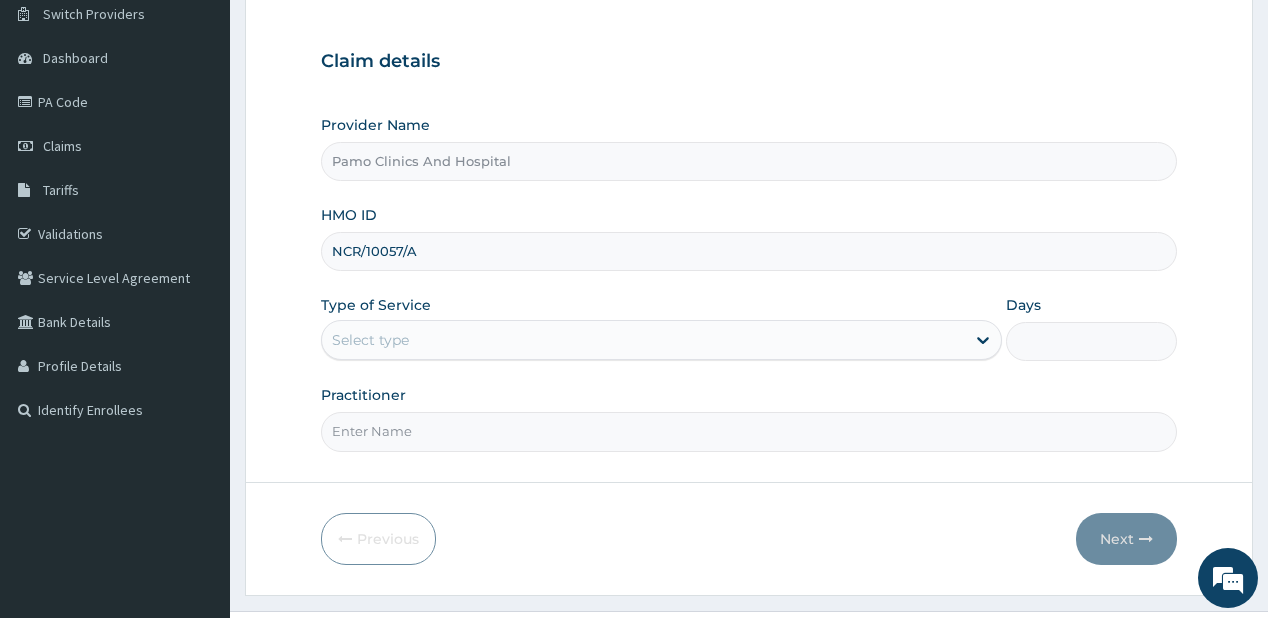 type on "NCR/10057/A" 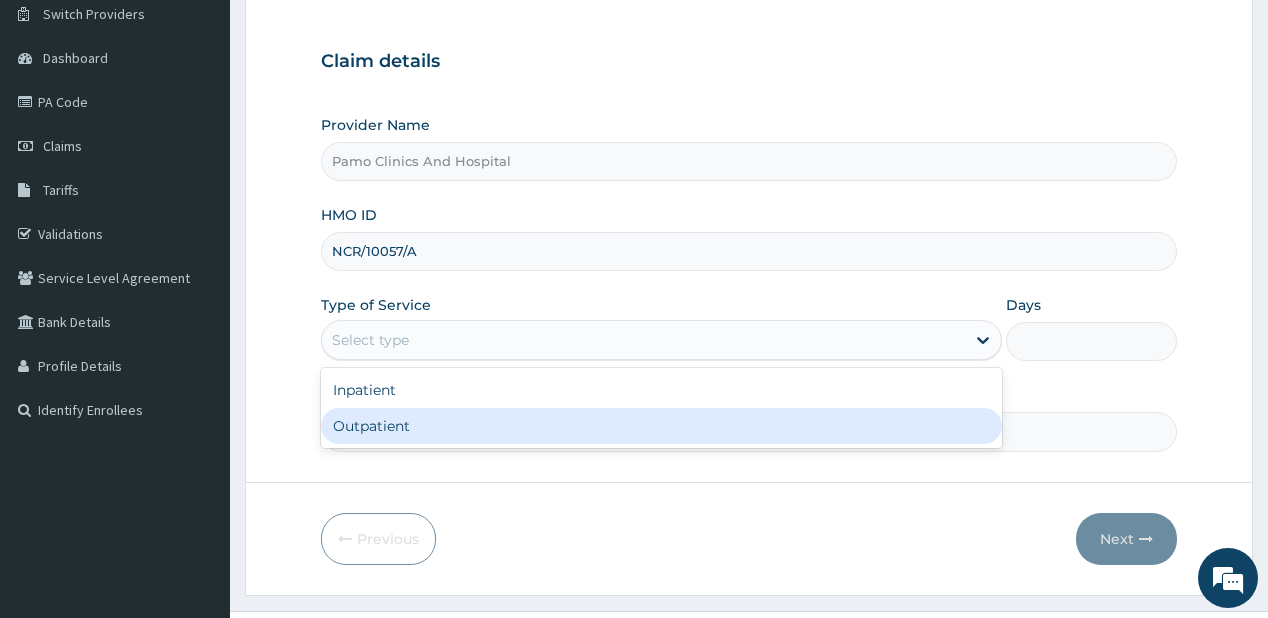 click on "Outpatient" at bounding box center (661, 426) 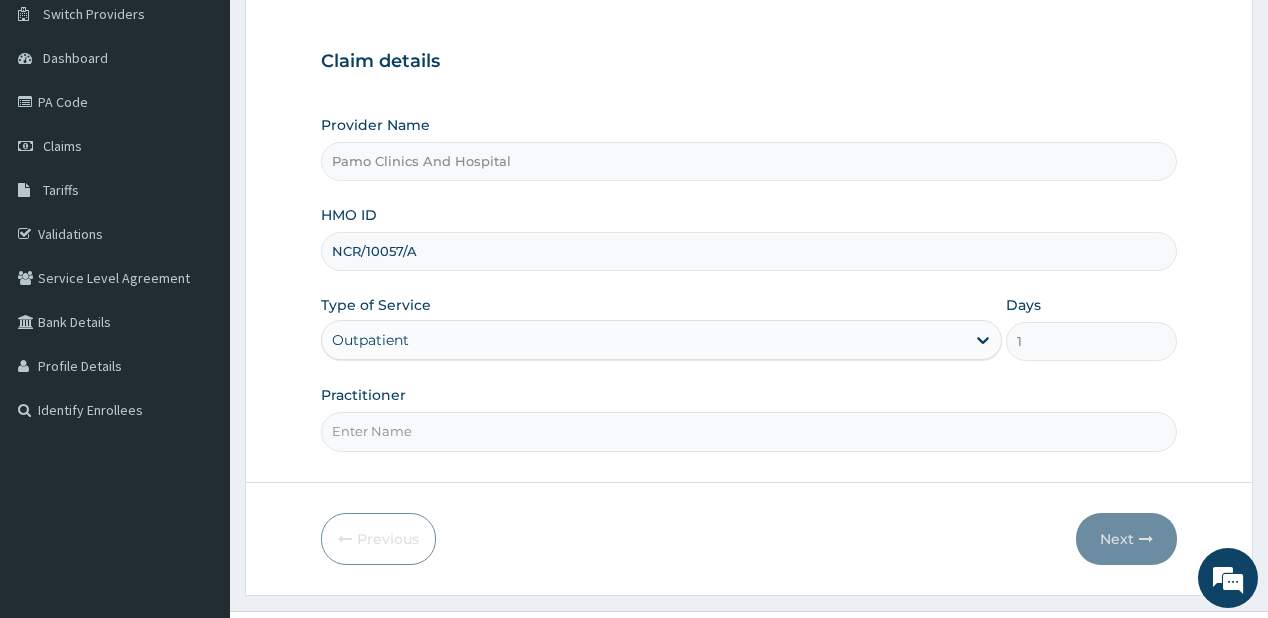 drag, startPoint x: 372, startPoint y: 439, endPoint x: 395, endPoint y: 433, distance: 23.769728 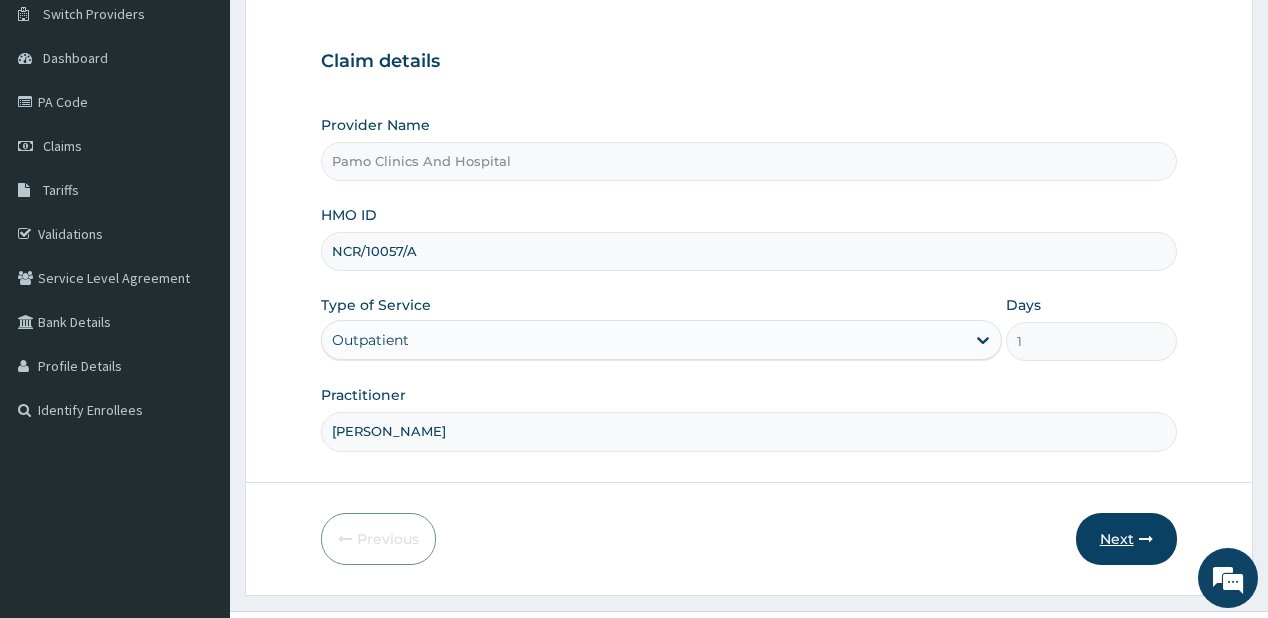 click on "Next" at bounding box center [1126, 539] 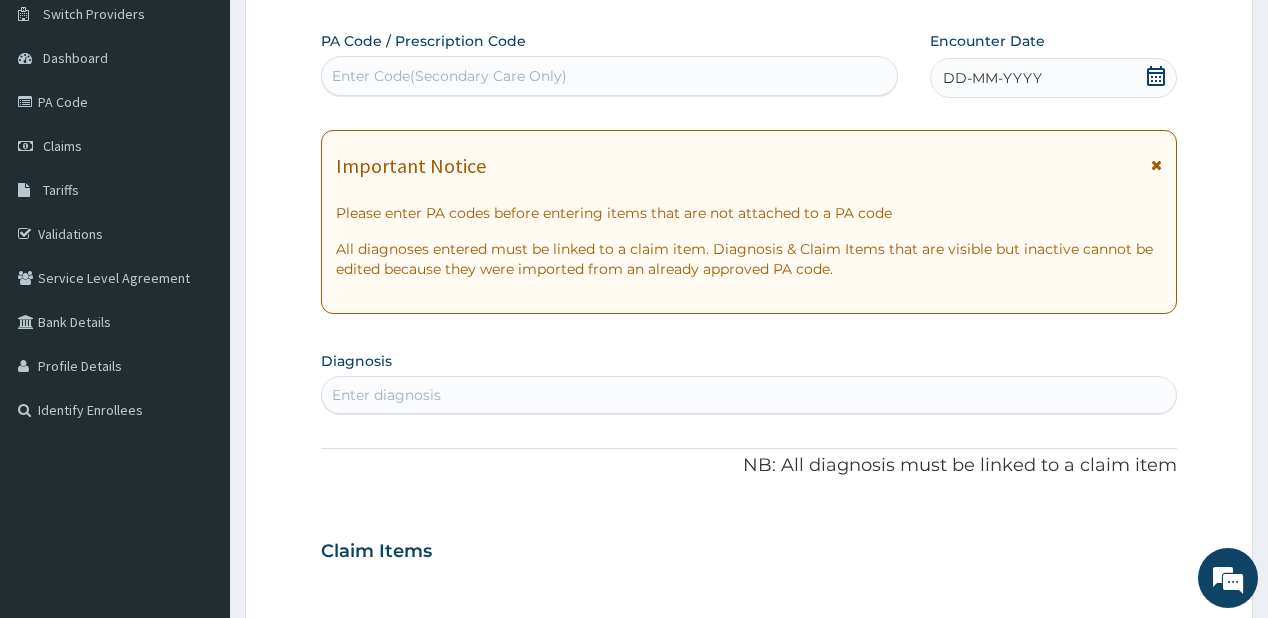 click on "DD-MM-YYYY" at bounding box center [1053, 78] 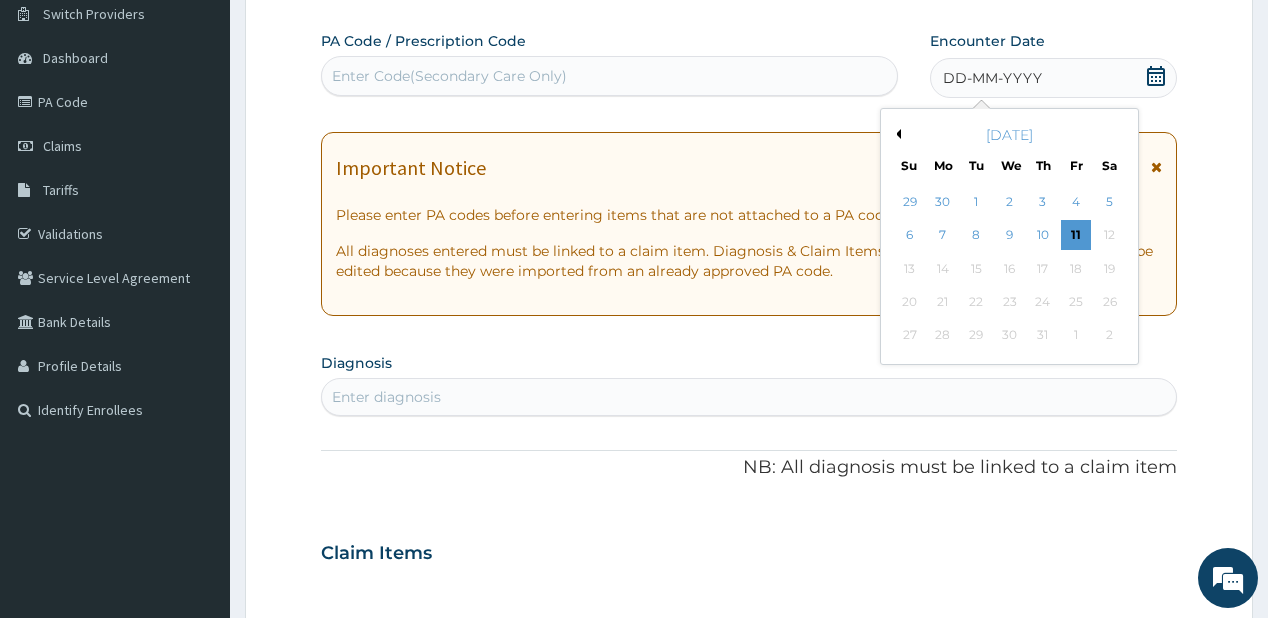 click on "Previous Month" at bounding box center (896, 134) 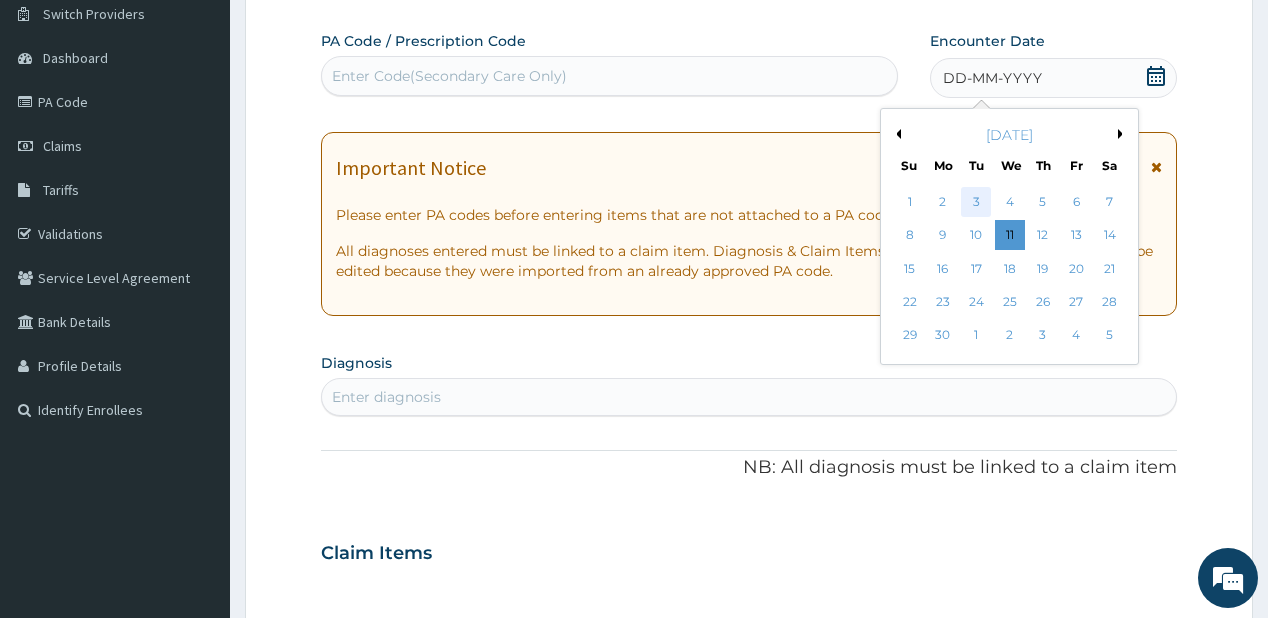 click on "3" at bounding box center (976, 202) 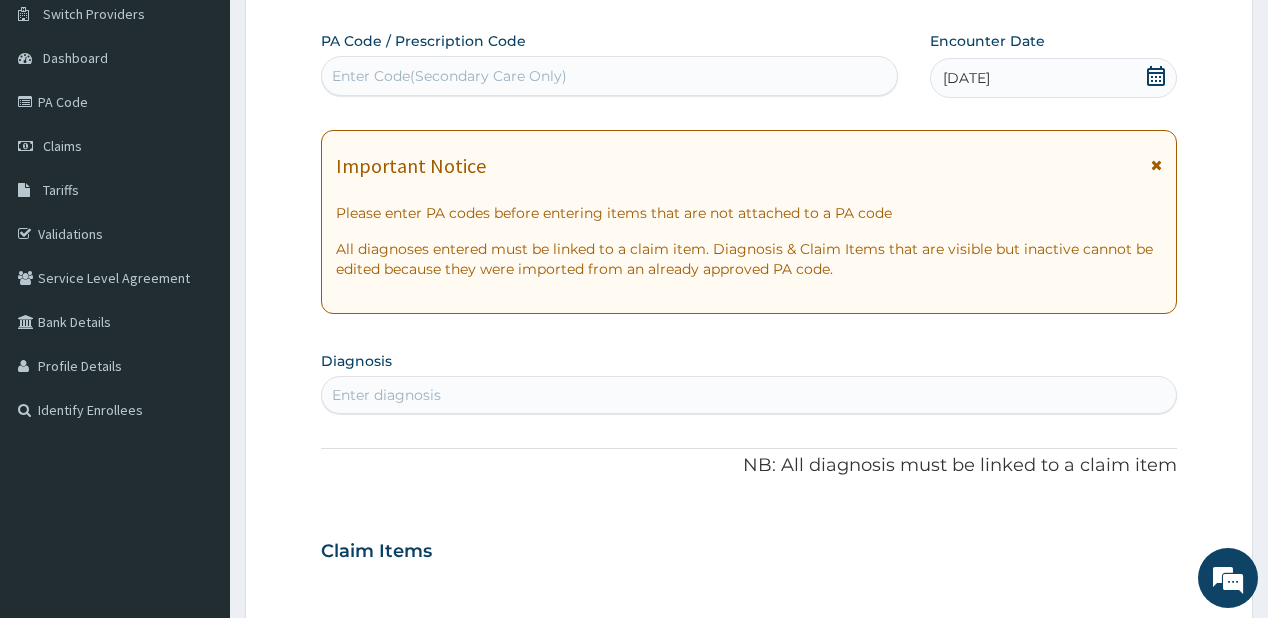 click on "Enter Code(Secondary Care Only)" at bounding box center (449, 76) 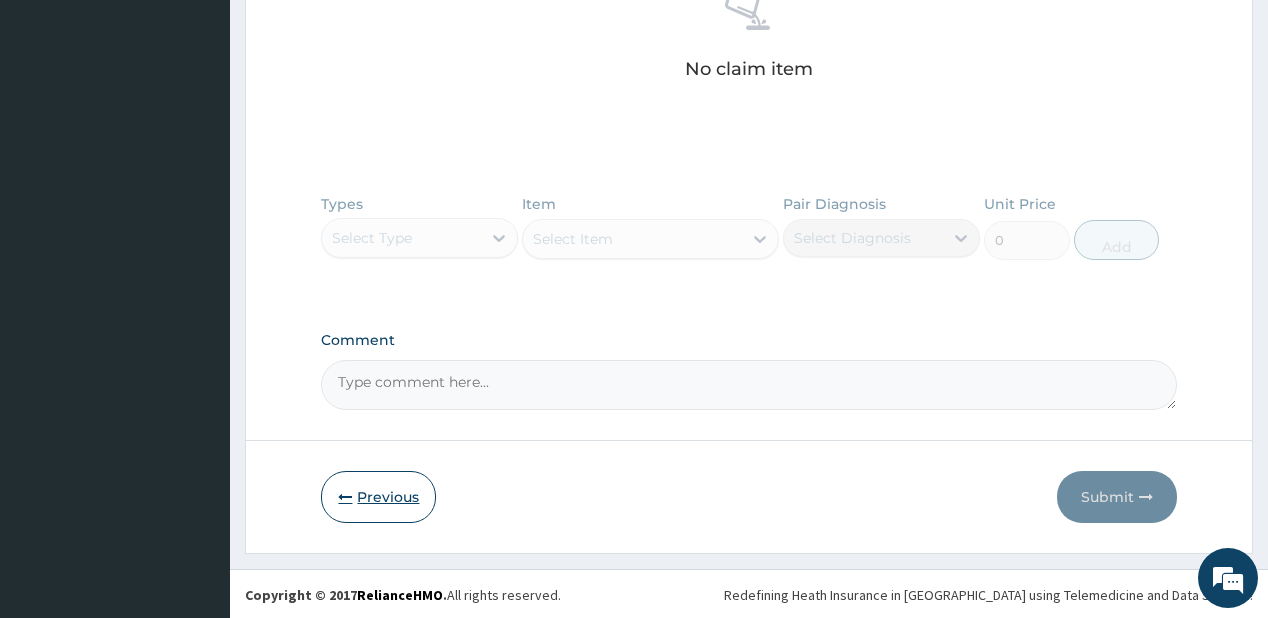 click on "Previous" at bounding box center (378, 497) 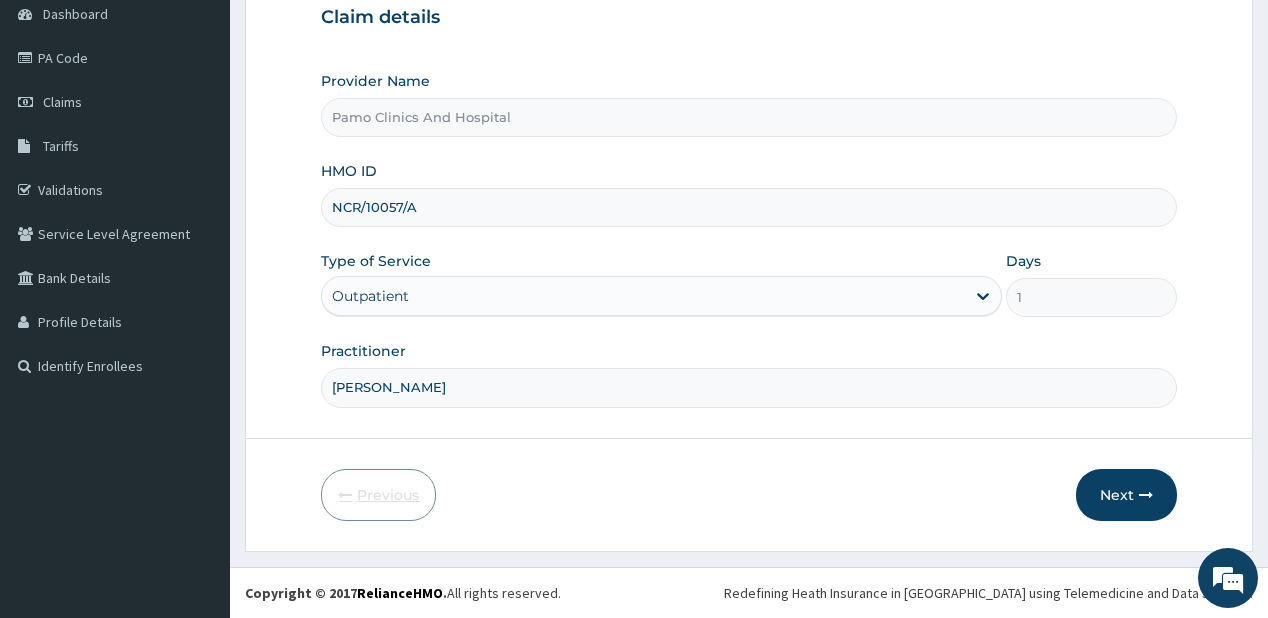 scroll, scrollTop: 200, scrollLeft: 0, axis: vertical 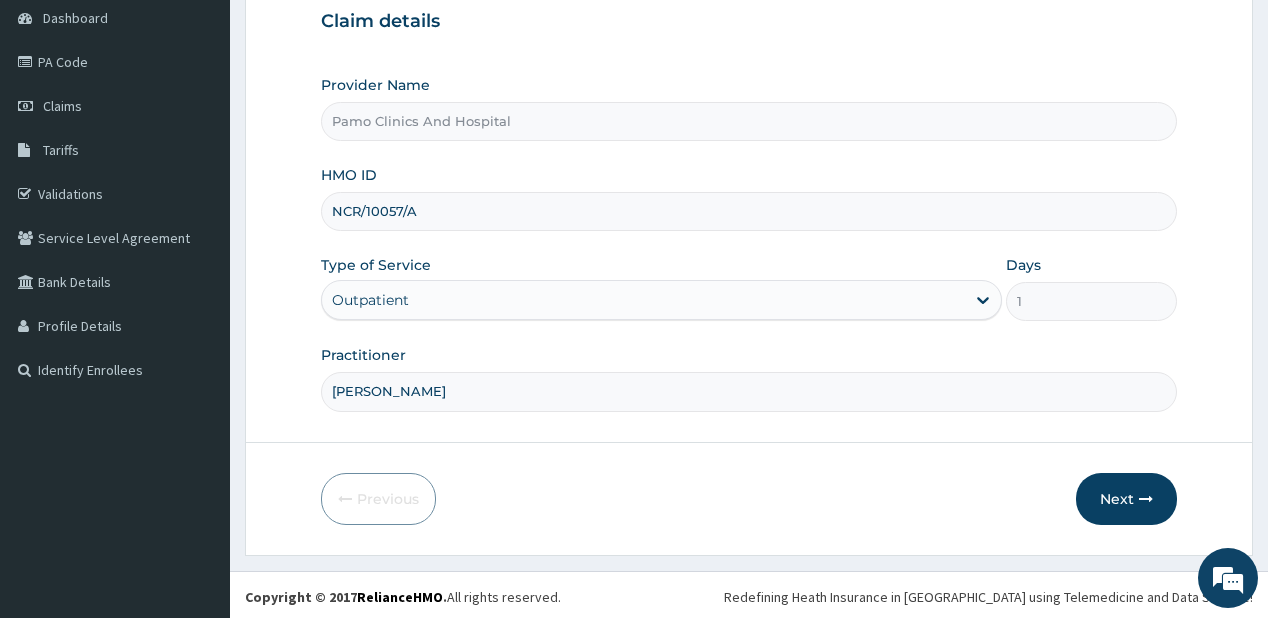 click on "NCR/10057/A" at bounding box center (748, 211) 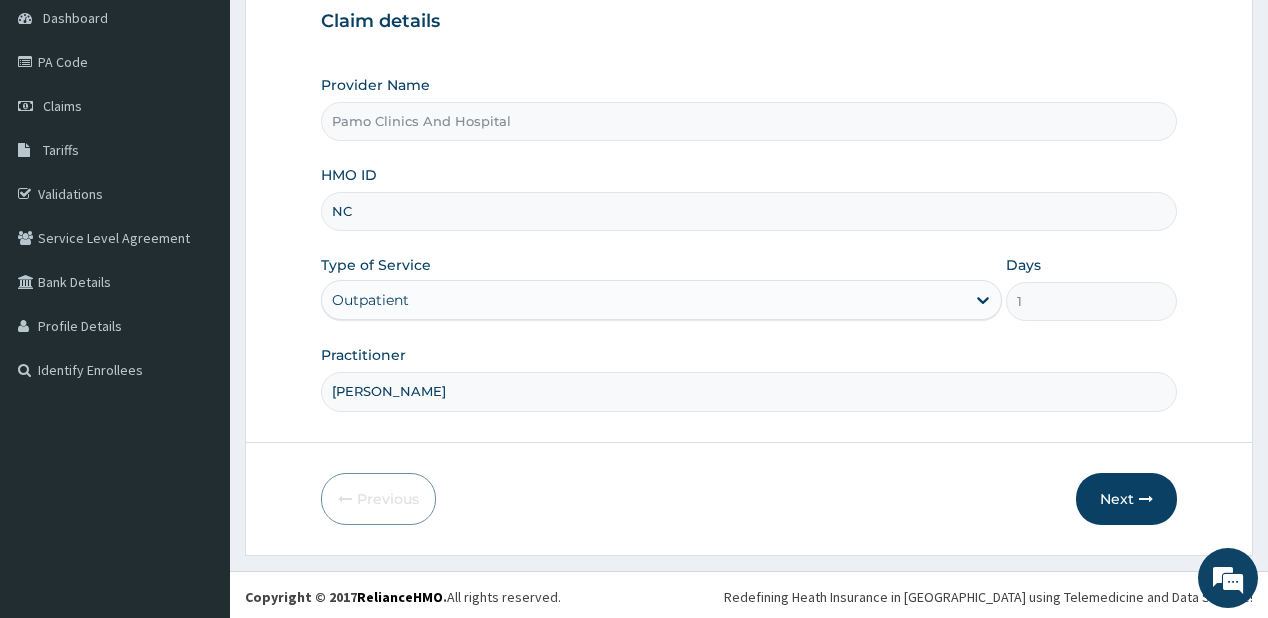 type on "N" 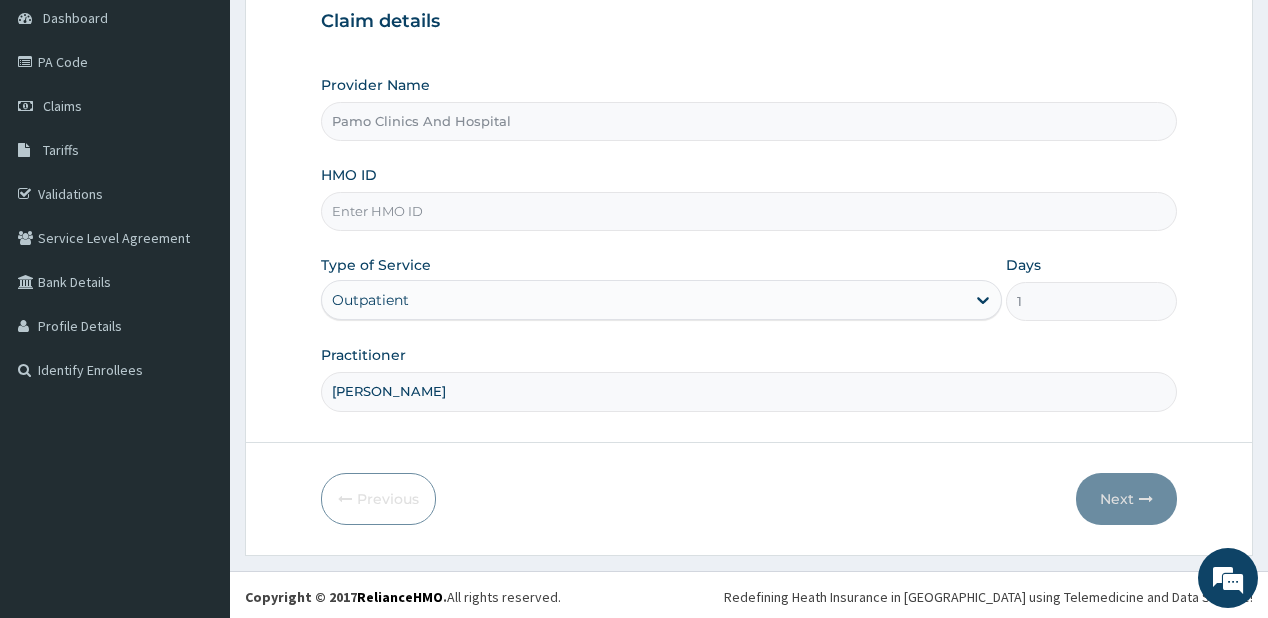 paste on "NCR/10057/A" 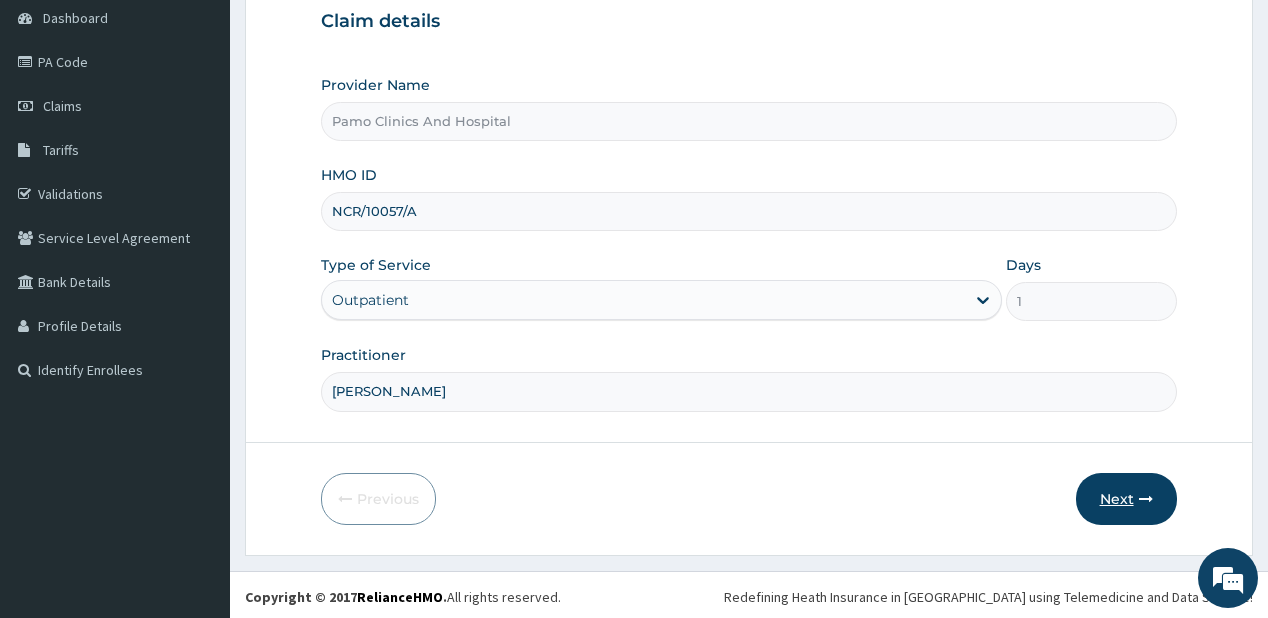 type on "NCR/10057/A" 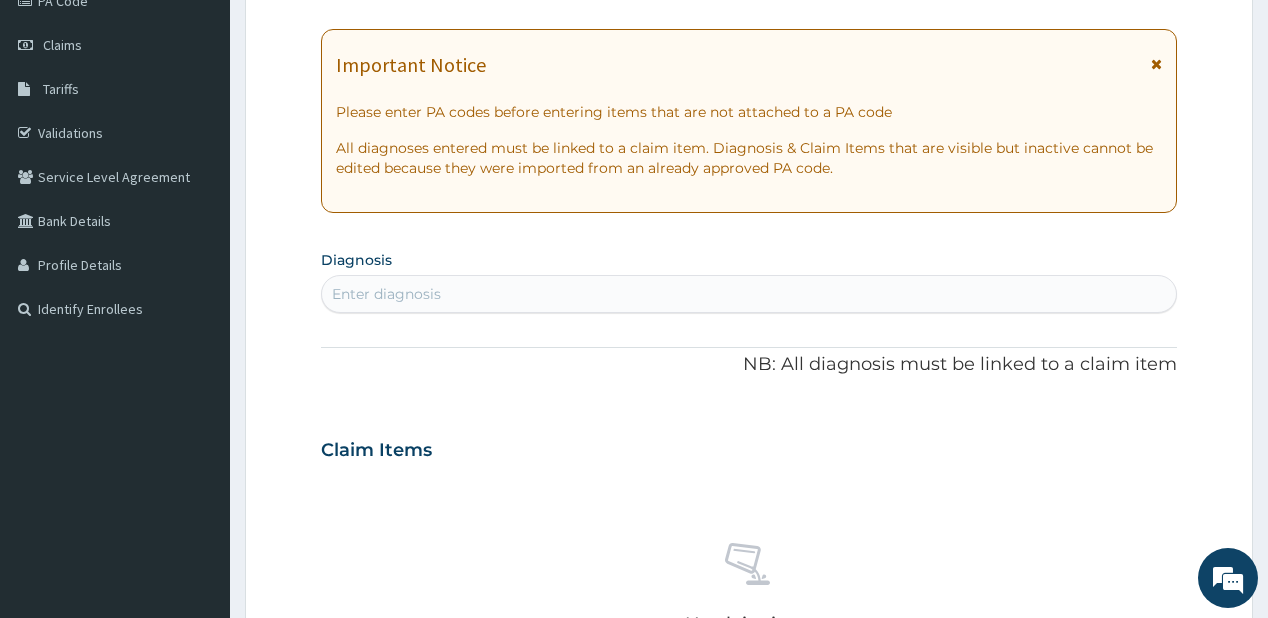 scroll, scrollTop: 280, scrollLeft: 0, axis: vertical 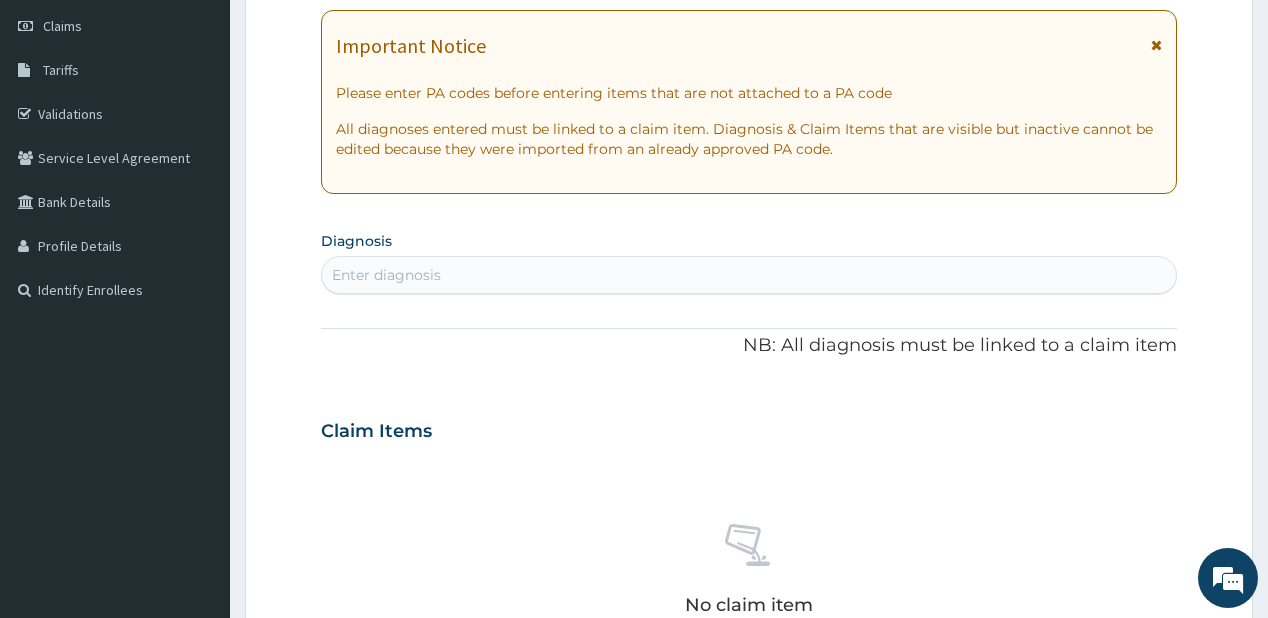 click on "Enter diagnosis" at bounding box center [386, 275] 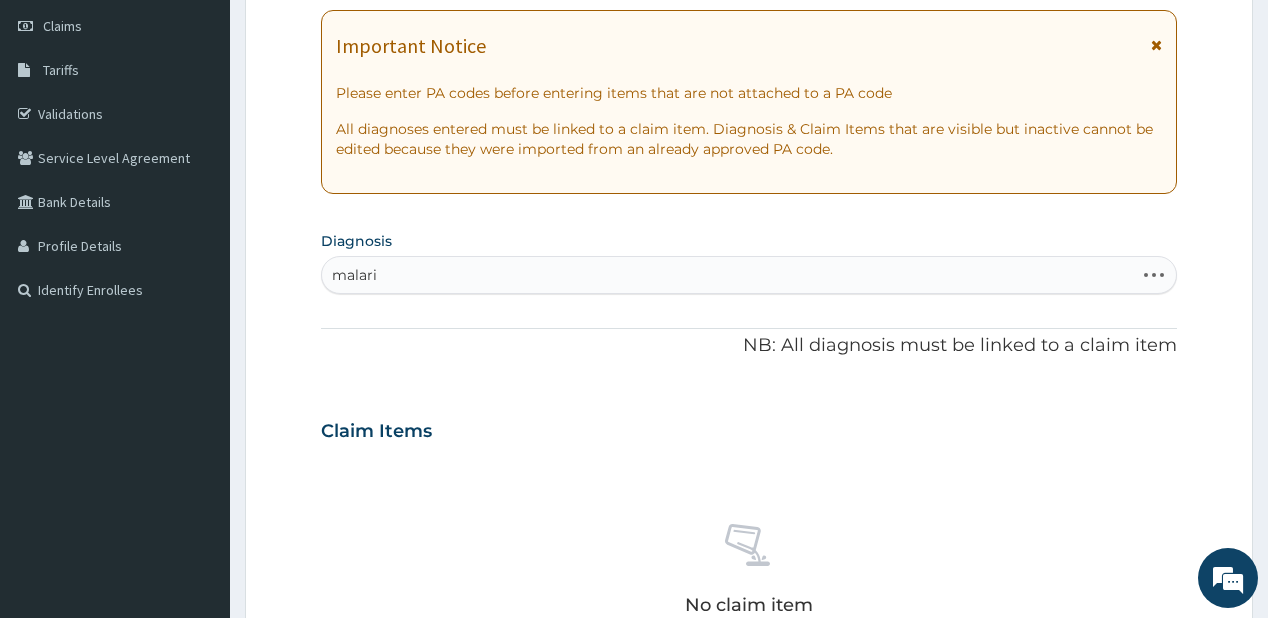 type on "[MEDICAL_DATA]" 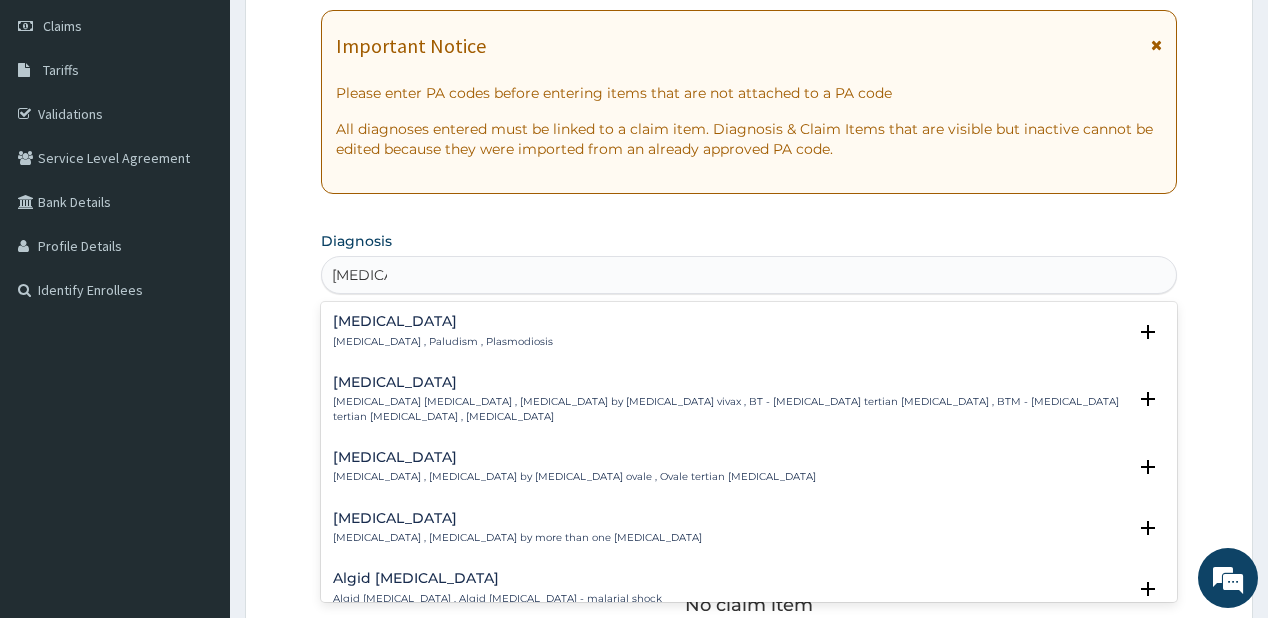 click on "[MEDICAL_DATA] , Paludism , Plasmodiosis" at bounding box center [443, 342] 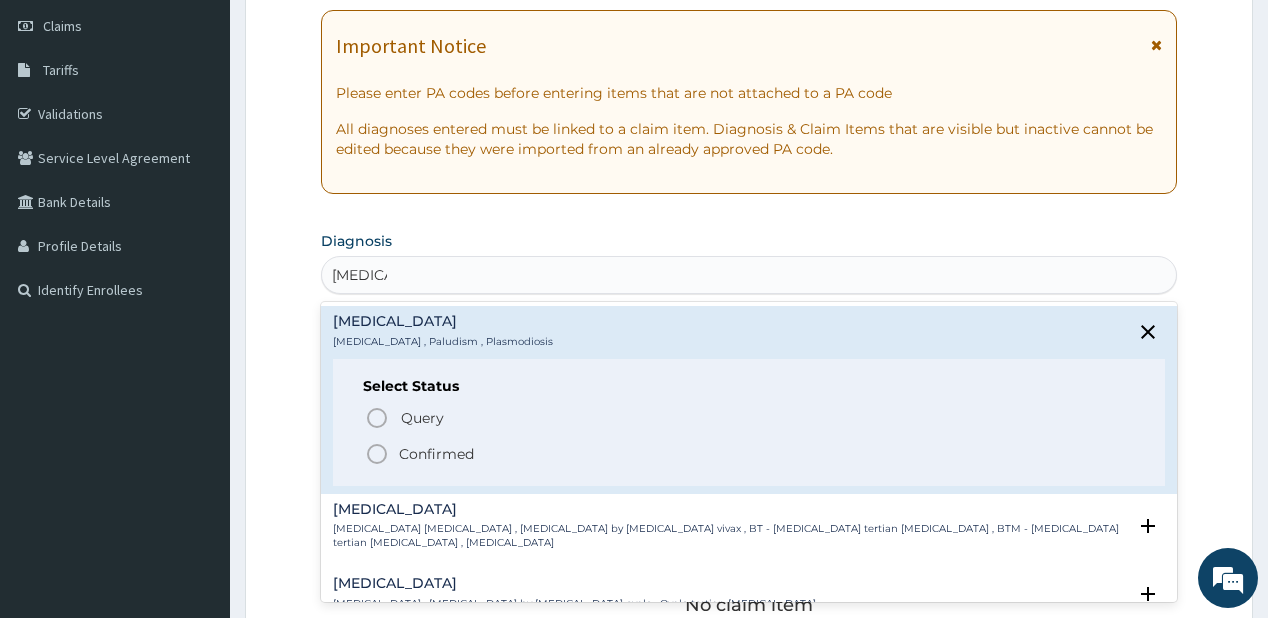 click 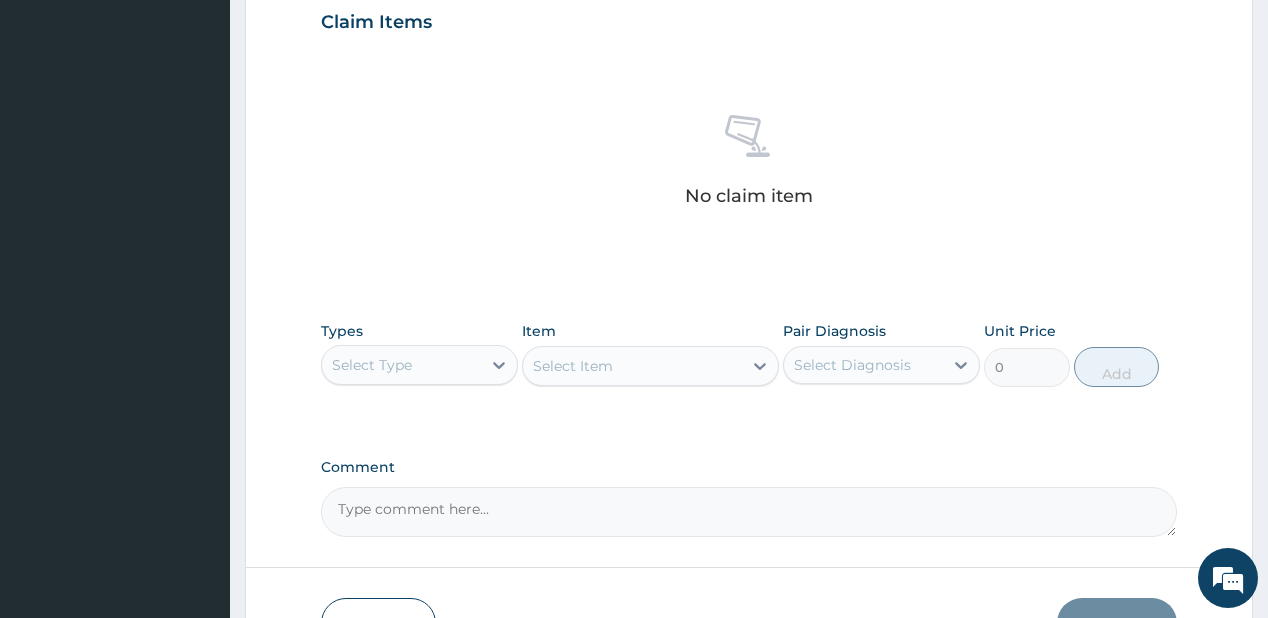 scroll, scrollTop: 760, scrollLeft: 0, axis: vertical 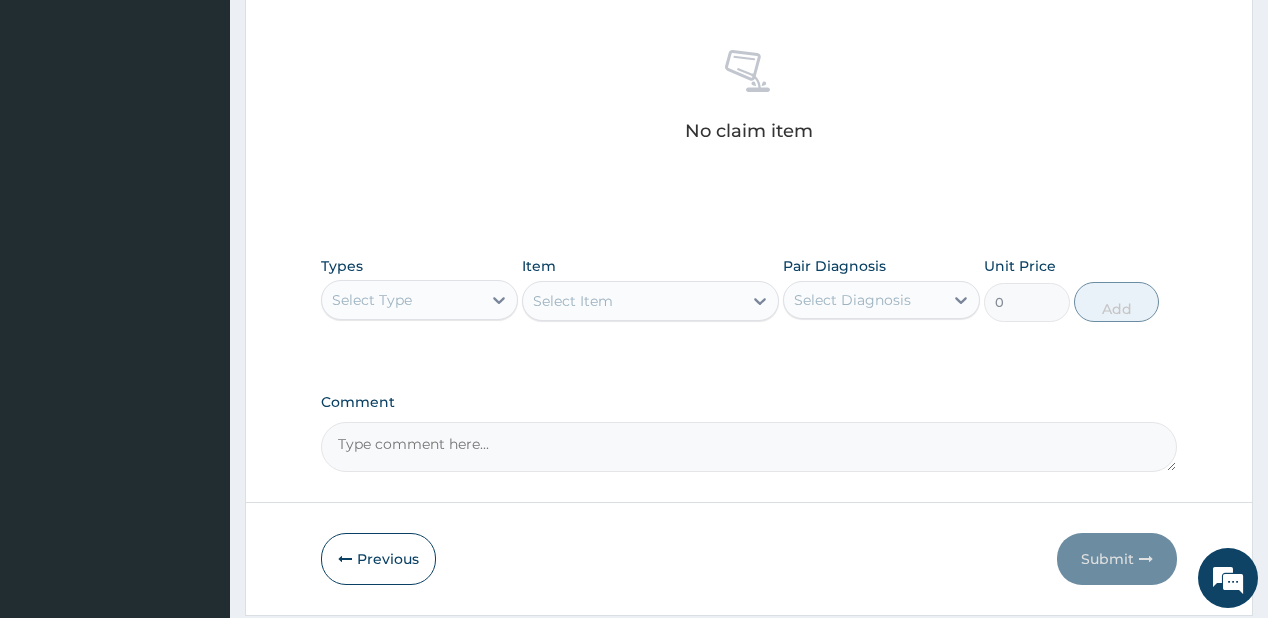 click on "Select Type" at bounding box center [372, 300] 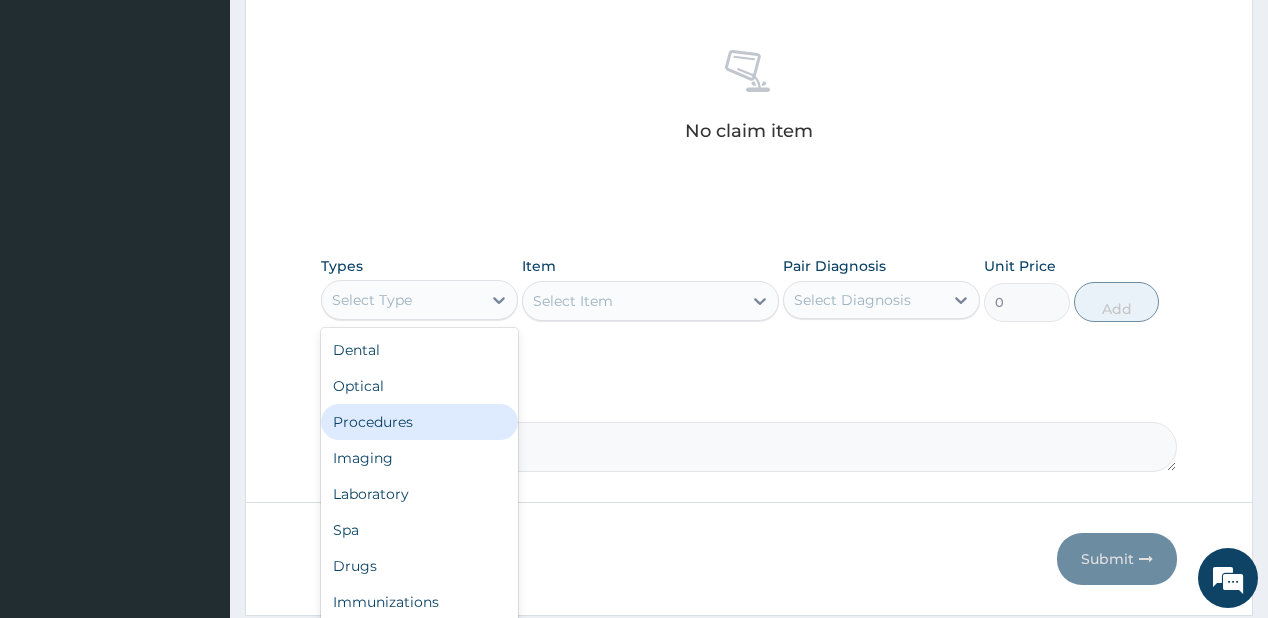 drag, startPoint x: 374, startPoint y: 420, endPoint x: 437, endPoint y: 360, distance: 87 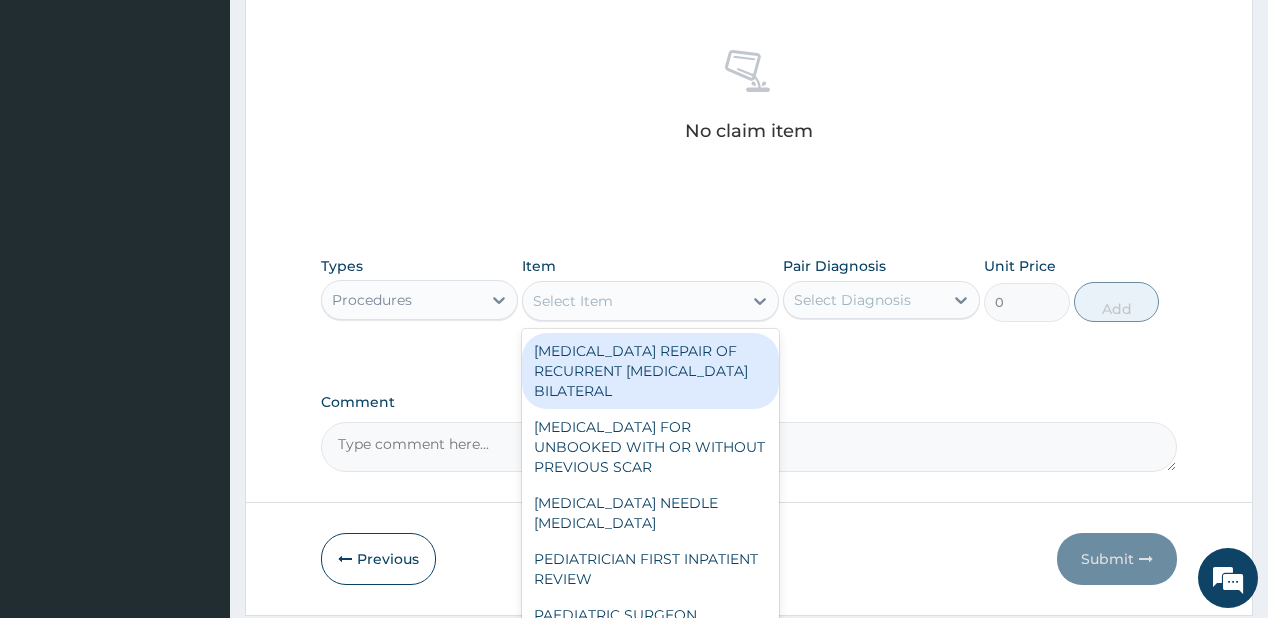 click on "Select Item" at bounding box center [573, 301] 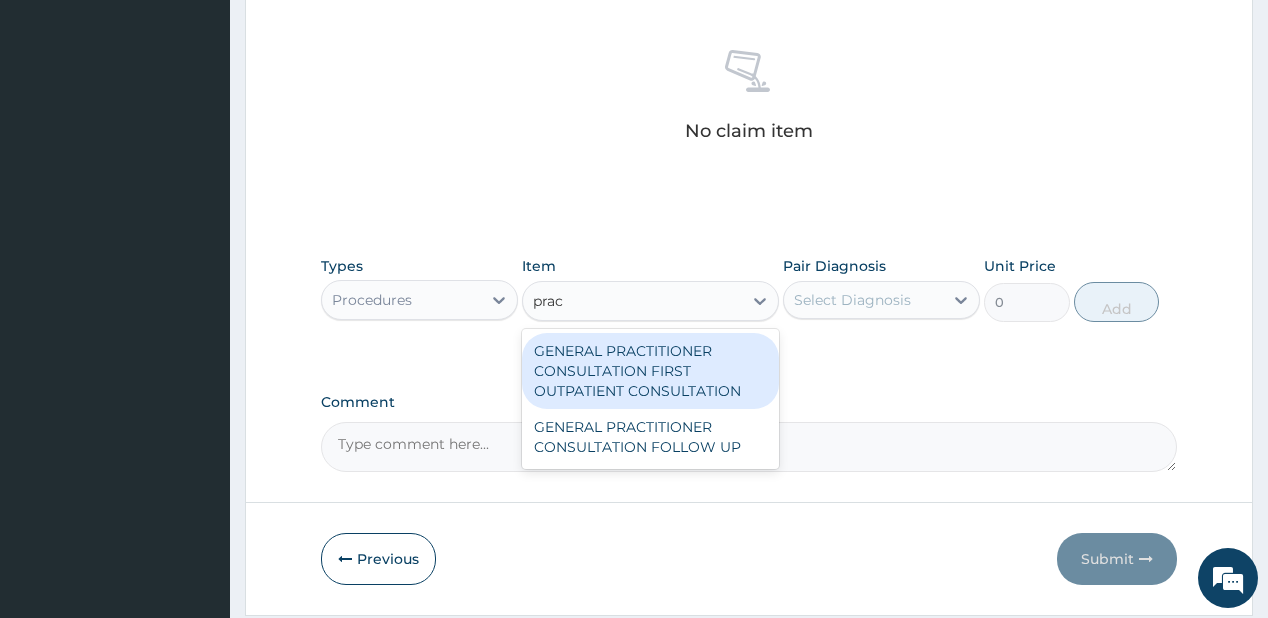 type on "pract" 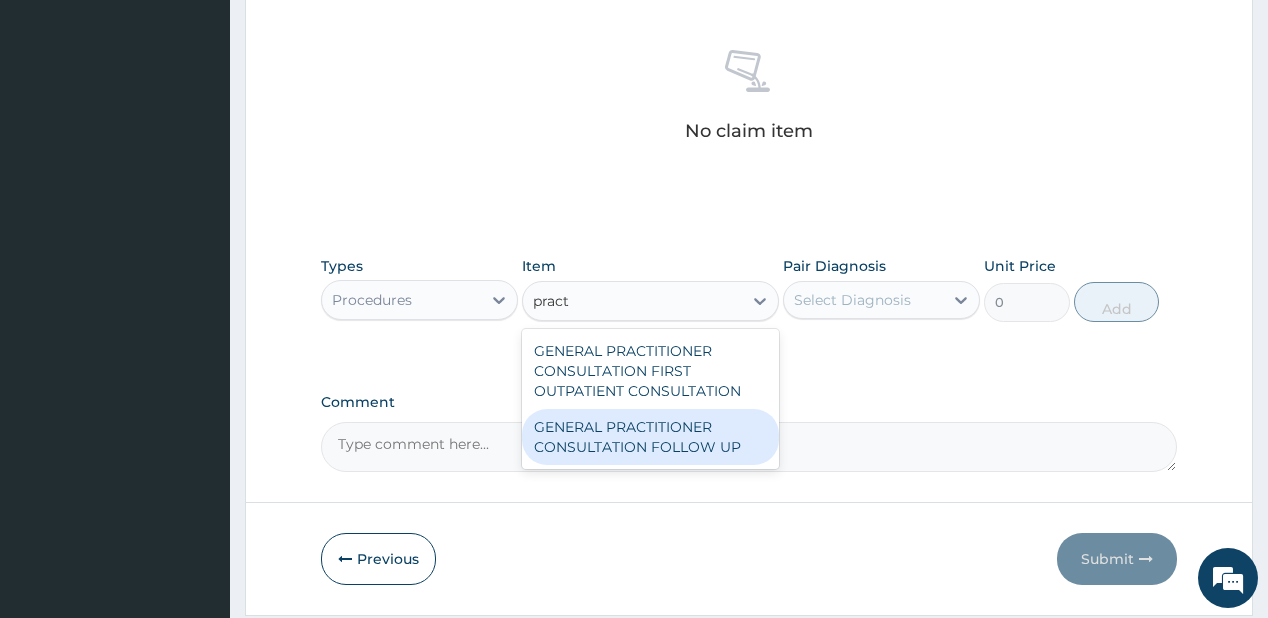 click on "GENERAL PRACTITIONER CONSULTATION FOLLOW UP" at bounding box center [650, 437] 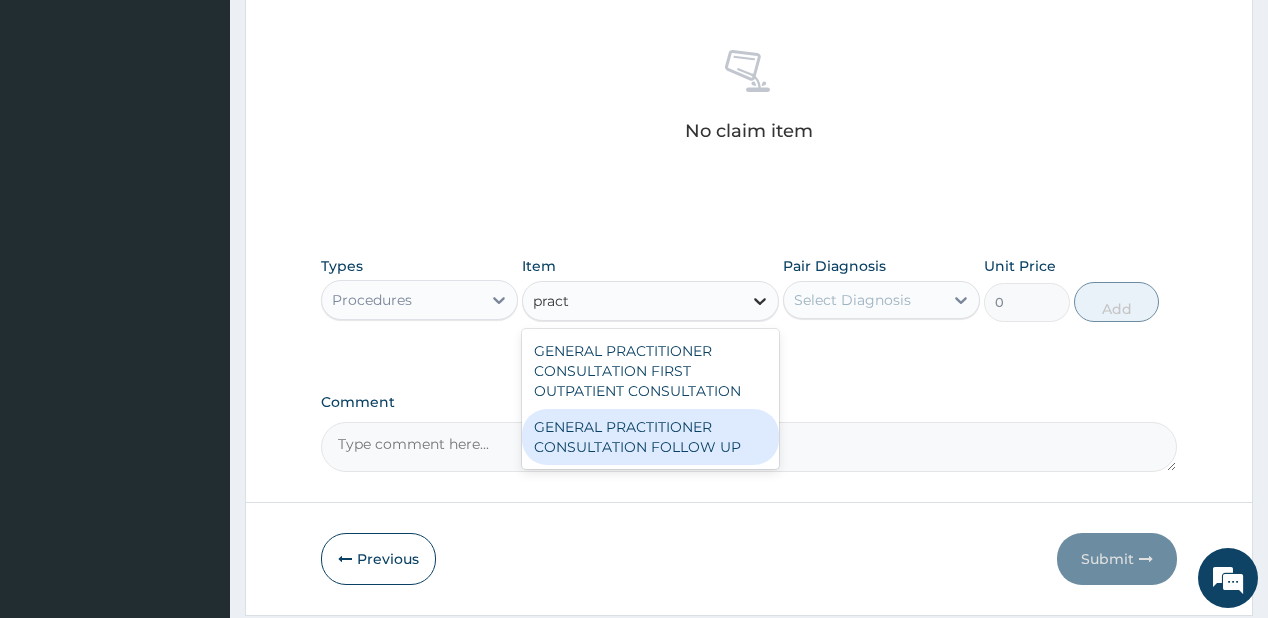 type 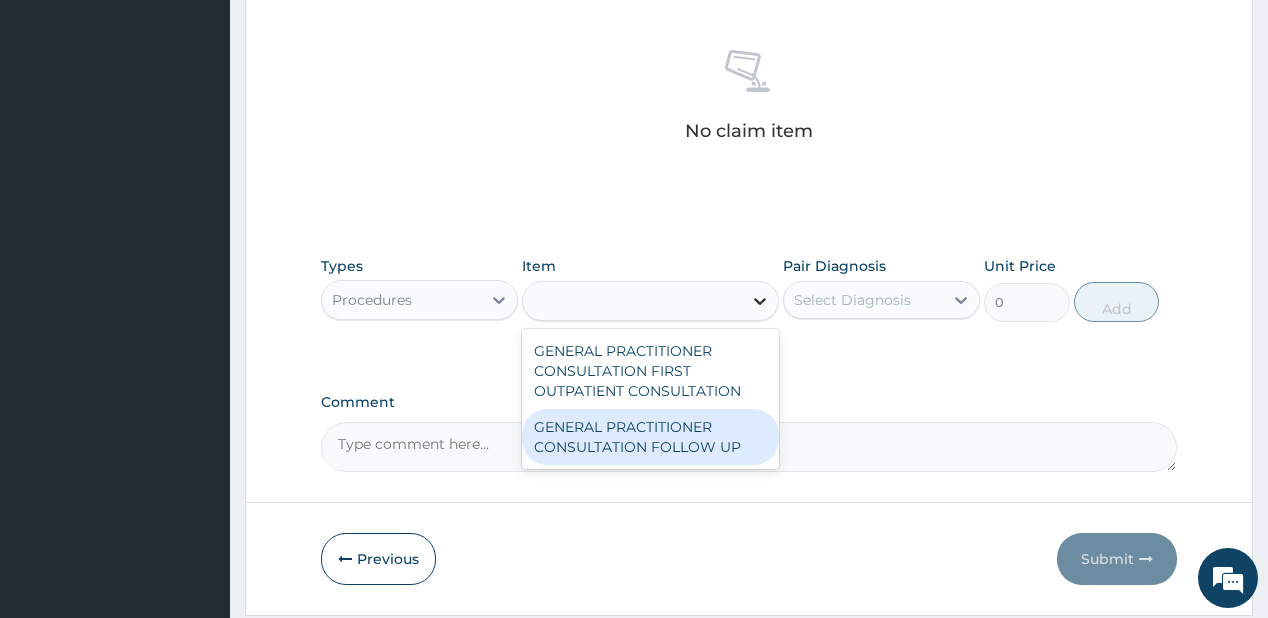 type on "2530" 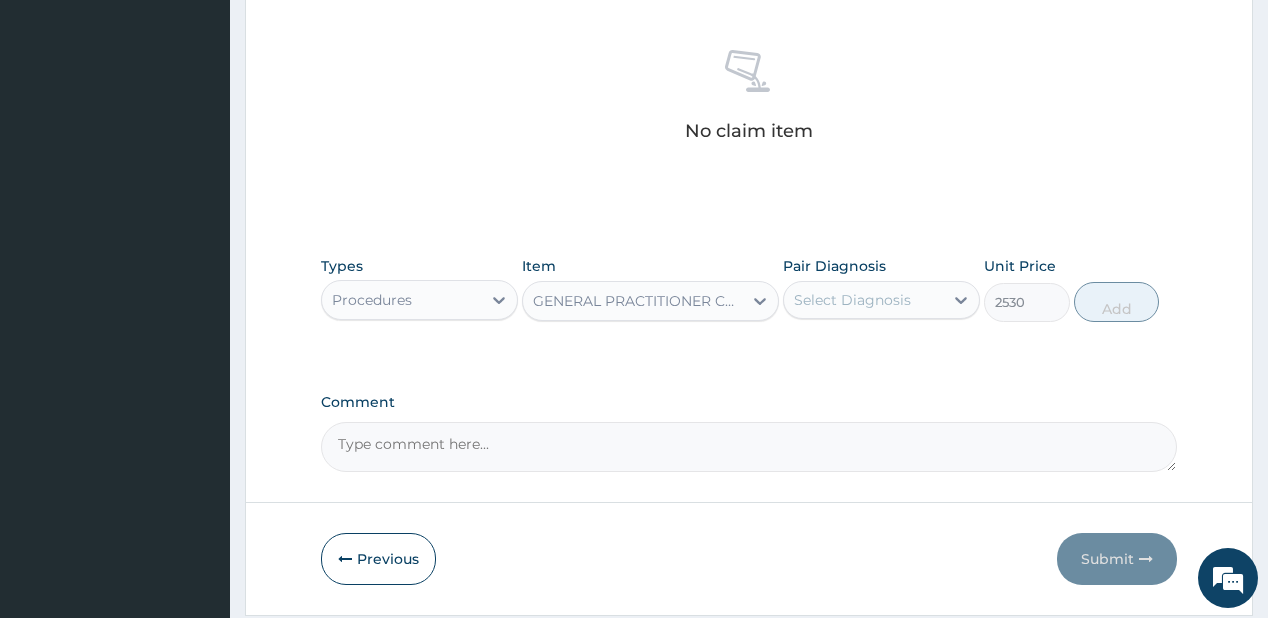 click on "Select Diagnosis" at bounding box center [852, 300] 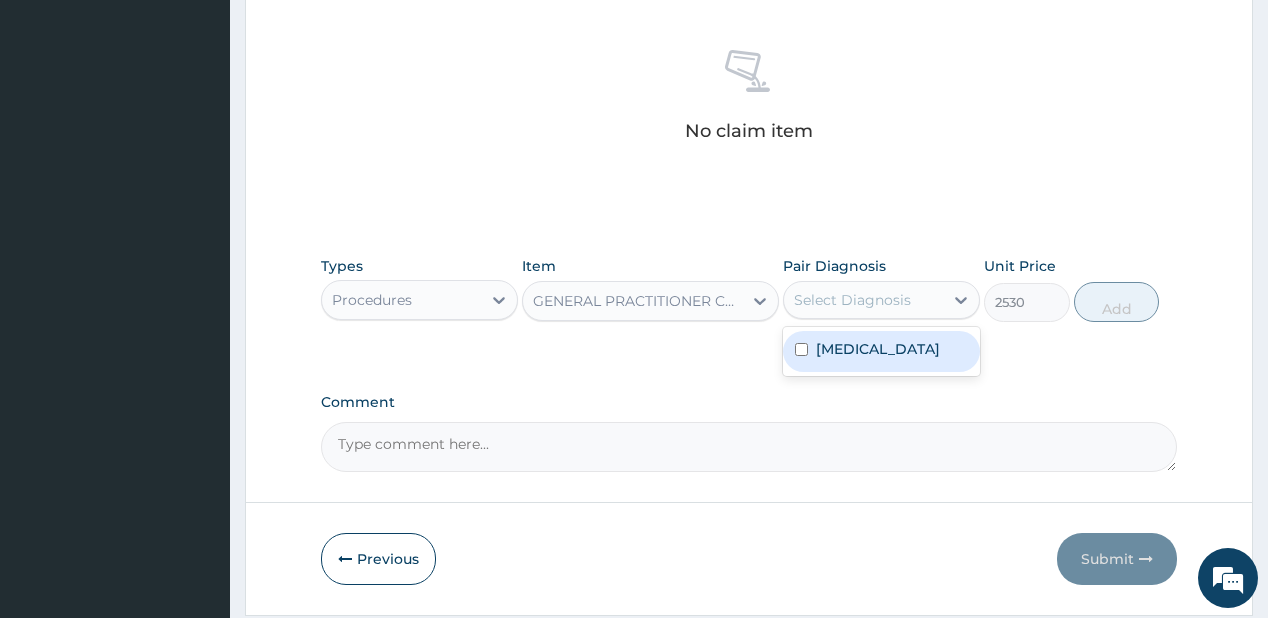 click at bounding box center [801, 349] 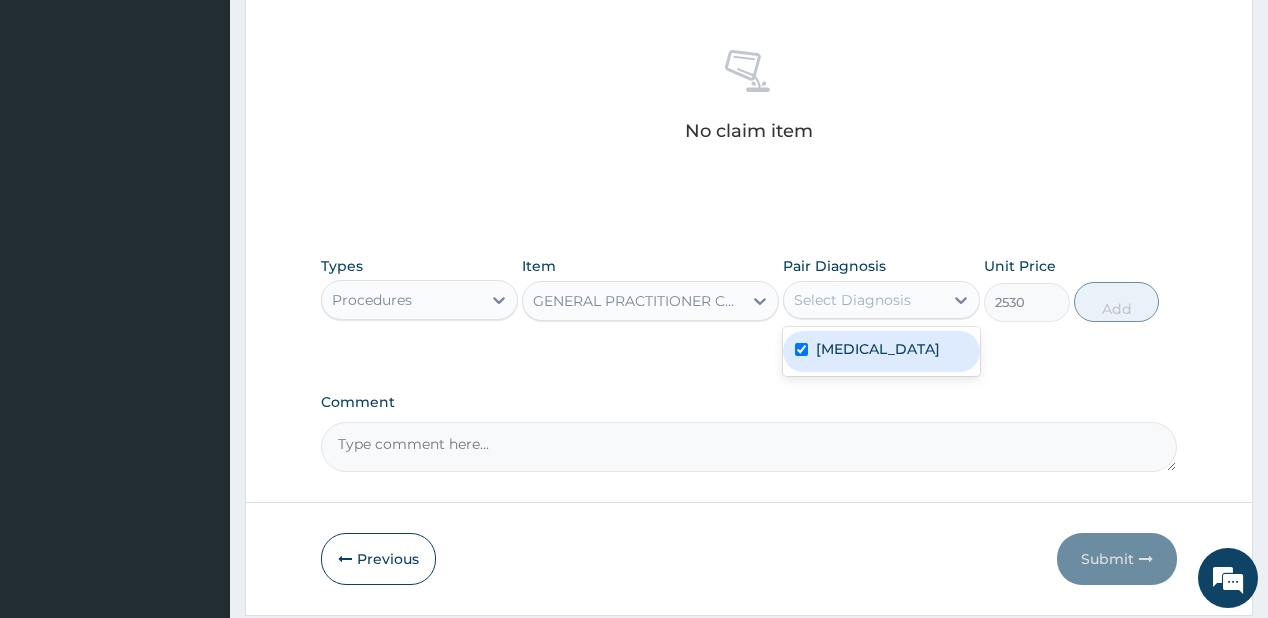 checkbox on "true" 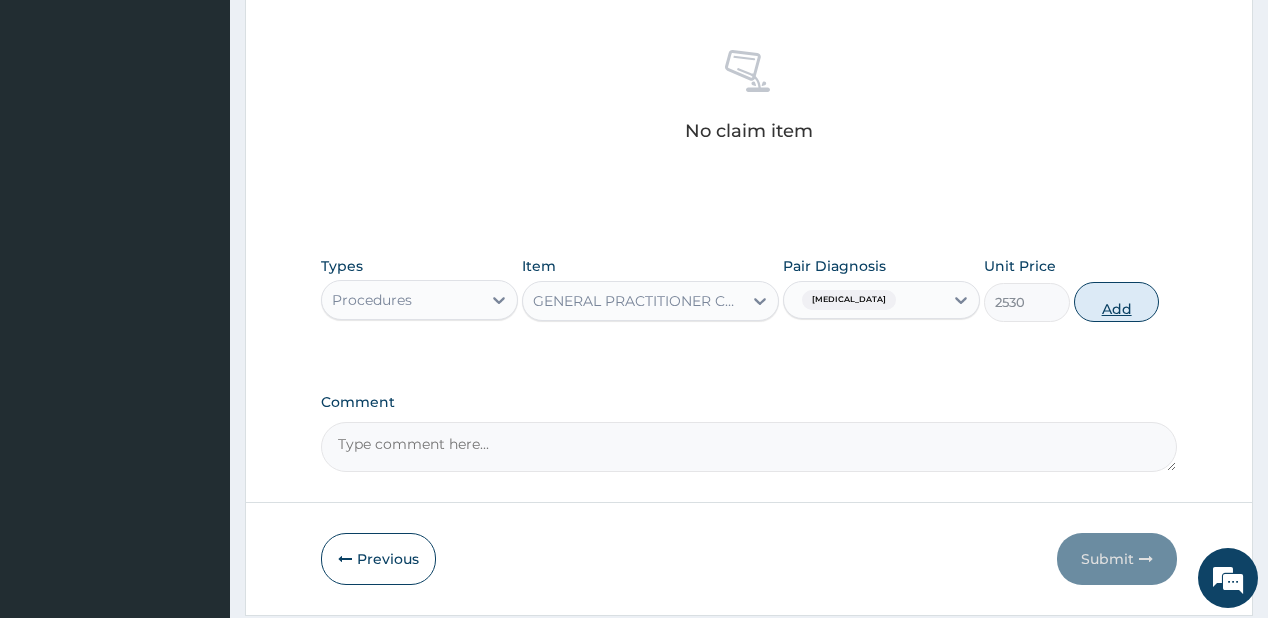 click on "Add" at bounding box center [1117, 302] 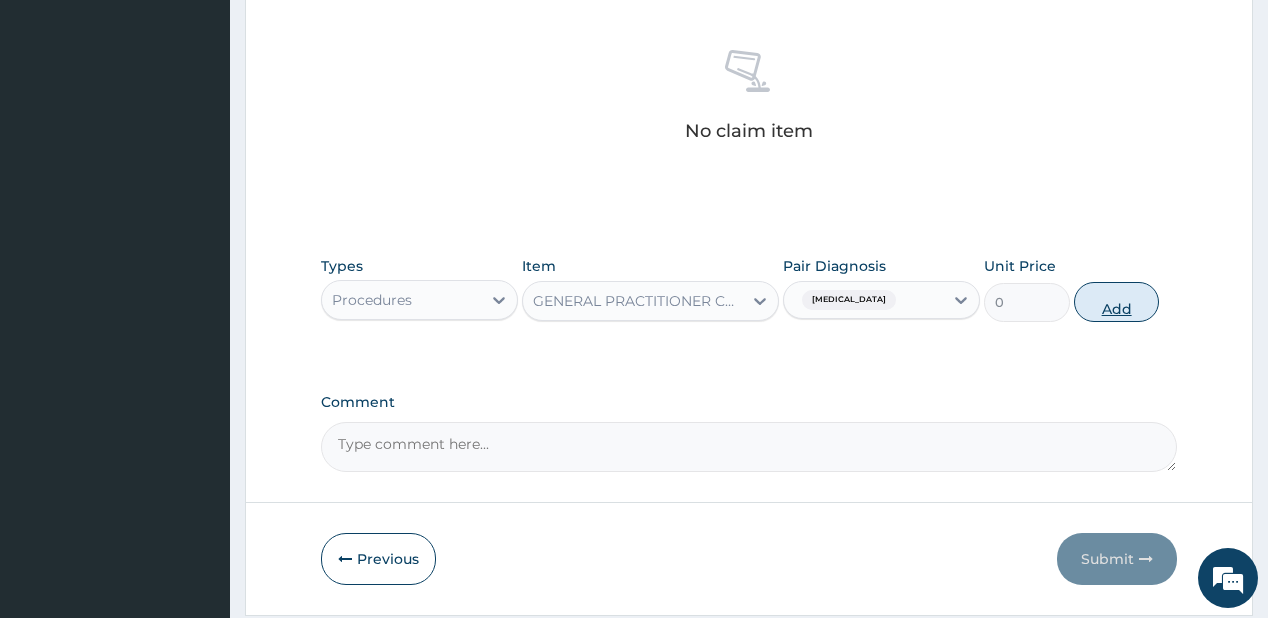 scroll, scrollTop: 748, scrollLeft: 0, axis: vertical 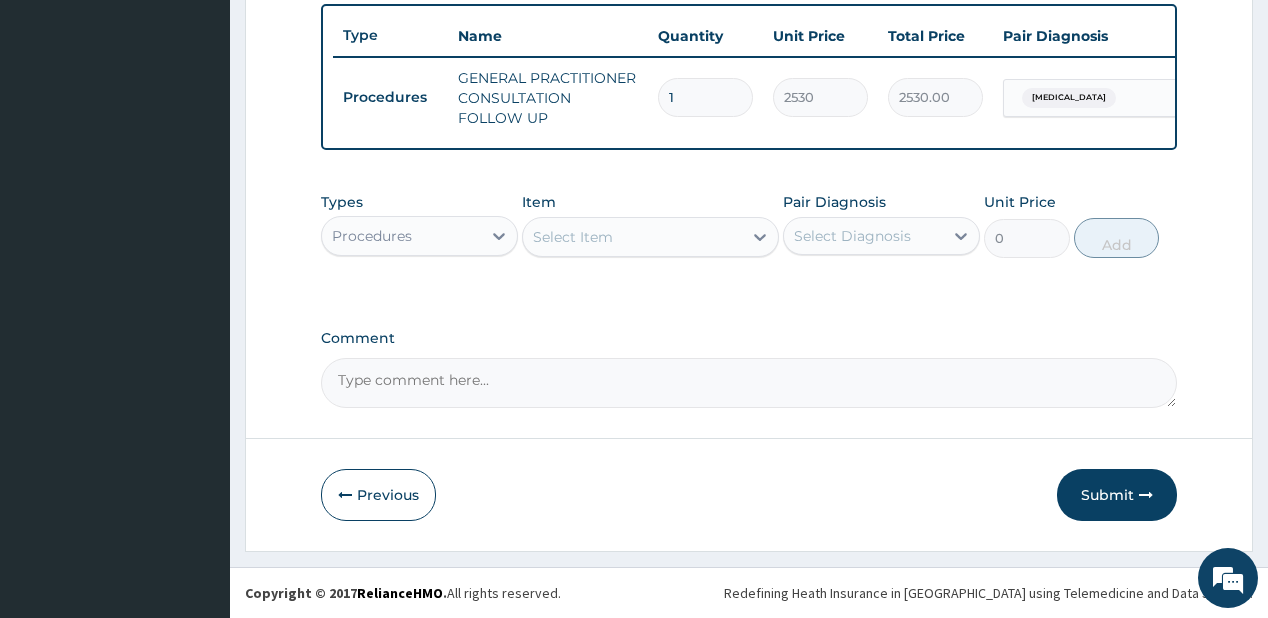 drag, startPoint x: 368, startPoint y: 236, endPoint x: 380, endPoint y: 260, distance: 26.832815 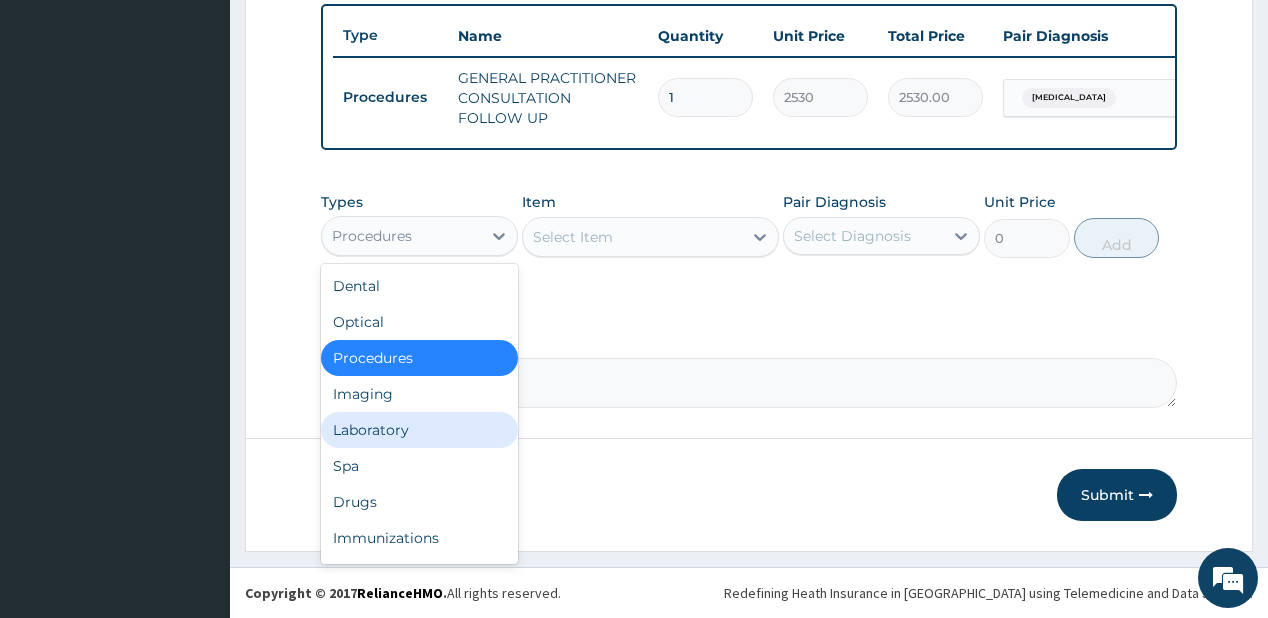 click on "Laboratory" at bounding box center [419, 430] 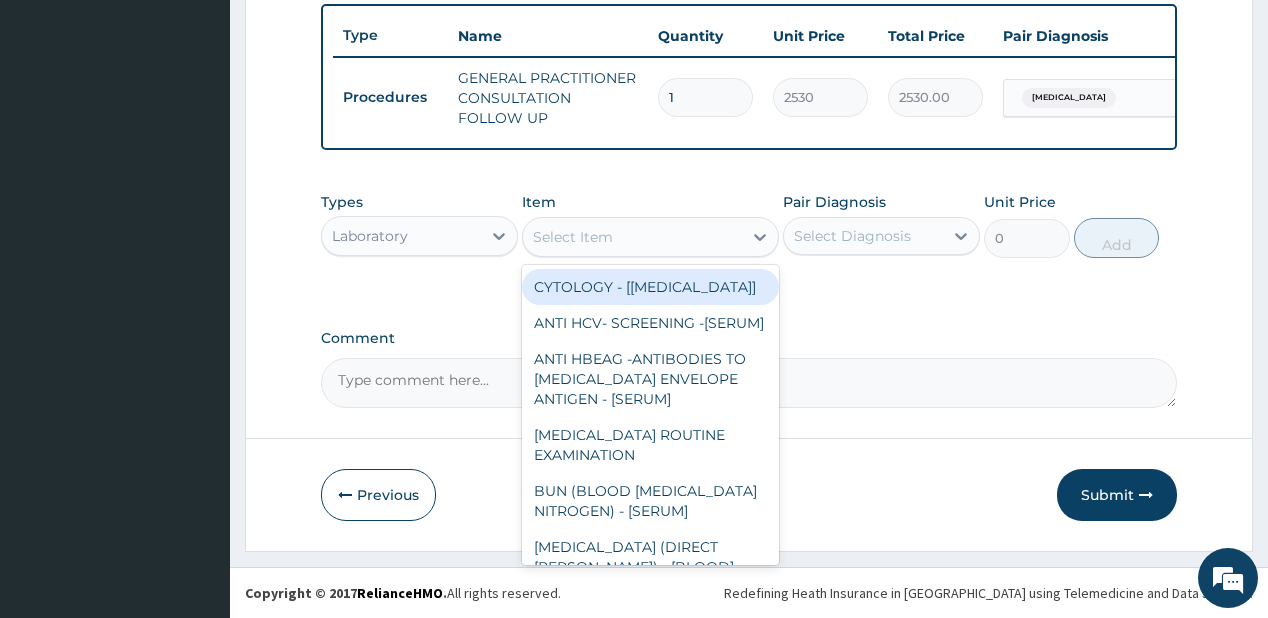 click on "Select Item" at bounding box center (650, 237) 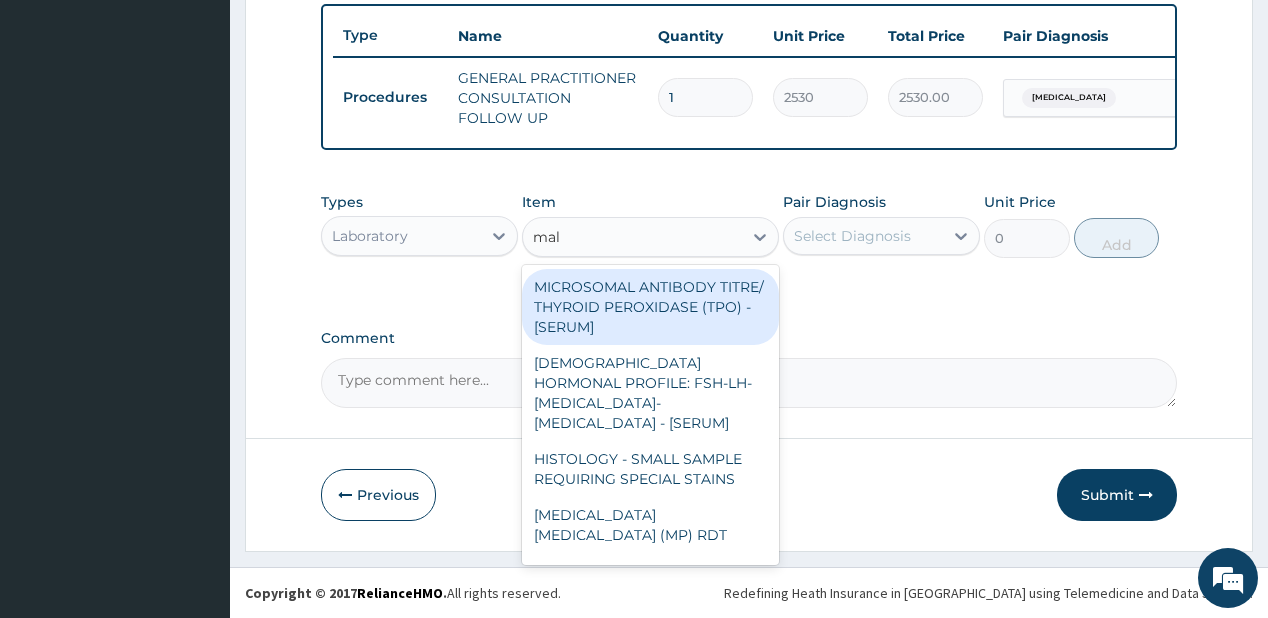 type on "mala" 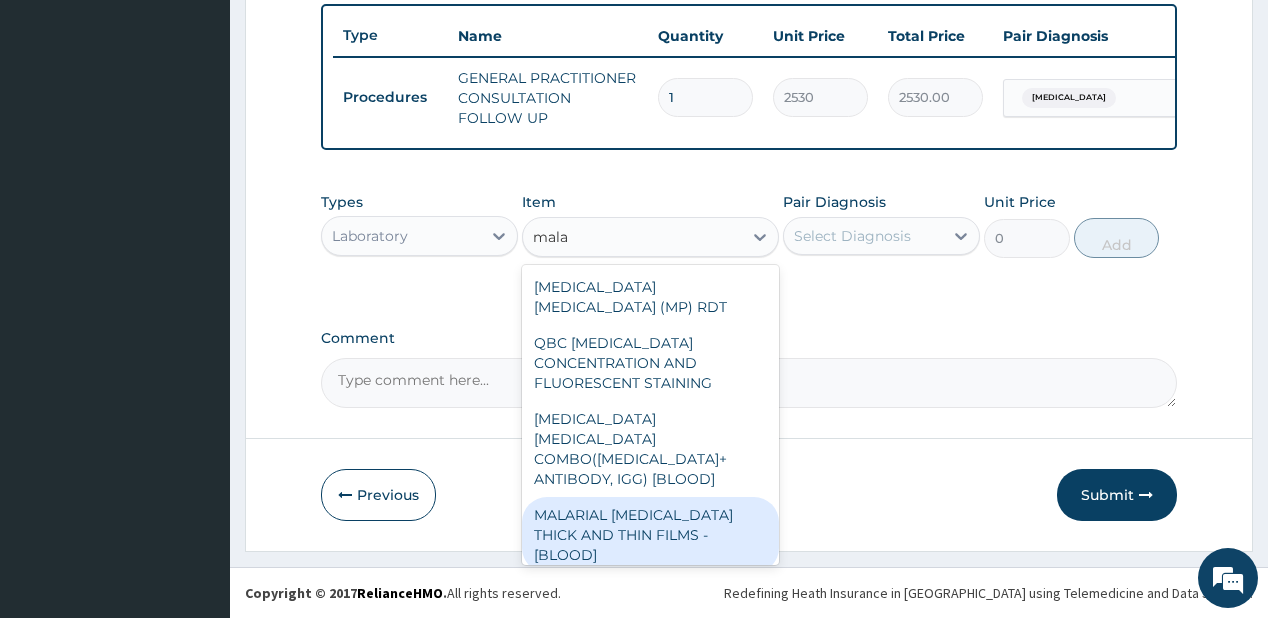 click on "MALARIAL [MEDICAL_DATA] THICK AND THIN FILMS - [BLOOD]" at bounding box center [650, 535] 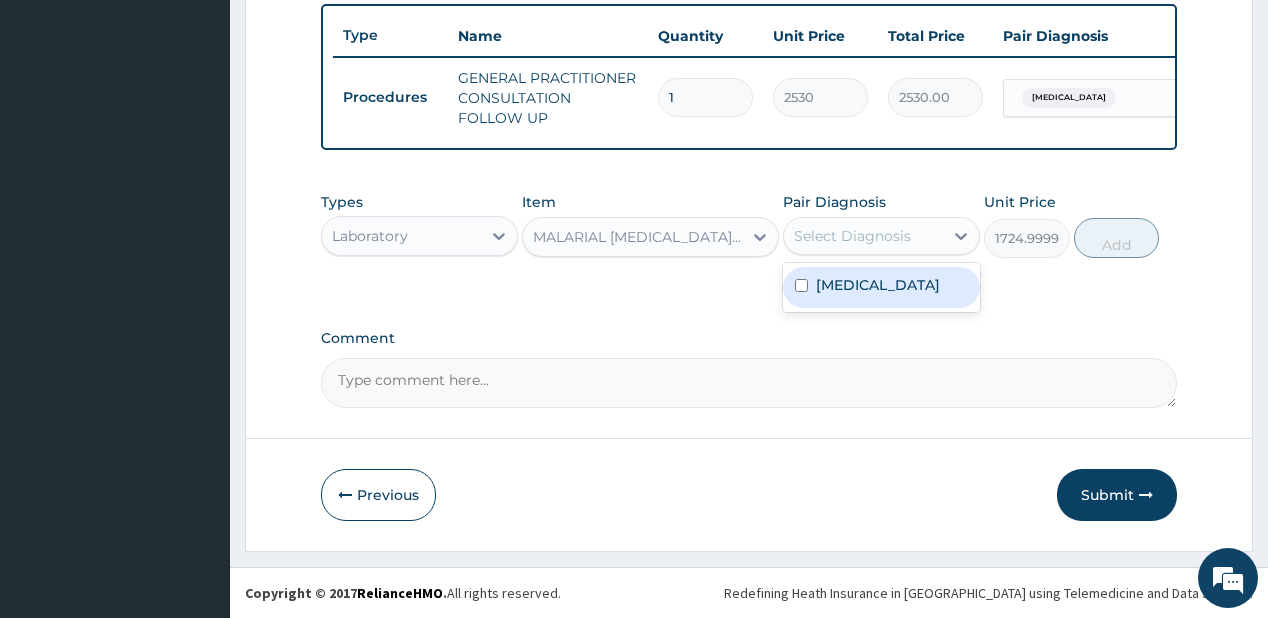 click on "Select Diagnosis" at bounding box center [863, 236] 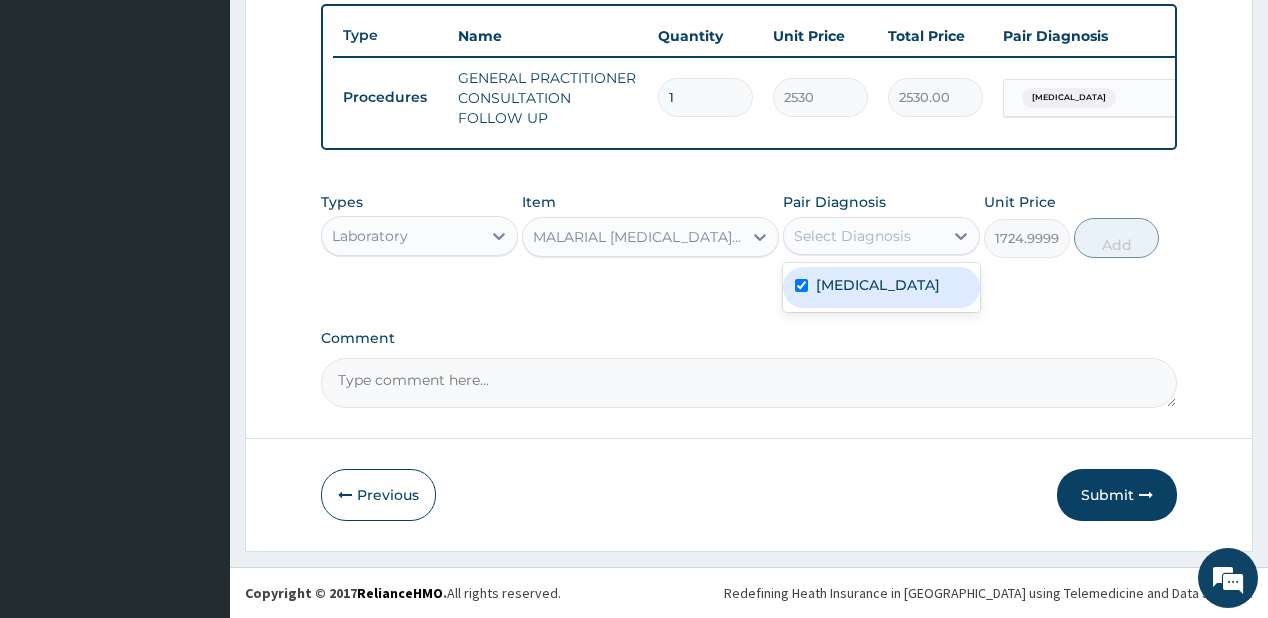 checkbox on "true" 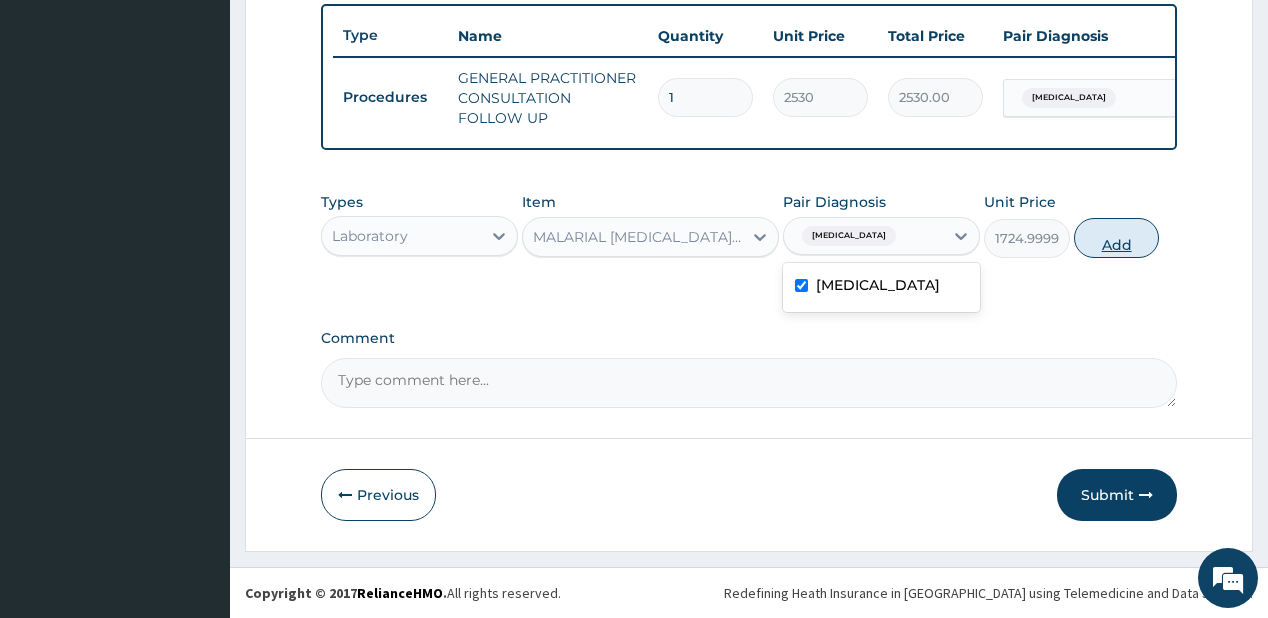 click on "Add" at bounding box center [1117, 238] 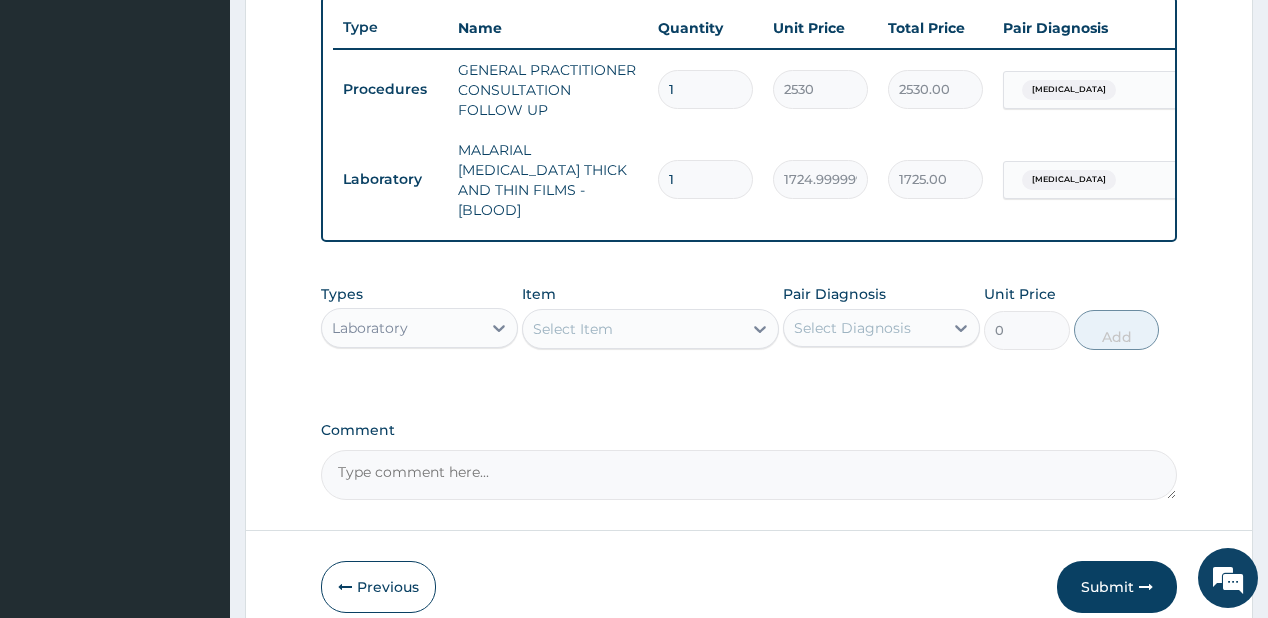click on "Laboratory" at bounding box center [370, 328] 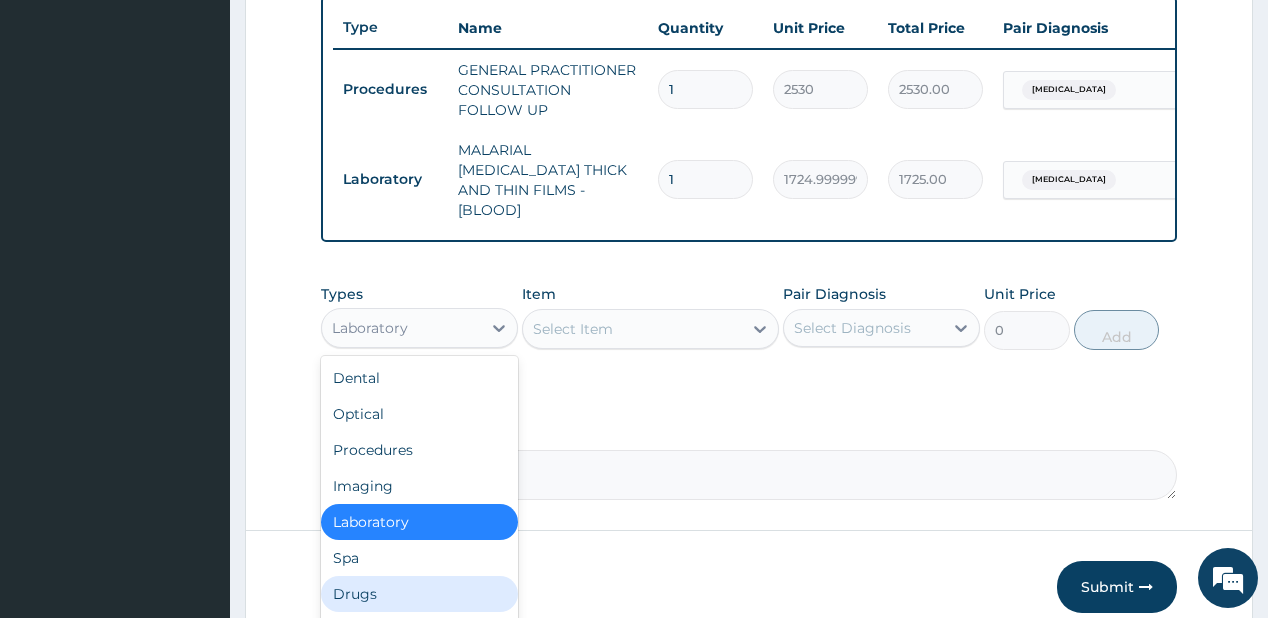 drag, startPoint x: 363, startPoint y: 576, endPoint x: 424, endPoint y: 389, distance: 196.69774 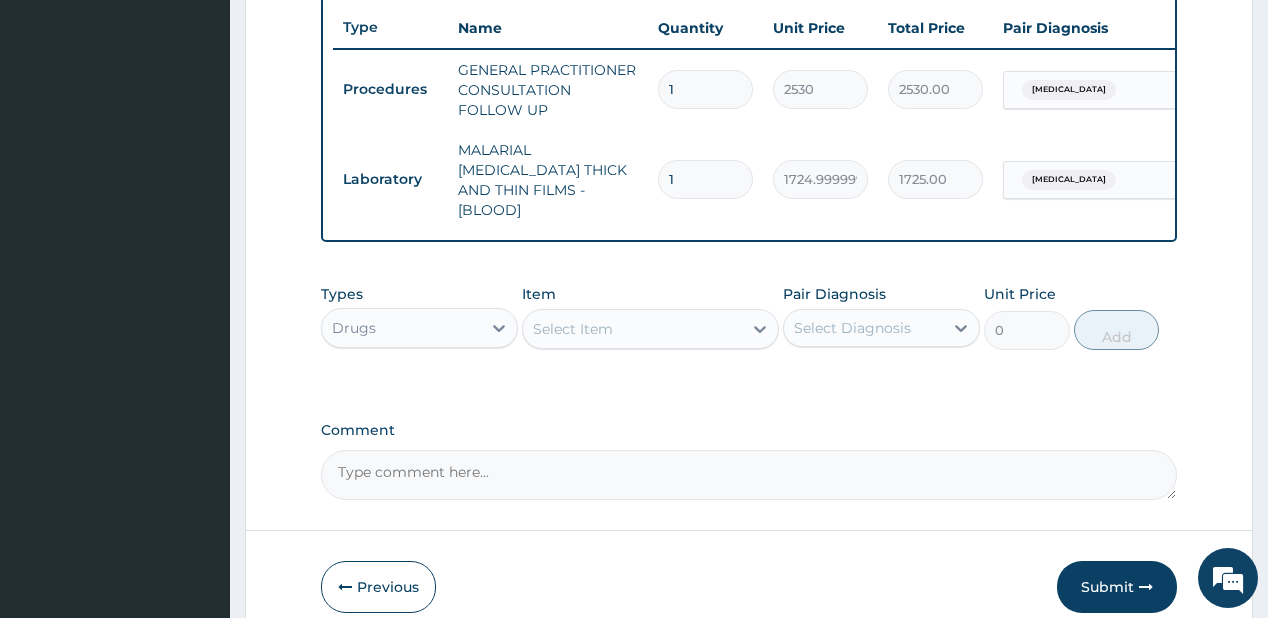 click on "Select Item" at bounding box center [573, 329] 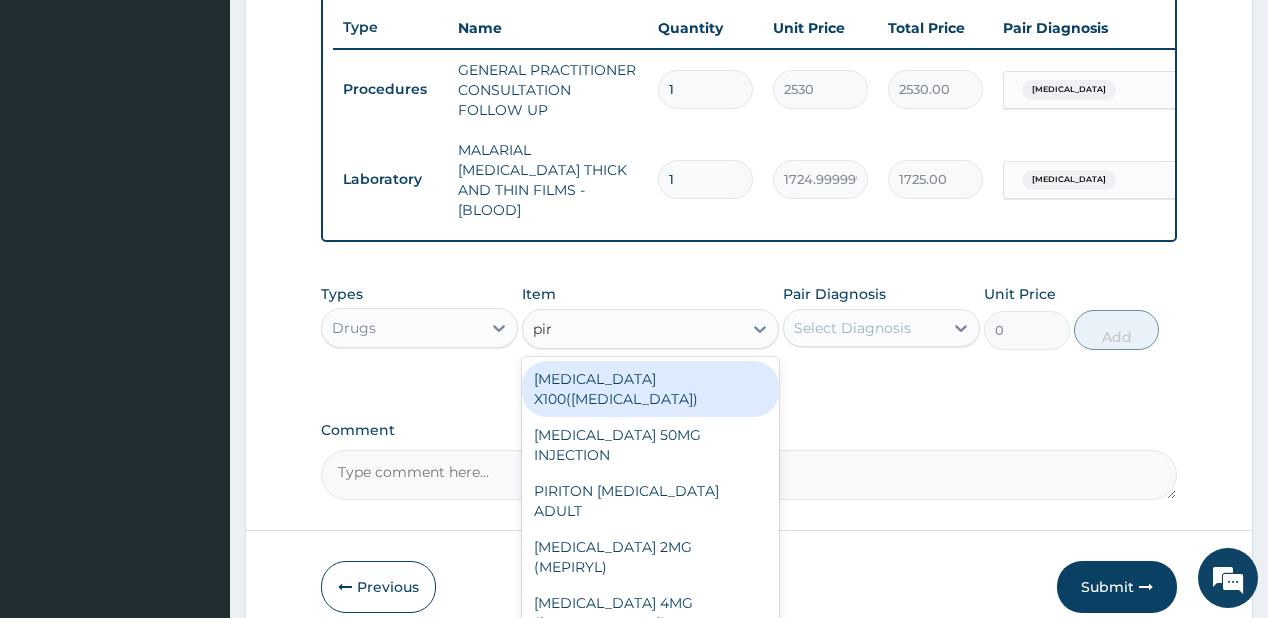 type on "piri" 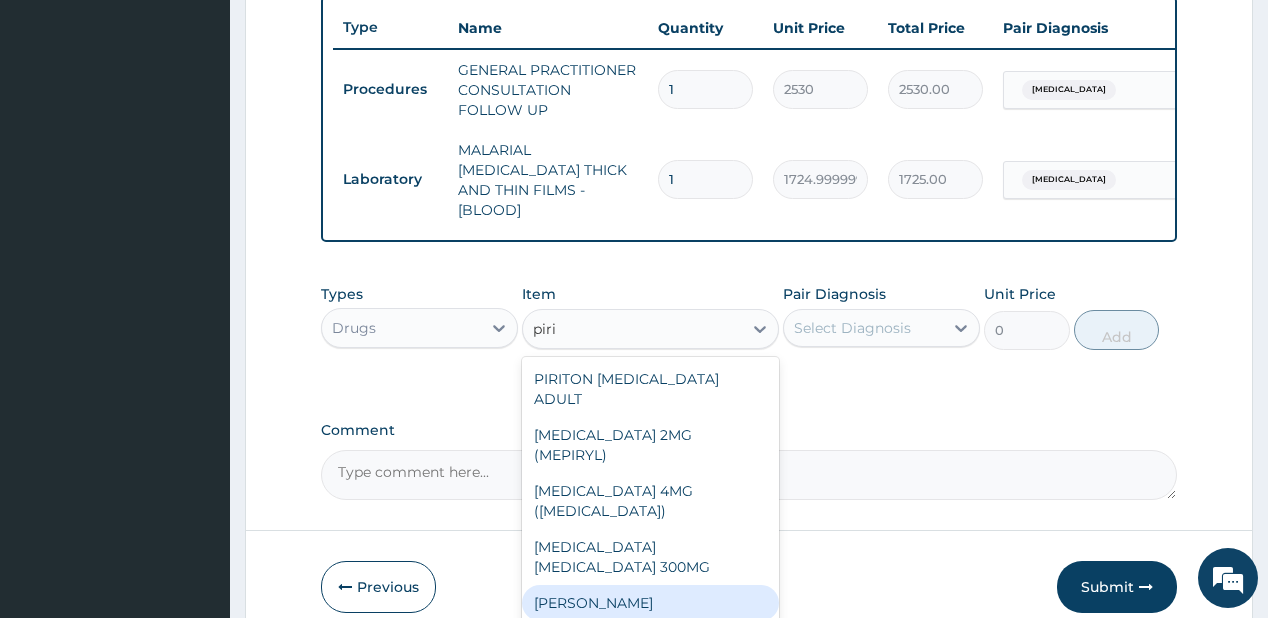 click on "PIRITON TAB EVANS" at bounding box center [650, 603] 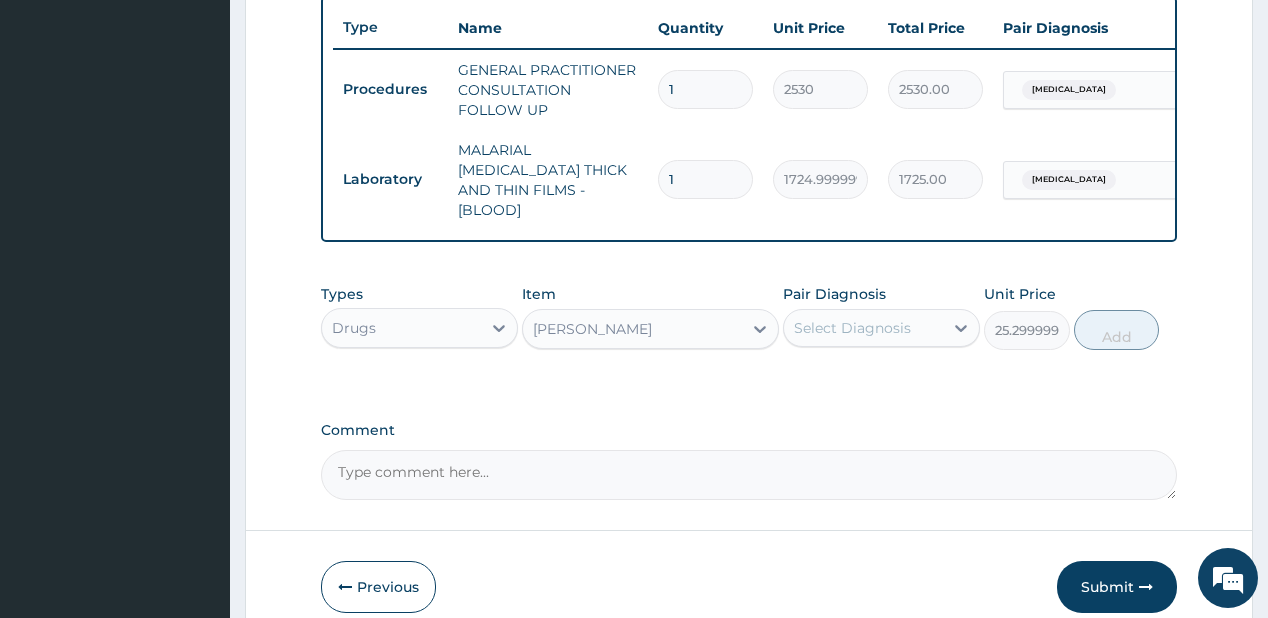 click on "Select Diagnosis" at bounding box center [852, 328] 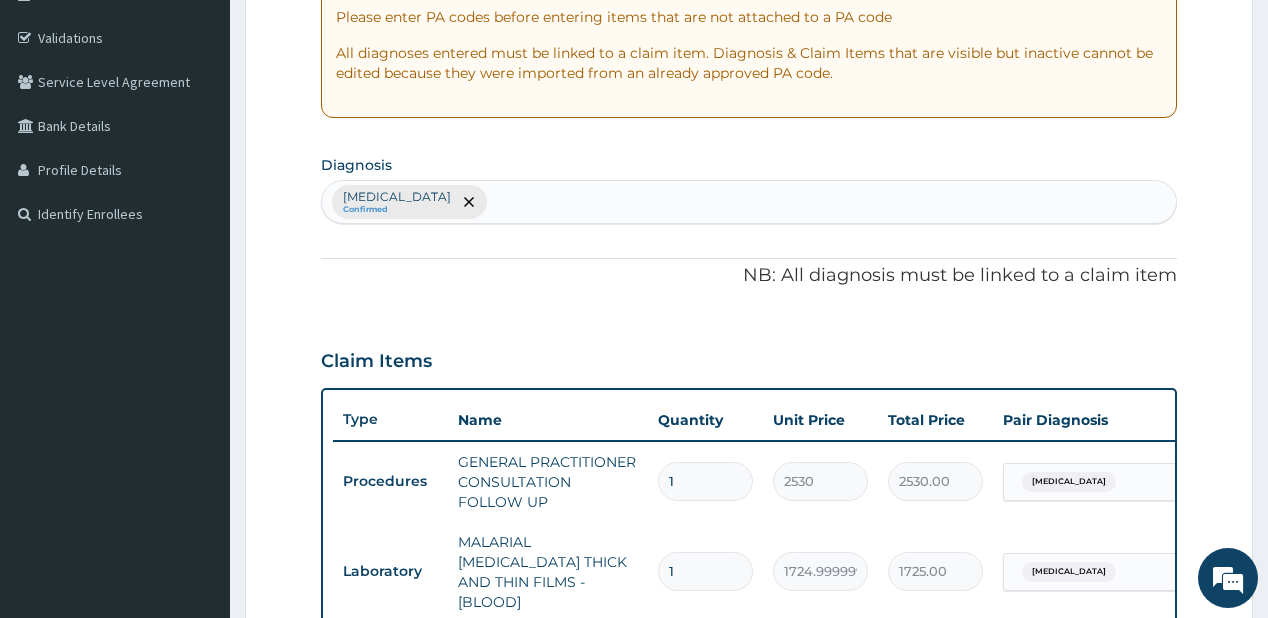 scroll, scrollTop: 348, scrollLeft: 0, axis: vertical 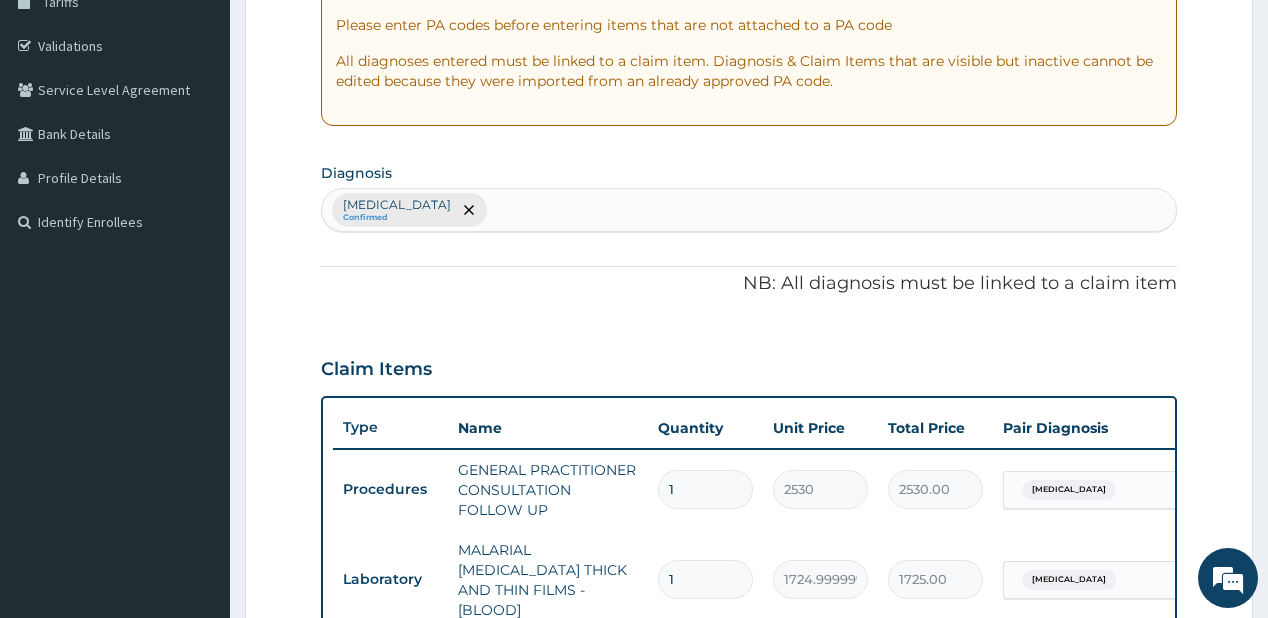 click on "Malaria Confirmed" at bounding box center (748, 210) 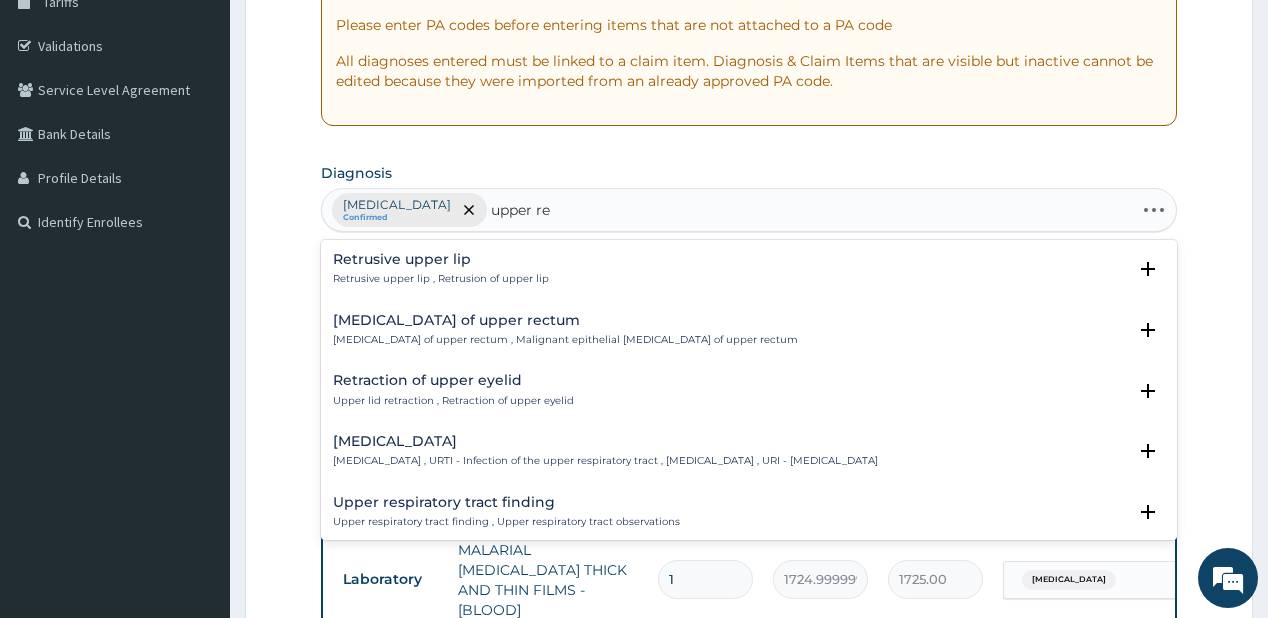 type on "upper res" 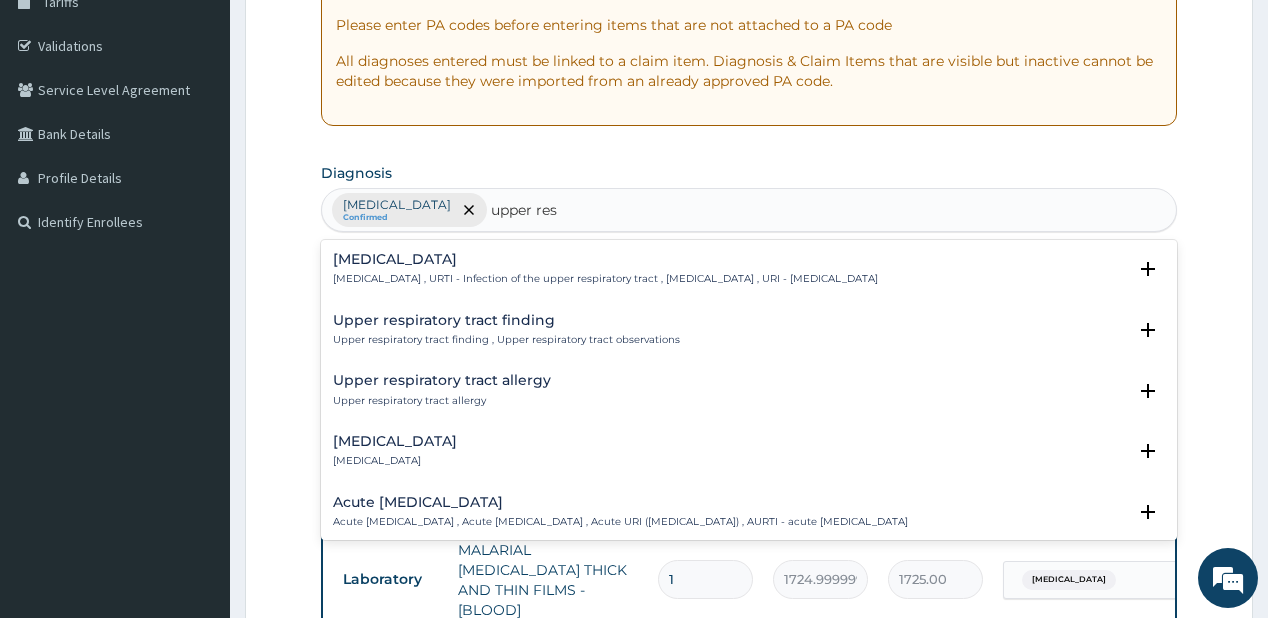 click on "Upper respiratory infection , URTI - Infection of the upper respiratory tract , Upper respiratory tract infection , URI - Upper respiratory infection" at bounding box center (605, 279) 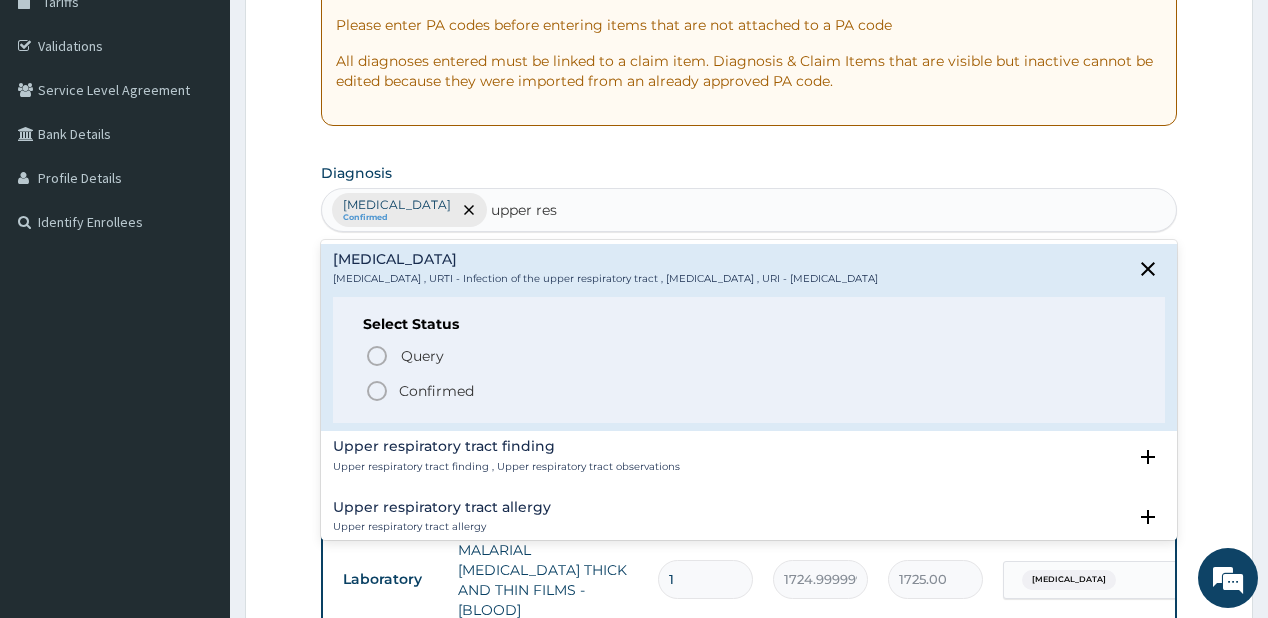 click 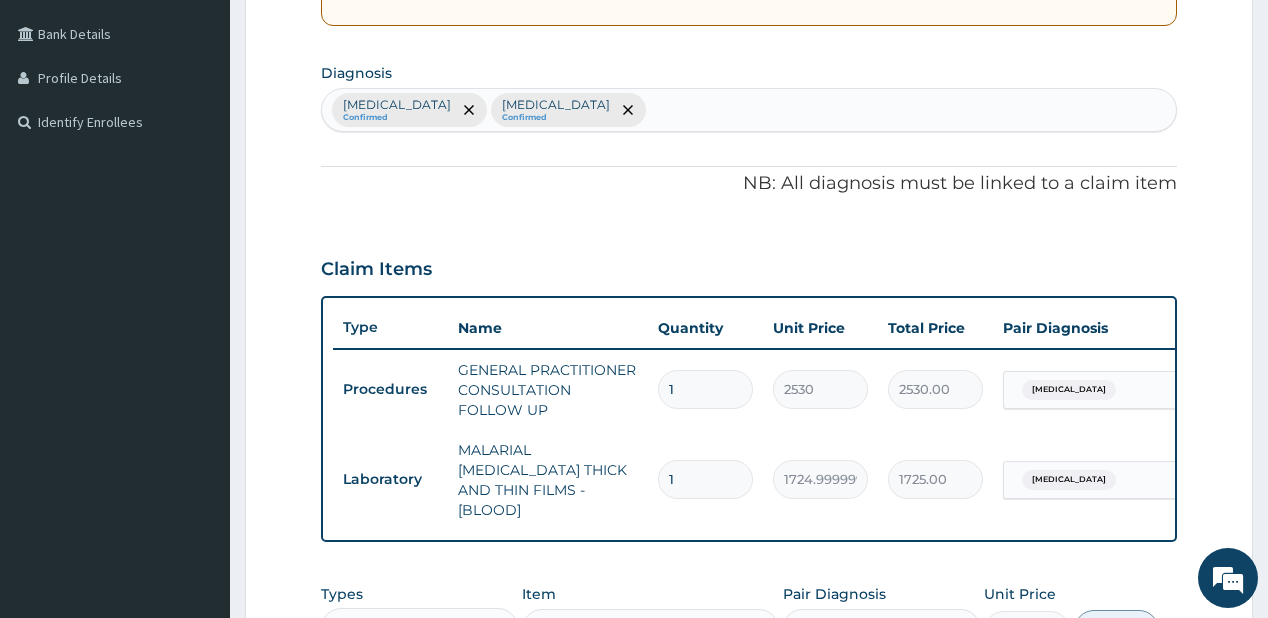 scroll, scrollTop: 668, scrollLeft: 0, axis: vertical 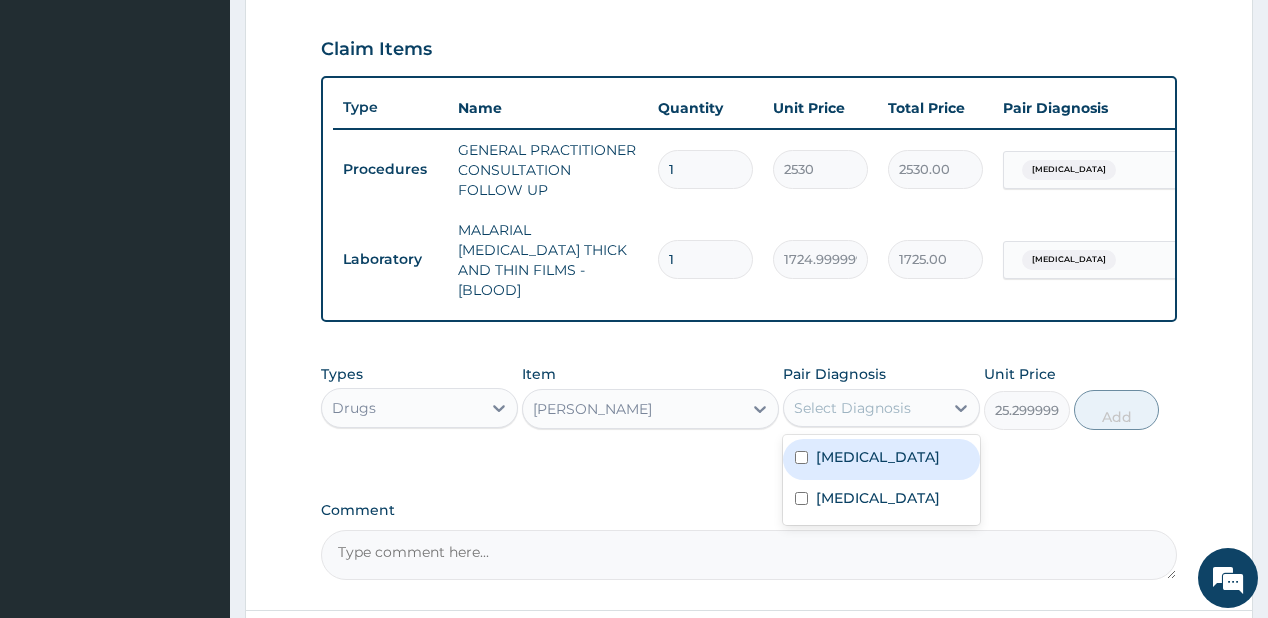 click on "Select Diagnosis" at bounding box center [852, 408] 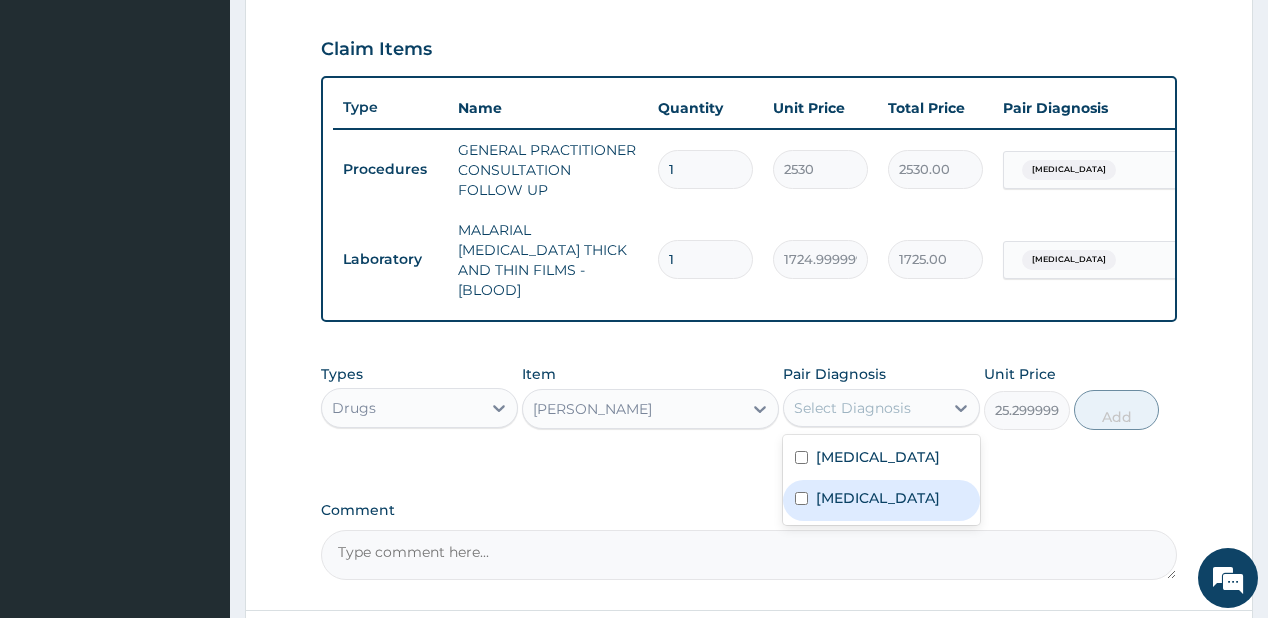 drag, startPoint x: 846, startPoint y: 514, endPoint x: 1086, endPoint y: 438, distance: 251.74591 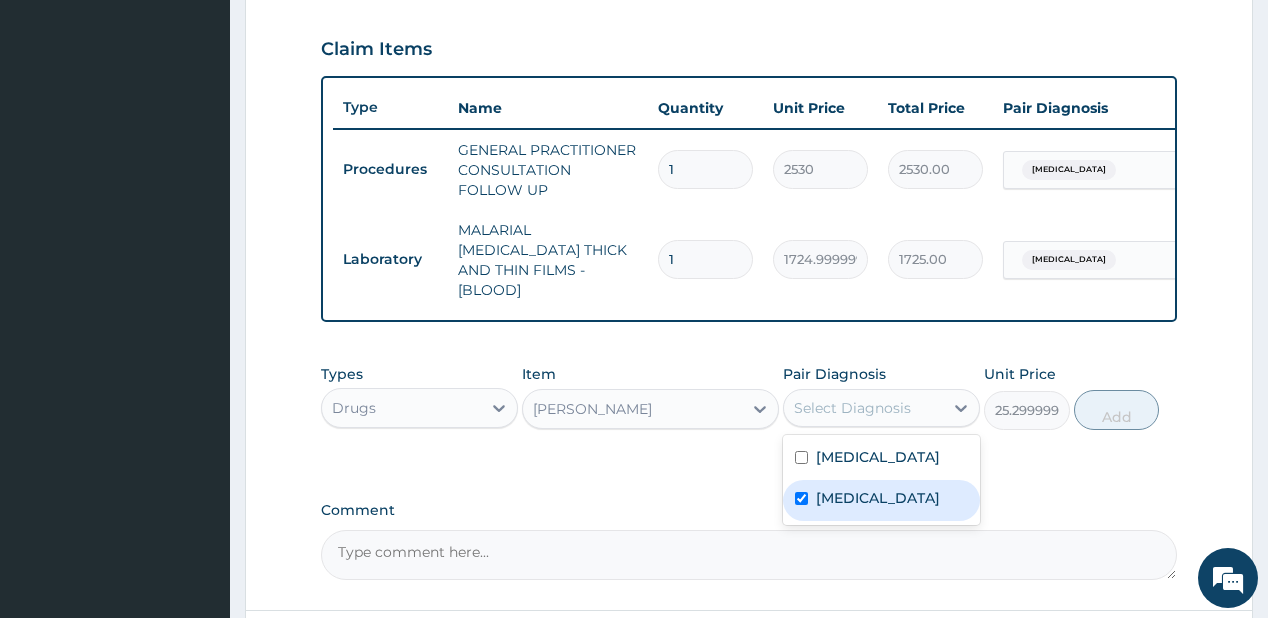 checkbox on "true" 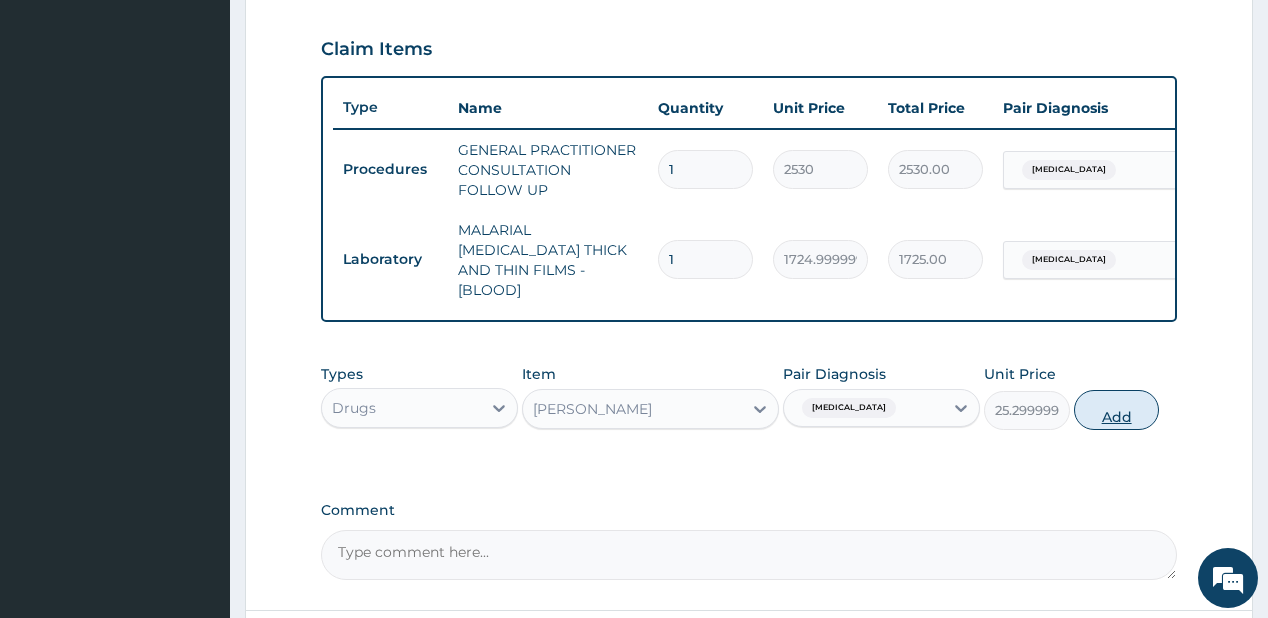 click on "Add" at bounding box center (1117, 410) 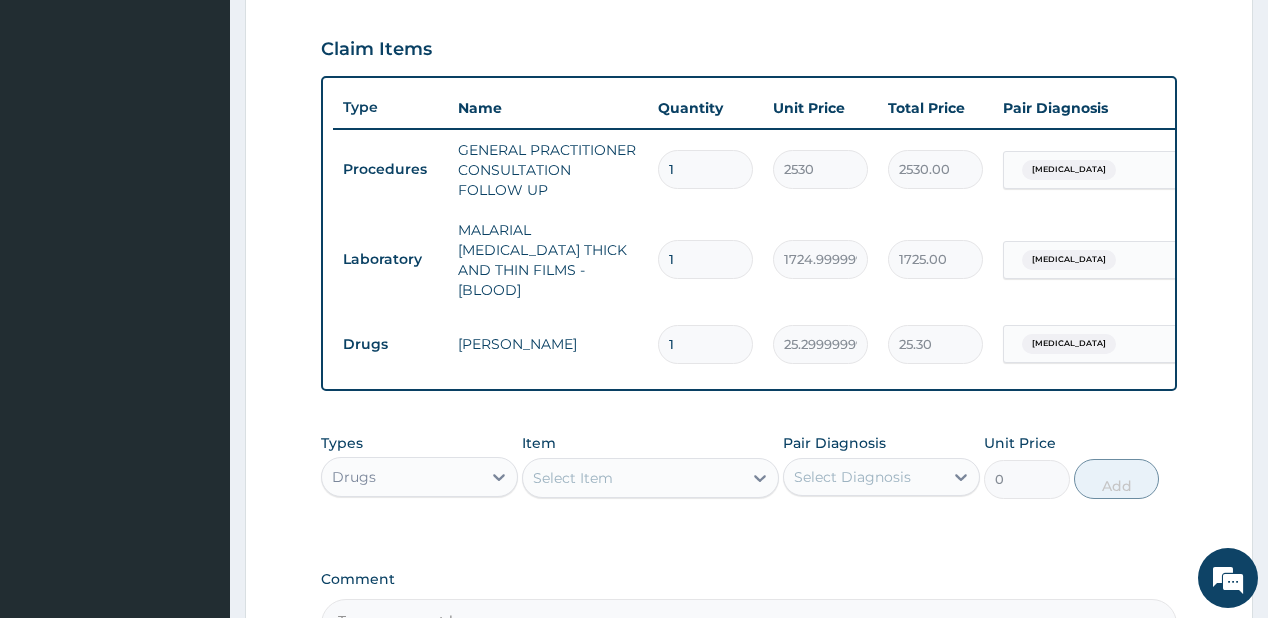click on "Select Item" at bounding box center (632, 478) 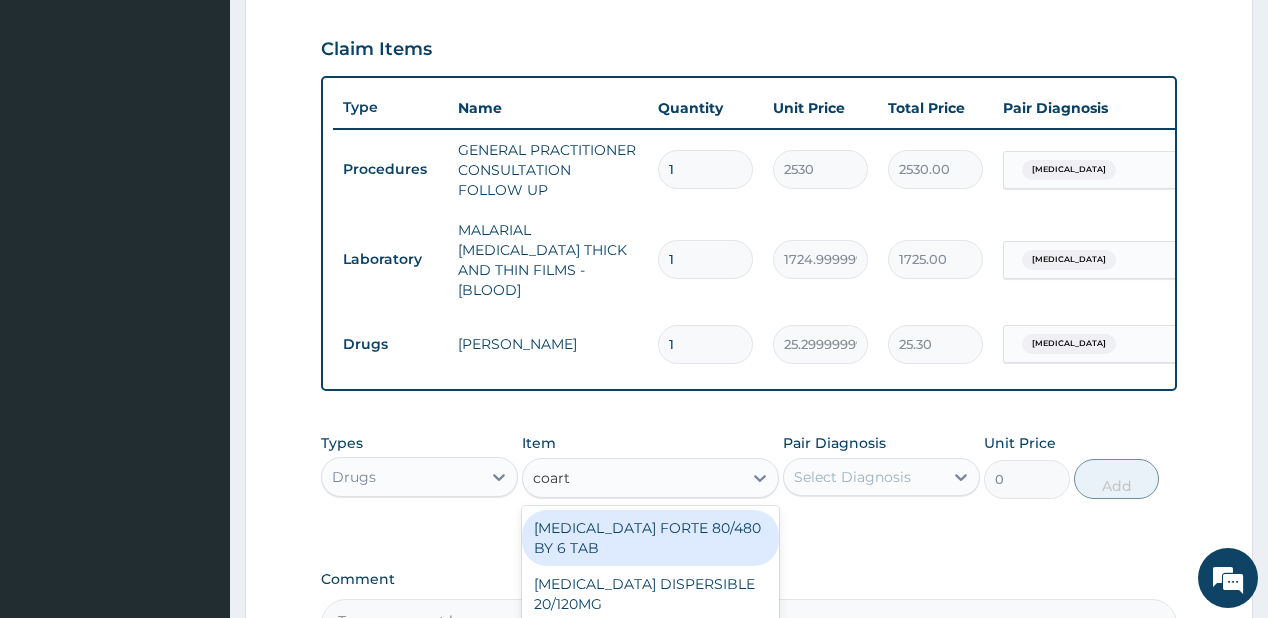 type on "coart" 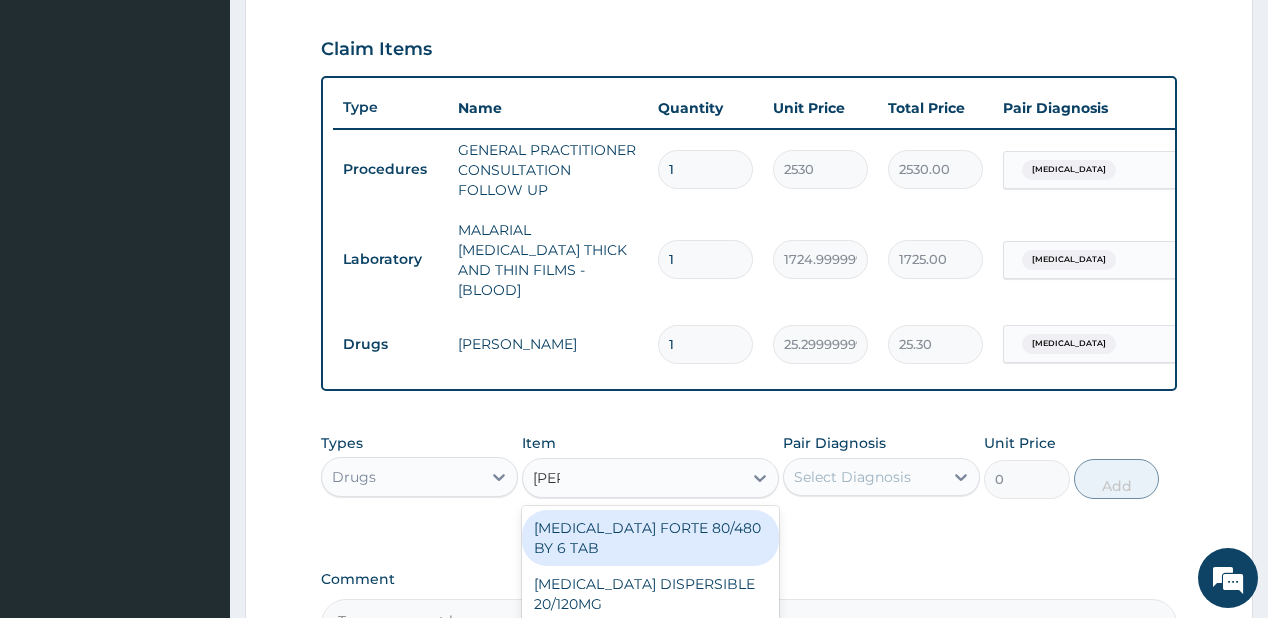 type on "coart" 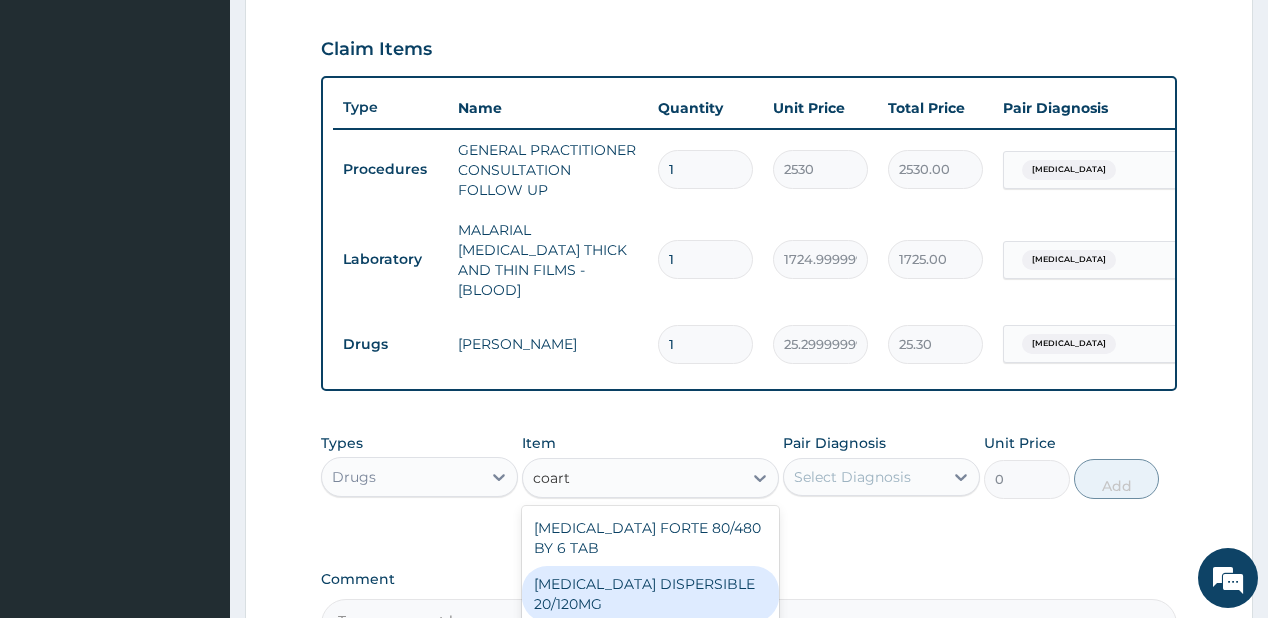 drag, startPoint x: 577, startPoint y: 593, endPoint x: 782, endPoint y: 474, distance: 237.03586 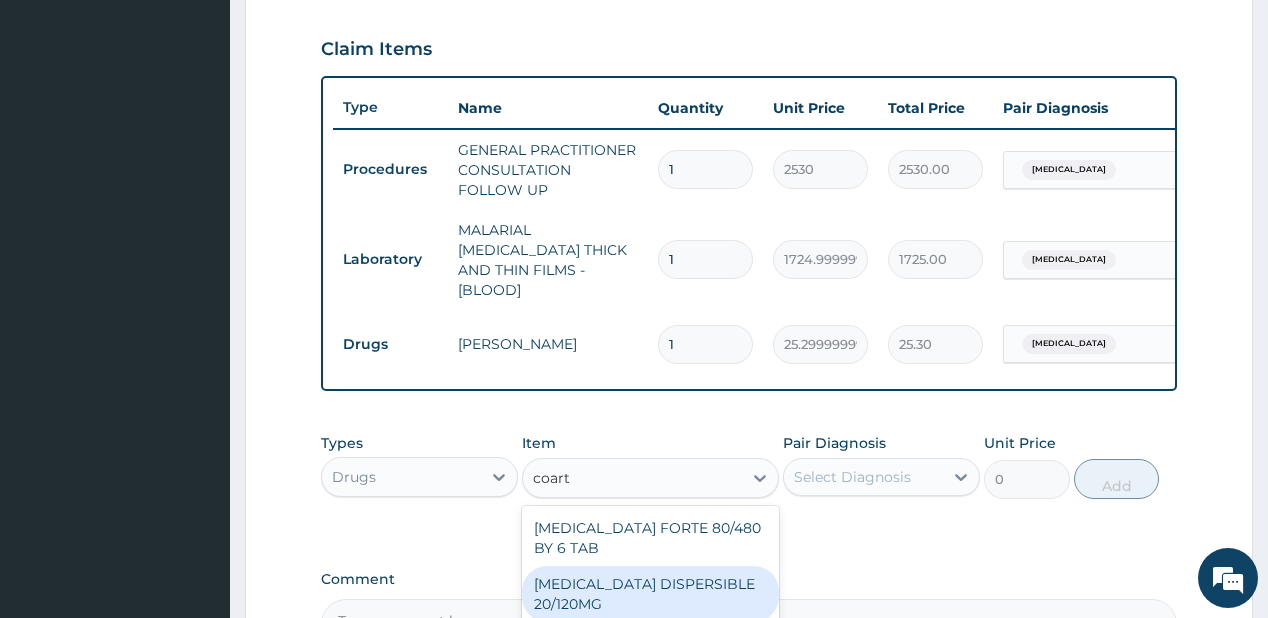 click on "[MEDICAL_DATA] DISPERSIBLE 20/120MG" at bounding box center [650, 594] 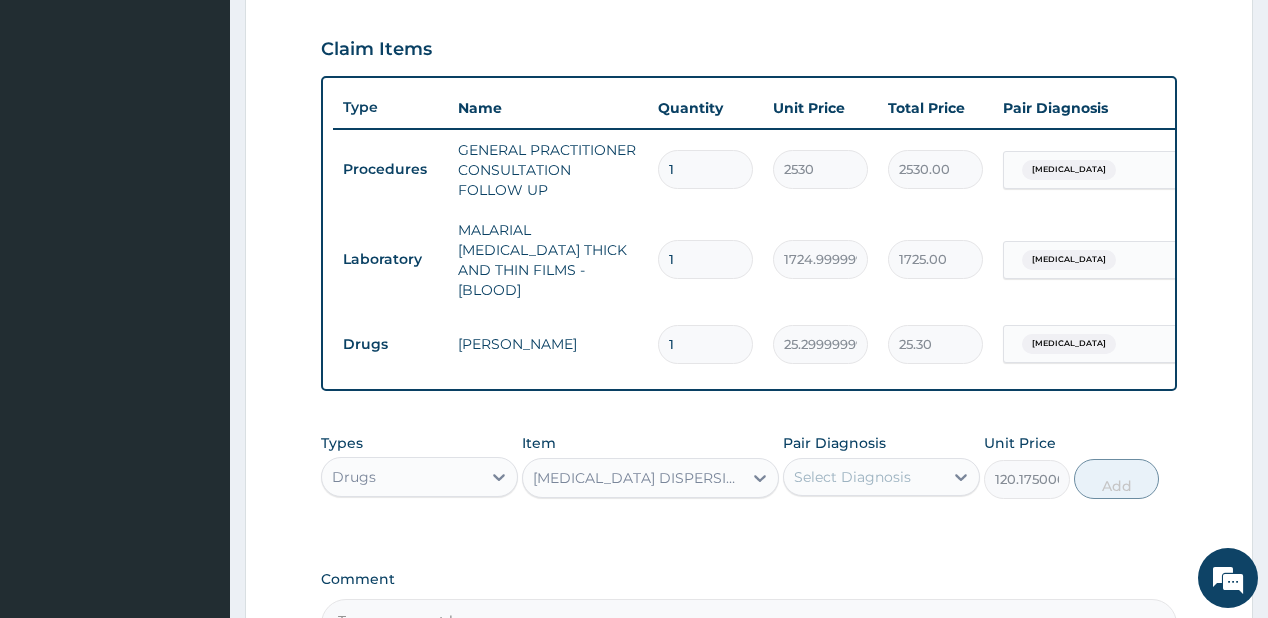 click on "Select Diagnosis" at bounding box center (852, 477) 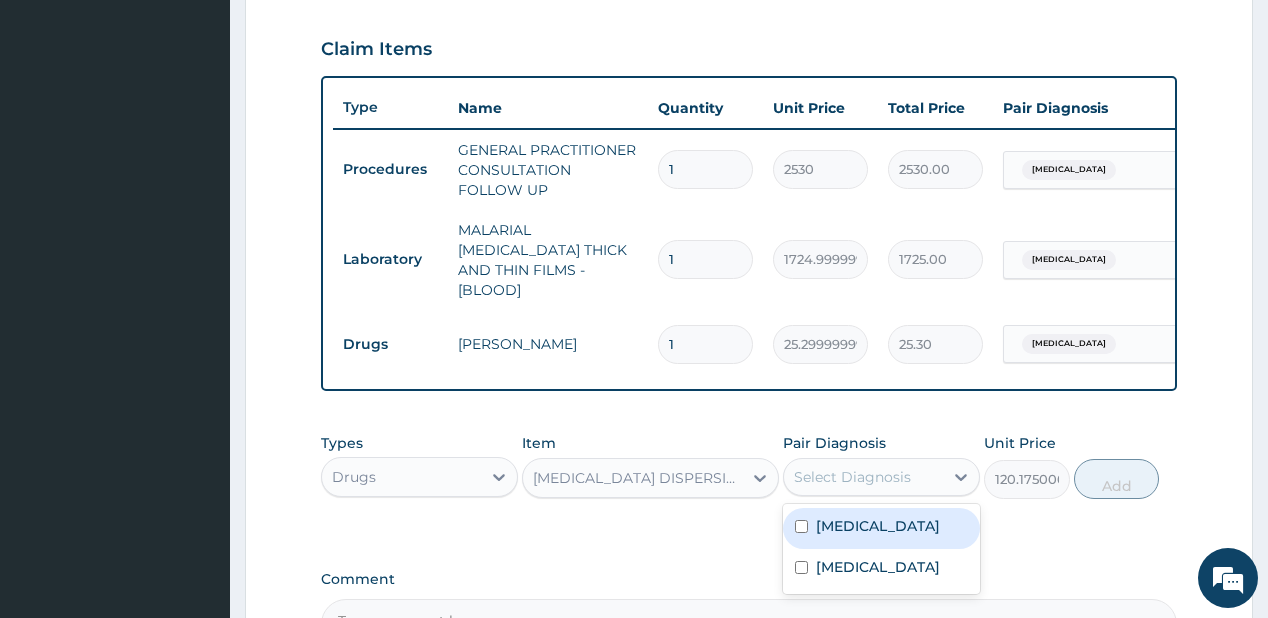click on "[MEDICAL_DATA]" at bounding box center [881, 528] 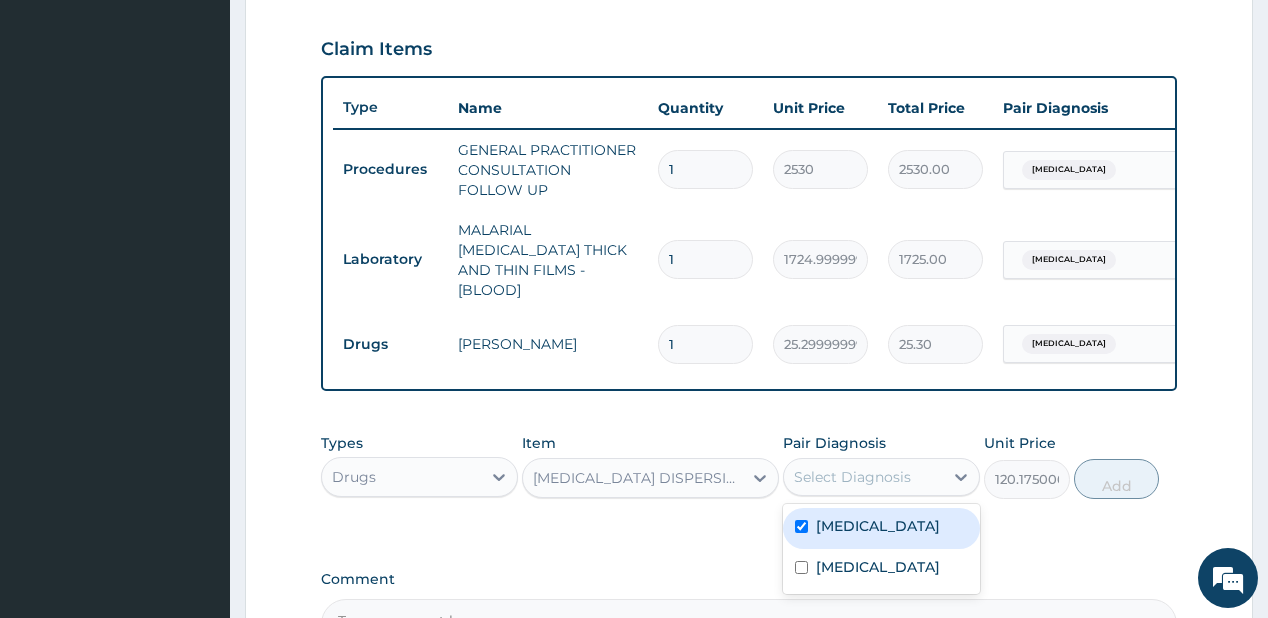 checkbox on "true" 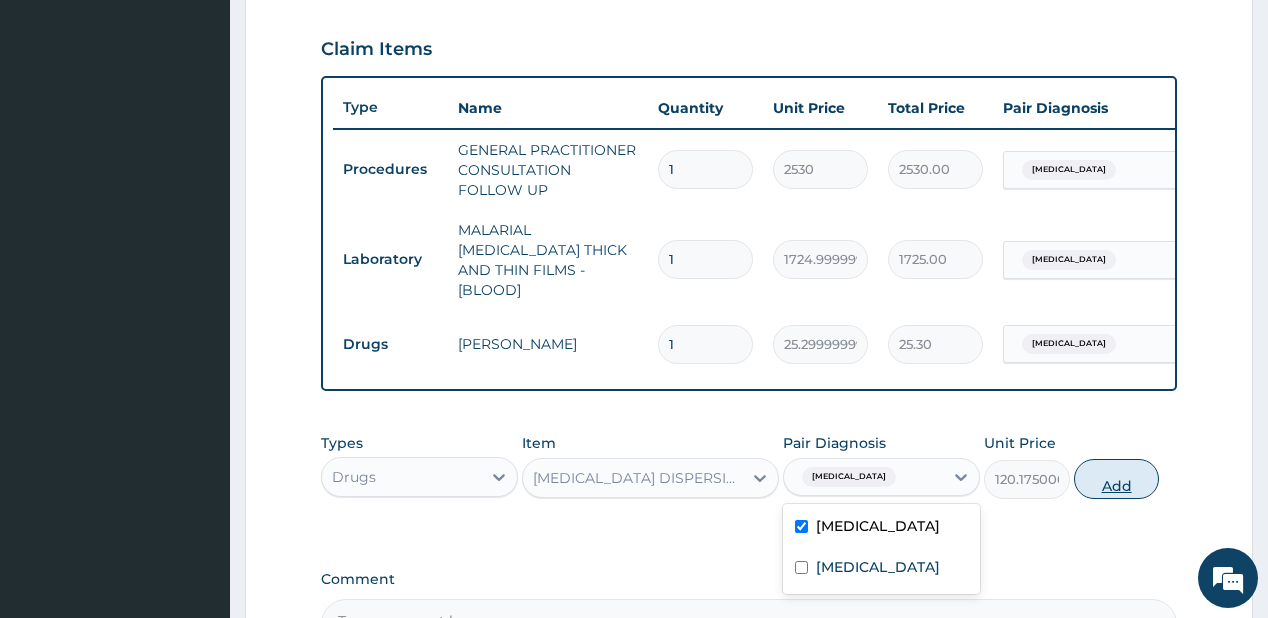 click on "Add" at bounding box center (1117, 479) 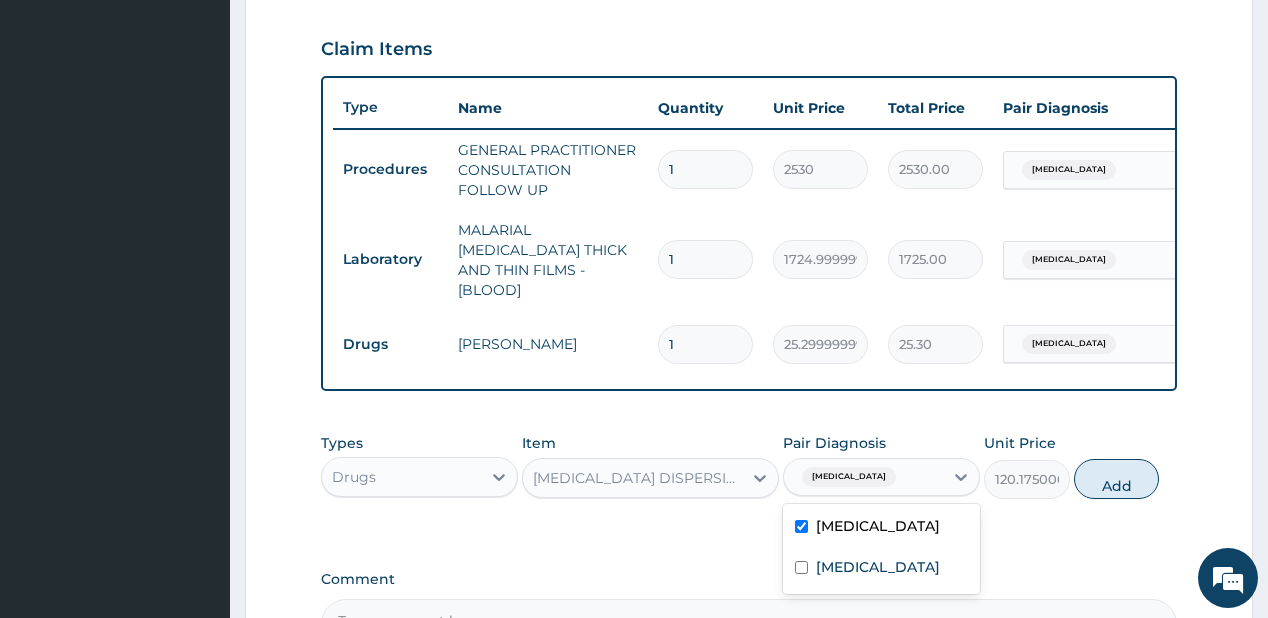 type on "0" 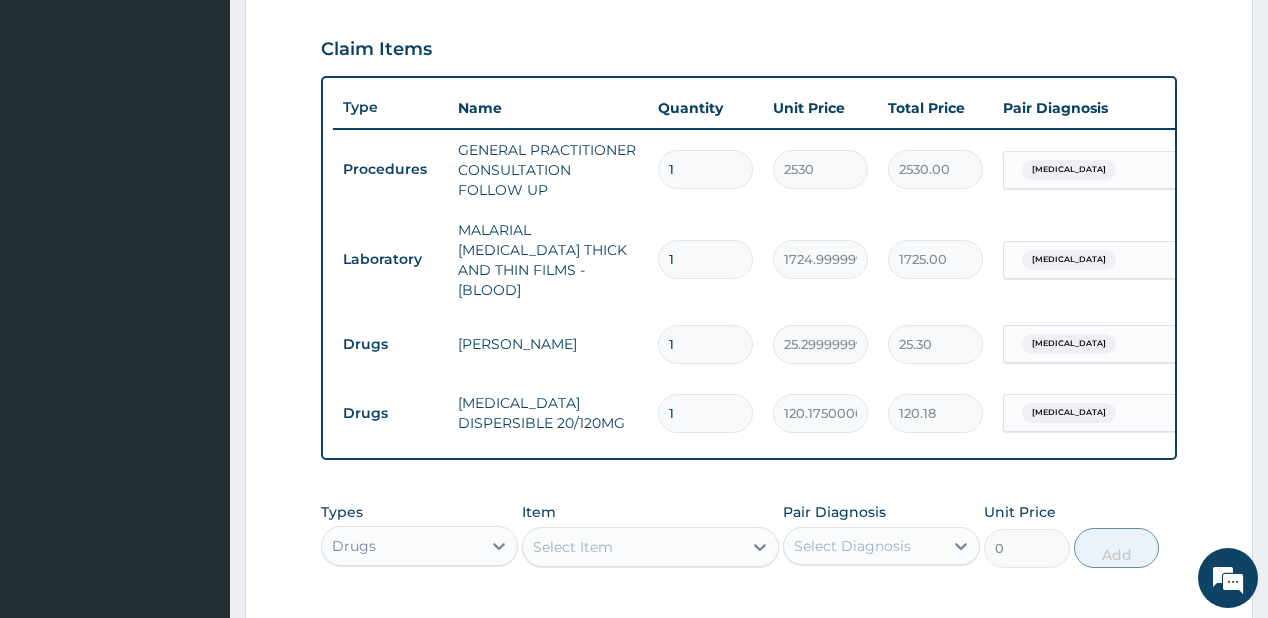 type on "12" 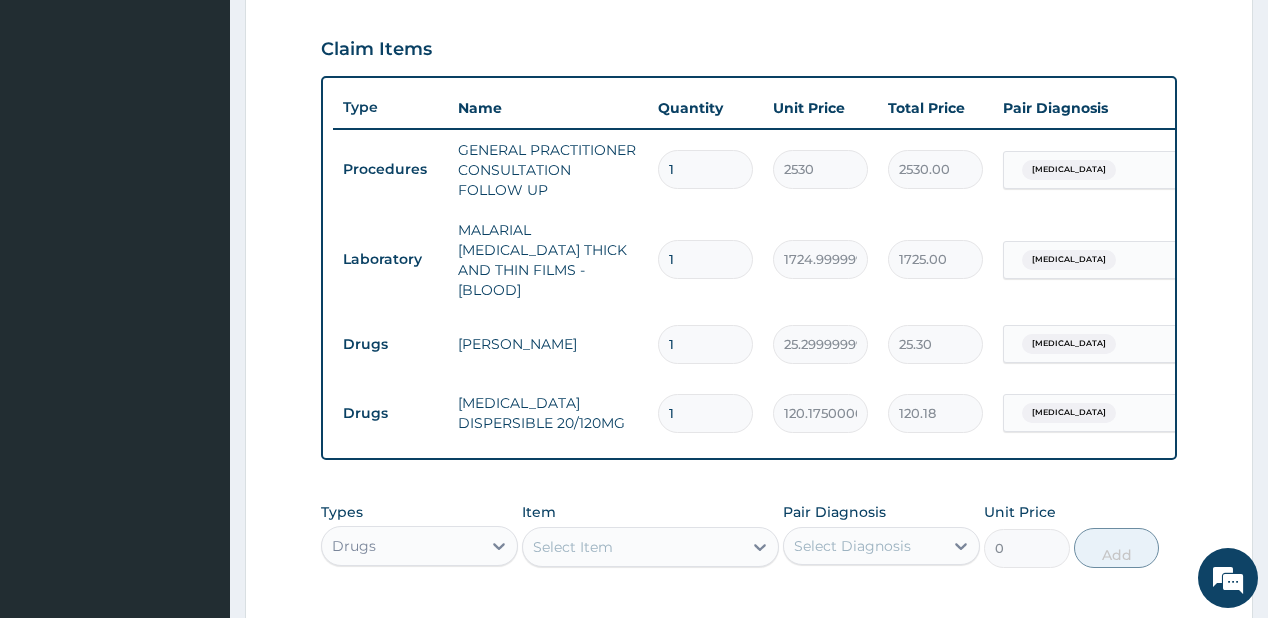 type on "1442.10" 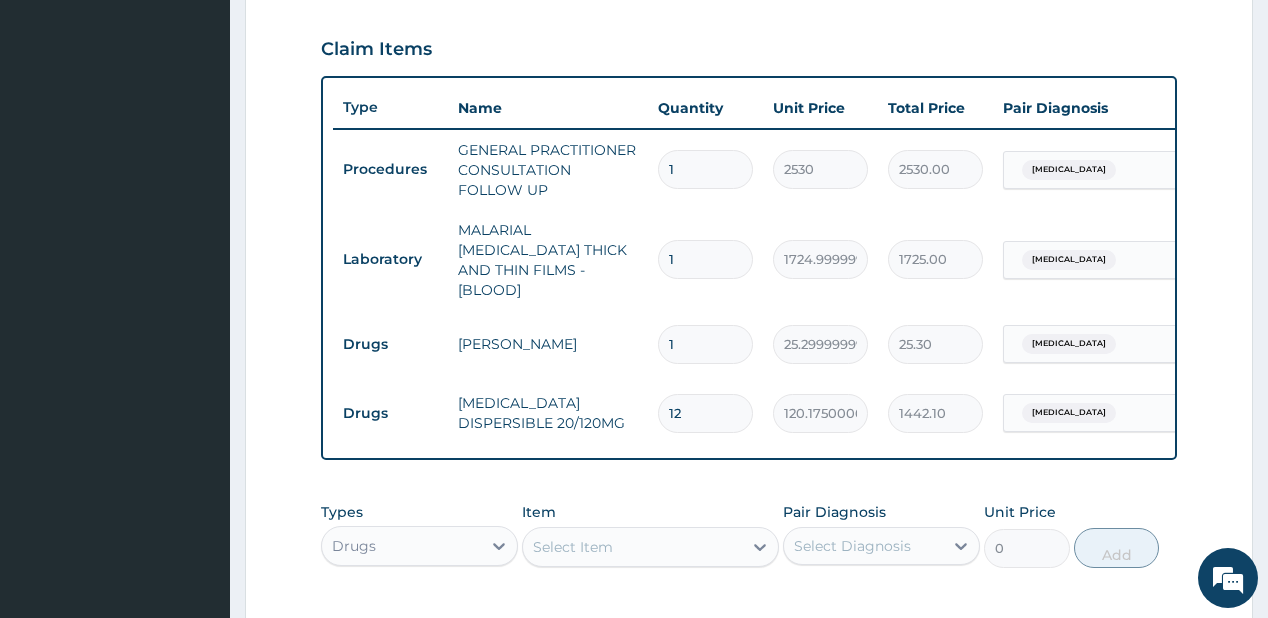 type on "12" 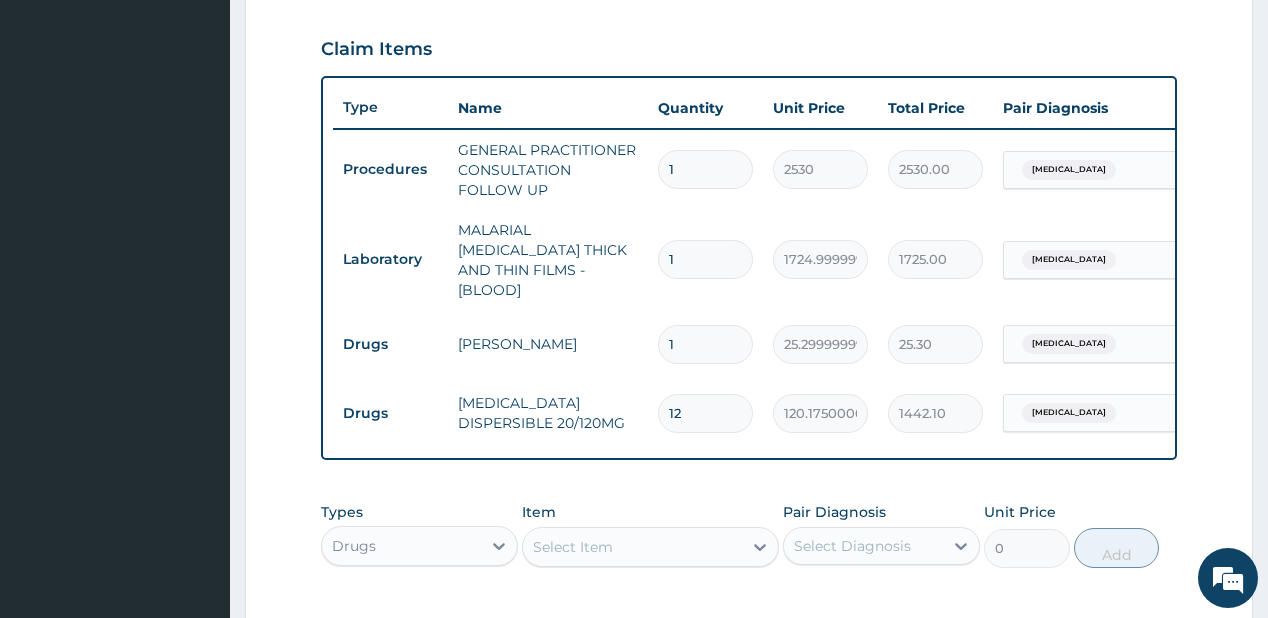 drag, startPoint x: 672, startPoint y: 548, endPoint x: 672, endPoint y: 529, distance: 19 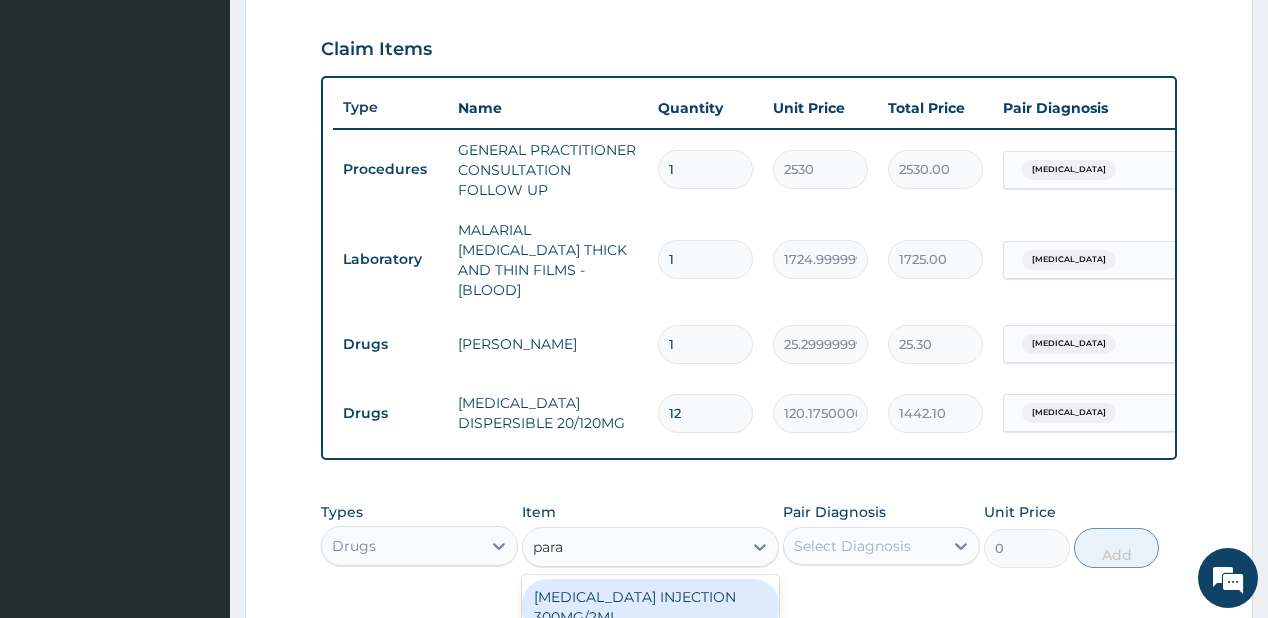 type on "parac" 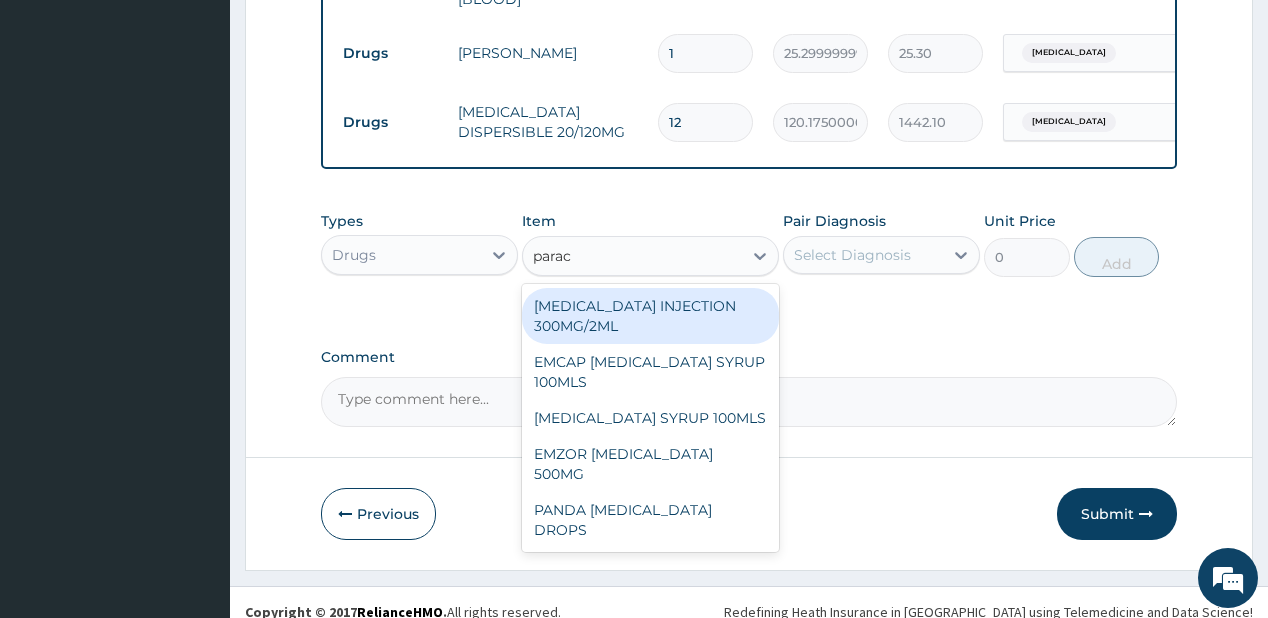 scroll, scrollTop: 966, scrollLeft: 0, axis: vertical 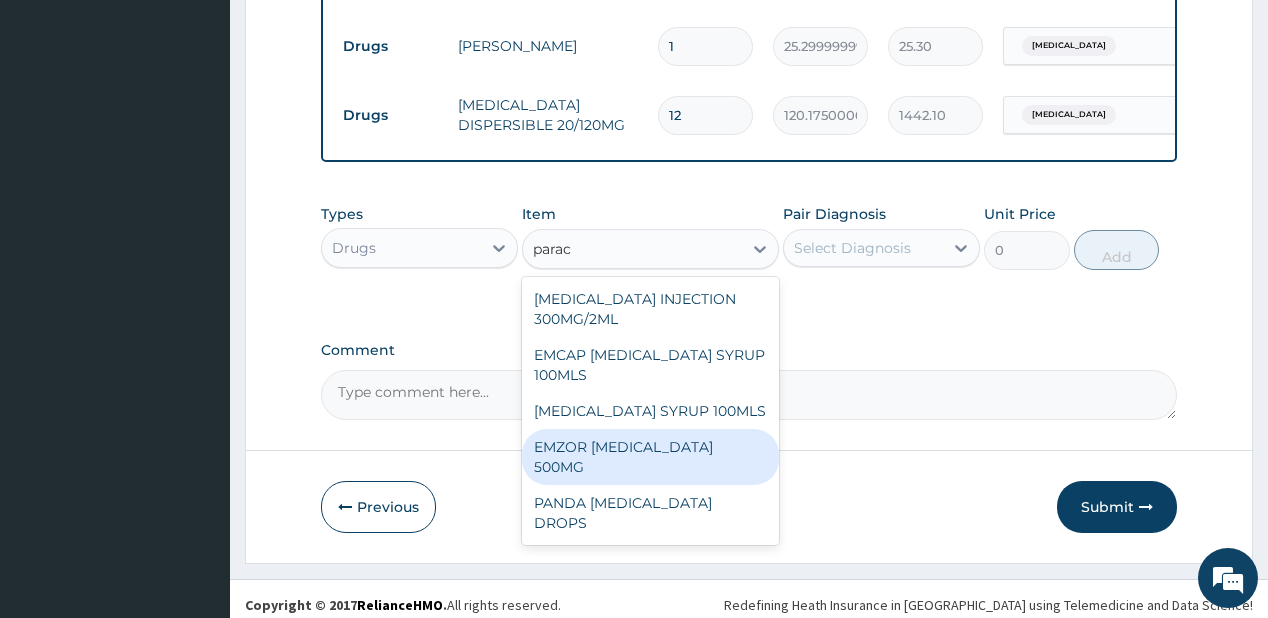 click on "EMZOR [MEDICAL_DATA] 500MG" at bounding box center [650, 457] 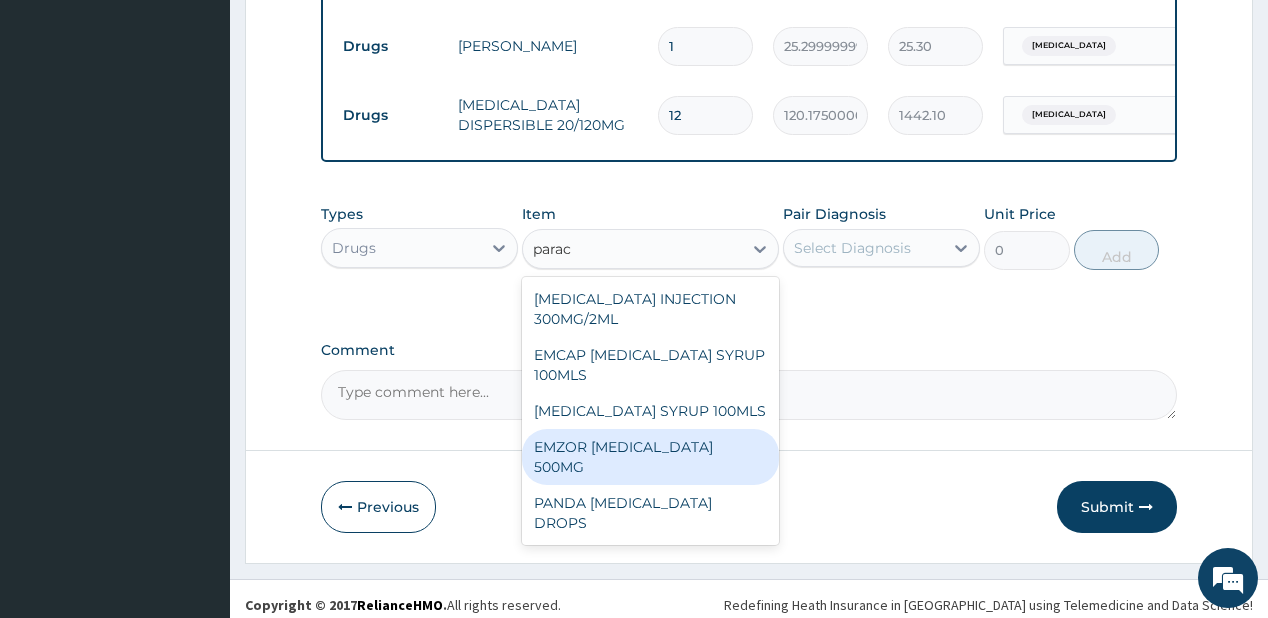 type 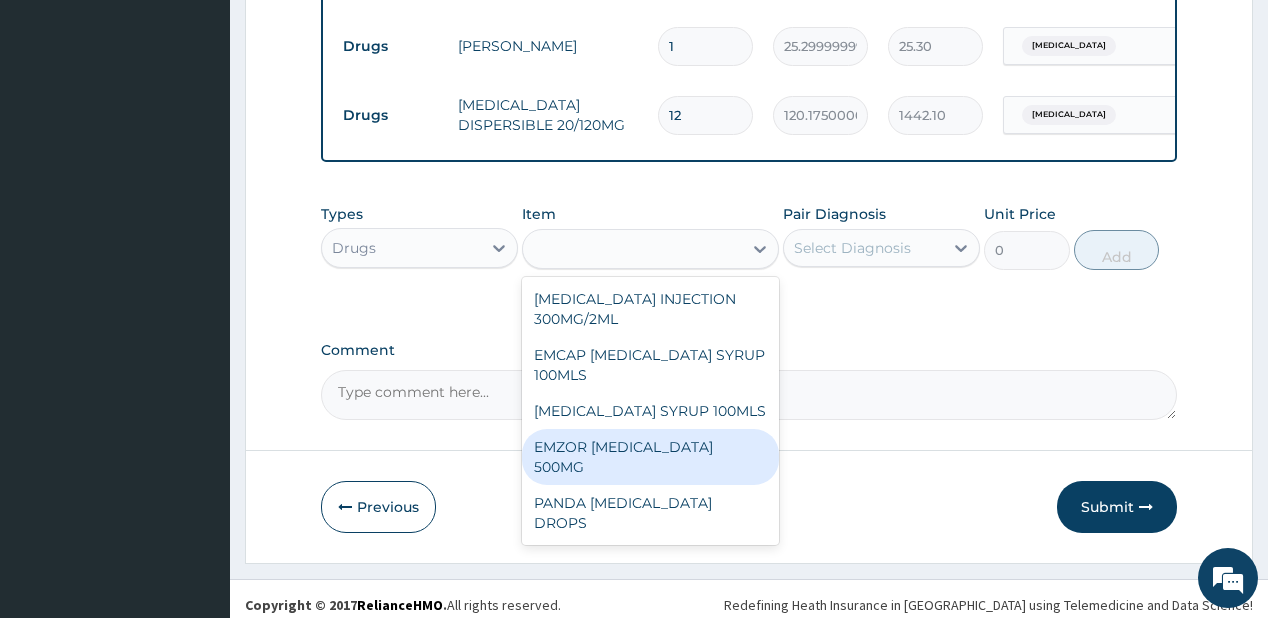 type on "25.299999999999997" 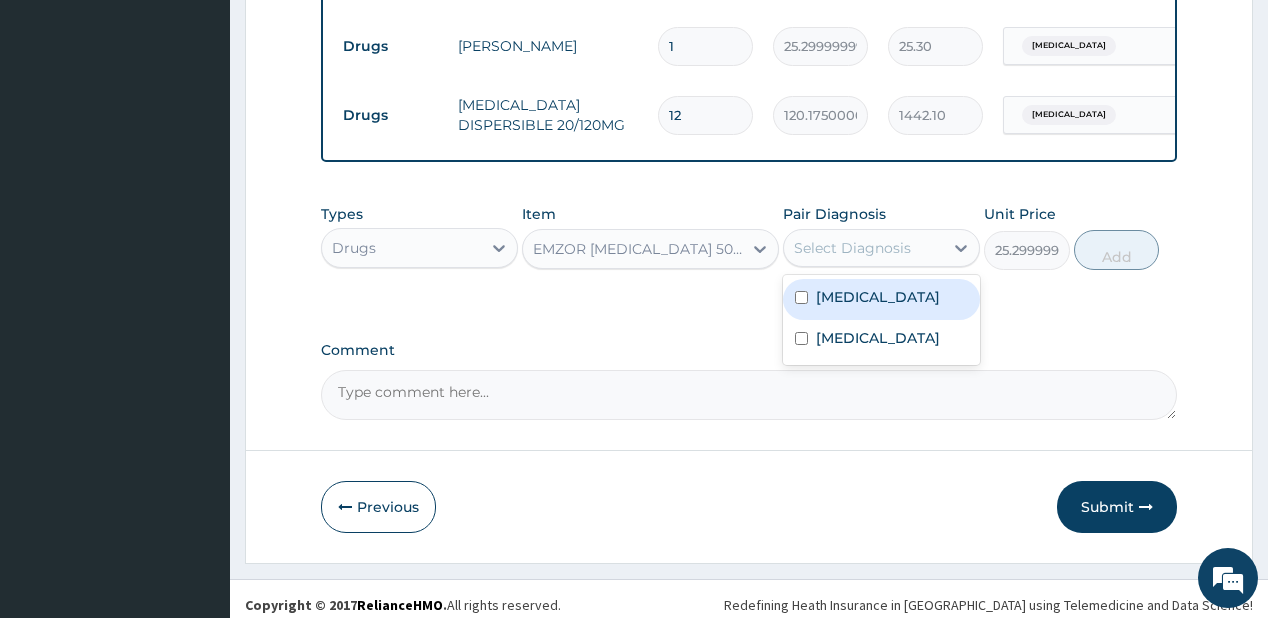 click on "Select Diagnosis" at bounding box center [852, 248] 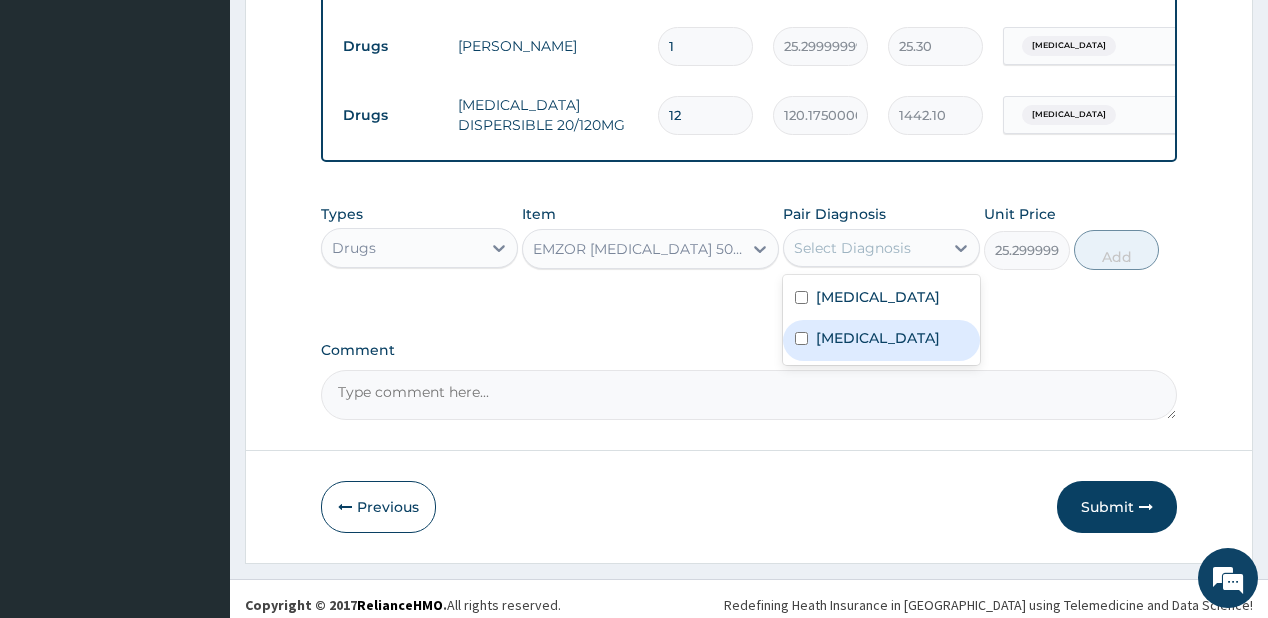 click on "Upper respiratory infection" at bounding box center (878, 338) 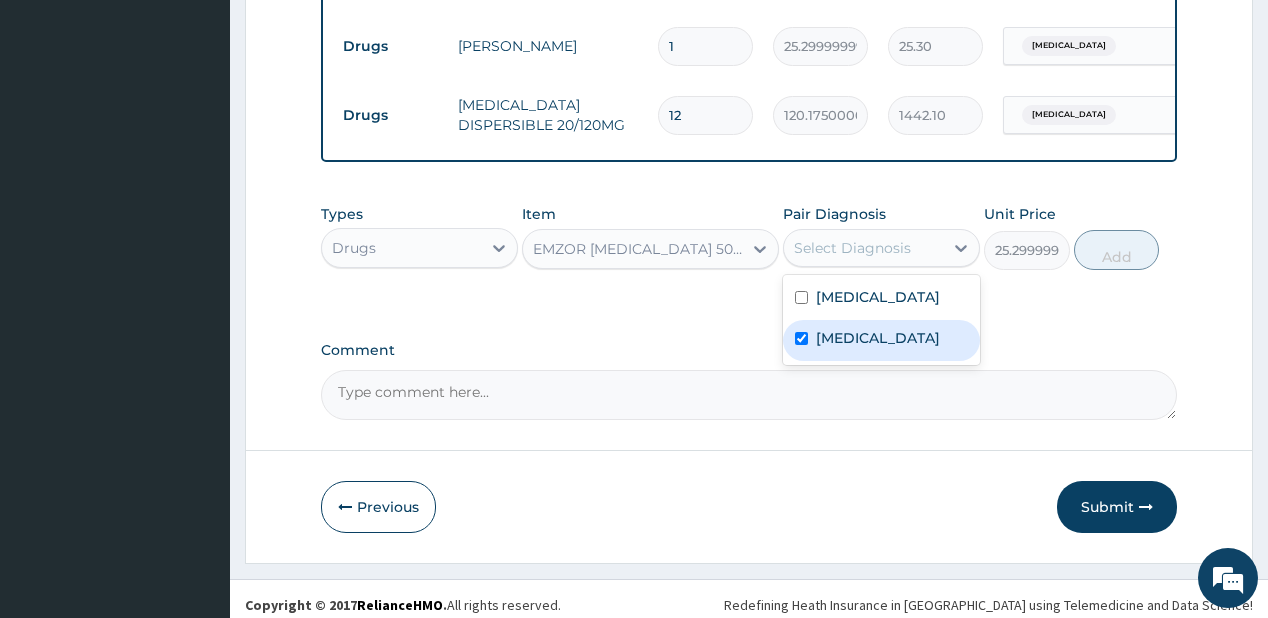 checkbox on "true" 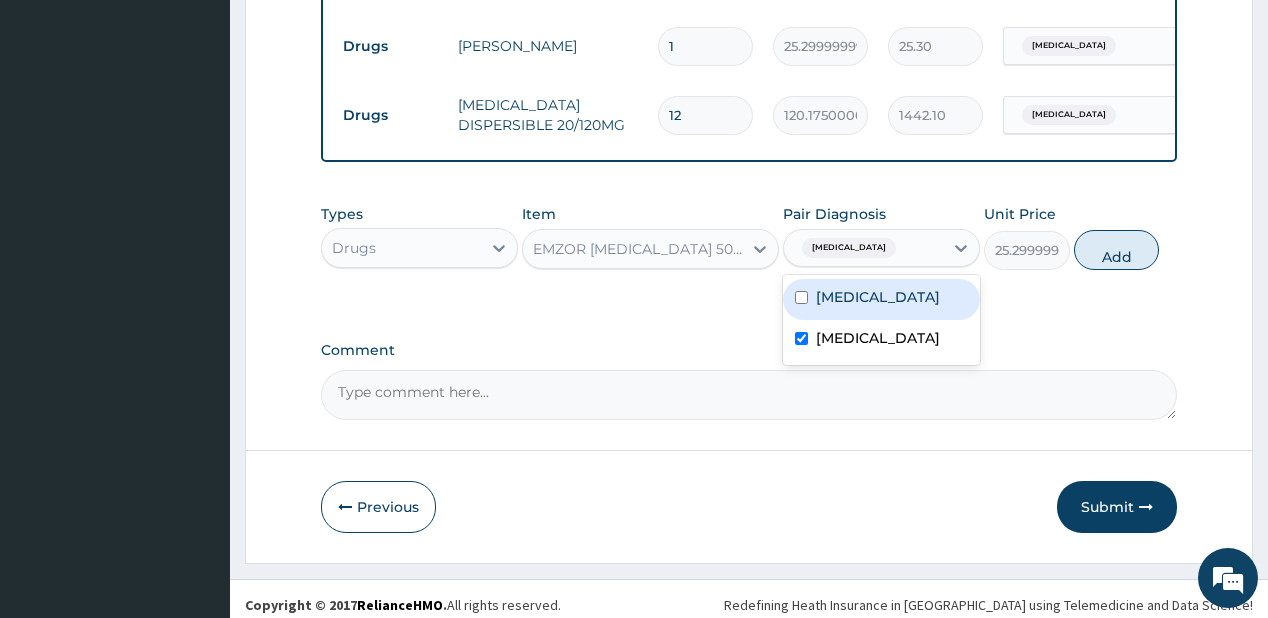 drag, startPoint x: 880, startPoint y: 295, endPoint x: 990, endPoint y: 248, distance: 119.62023 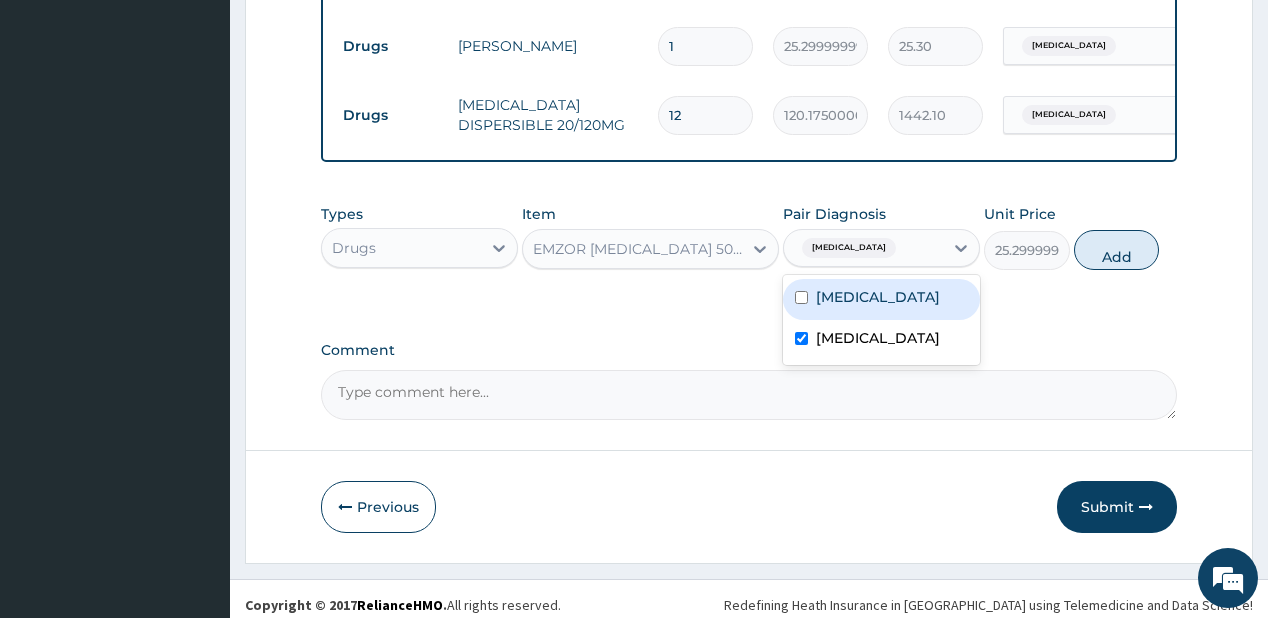 click on "[MEDICAL_DATA]" at bounding box center (881, 299) 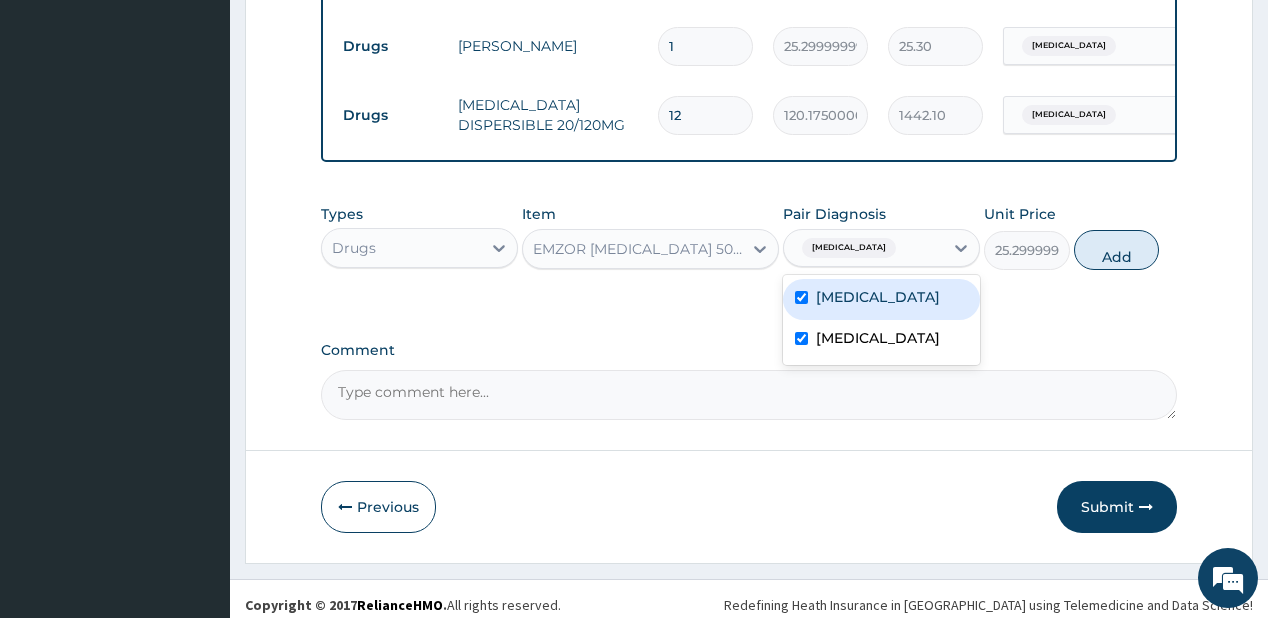 checkbox on "true" 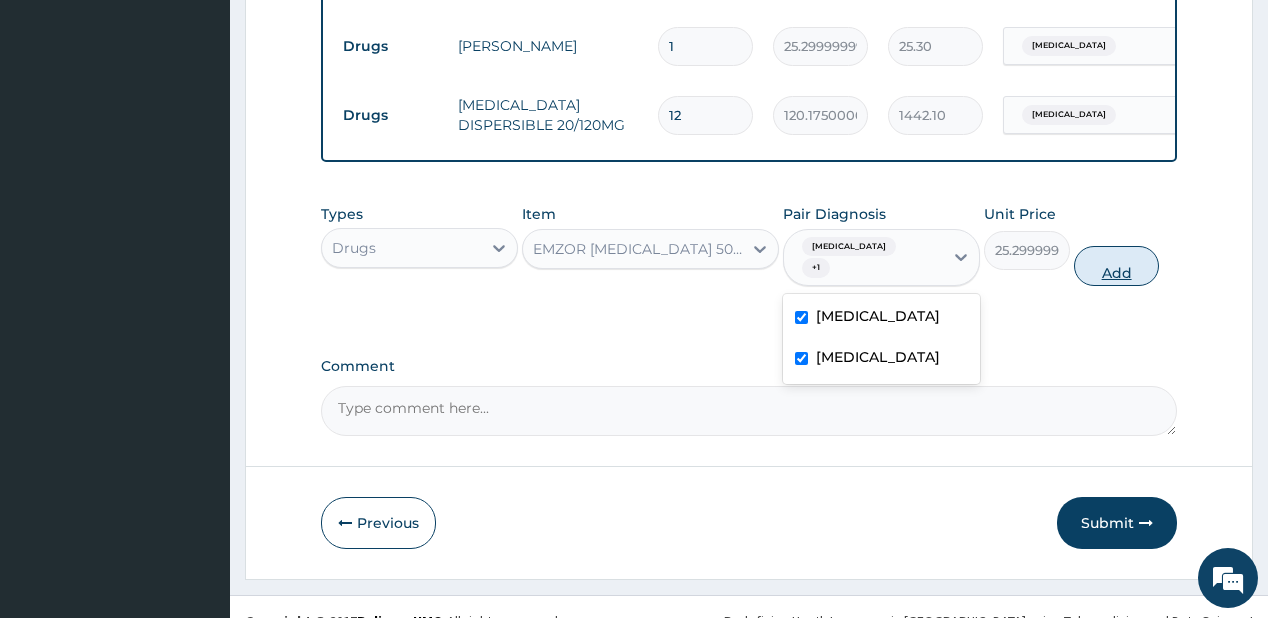 click on "Add" at bounding box center [1117, 266] 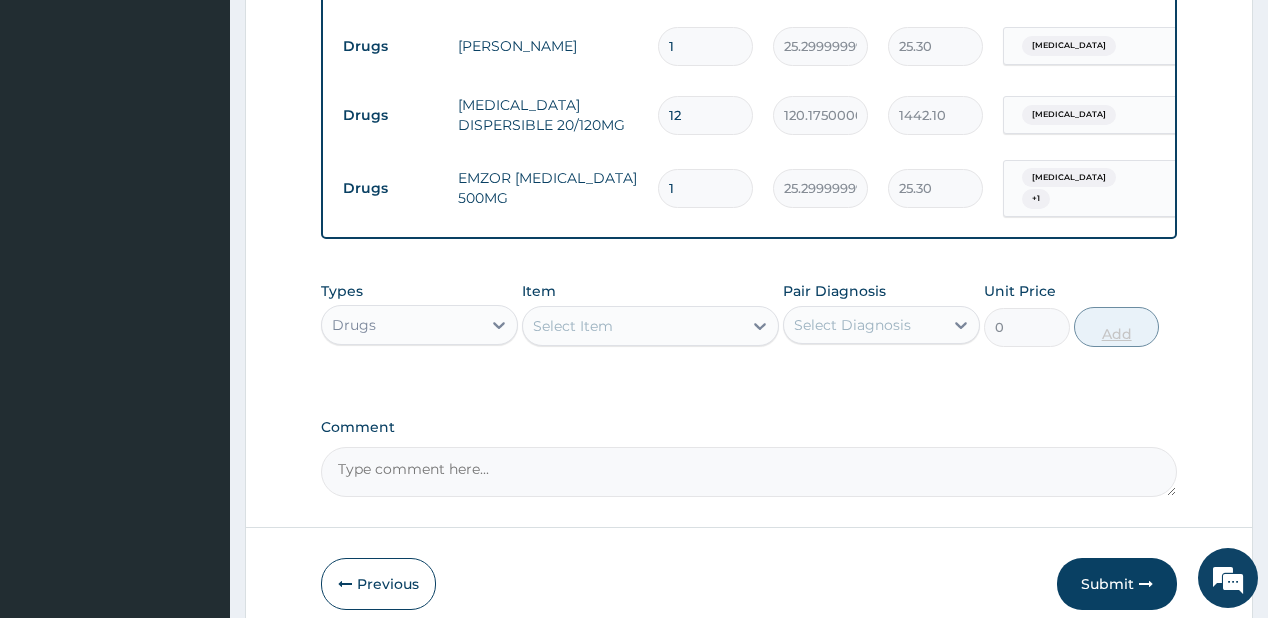 type on "18" 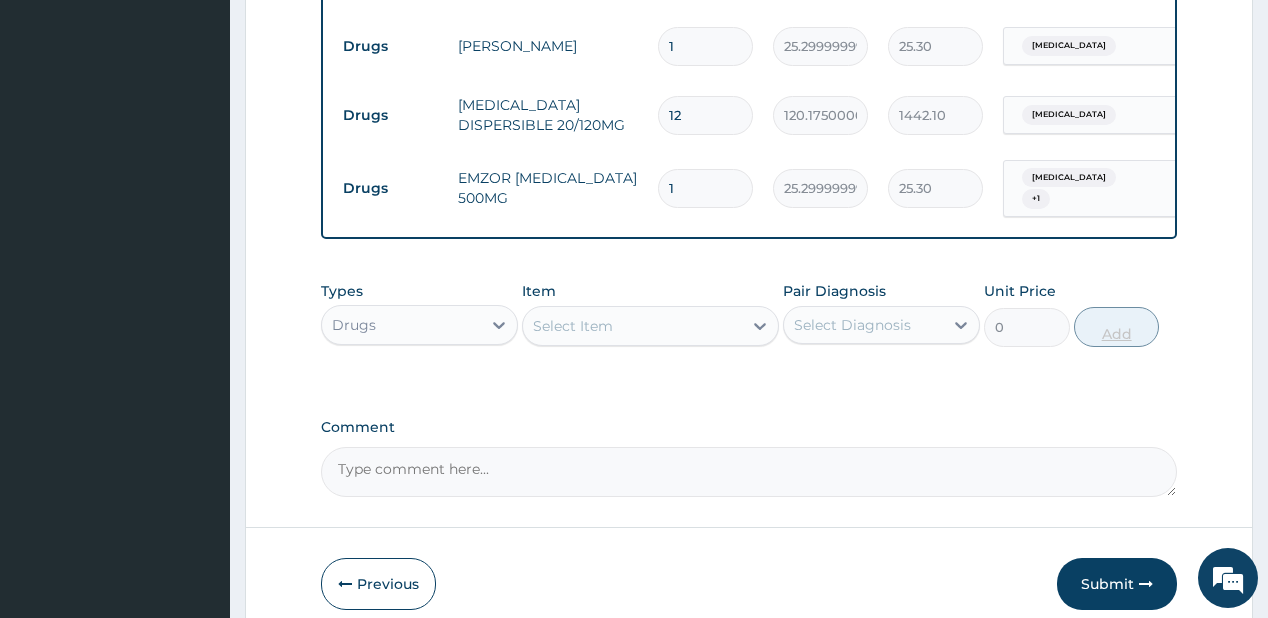 type on "455.40" 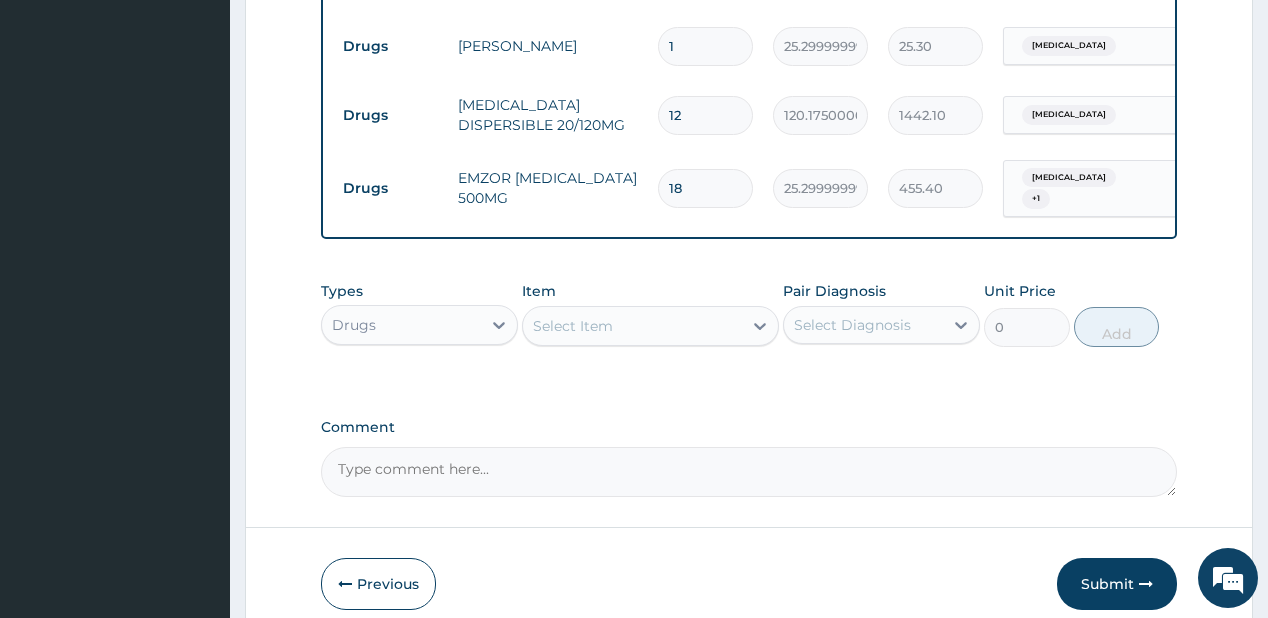 type on "18" 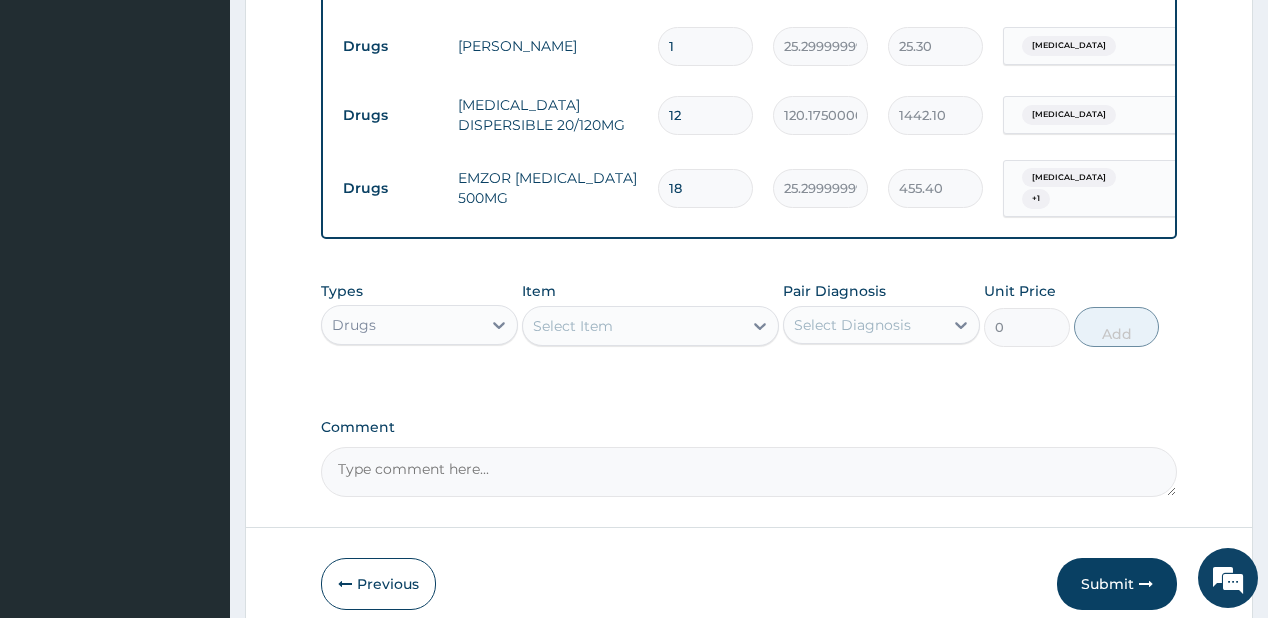 click on "1" at bounding box center (705, 46) 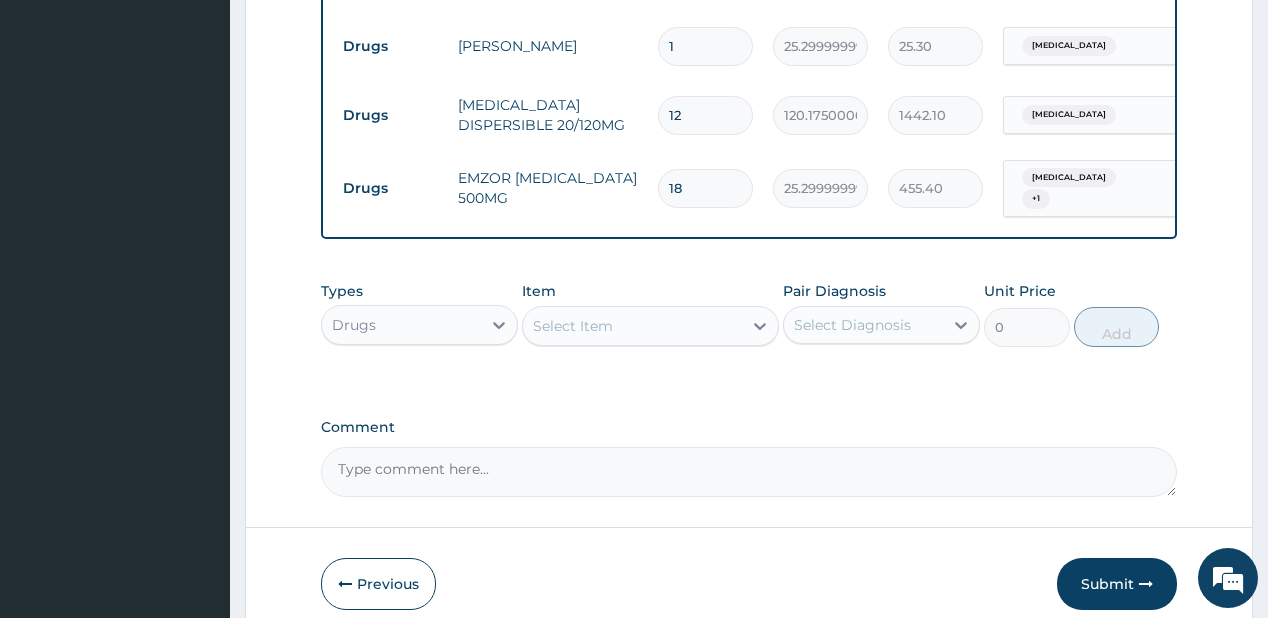 type on "10" 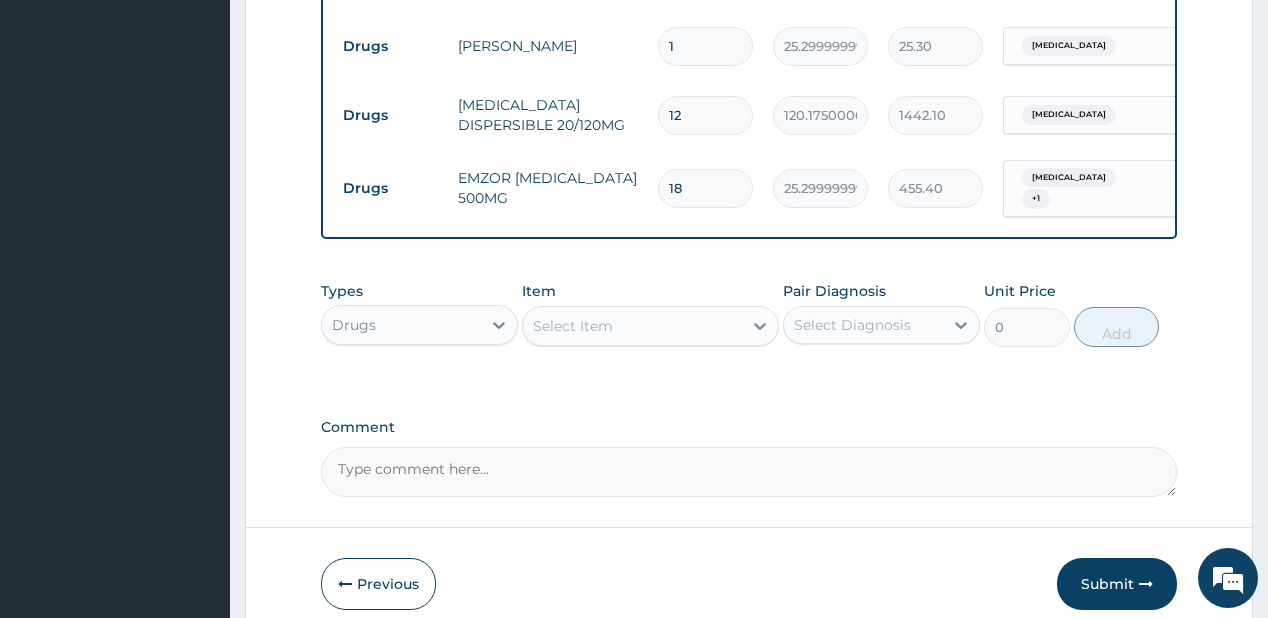 type on "253.00" 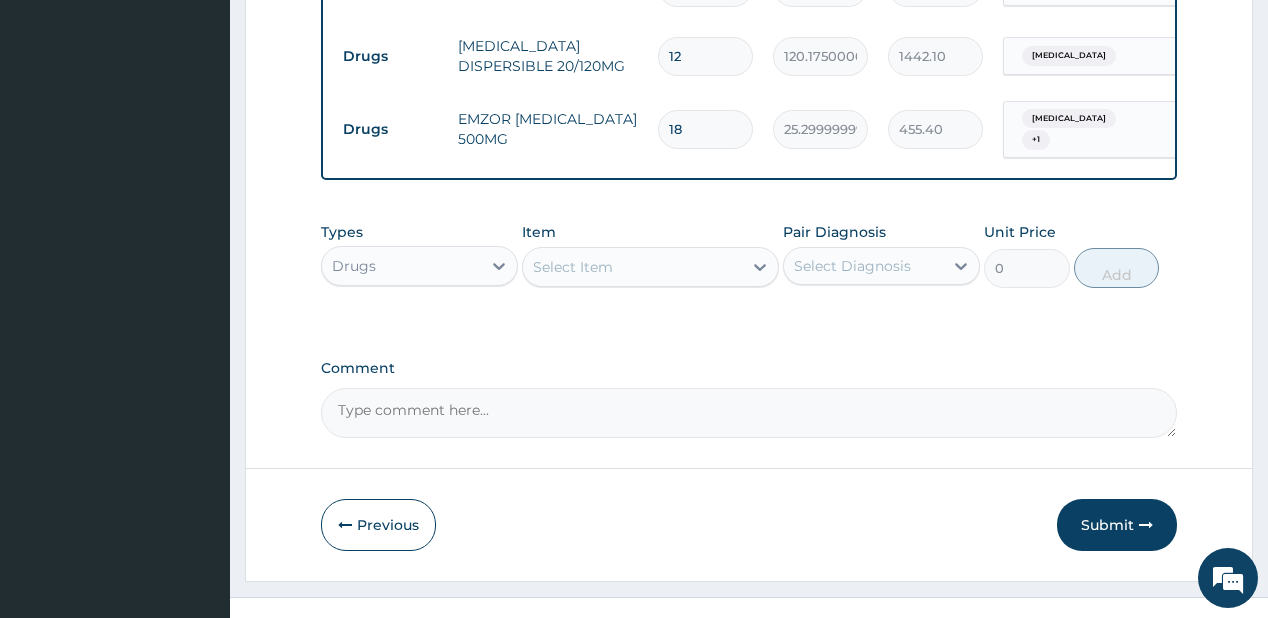 scroll, scrollTop: 1043, scrollLeft: 0, axis: vertical 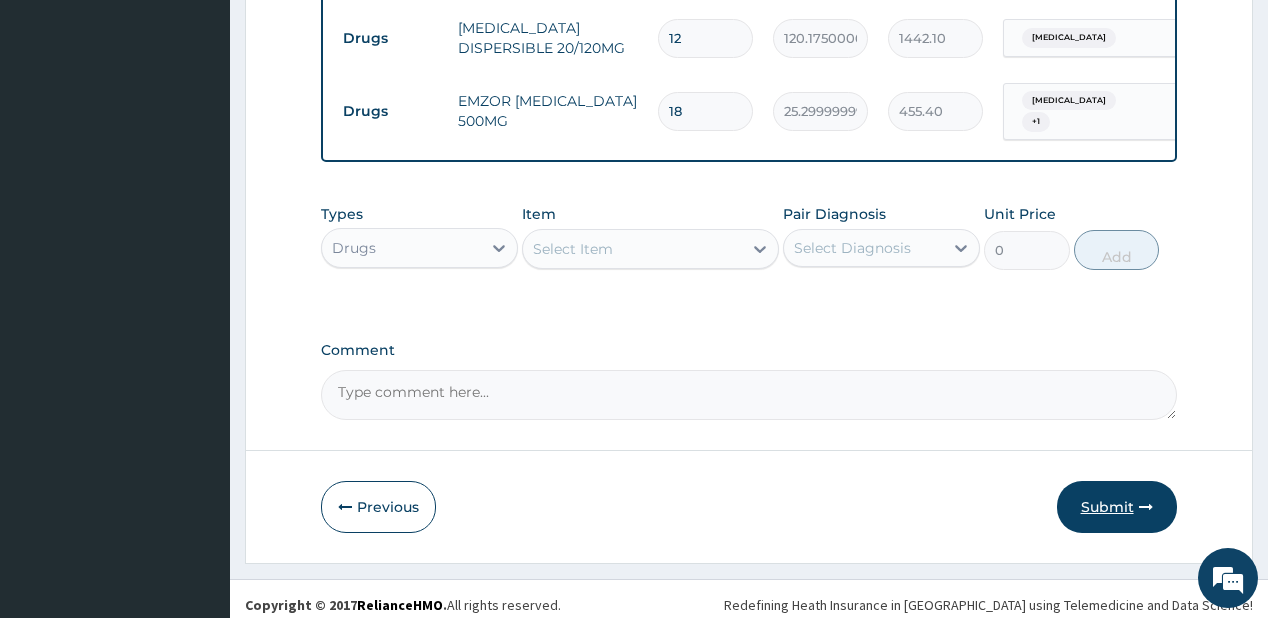 type on "10" 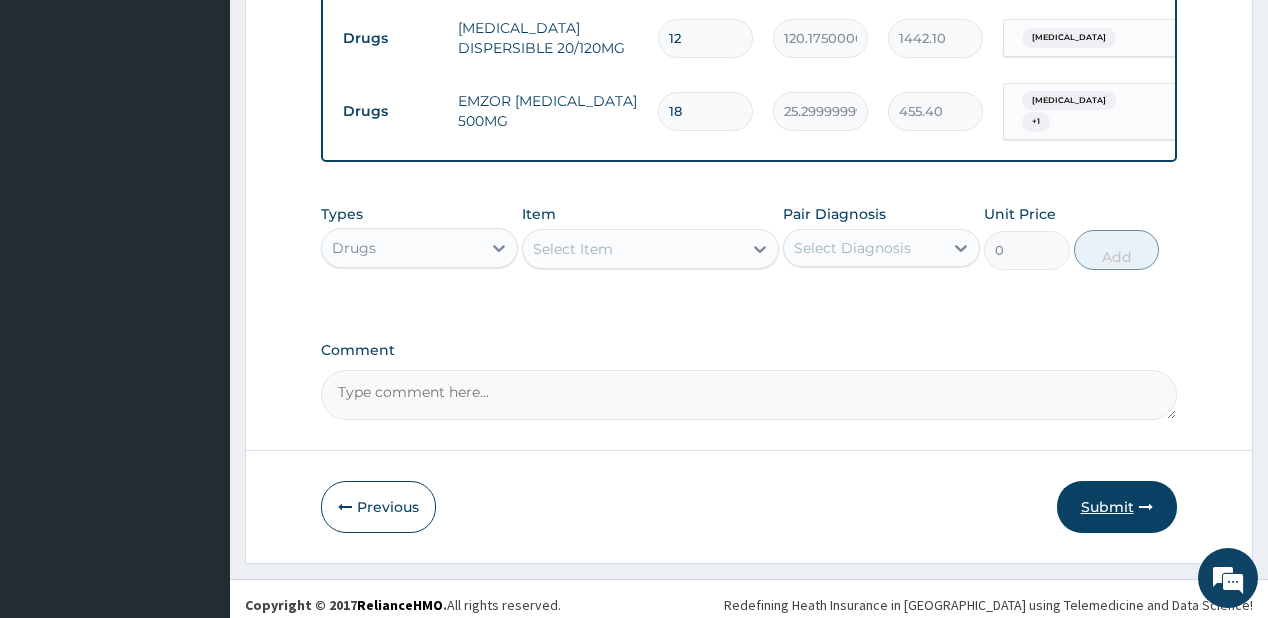 click on "Submit" at bounding box center [1117, 507] 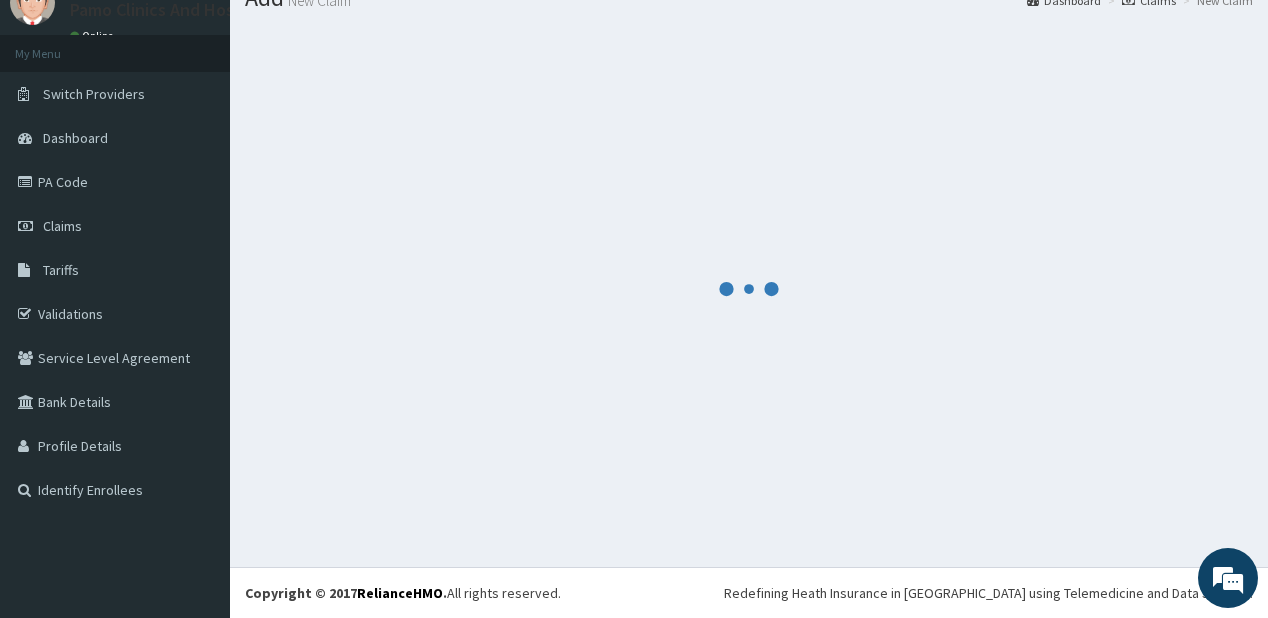 scroll, scrollTop: 79, scrollLeft: 0, axis: vertical 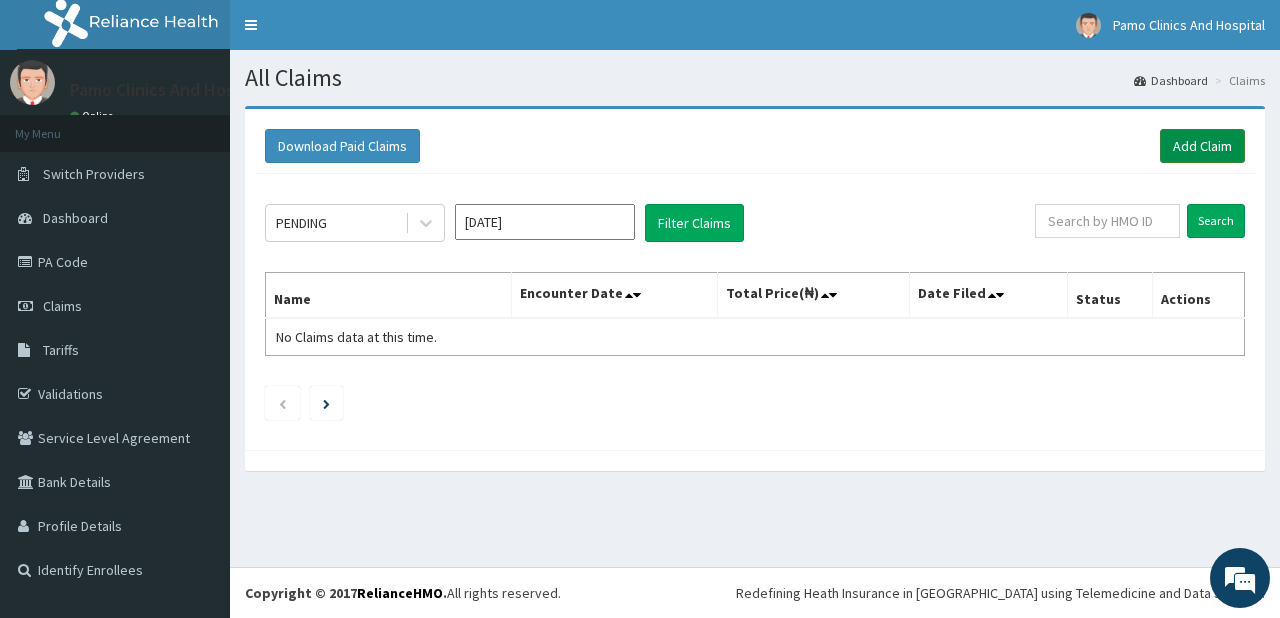 click on "Add Claim" at bounding box center [1202, 146] 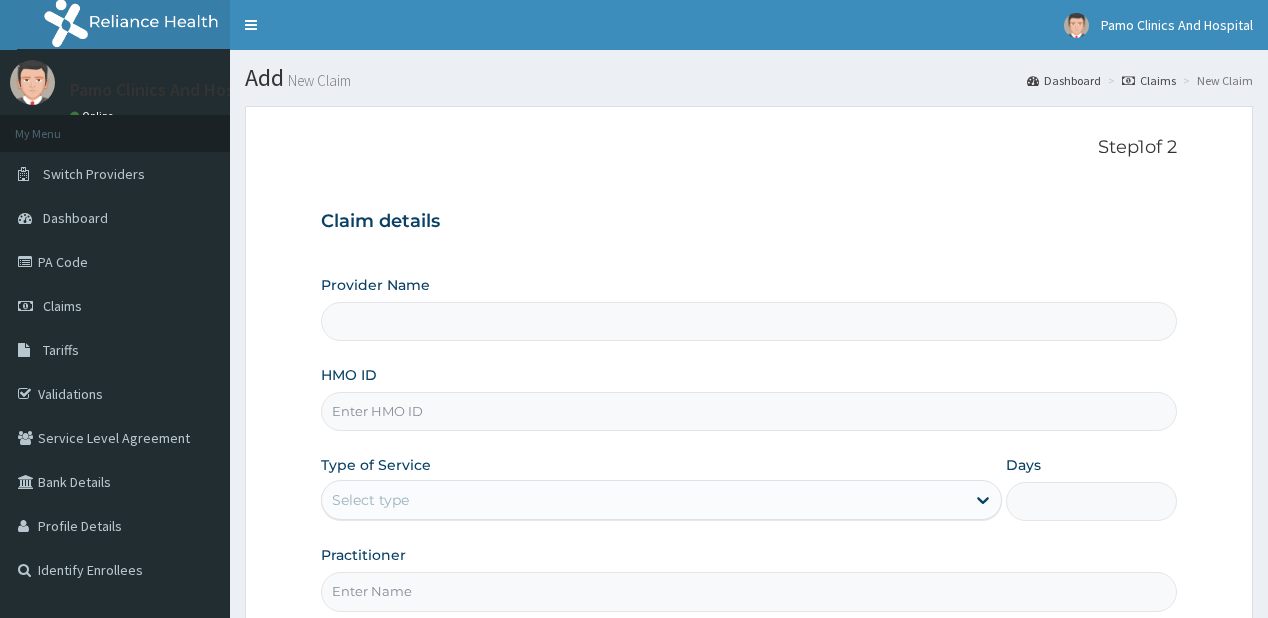 scroll, scrollTop: 0, scrollLeft: 0, axis: both 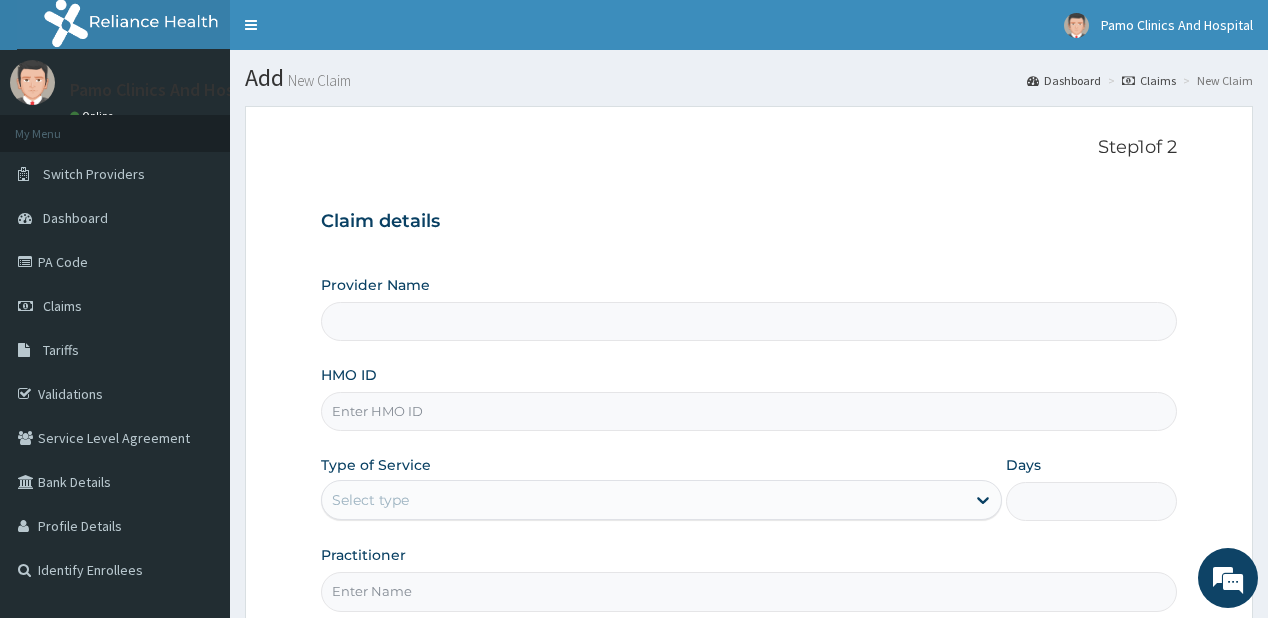 type on "Pamo Clinics And Hospital" 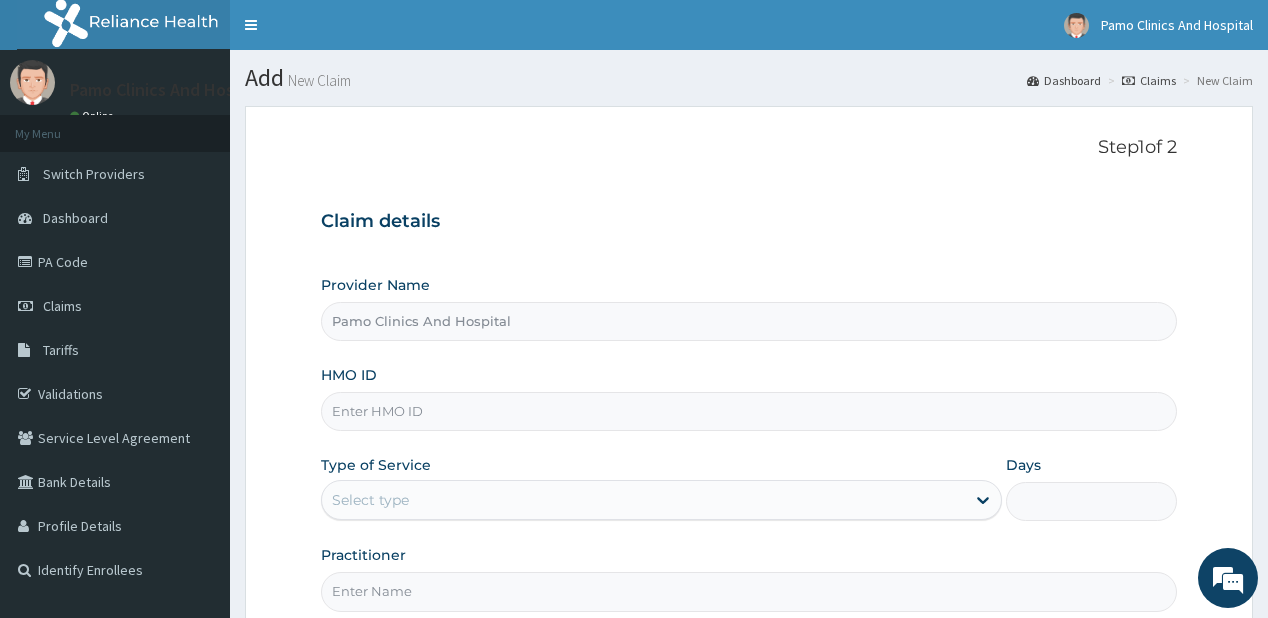 scroll, scrollTop: 0, scrollLeft: 0, axis: both 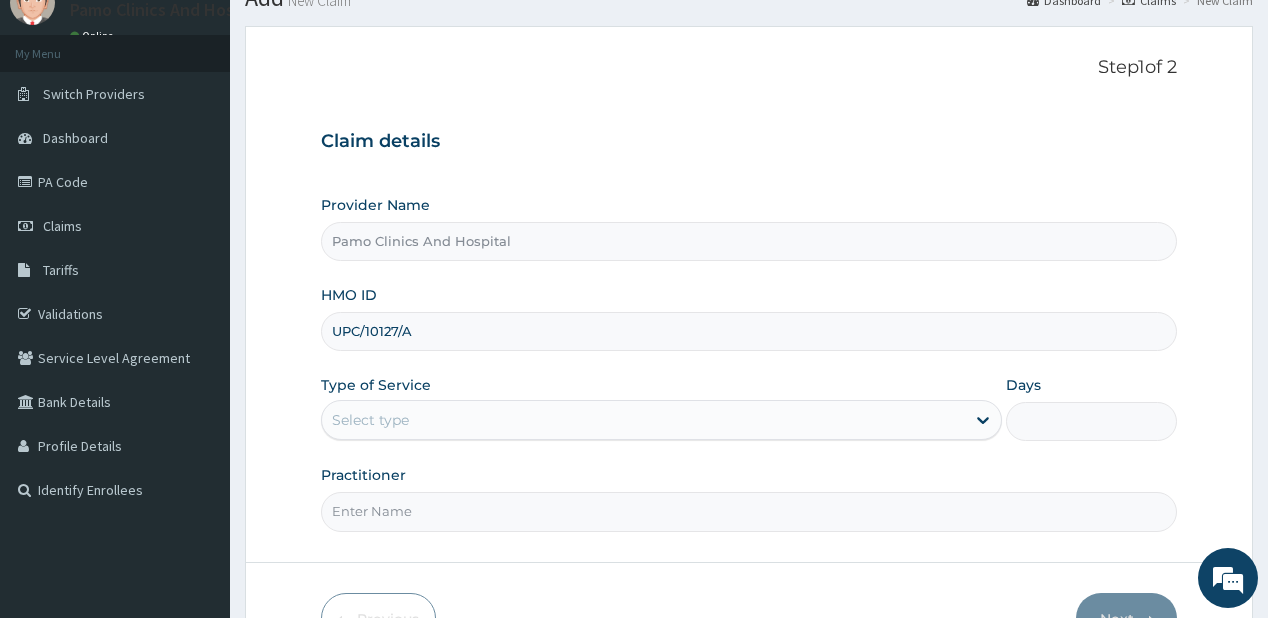 type on "UPC/10127/A" 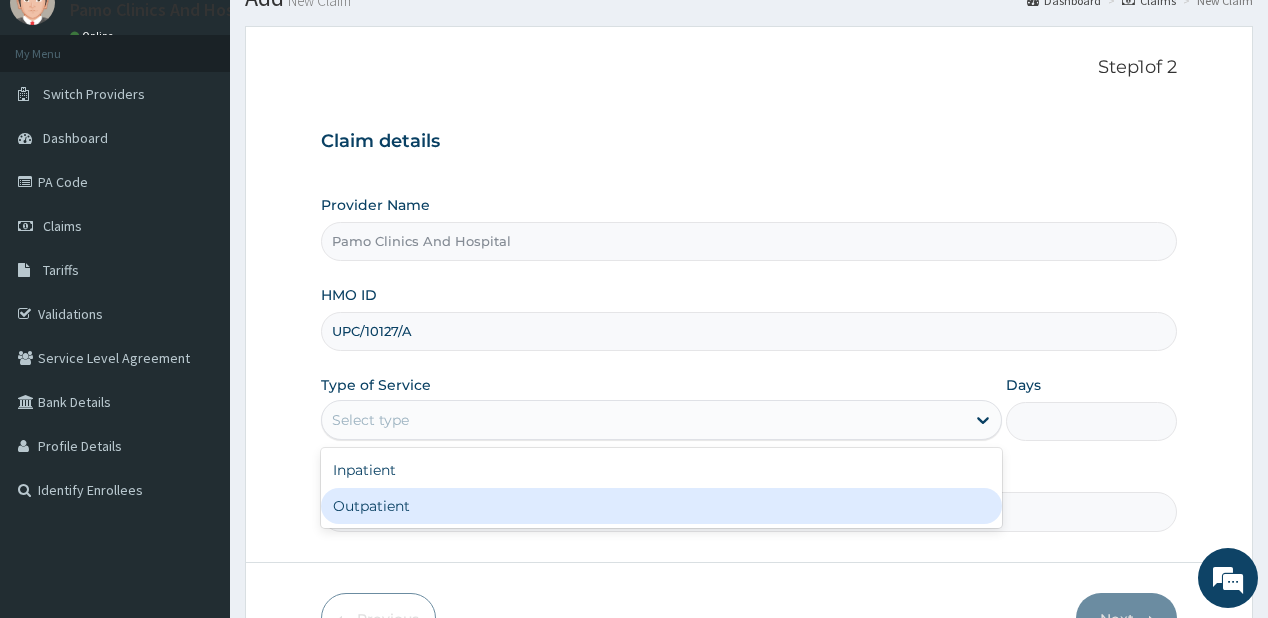 click on "Outpatient" at bounding box center [661, 506] 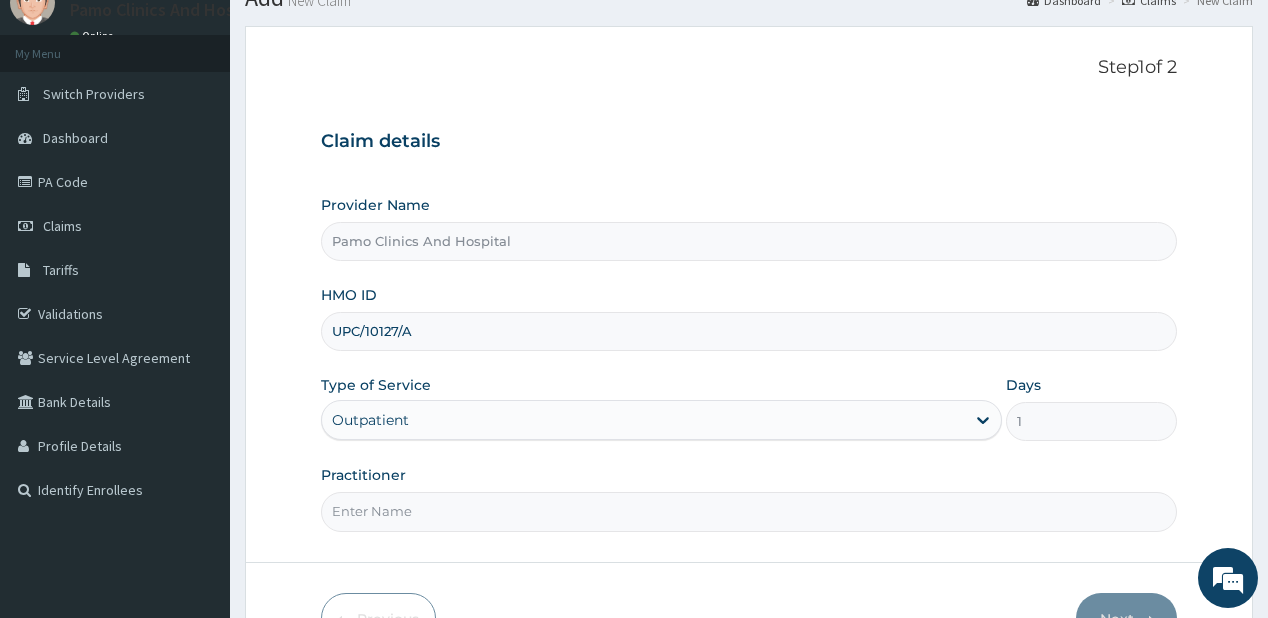click on "Practitioner" at bounding box center [748, 511] 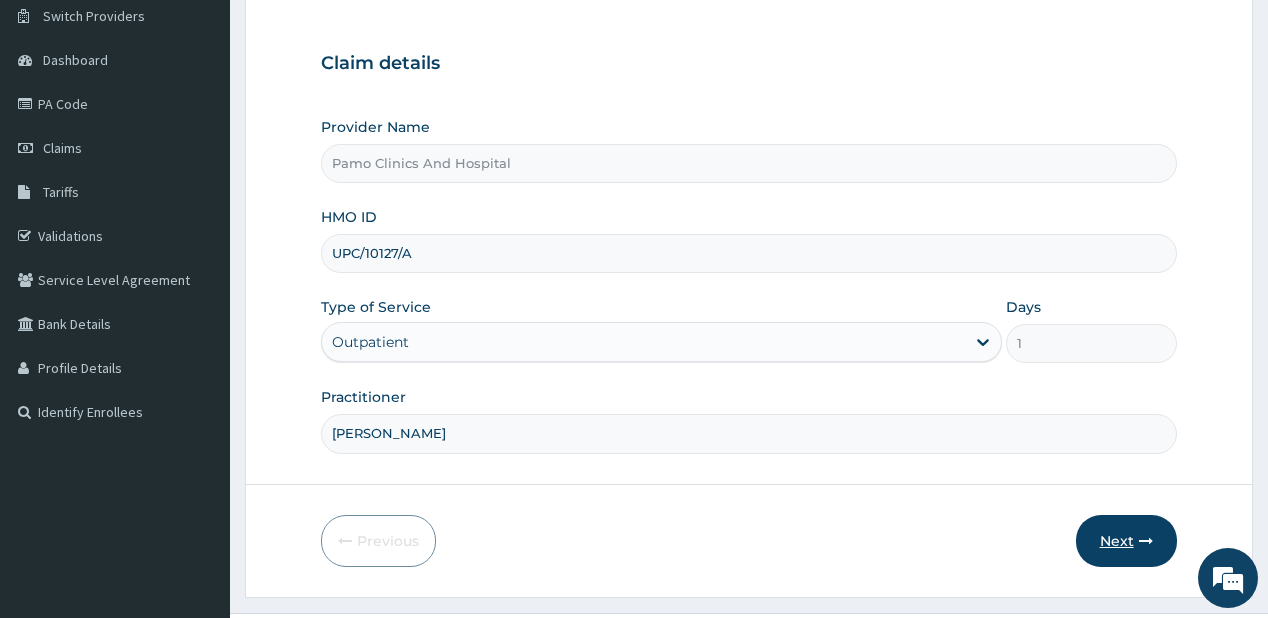 scroll, scrollTop: 200, scrollLeft: 0, axis: vertical 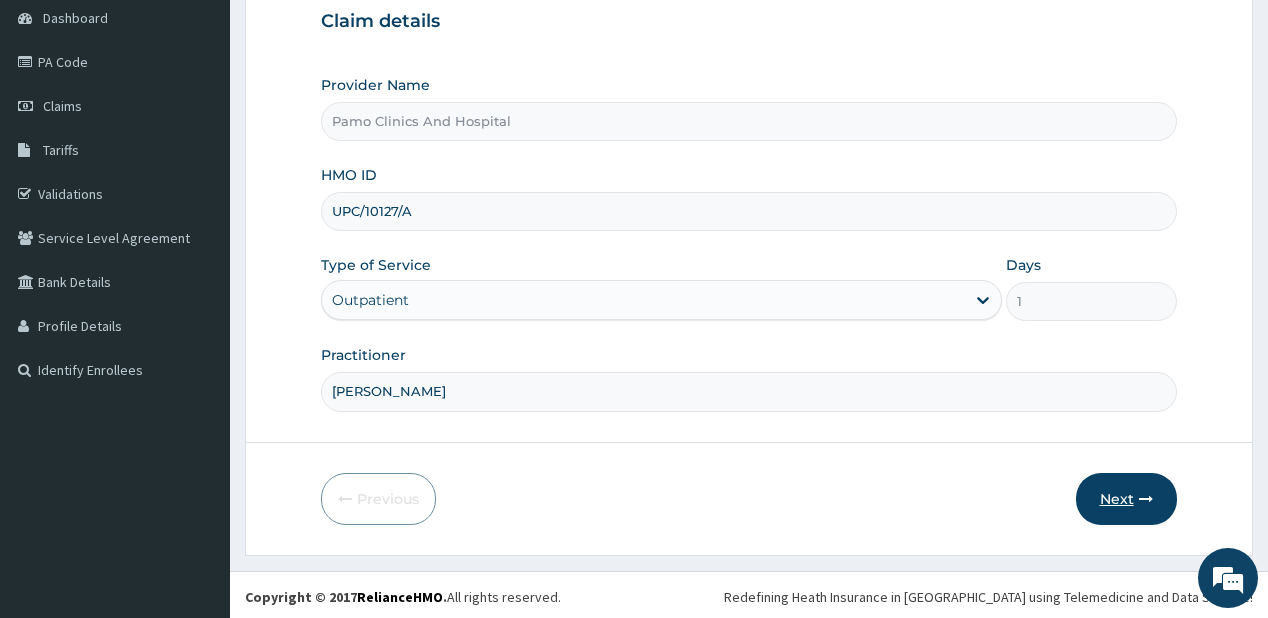 click on "Next" at bounding box center [1126, 499] 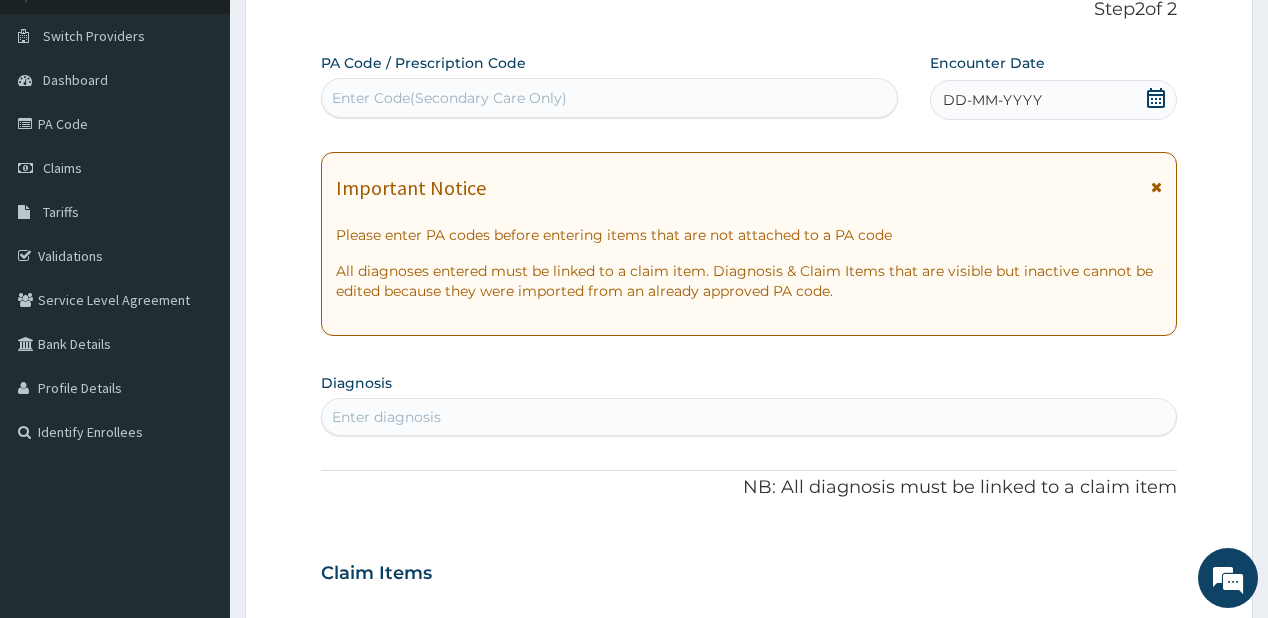 scroll, scrollTop: 120, scrollLeft: 0, axis: vertical 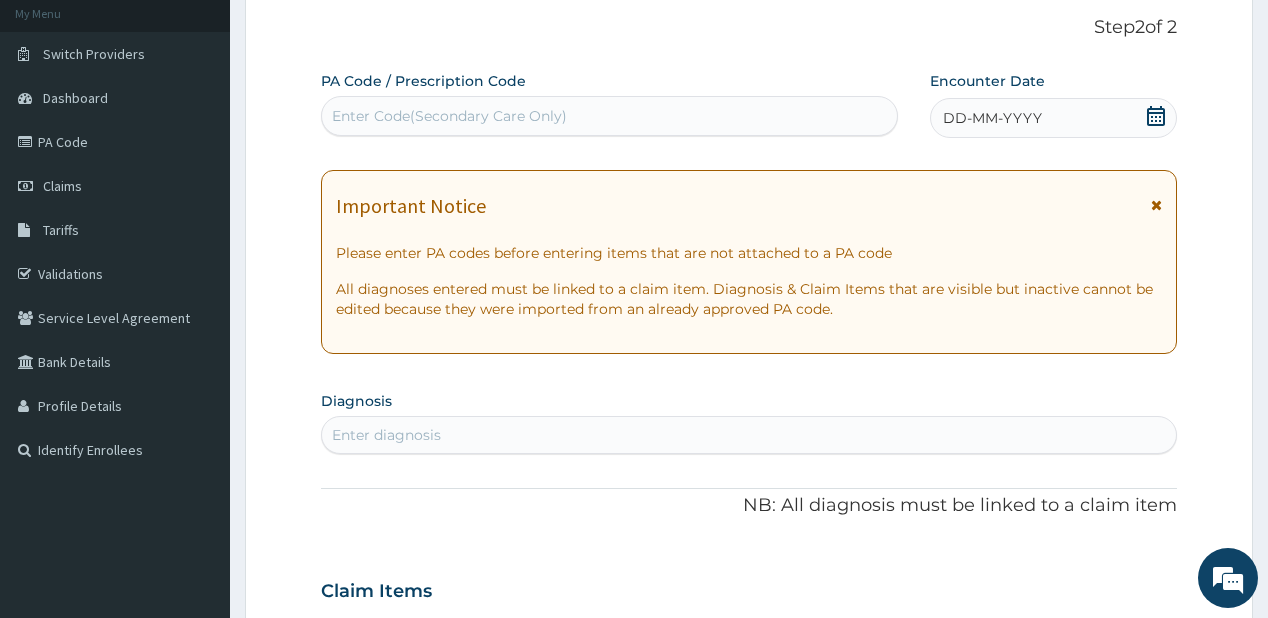 click on "DD-MM-YYYY" at bounding box center [1053, 118] 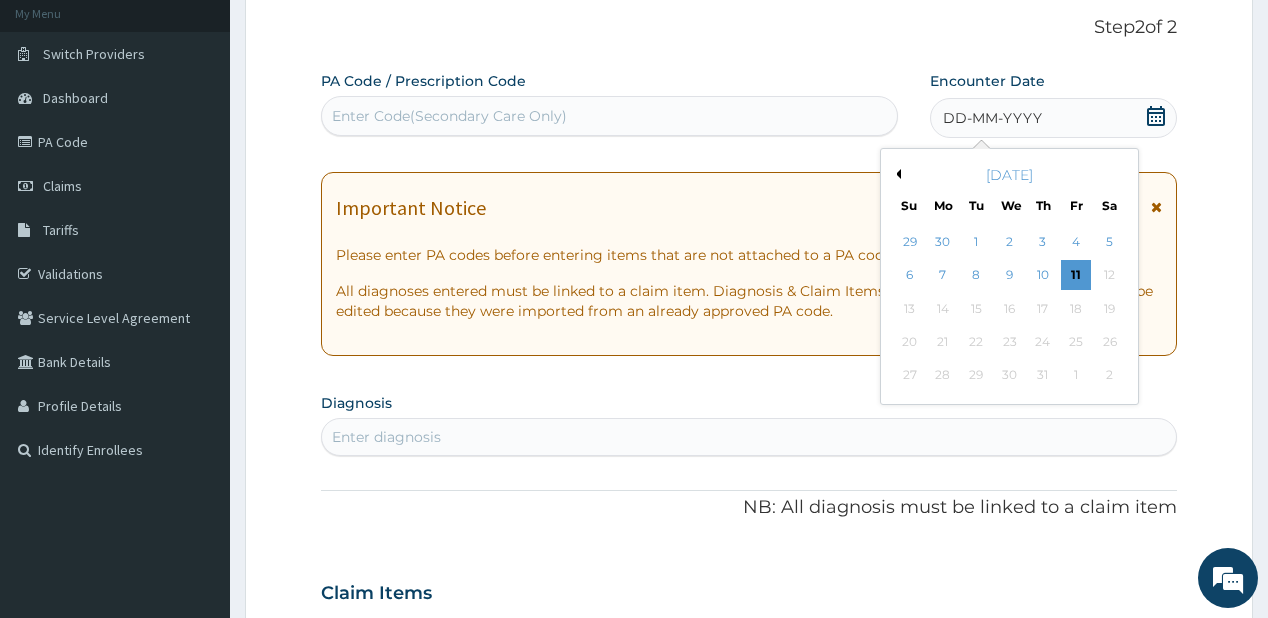 click on "Previous Month" at bounding box center [896, 174] 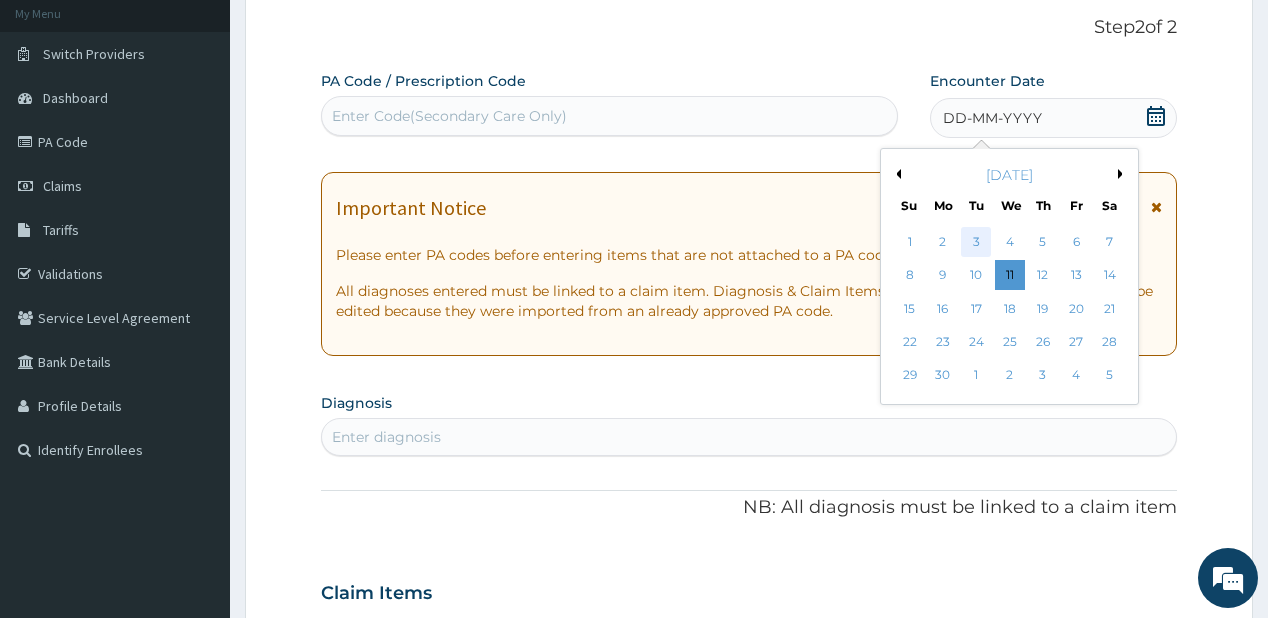 click on "3" at bounding box center [976, 242] 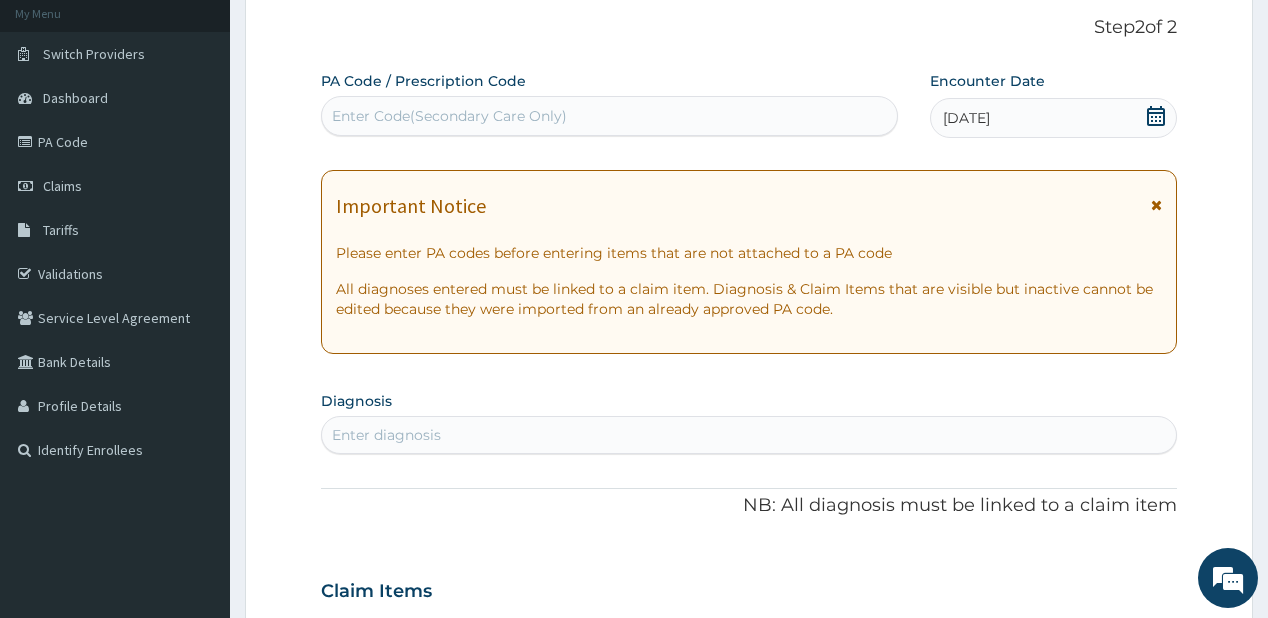 click on "Enter diagnosis" at bounding box center (748, 435) 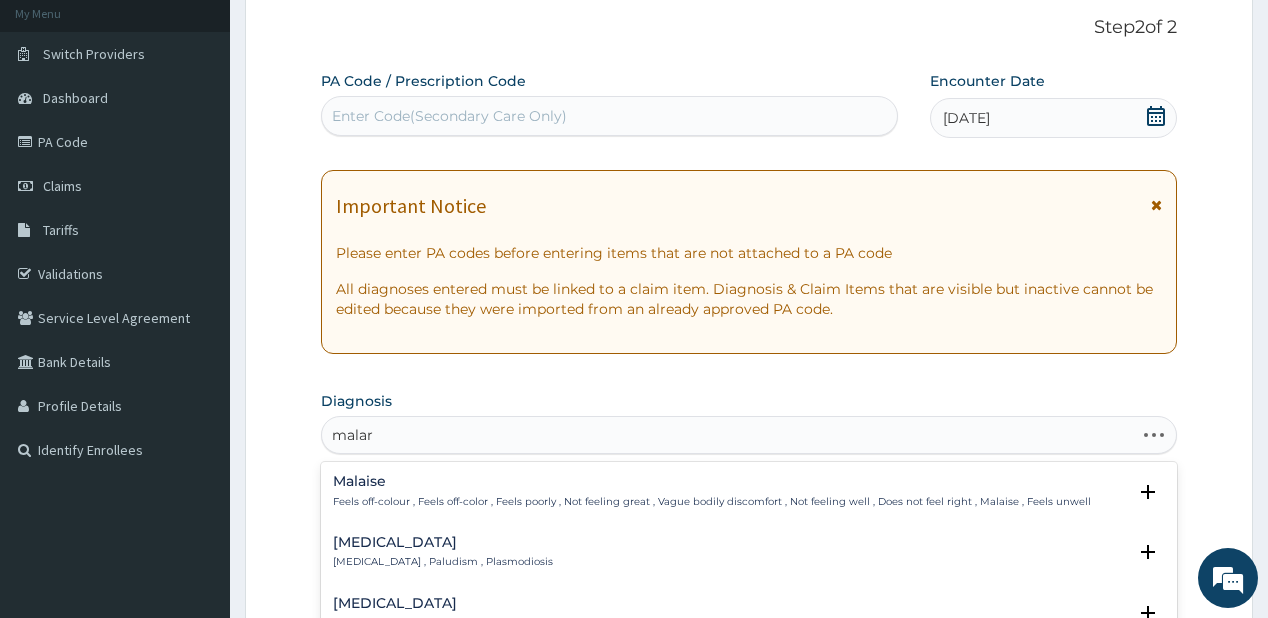 type on "malari" 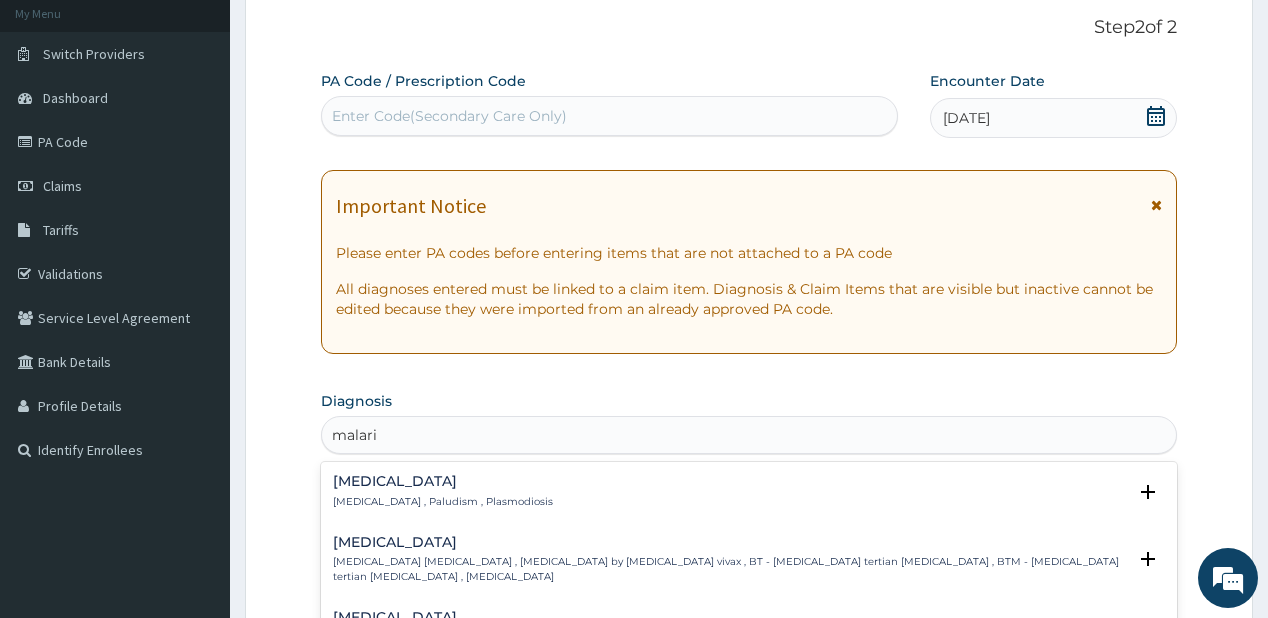 click on "Malaria Malaria , Paludism , Plasmodiosis" at bounding box center (443, 491) 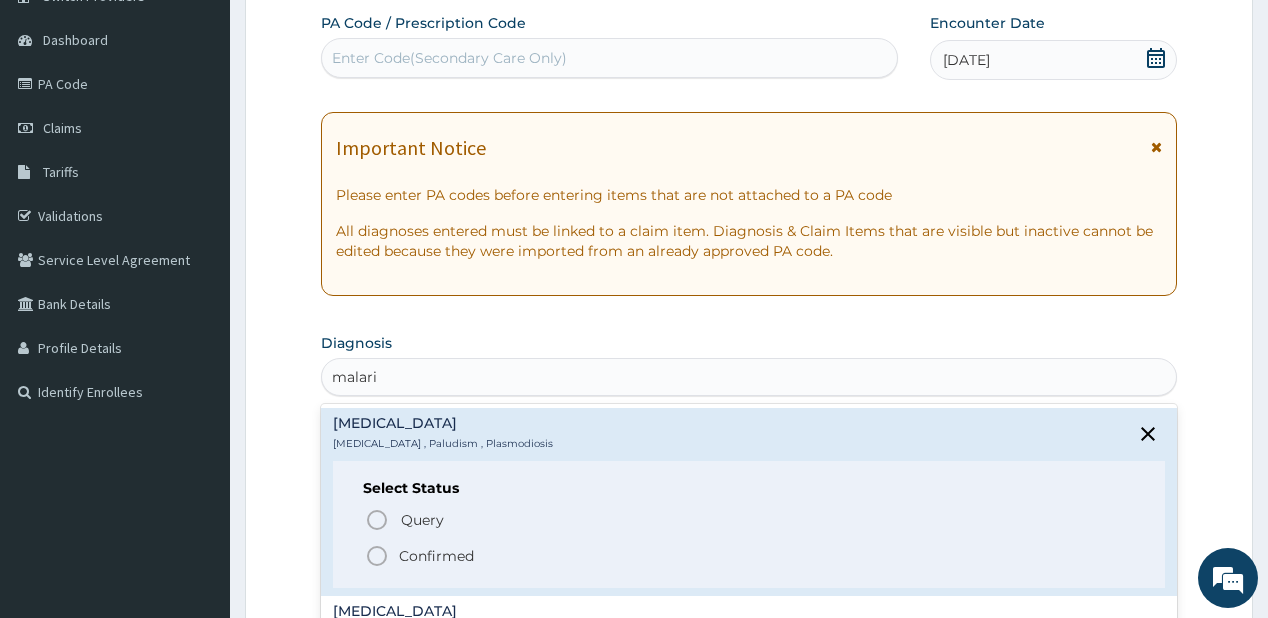 scroll, scrollTop: 200, scrollLeft: 0, axis: vertical 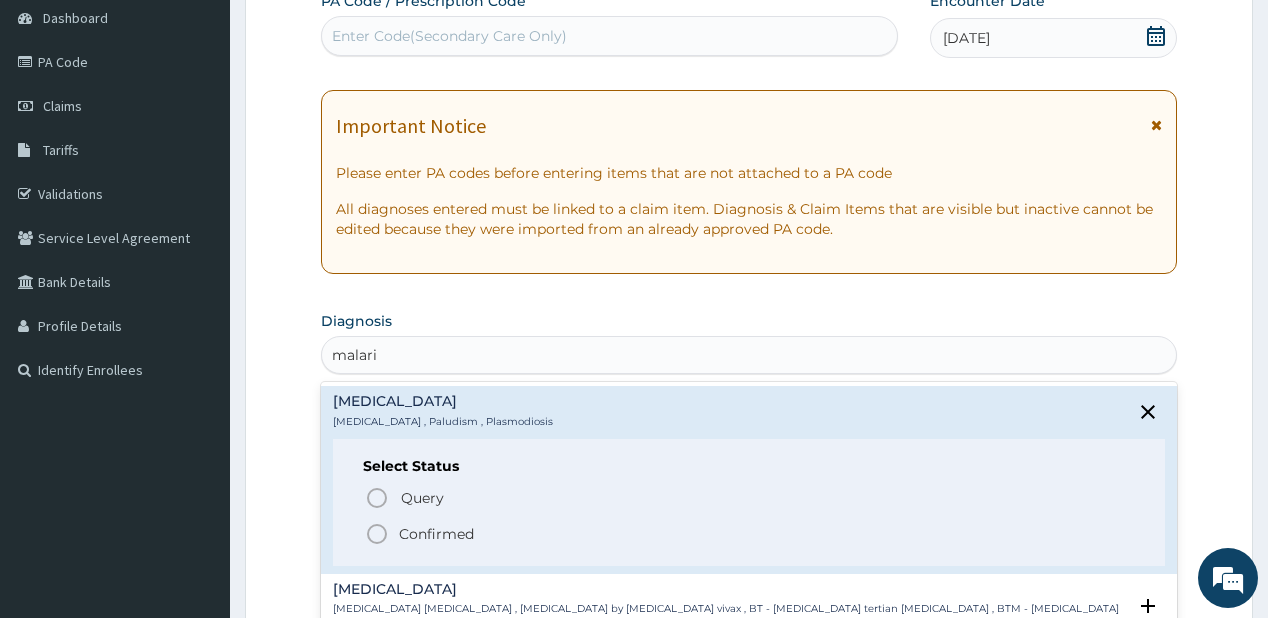 click 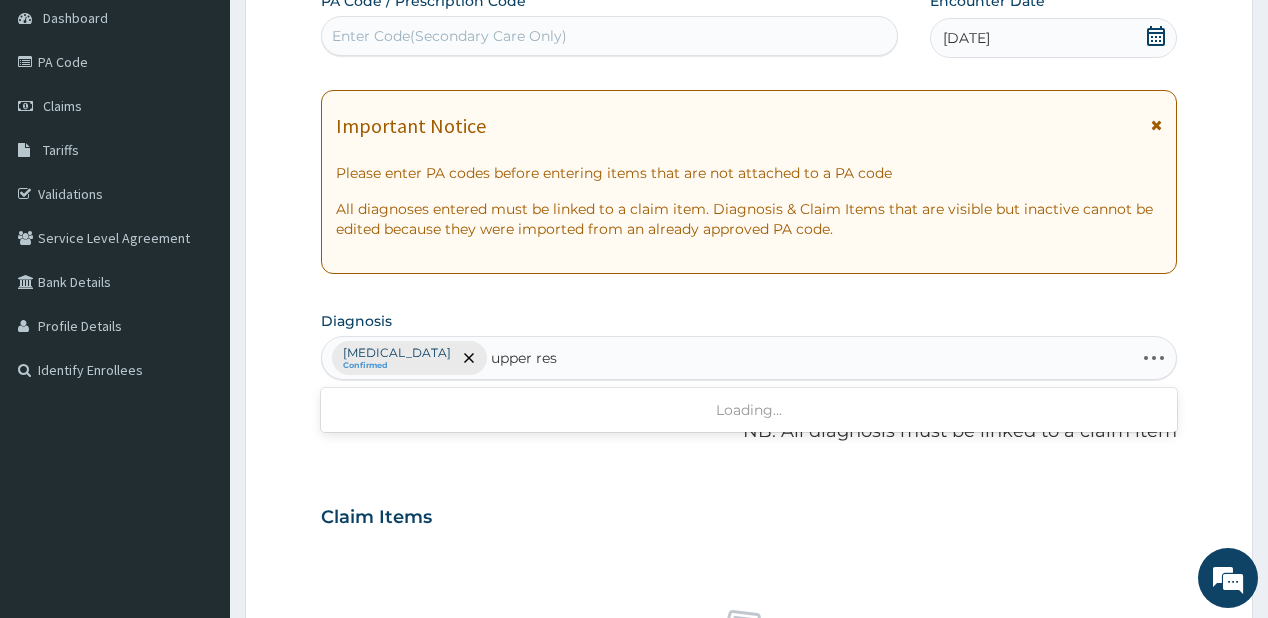 type on "upper resp" 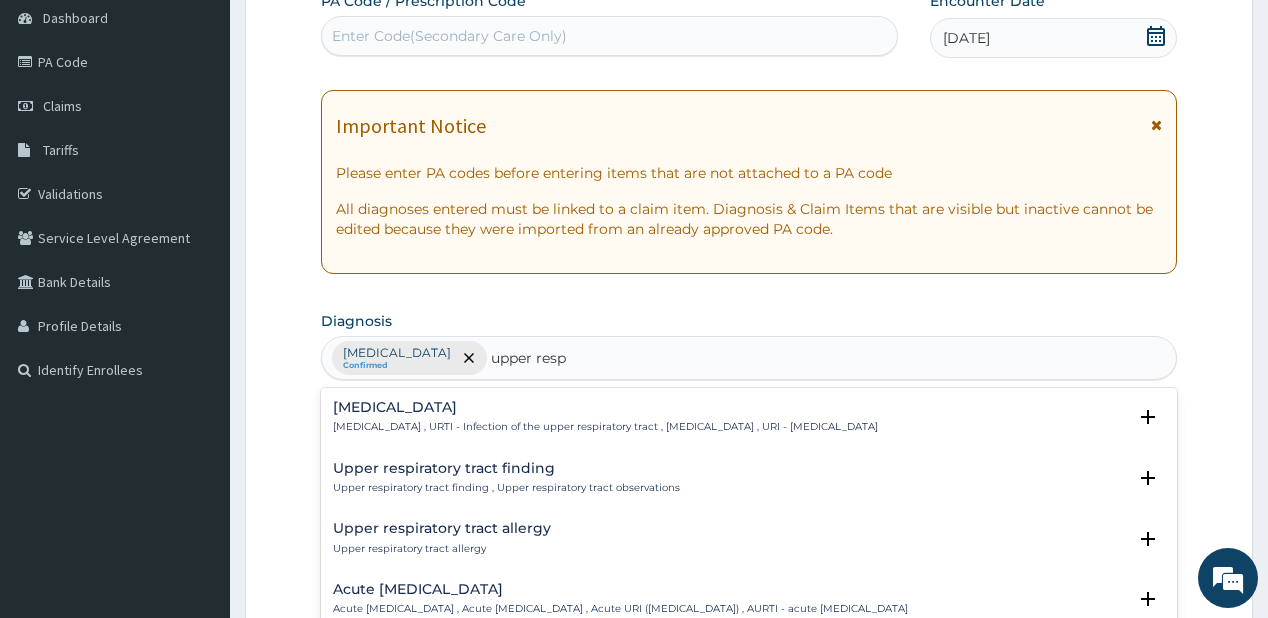 click on "Upper respiratory infection" at bounding box center (605, 407) 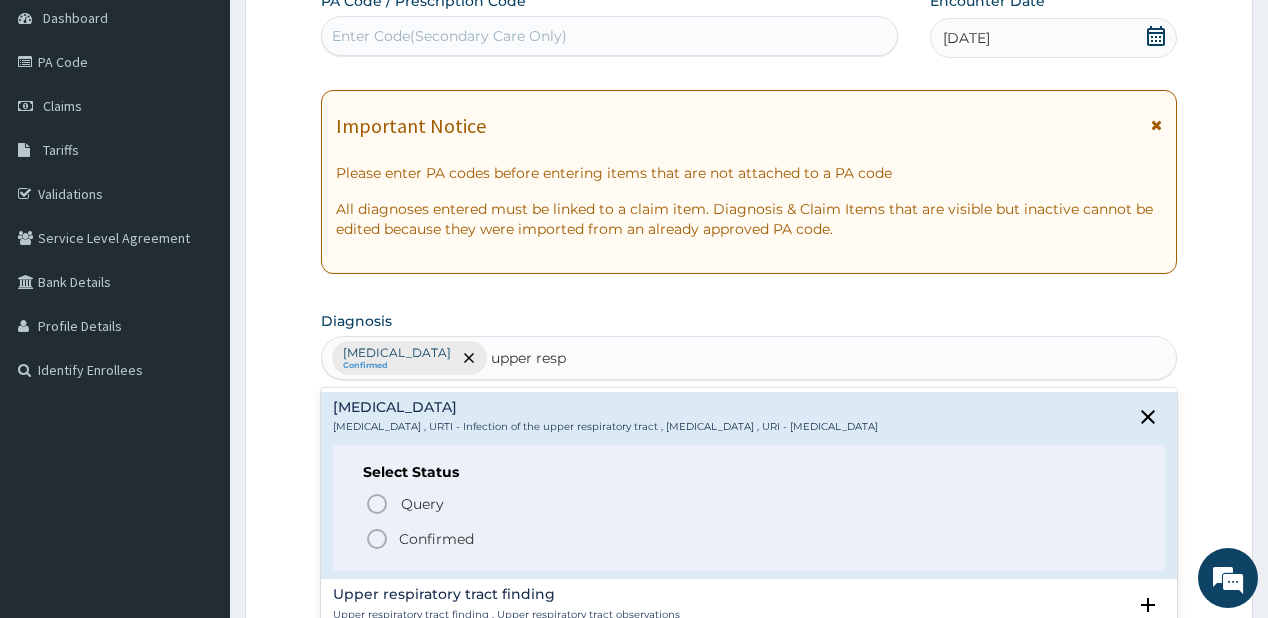 click 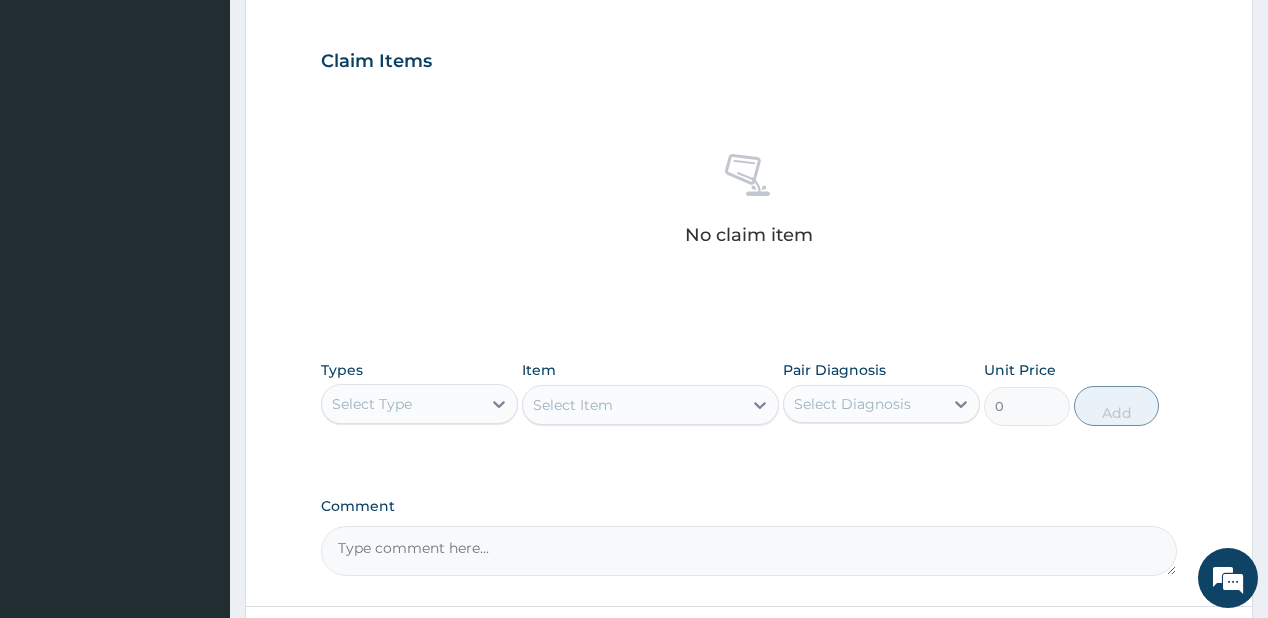 scroll, scrollTop: 680, scrollLeft: 0, axis: vertical 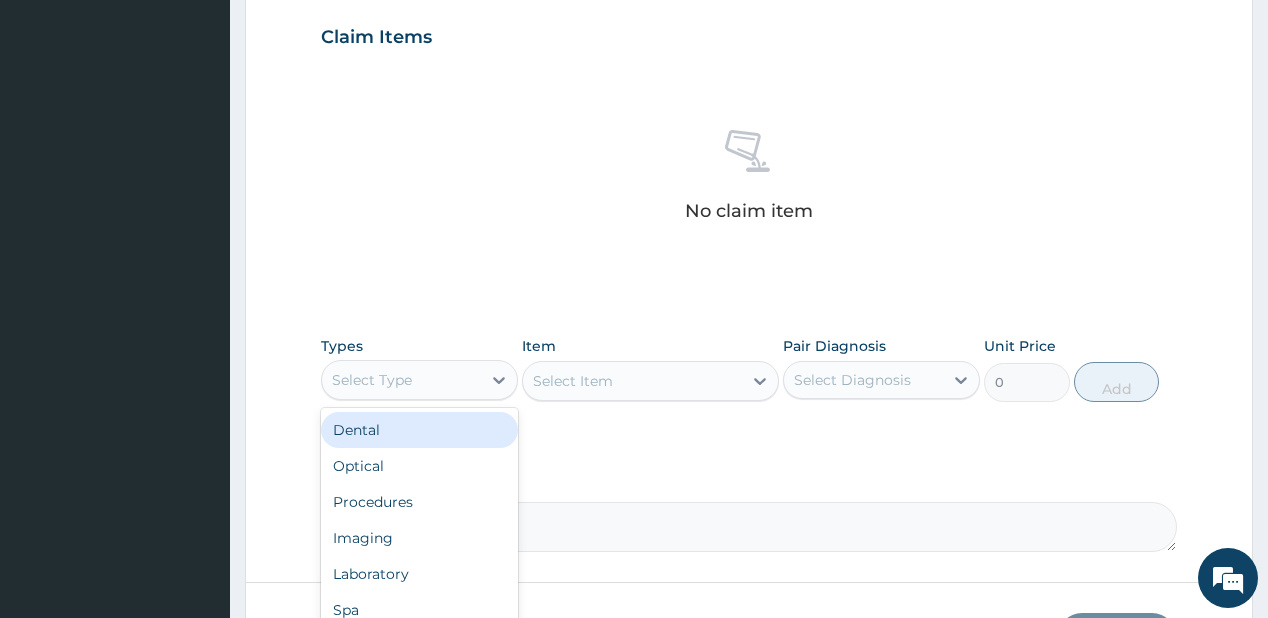 click on "Select Type" at bounding box center (372, 380) 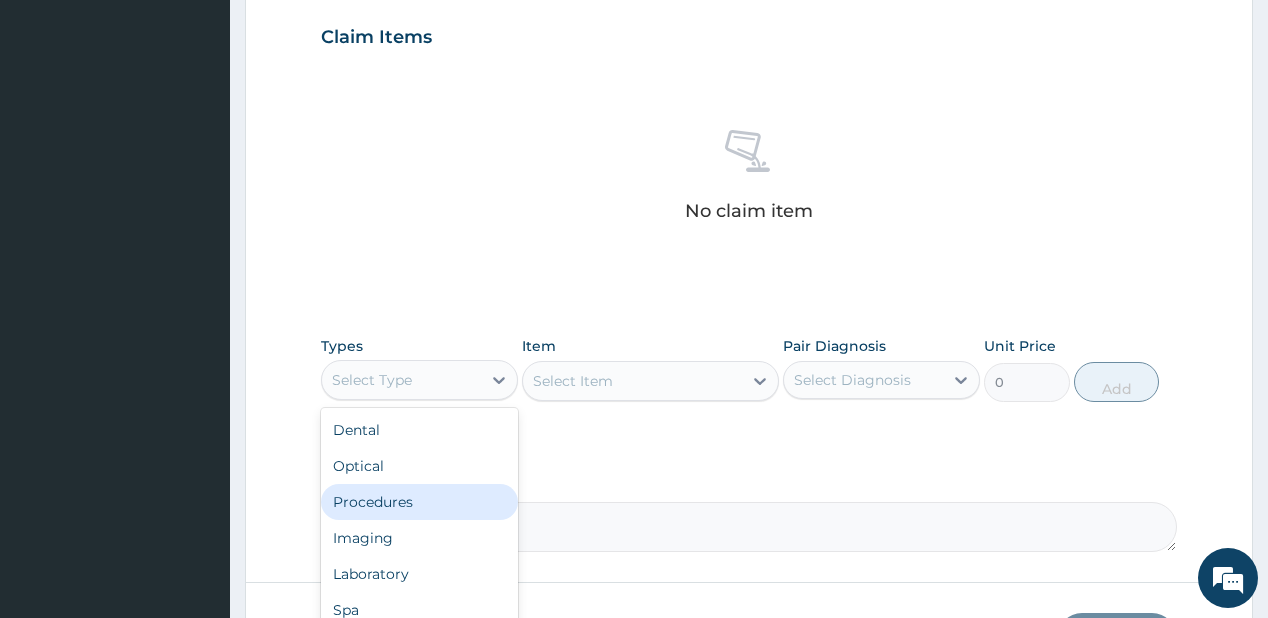 click on "Procedures" at bounding box center [419, 502] 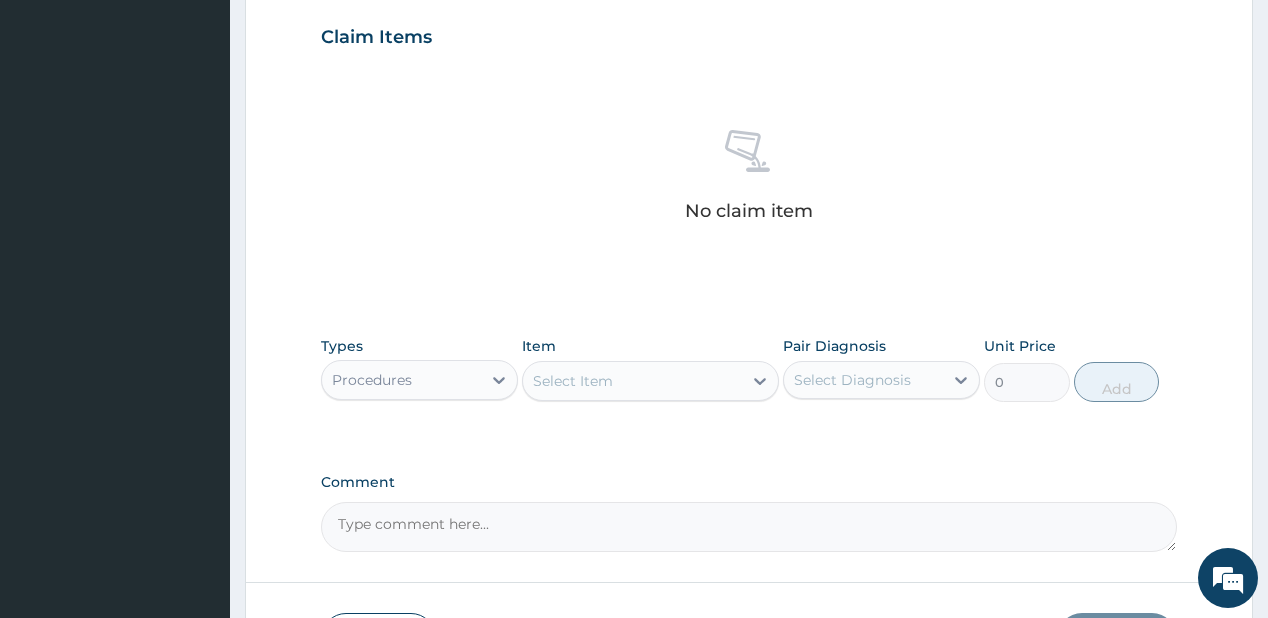 click on "Select Item" at bounding box center (632, 381) 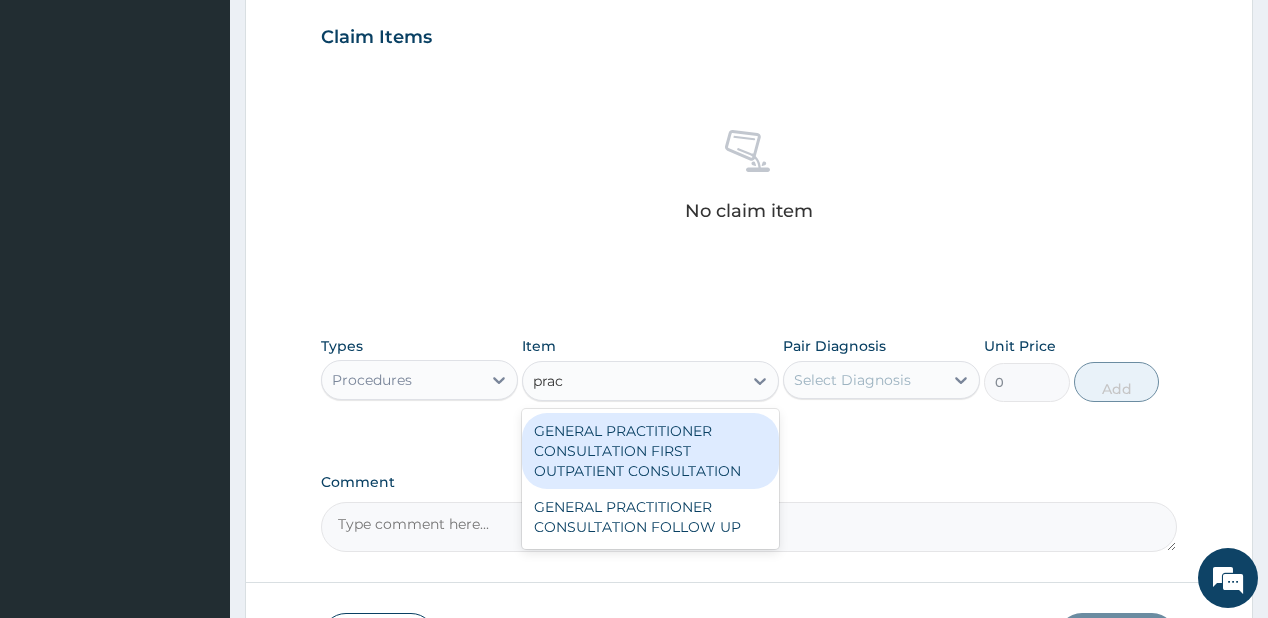 type on "pract" 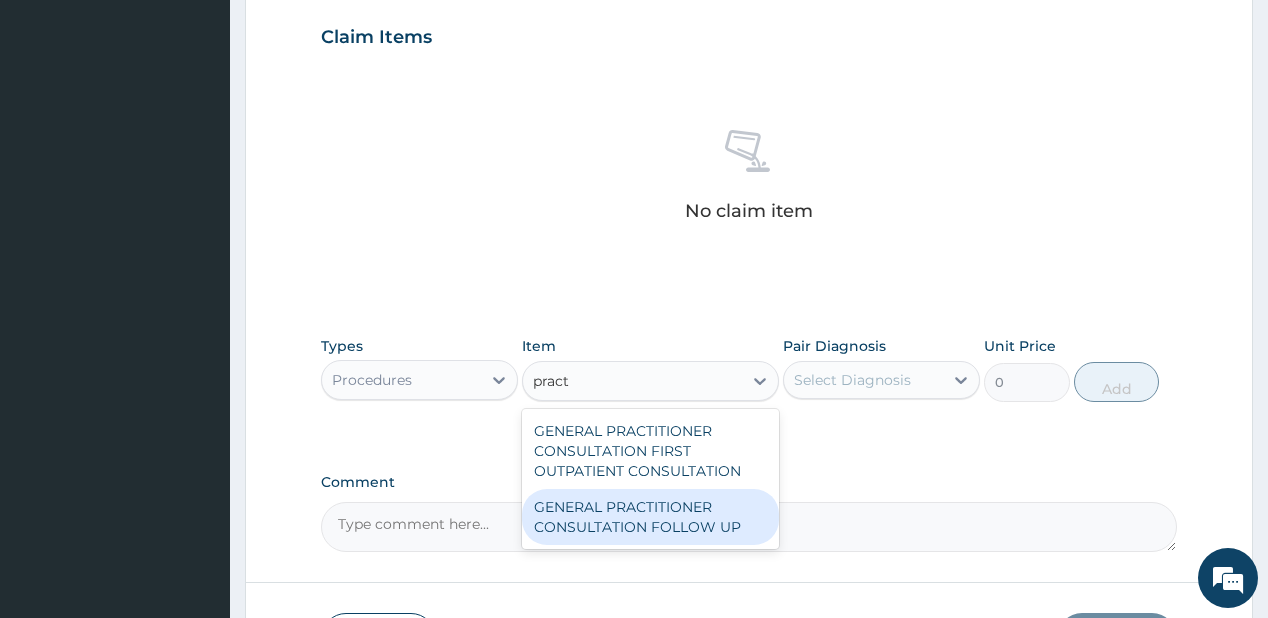 click on "GENERAL PRACTITIONER CONSULTATION FOLLOW UP" at bounding box center (650, 517) 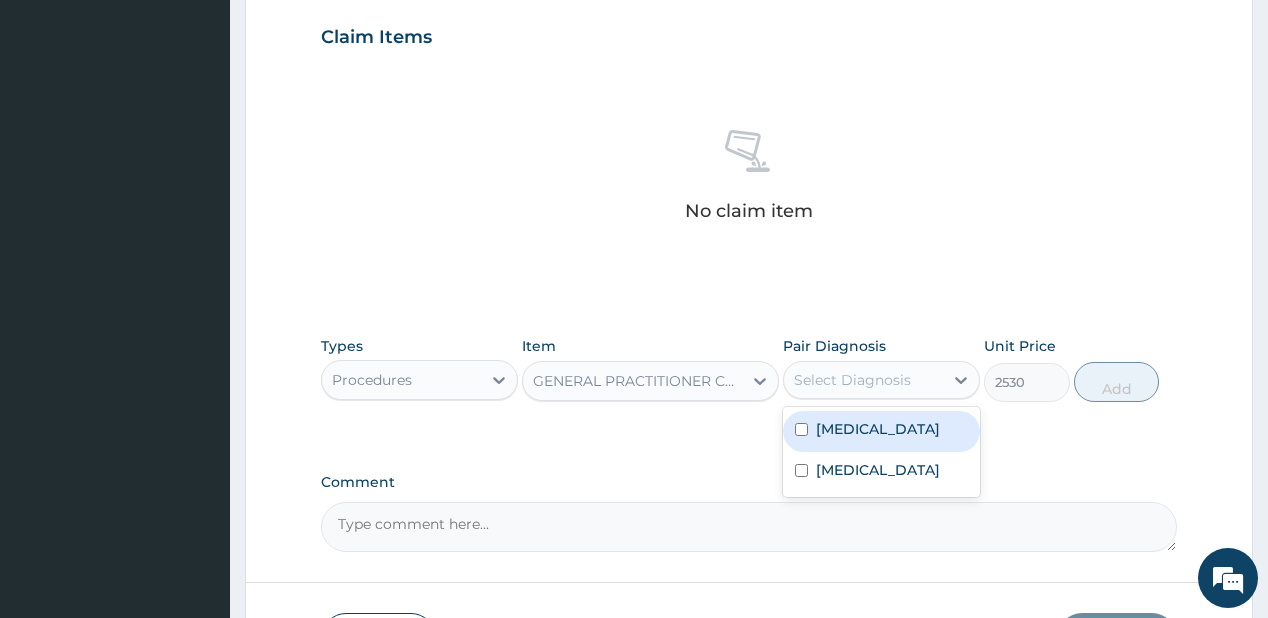 click on "Select Diagnosis" at bounding box center [852, 380] 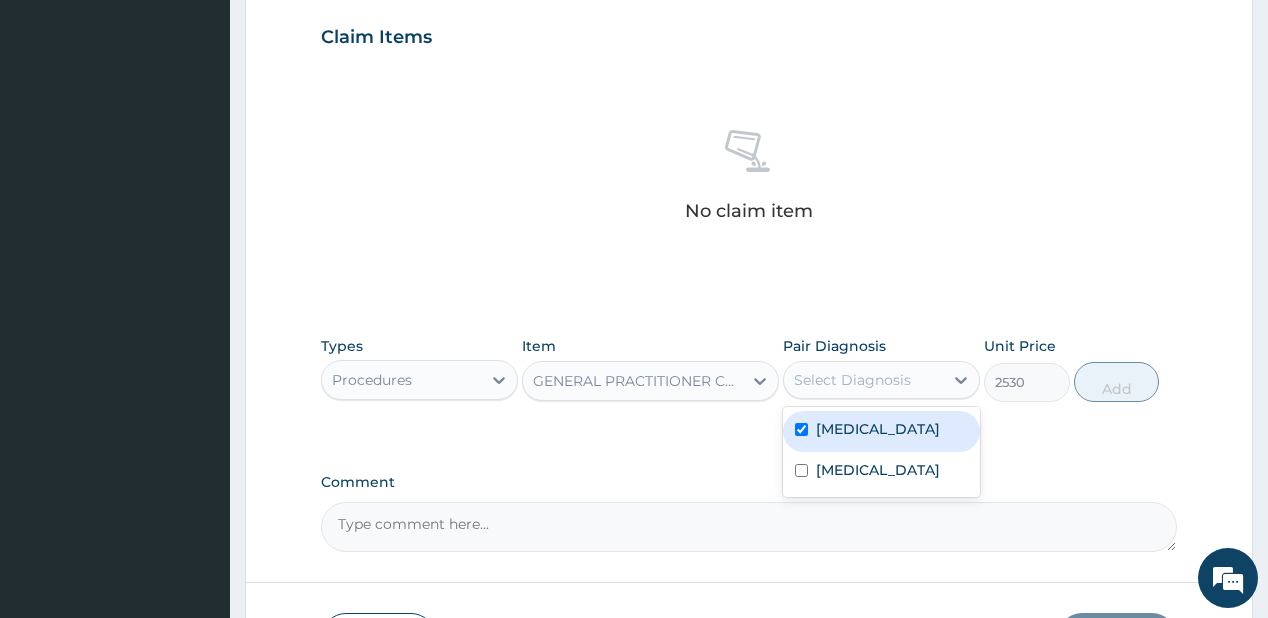 checkbox on "true" 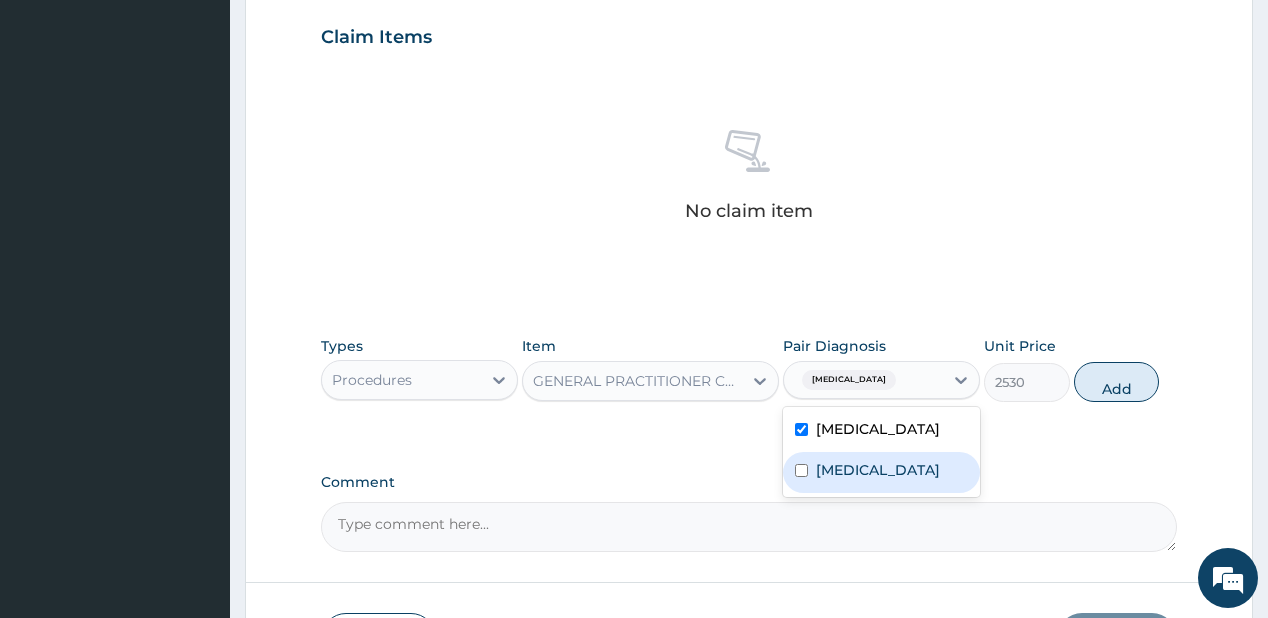 drag, startPoint x: 809, startPoint y: 500, endPoint x: 848, endPoint y: 461, distance: 55.154327 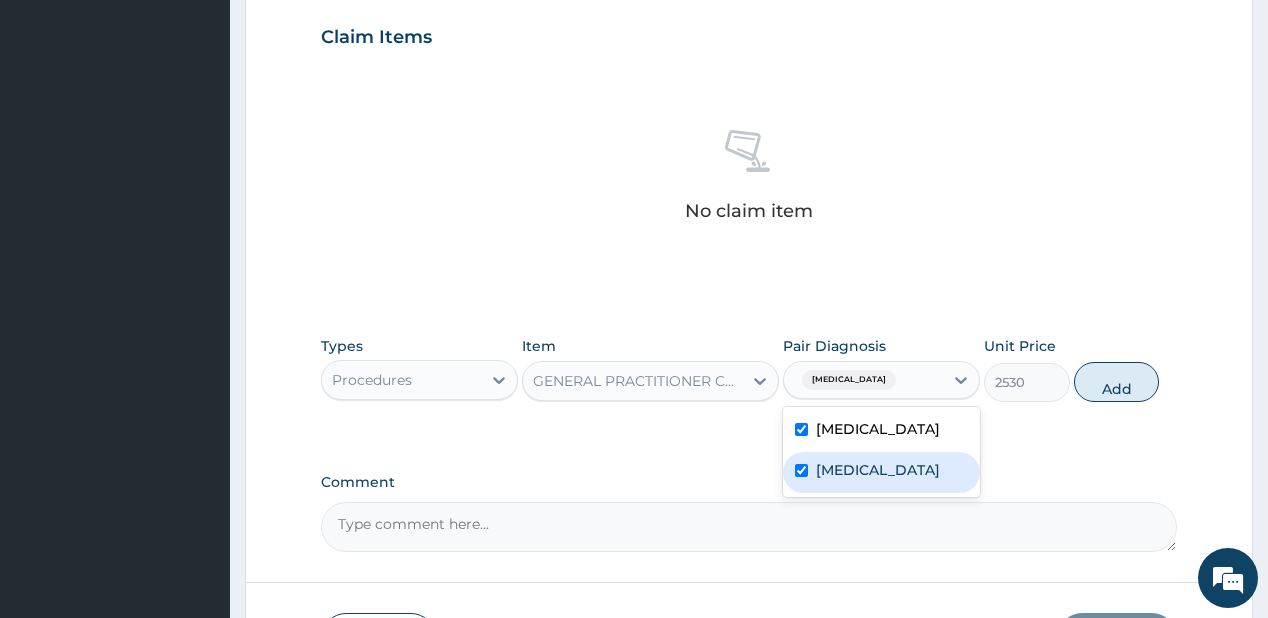 checkbox on "true" 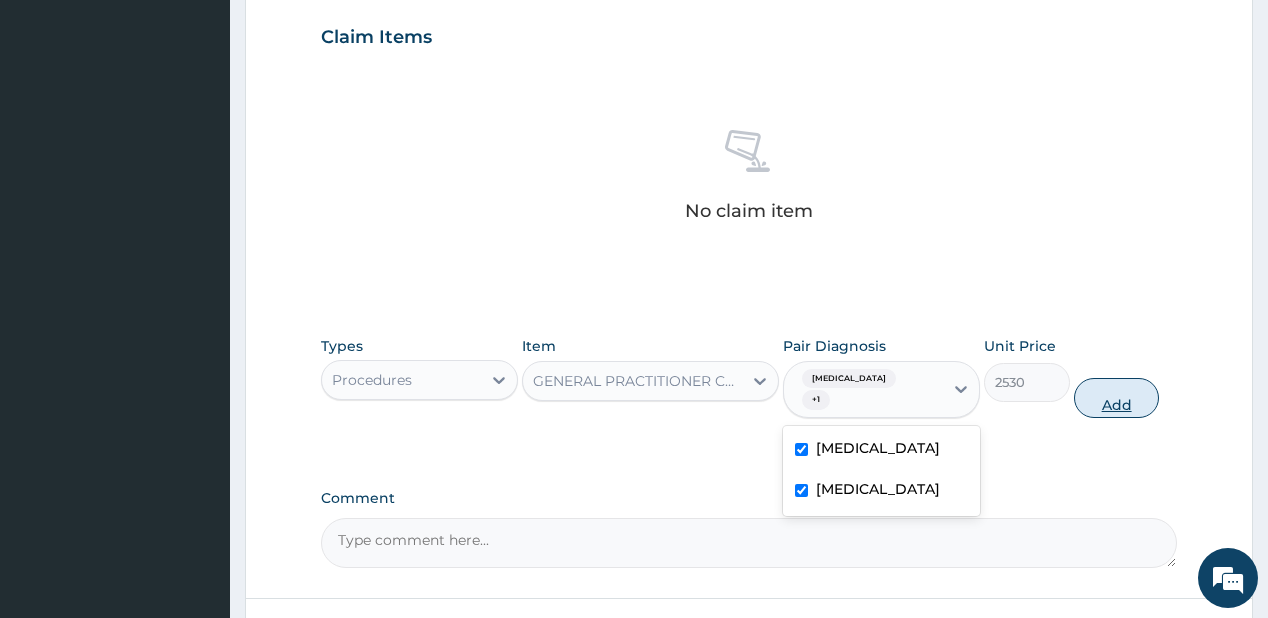 click on "Add" at bounding box center (1117, 398) 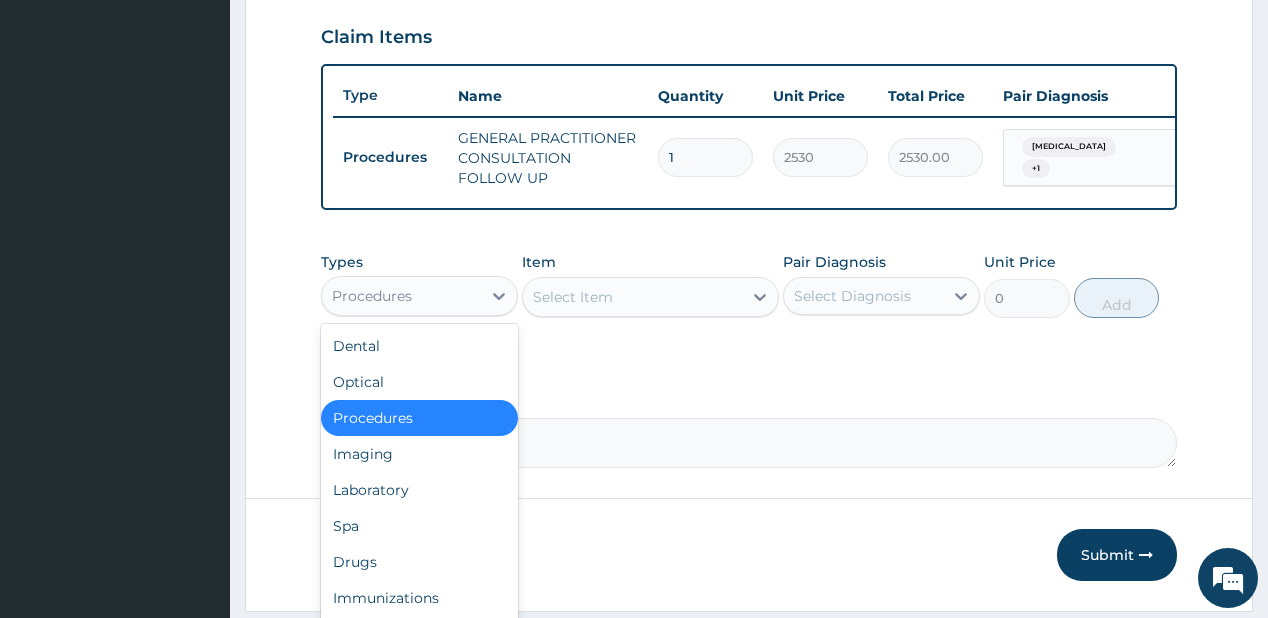 click on "Procedures" at bounding box center (401, 296) 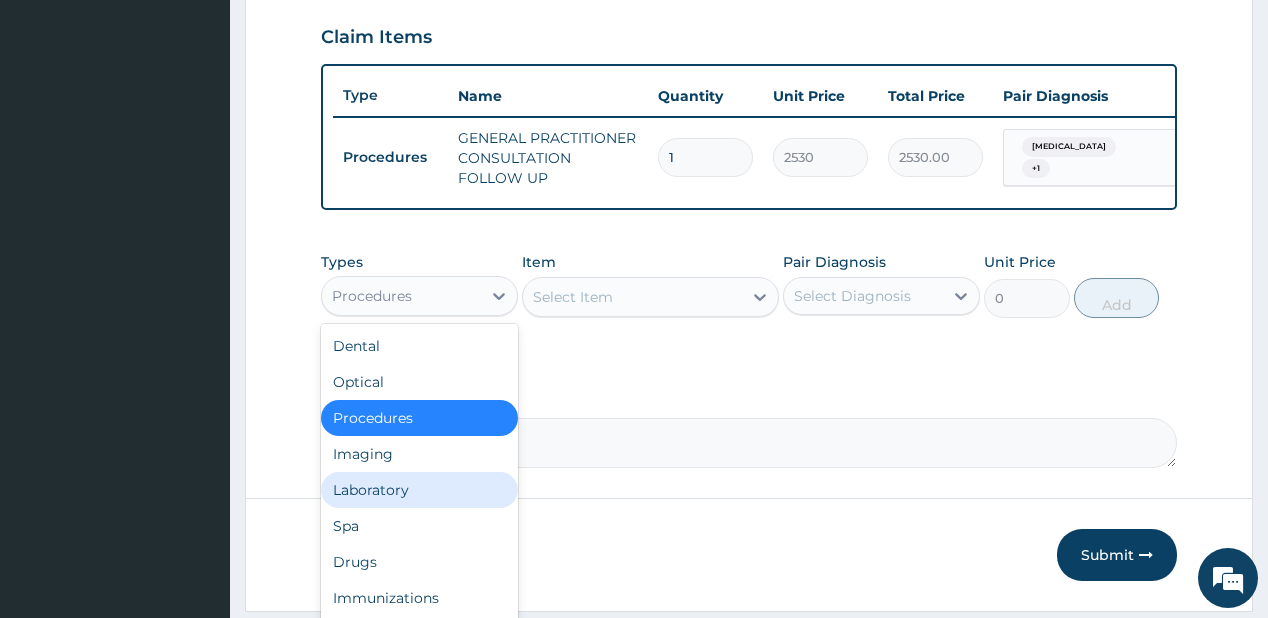 drag, startPoint x: 356, startPoint y: 511, endPoint x: 356, endPoint y: 486, distance: 25 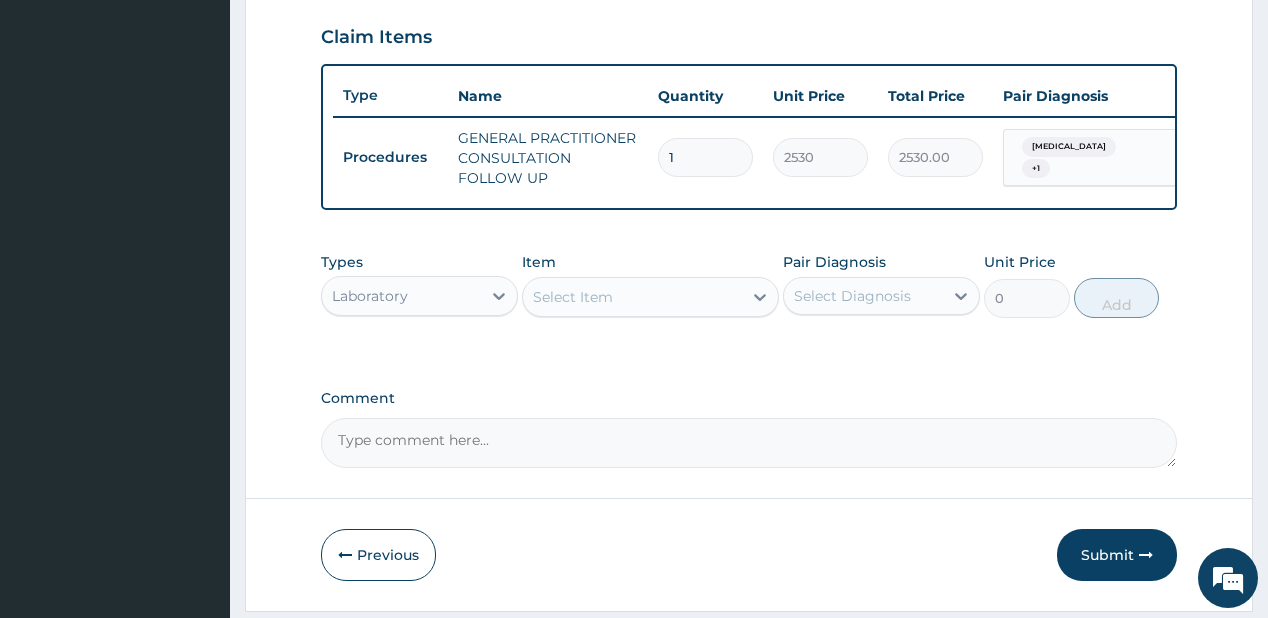click on "Select Item" at bounding box center (573, 297) 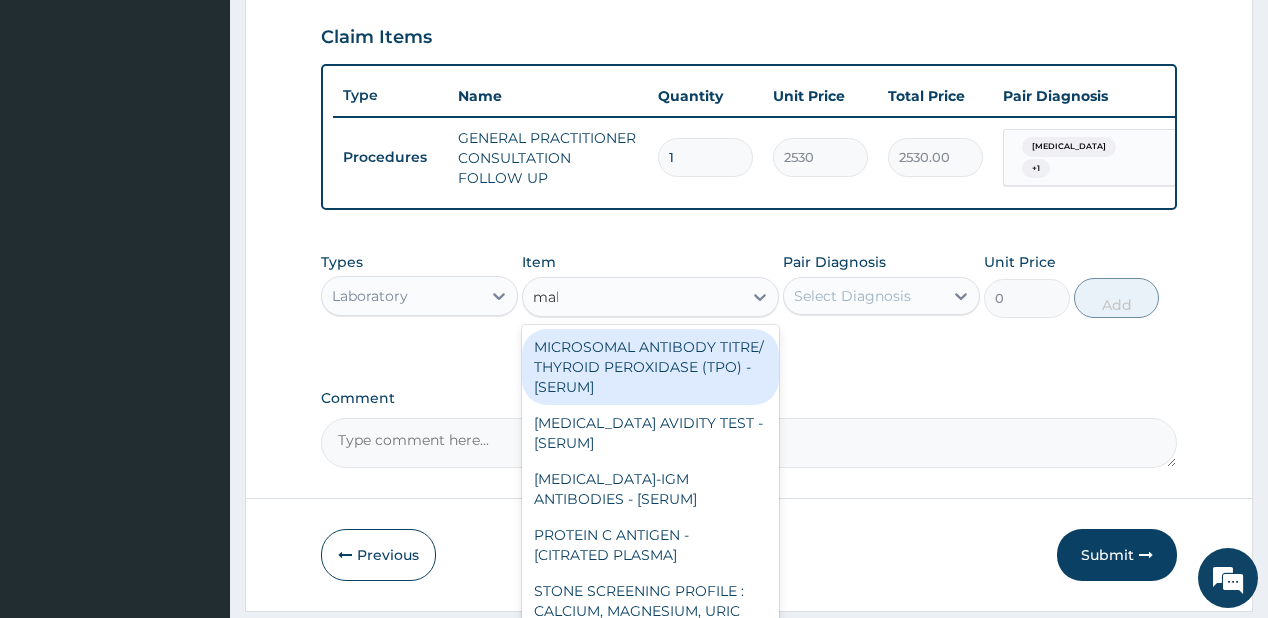 type on "mala" 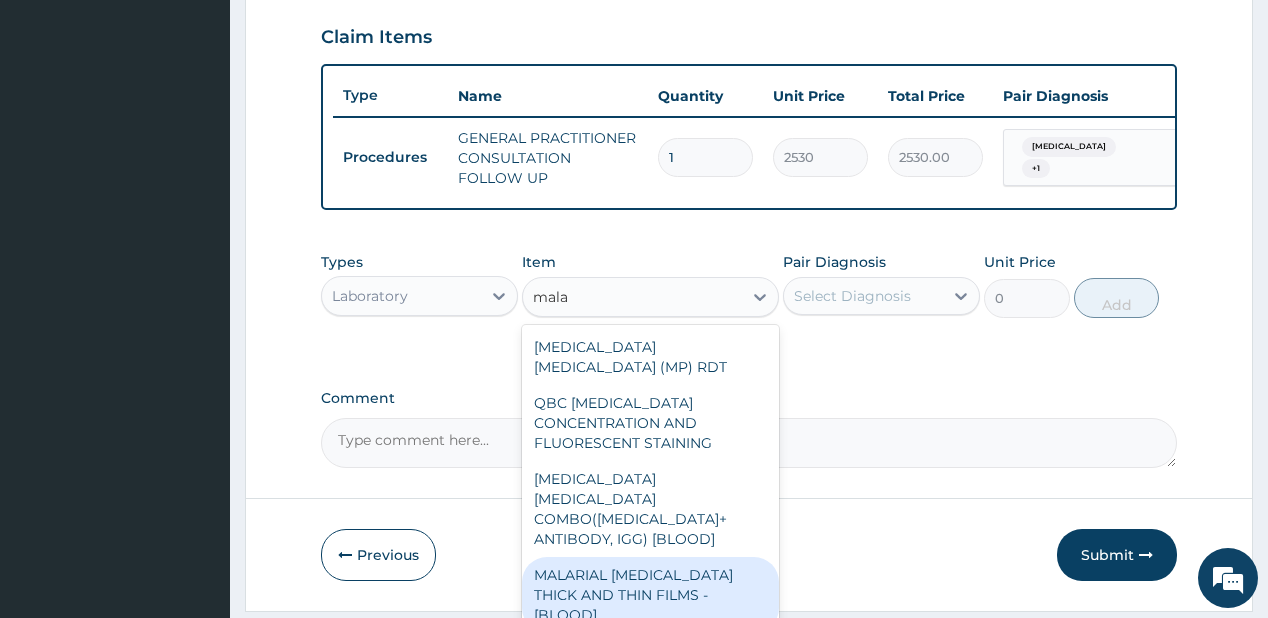 drag, startPoint x: 664, startPoint y: 527, endPoint x: 763, endPoint y: 402, distance: 159.45532 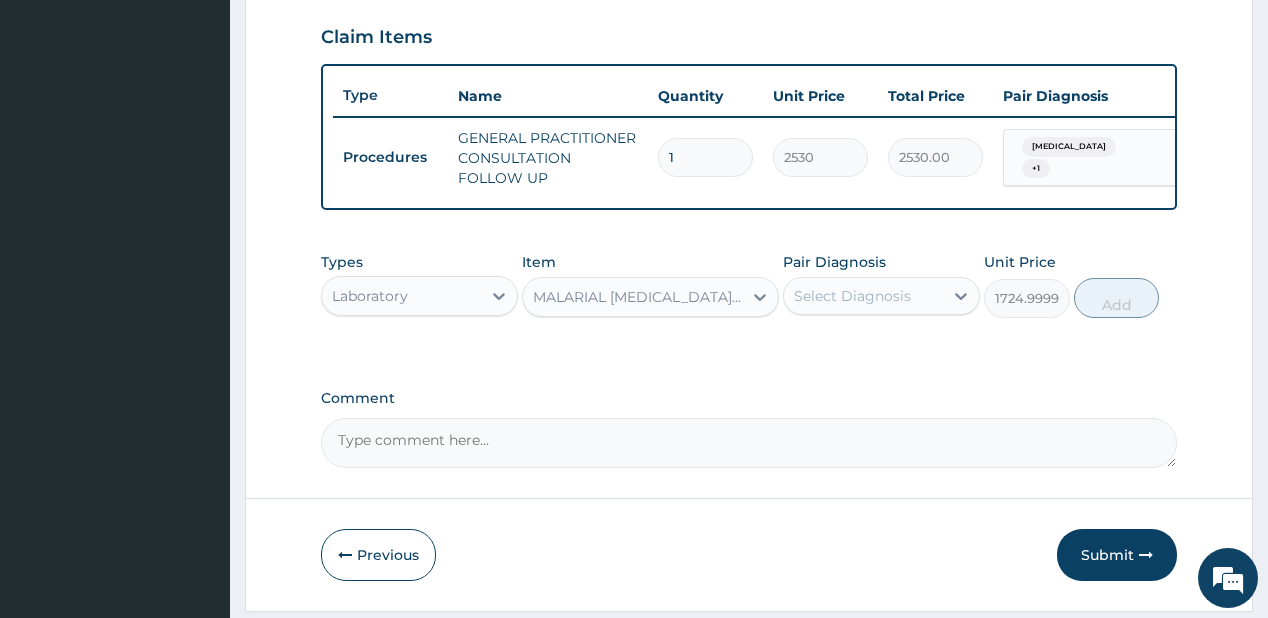 click on "Select Diagnosis" at bounding box center [863, 296] 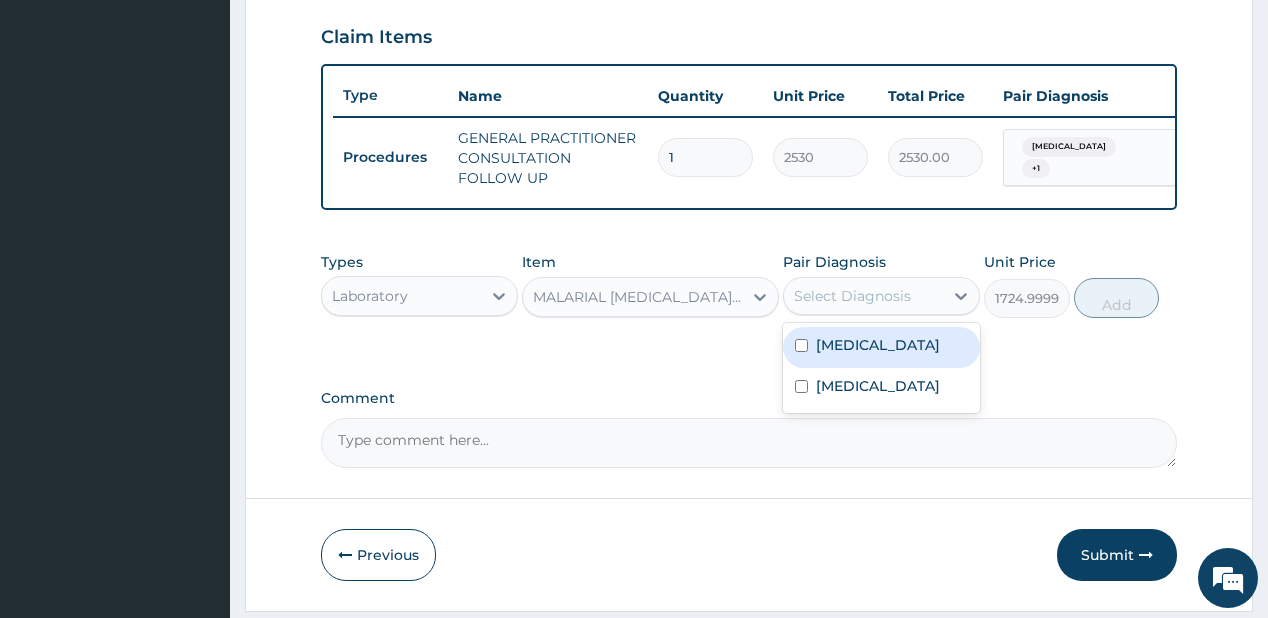 drag, startPoint x: 833, startPoint y: 362, endPoint x: 846, endPoint y: 356, distance: 14.3178215 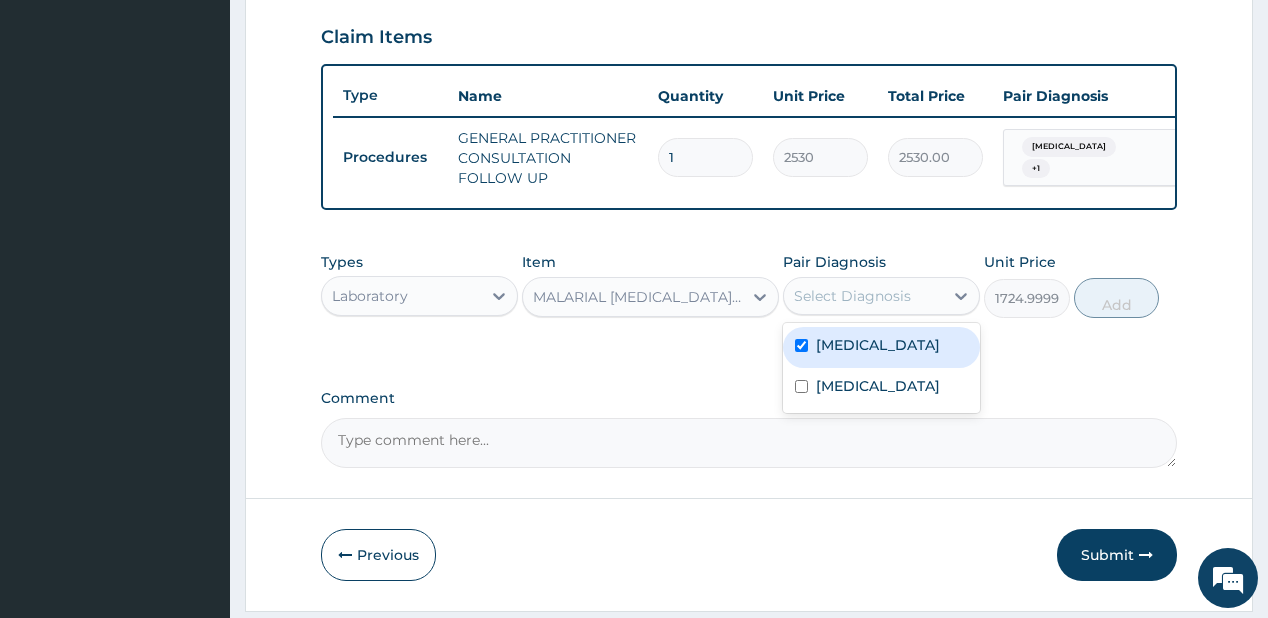 checkbox on "true" 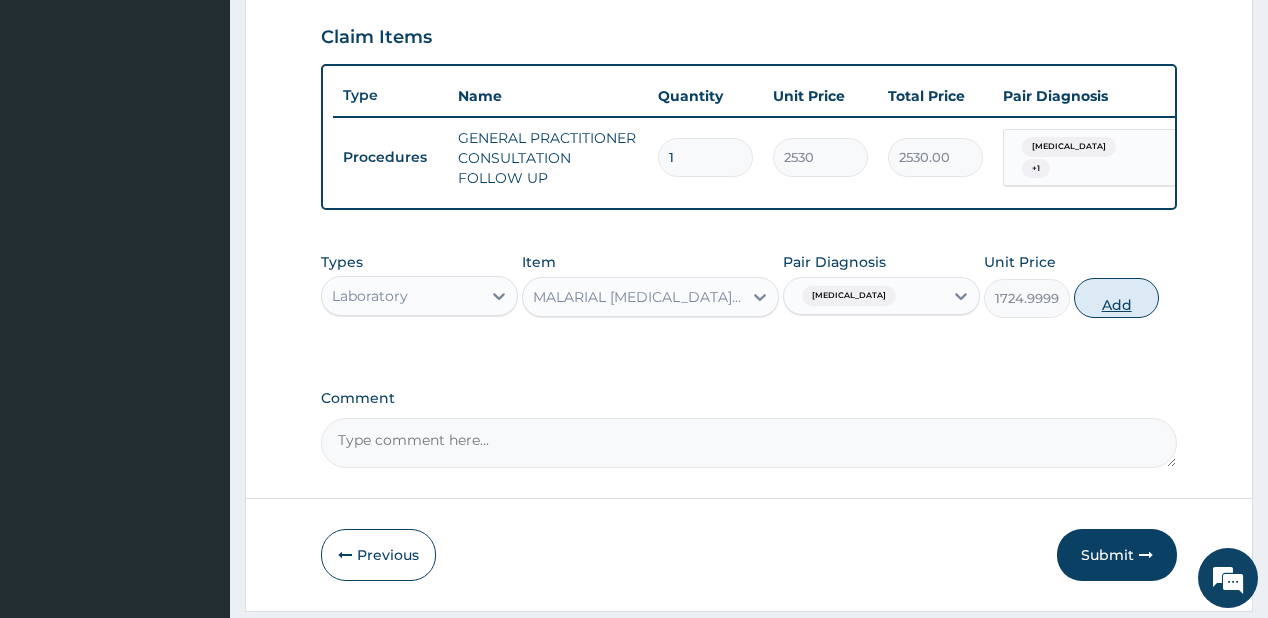 click on "Add" at bounding box center (1117, 298) 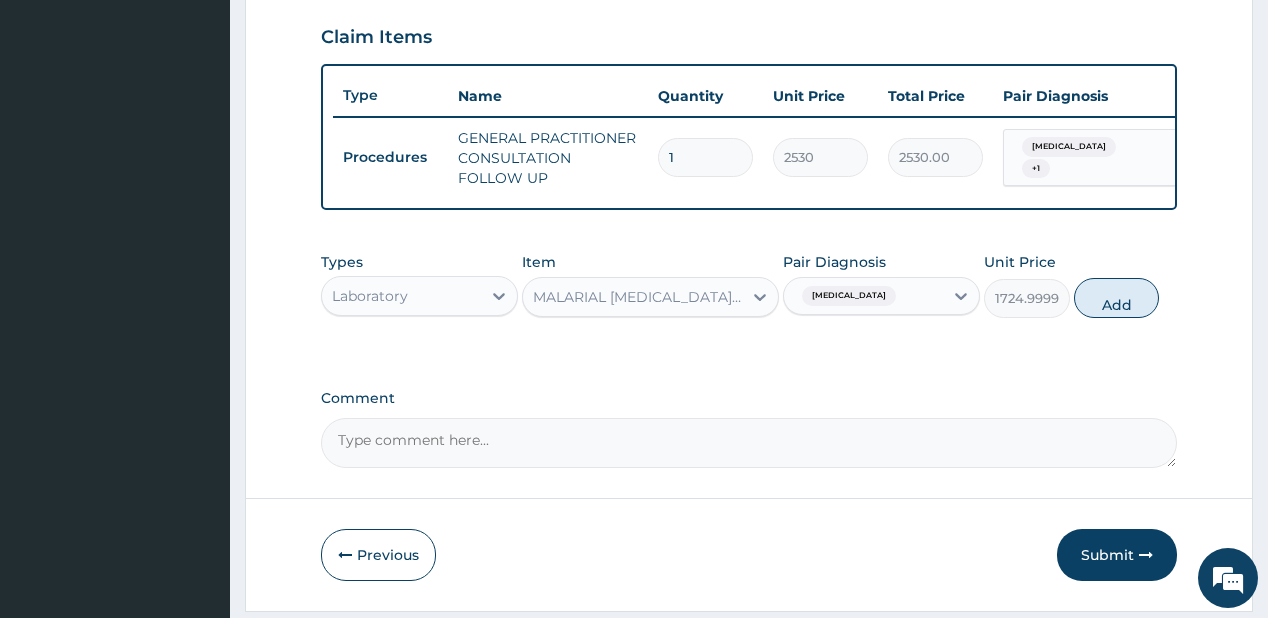 type on "0" 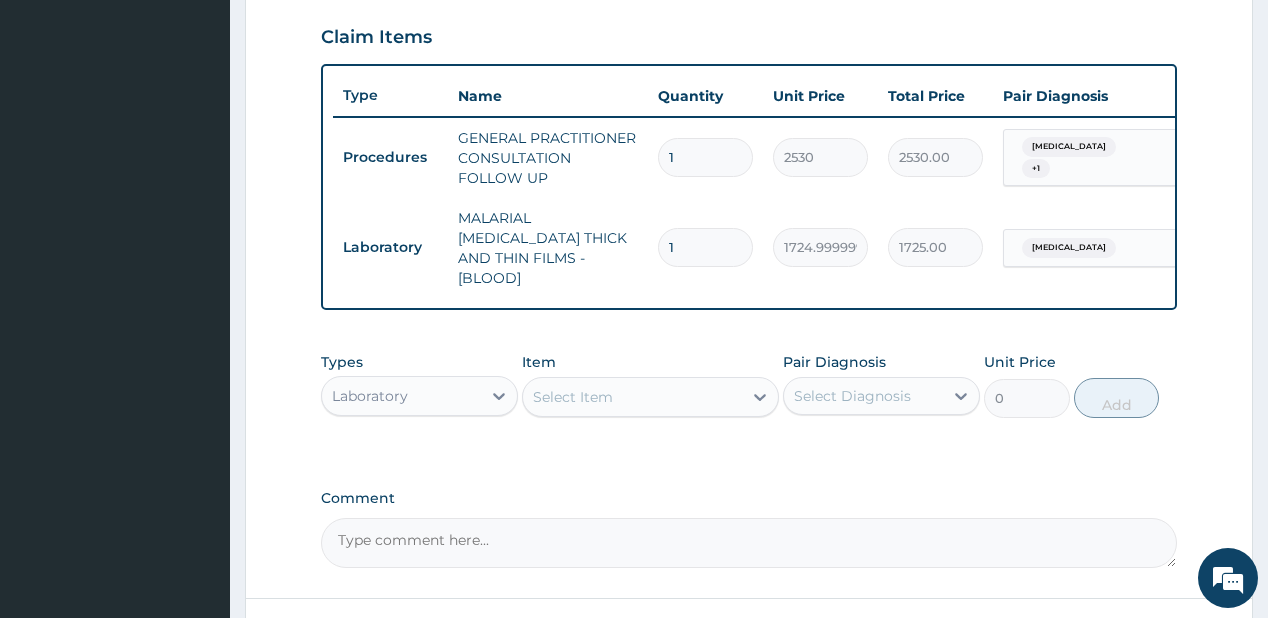 drag, startPoint x: 449, startPoint y: 397, endPoint x: 460, endPoint y: 388, distance: 14.21267 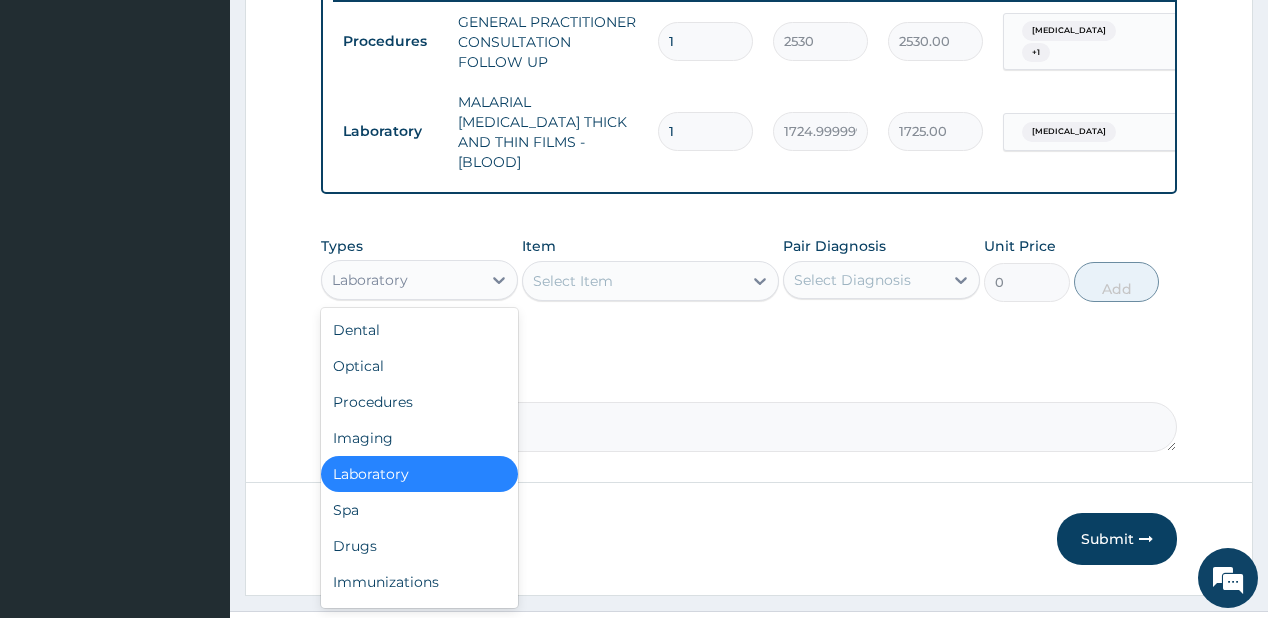 scroll, scrollTop: 828, scrollLeft: 0, axis: vertical 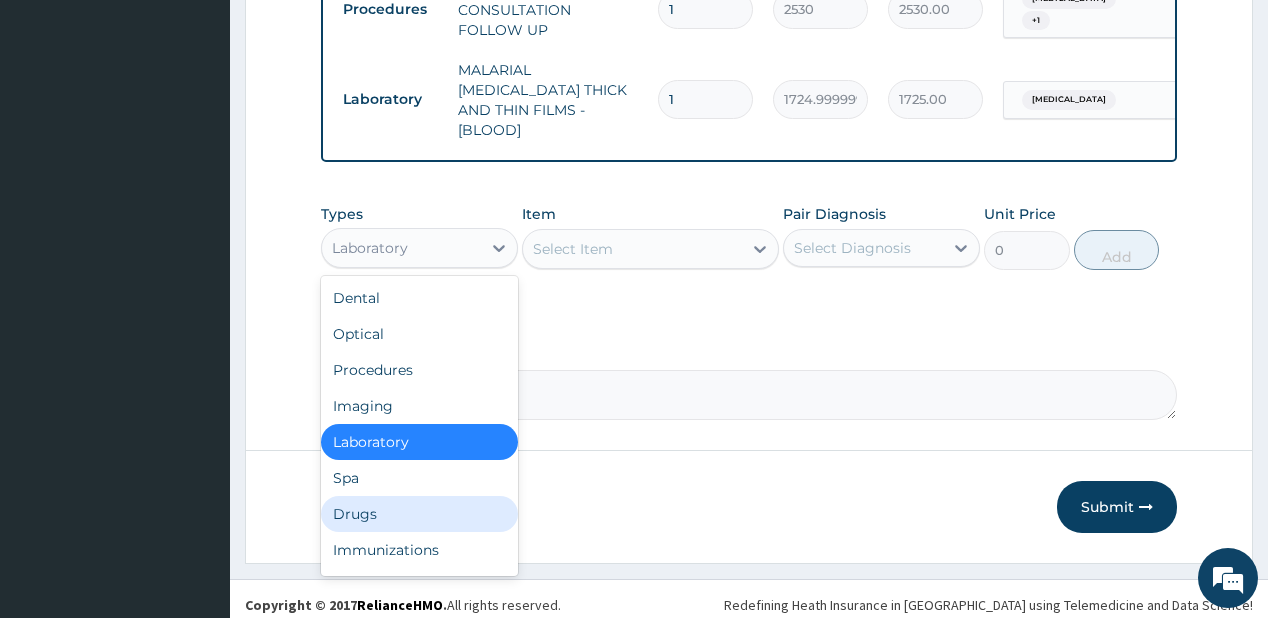 click on "Drugs" at bounding box center (419, 514) 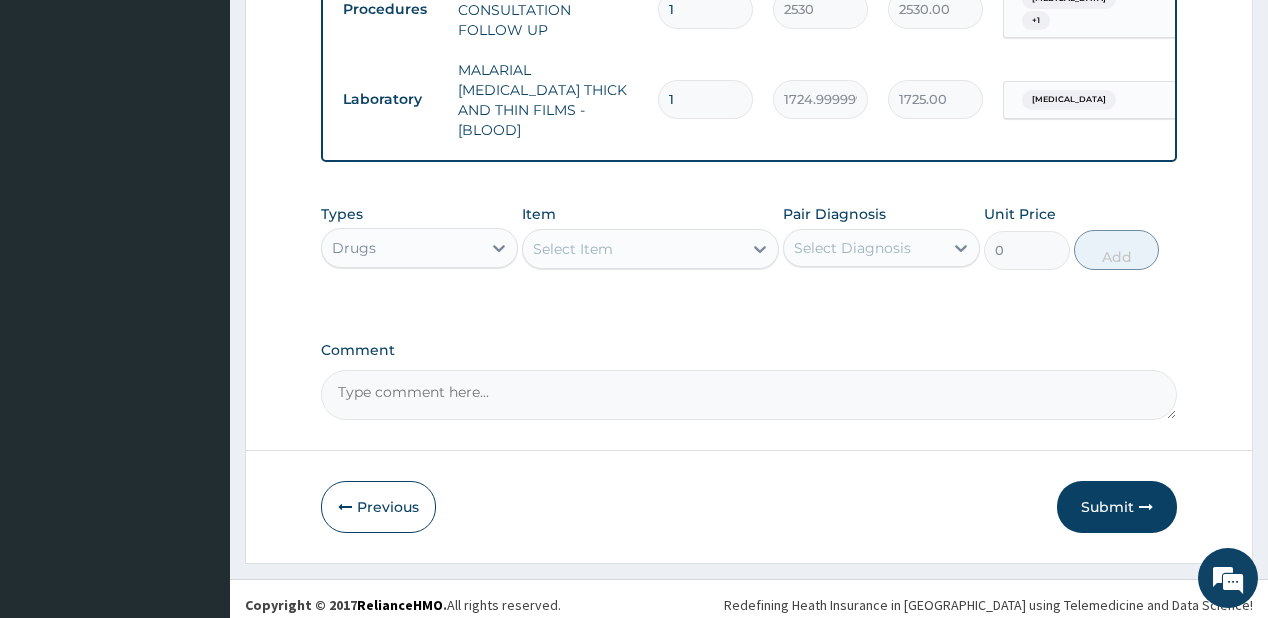 click on "Select Item" at bounding box center (632, 249) 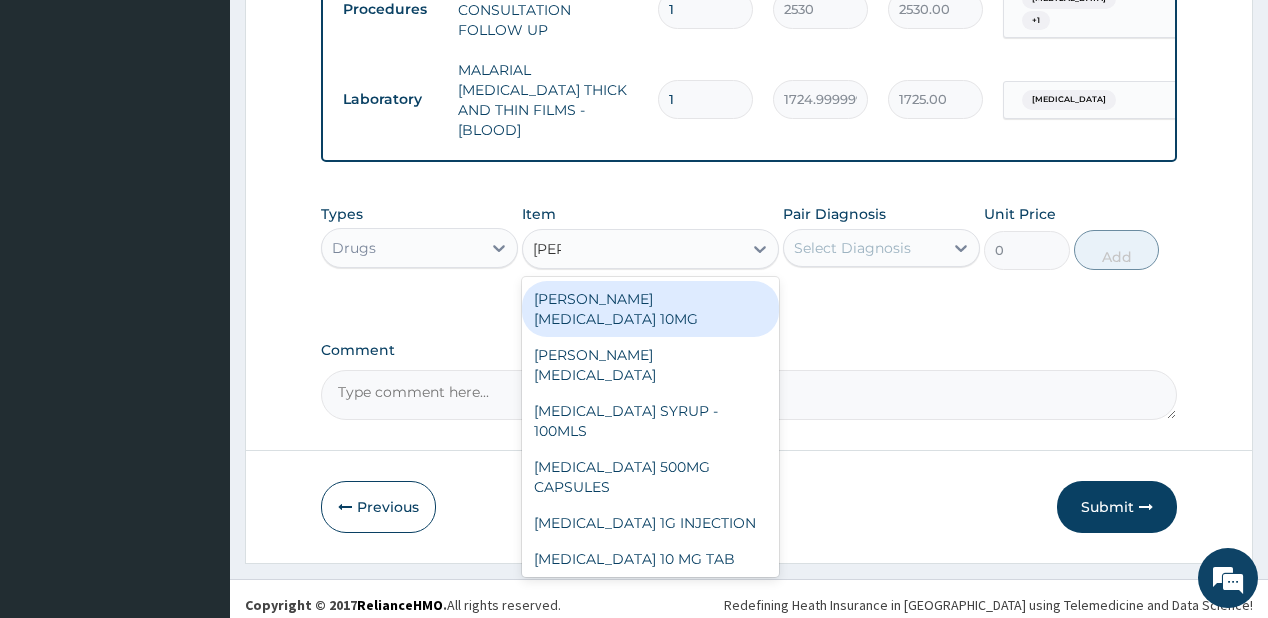 type on "lorat" 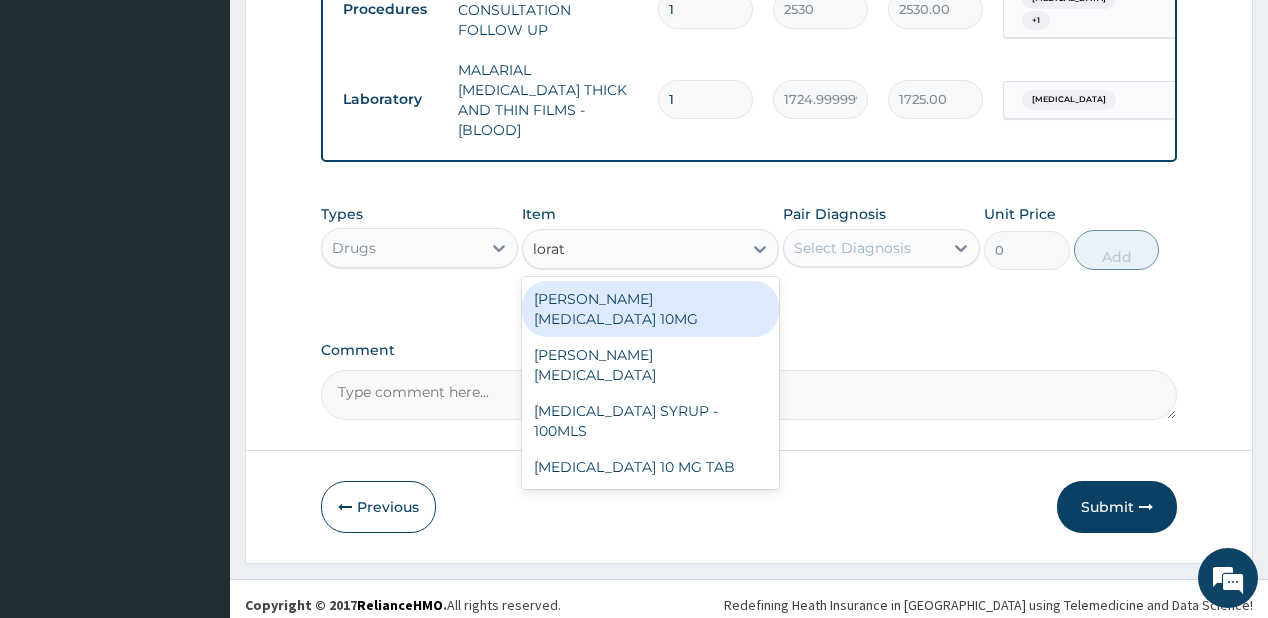 drag, startPoint x: 609, startPoint y: 294, endPoint x: 624, endPoint y: 284, distance: 18.027756 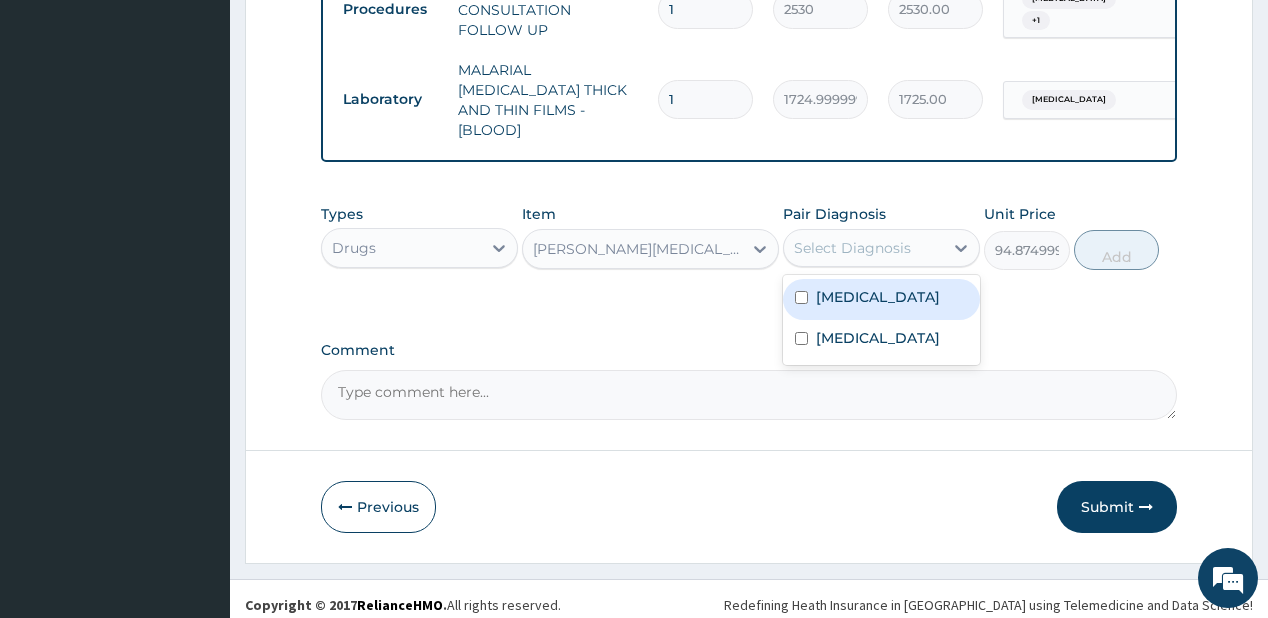 click on "Select Diagnosis" at bounding box center (863, 248) 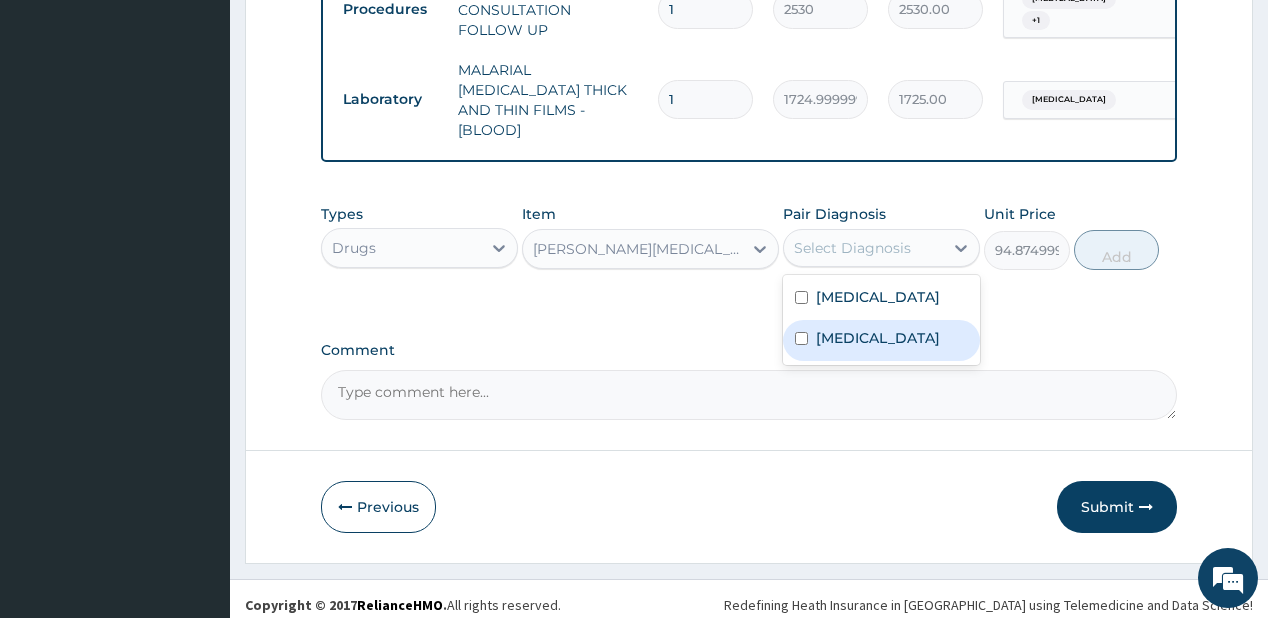 drag, startPoint x: 832, startPoint y: 331, endPoint x: 1163, endPoint y: 237, distance: 344.08865 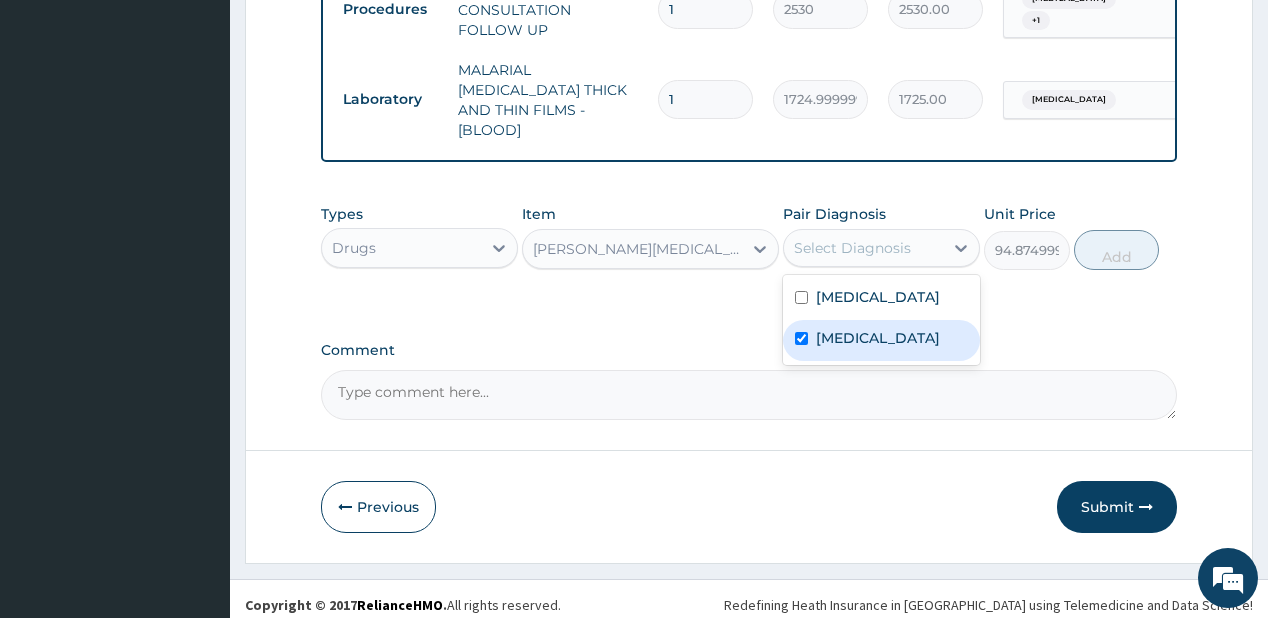 checkbox on "true" 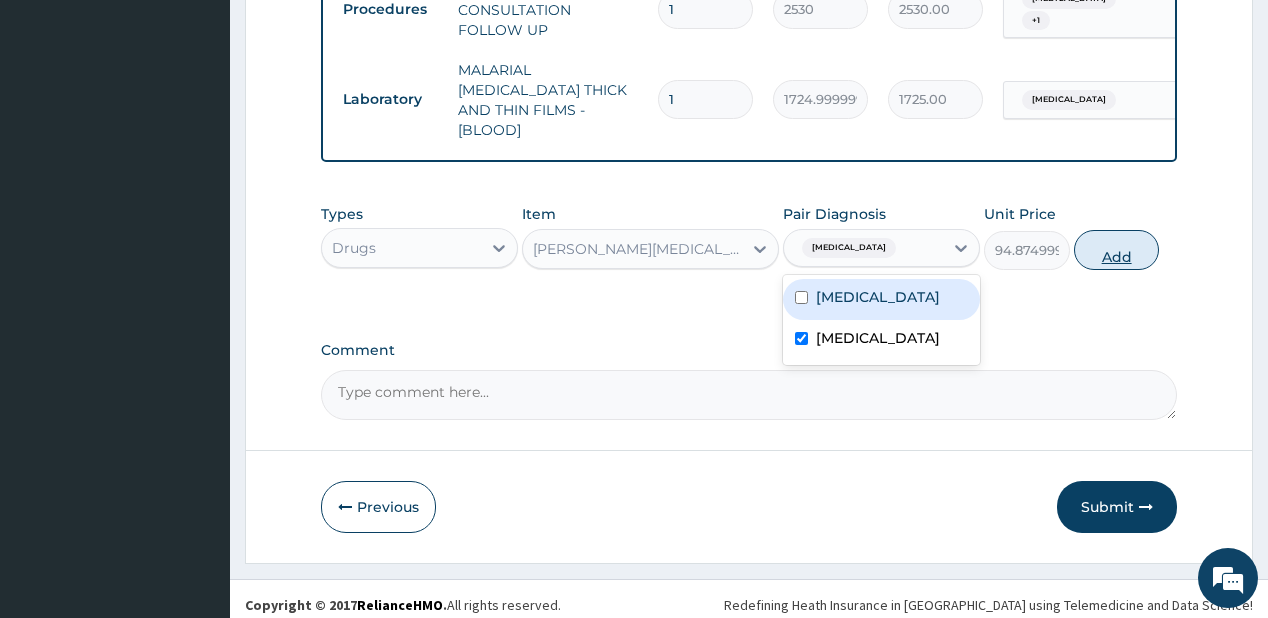 click on "Add" at bounding box center [1117, 250] 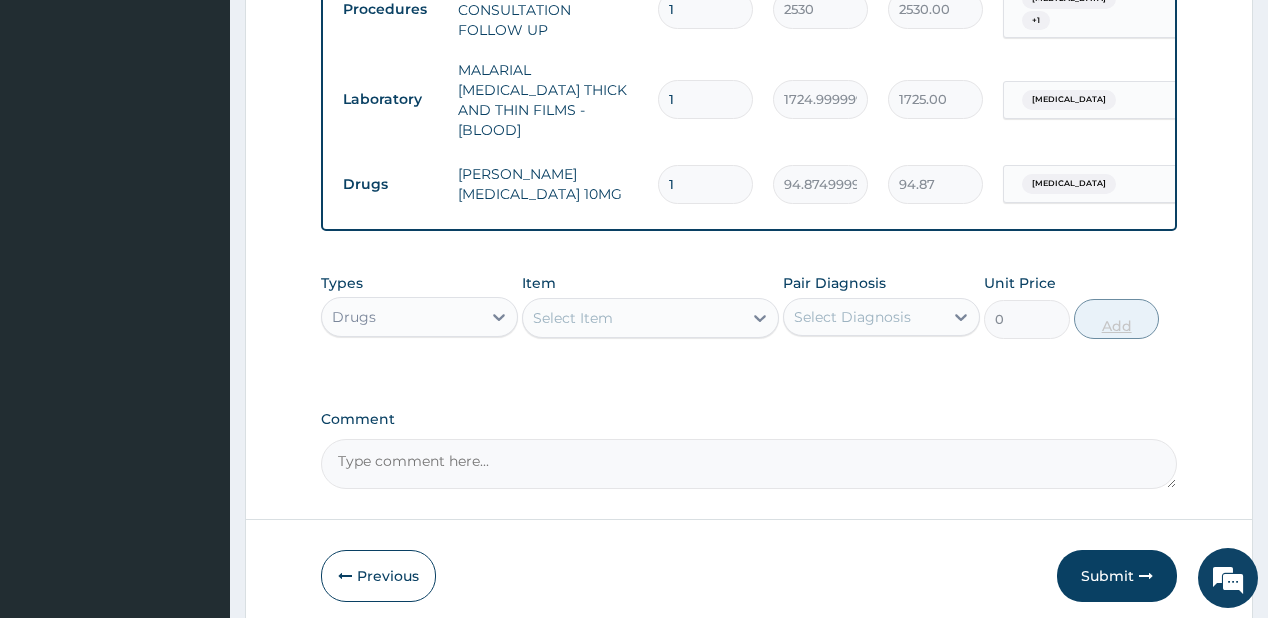 type 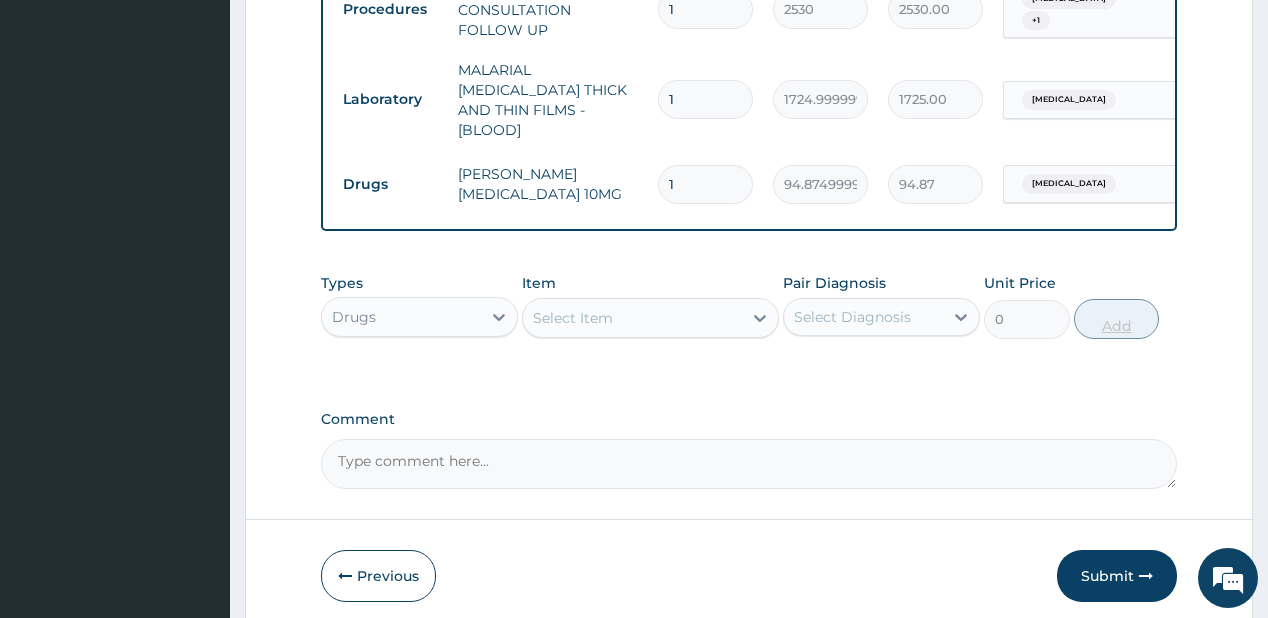 type on "0.00" 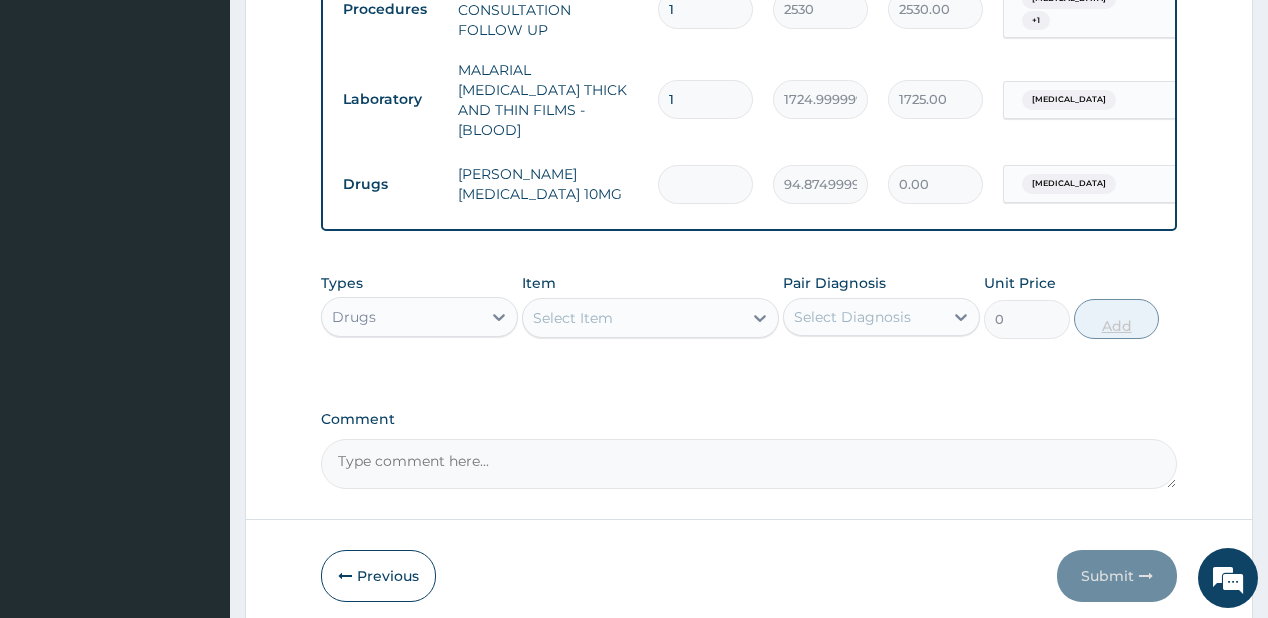 type on "7" 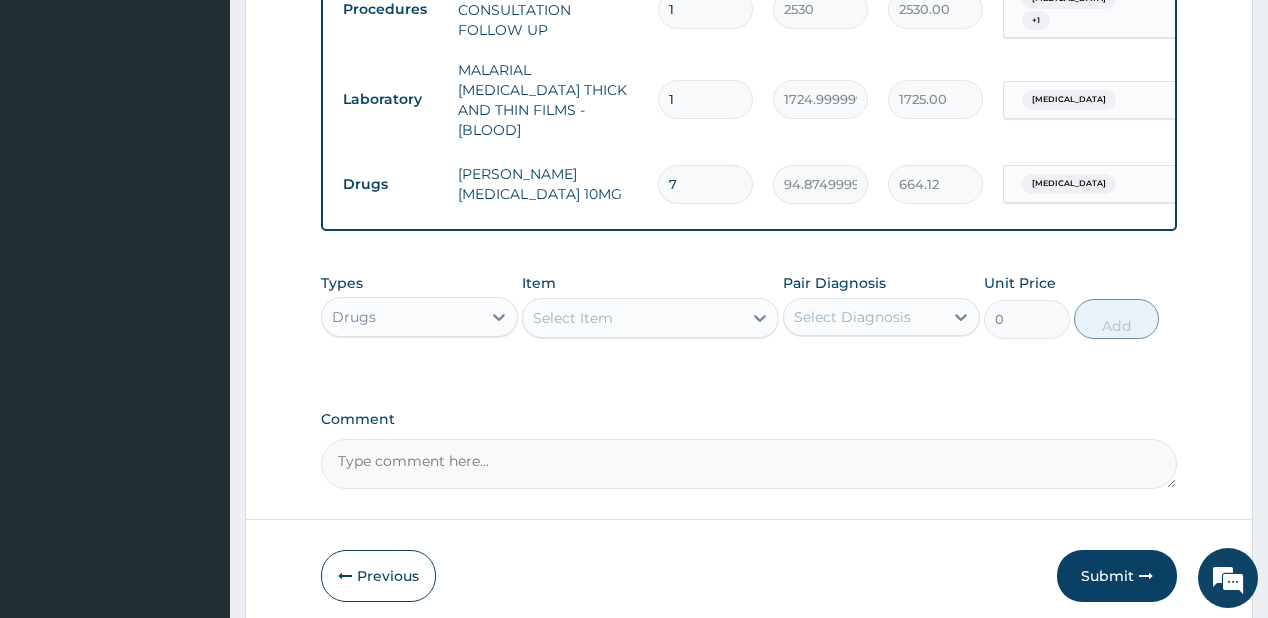 type on "7" 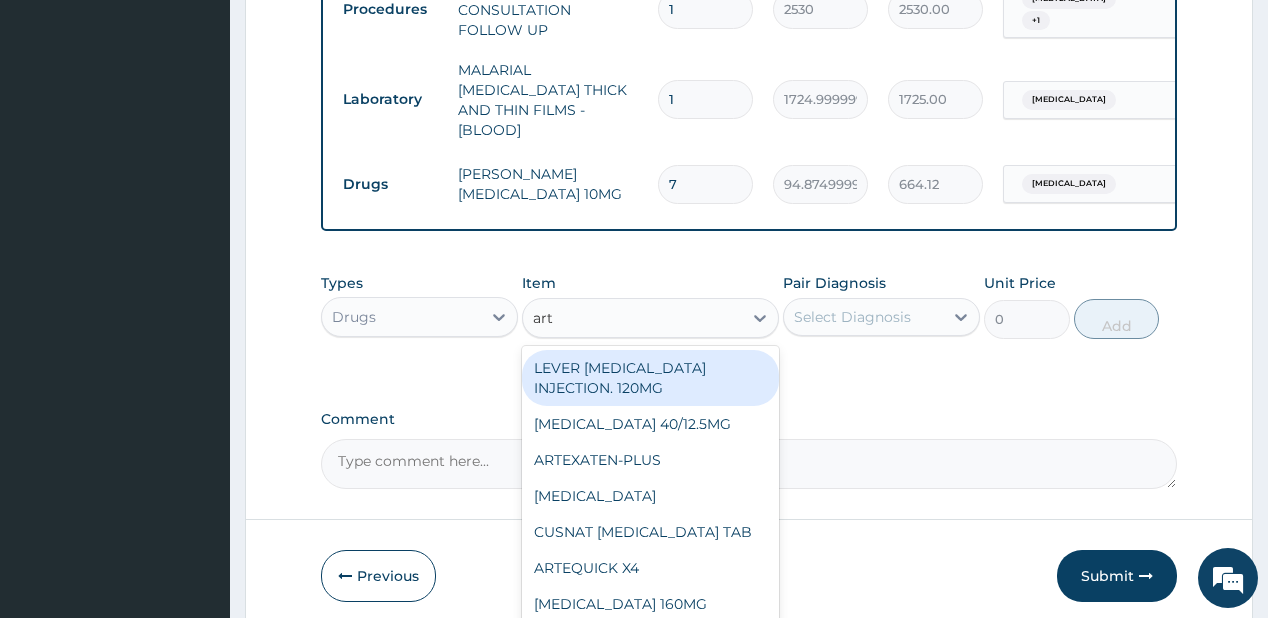 type on "arte" 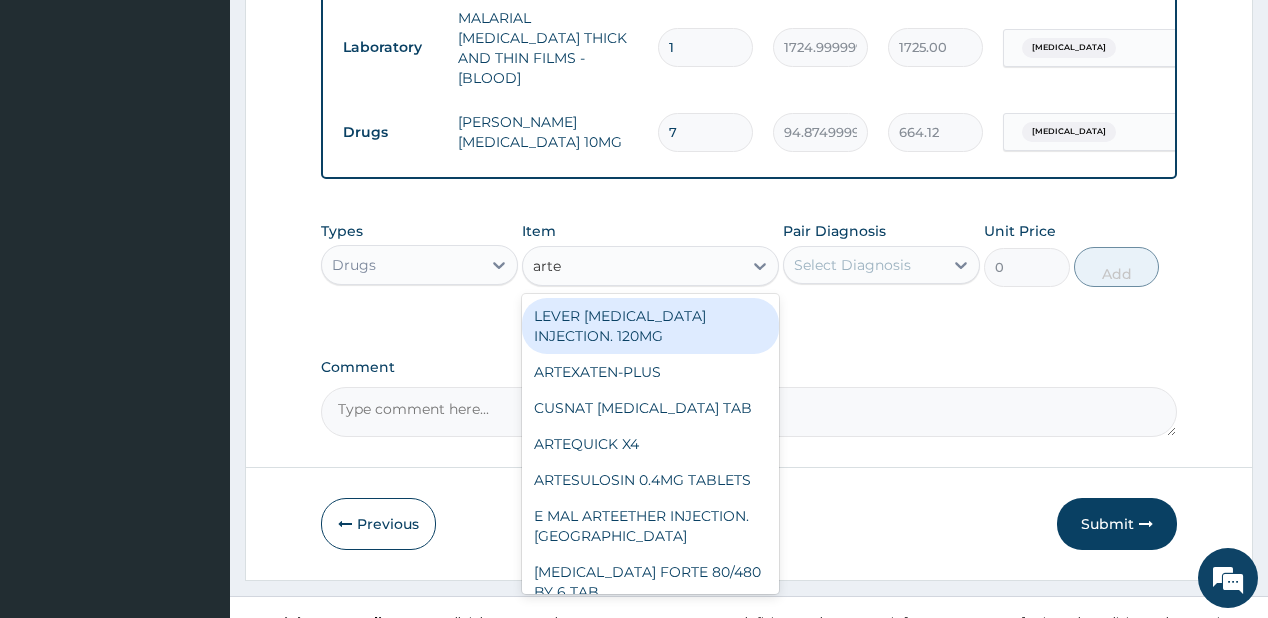 scroll, scrollTop: 897, scrollLeft: 0, axis: vertical 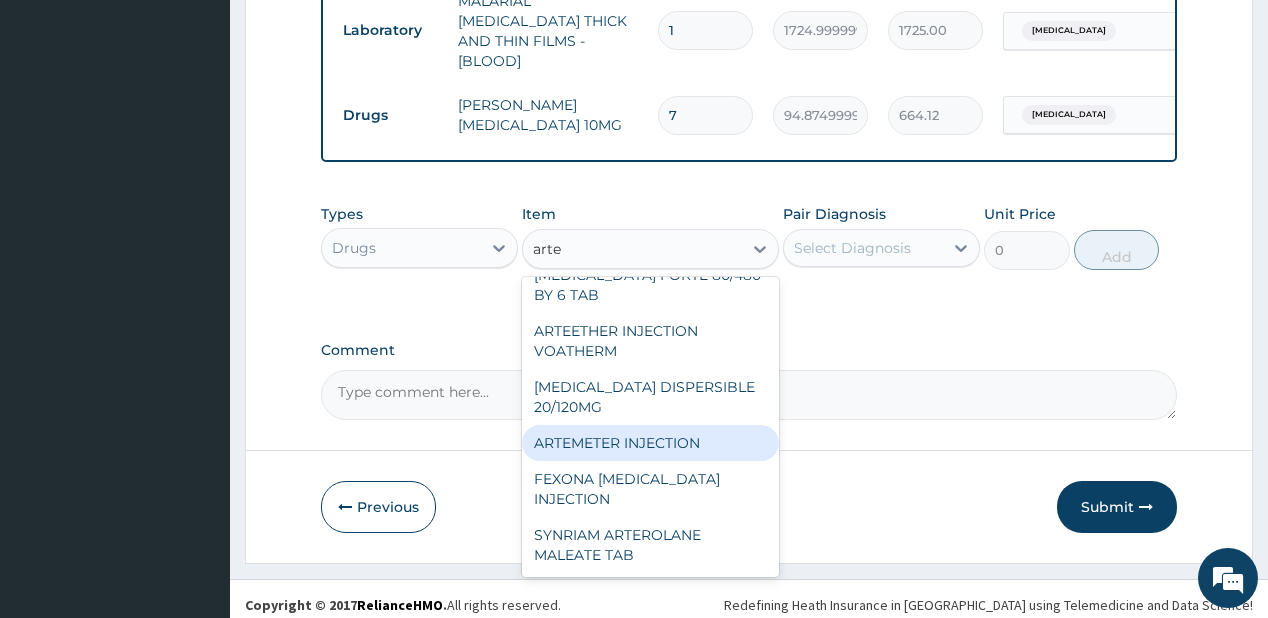 click on "ARTEMETER INJECTION" at bounding box center [650, 443] 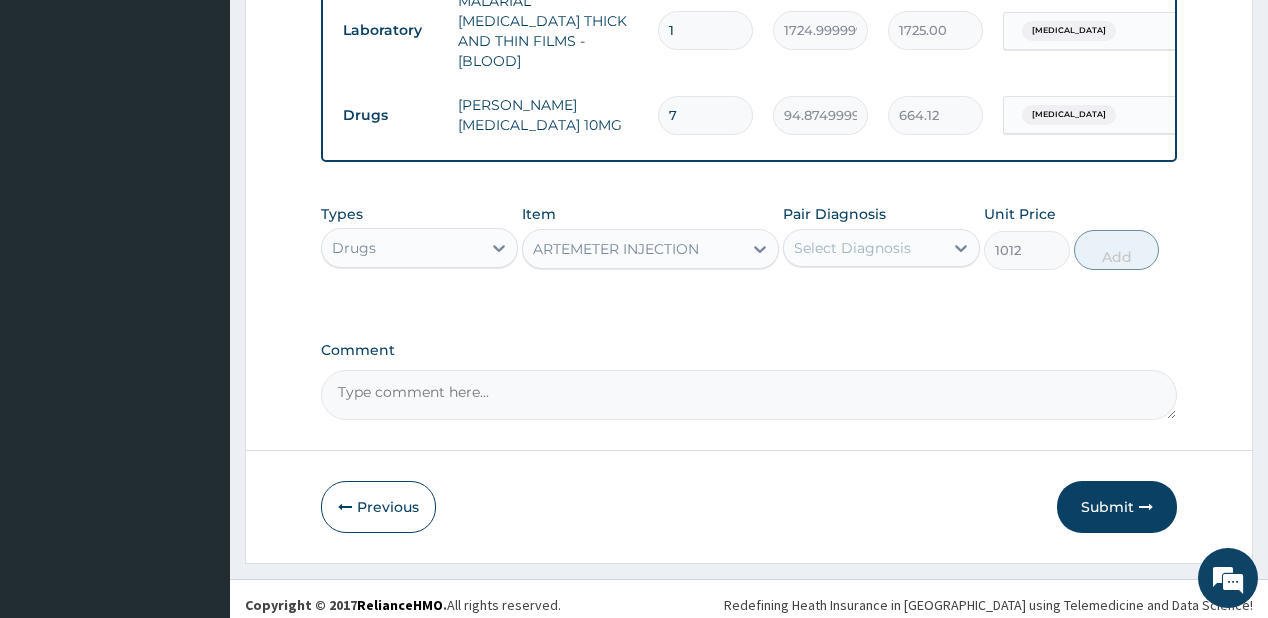 click on "Select Diagnosis" at bounding box center (852, 248) 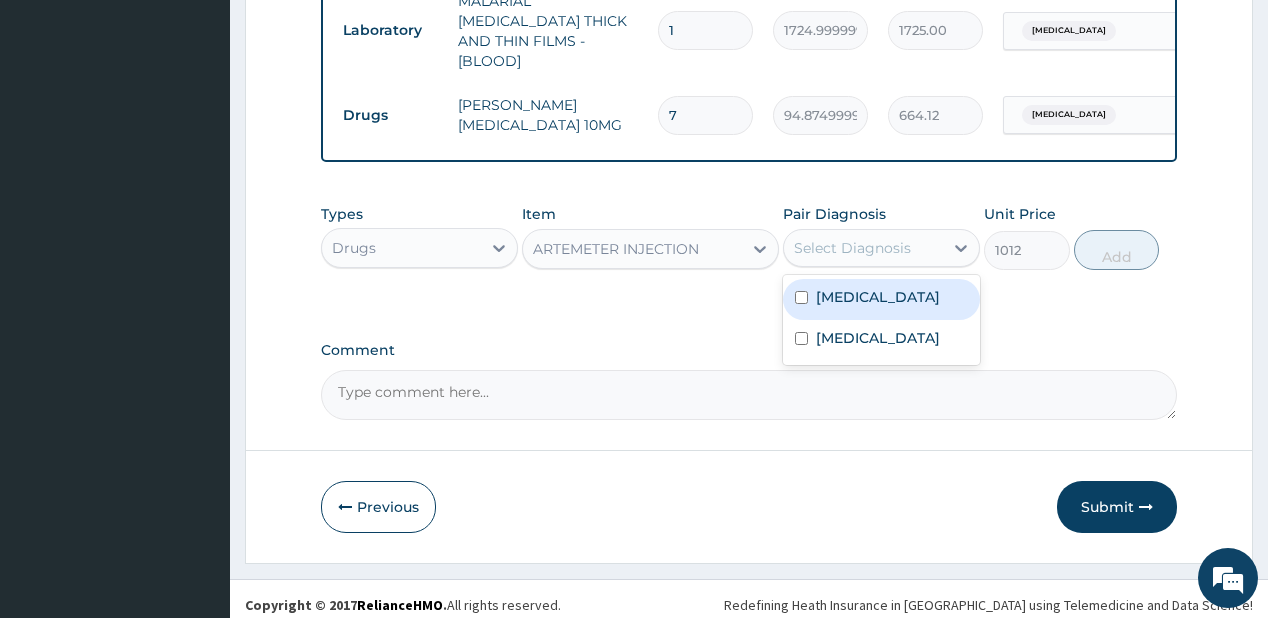 click on "[MEDICAL_DATA]" at bounding box center (878, 297) 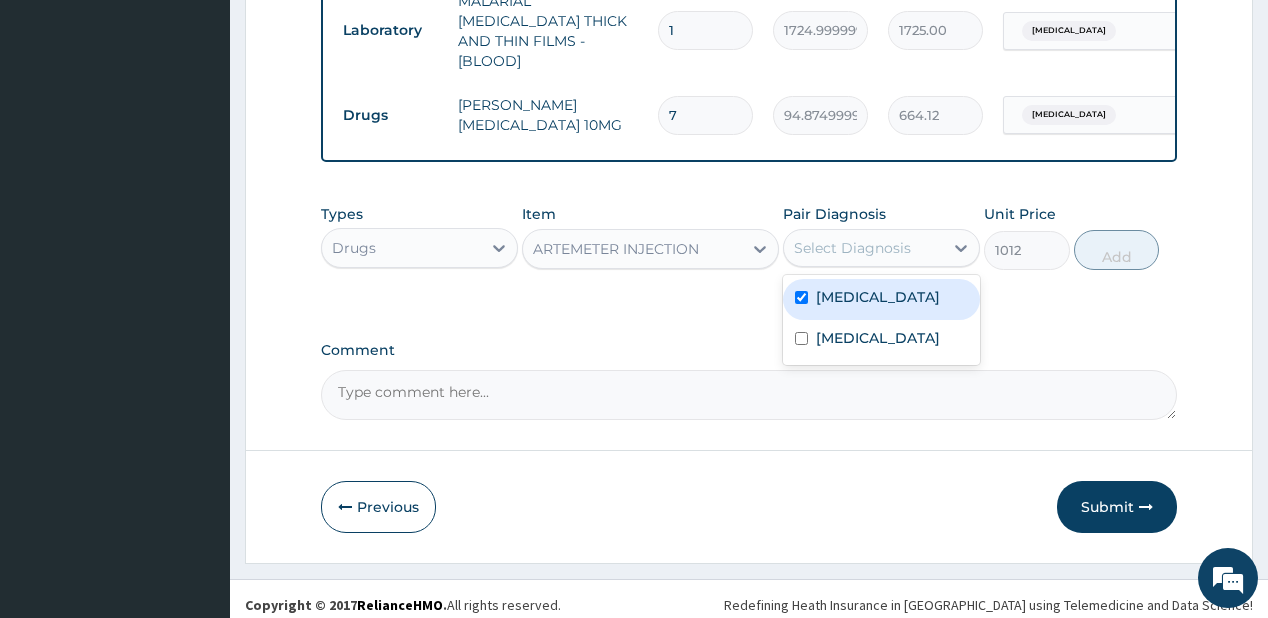 checkbox on "true" 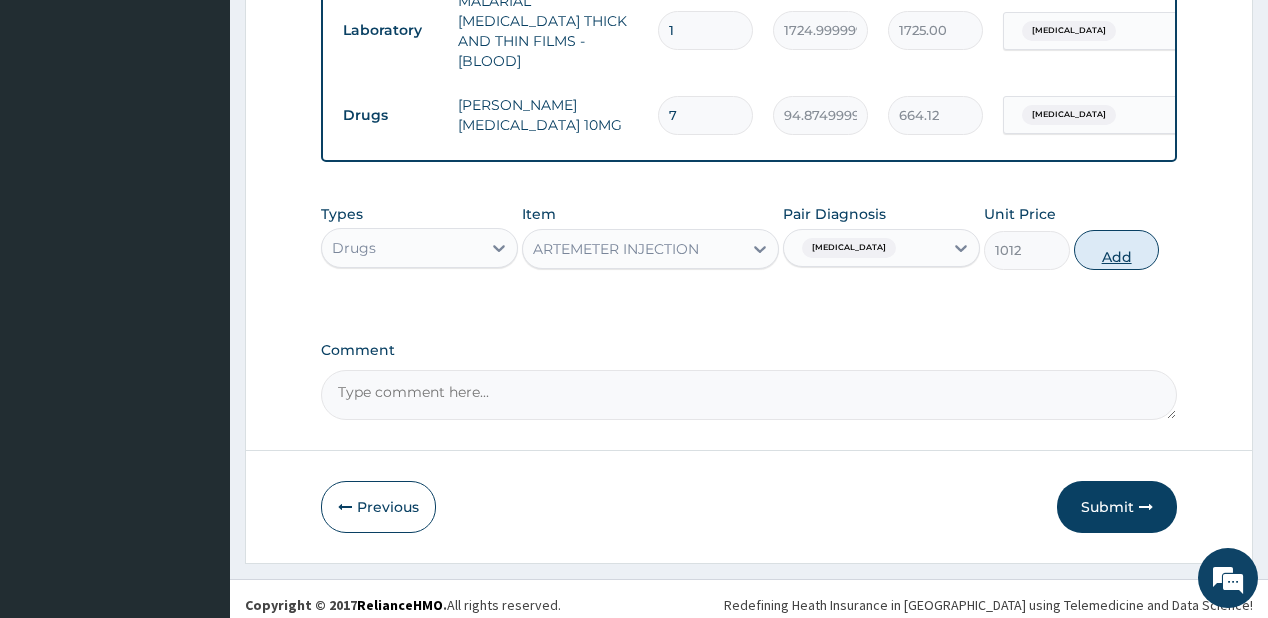 click on "Add" at bounding box center [1117, 250] 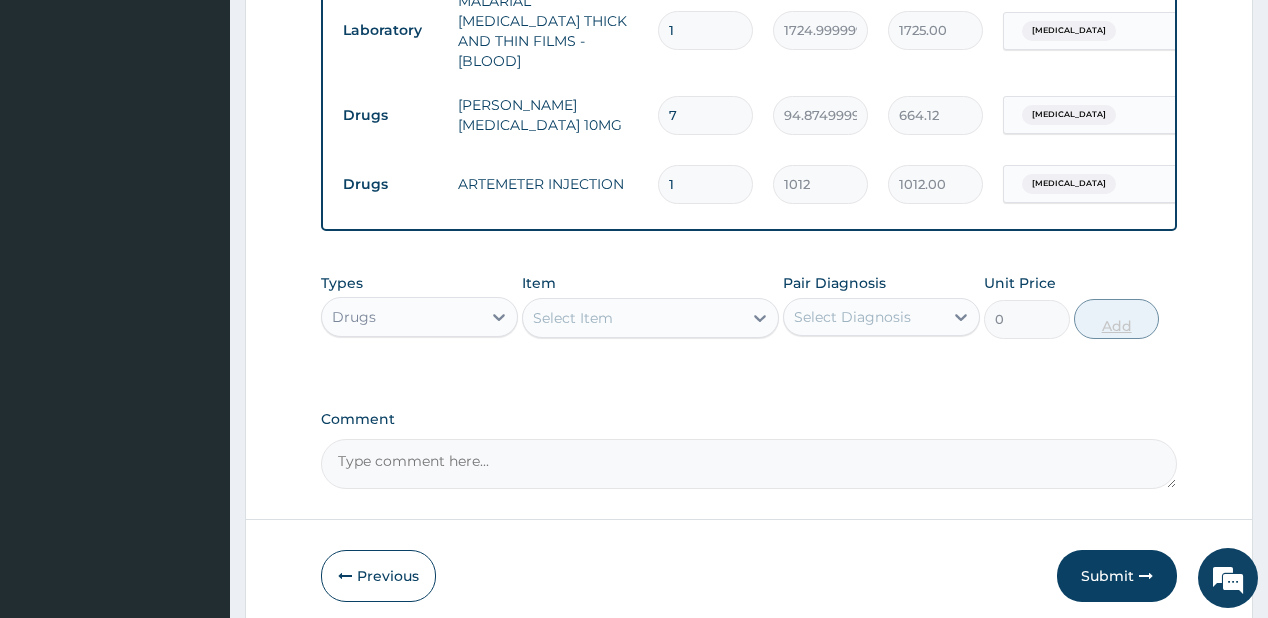 type 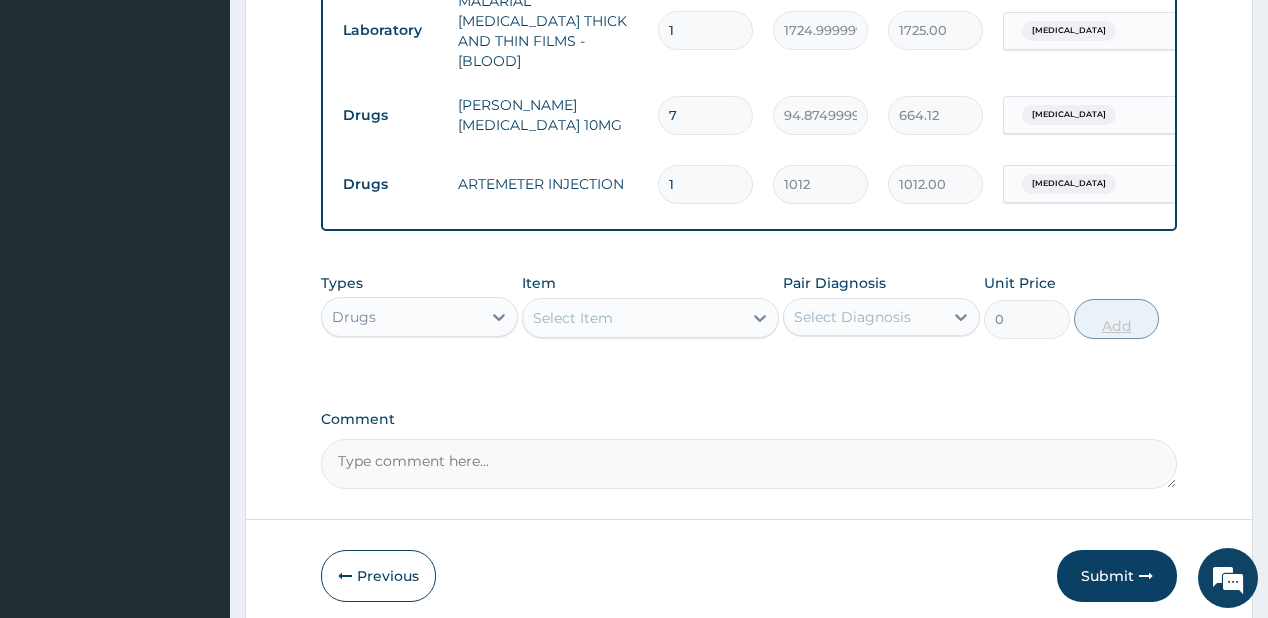 type on "0.00" 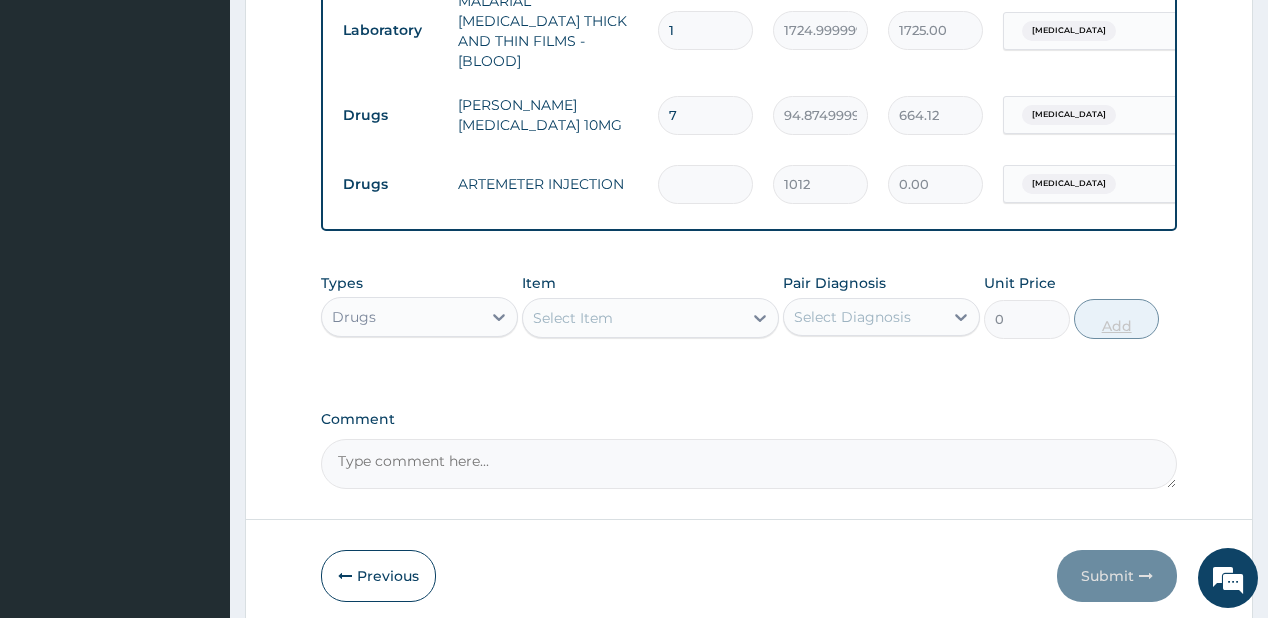 type on "6" 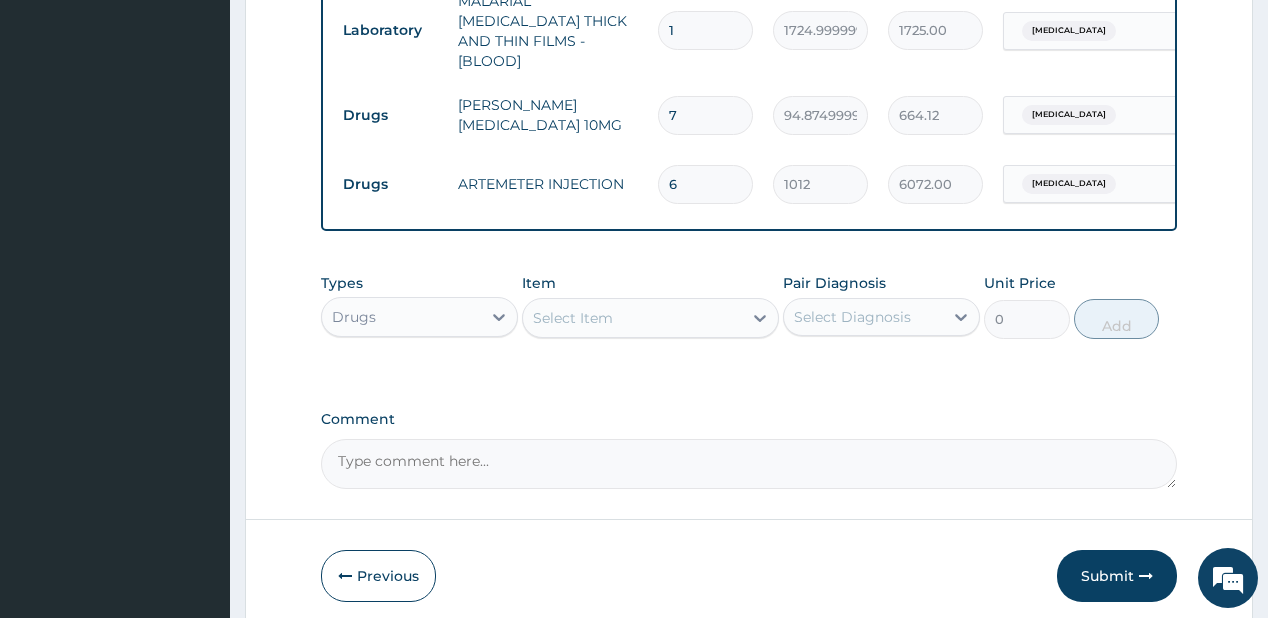 type on "6" 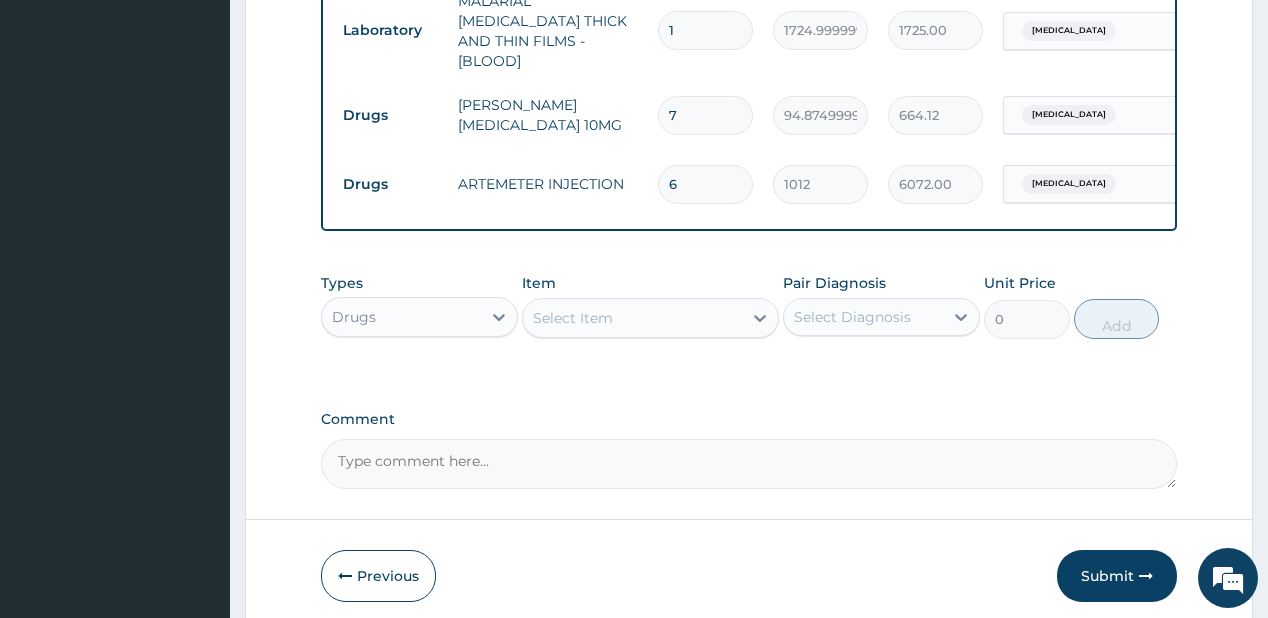 click on "Select Item" at bounding box center (632, 318) 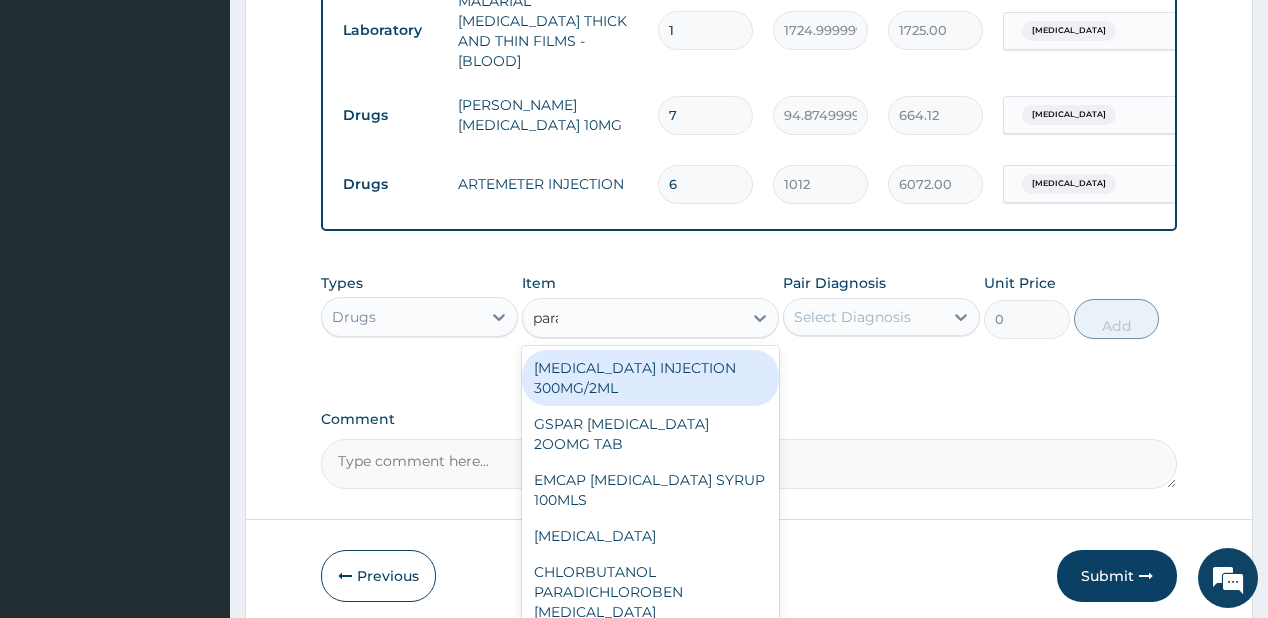 type on "parac" 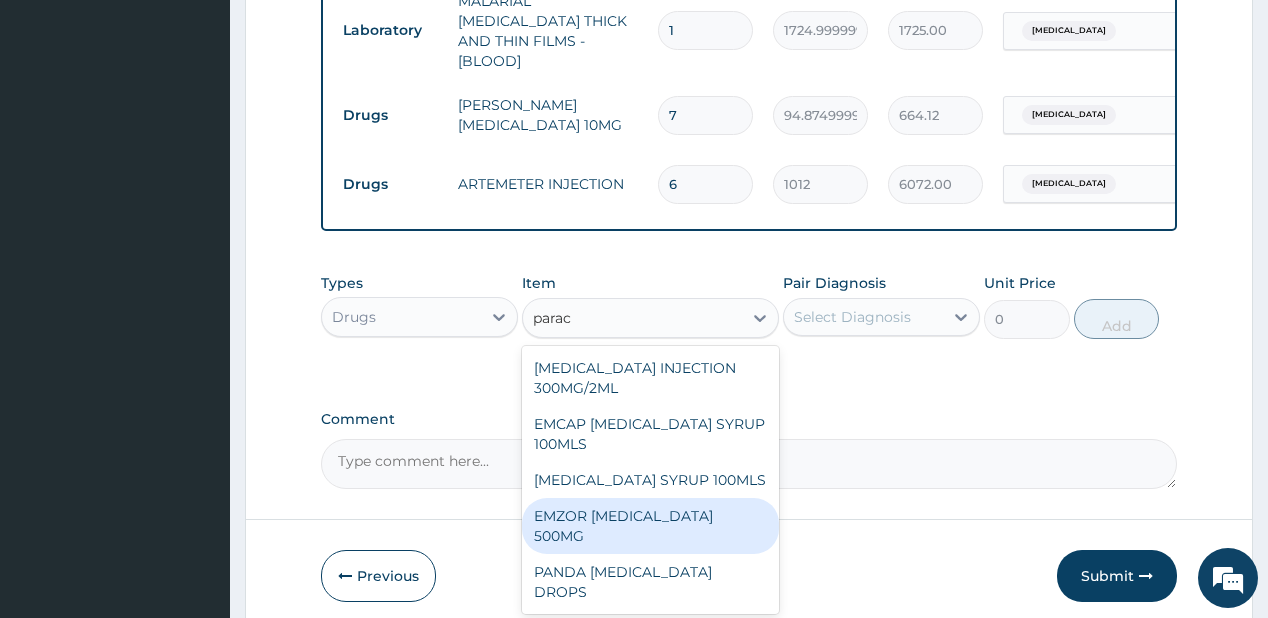 click on "EMZOR [MEDICAL_DATA] 500MG" at bounding box center [650, 526] 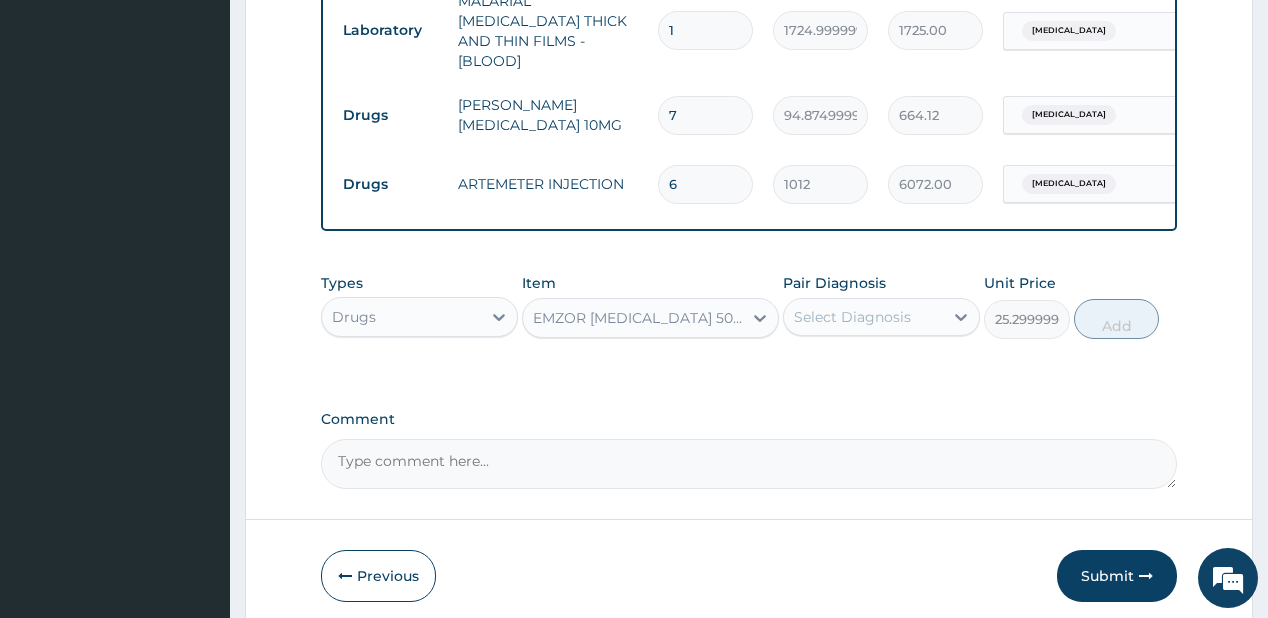 click on "Select Diagnosis" at bounding box center [852, 317] 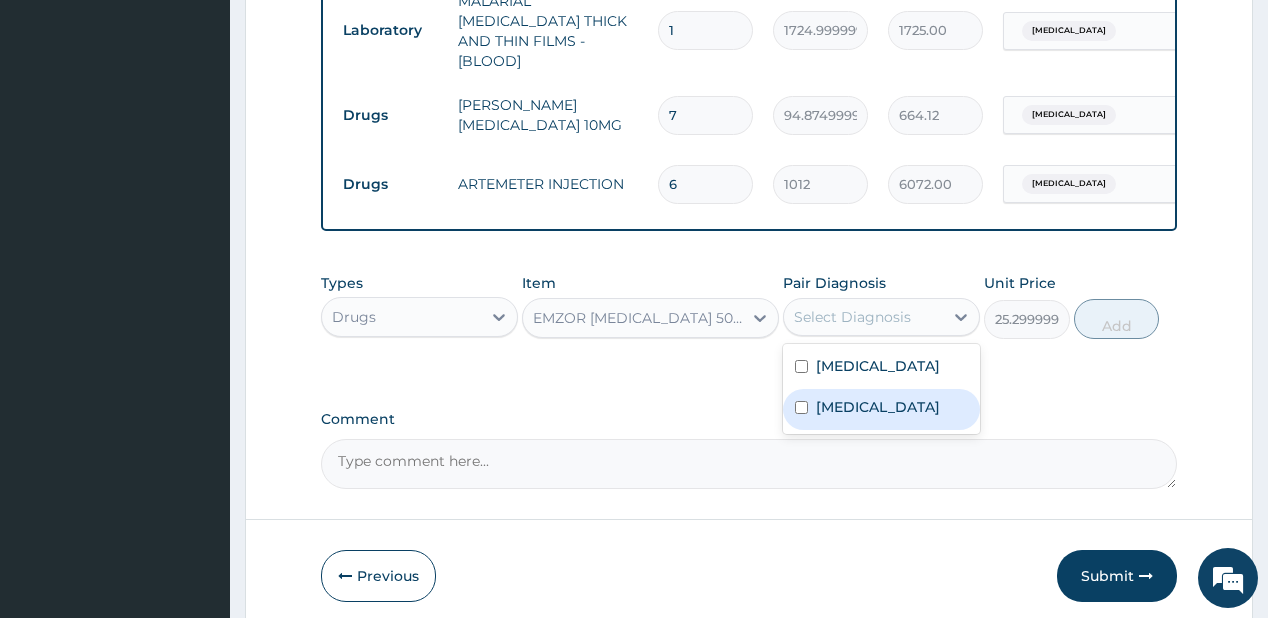 drag, startPoint x: 827, startPoint y: 416, endPoint x: 860, endPoint y: 368, distance: 58.249462 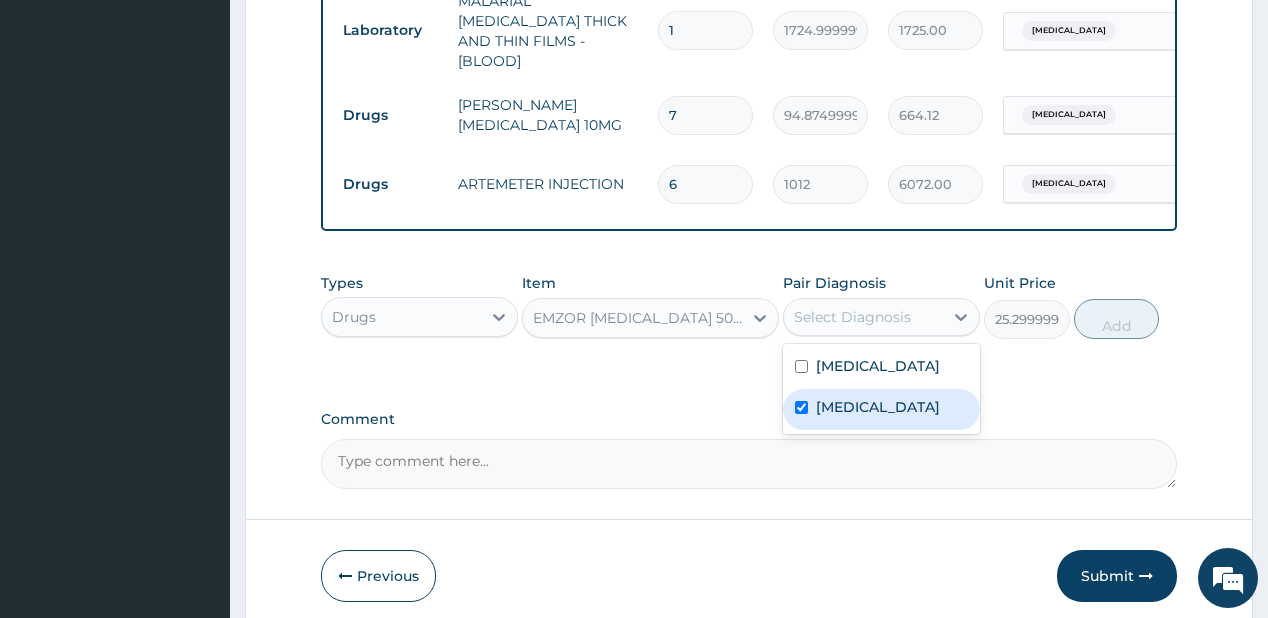 checkbox on "true" 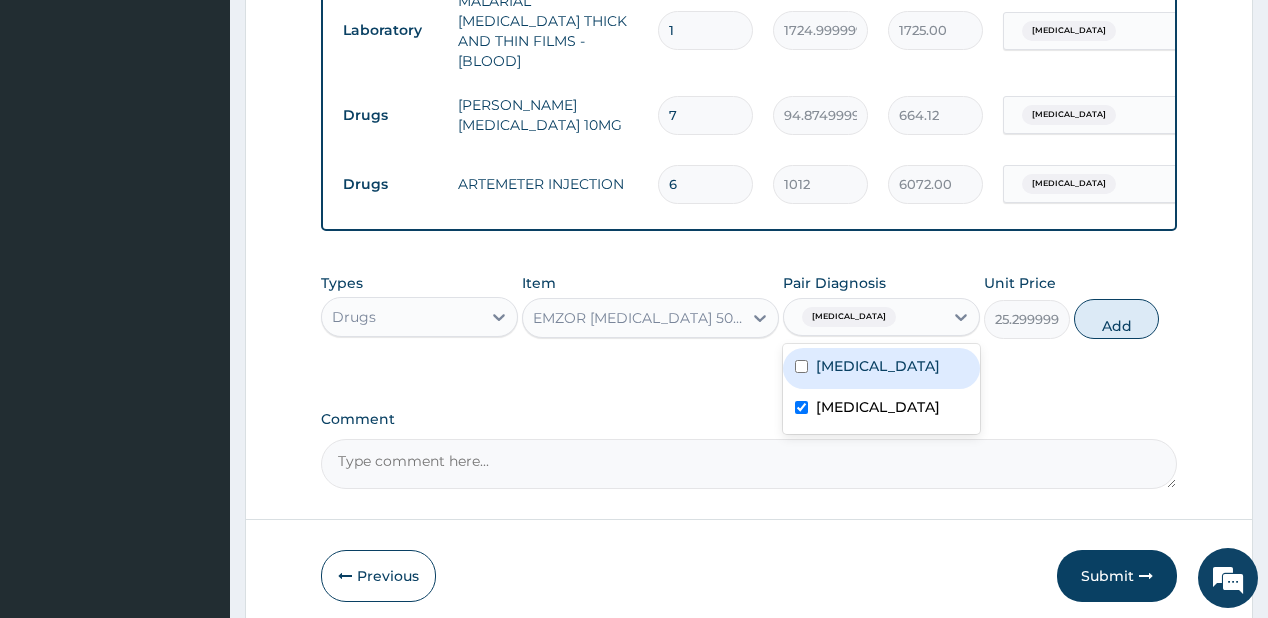 drag, startPoint x: 866, startPoint y: 357, endPoint x: 1032, endPoint y: 333, distance: 167.72597 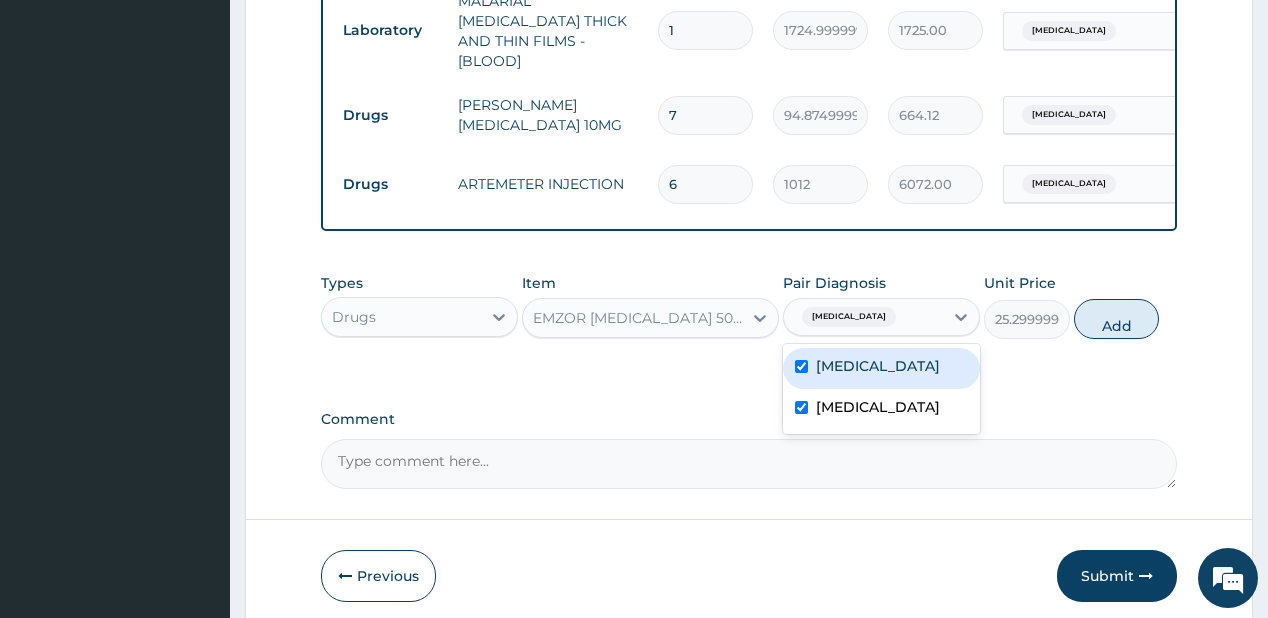 checkbox on "true" 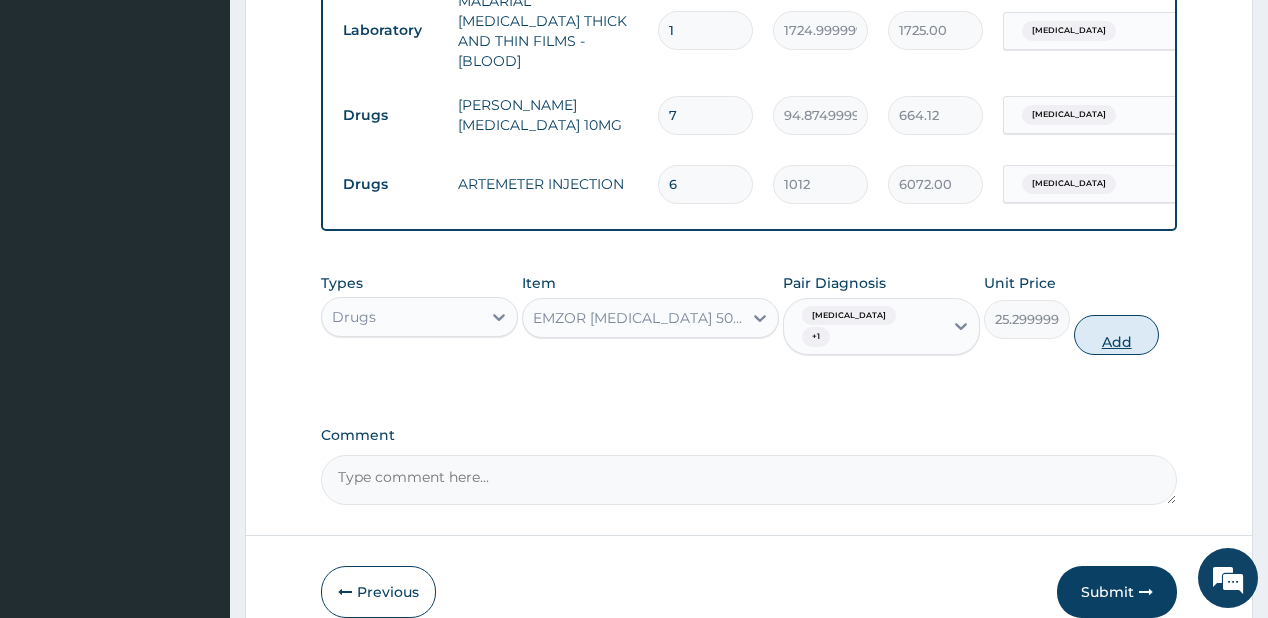 click on "Add" at bounding box center [1117, 335] 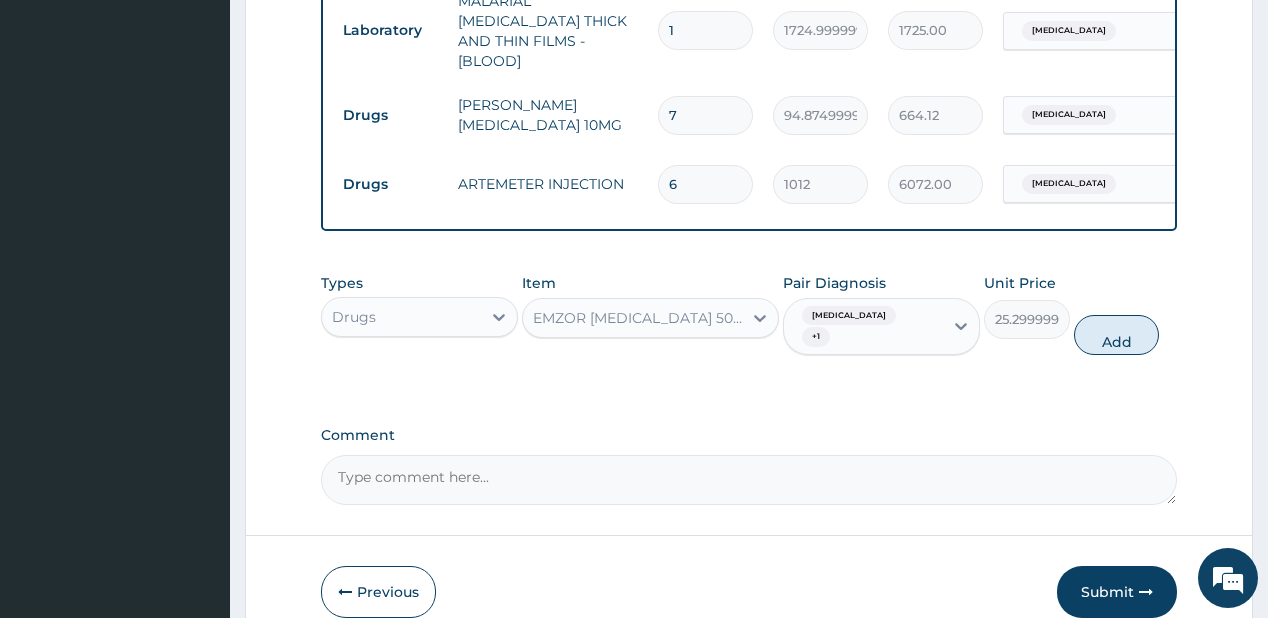 type on "0" 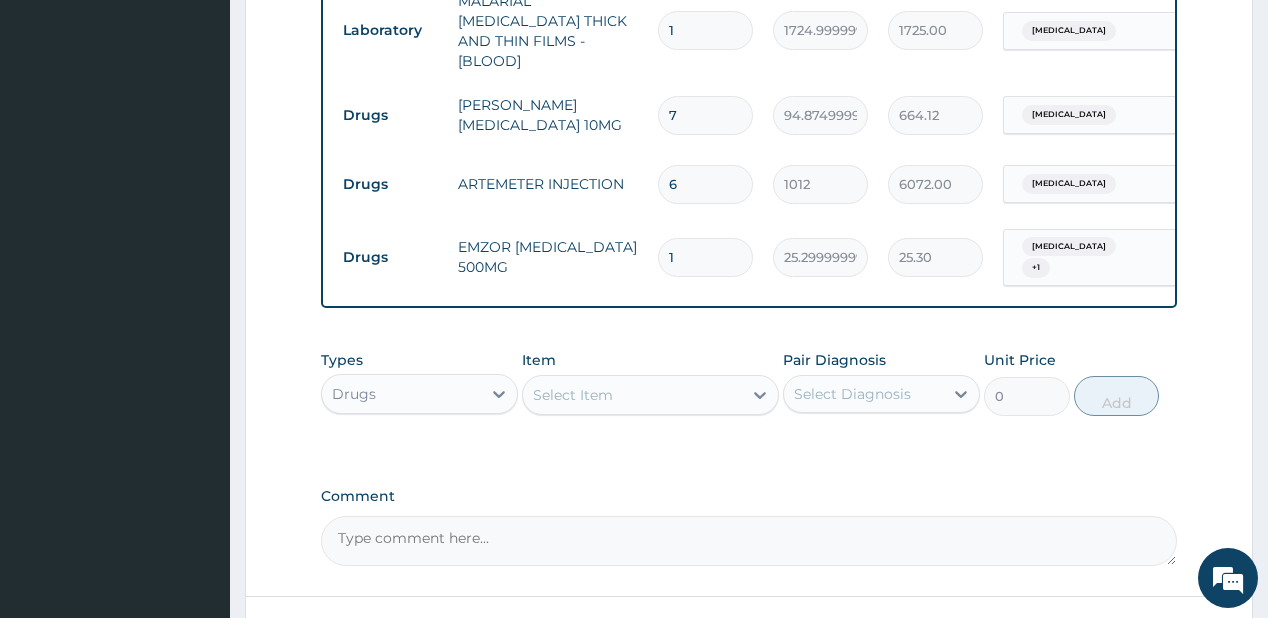type on "18" 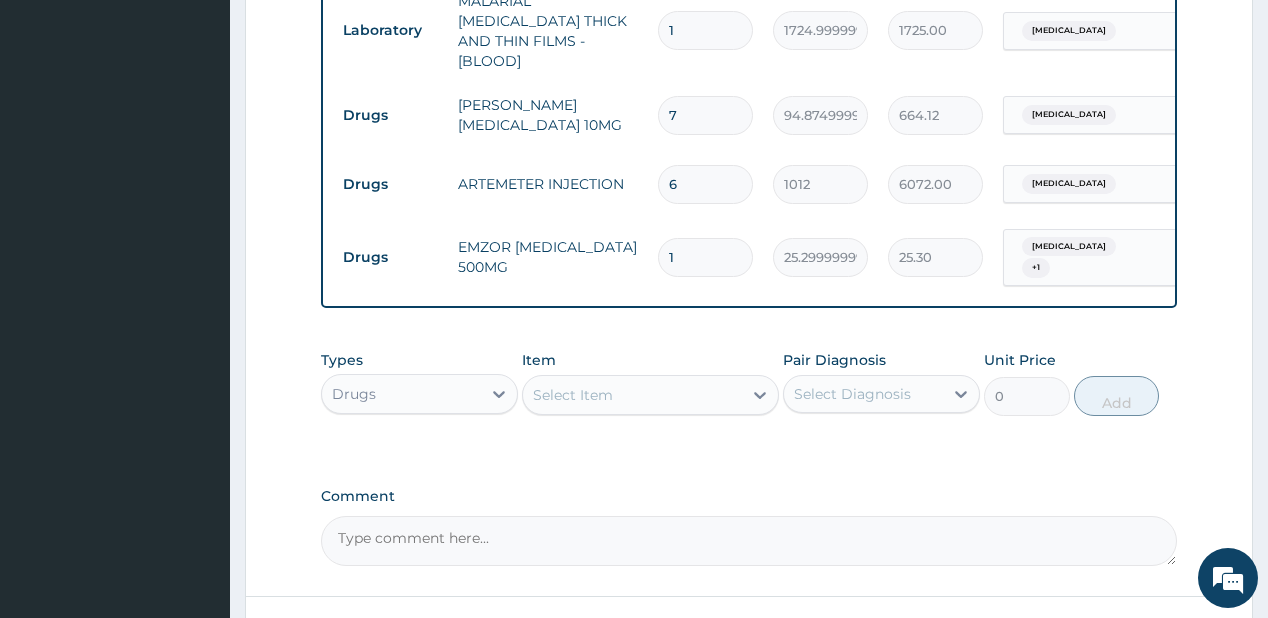 type on "455.40" 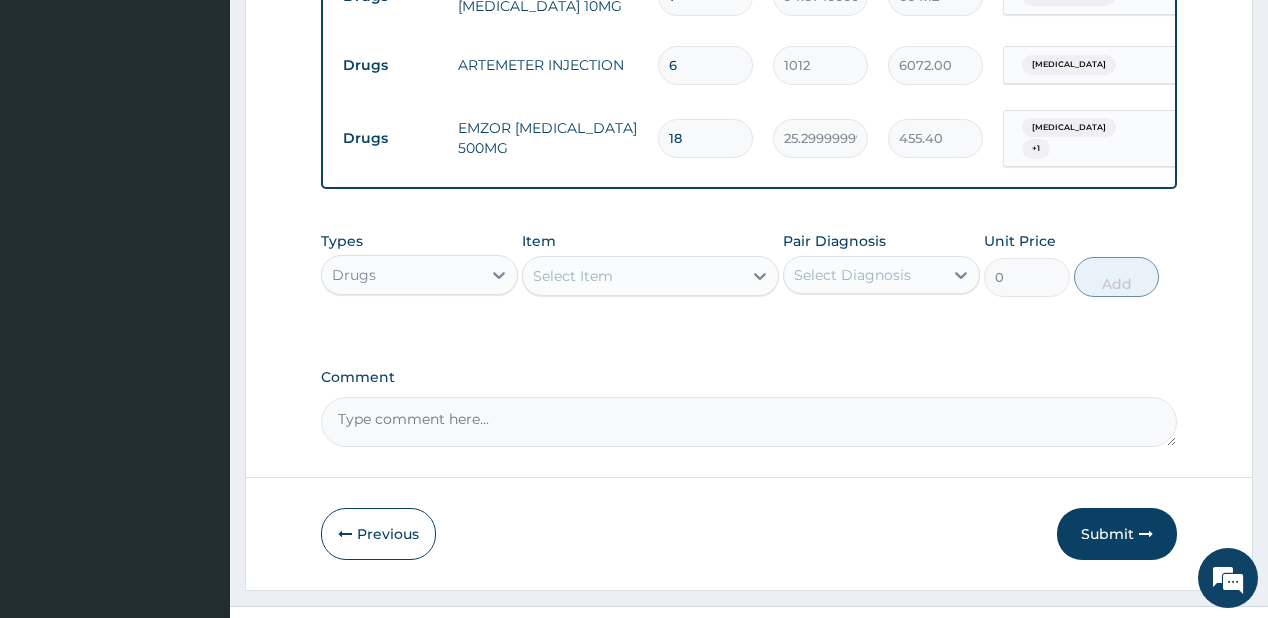 scroll, scrollTop: 1043, scrollLeft: 0, axis: vertical 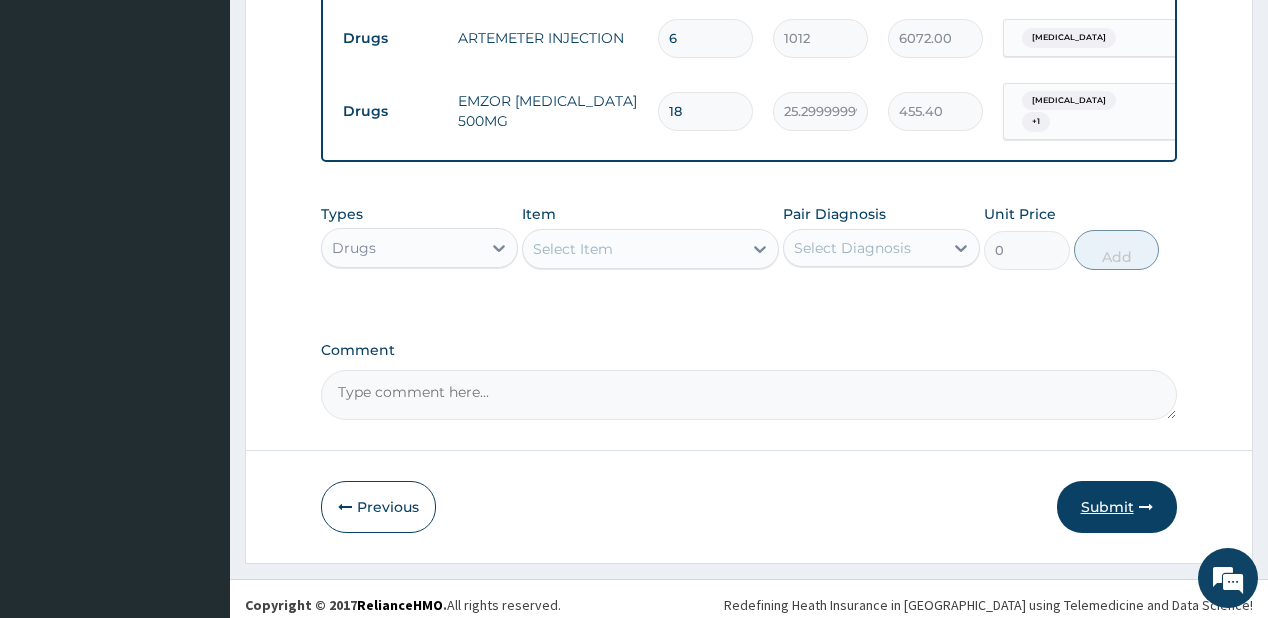 type on "18" 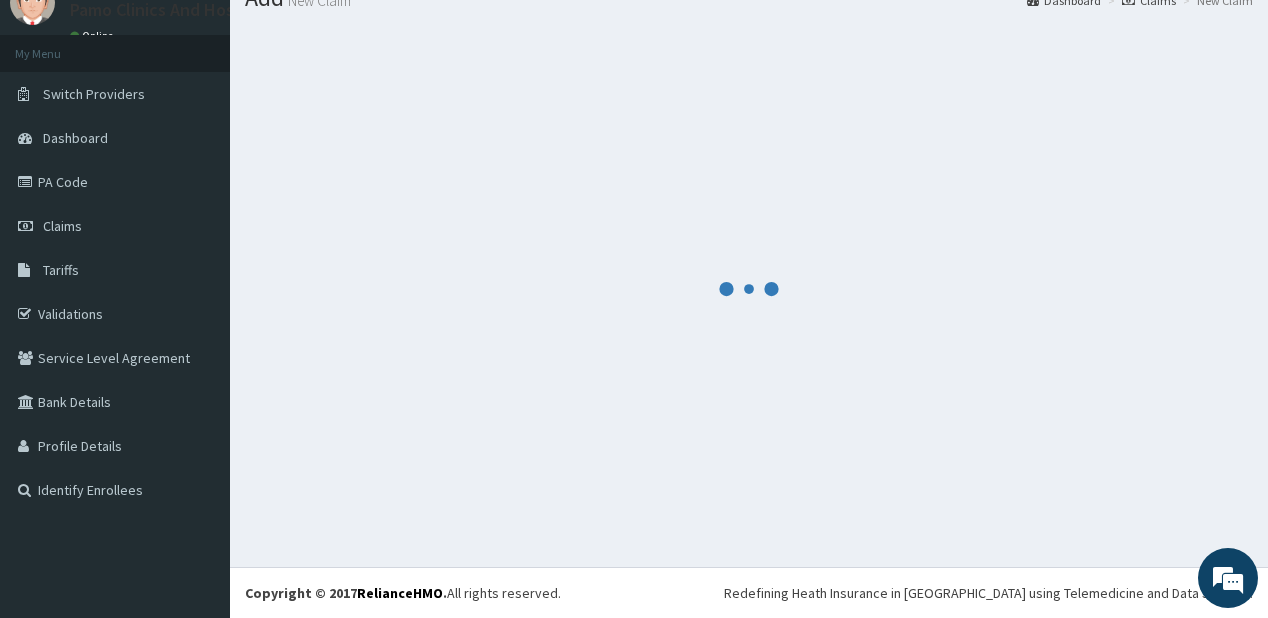 scroll, scrollTop: 79, scrollLeft: 0, axis: vertical 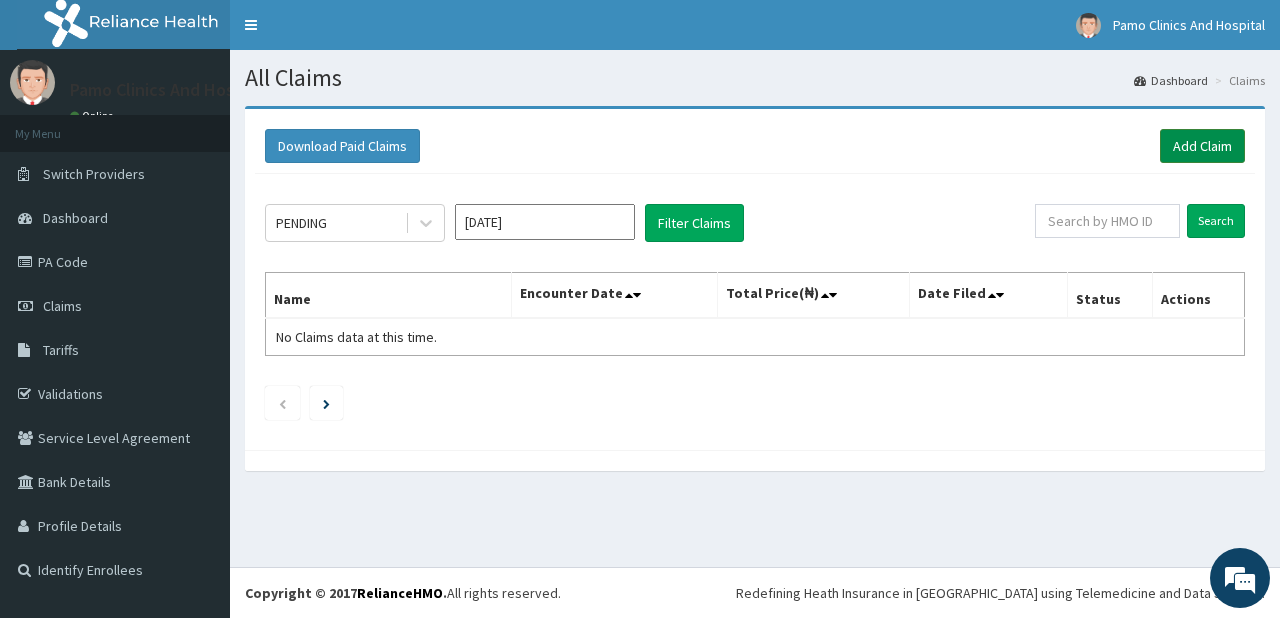 click on "Add Claim" at bounding box center (1202, 146) 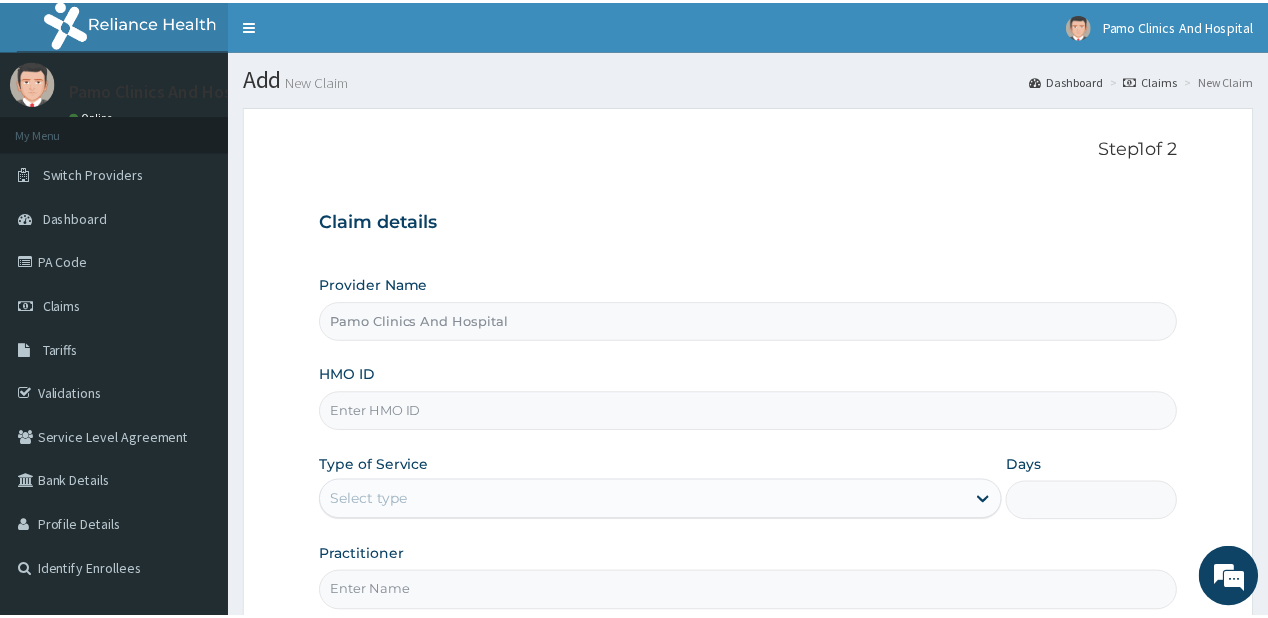 scroll, scrollTop: 0, scrollLeft: 0, axis: both 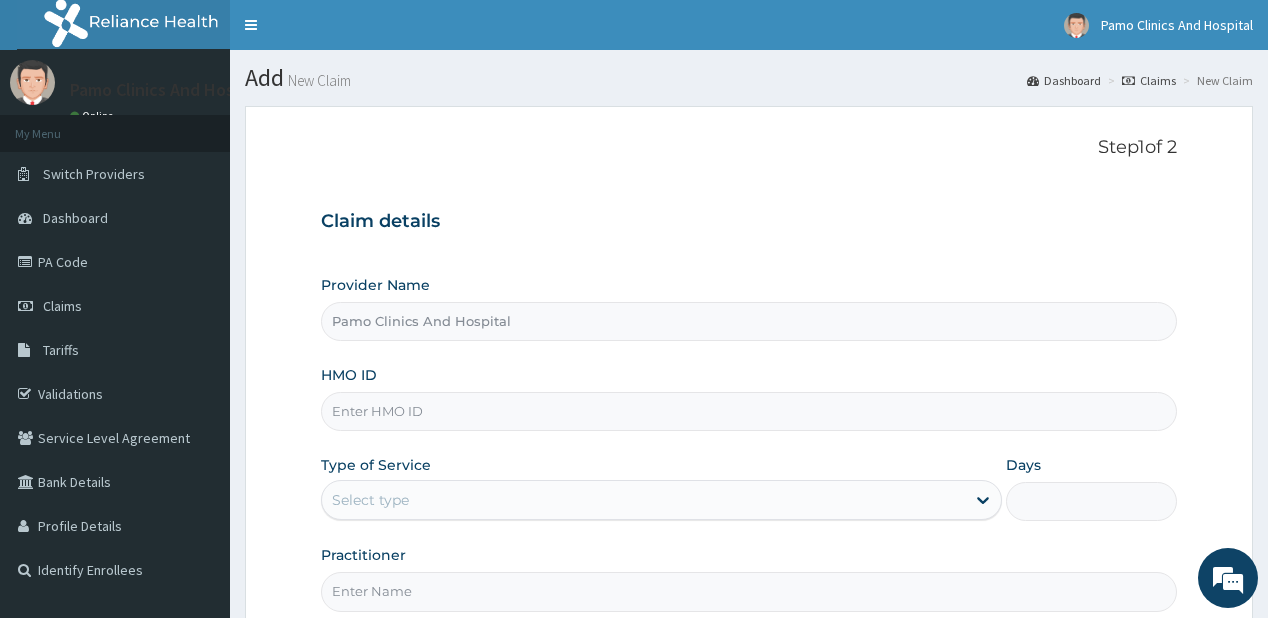 click on "HMO ID" at bounding box center (748, 411) 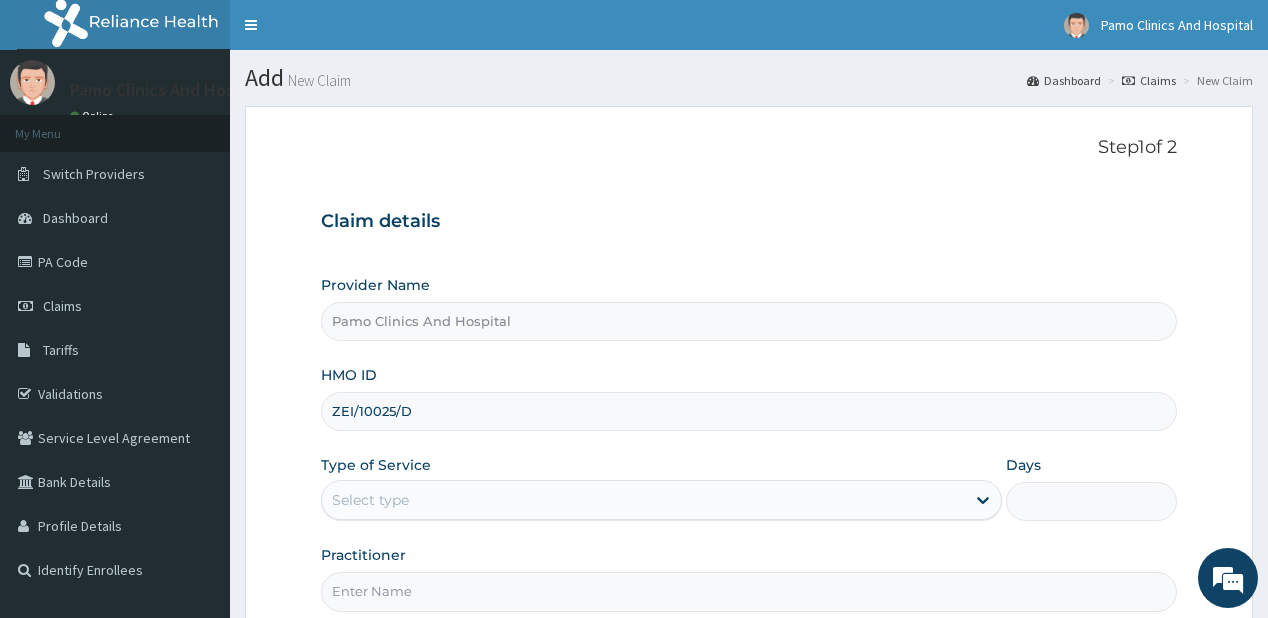 click on "ZEI/10025/D" at bounding box center [748, 411] 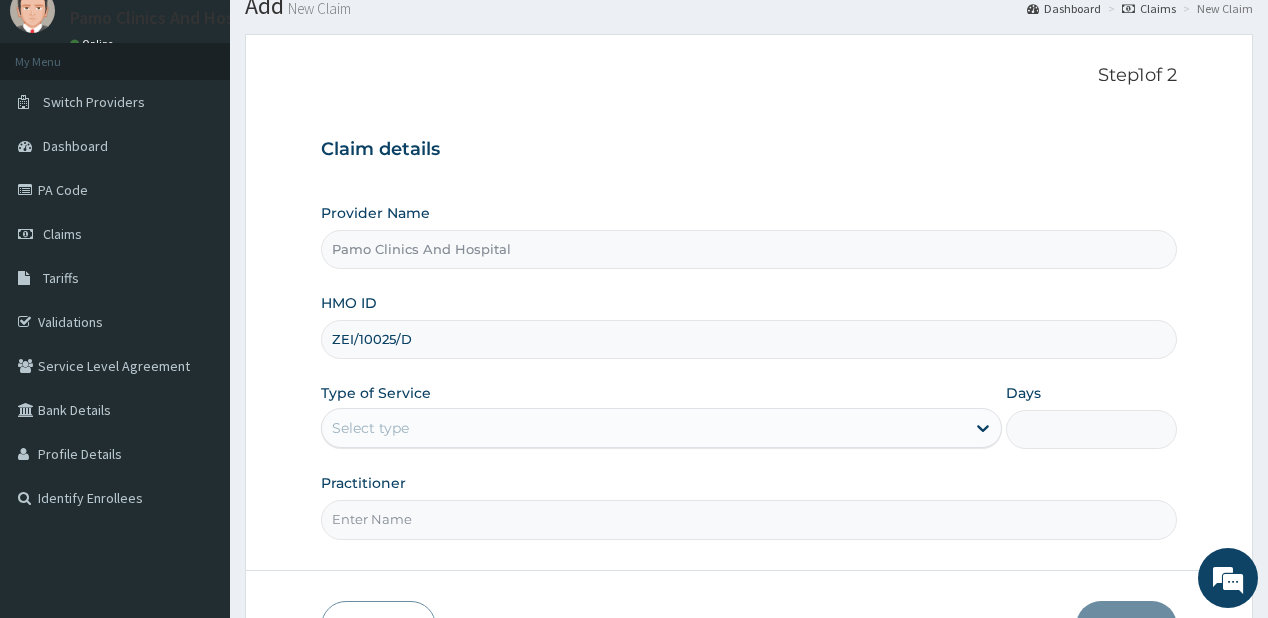 scroll, scrollTop: 80, scrollLeft: 0, axis: vertical 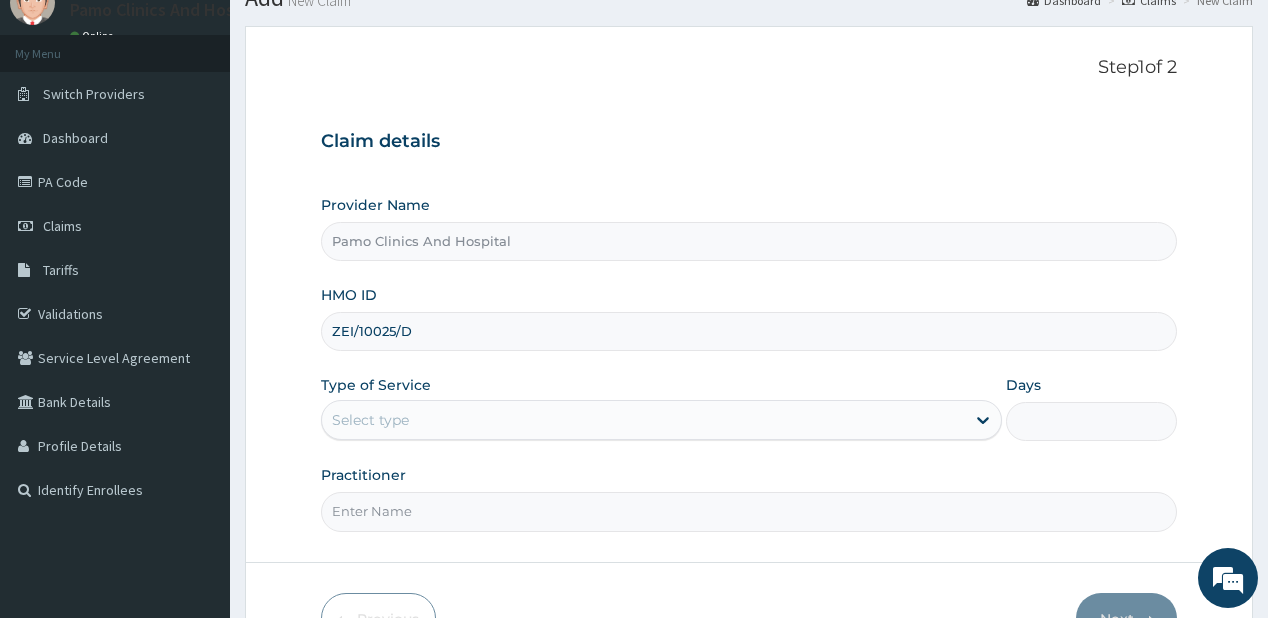 type on "ZEI/10025/D" 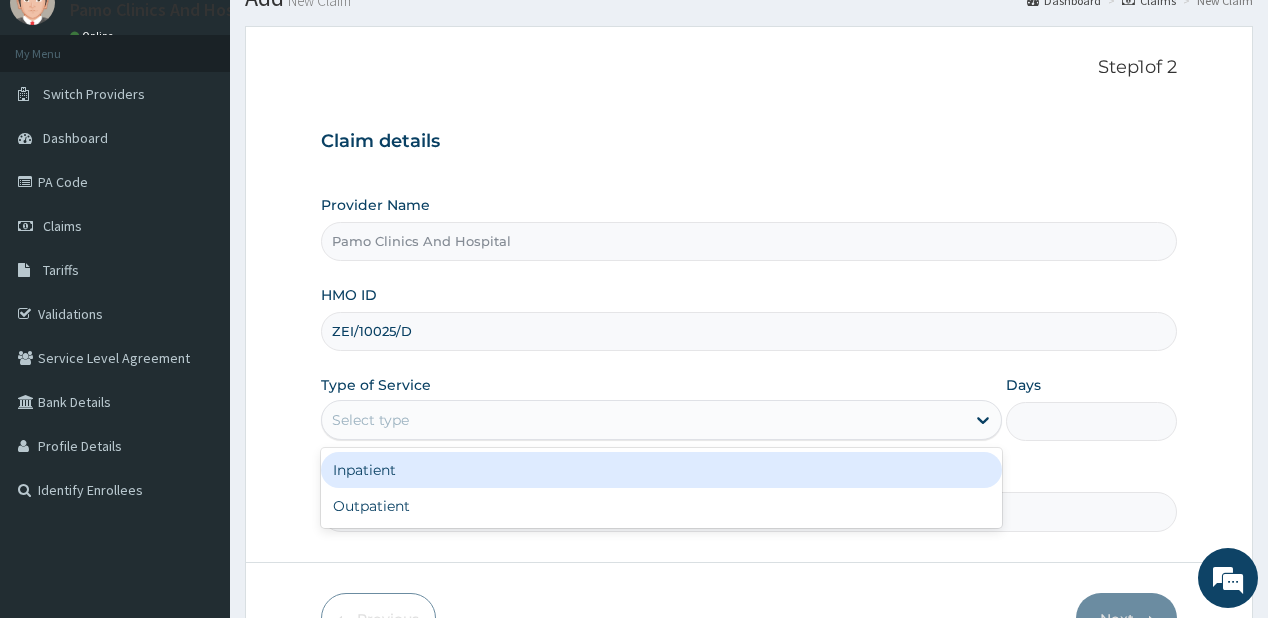 click on "Select type" at bounding box center [643, 420] 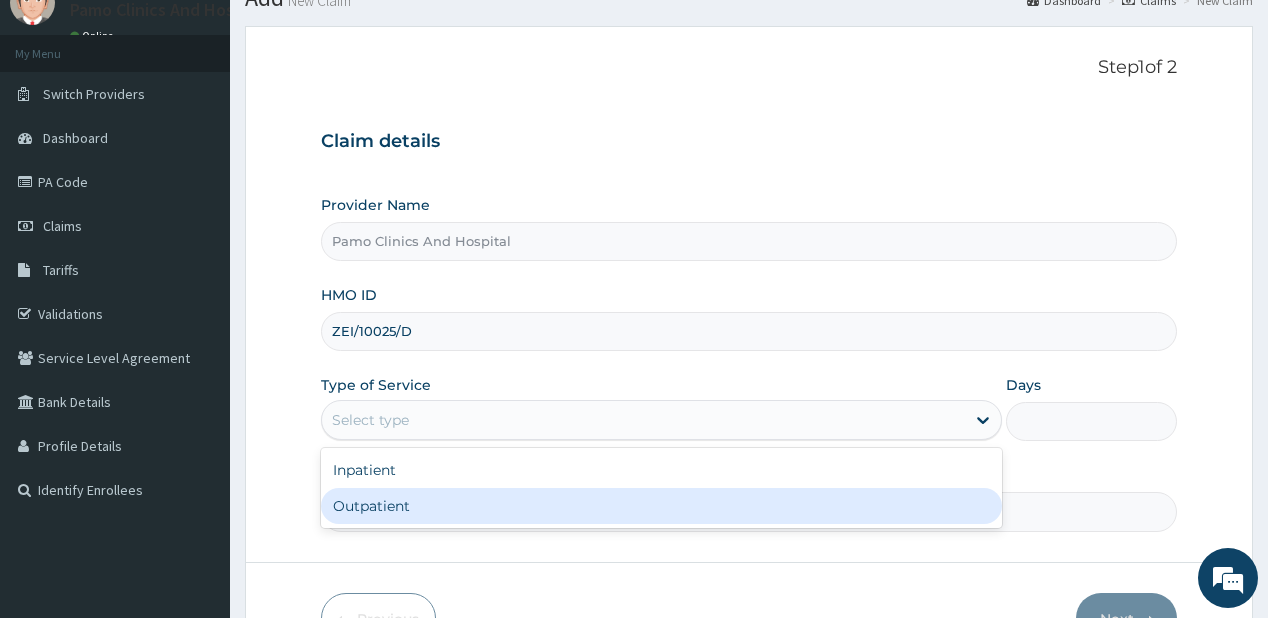 click on "Outpatient" at bounding box center (661, 506) 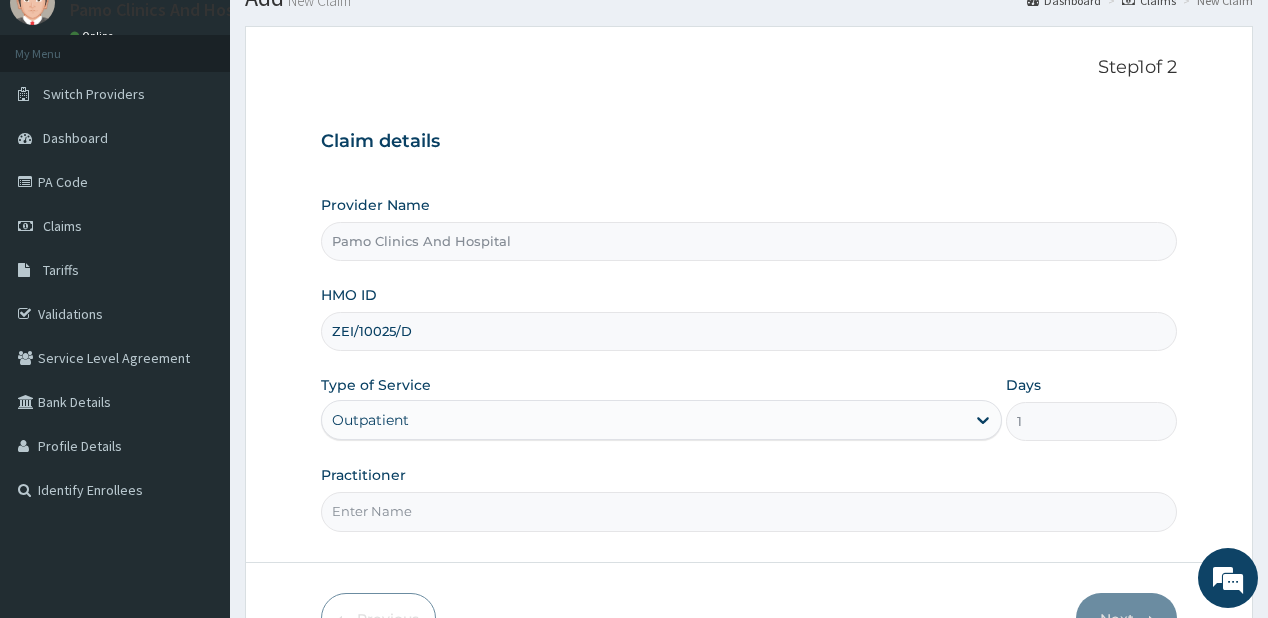 click on "Practitioner" at bounding box center (748, 511) 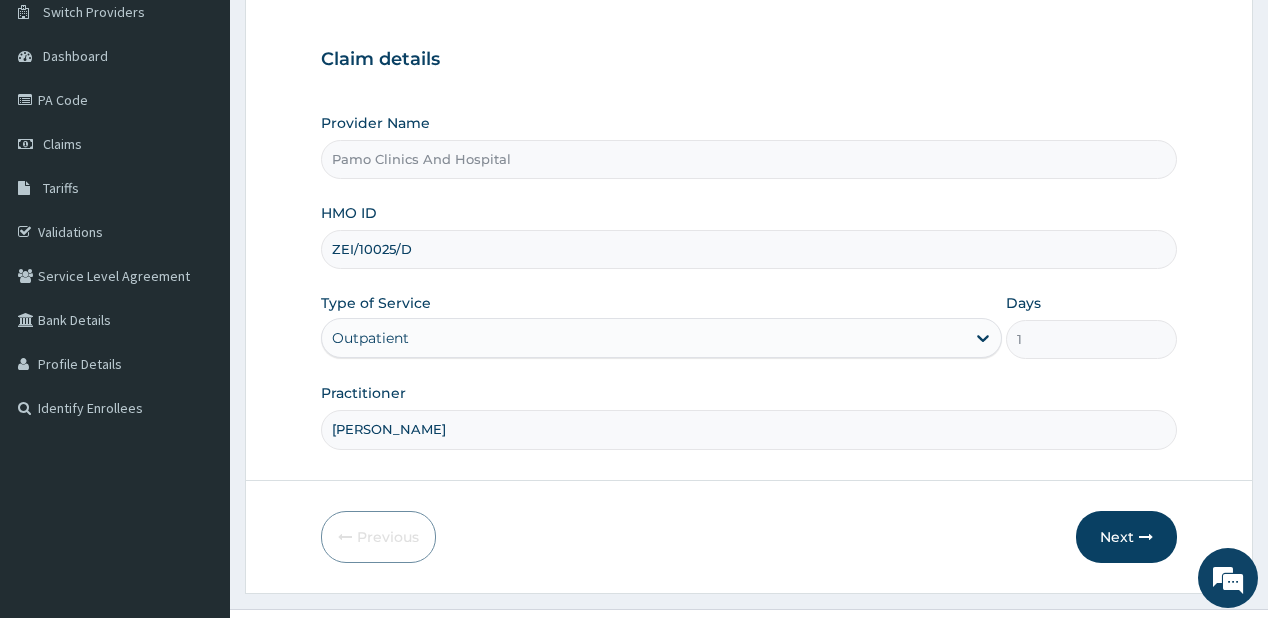 scroll, scrollTop: 200, scrollLeft: 0, axis: vertical 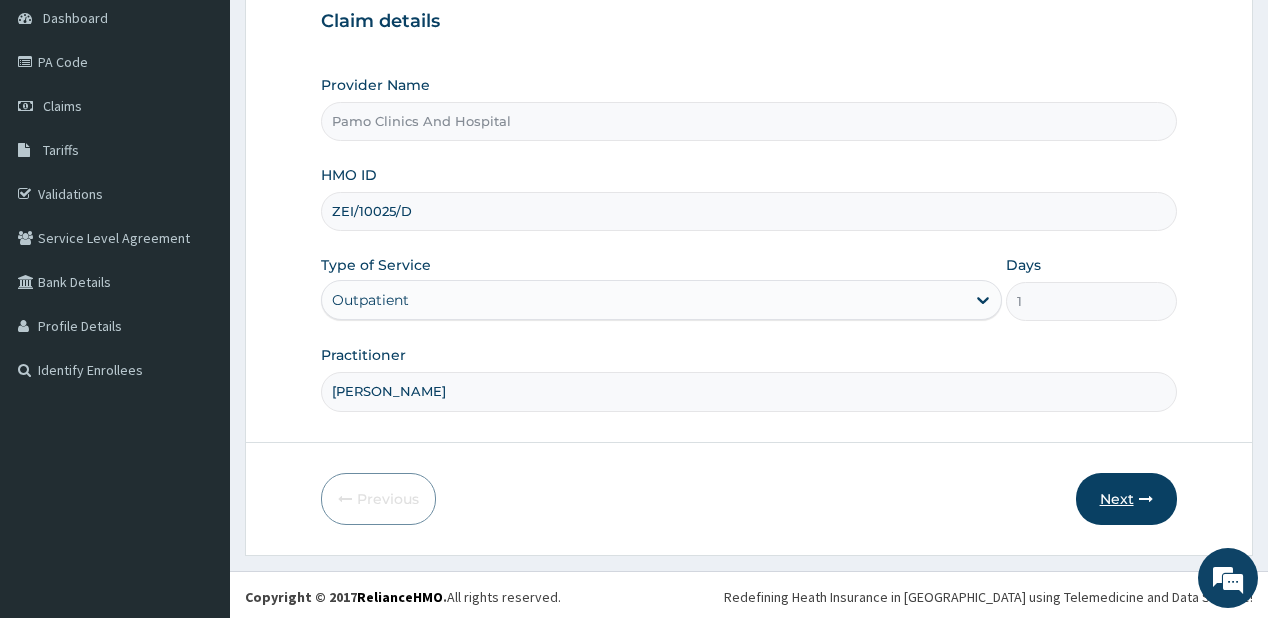 click on "Next" at bounding box center (1126, 499) 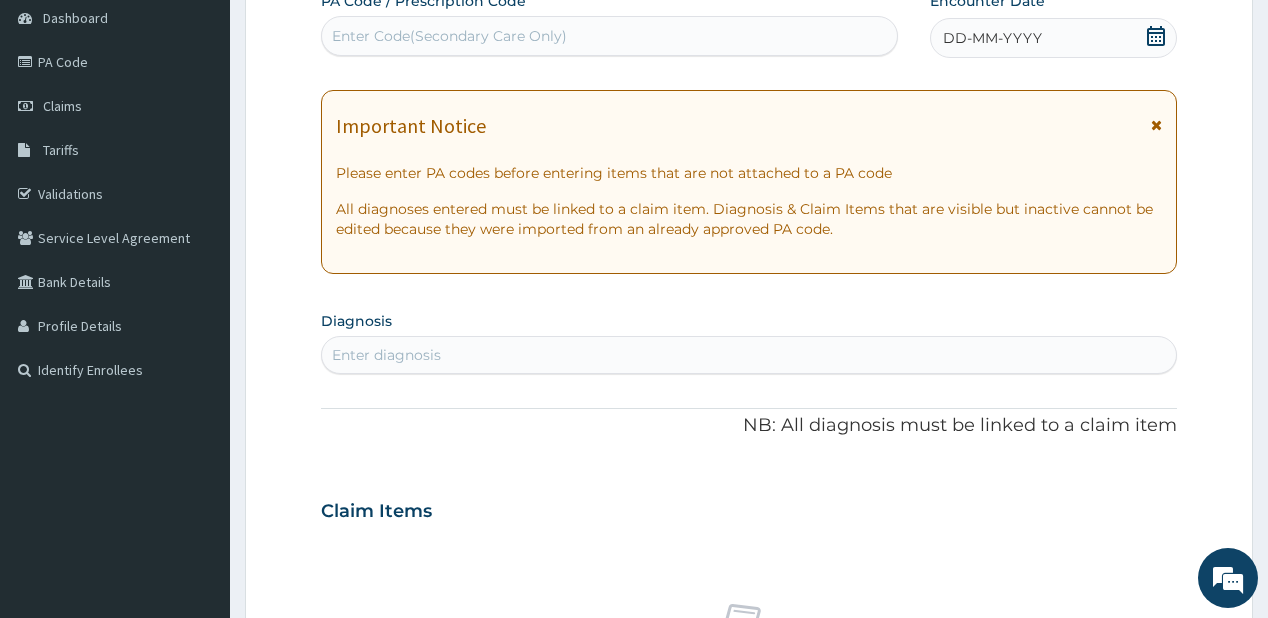 click on "DD-MM-YYYY" at bounding box center (1053, 38) 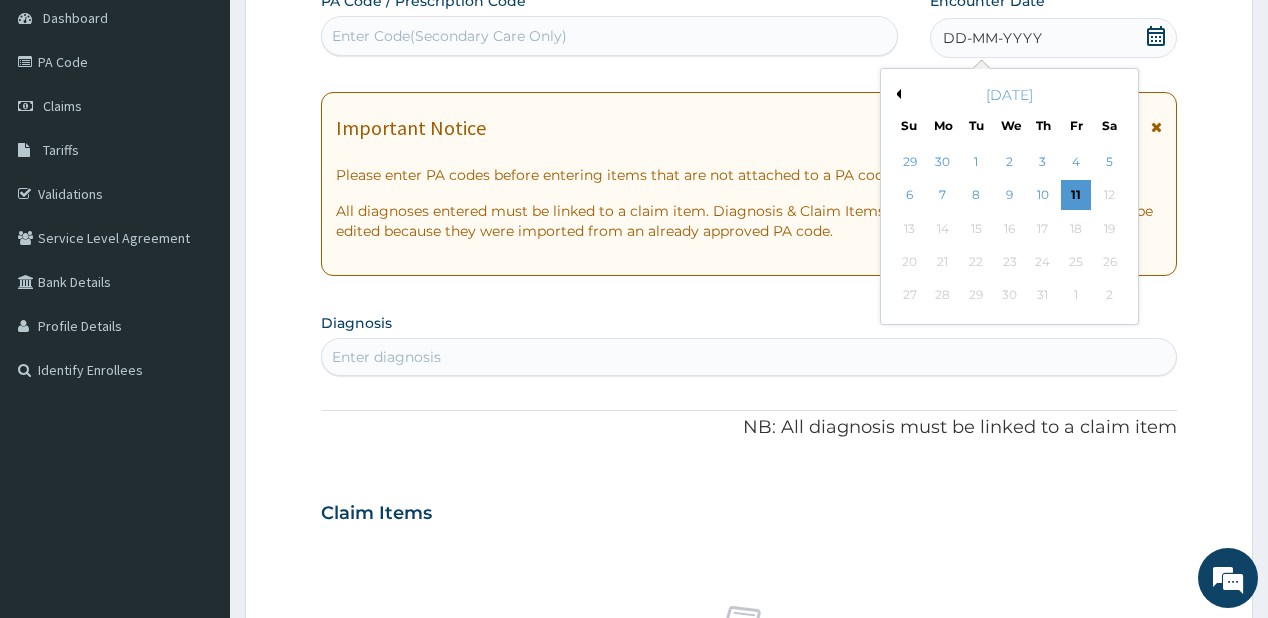click on "Previous Month" at bounding box center (896, 94) 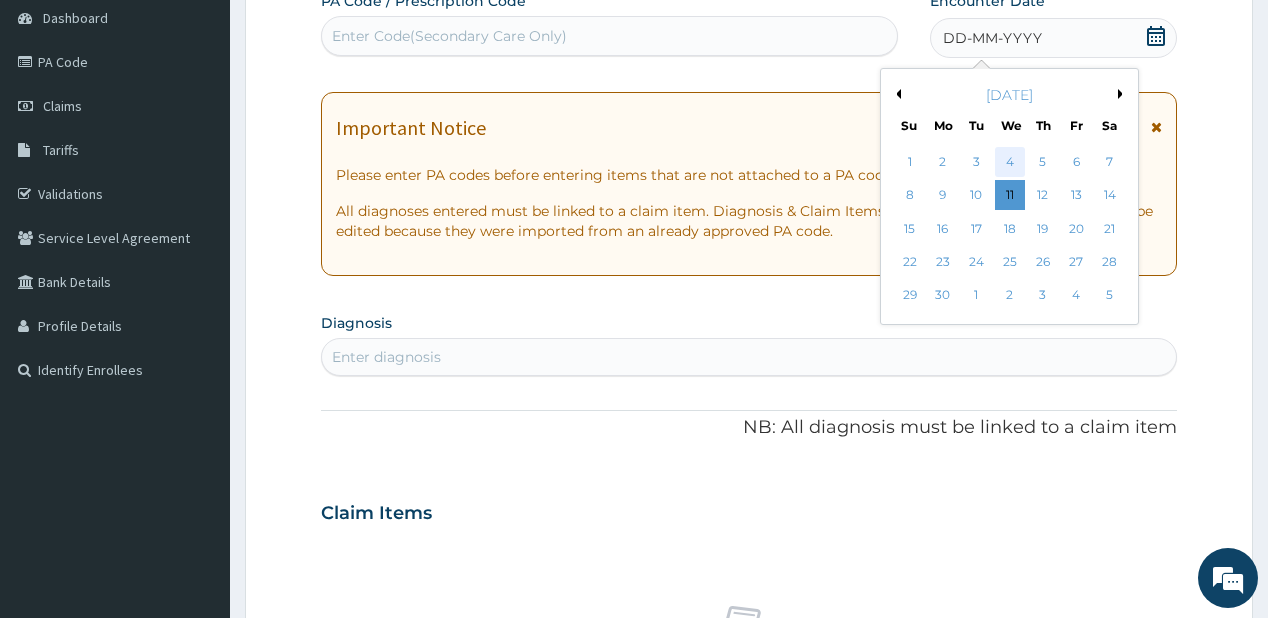click on "4" at bounding box center (1009, 162) 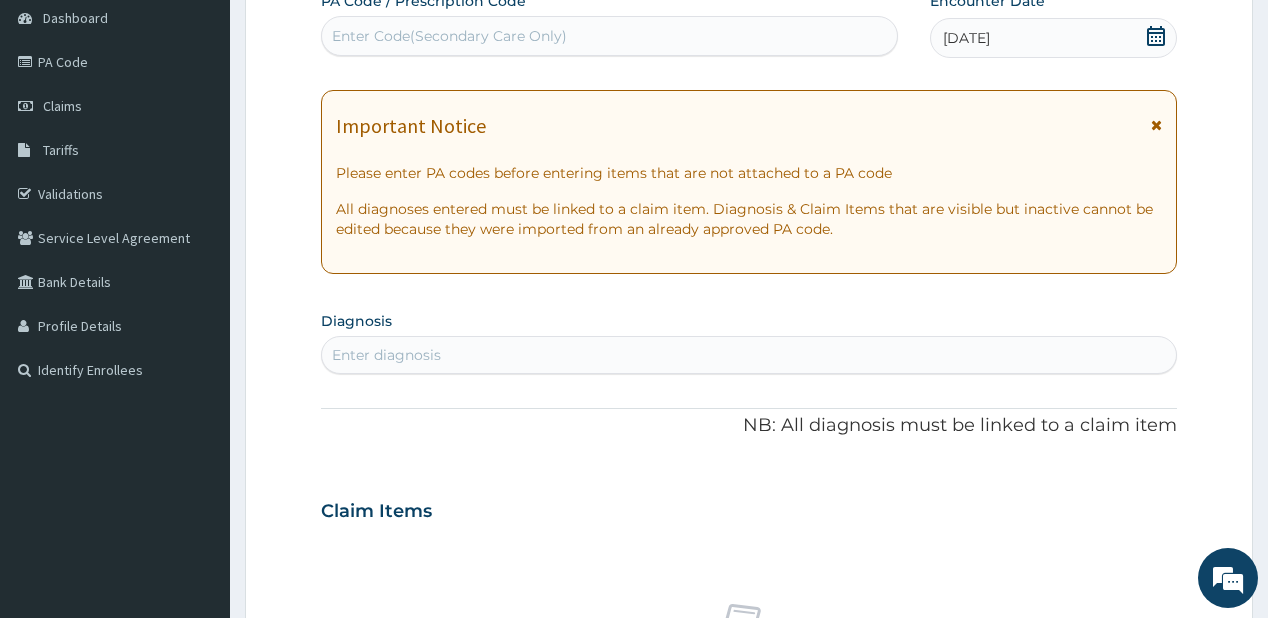 click on "Enter diagnosis" at bounding box center [748, 355] 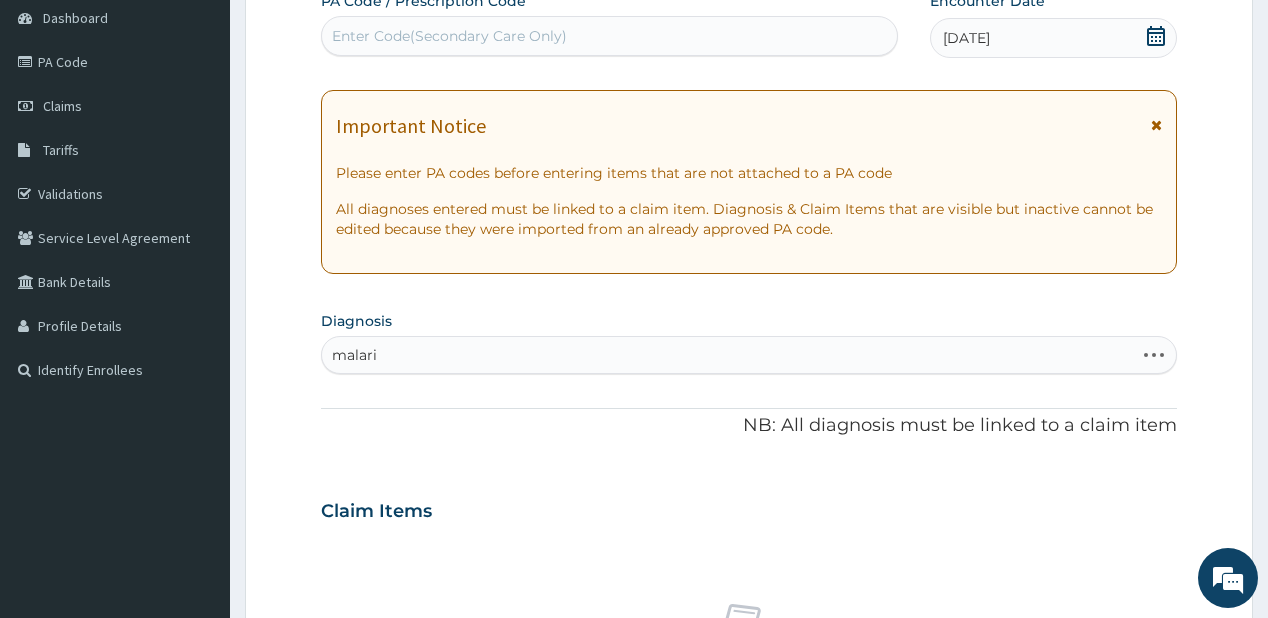 type on "[MEDICAL_DATA]" 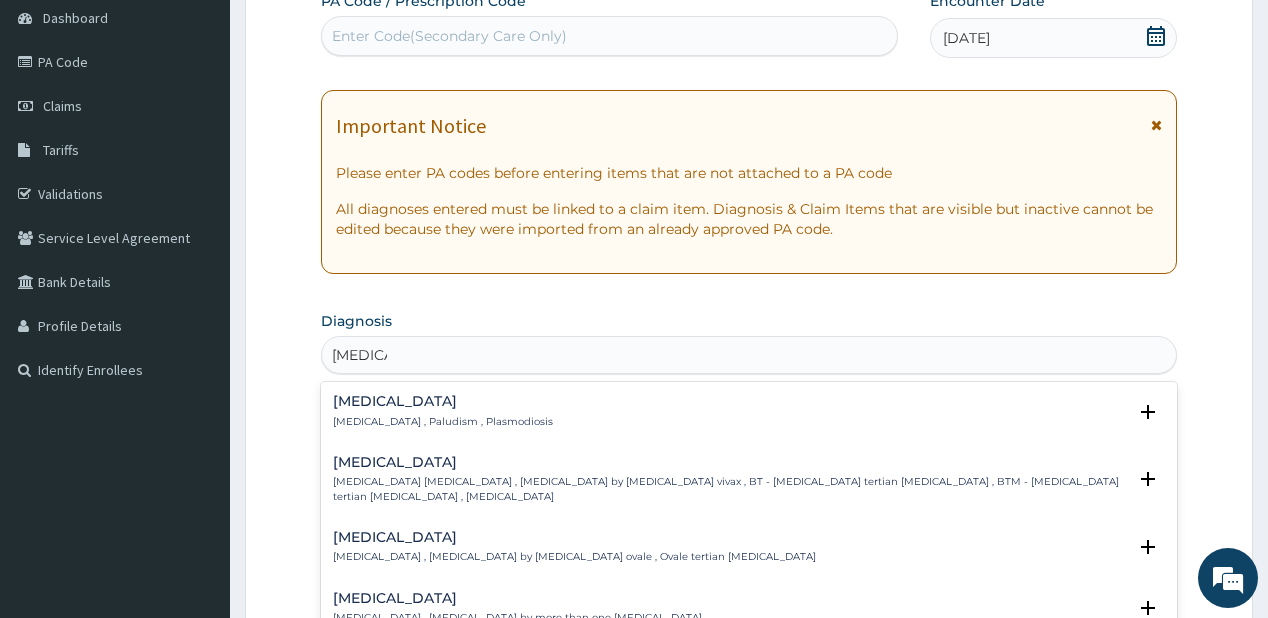 click on "[MEDICAL_DATA]" at bounding box center [443, 401] 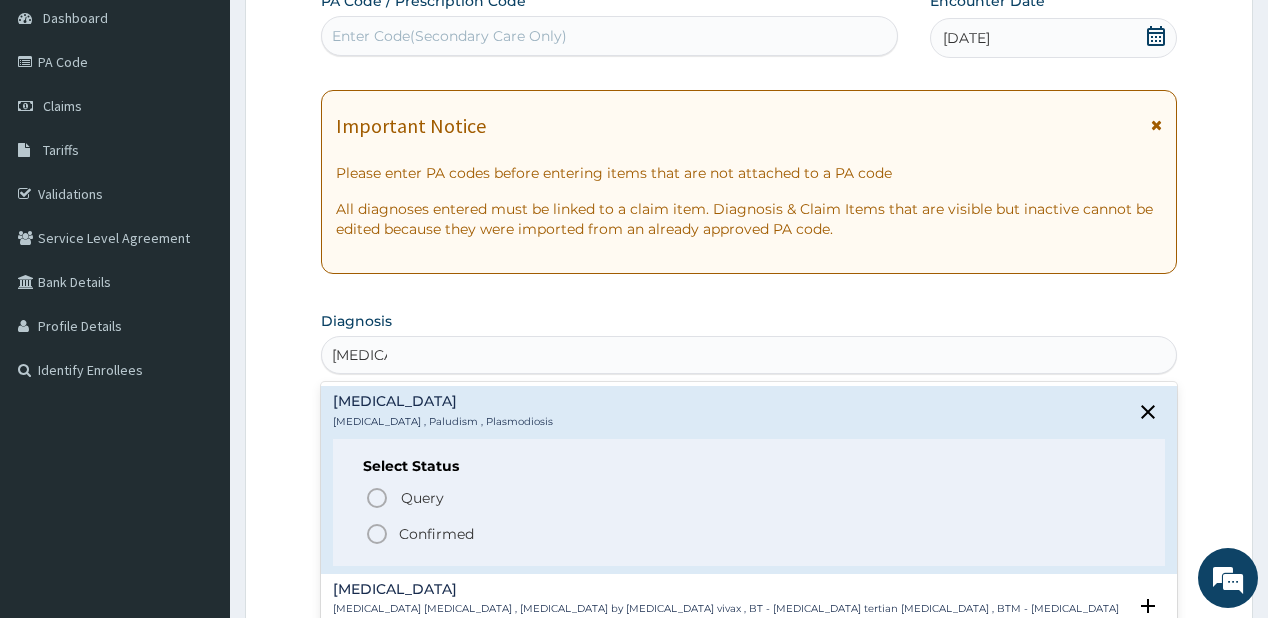 drag, startPoint x: 396, startPoint y: 530, endPoint x: 452, endPoint y: 19, distance: 514.0593 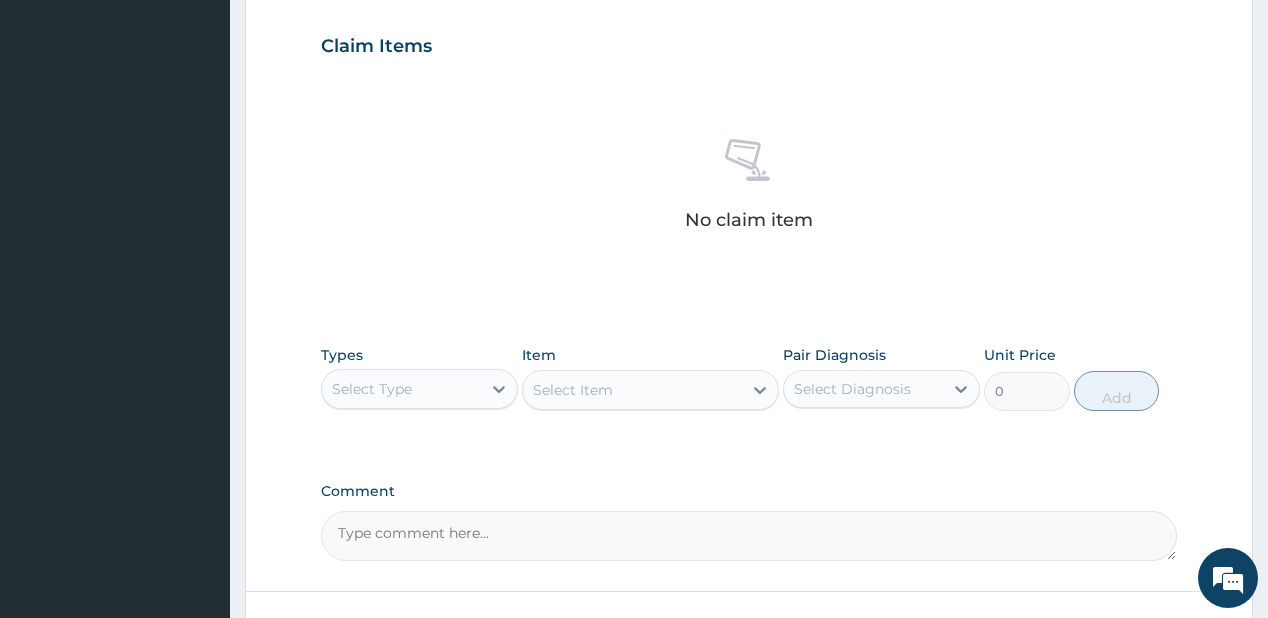 scroll, scrollTop: 680, scrollLeft: 0, axis: vertical 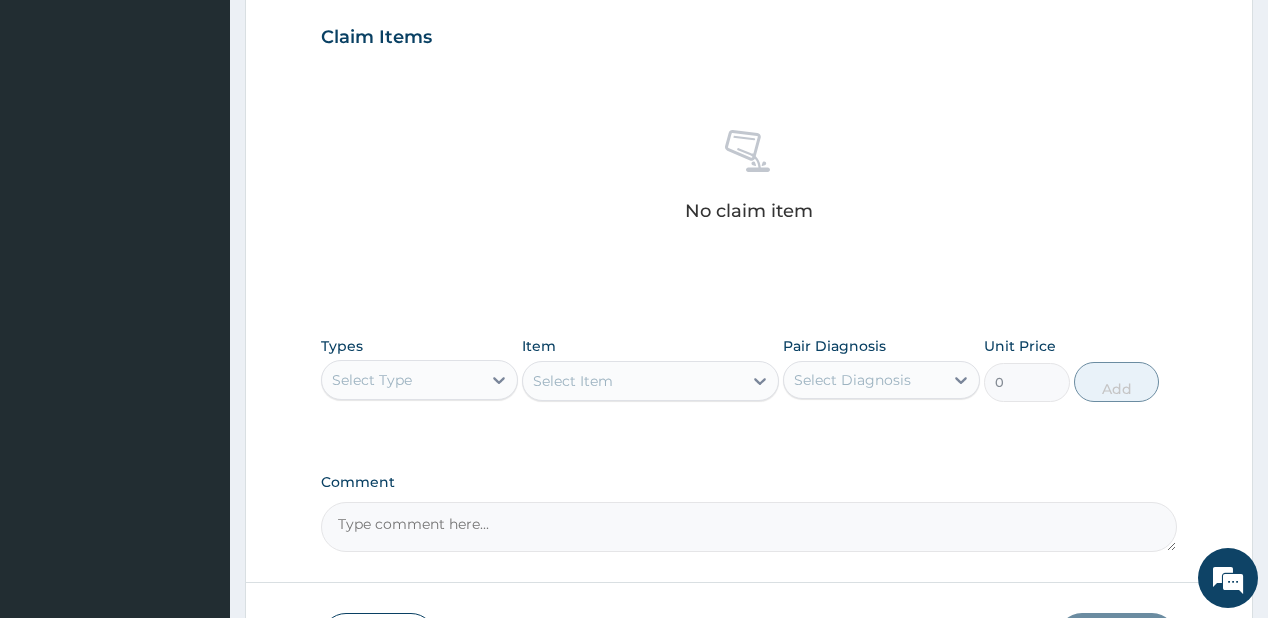 click on "Select Type" at bounding box center [401, 380] 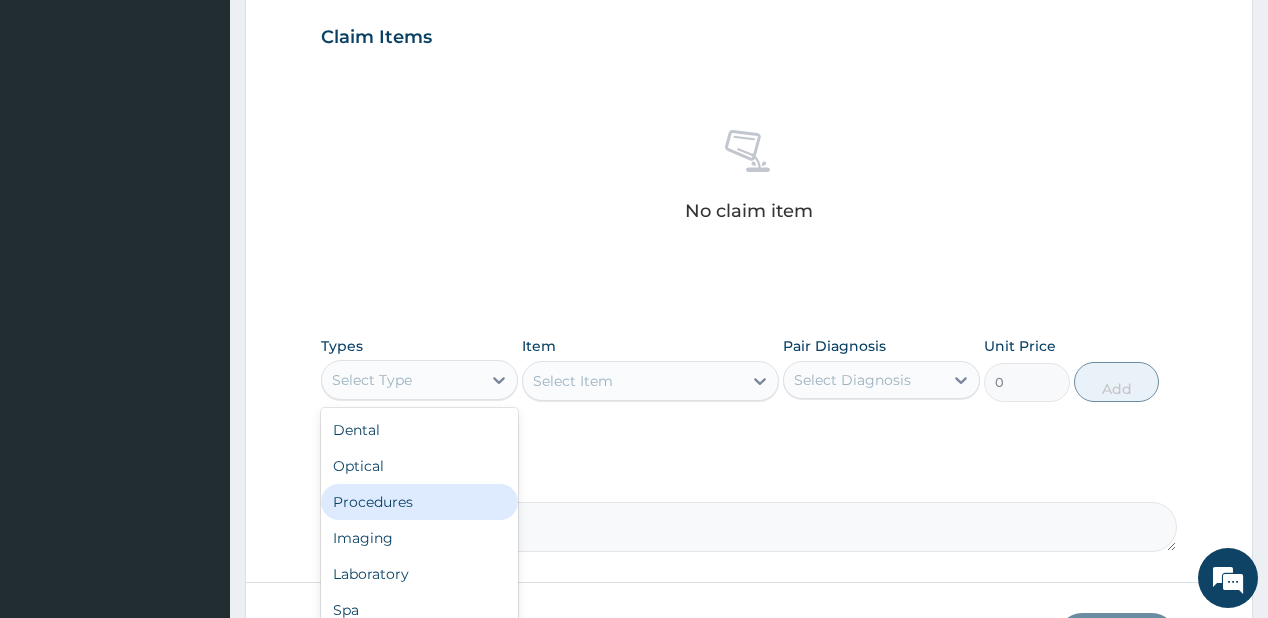 click on "Procedures" at bounding box center [419, 502] 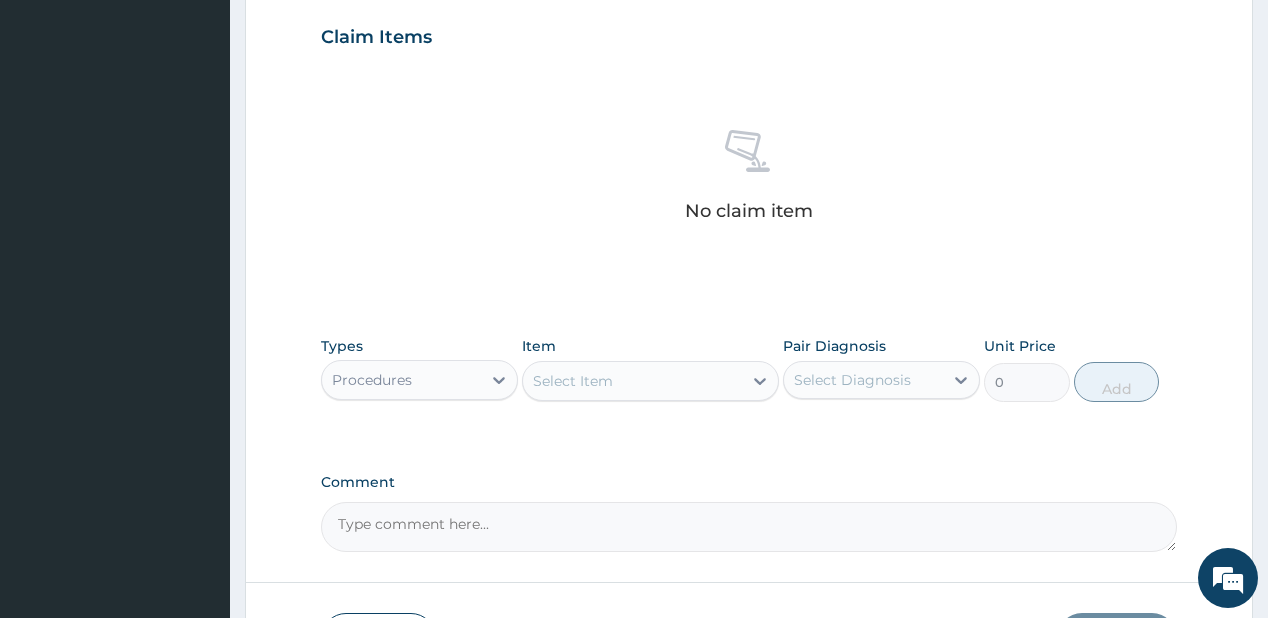 click on "Select Item" at bounding box center (632, 381) 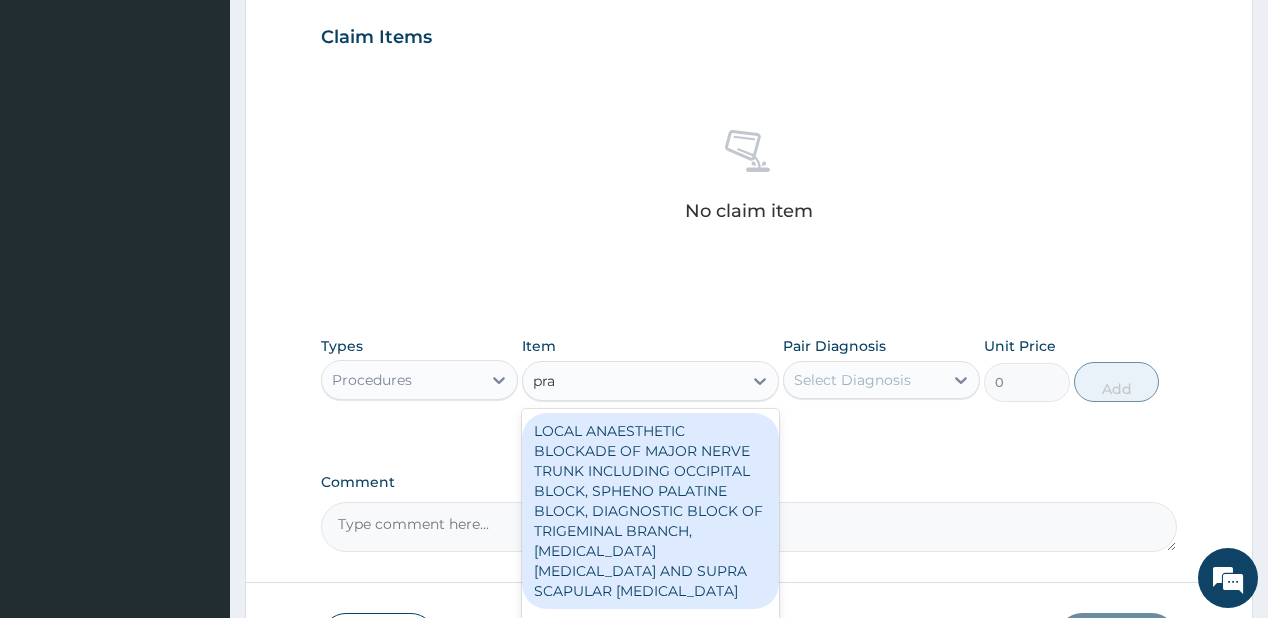 type on "prac" 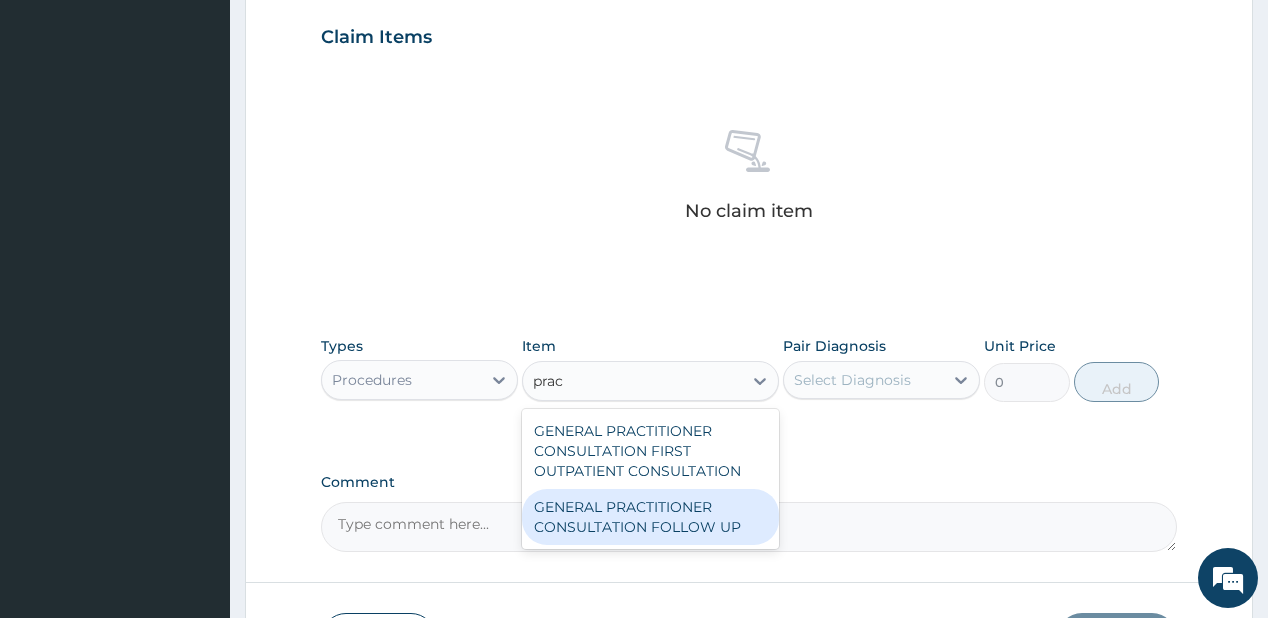 click on "GENERAL PRACTITIONER CONSULTATION FOLLOW UP" at bounding box center [650, 517] 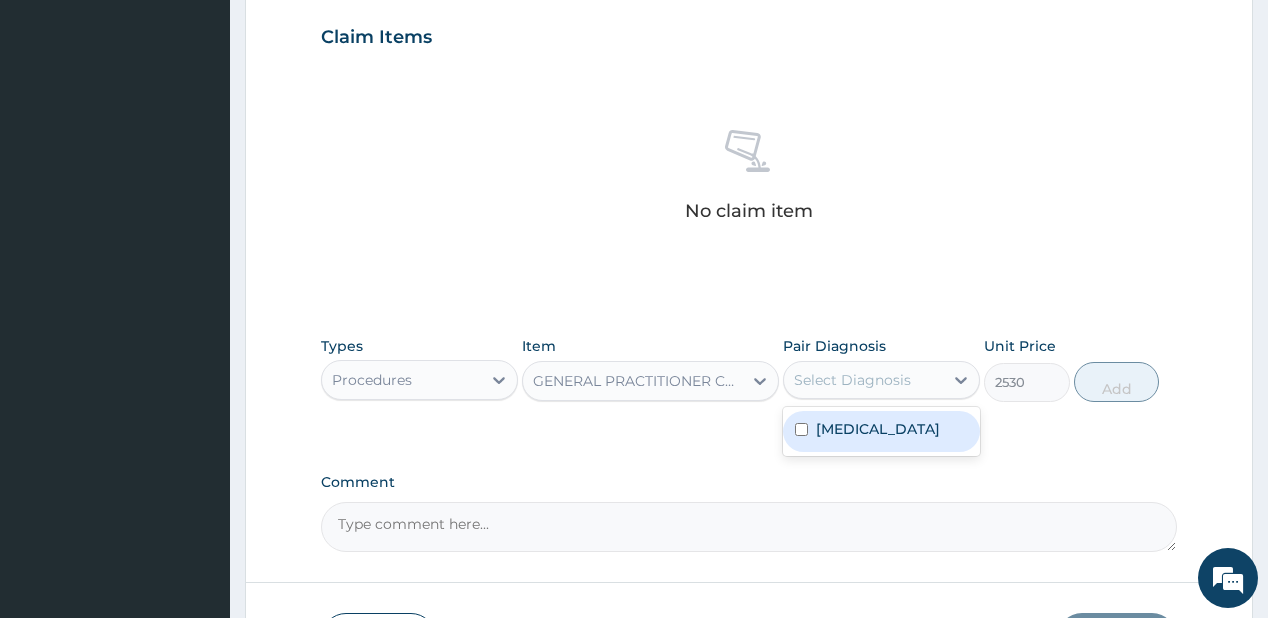 click on "Select Diagnosis" at bounding box center [852, 380] 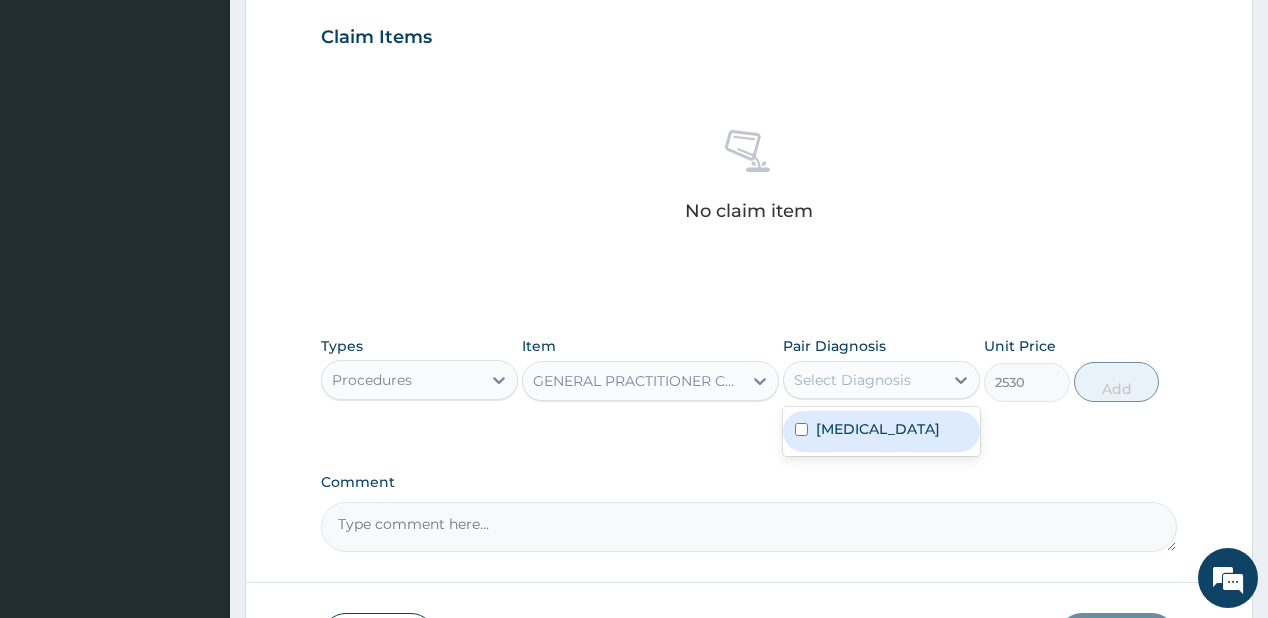 click on "[MEDICAL_DATA]" at bounding box center [881, 431] 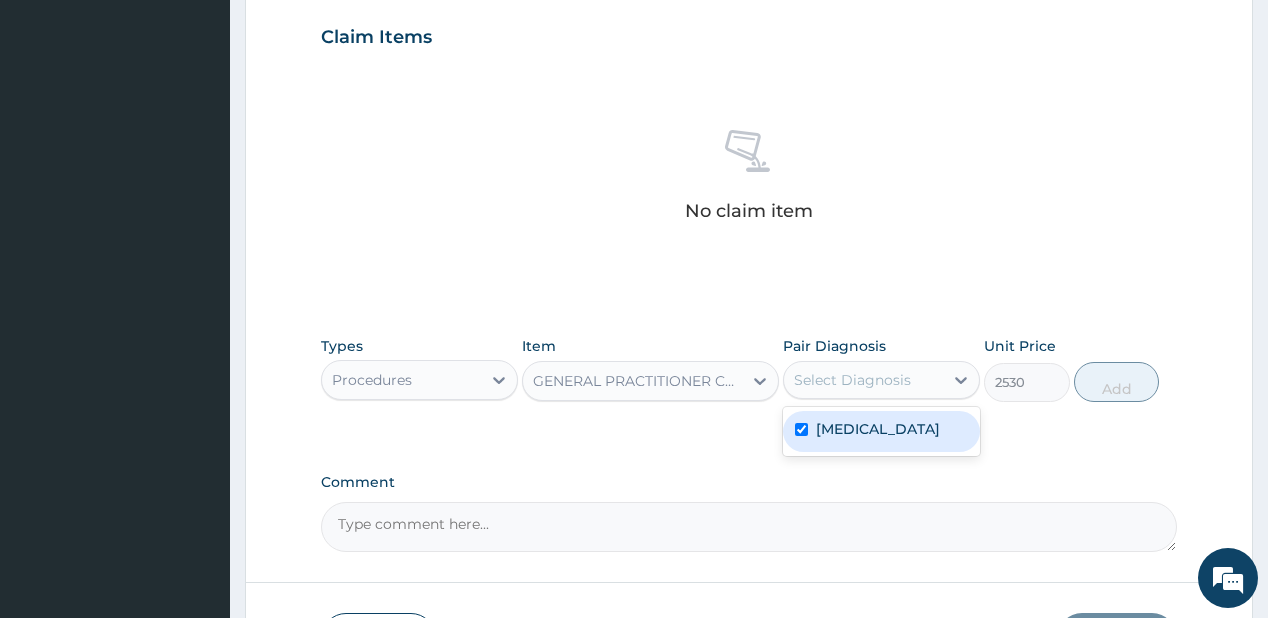 checkbox on "true" 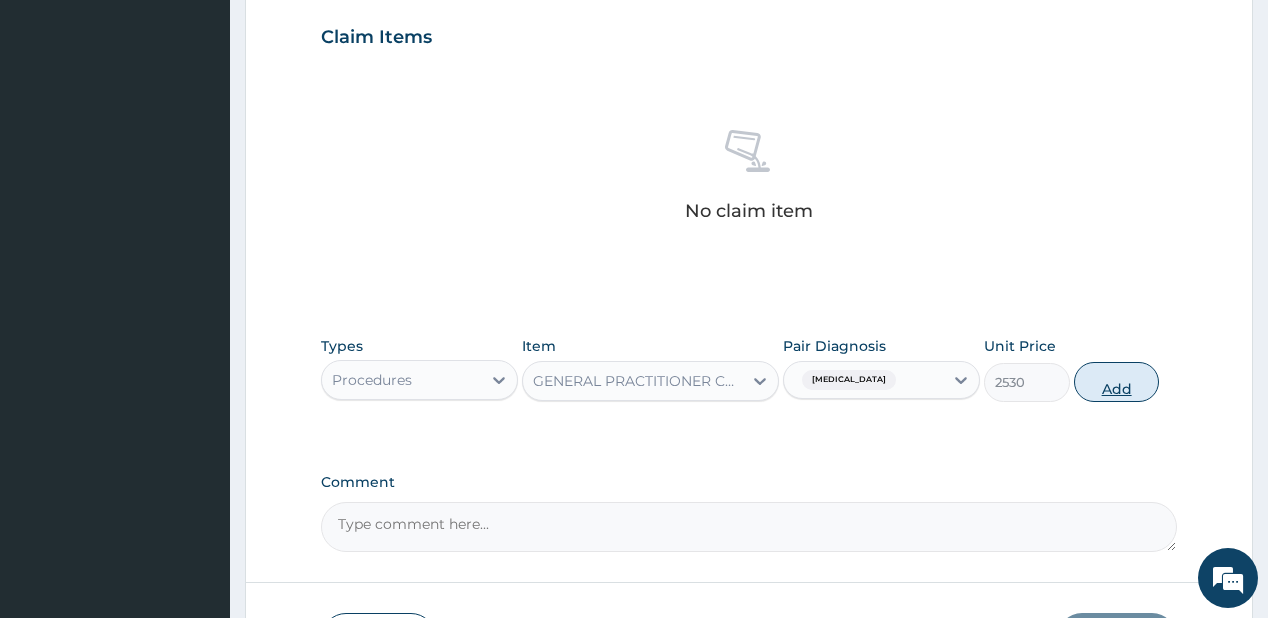 click on "Add" at bounding box center (1117, 382) 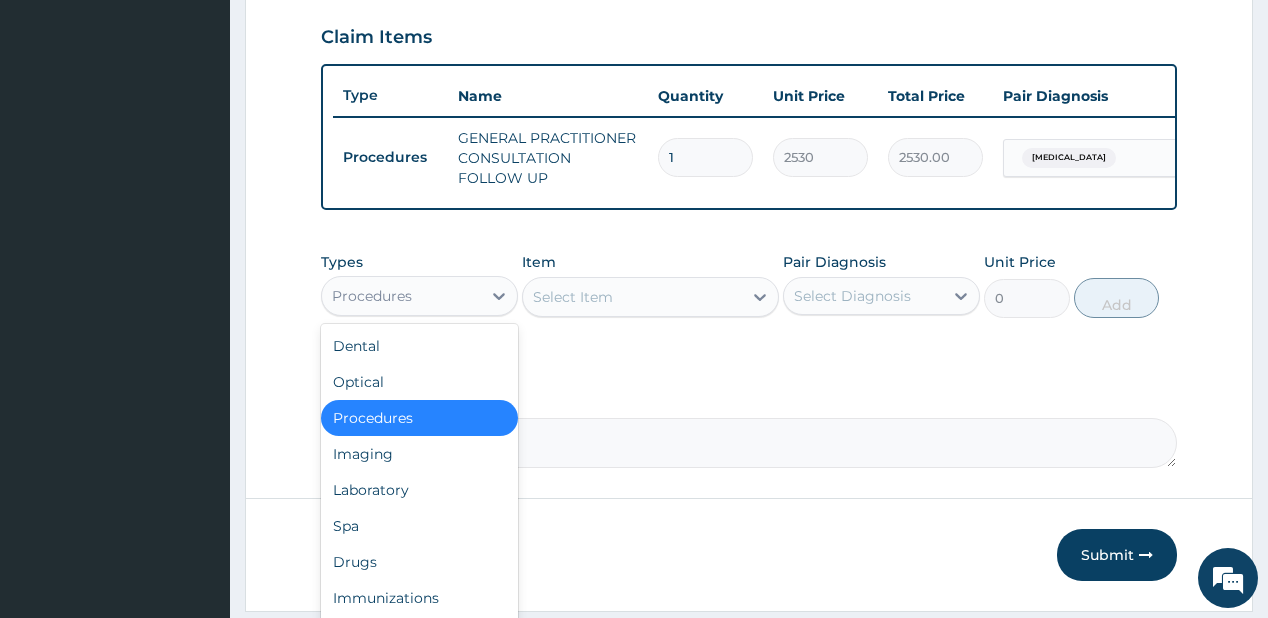 click on "Procedures" at bounding box center [419, 296] 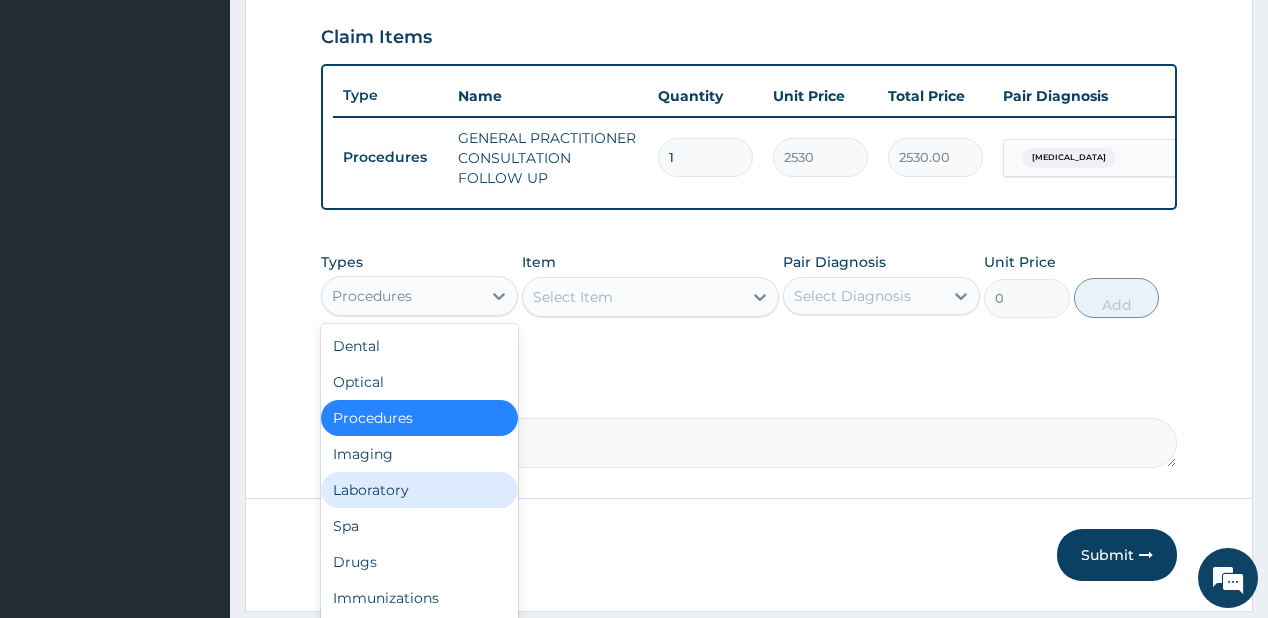 click on "Laboratory" at bounding box center [419, 490] 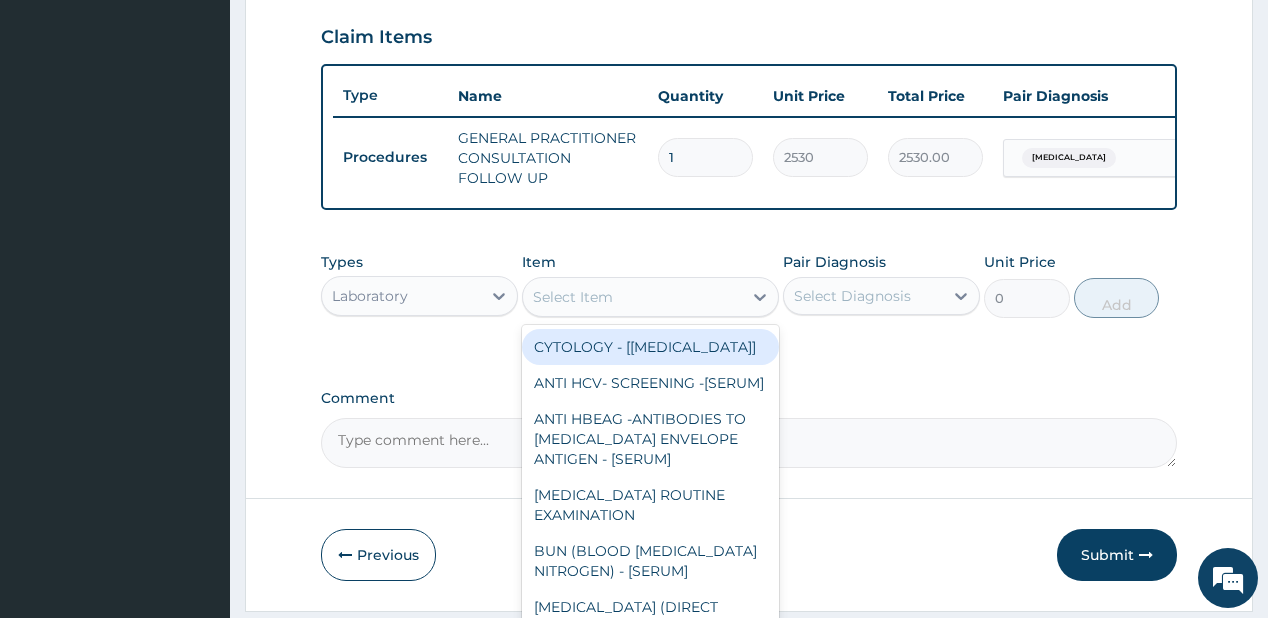 click on "Select Item" at bounding box center (632, 297) 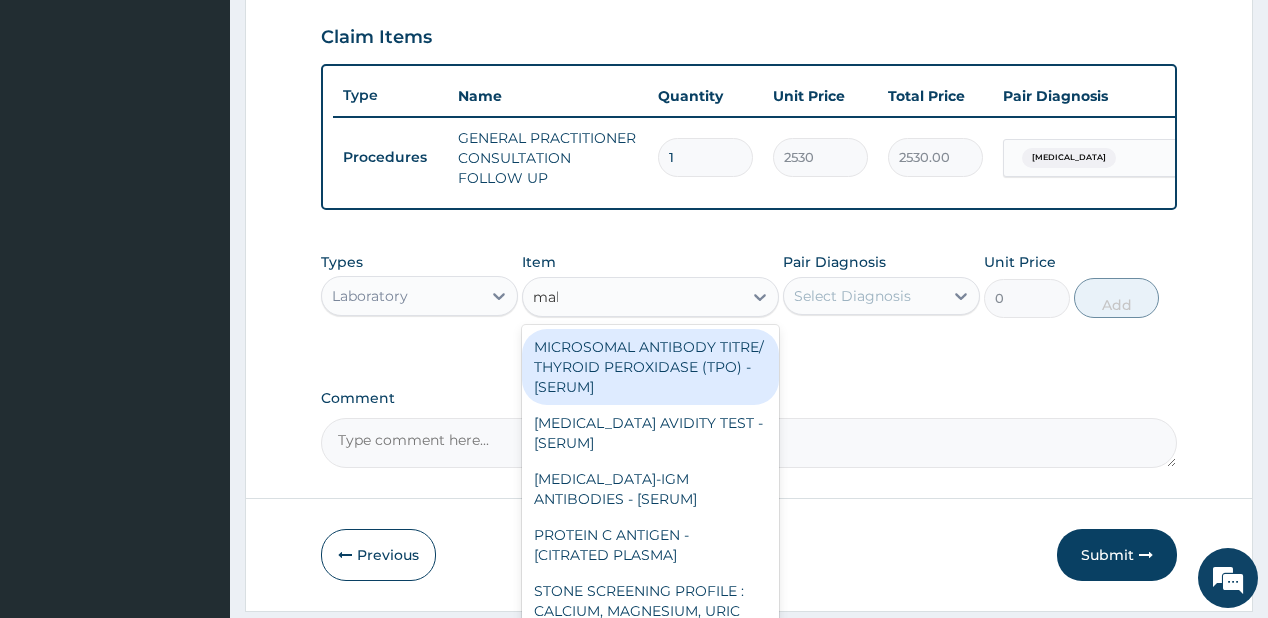 type on "mala" 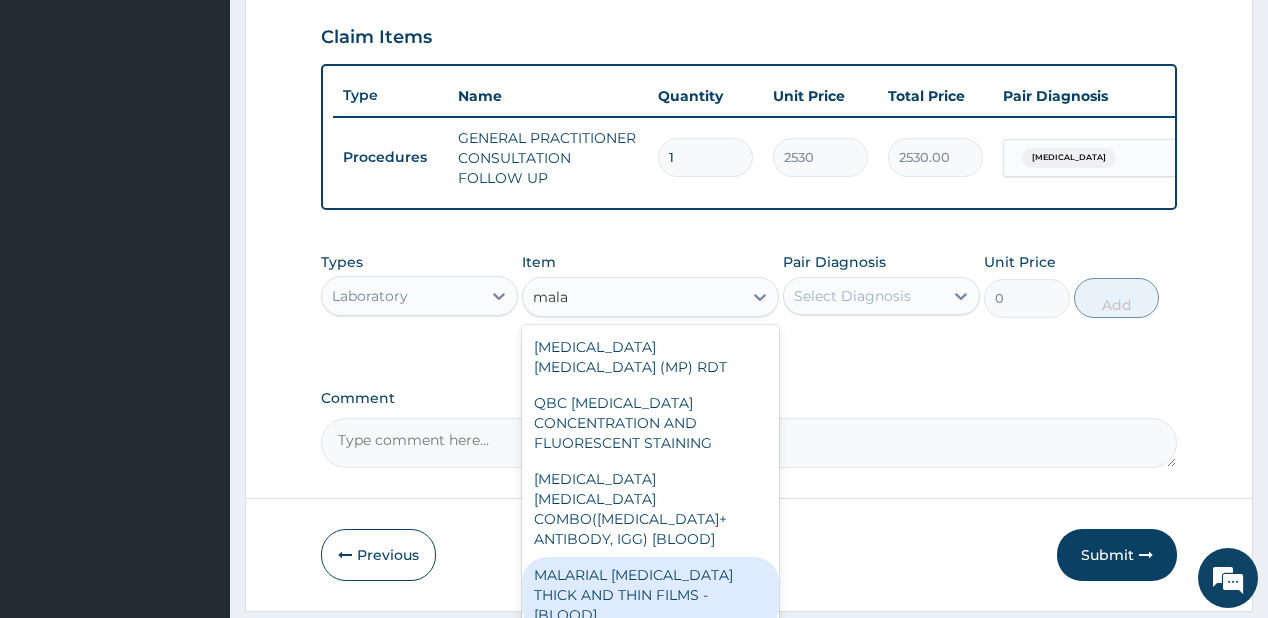 drag, startPoint x: 573, startPoint y: 538, endPoint x: 770, endPoint y: 391, distance: 245.80074 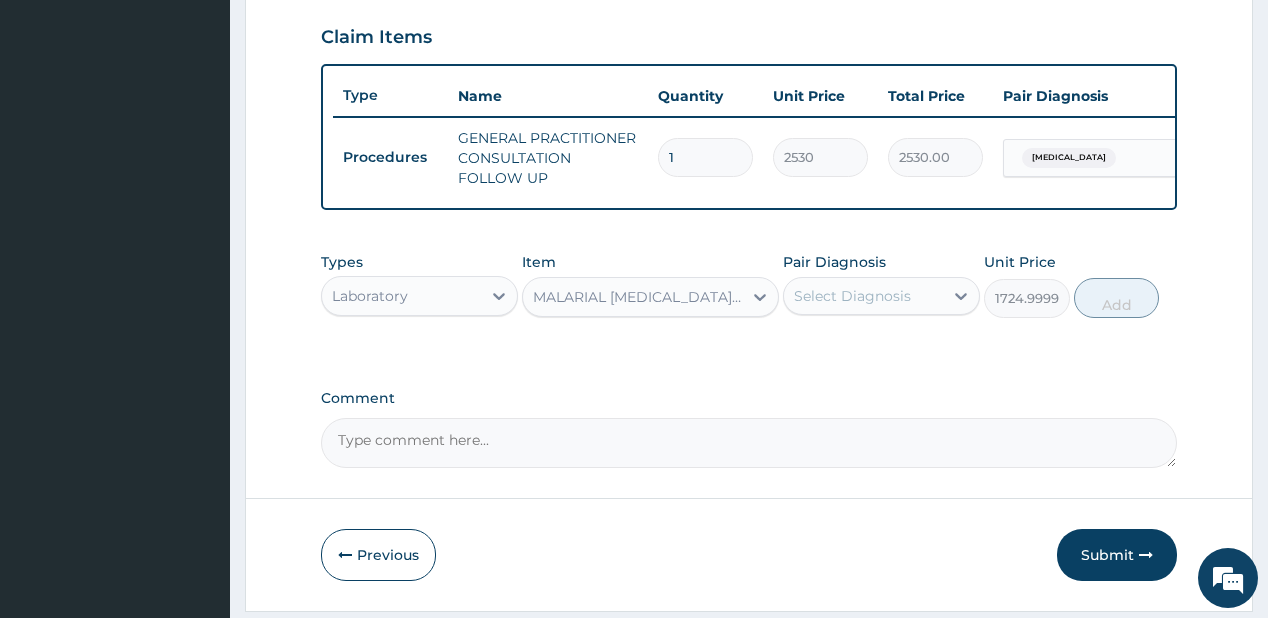 click on "Select Diagnosis" at bounding box center [852, 296] 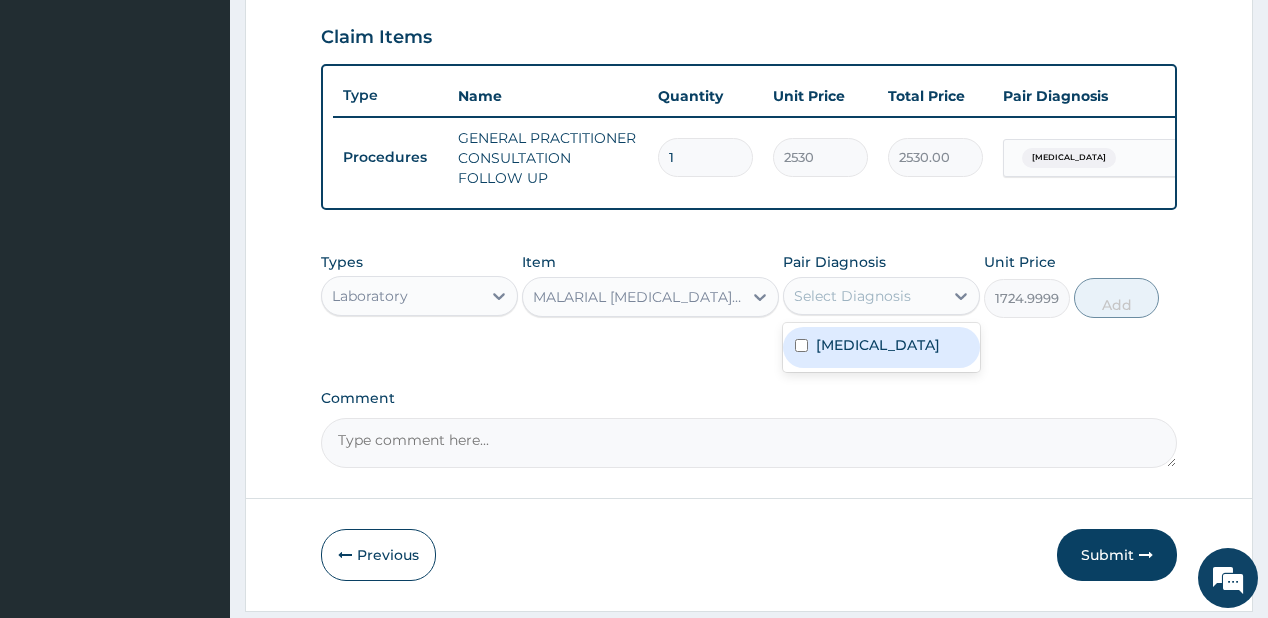 click on "[MEDICAL_DATA]" at bounding box center [881, 347] 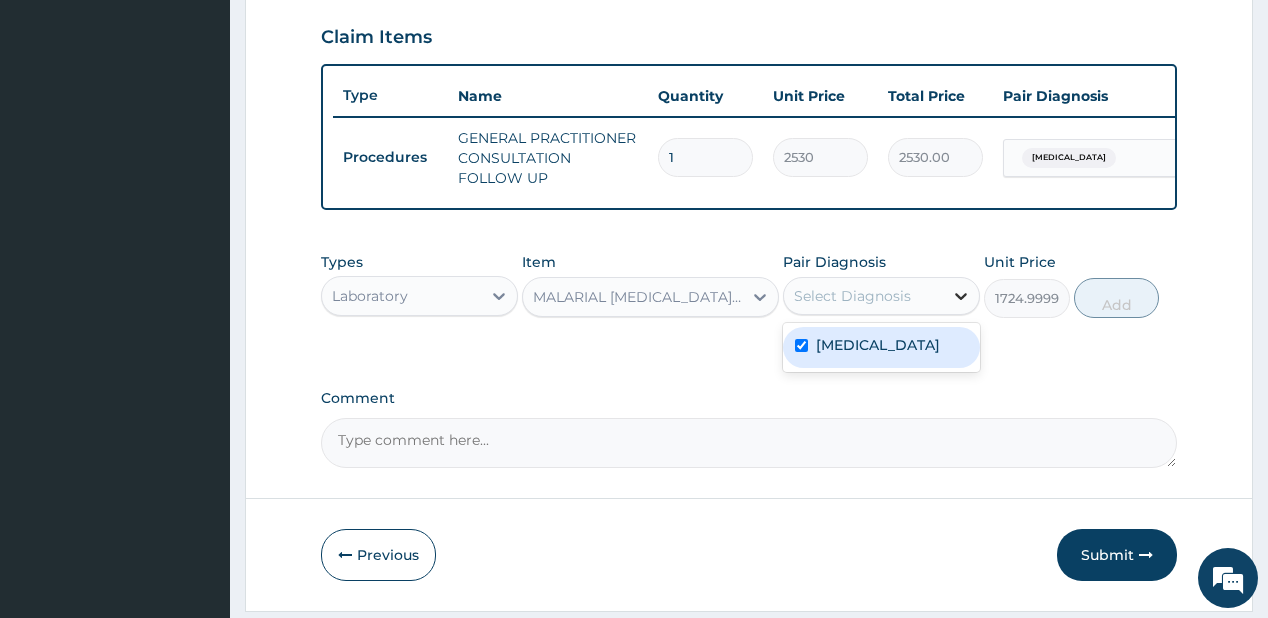 checkbox on "true" 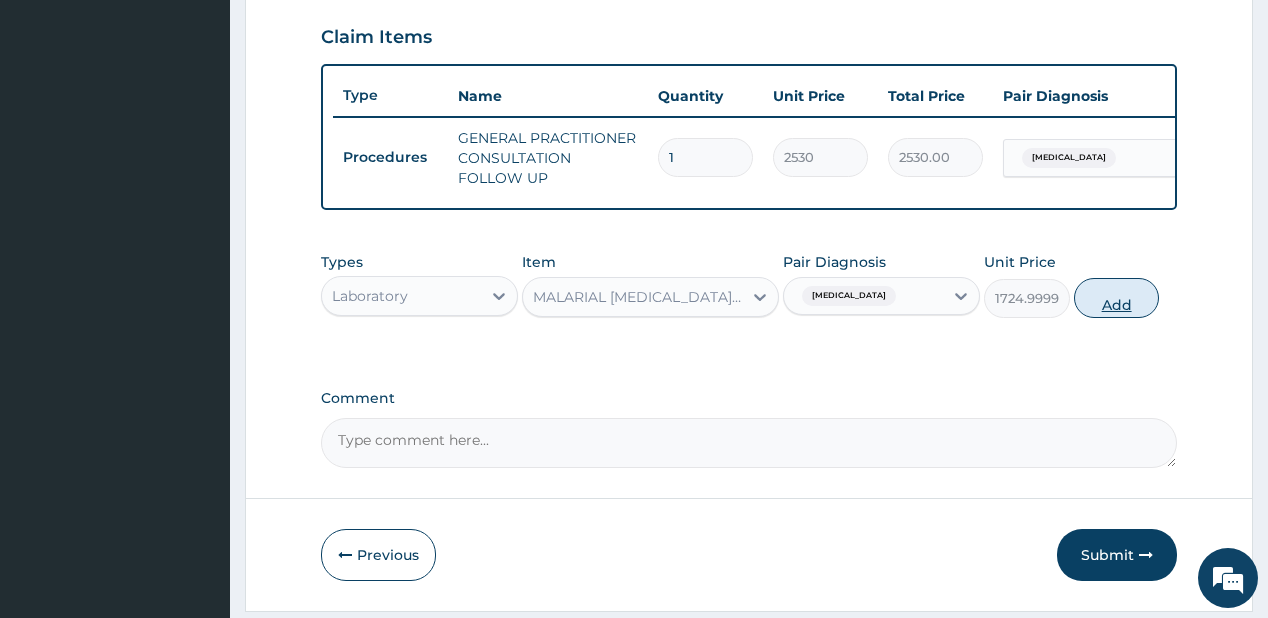 click on "Add" at bounding box center (1117, 298) 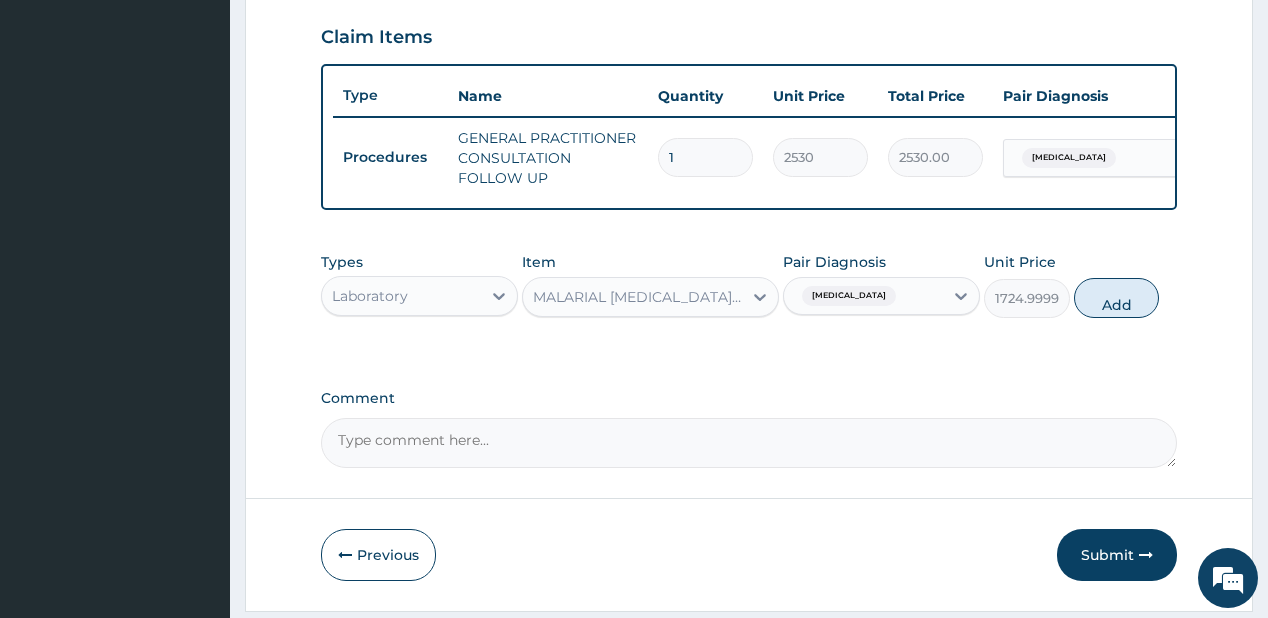 type on "0" 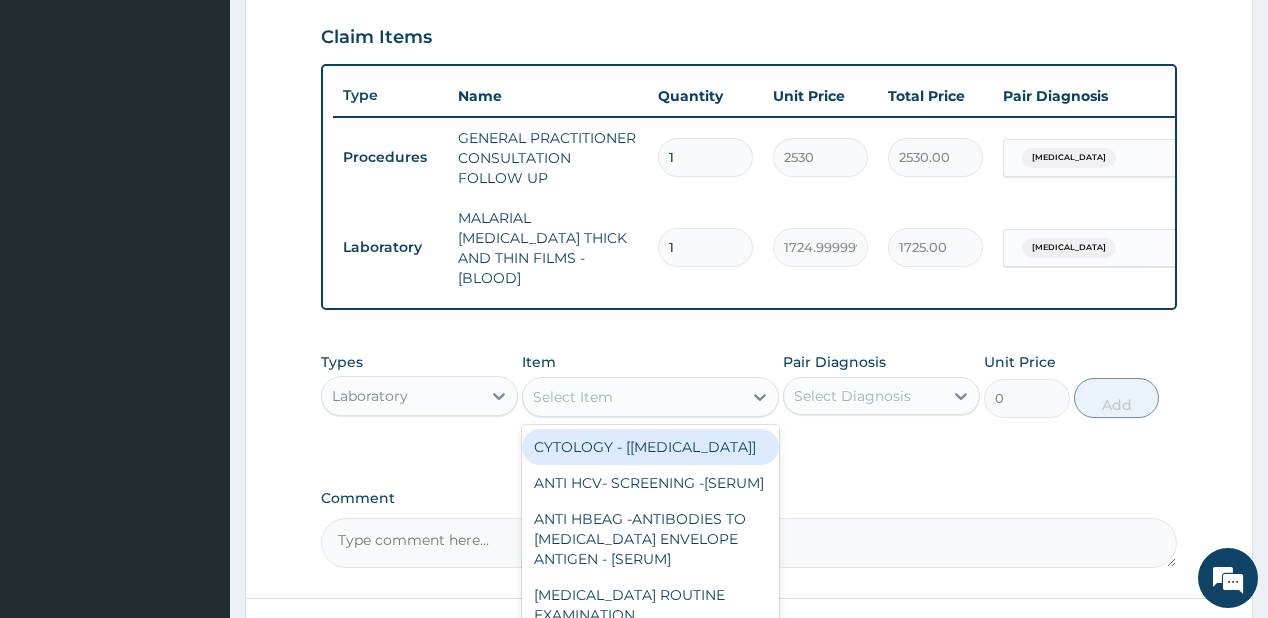 click on "Select Item" at bounding box center (632, 397) 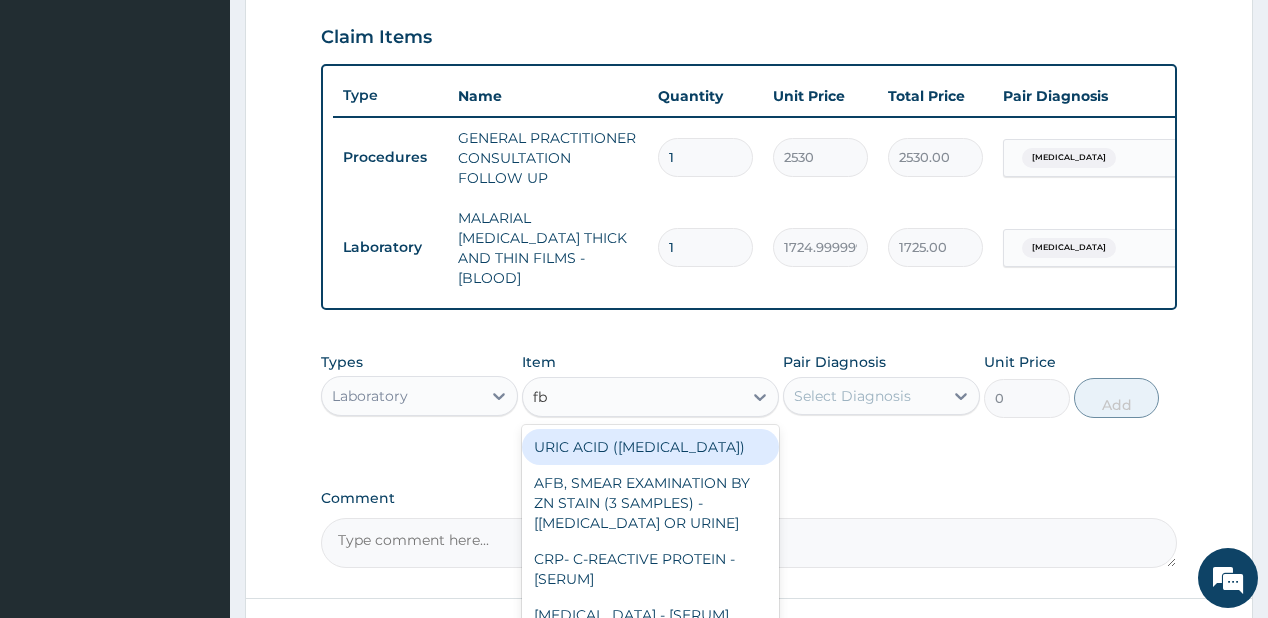 type on "fbc" 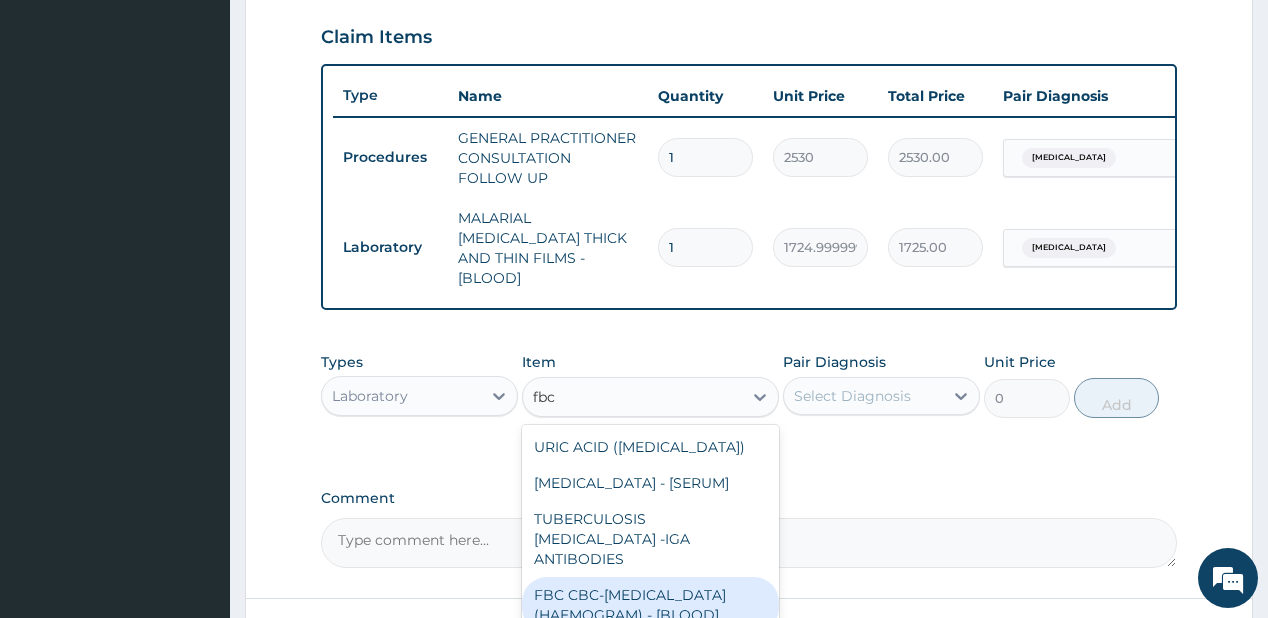 drag, startPoint x: 595, startPoint y: 583, endPoint x: 731, endPoint y: 411, distance: 219.27151 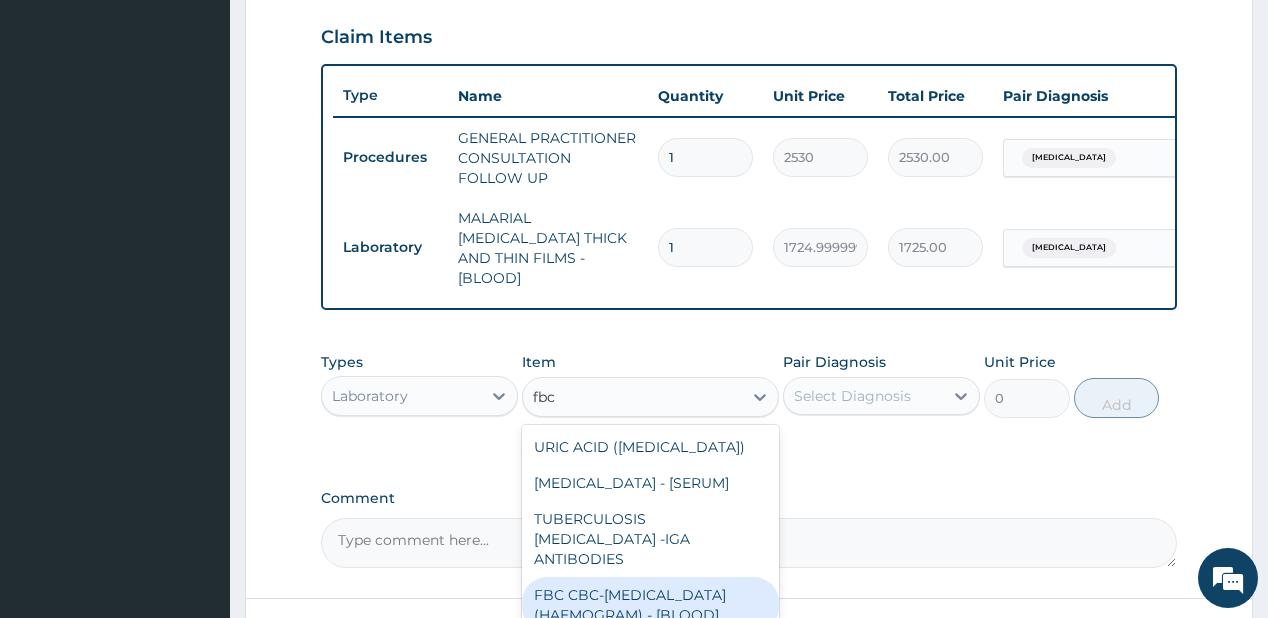 click on "FBC CBC-[MEDICAL_DATA] (HAEMOGRAM) - [BLOOD]" at bounding box center [650, 605] 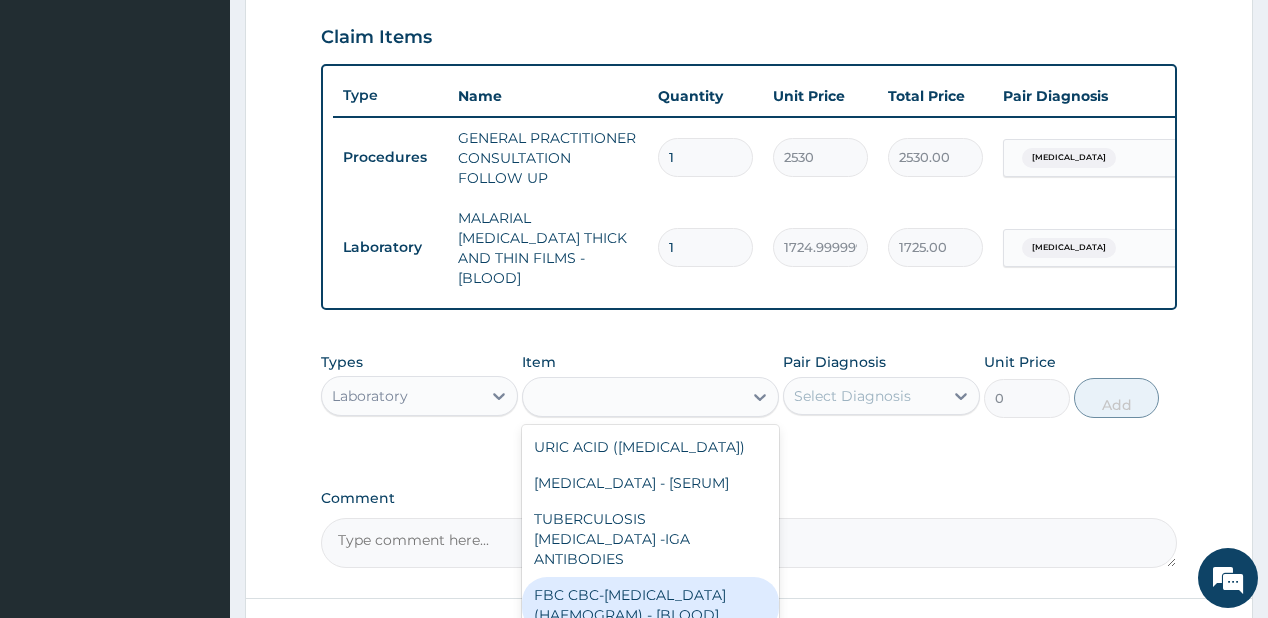 type on "4600" 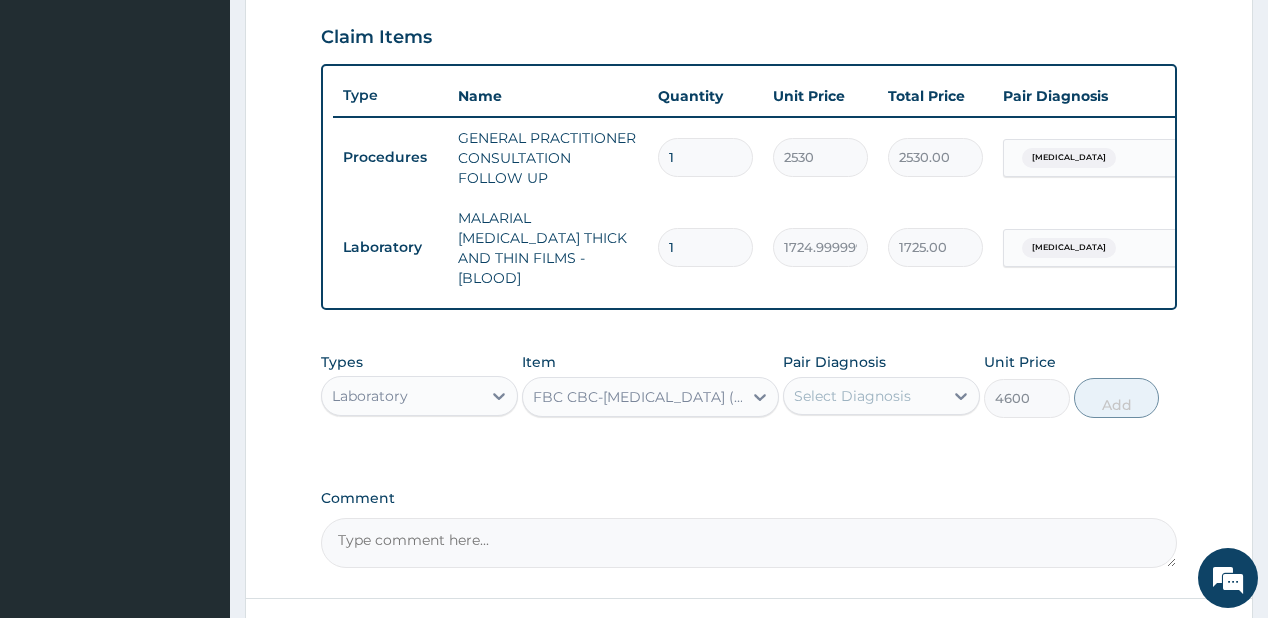 click on "Select Diagnosis" at bounding box center (852, 396) 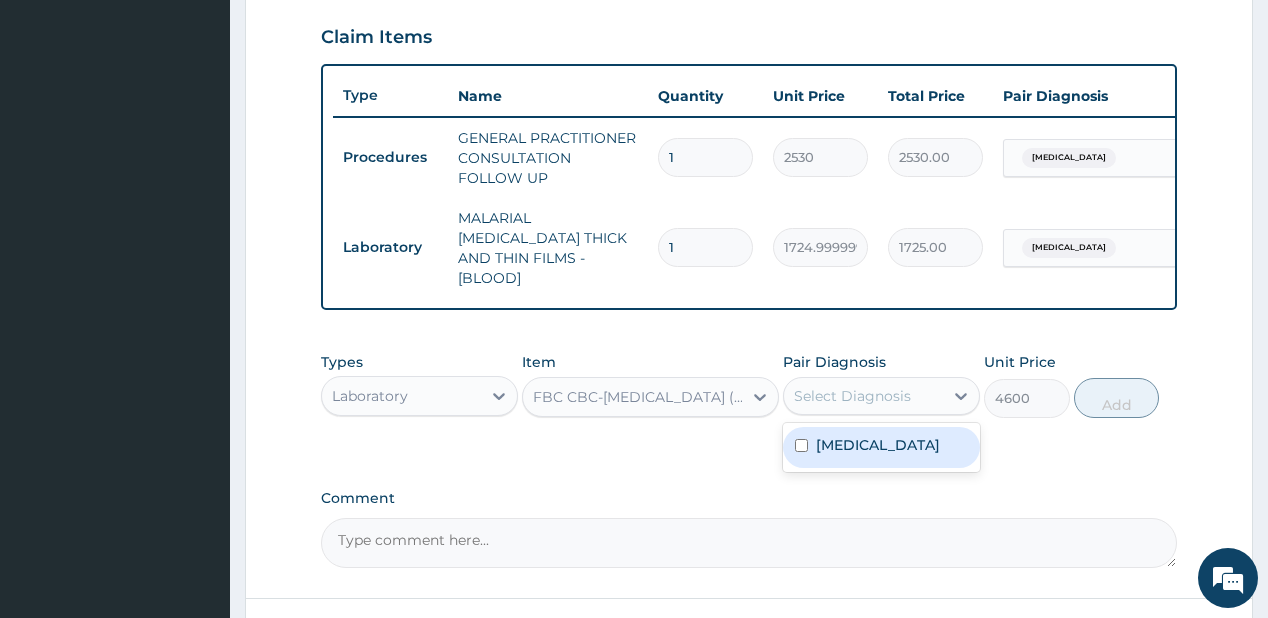 drag, startPoint x: 821, startPoint y: 437, endPoint x: 991, endPoint y: 357, distance: 187.88295 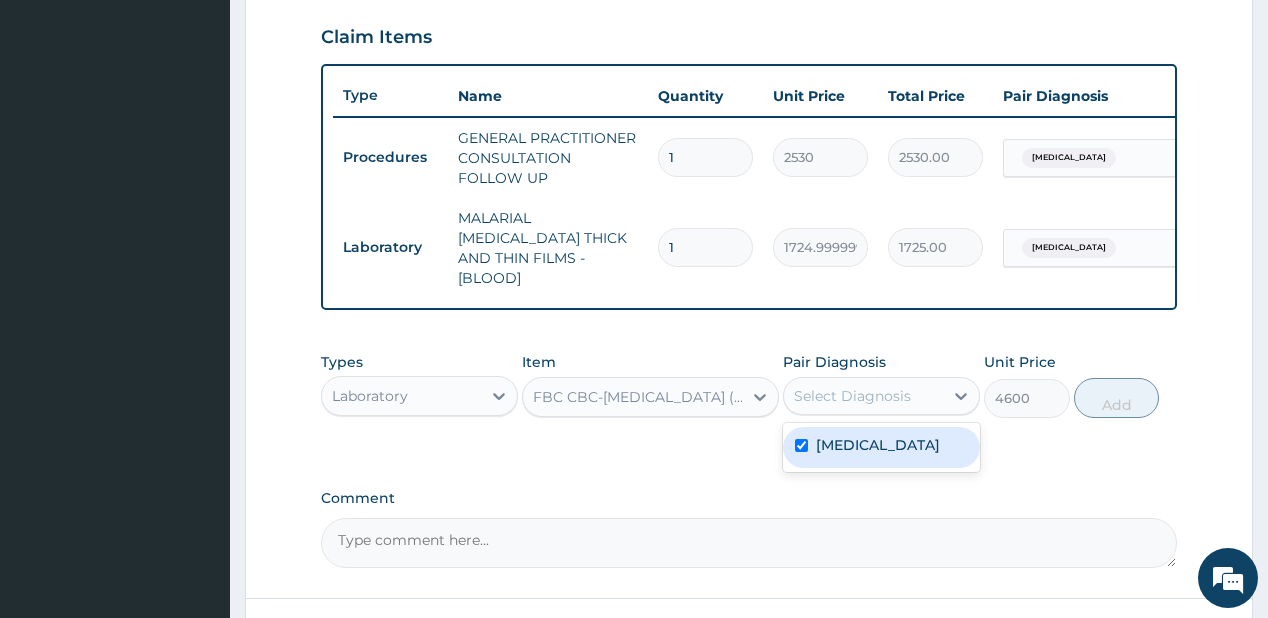 checkbox on "true" 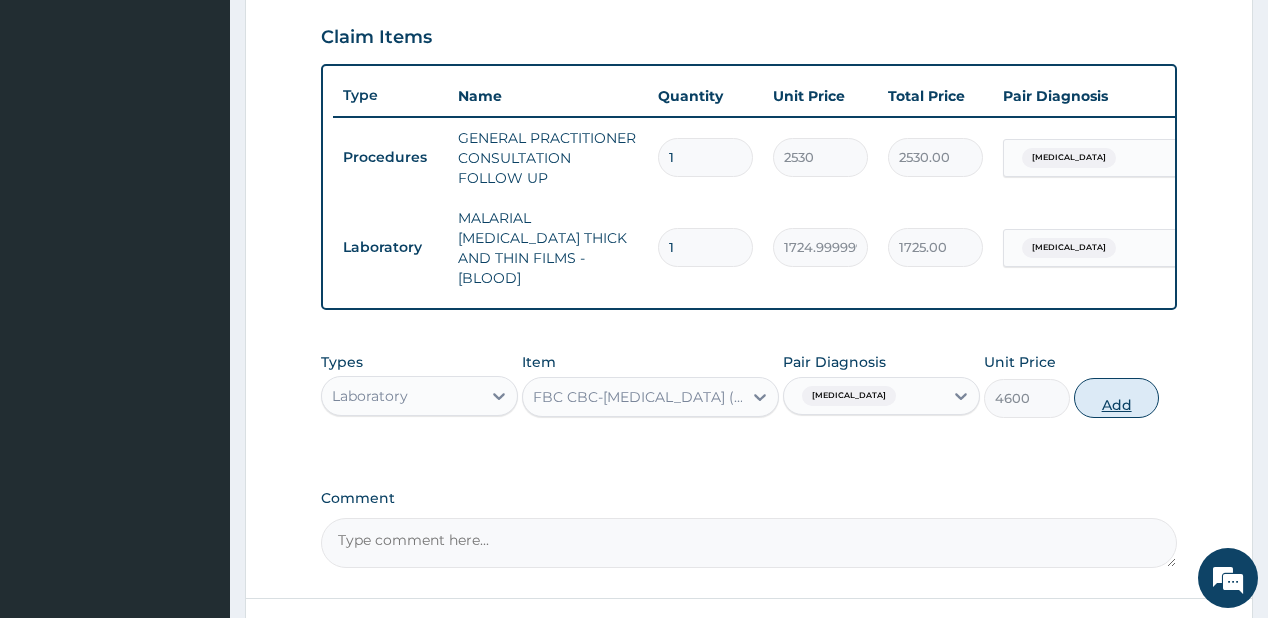 click on "Add" at bounding box center [1117, 398] 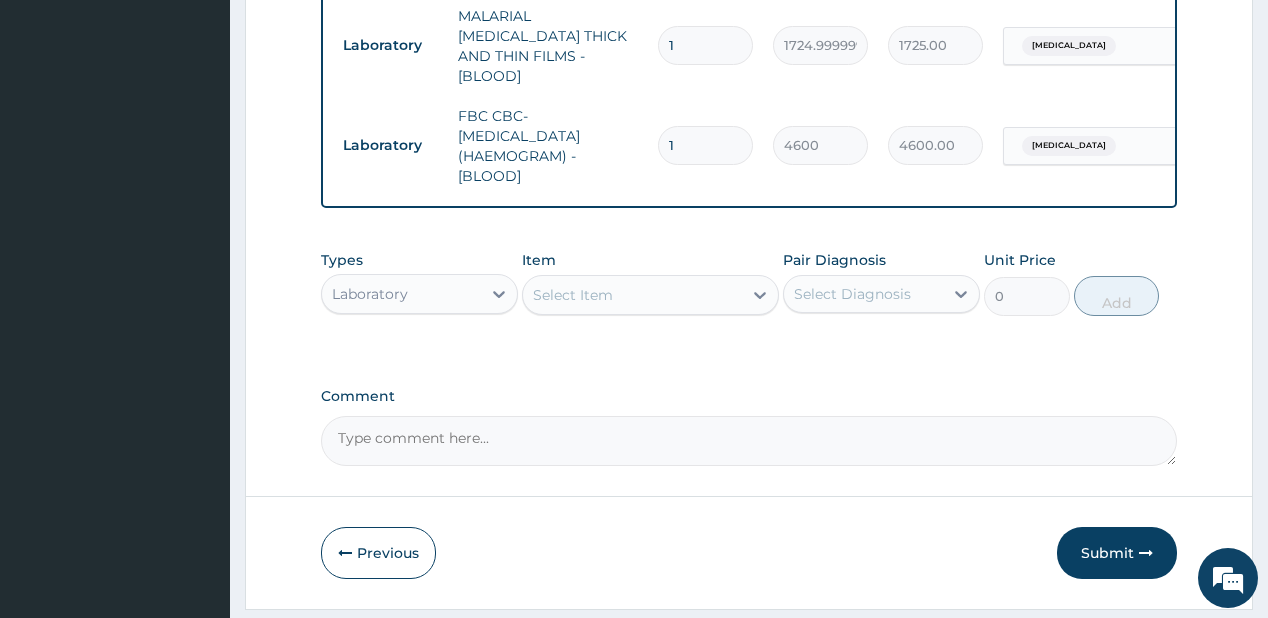 scroll, scrollTop: 920, scrollLeft: 0, axis: vertical 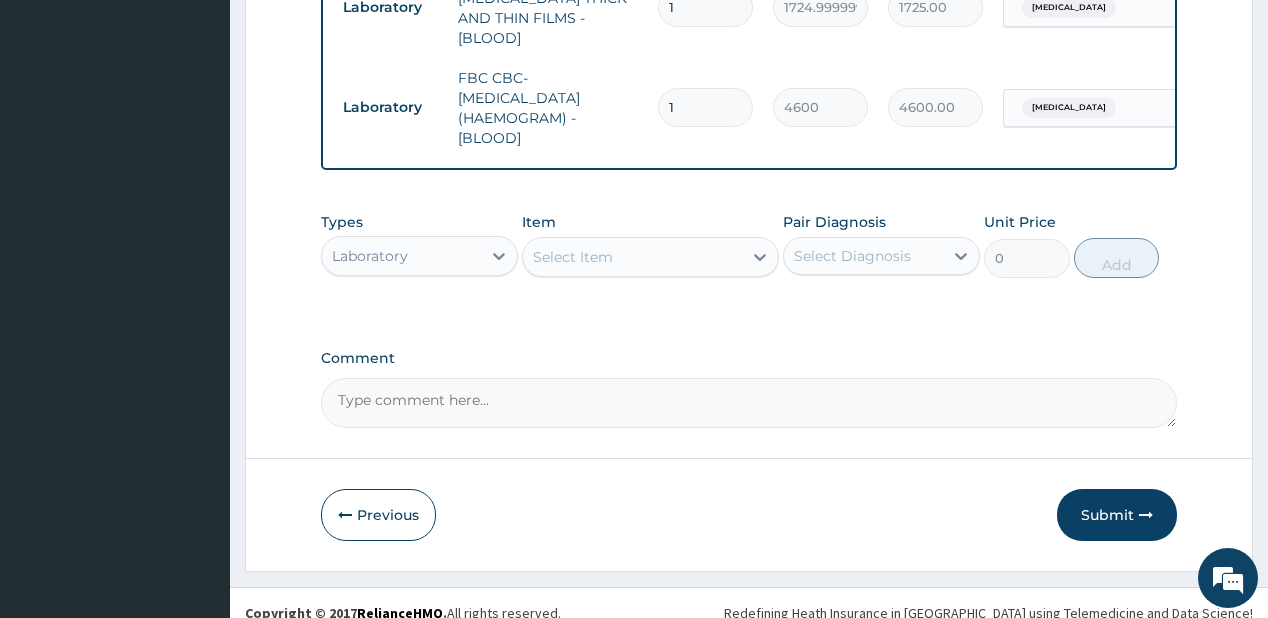 click on "Laboratory" at bounding box center (401, 256) 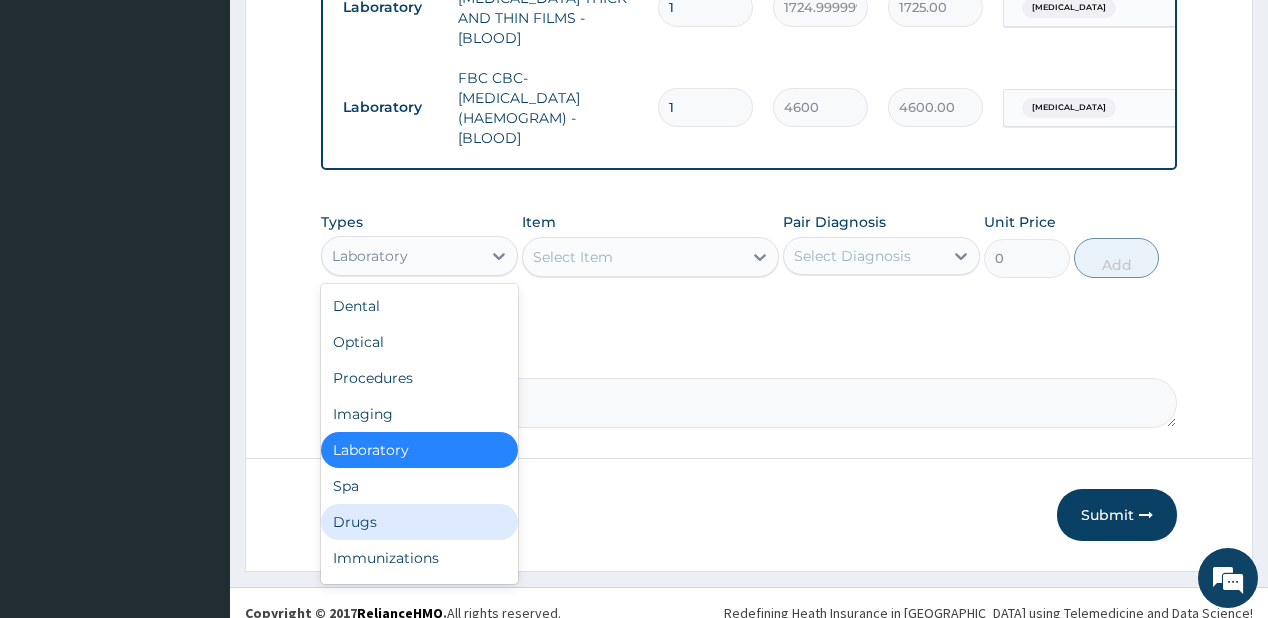 click on "Drugs" at bounding box center (419, 522) 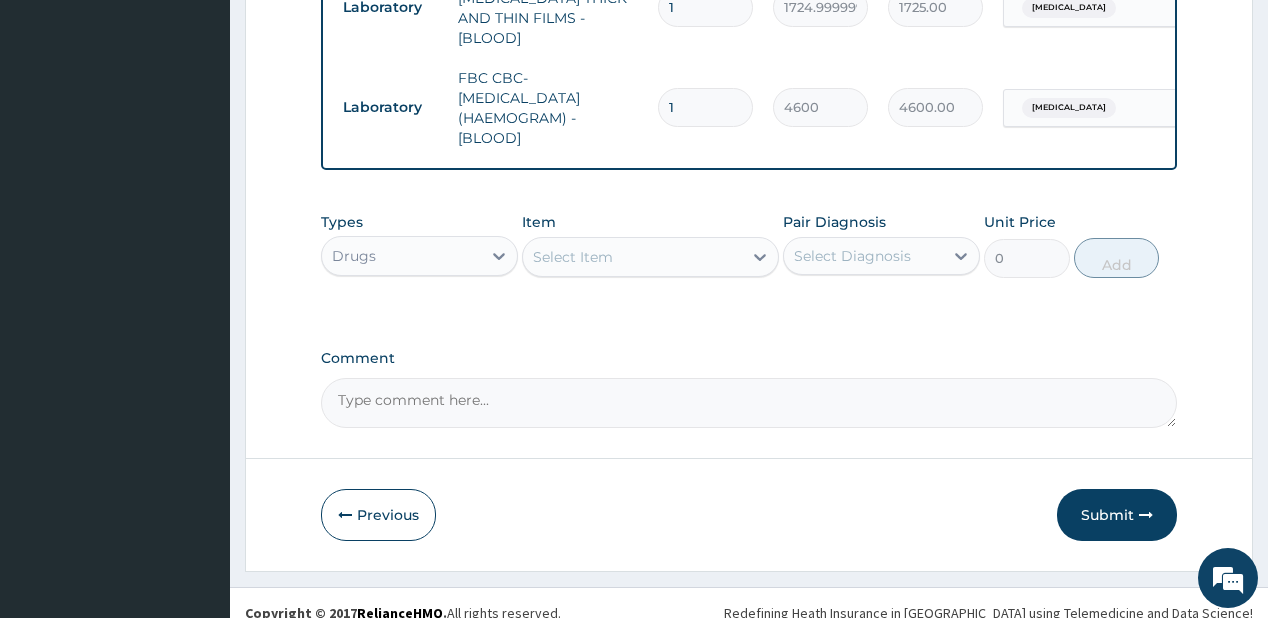 click on "Select Item" at bounding box center (573, 257) 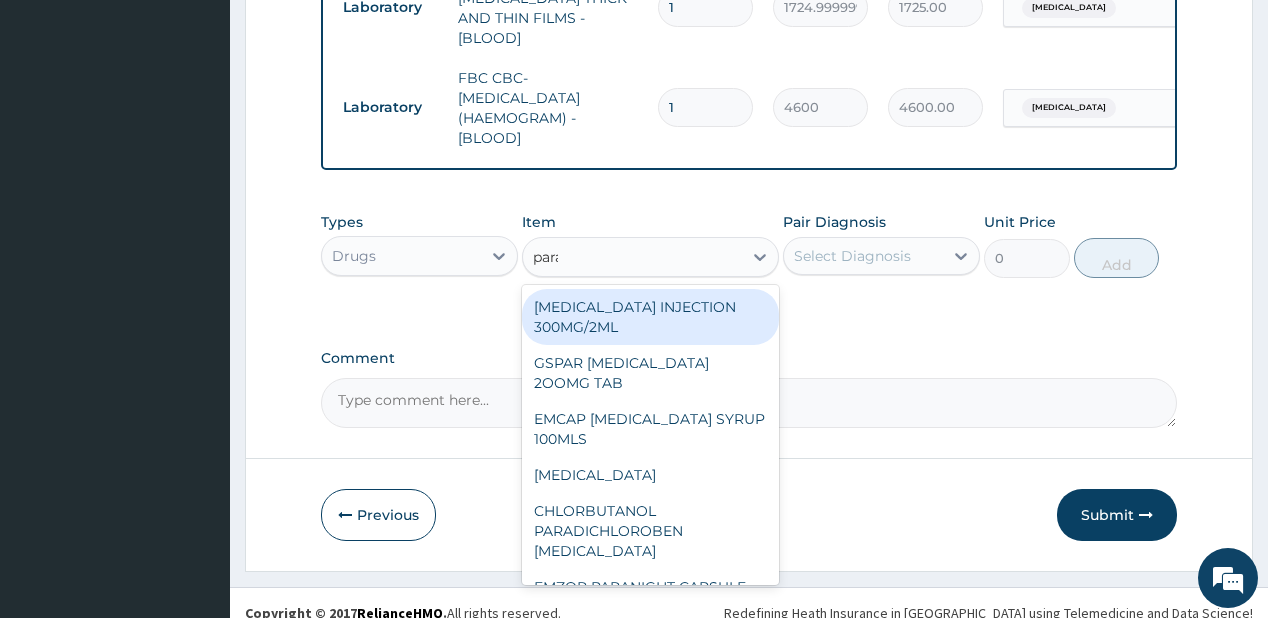 type on "parac" 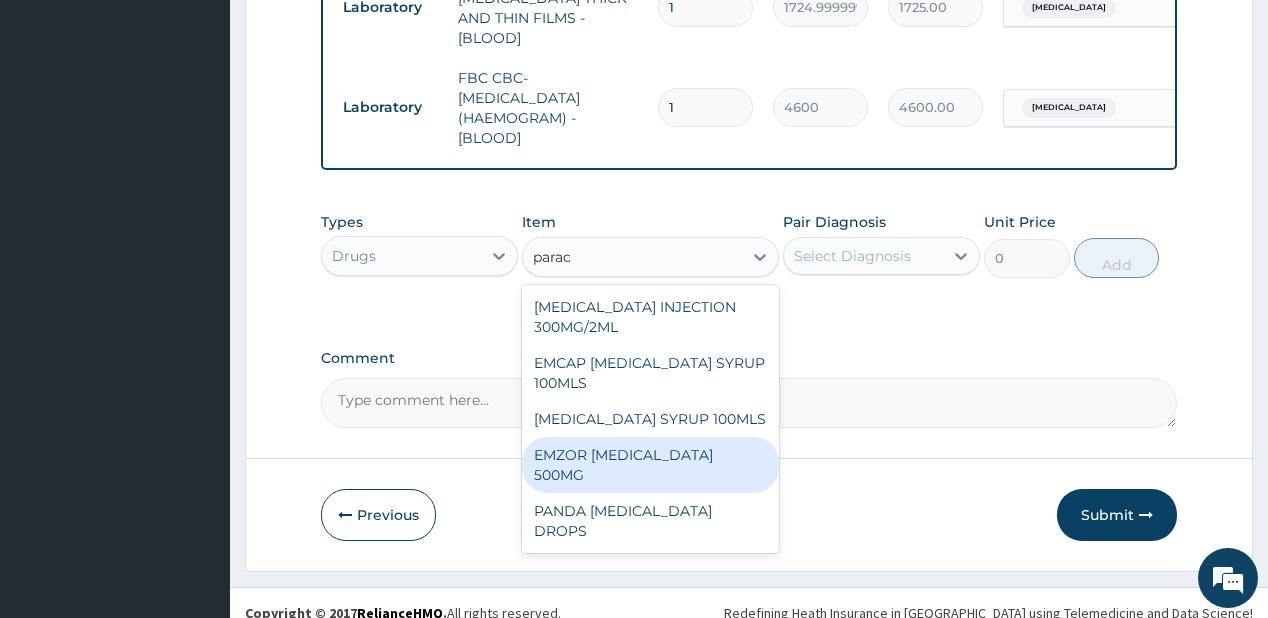 click on "EMZOR [MEDICAL_DATA] 500MG" at bounding box center [650, 465] 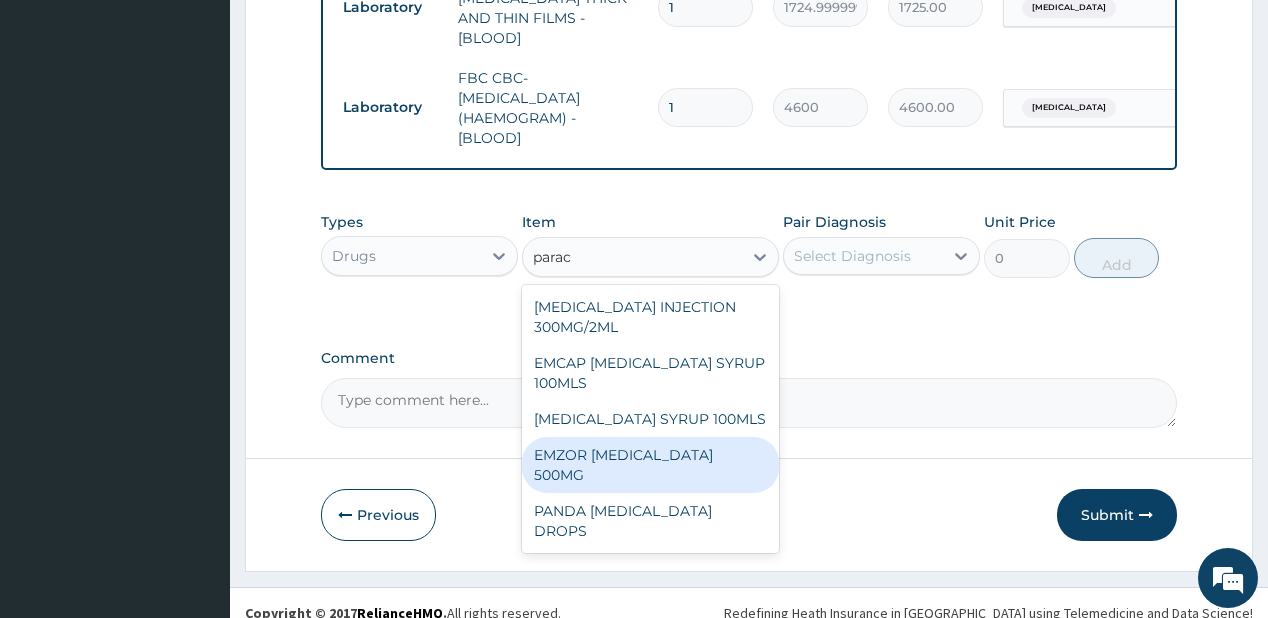 type 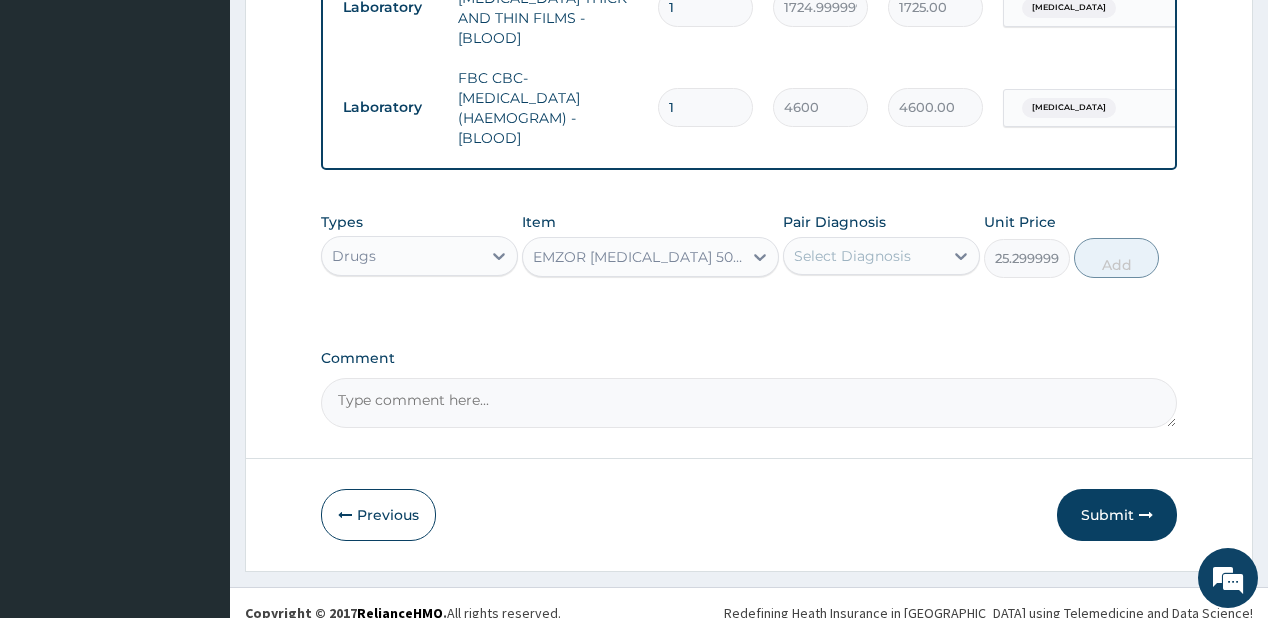 click on "Select Diagnosis" at bounding box center (852, 256) 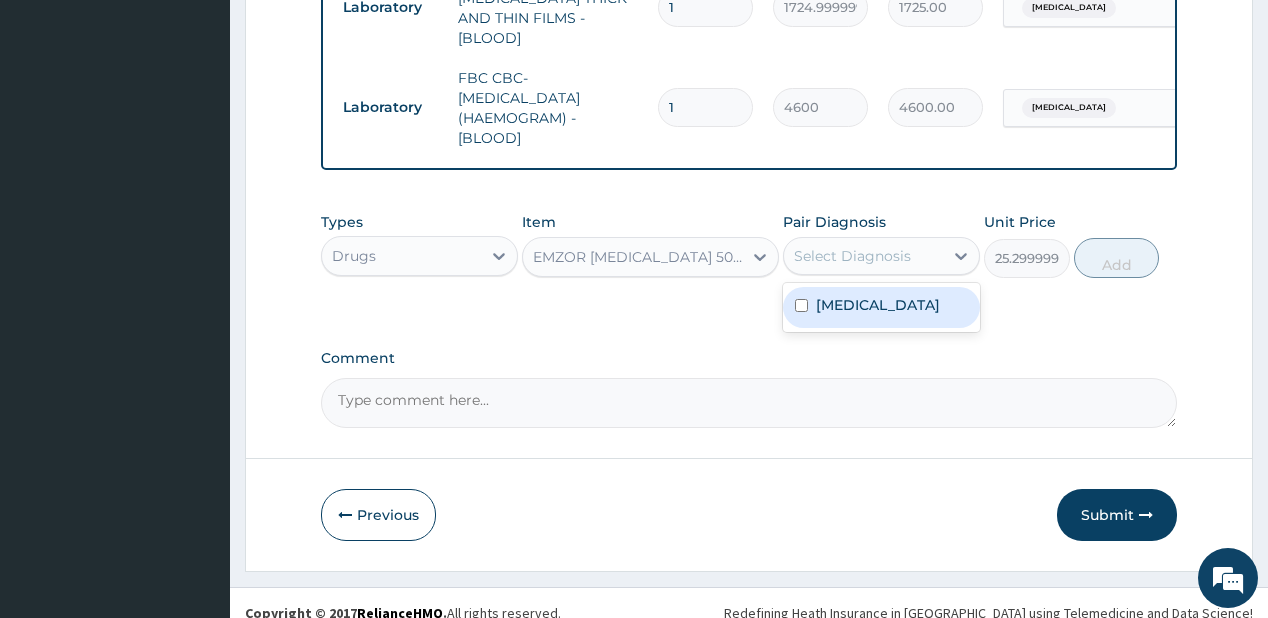 click on "[MEDICAL_DATA]" at bounding box center [878, 305] 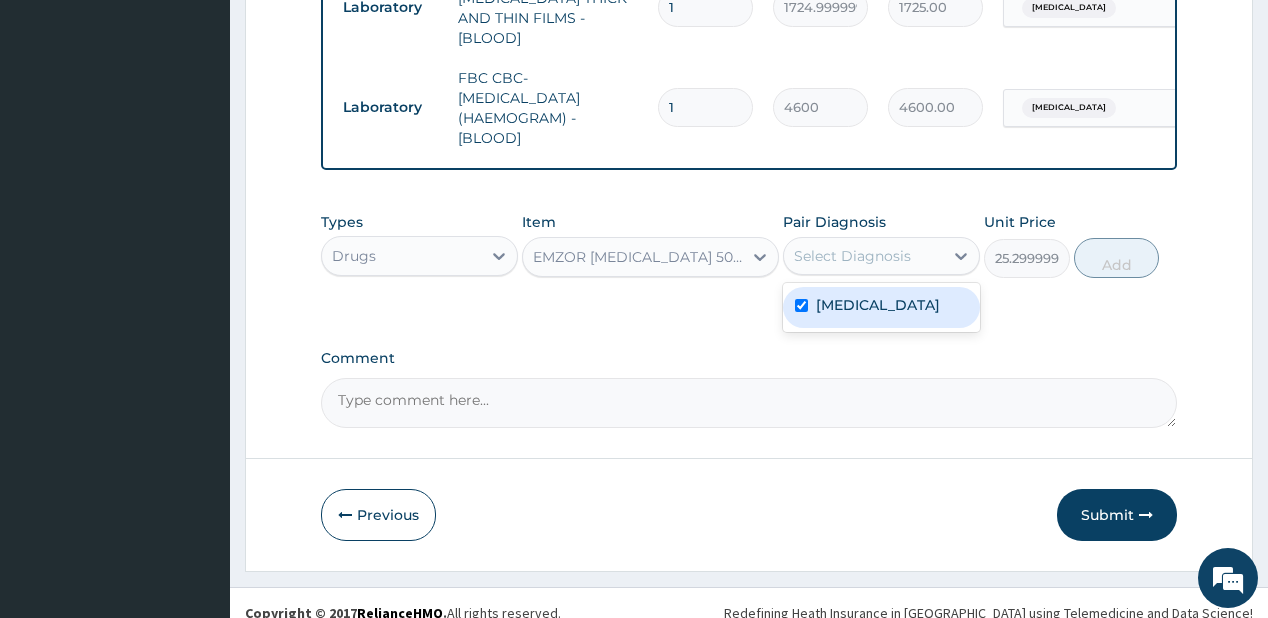 checkbox on "true" 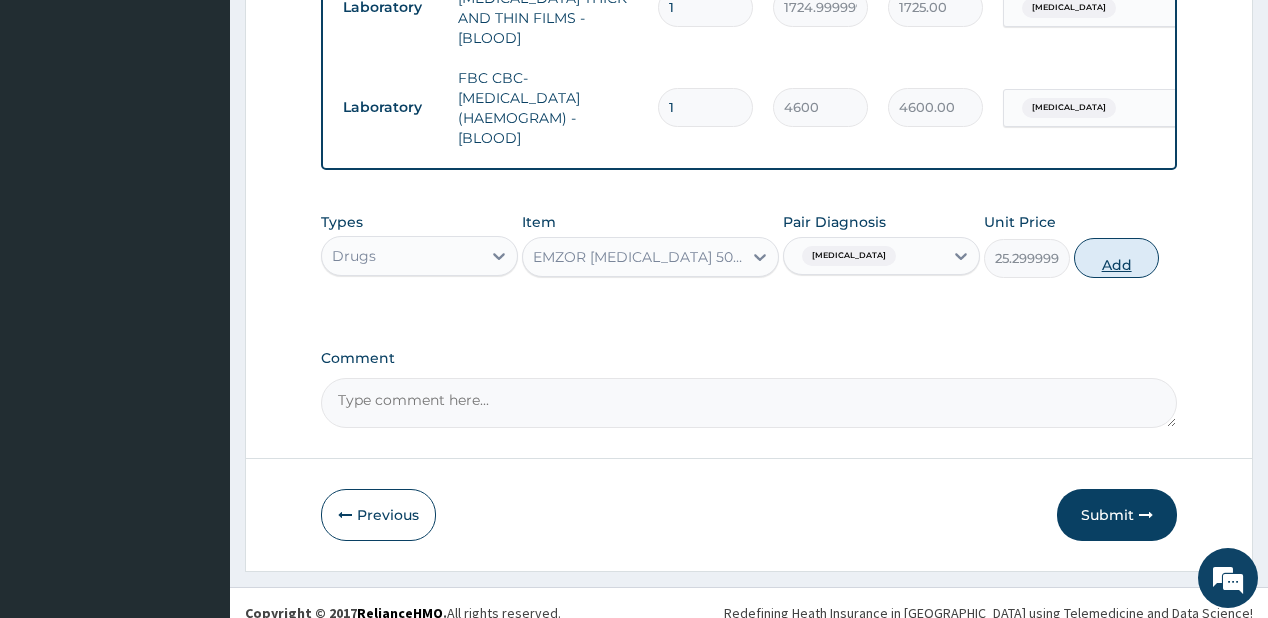 click on "Add" at bounding box center [1117, 258] 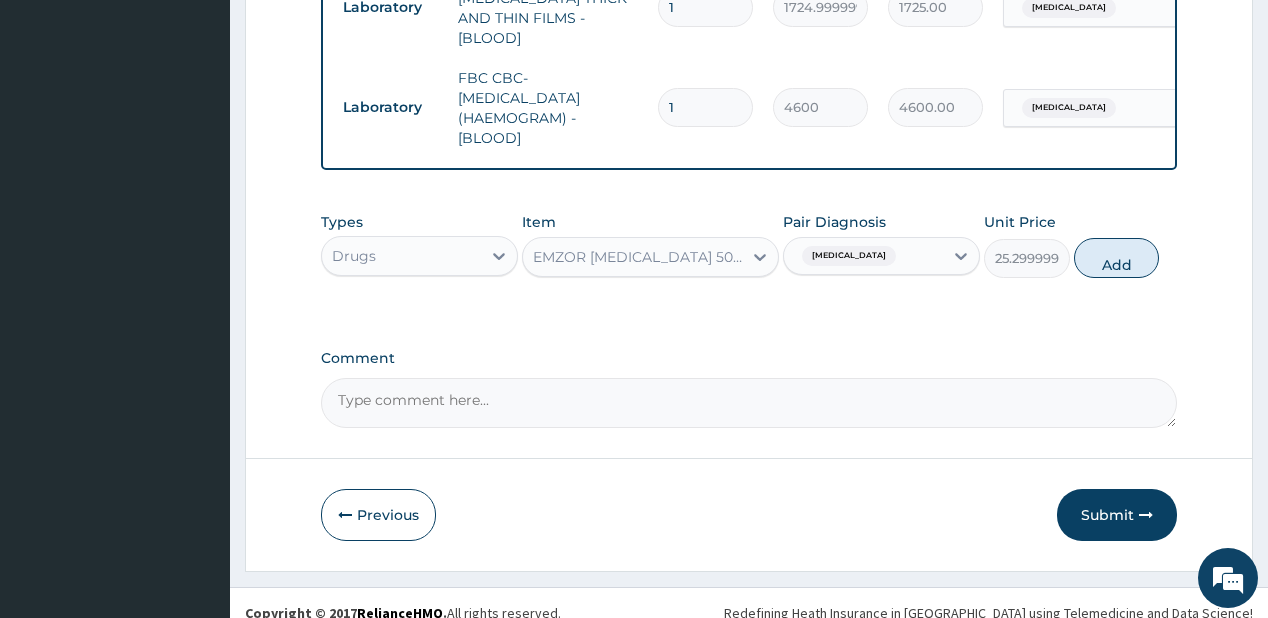 type on "0" 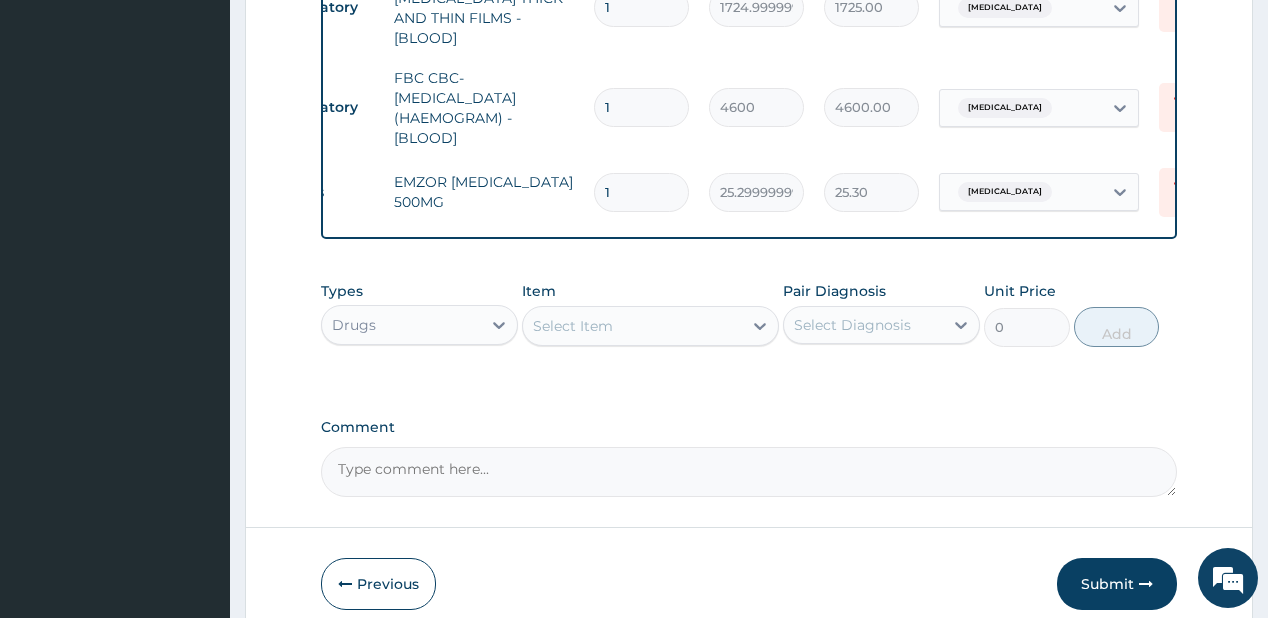 scroll, scrollTop: 0, scrollLeft: 96, axis: horizontal 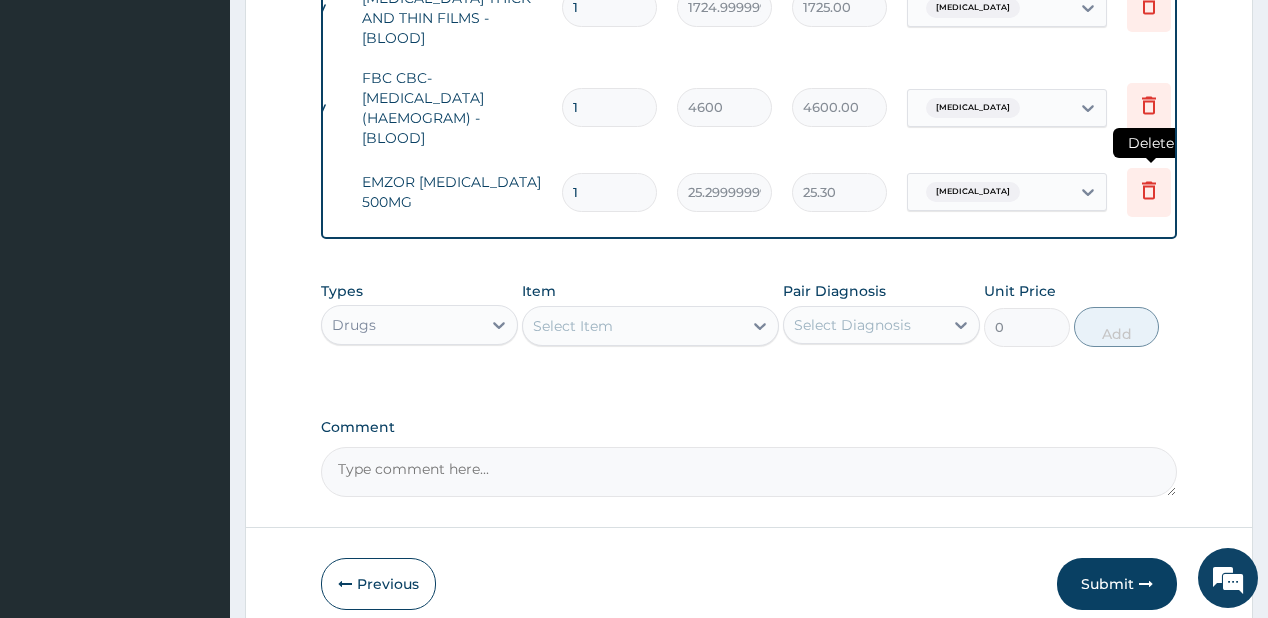 click at bounding box center (1149, 192) 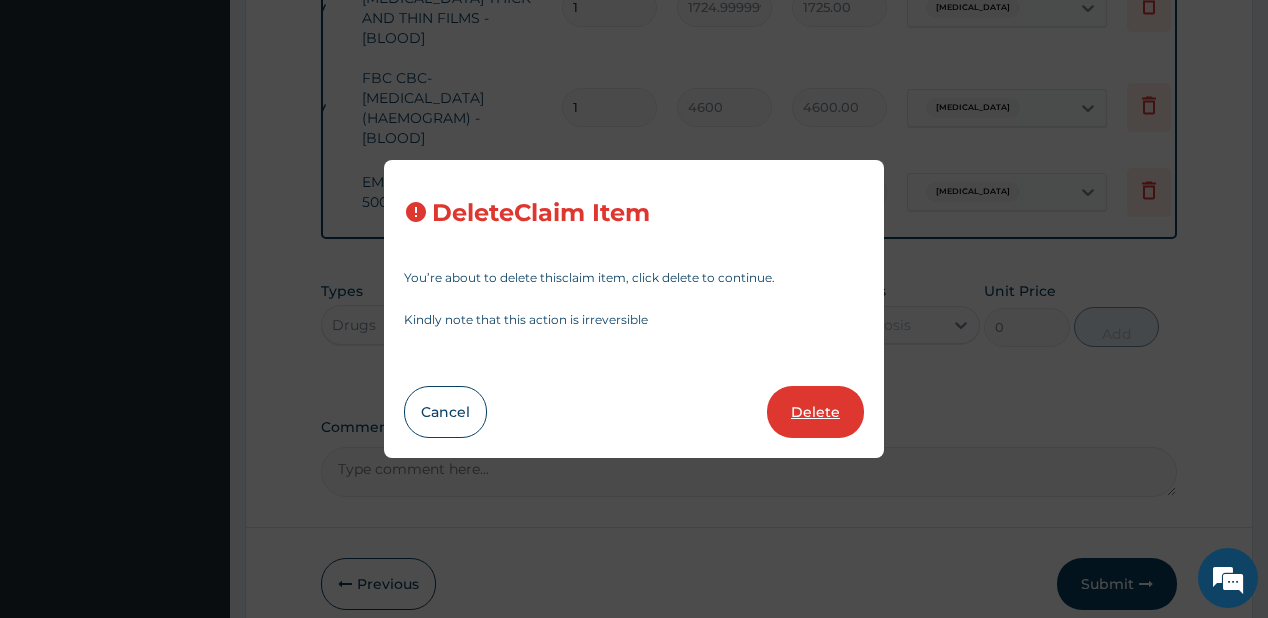click on "Delete" at bounding box center (815, 412) 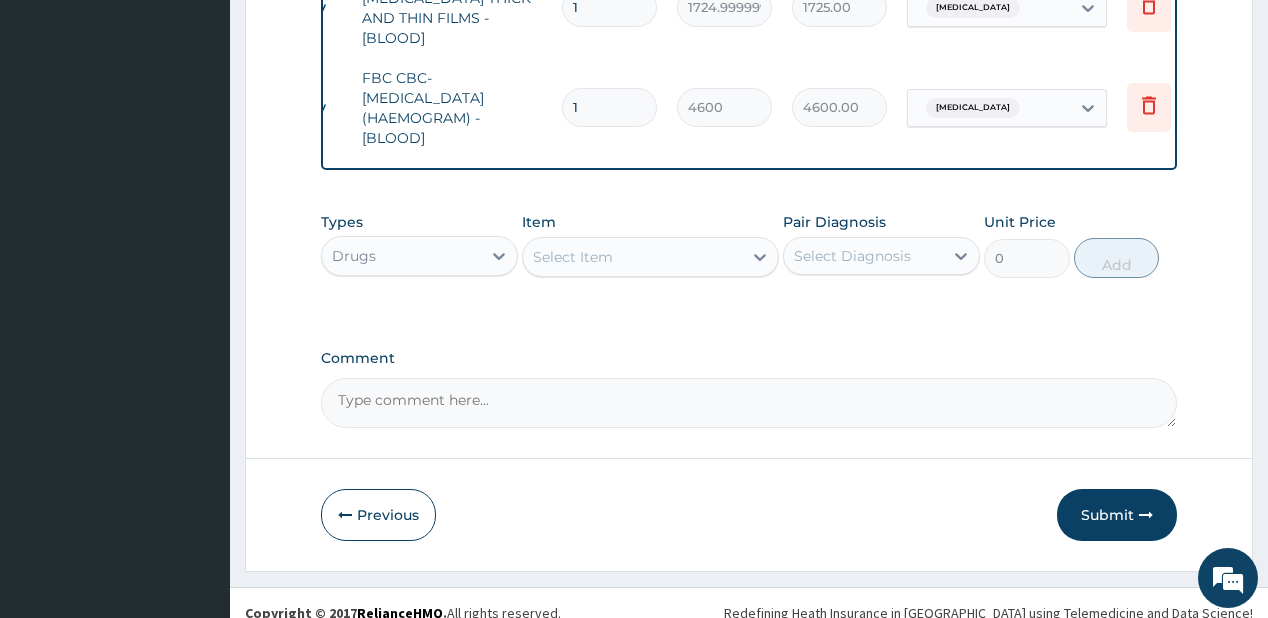 click on "Select Item" at bounding box center [632, 257] 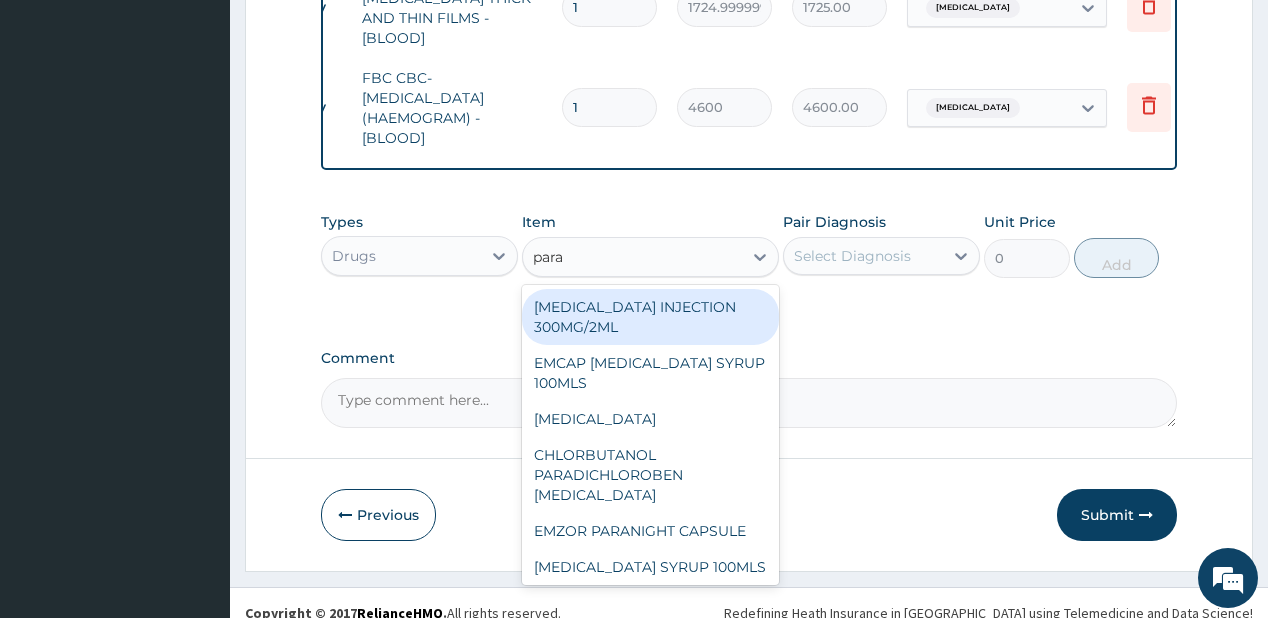 type on "parac" 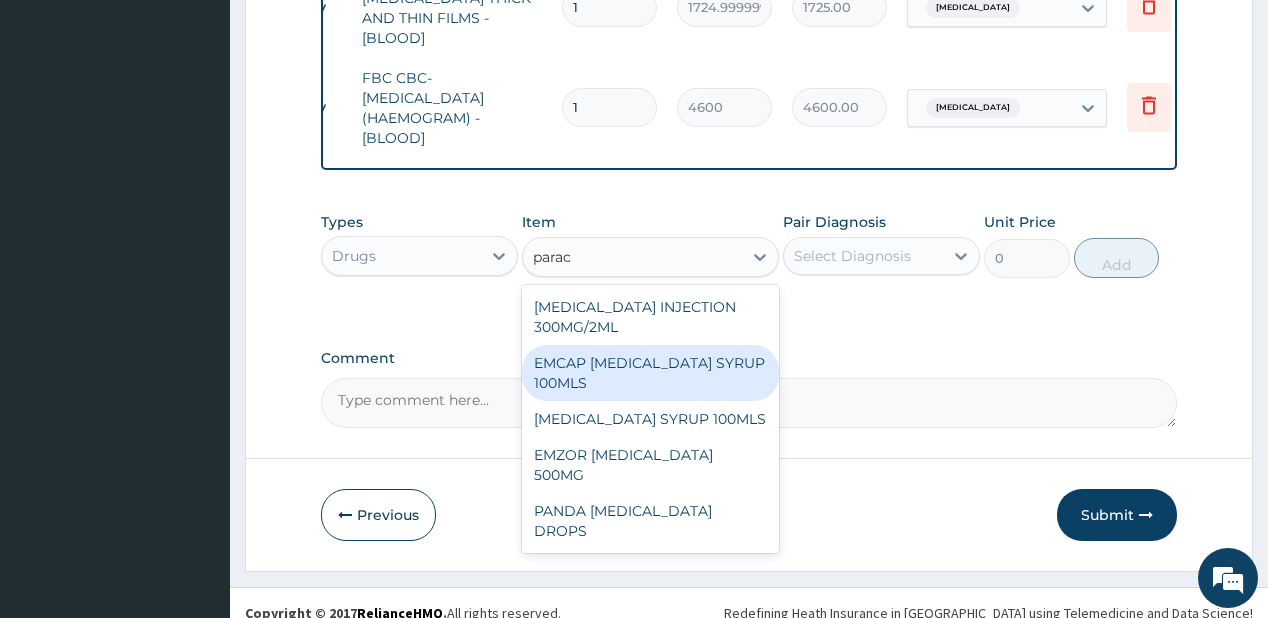 click on "EMCAP [MEDICAL_DATA] SYRUP 100MLS" at bounding box center (650, 373) 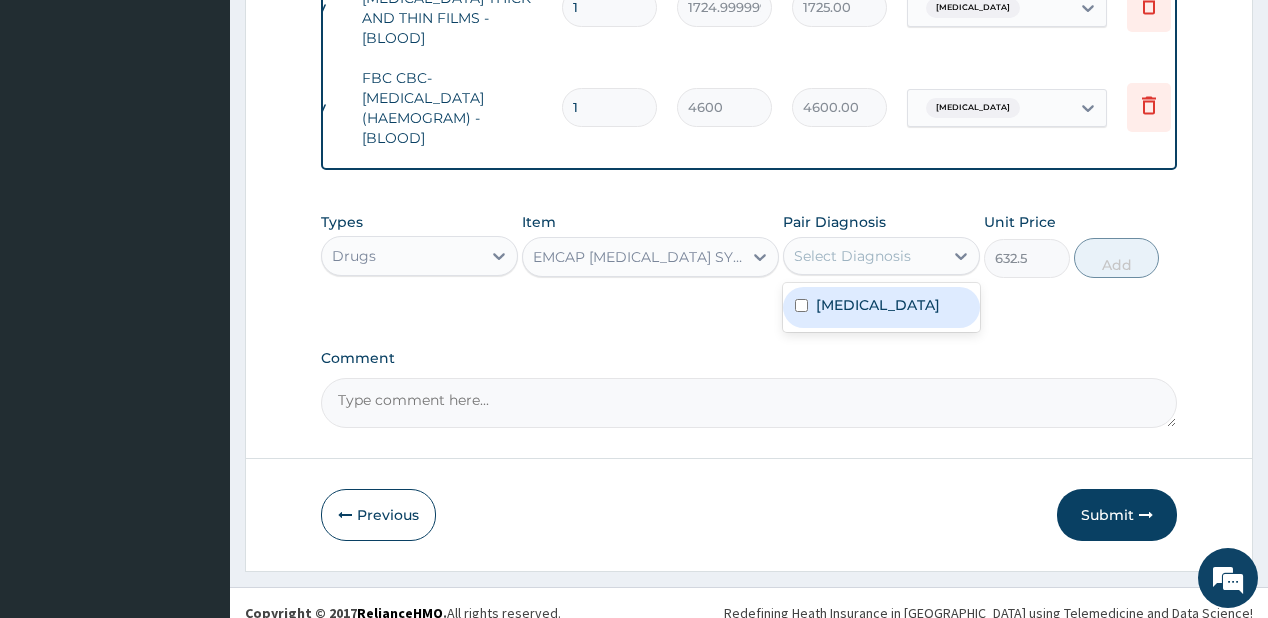 click on "Select Diagnosis" at bounding box center (852, 256) 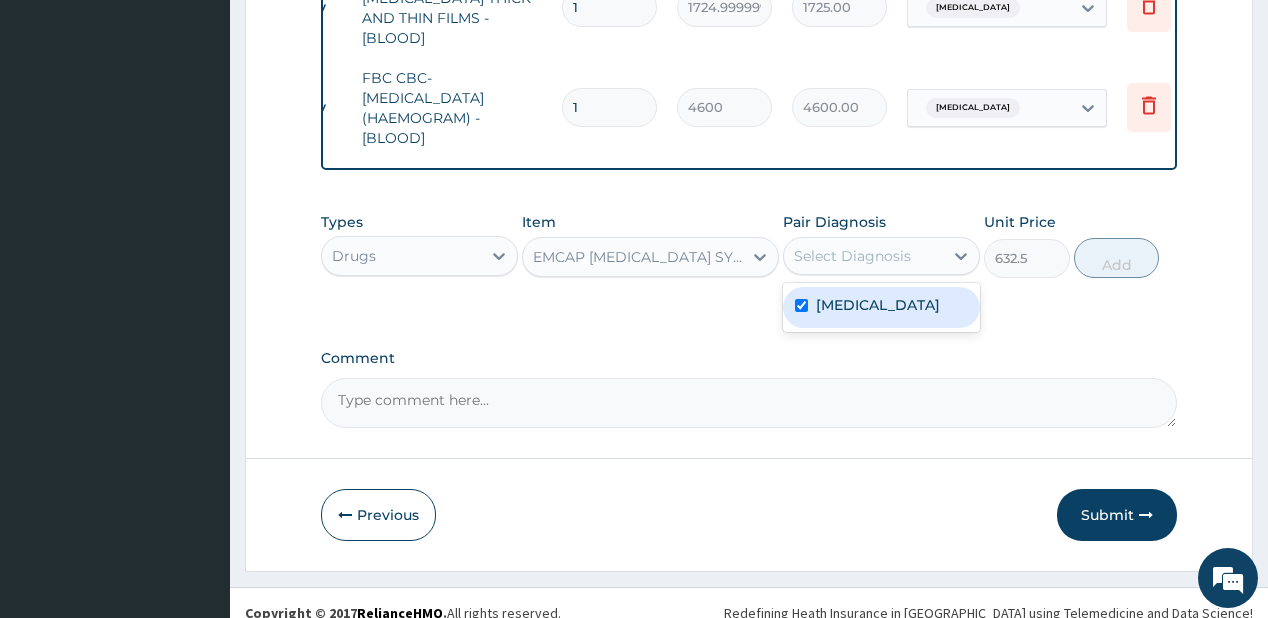 checkbox on "true" 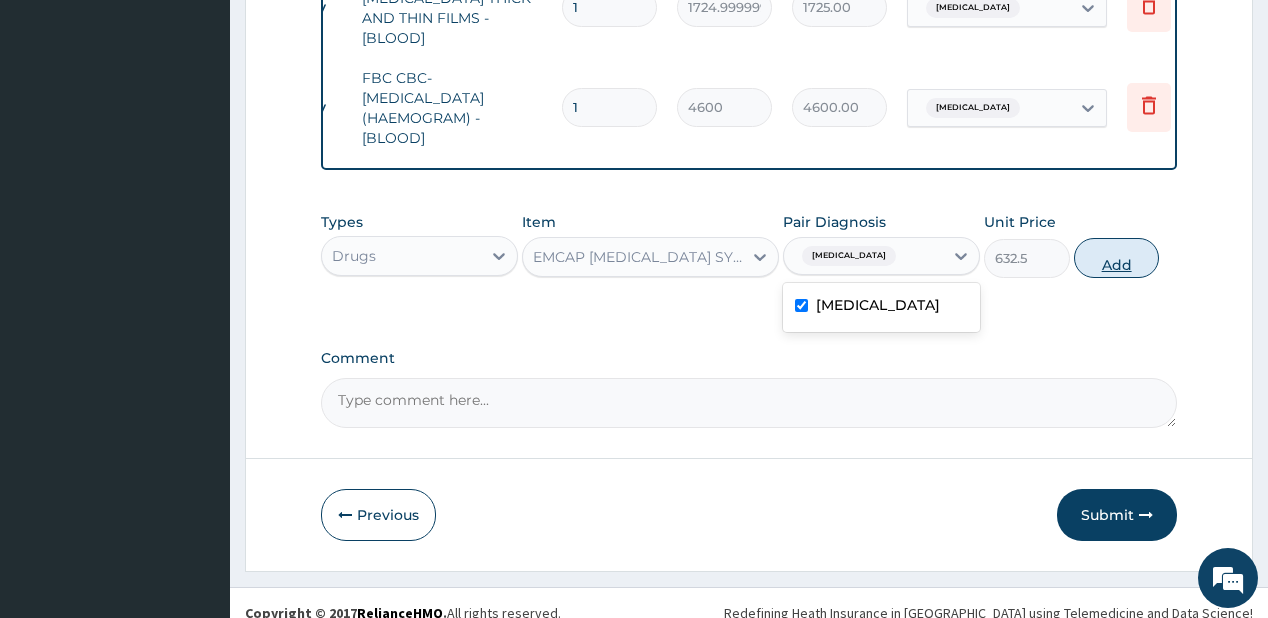 click on "Add" at bounding box center [1117, 258] 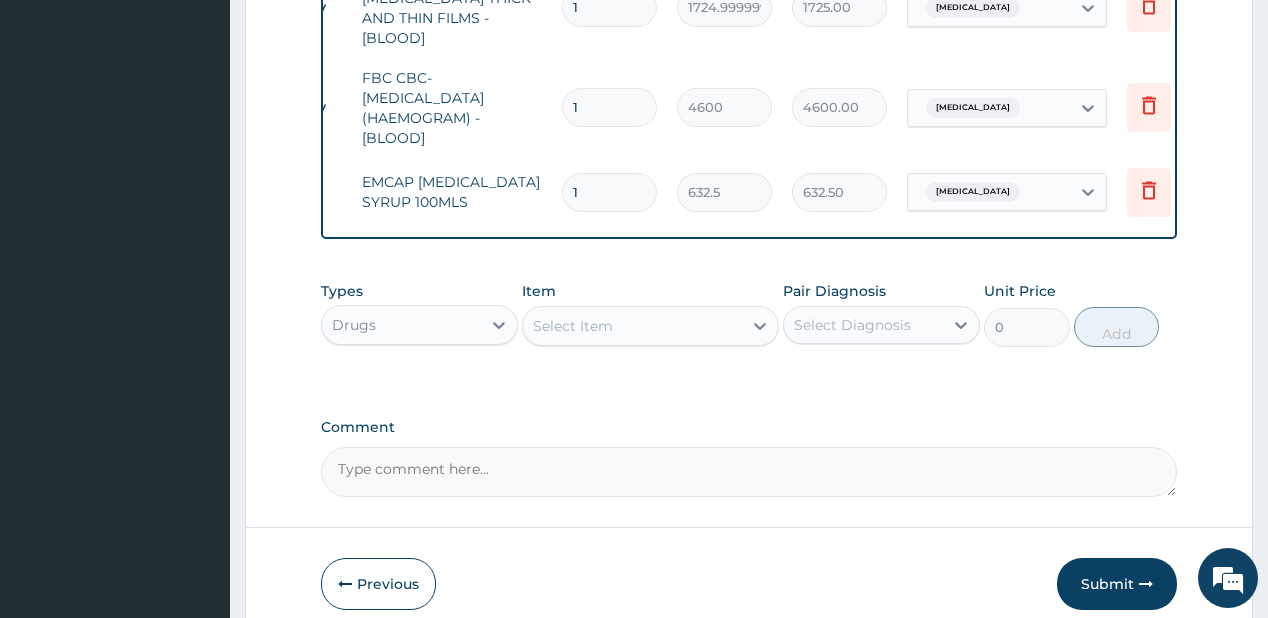 click on "Select Item" at bounding box center (573, 326) 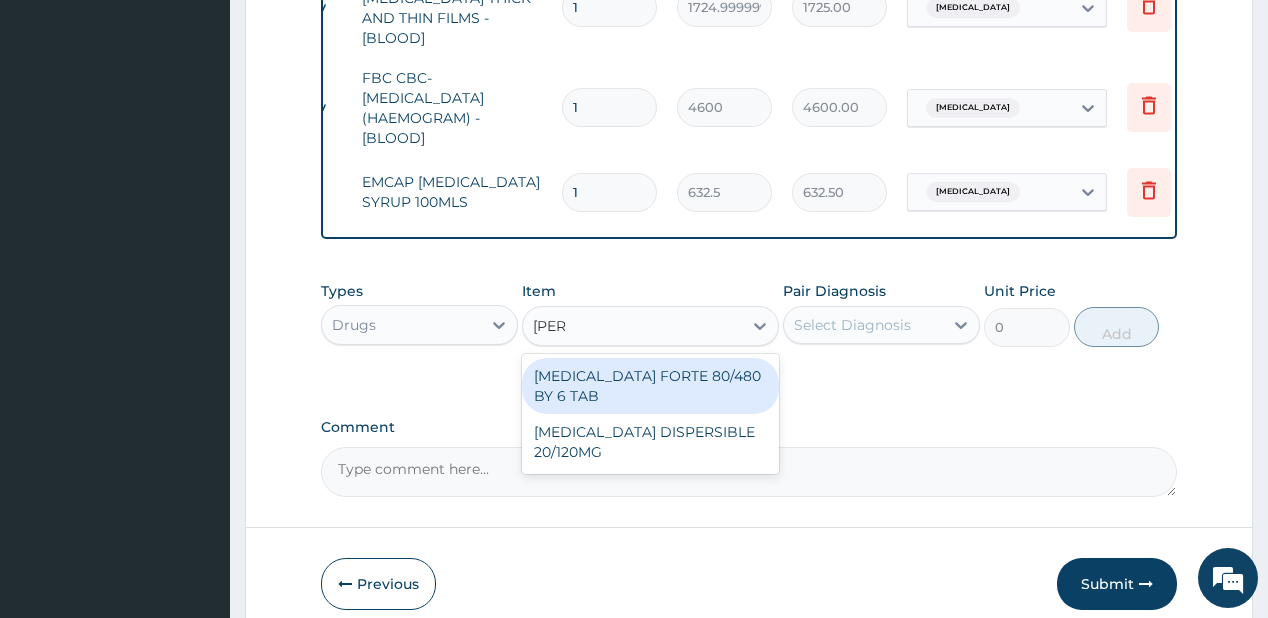 type on "coart" 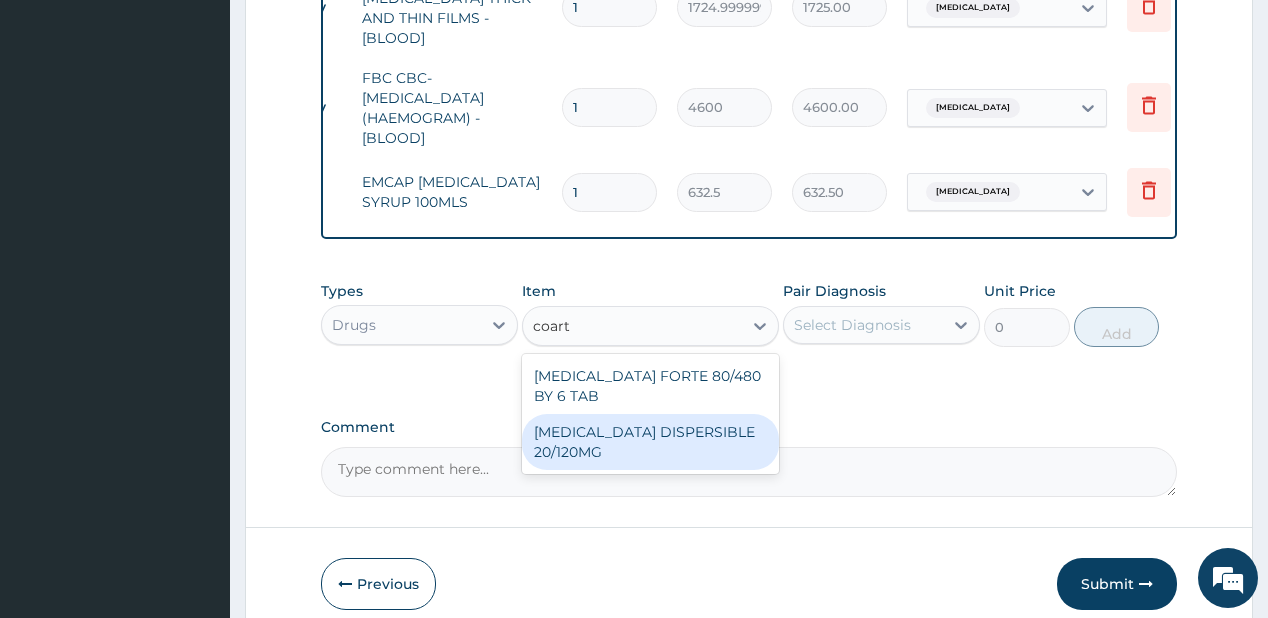 drag, startPoint x: 572, startPoint y: 429, endPoint x: 675, endPoint y: 343, distance: 134.18271 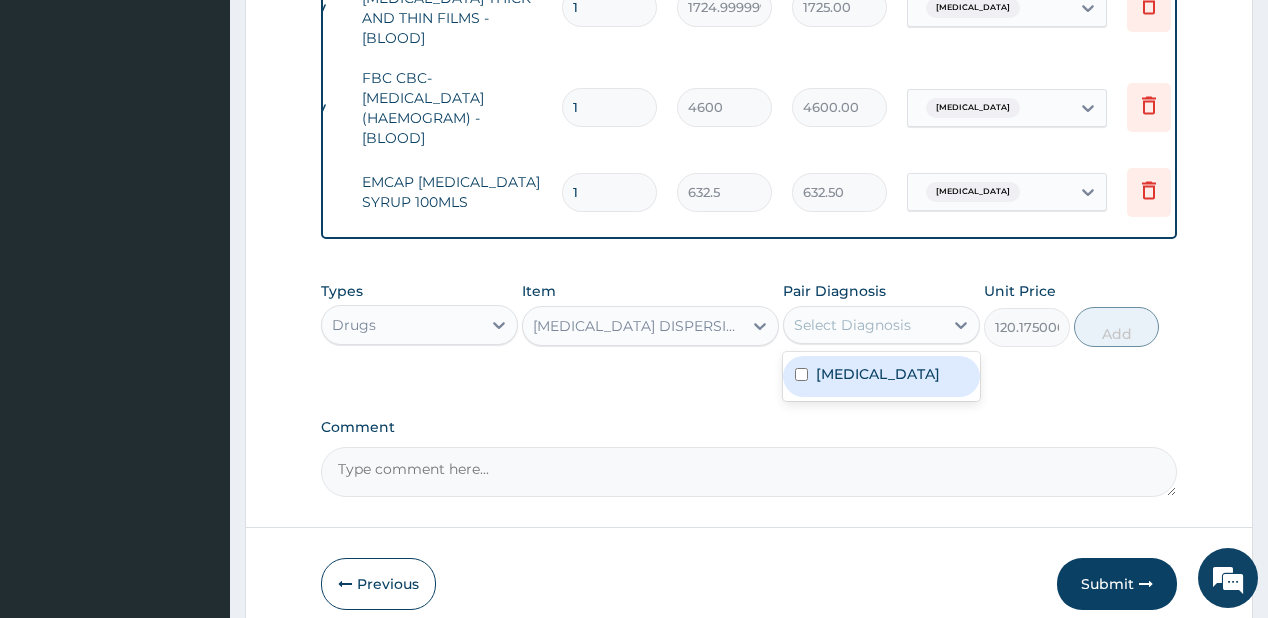 click on "Select Diagnosis" at bounding box center [863, 325] 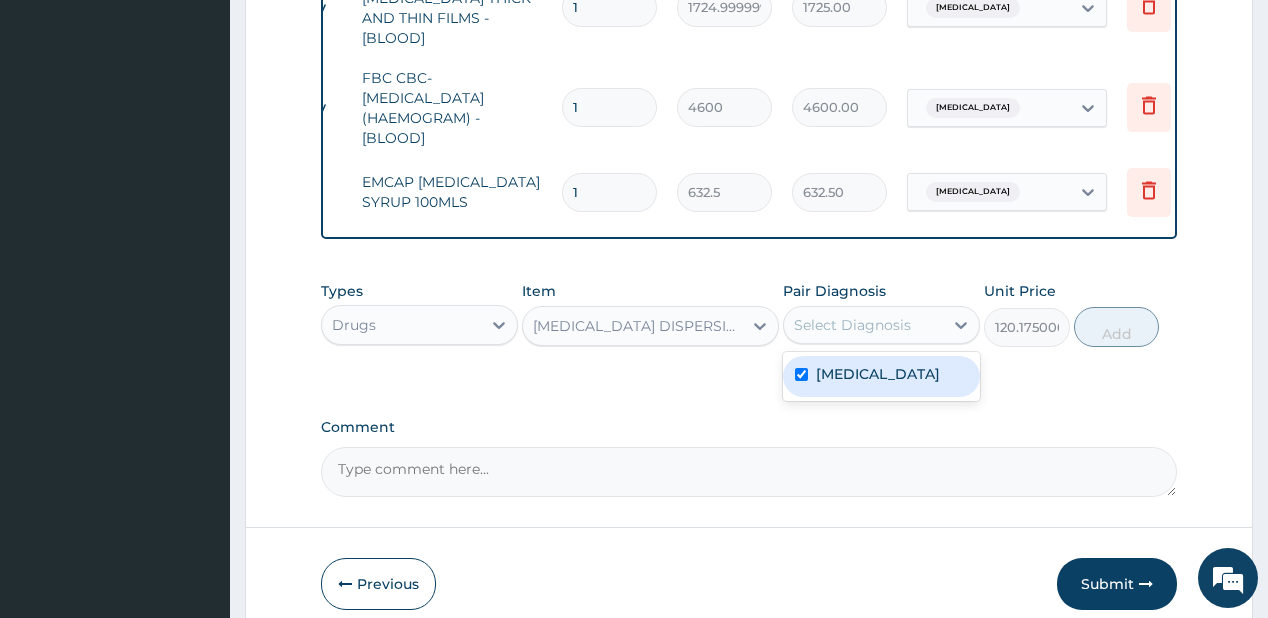 checkbox on "true" 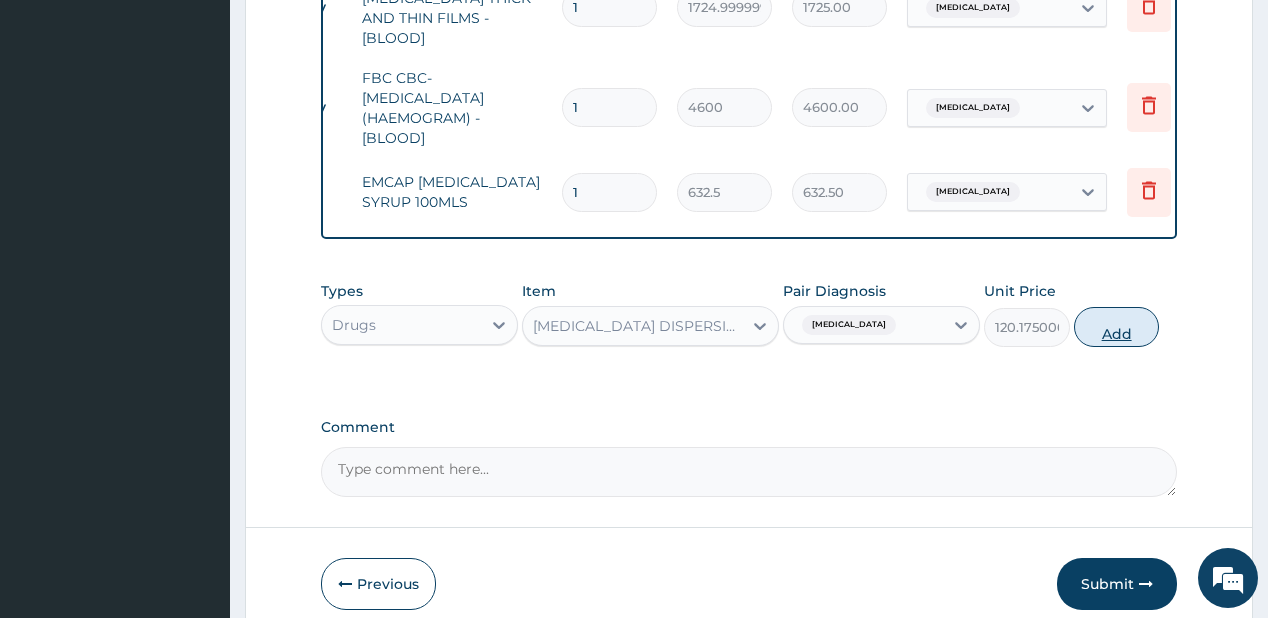 click on "Add" at bounding box center (1117, 327) 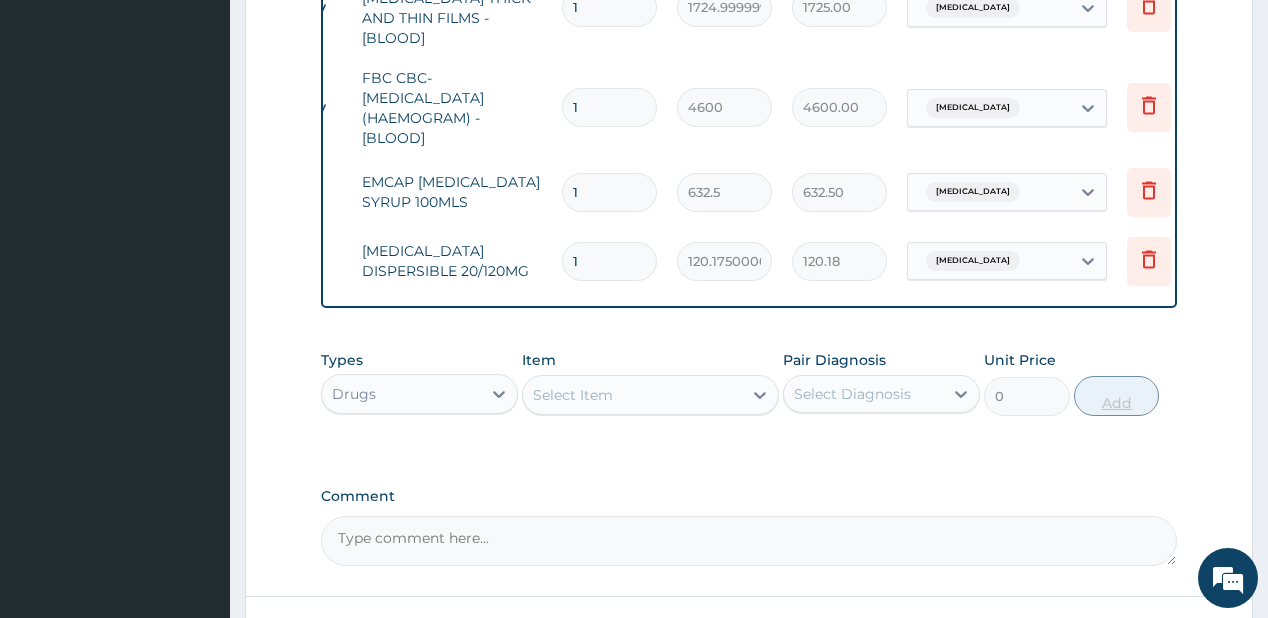 type on "12" 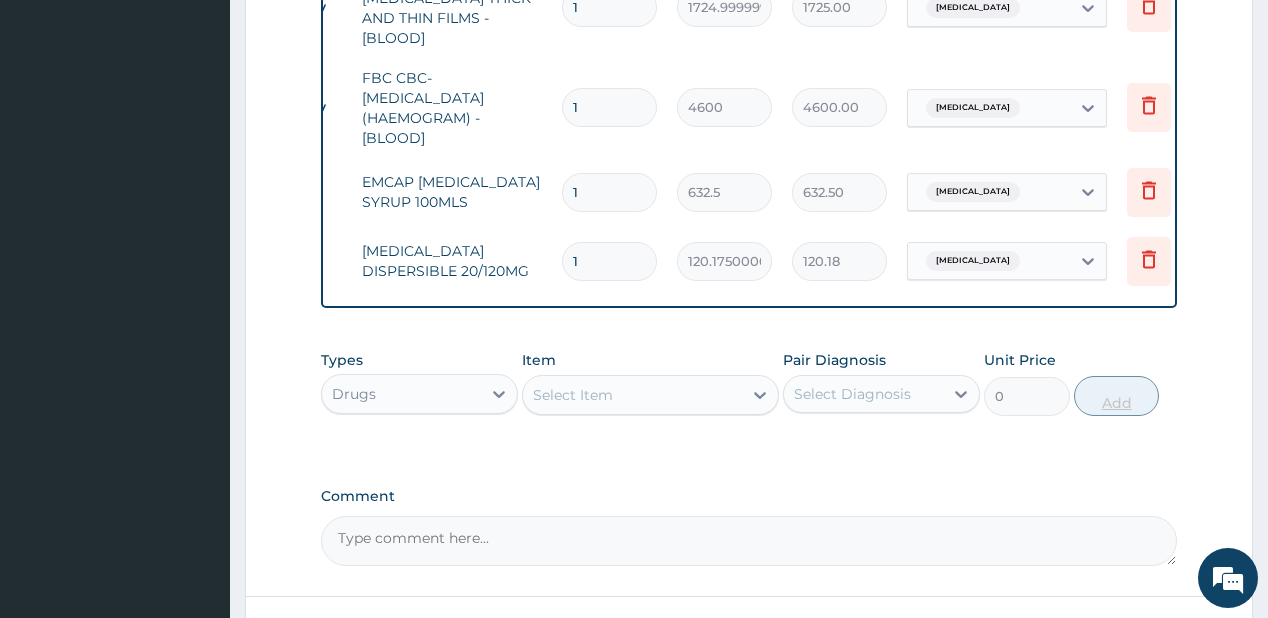 type on "1442.10" 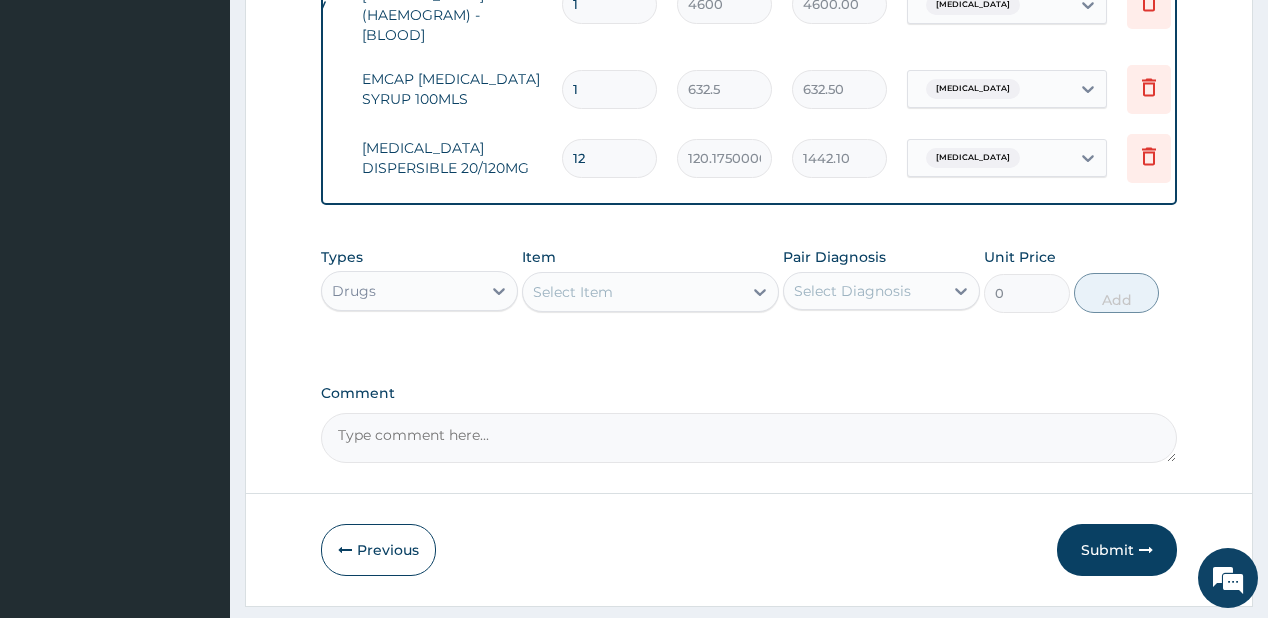 scroll, scrollTop: 1066, scrollLeft: 0, axis: vertical 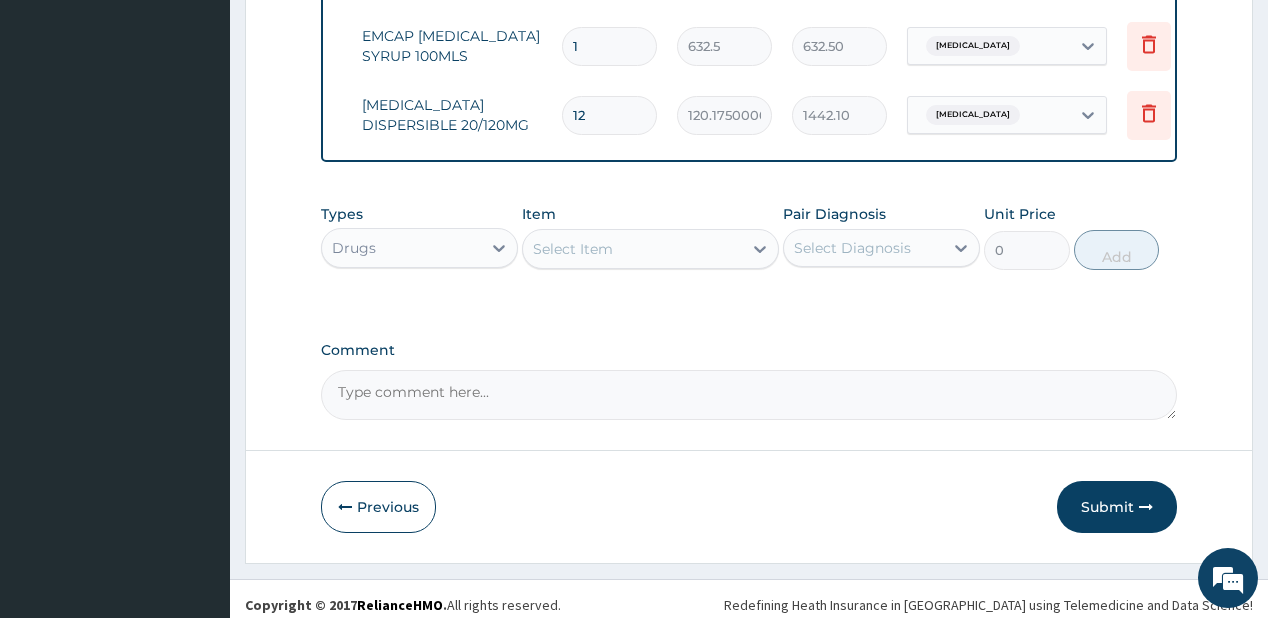 type on "1" 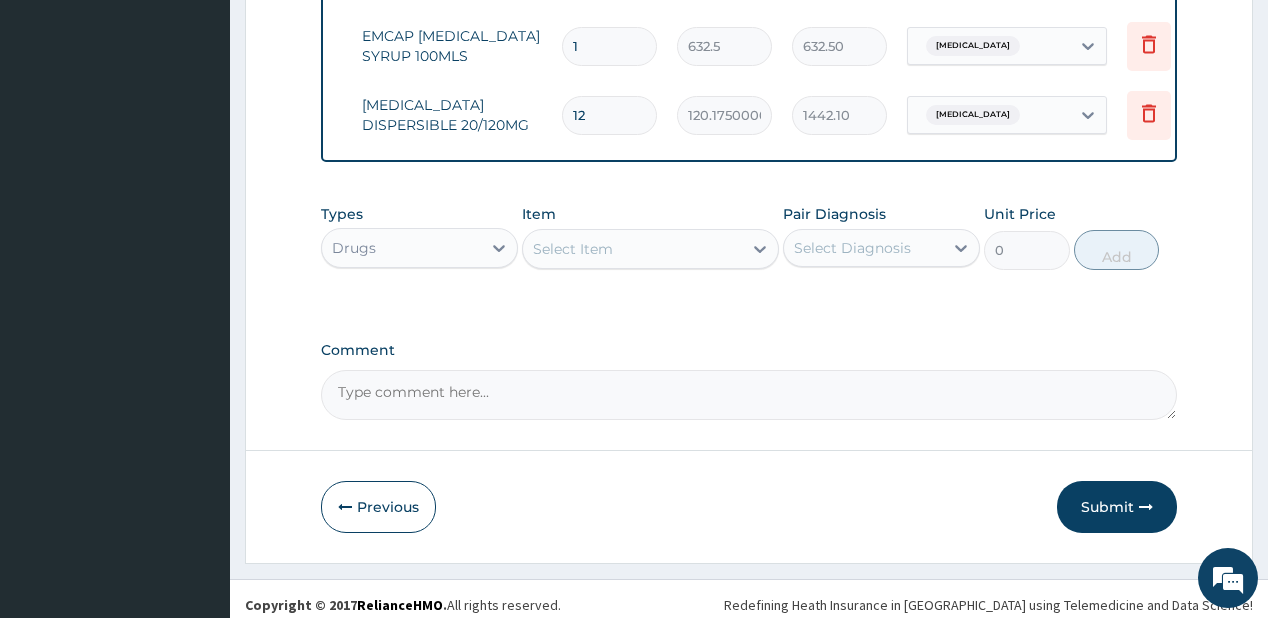type on "120.18" 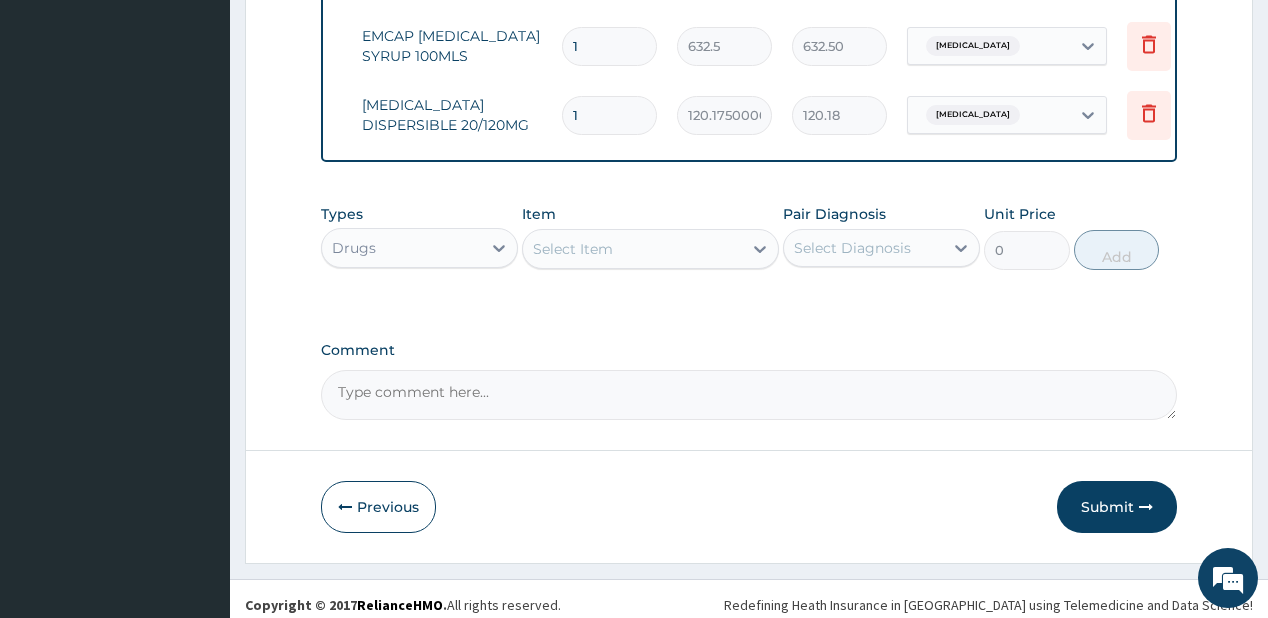 type 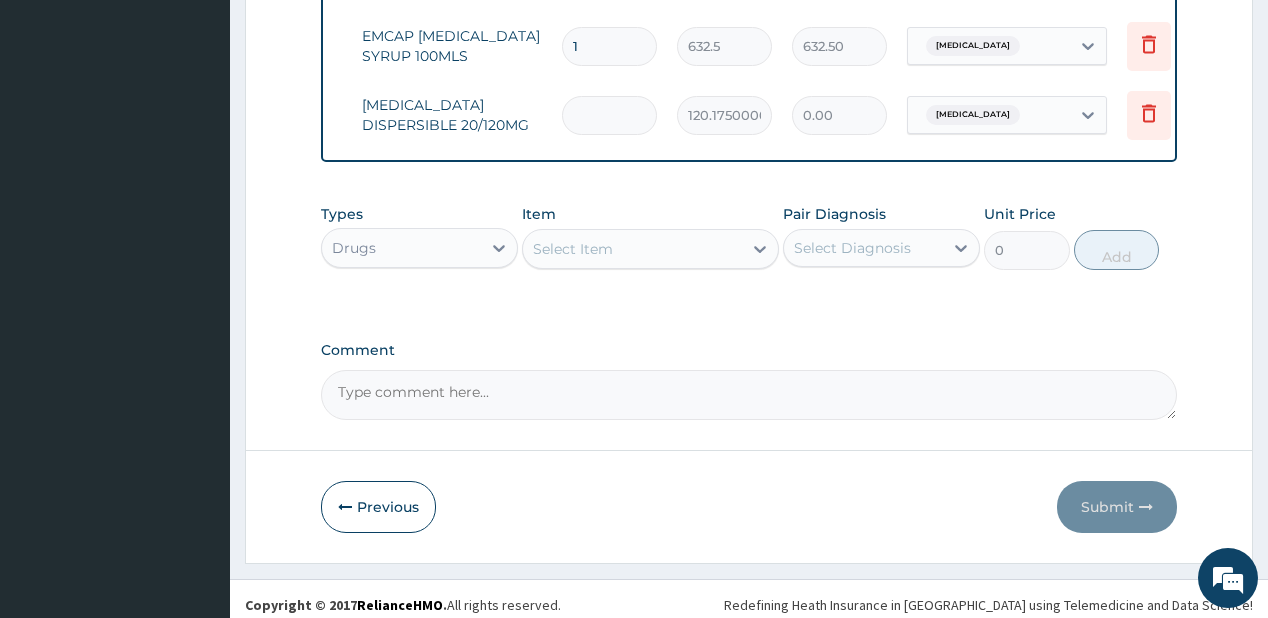 type on "6" 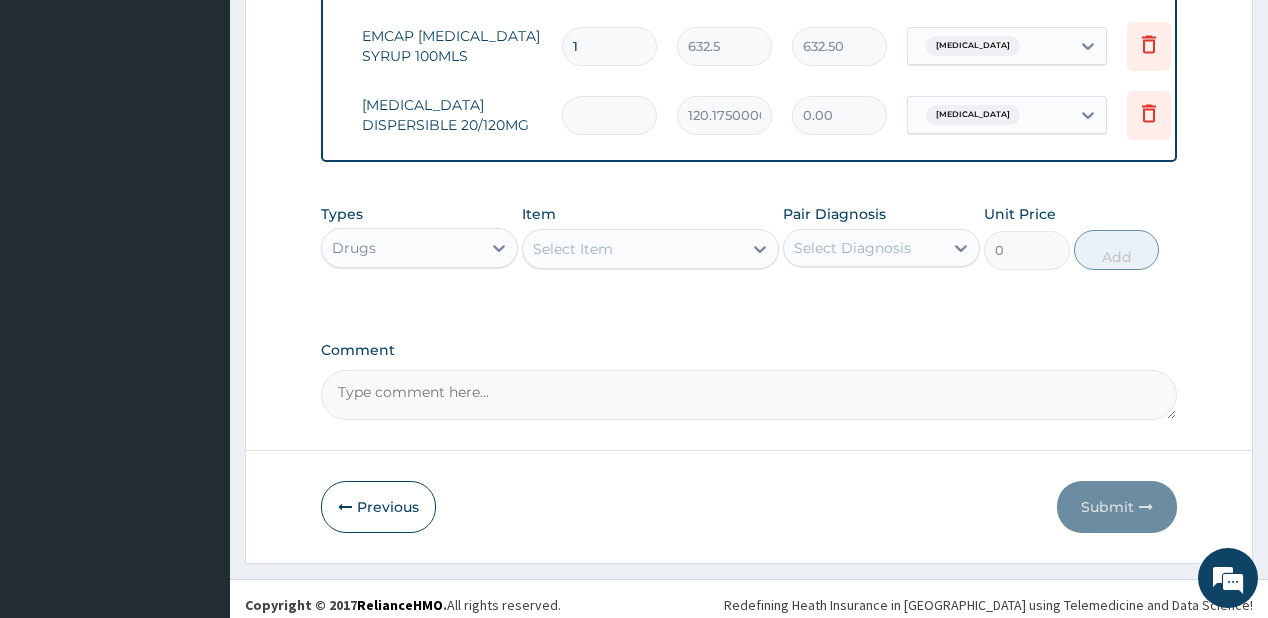 type on "721.05" 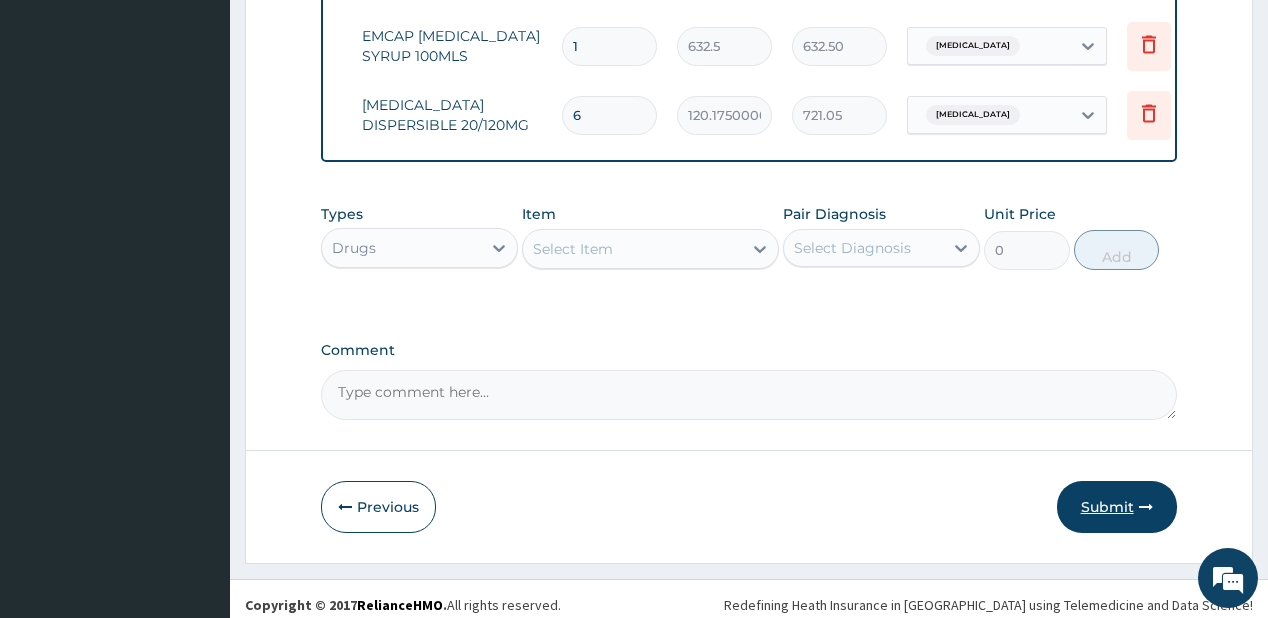 type on "6" 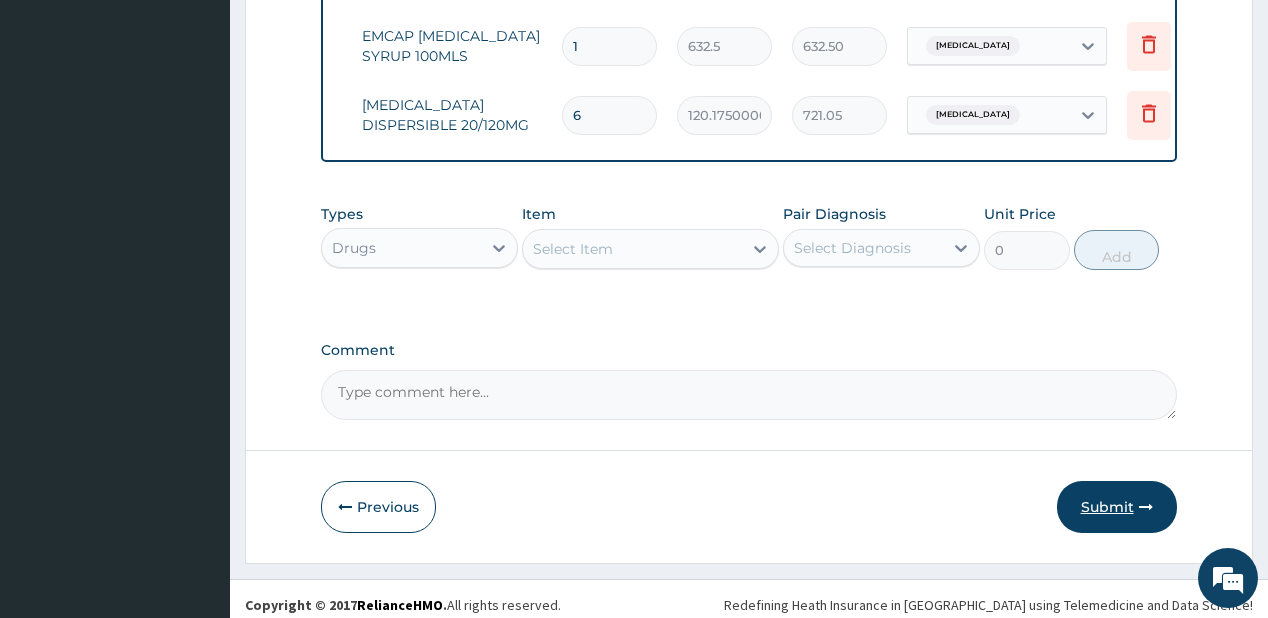 click on "Submit" at bounding box center (1117, 507) 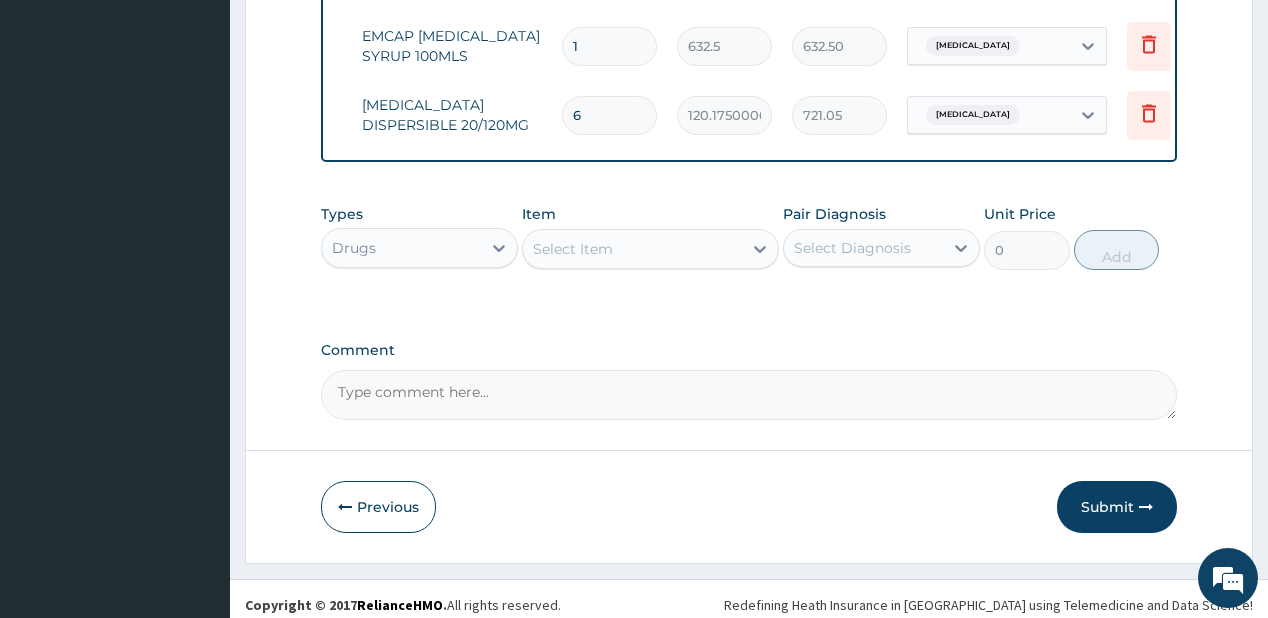 scroll, scrollTop: 79, scrollLeft: 0, axis: vertical 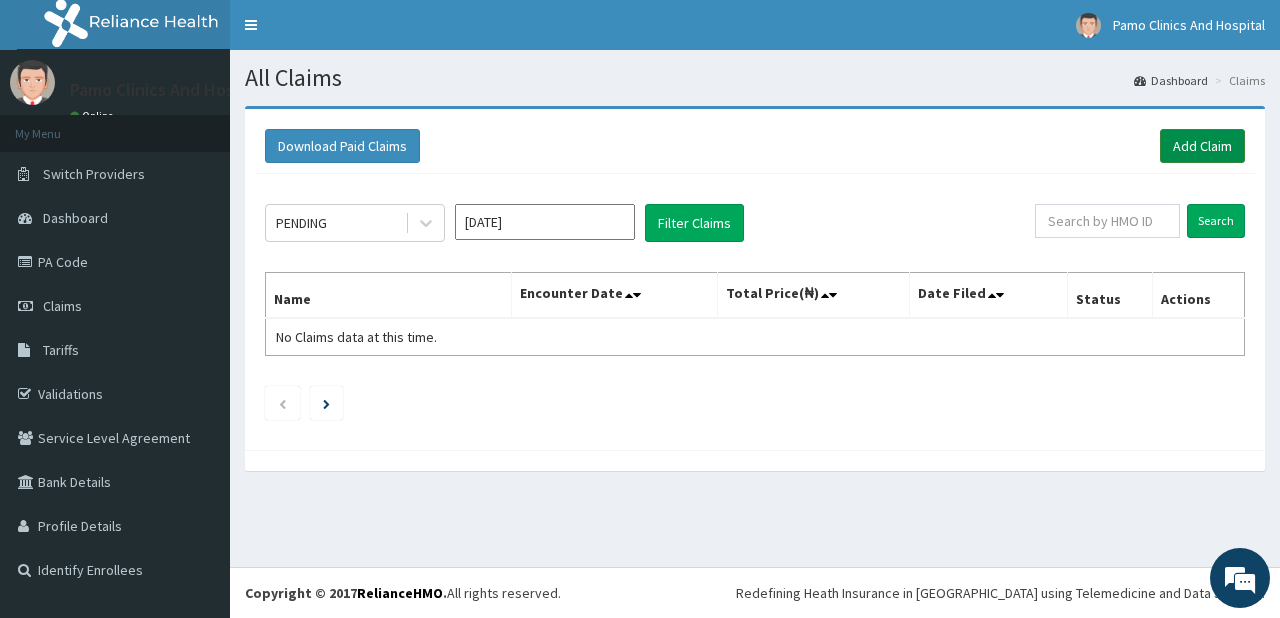 click on "Add Claim" at bounding box center (1202, 146) 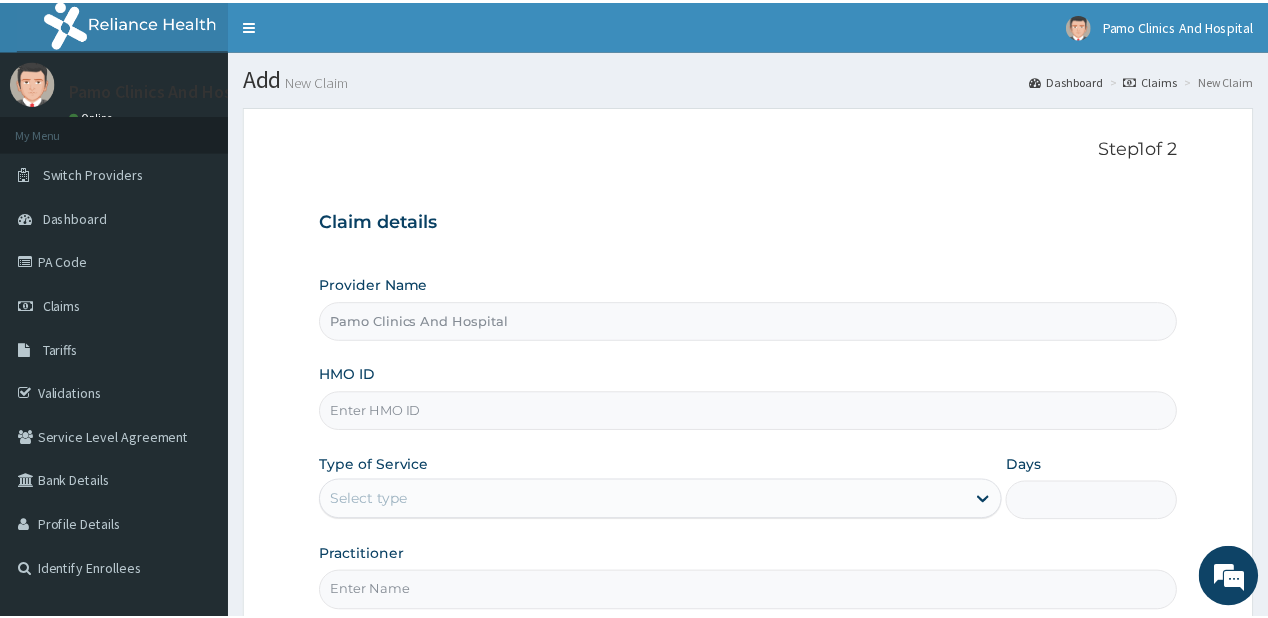 scroll, scrollTop: 0, scrollLeft: 0, axis: both 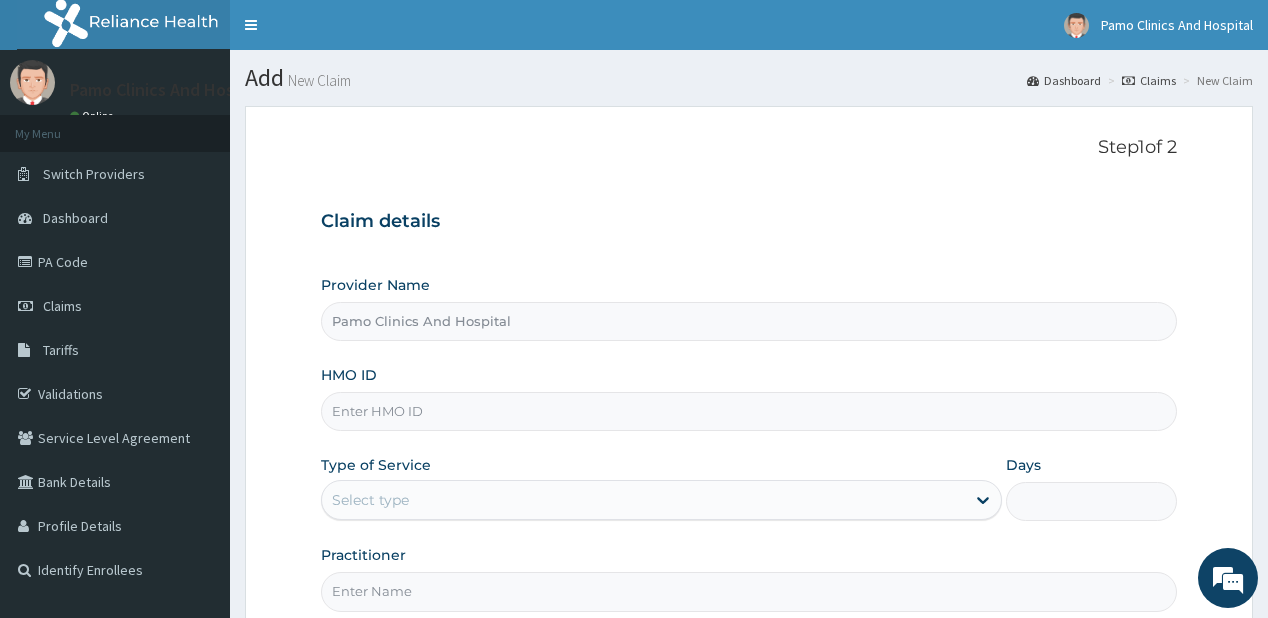 click on "HMO ID" at bounding box center [748, 411] 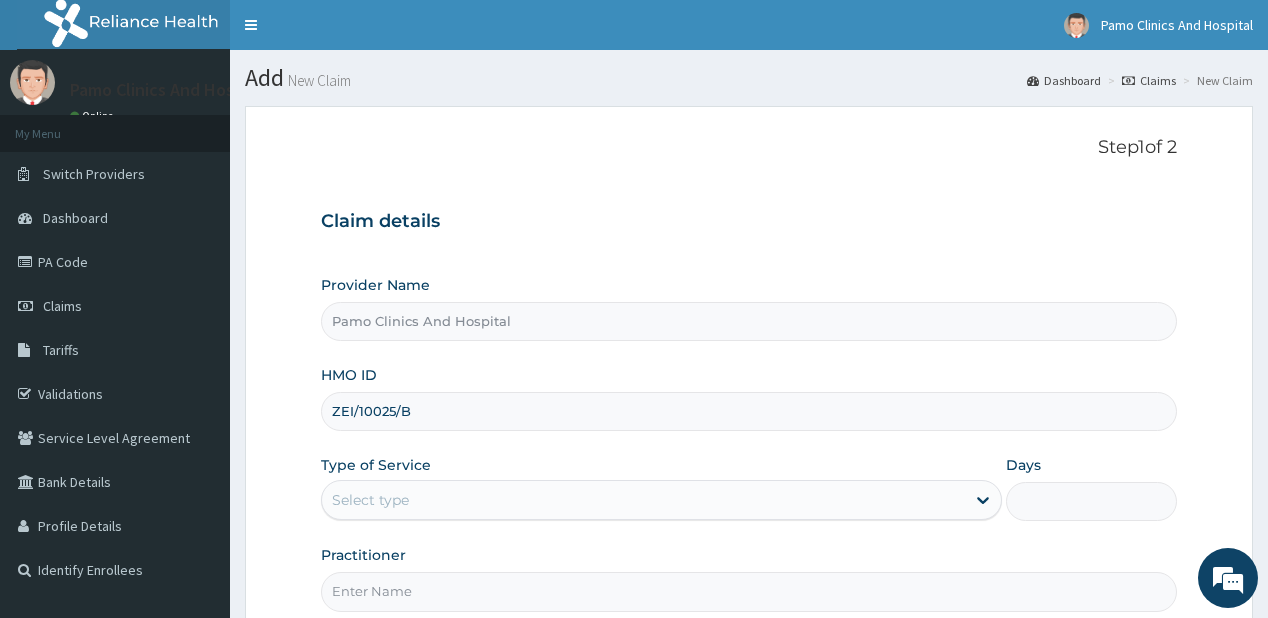 click on "ZEI/10025/B" at bounding box center [748, 411] 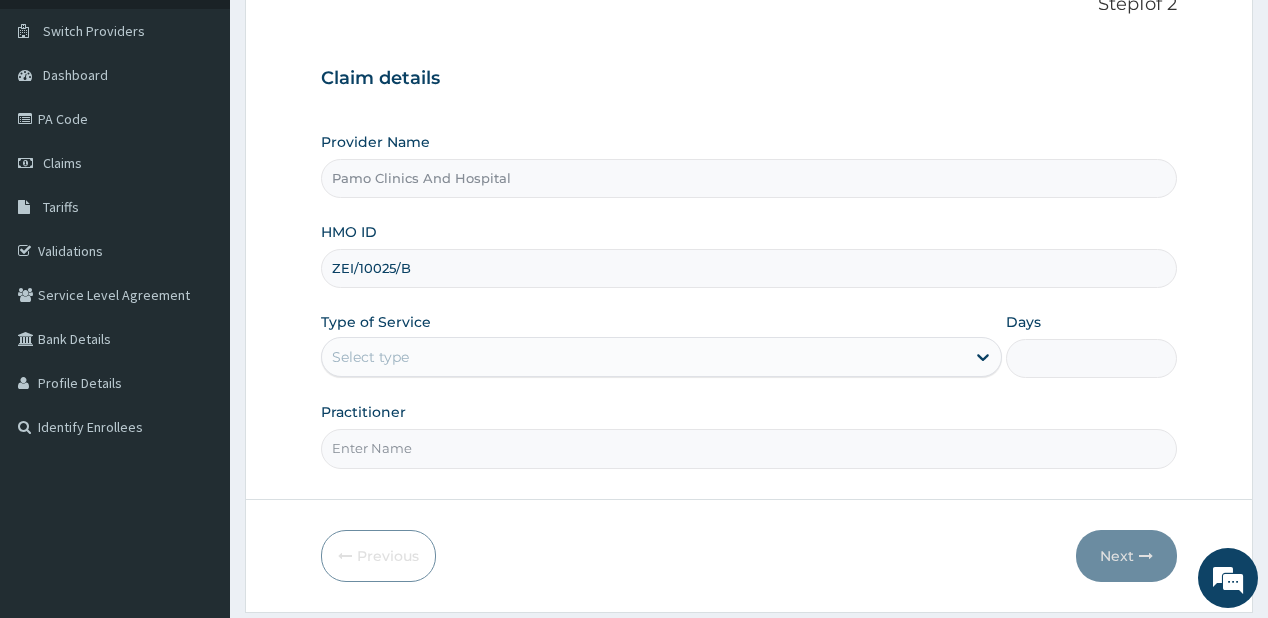 scroll, scrollTop: 160, scrollLeft: 0, axis: vertical 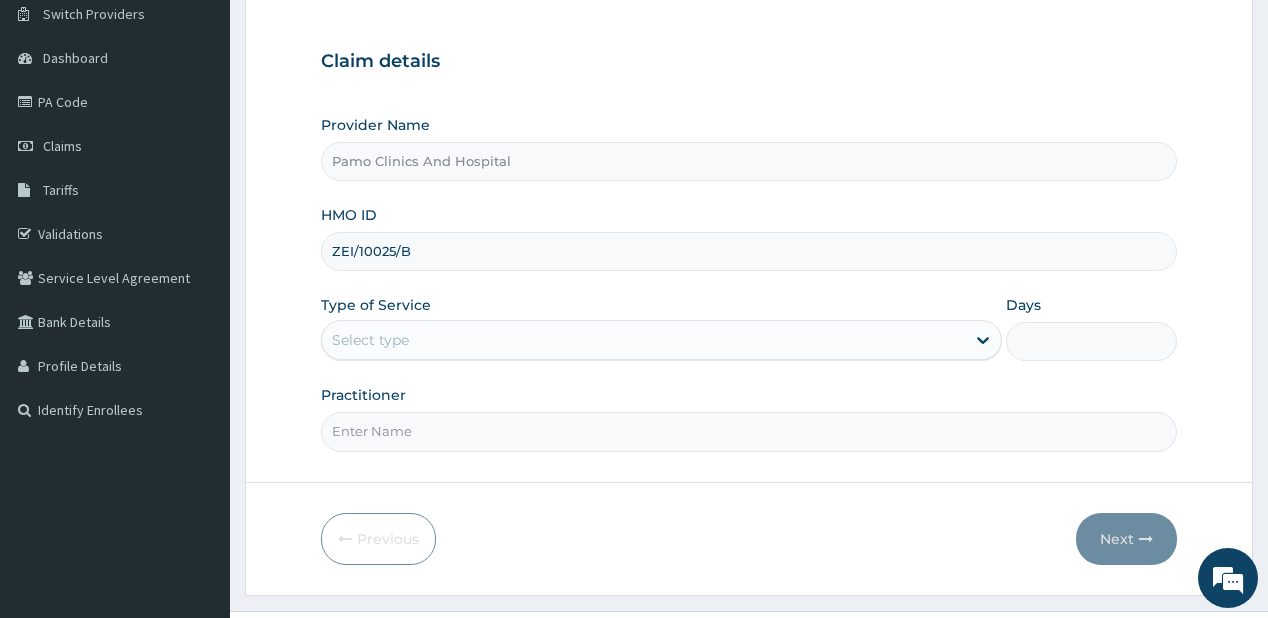 type on "ZEI/10025/B" 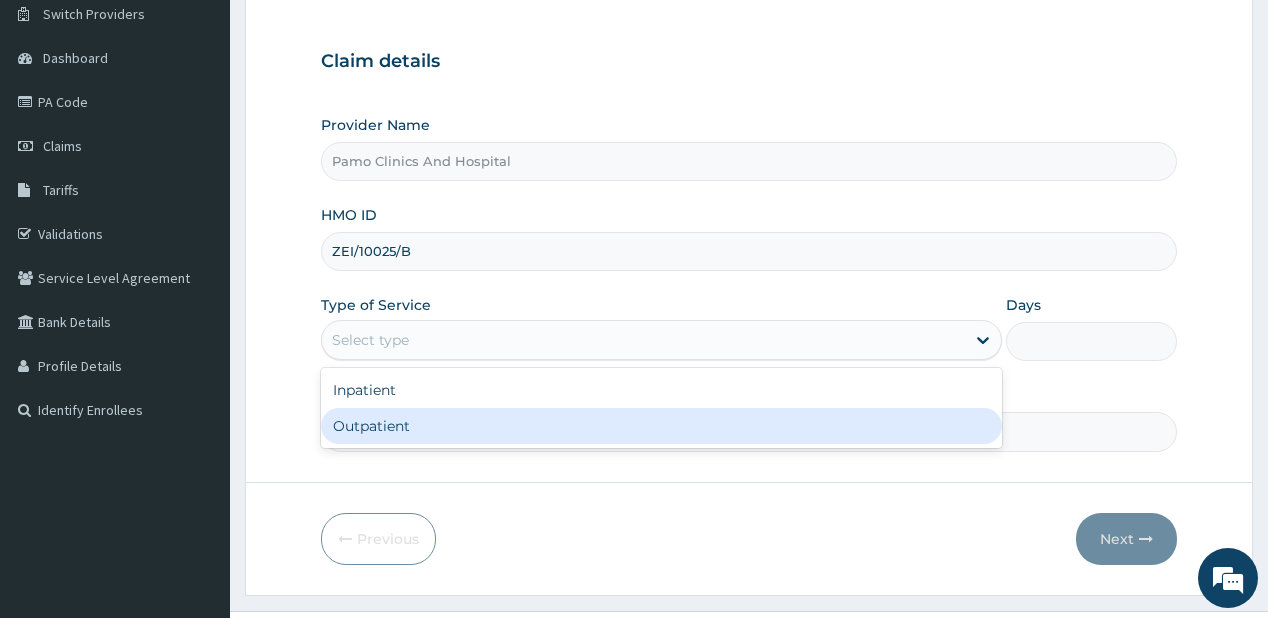 click on "Outpatient" at bounding box center [661, 426] 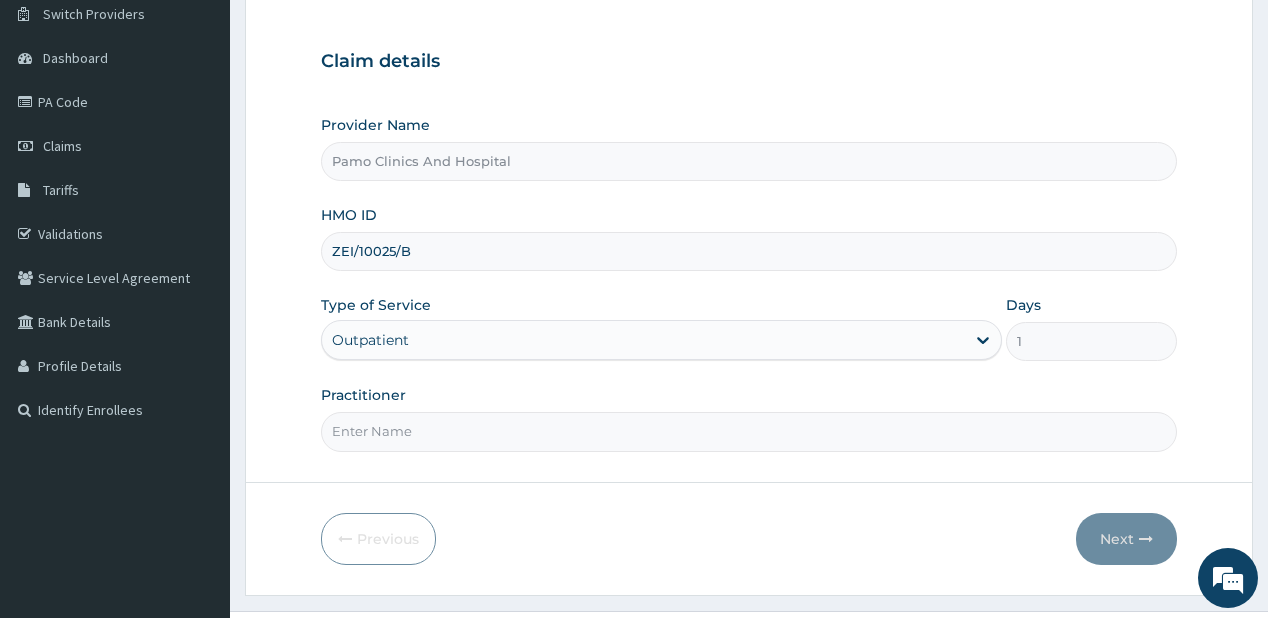 drag, startPoint x: 387, startPoint y: 426, endPoint x: 448, endPoint y: 419, distance: 61.400326 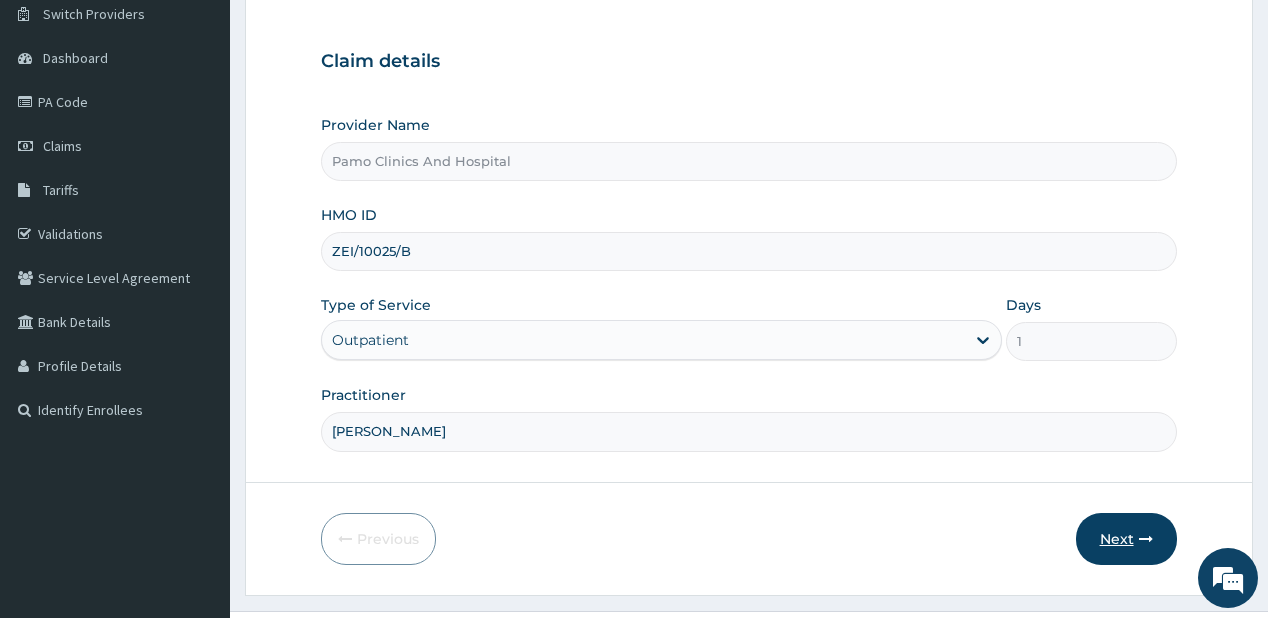 click on "Next" at bounding box center (1126, 539) 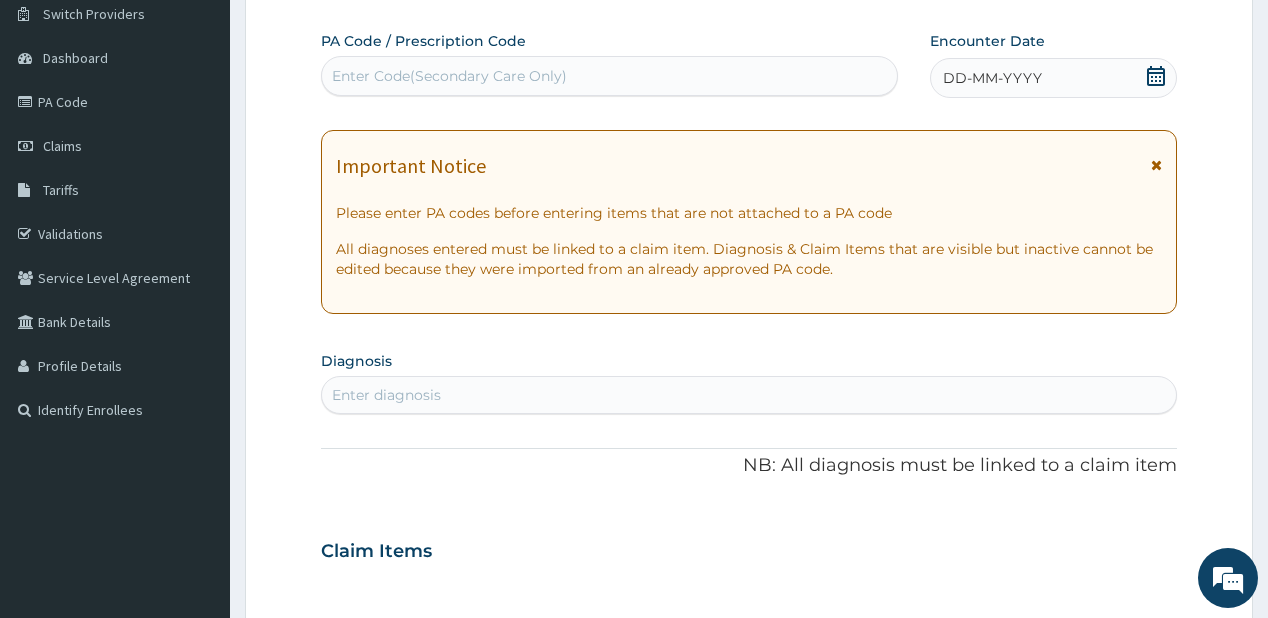 click on "DD-MM-YYYY" at bounding box center [1053, 78] 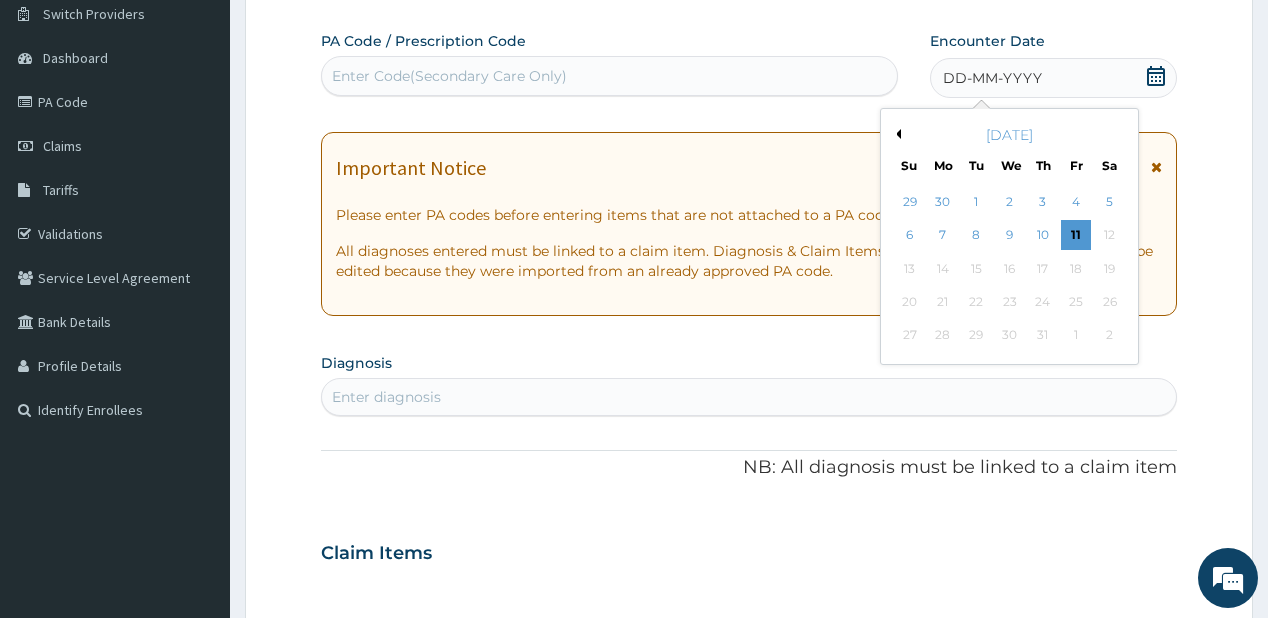 click on "DD-MM-YYYY" at bounding box center [992, 78] 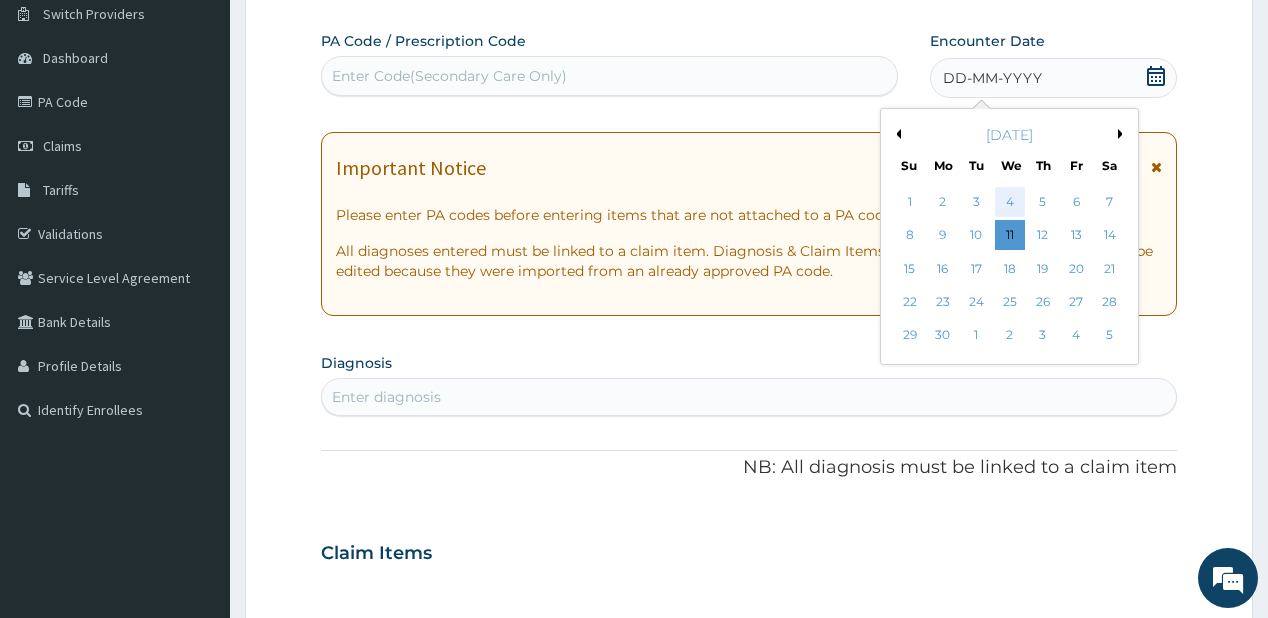 click on "4" at bounding box center [1009, 202] 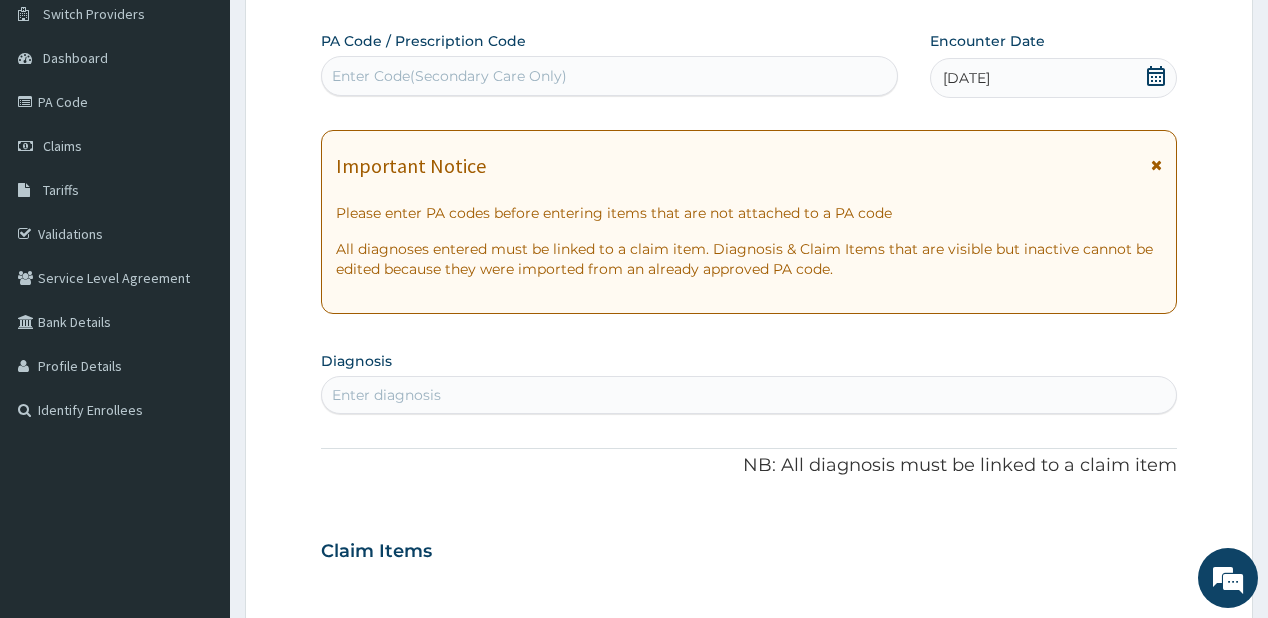 drag, startPoint x: 366, startPoint y: 392, endPoint x: 340, endPoint y: 379, distance: 29.068884 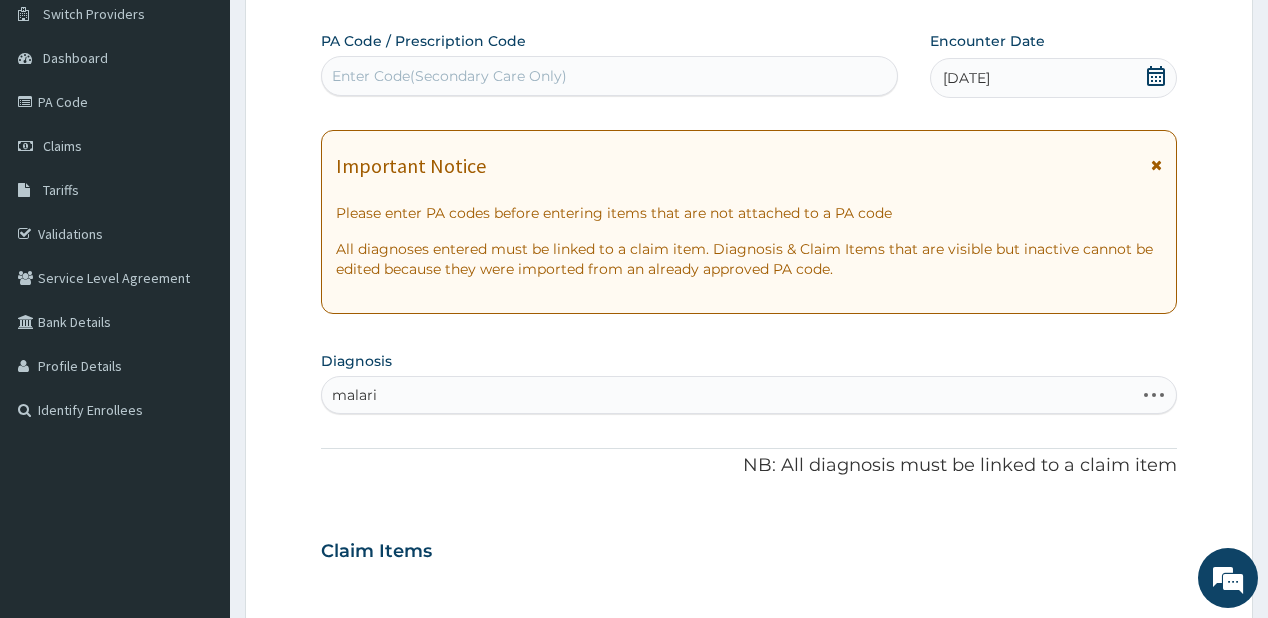 type on "[MEDICAL_DATA]" 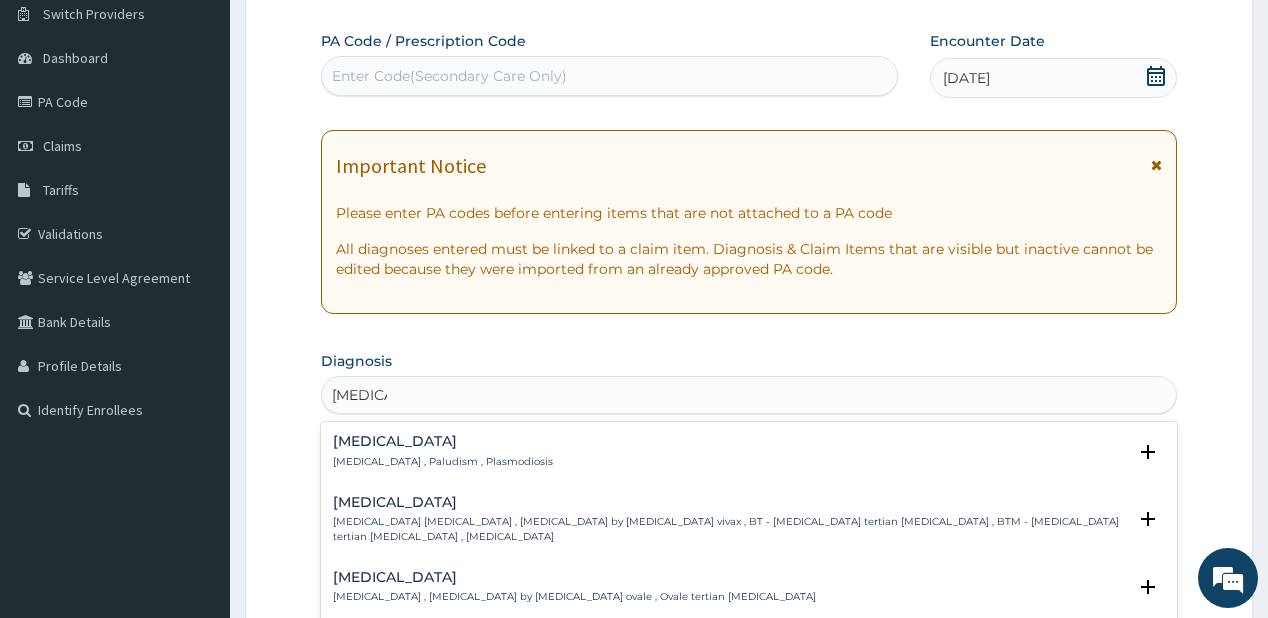 click on "[MEDICAL_DATA]" at bounding box center (443, 441) 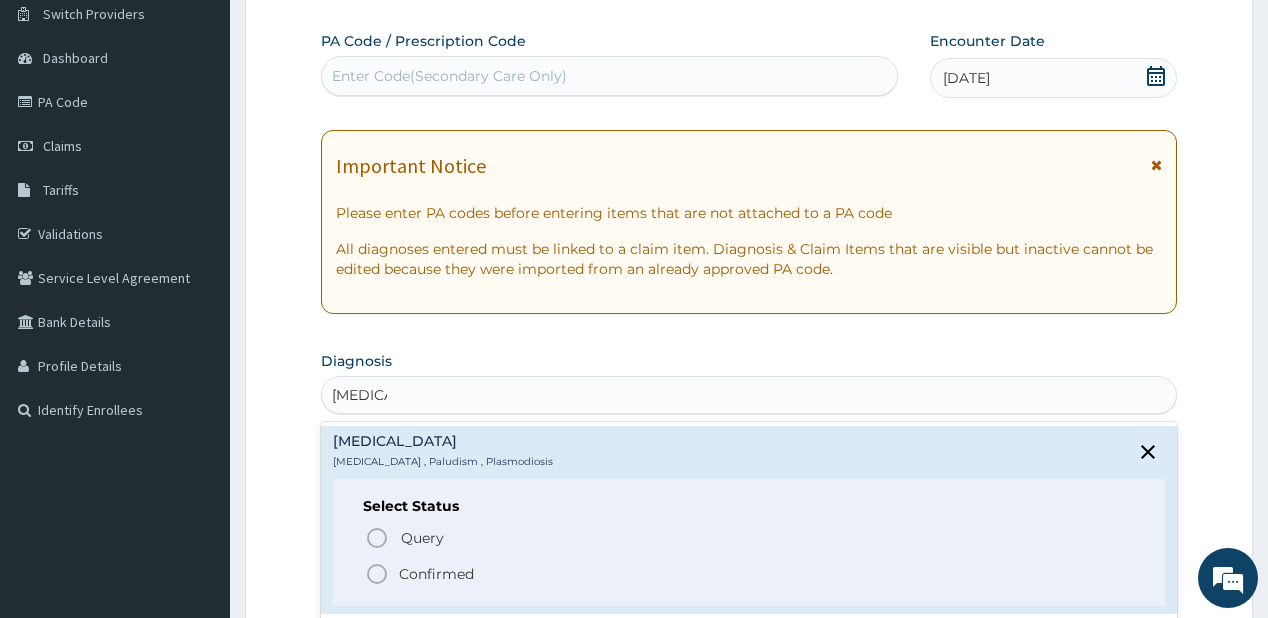 scroll, scrollTop: 240, scrollLeft: 0, axis: vertical 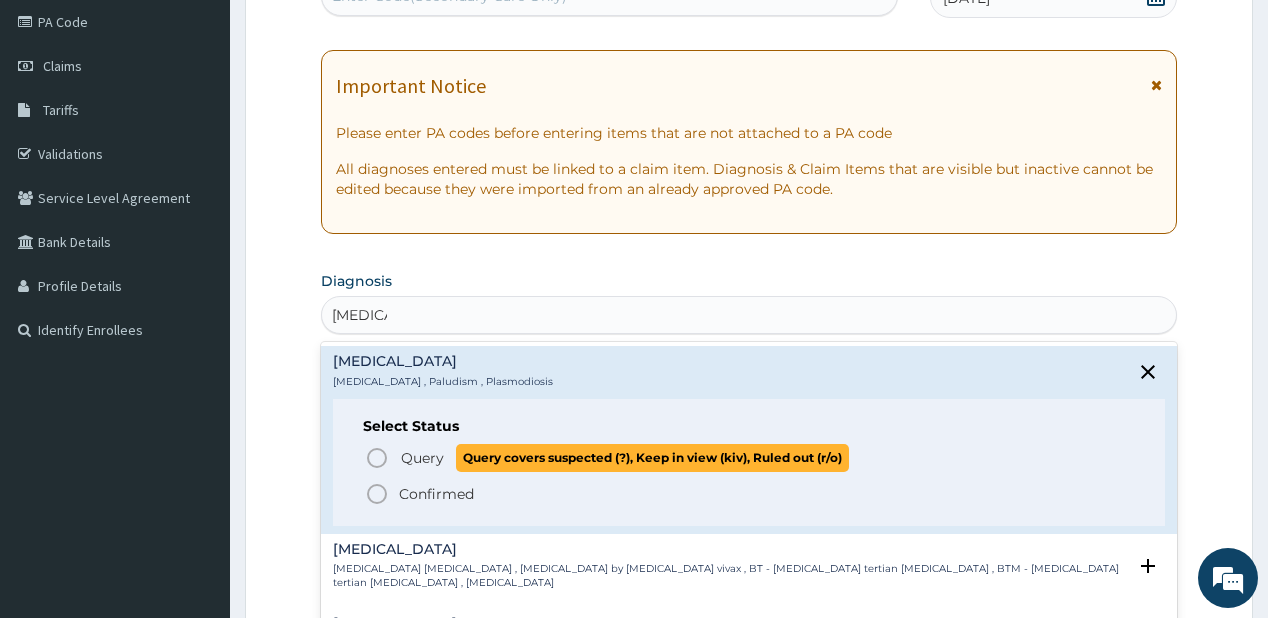 click 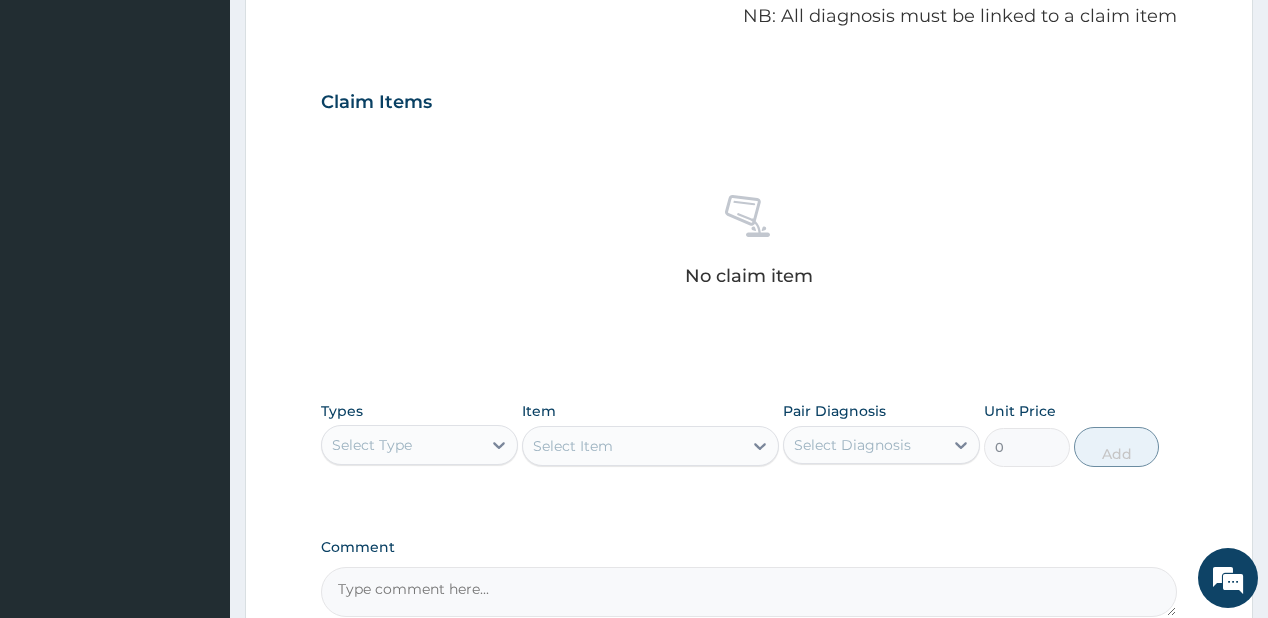 scroll, scrollTop: 720, scrollLeft: 0, axis: vertical 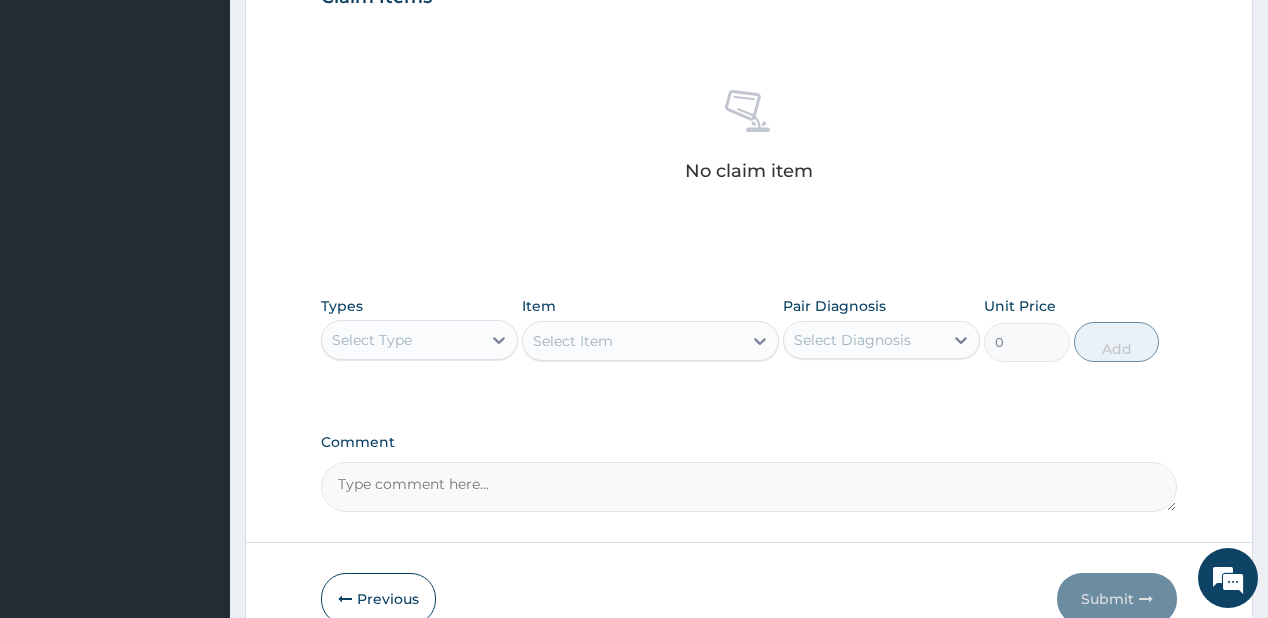 click on "Select Type" at bounding box center (401, 340) 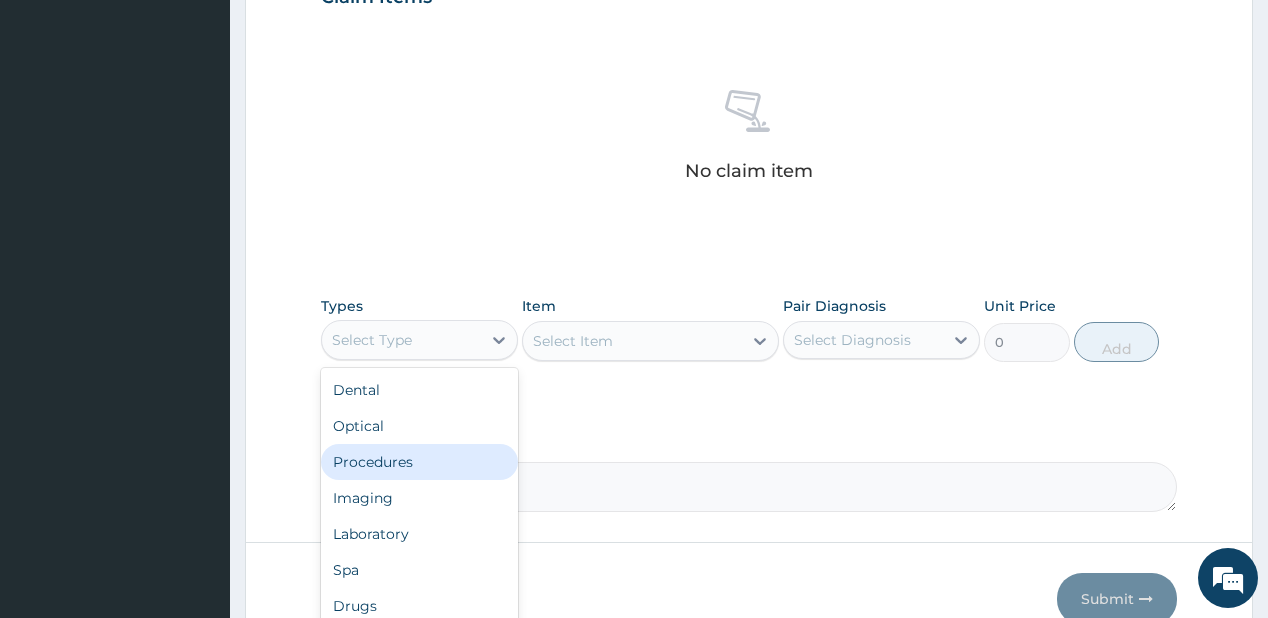 click on "Procedures" at bounding box center [419, 462] 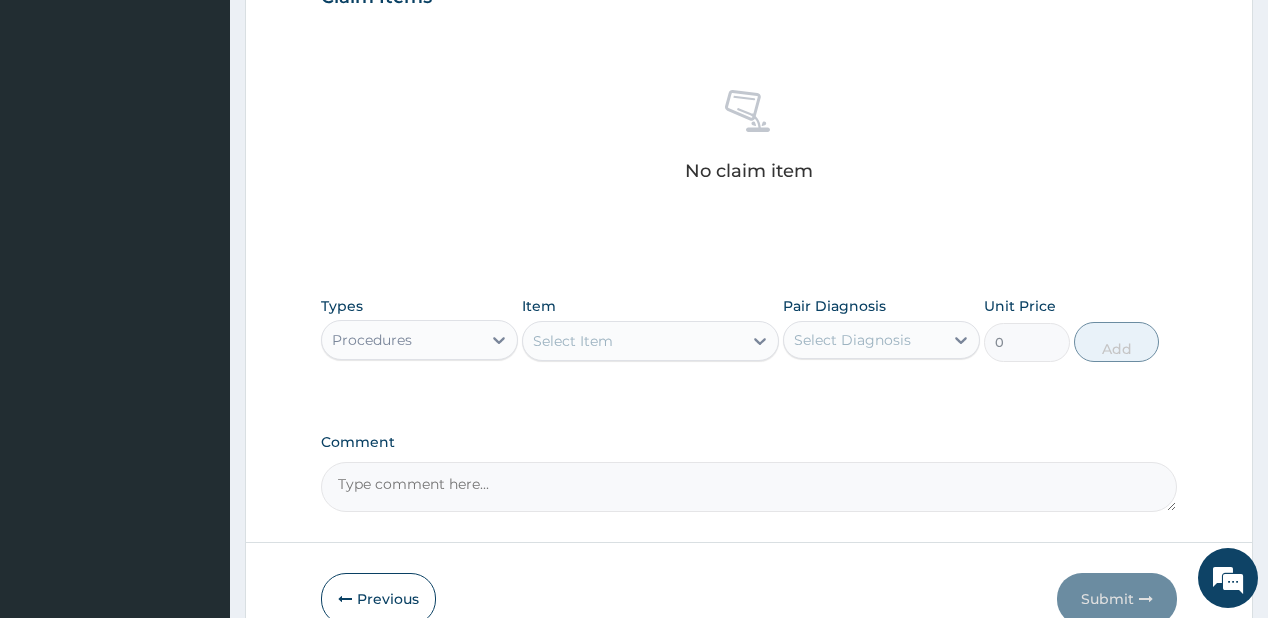 click on "Select Item" at bounding box center [573, 341] 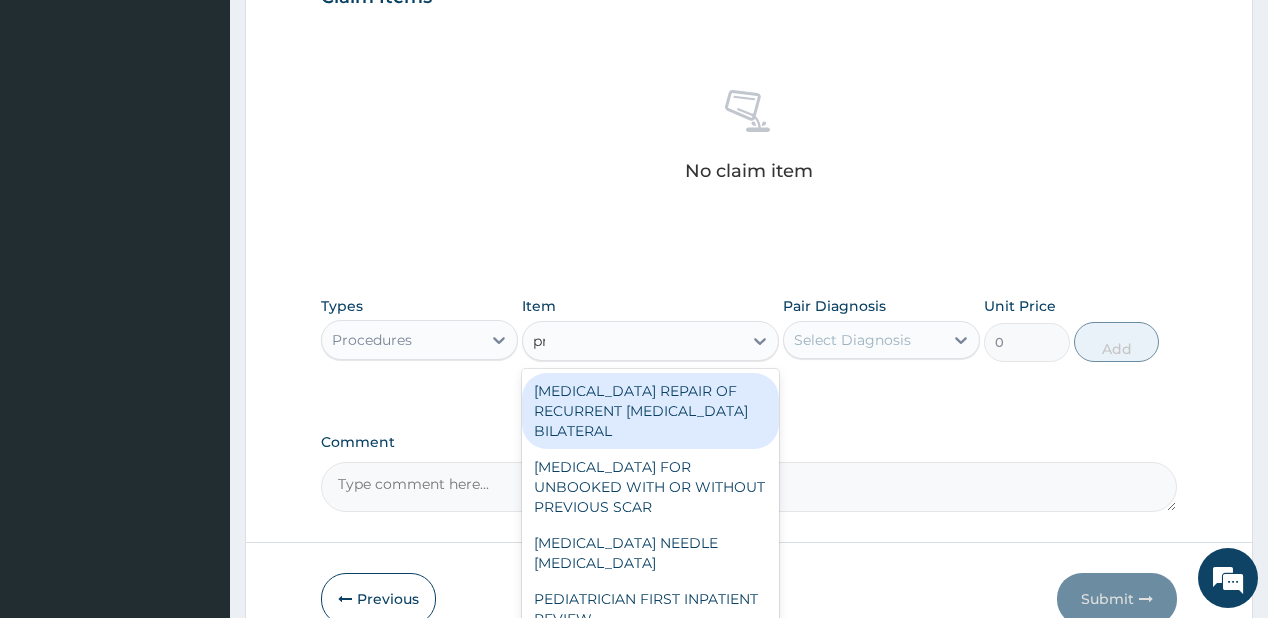 type on "prac" 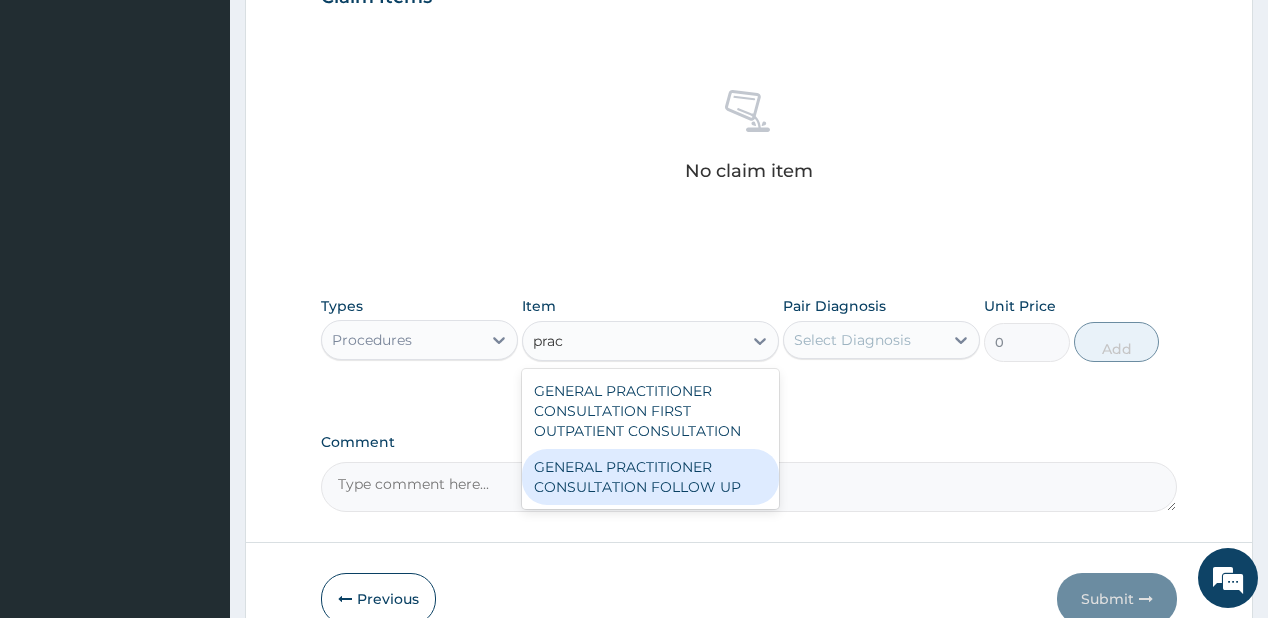 drag, startPoint x: 596, startPoint y: 492, endPoint x: 726, endPoint y: 390, distance: 165.23923 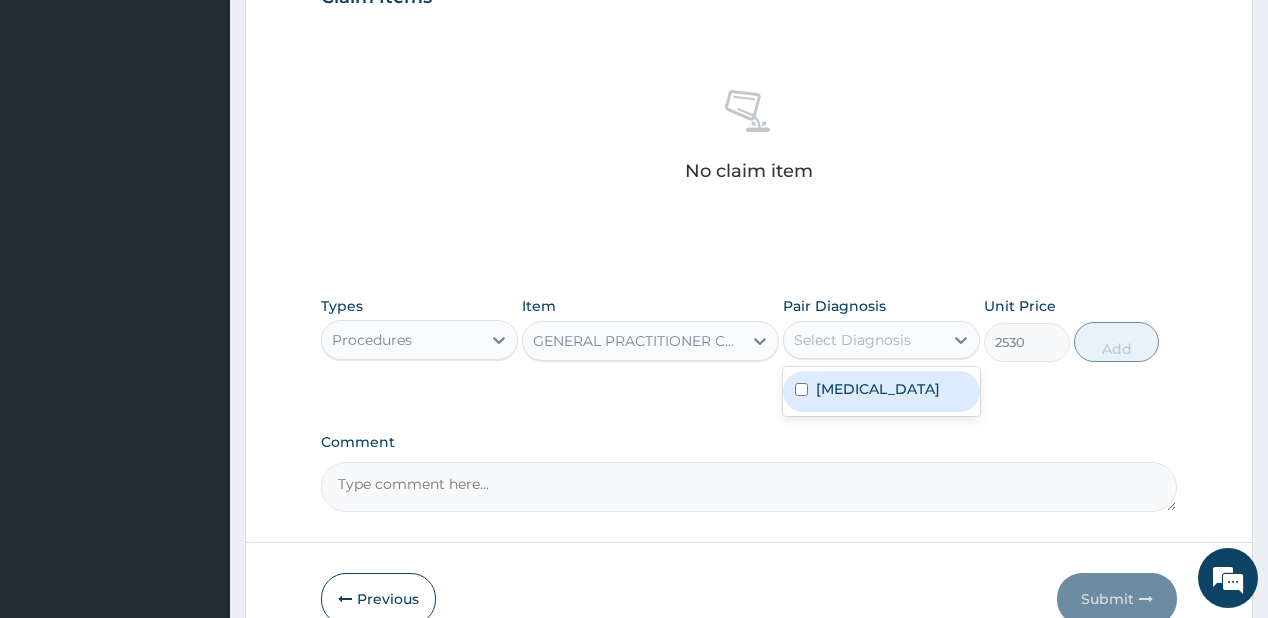 click on "Select Diagnosis" at bounding box center (852, 340) 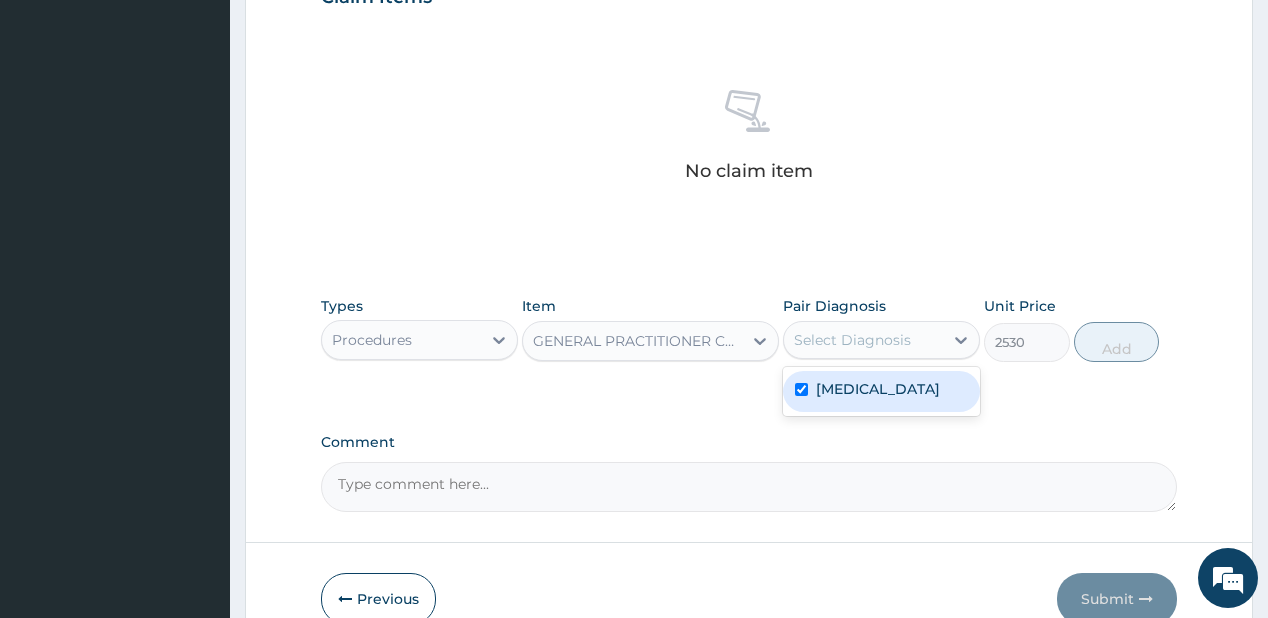 checkbox on "true" 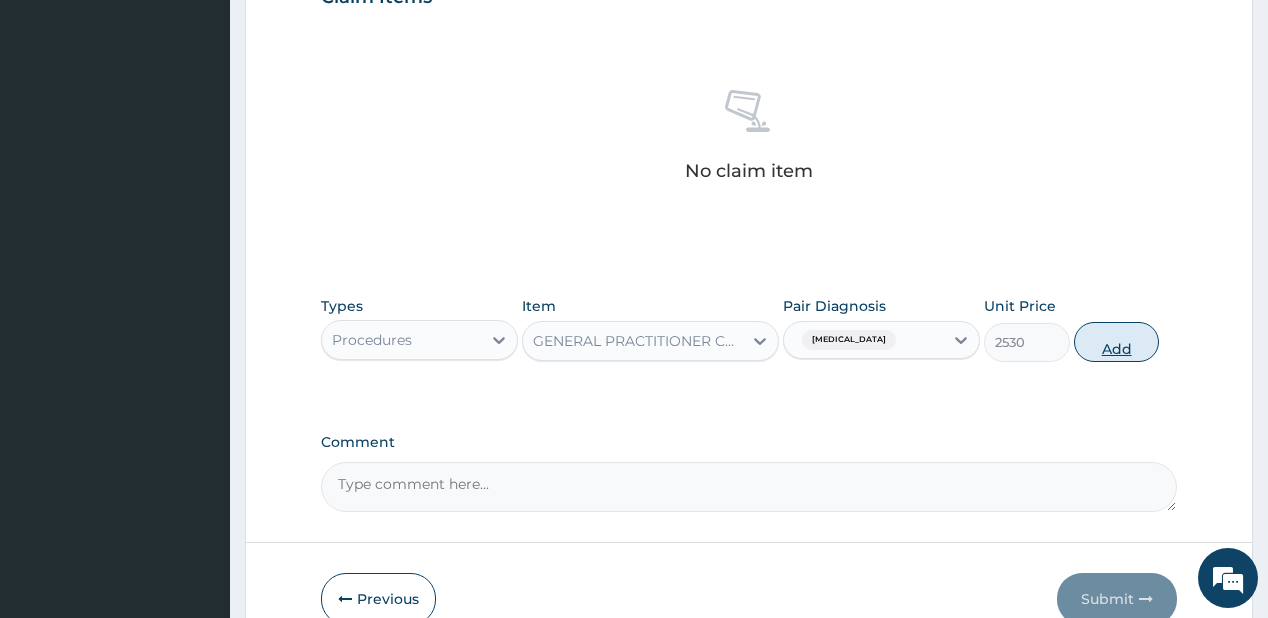 click on "Add" at bounding box center (1117, 342) 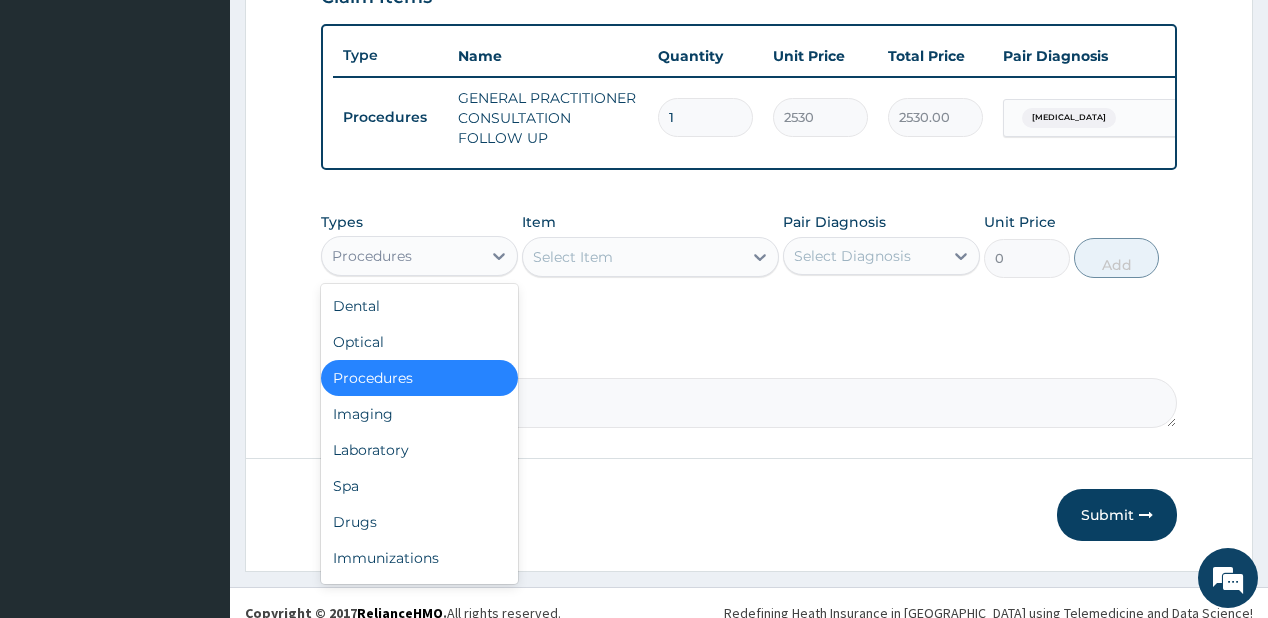 click on "Procedures" at bounding box center [401, 256] 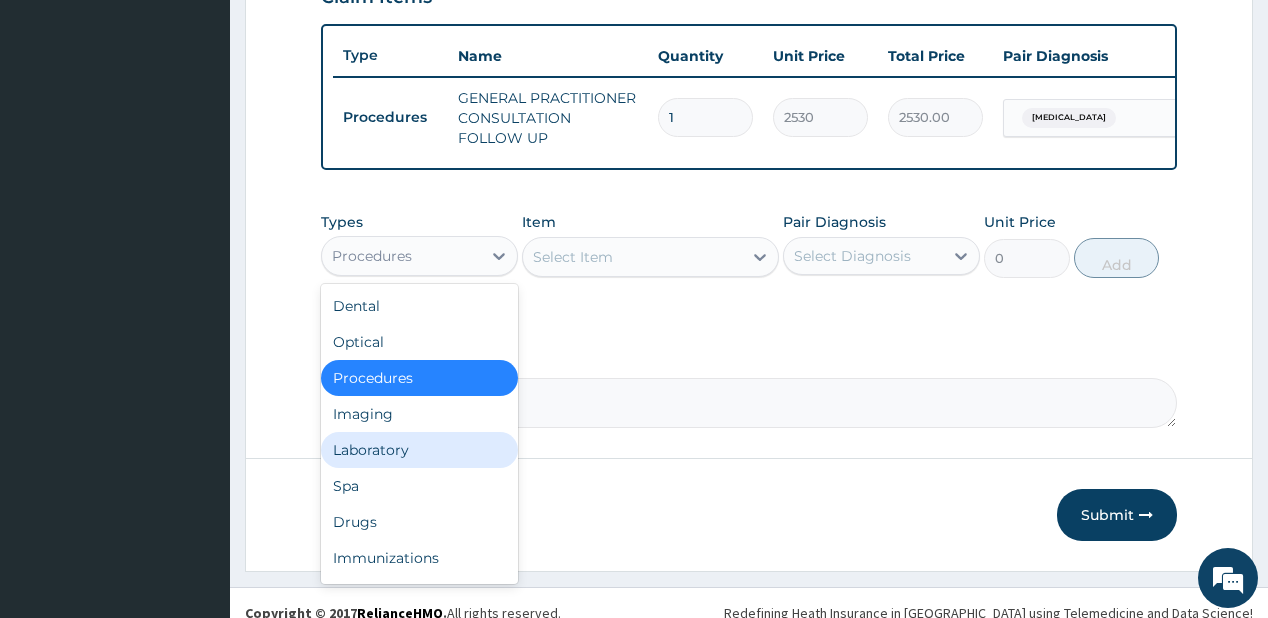 click on "Laboratory" at bounding box center (419, 450) 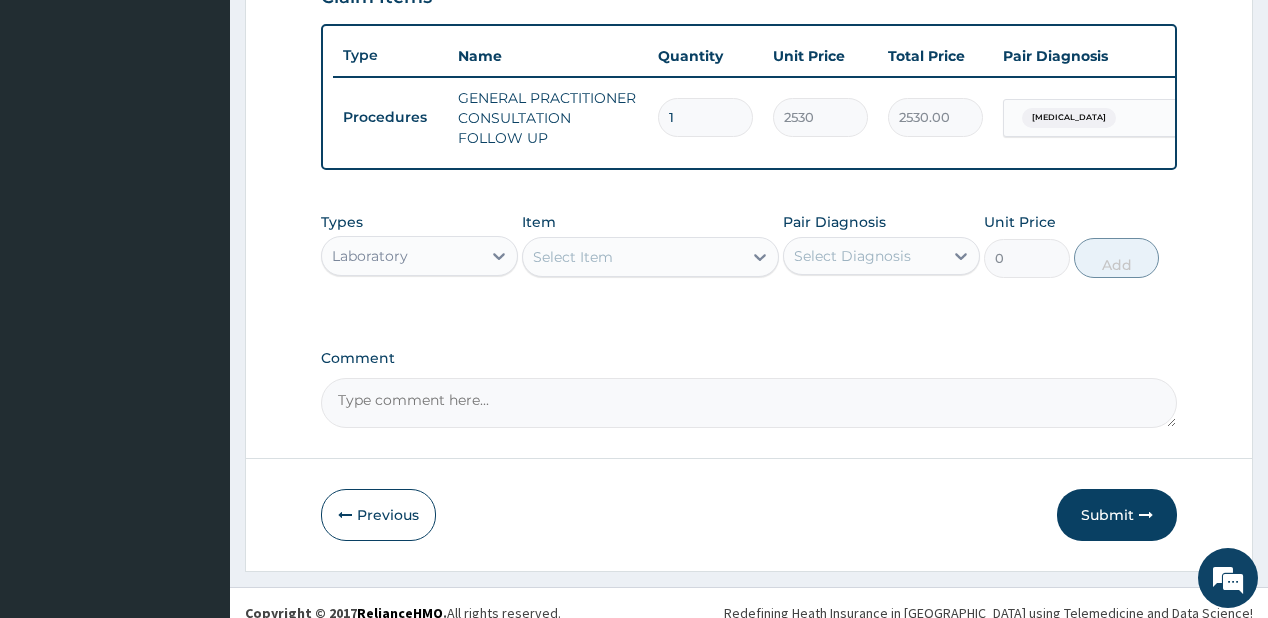 click on "Select Item" at bounding box center (632, 257) 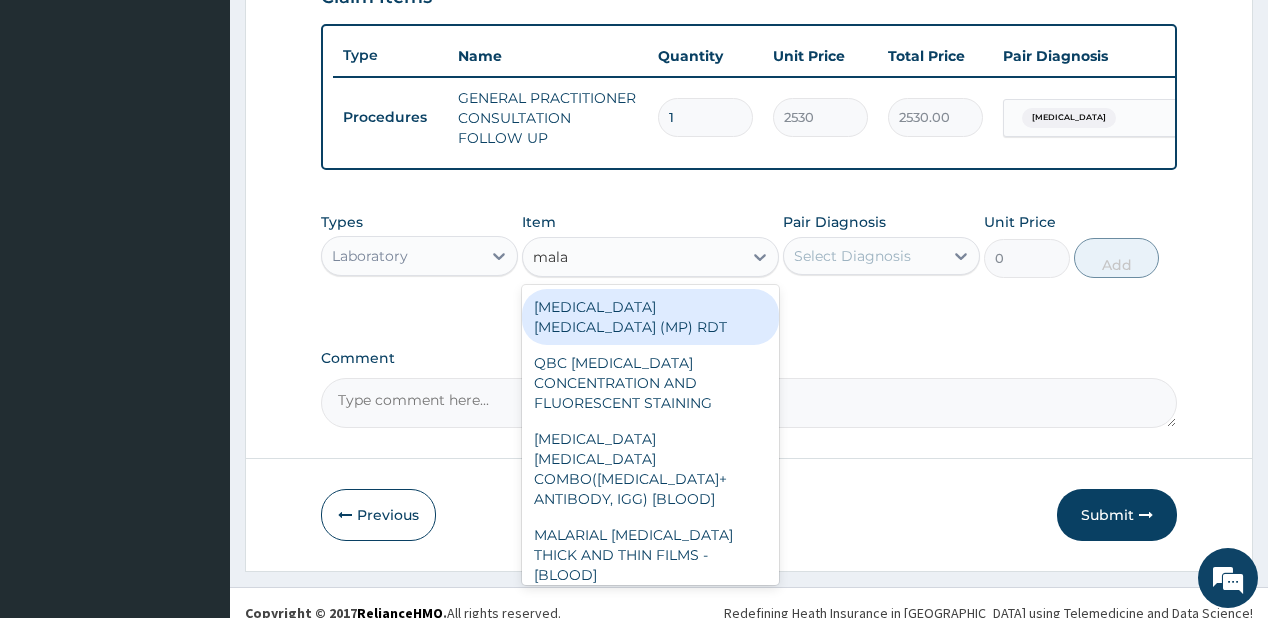 type on "malar" 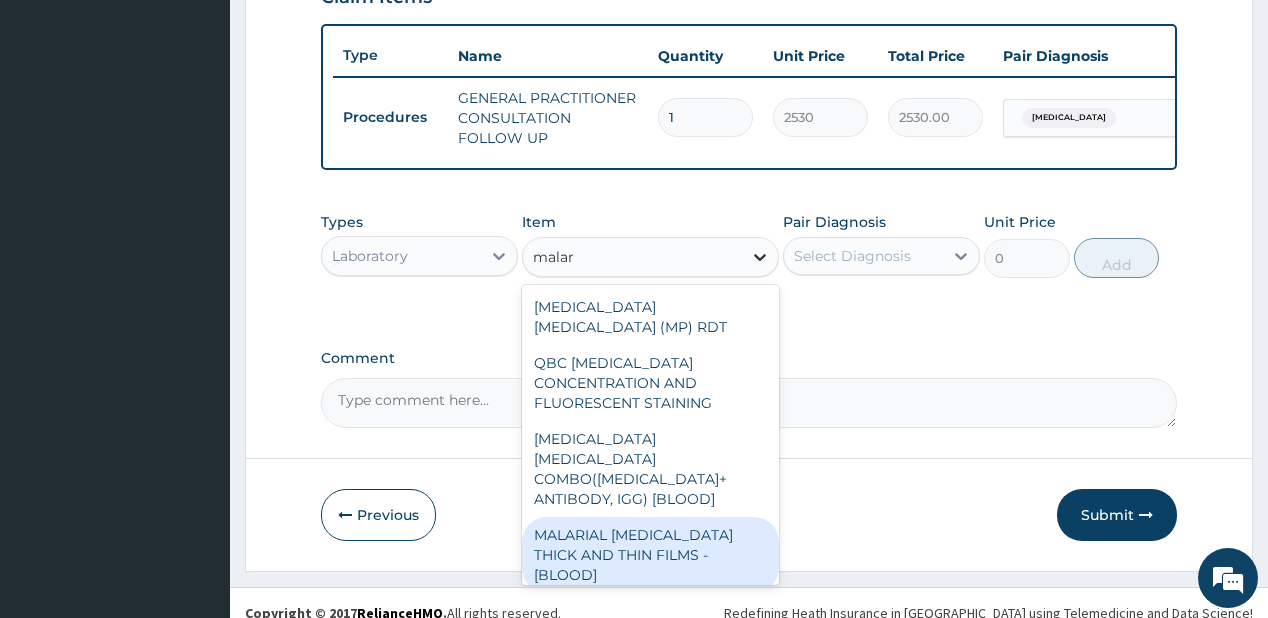 drag, startPoint x: 562, startPoint y: 481, endPoint x: 744, endPoint y: 280, distance: 271.15494 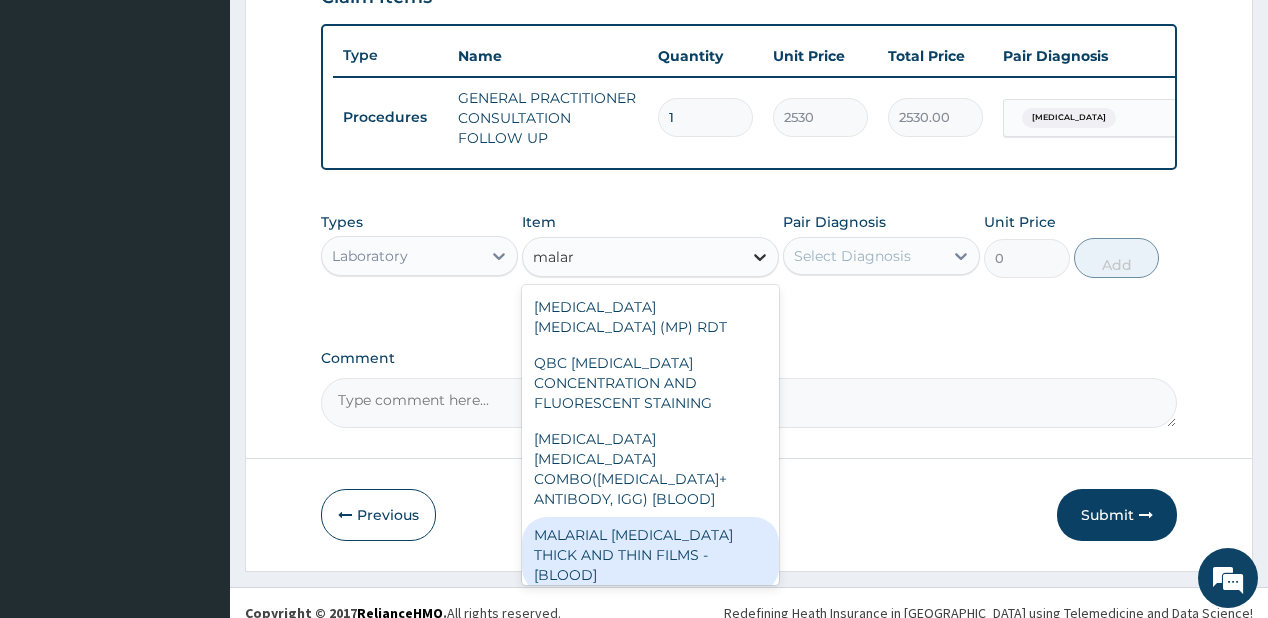 click on "MALARIAL [MEDICAL_DATA] THICK AND THIN FILMS - [BLOOD]" at bounding box center (650, 555) 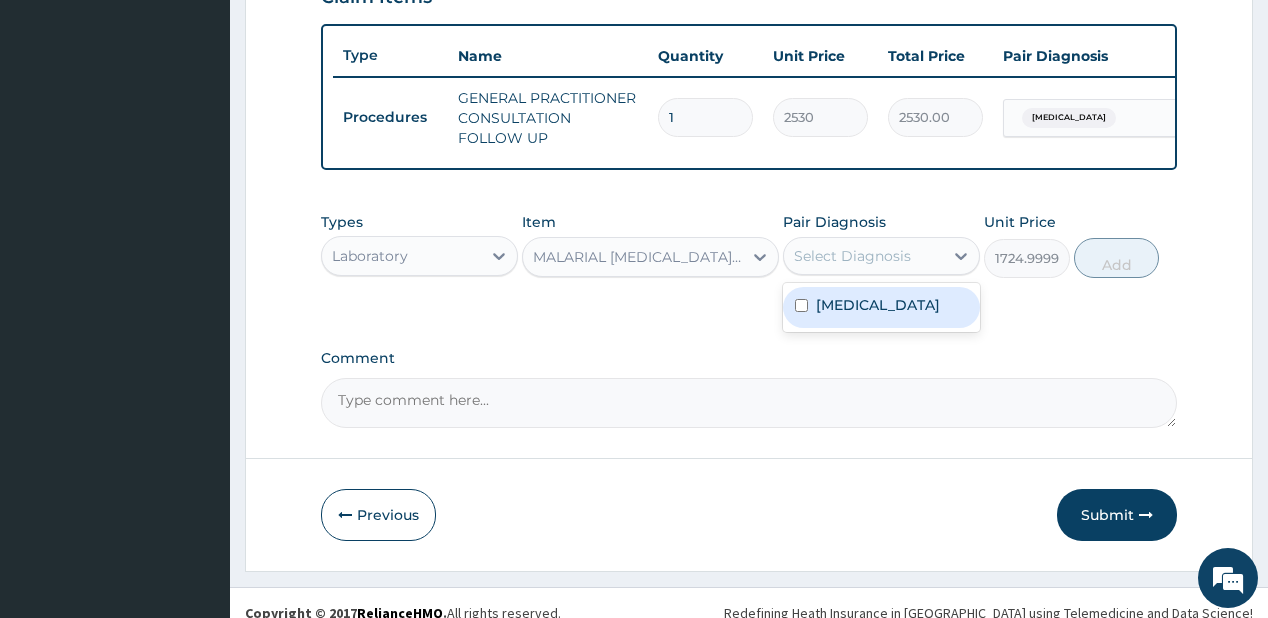 click on "Select Diagnosis" at bounding box center (863, 256) 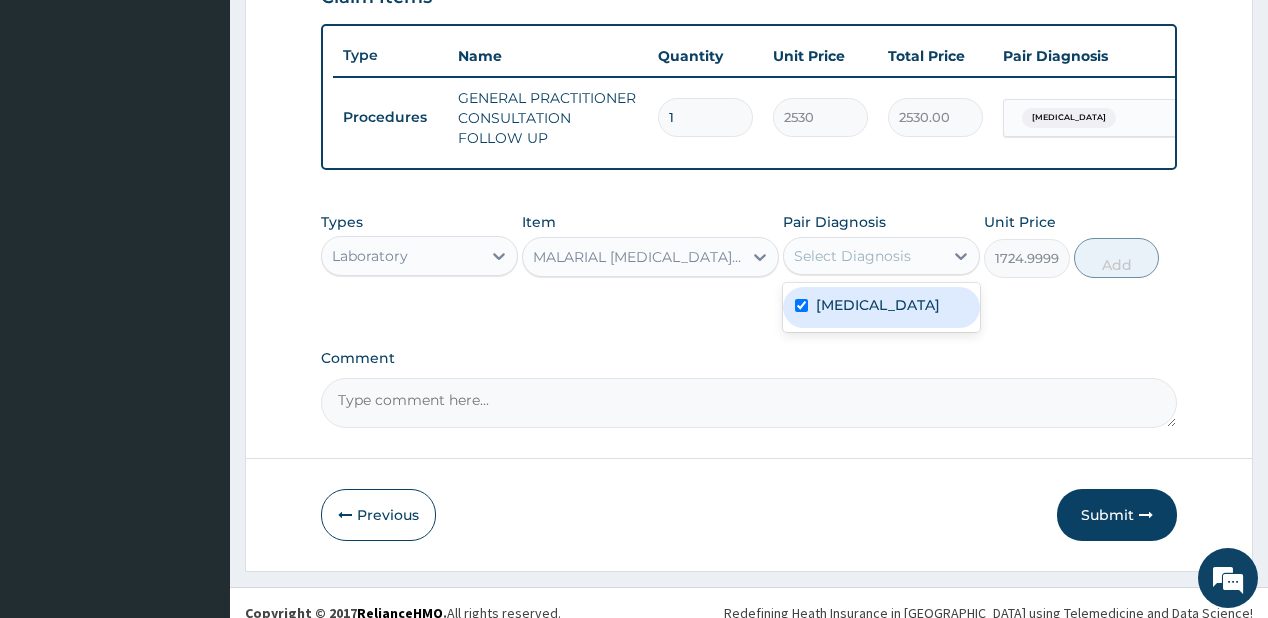 checkbox on "true" 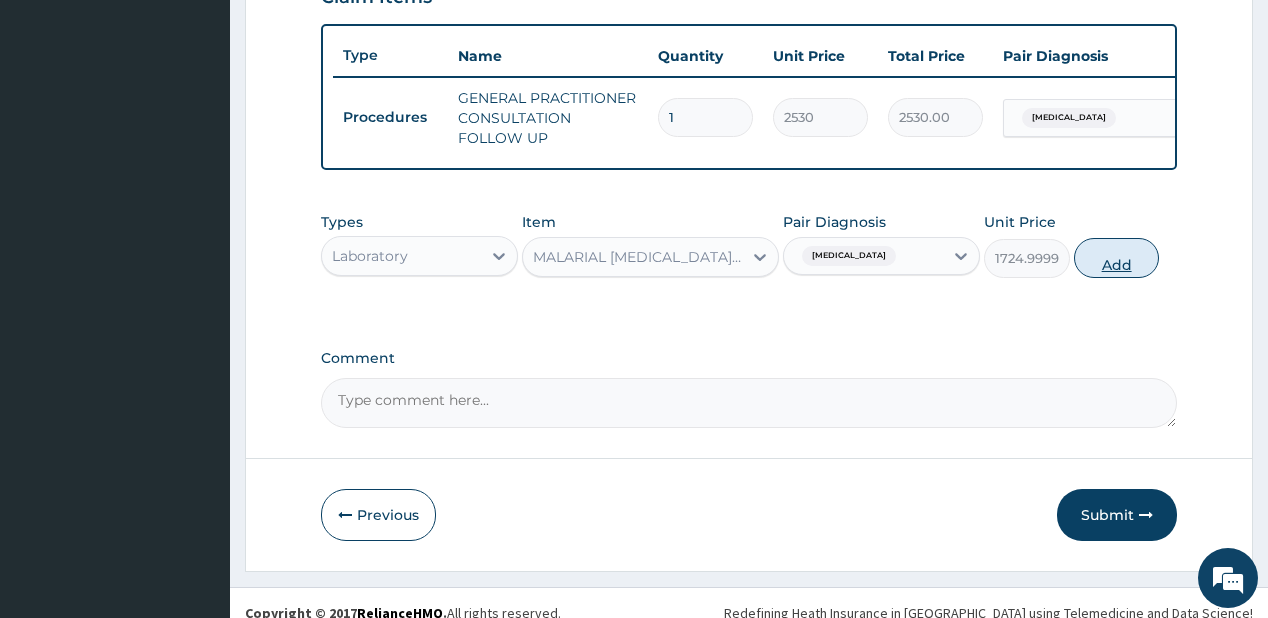 click on "Add" at bounding box center (1117, 258) 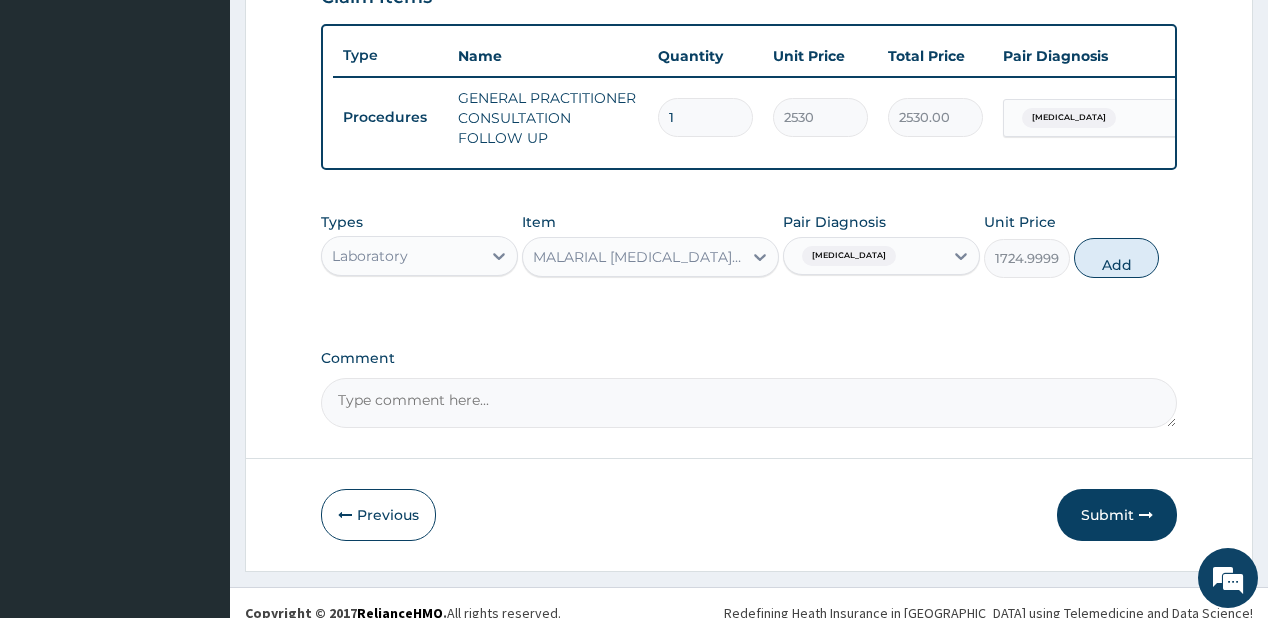 type on "0" 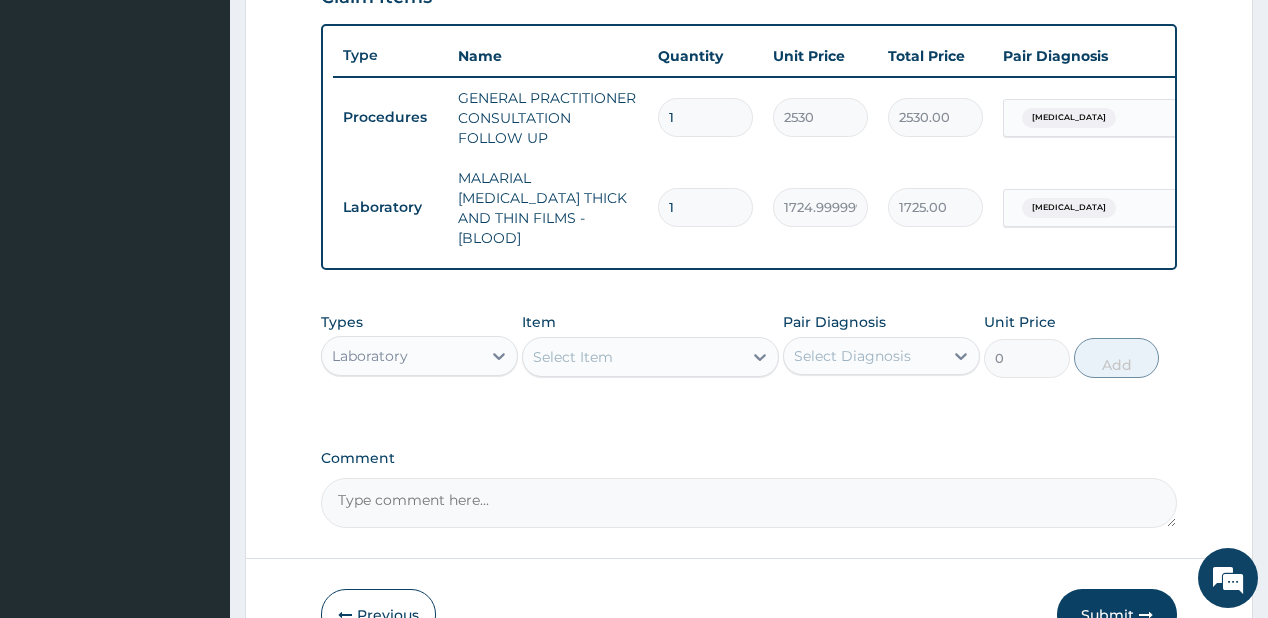 click on "Laboratory" at bounding box center (401, 356) 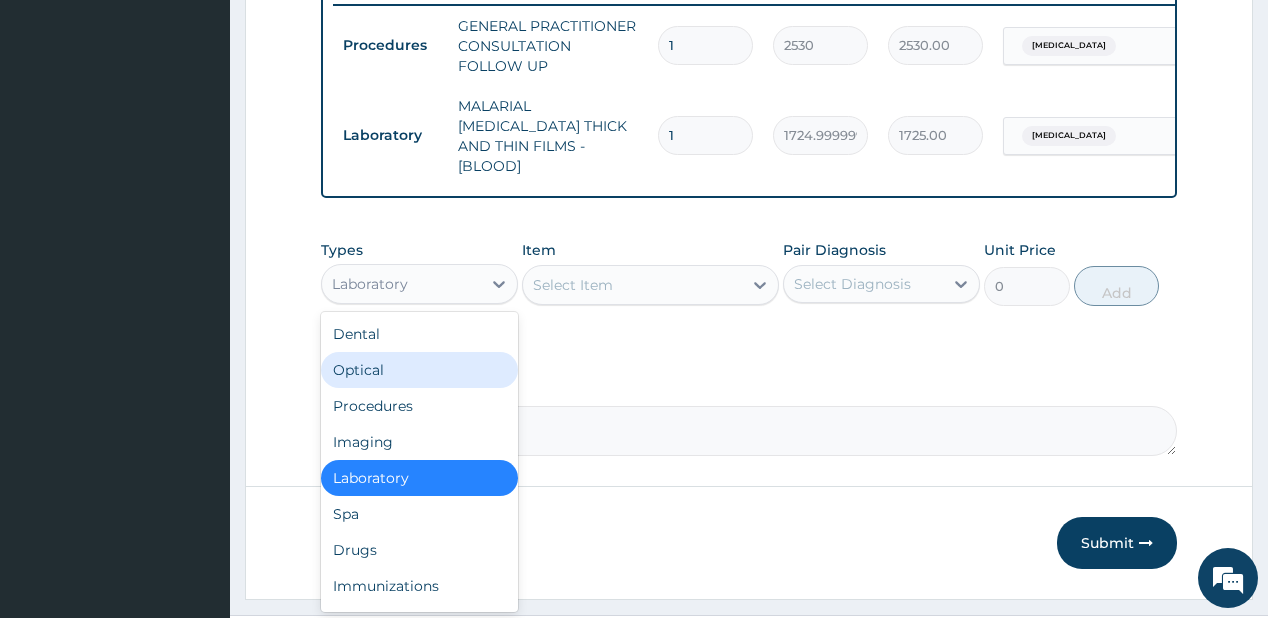 scroll, scrollTop: 828, scrollLeft: 0, axis: vertical 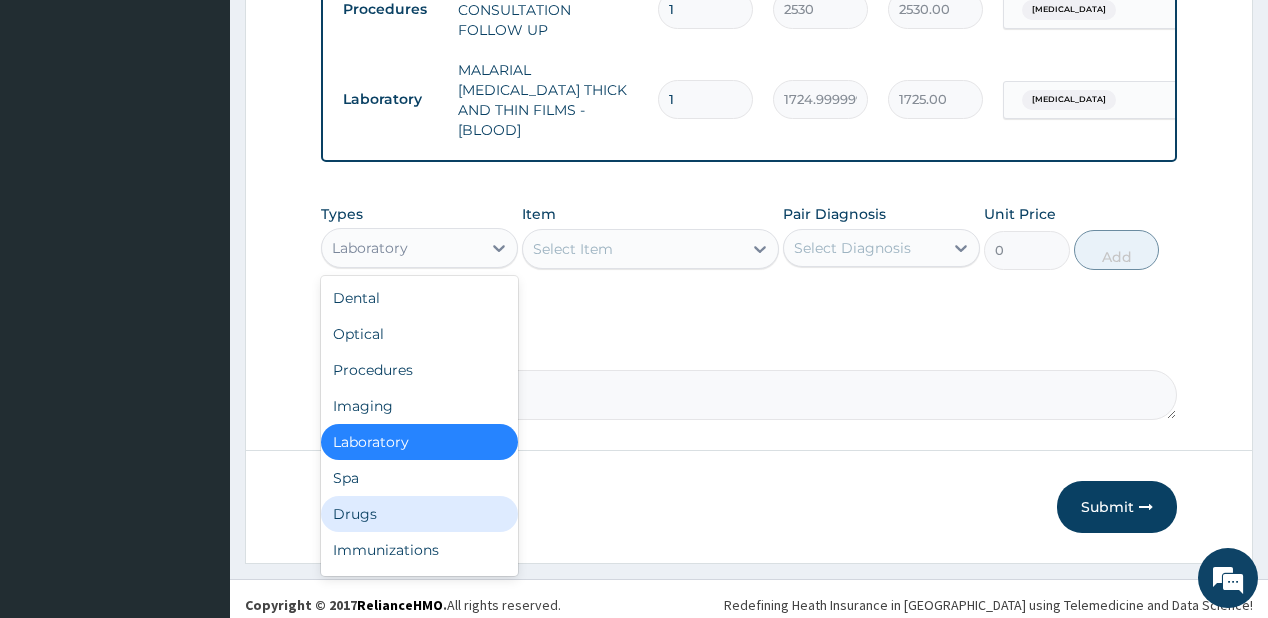 click on "Drugs" at bounding box center [419, 514] 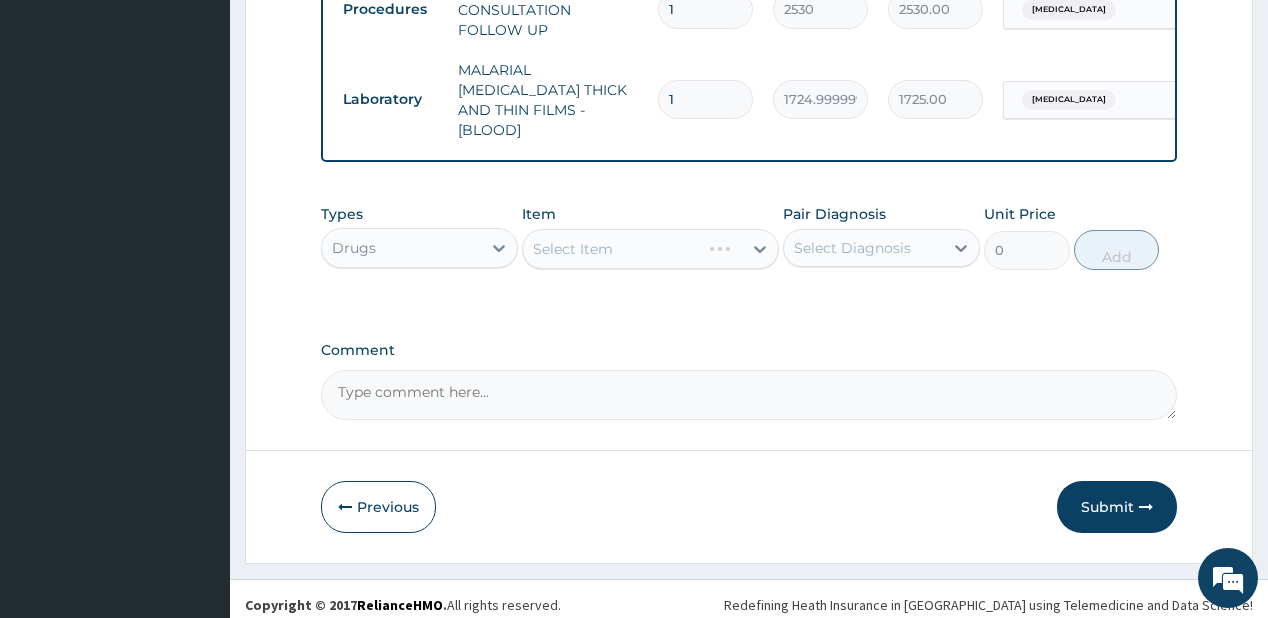 click on "Select Item" at bounding box center (650, 249) 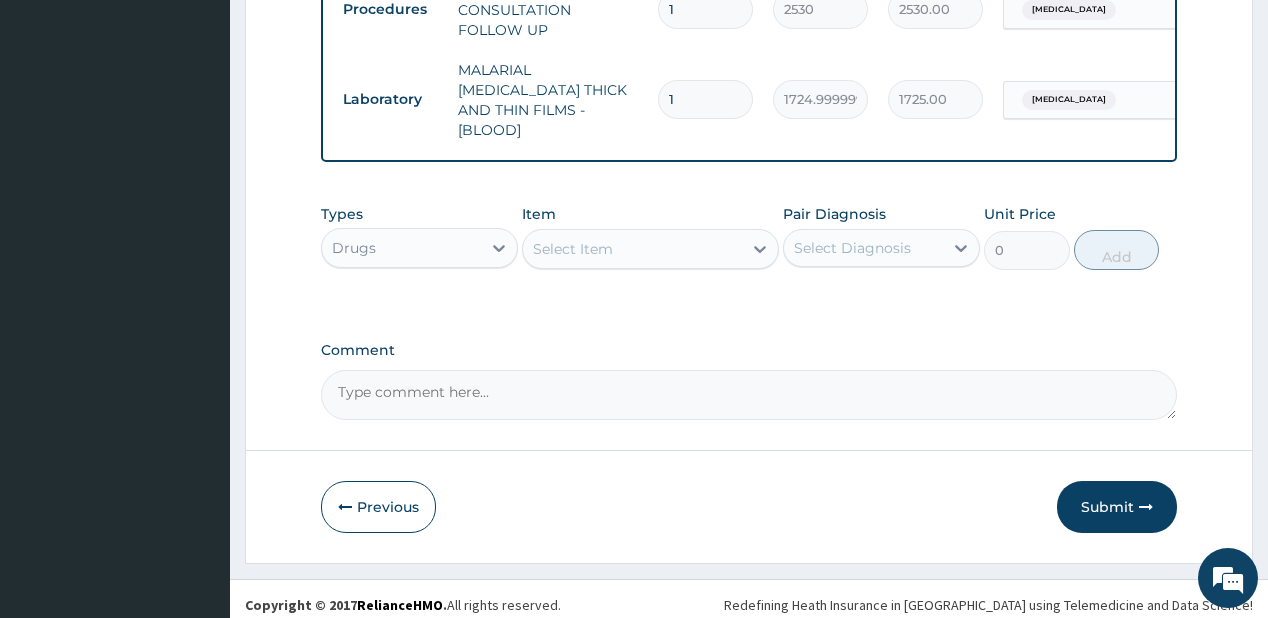 click on "Select Item" at bounding box center [573, 249] 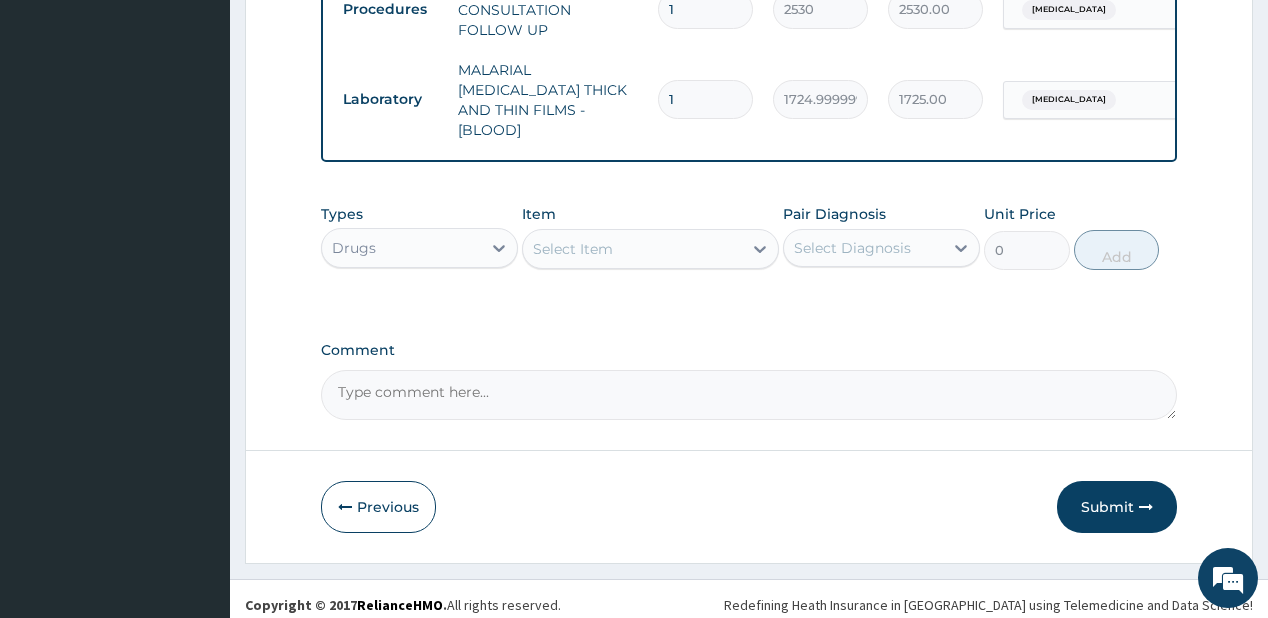 type on "coart" 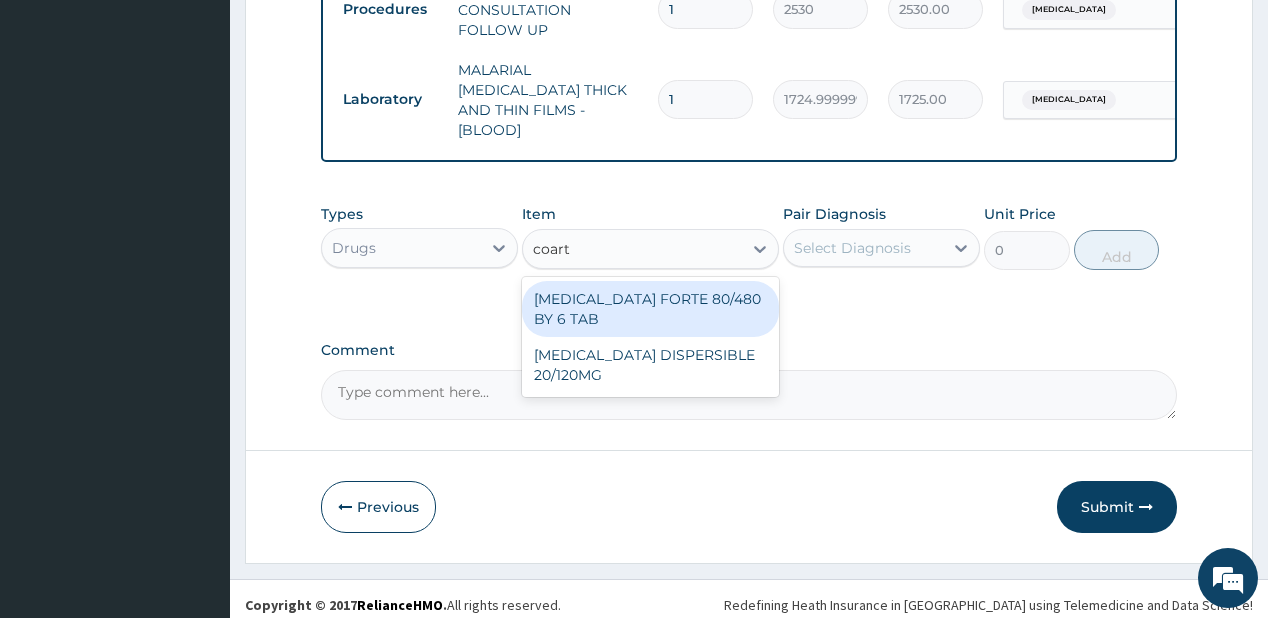 click on "COARTEM FORTE 80/480 BY 6 TAB" at bounding box center [650, 309] 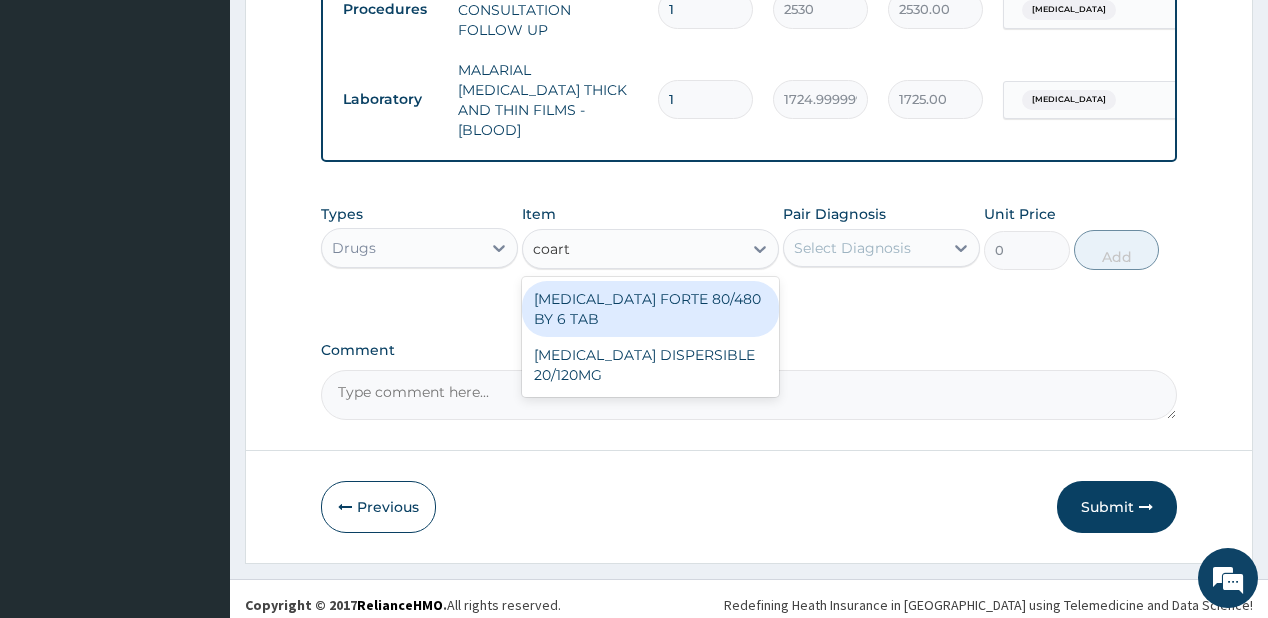 type 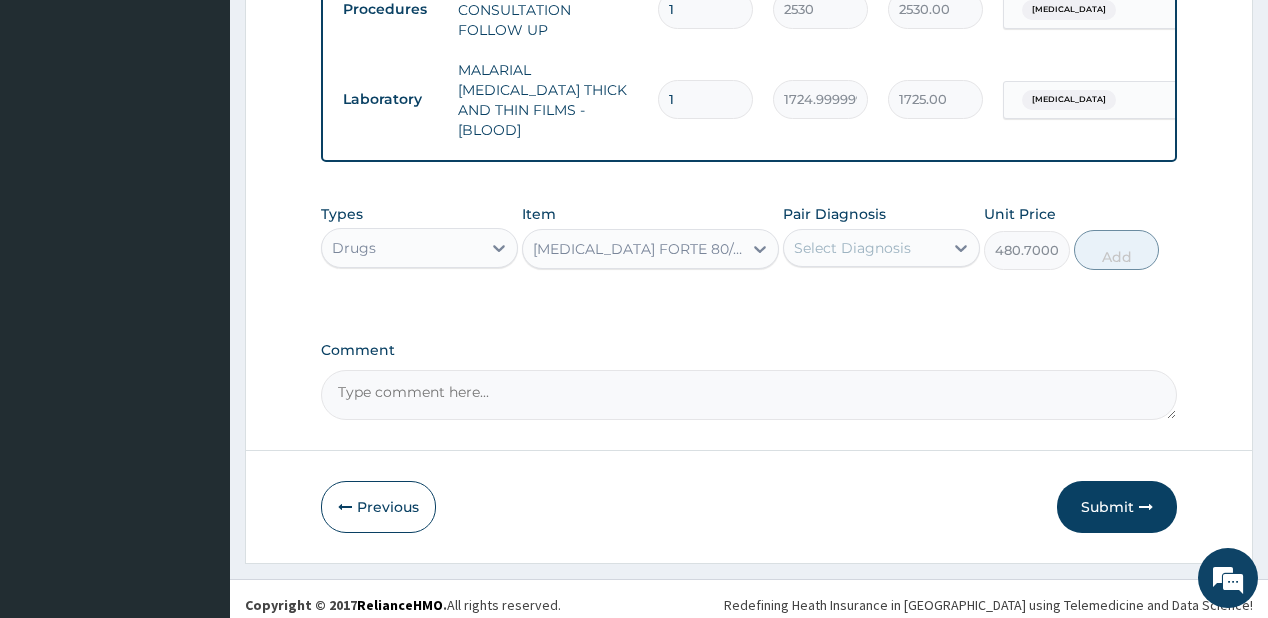 click on "Select Diagnosis" at bounding box center [852, 248] 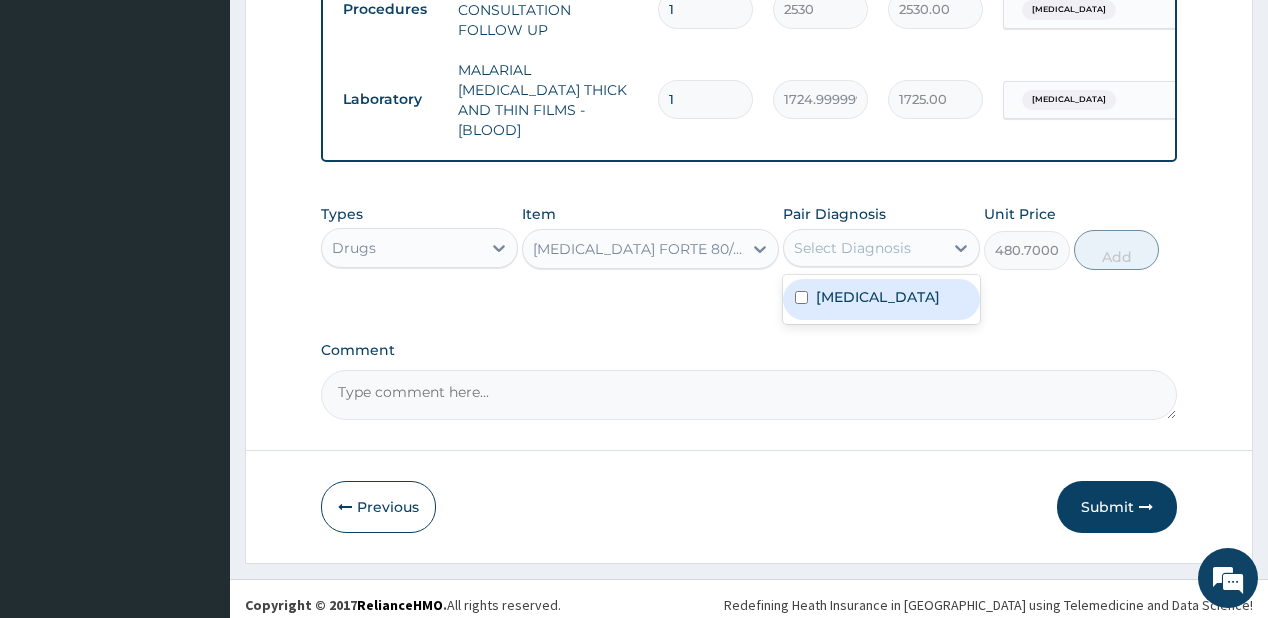 drag, startPoint x: 834, startPoint y: 294, endPoint x: 1020, endPoint y: 240, distance: 193.68015 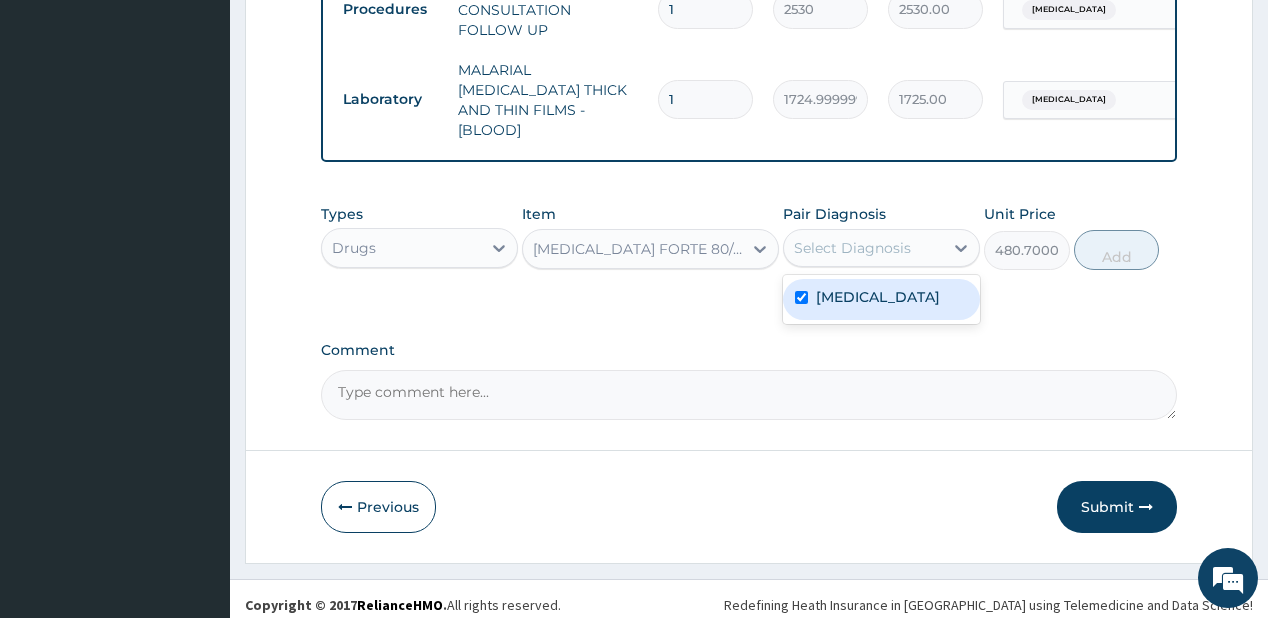 checkbox on "true" 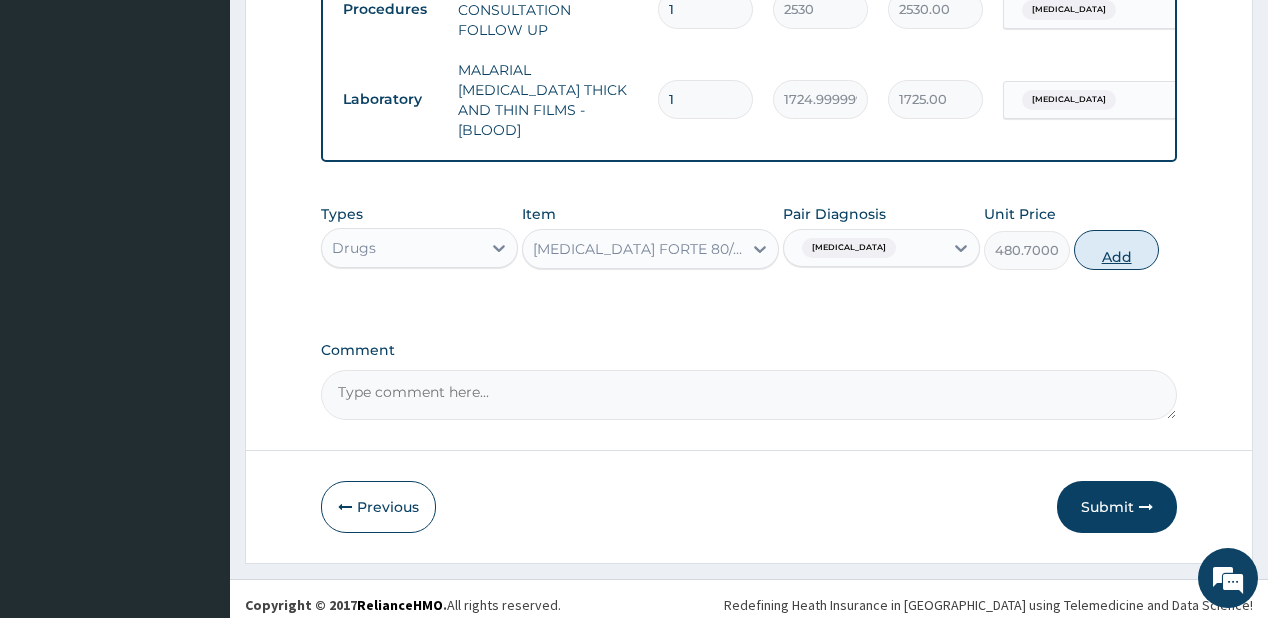 click on "Add" at bounding box center (1117, 250) 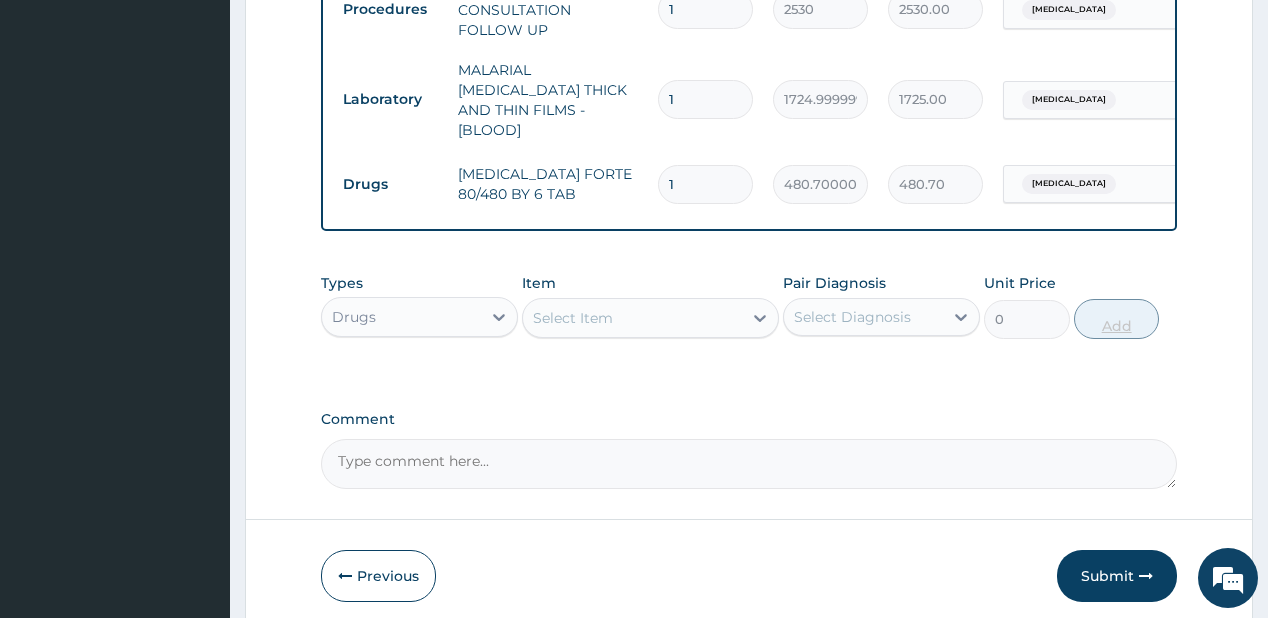 type 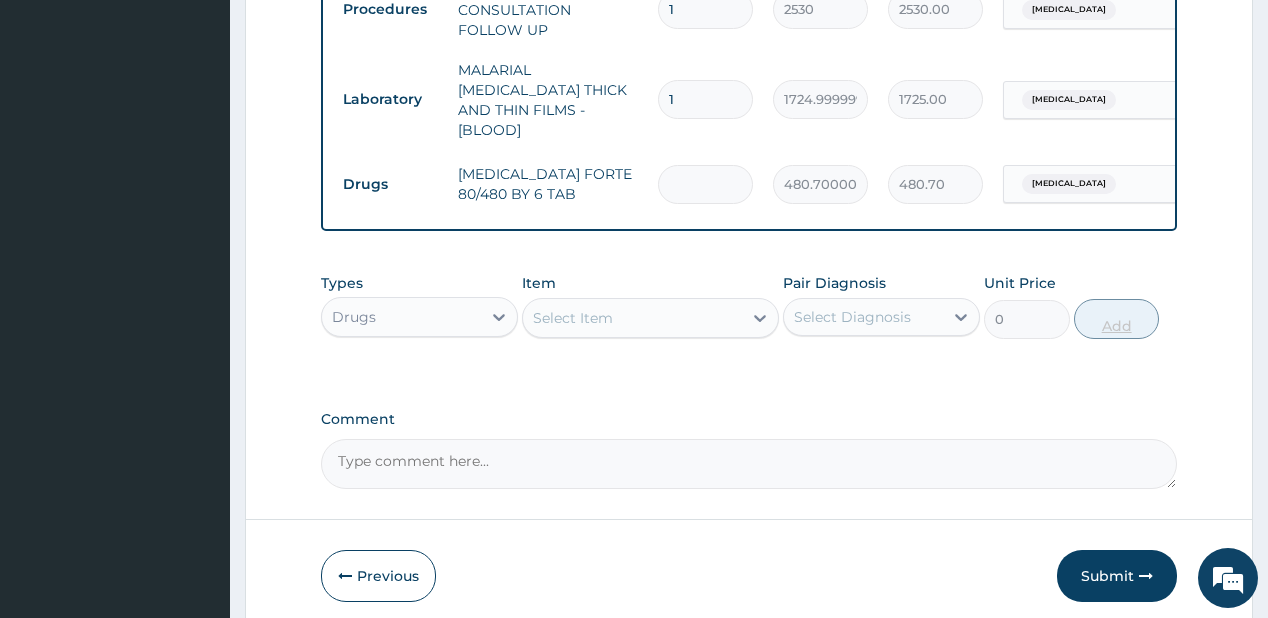 type on "0.00" 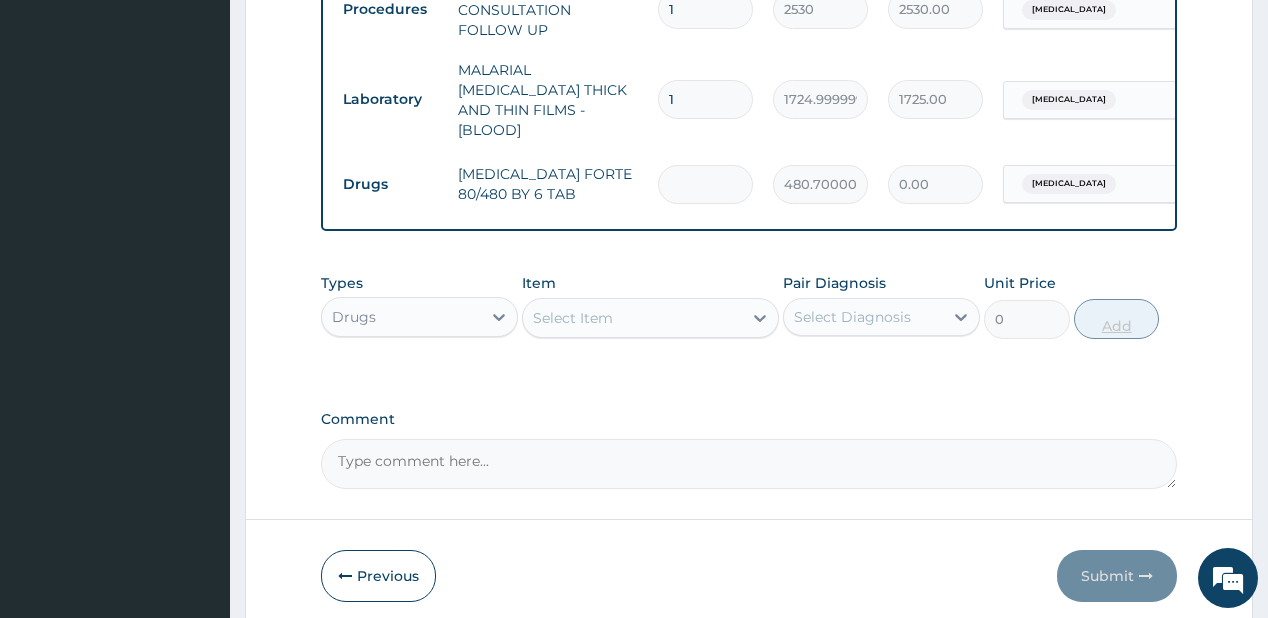 type on "6" 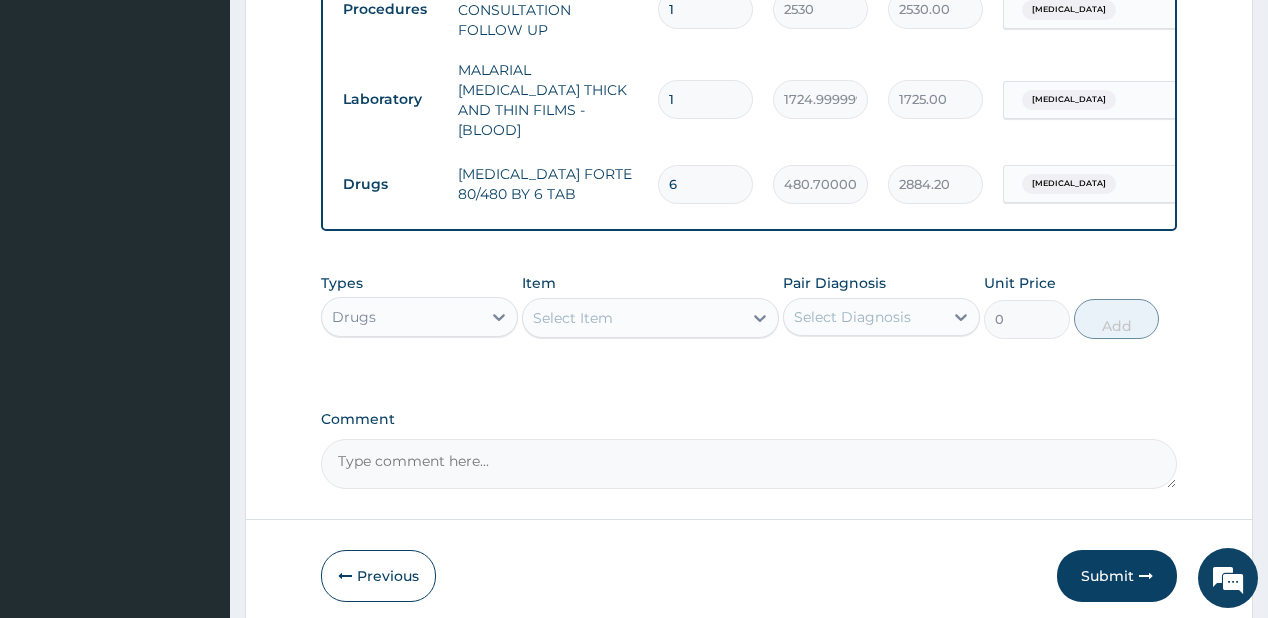 type on "6" 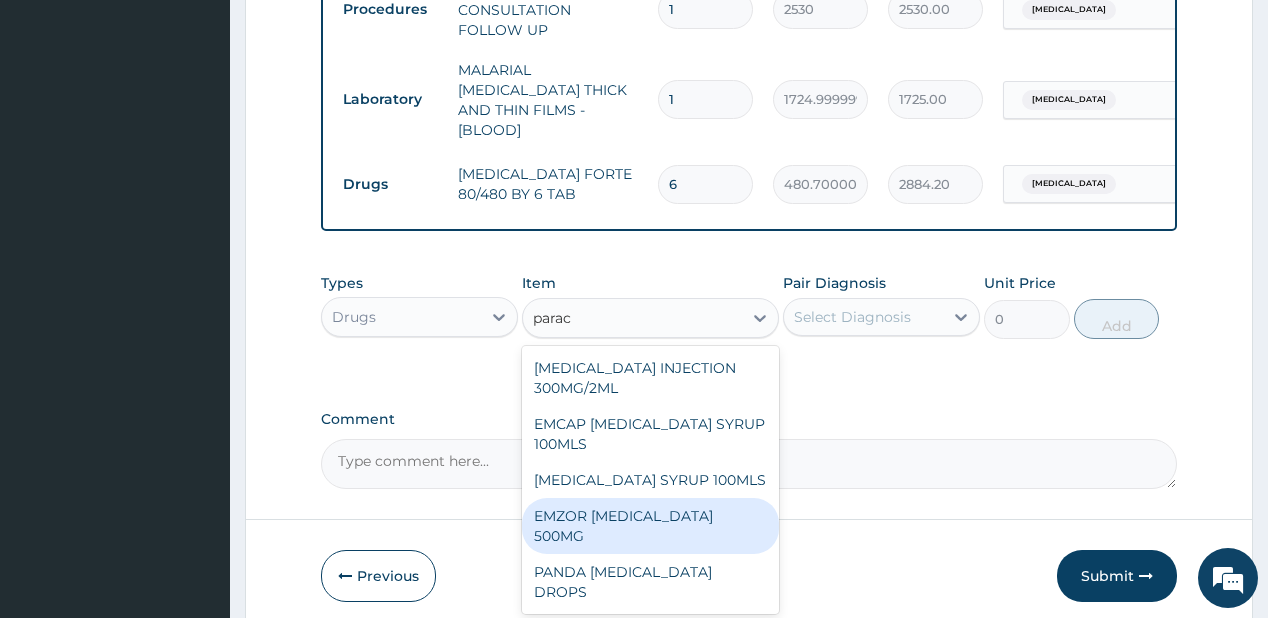 drag, startPoint x: 605, startPoint y: 509, endPoint x: 807, endPoint y: 340, distance: 263.37234 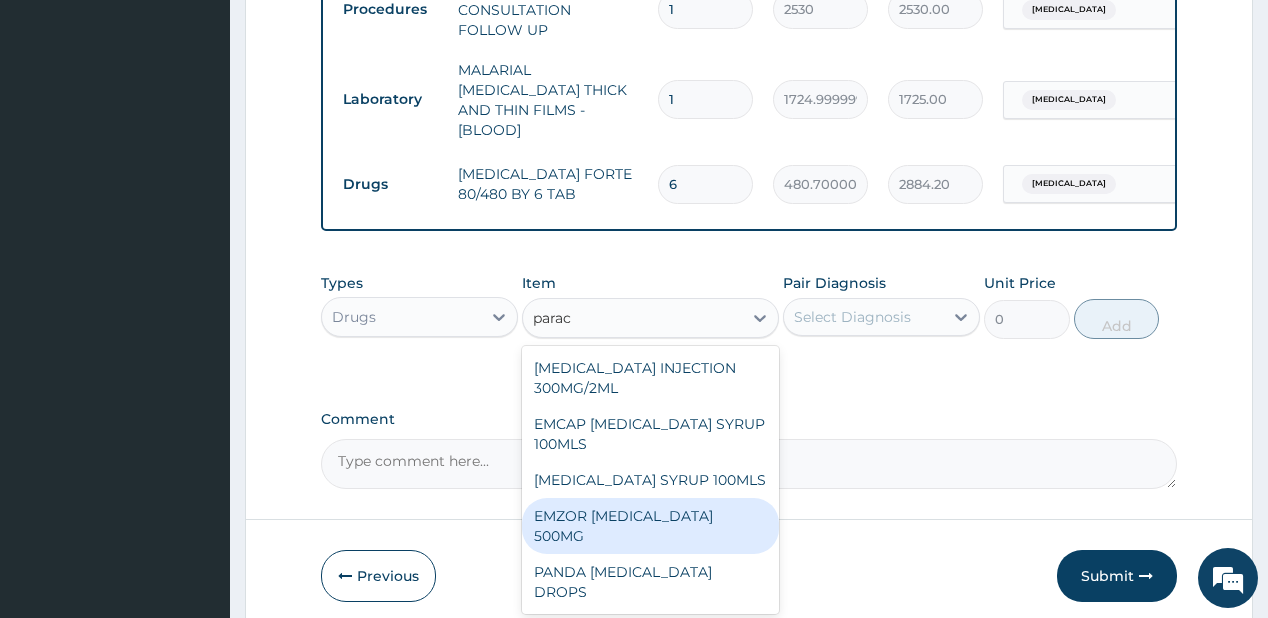 click on "EMZOR PARACETAMOL 500MG" at bounding box center [650, 526] 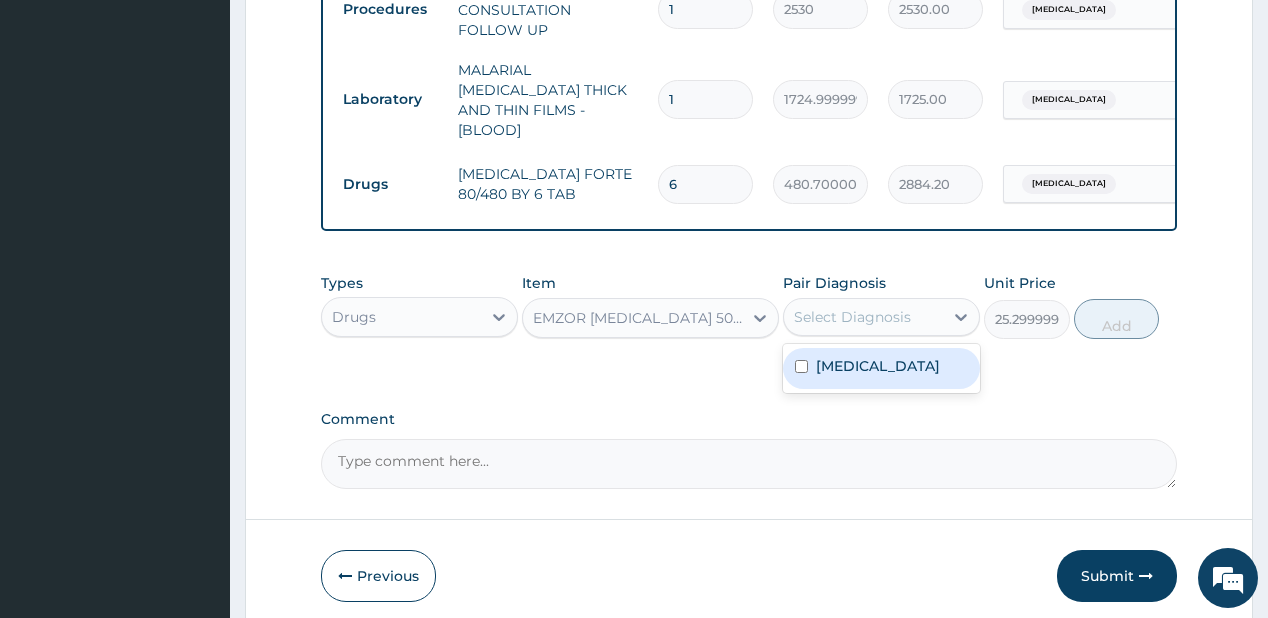 click on "Select Diagnosis" at bounding box center [852, 317] 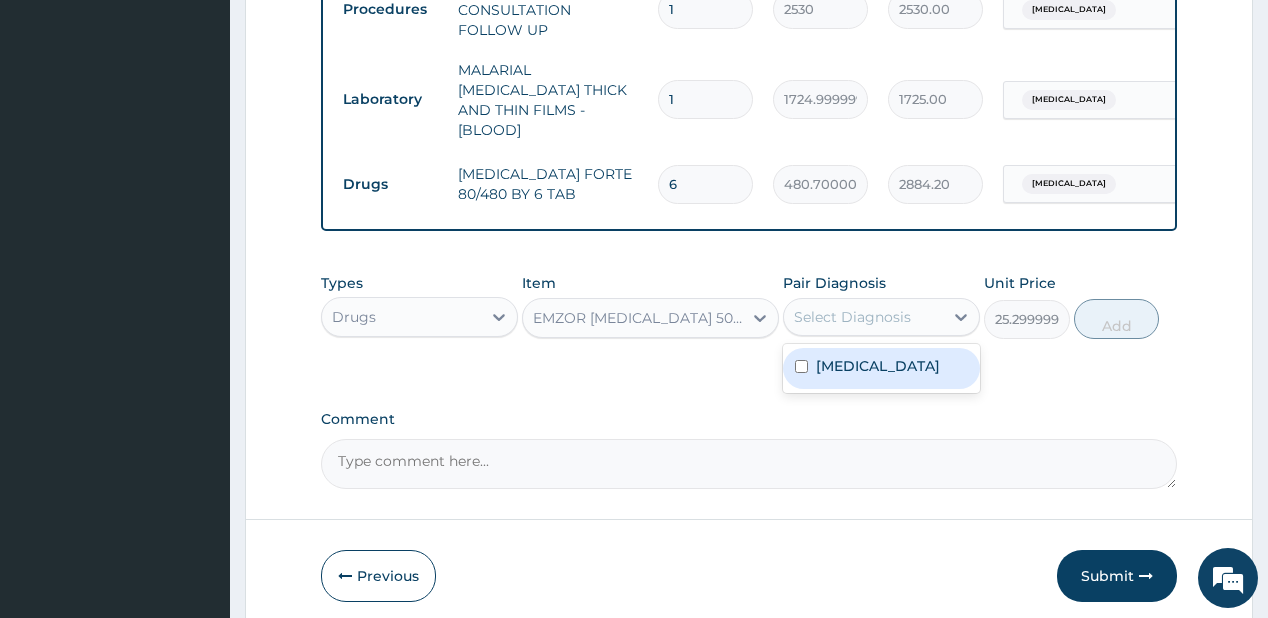 click on "Malaria" at bounding box center [878, 366] 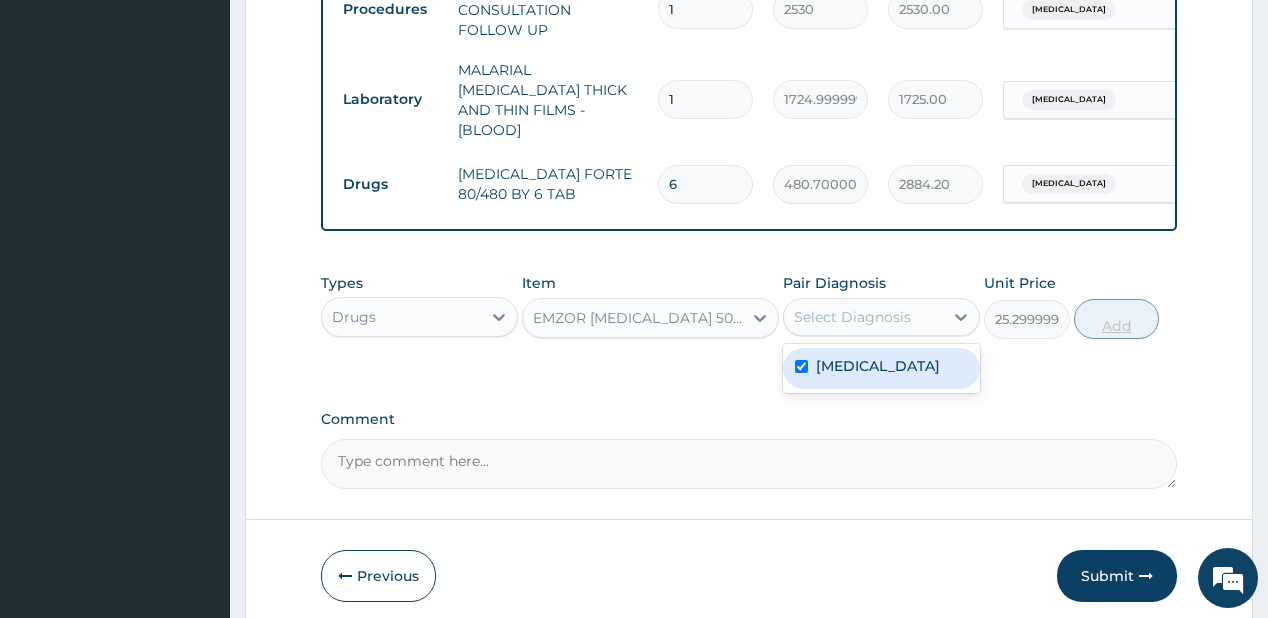 checkbox on "true" 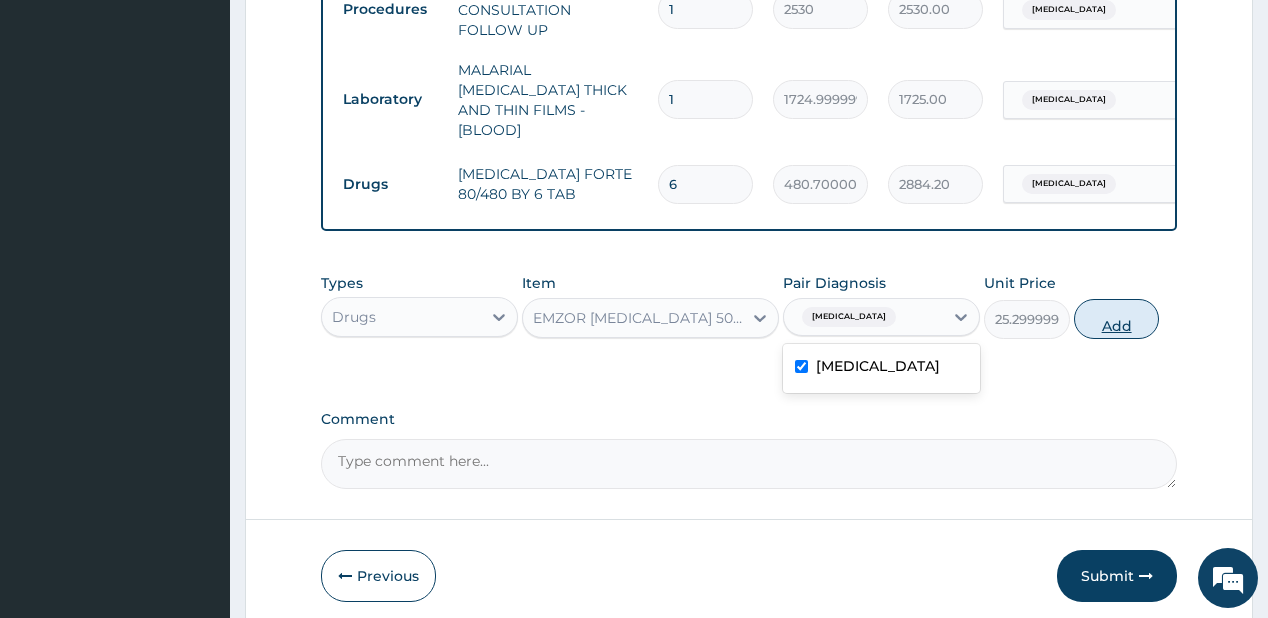 click on "Add" at bounding box center (1117, 319) 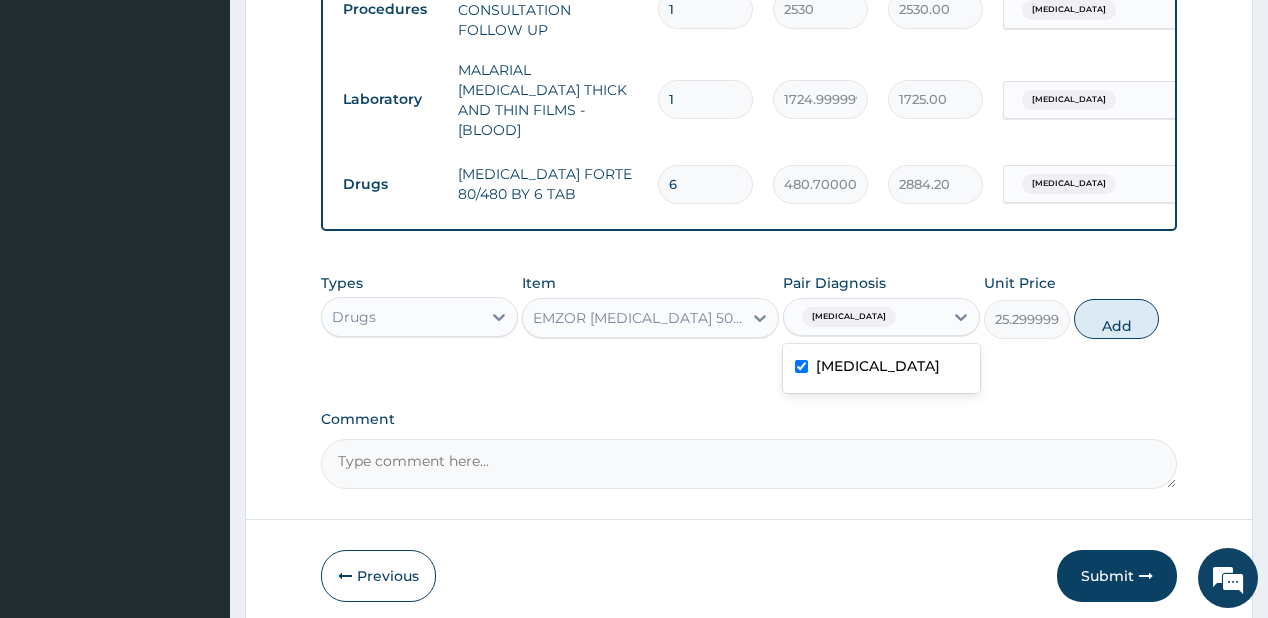 type on "0" 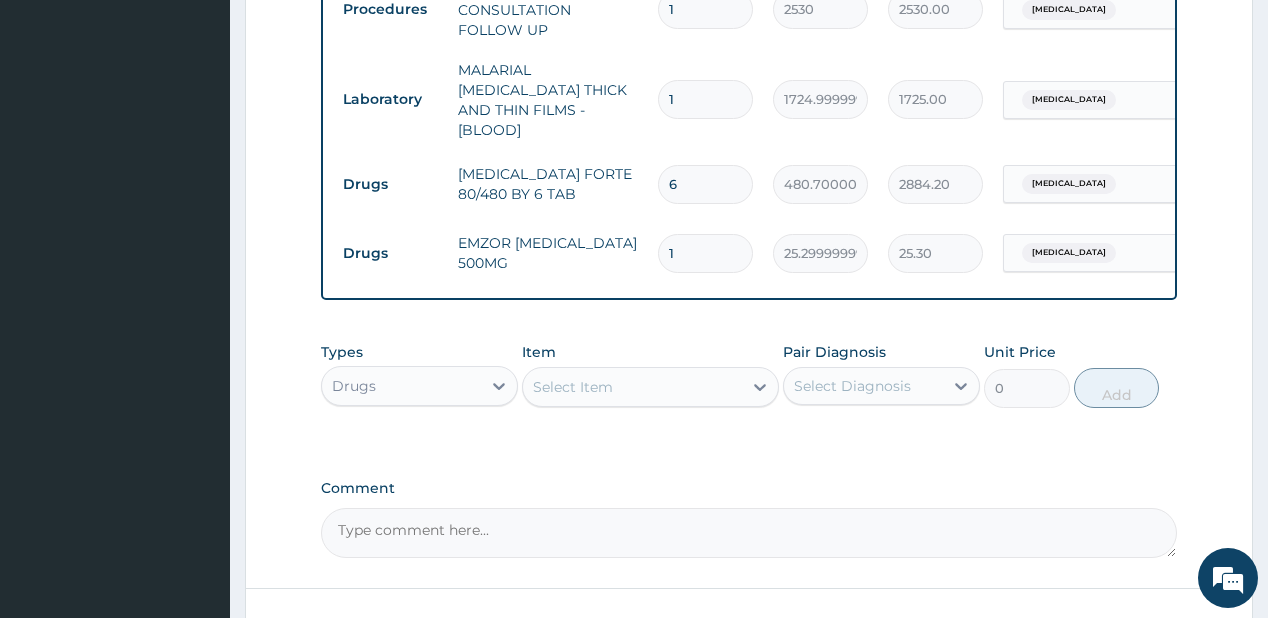 type on "18" 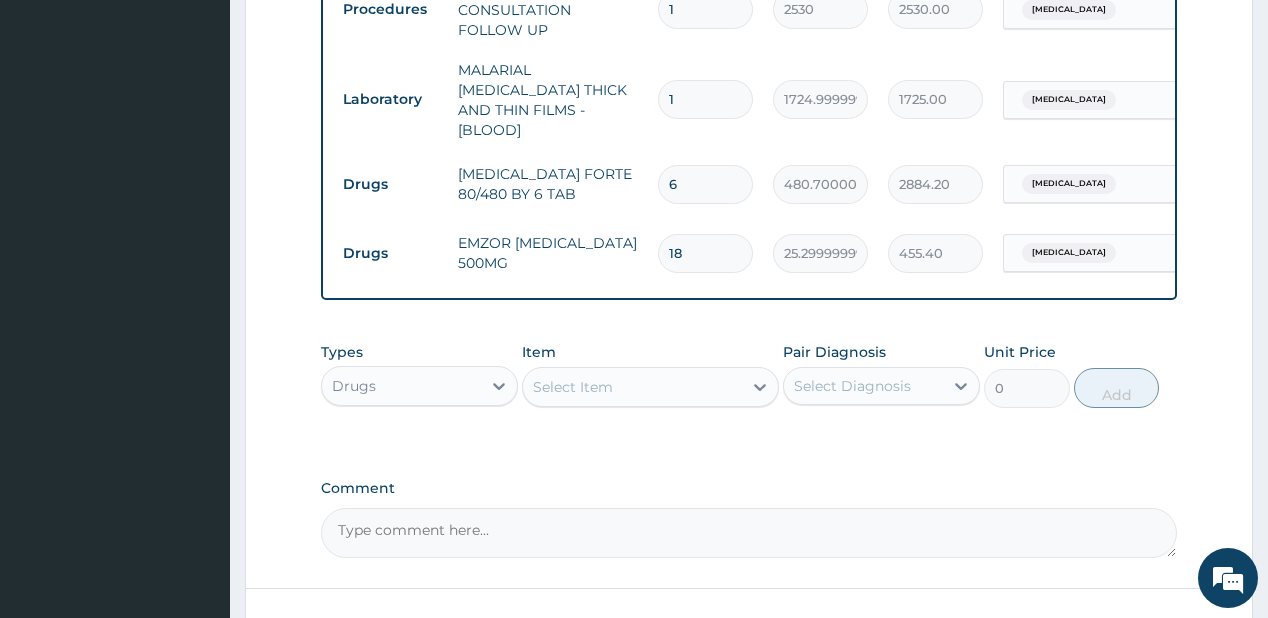type on "455.40" 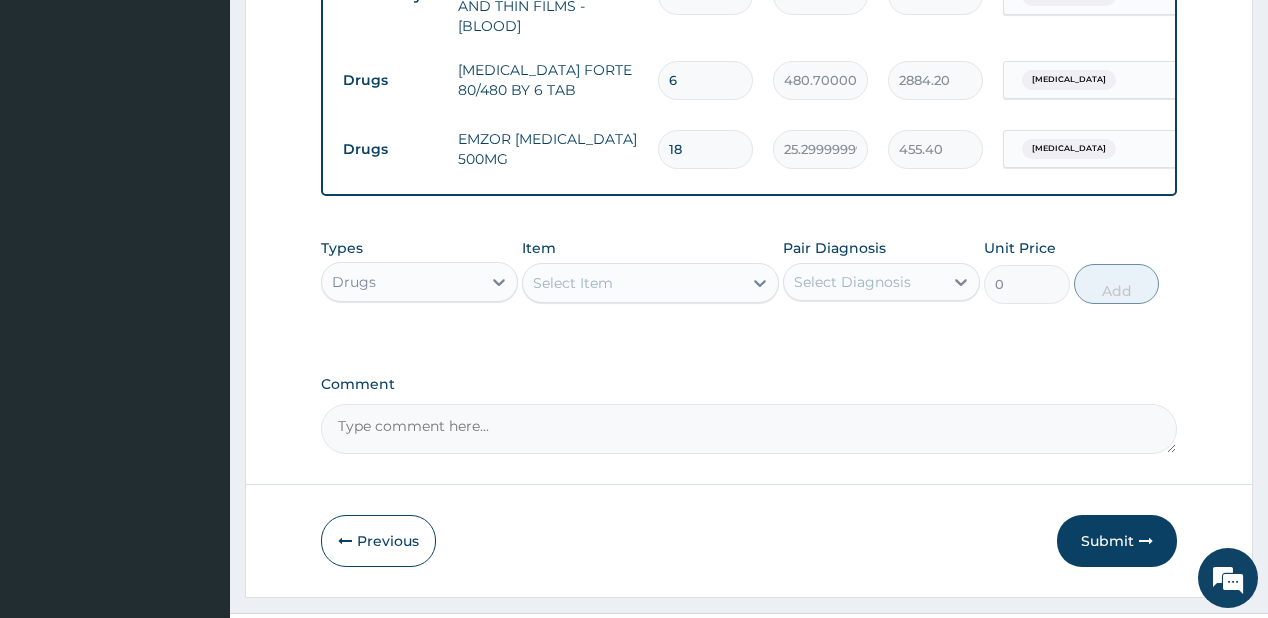 scroll, scrollTop: 966, scrollLeft: 0, axis: vertical 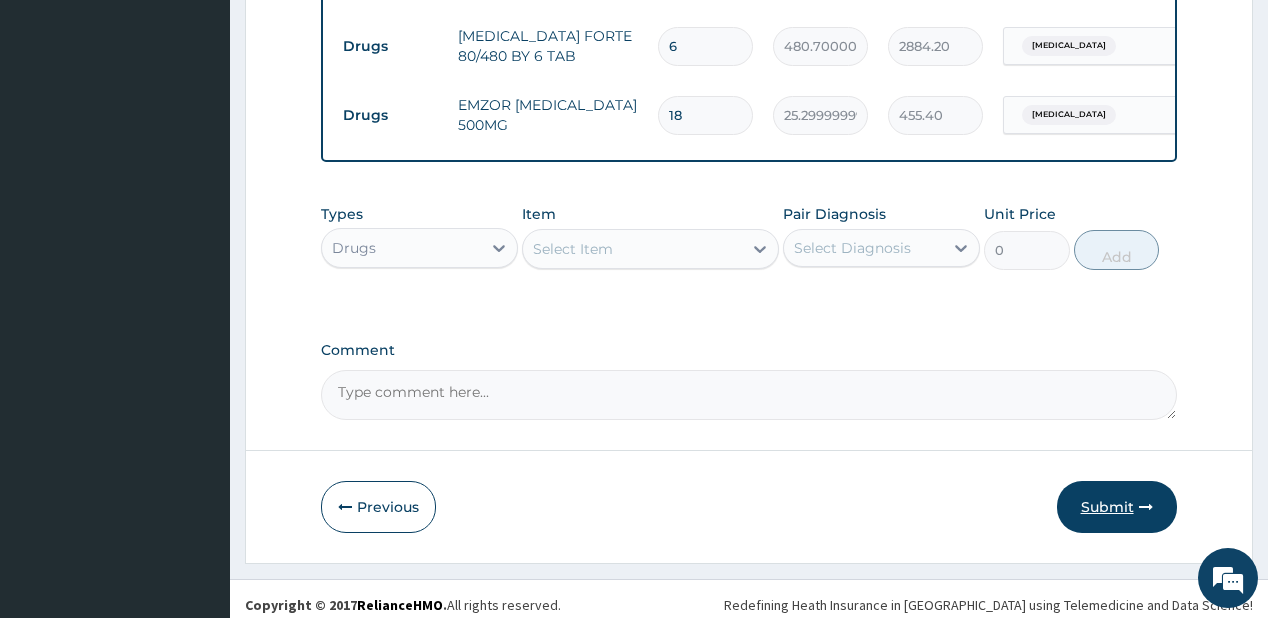 type on "18" 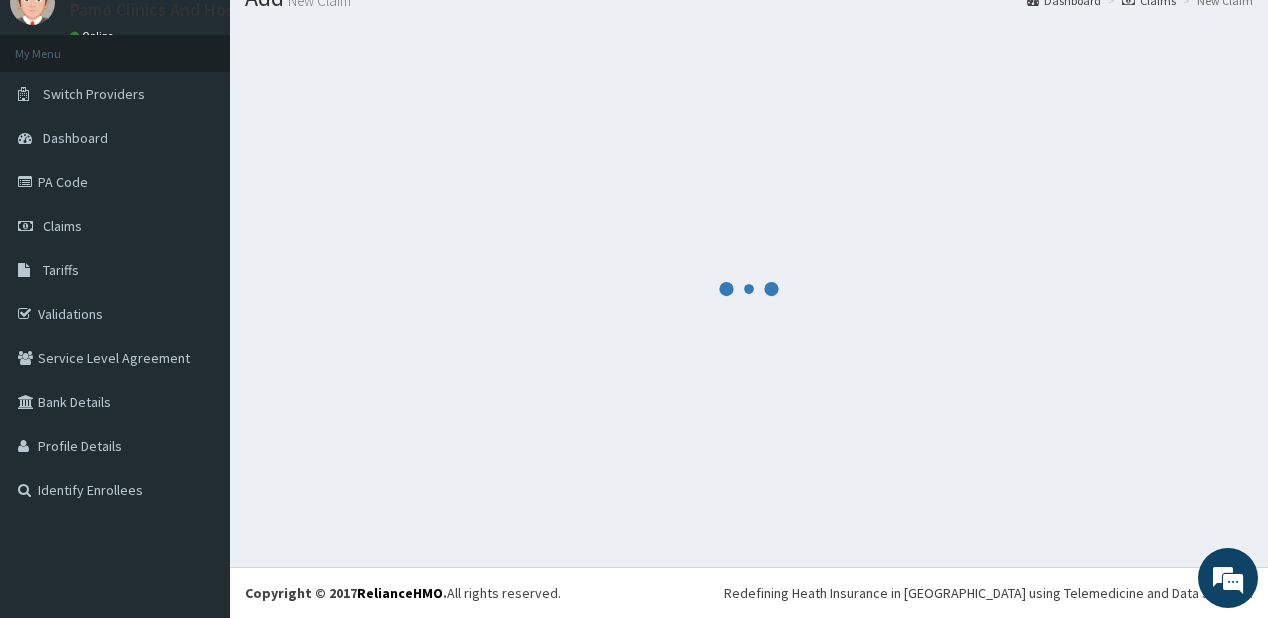 scroll, scrollTop: 79, scrollLeft: 0, axis: vertical 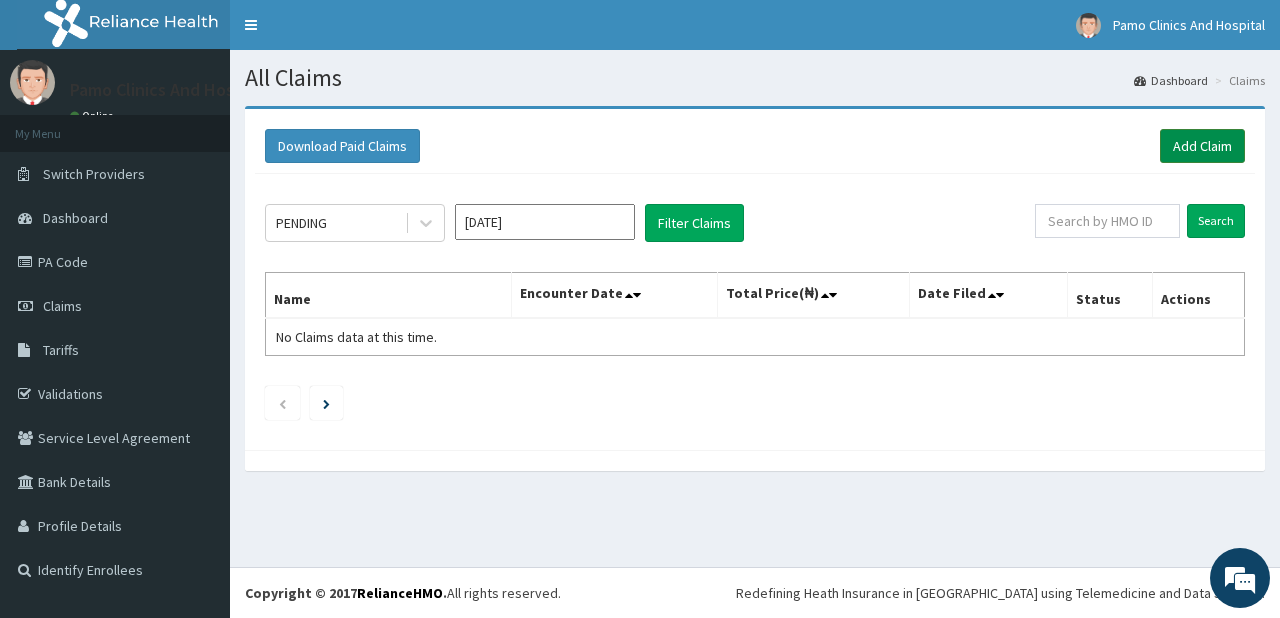 click on "Add Claim" at bounding box center [1202, 146] 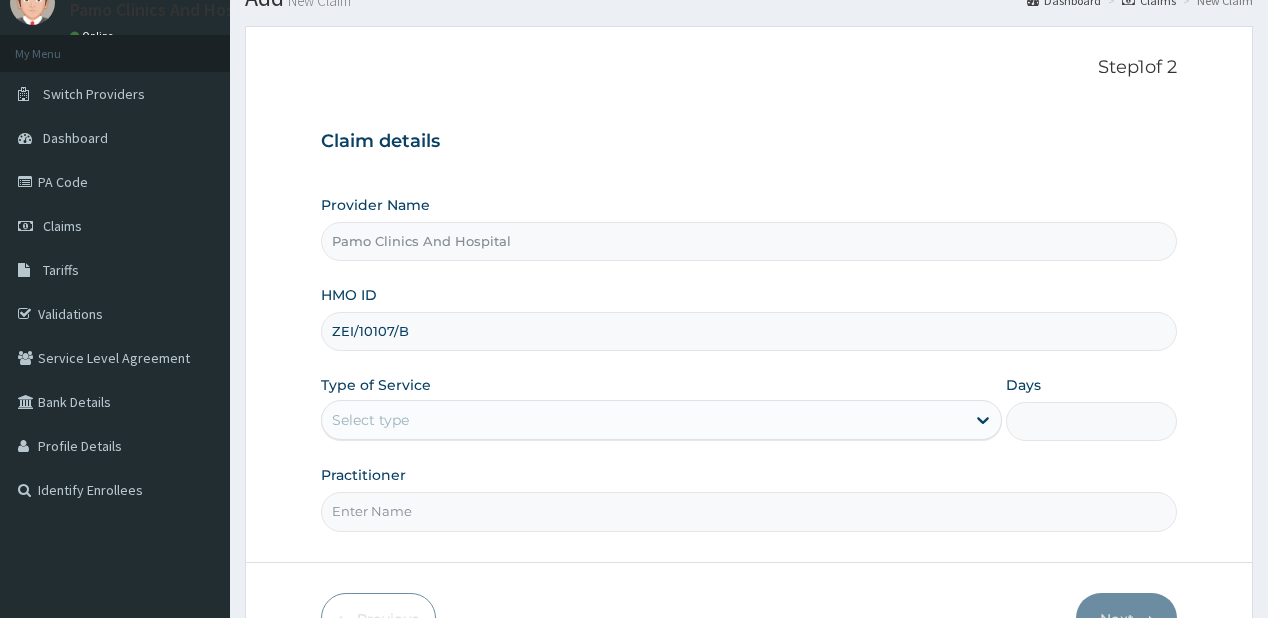 scroll, scrollTop: 80, scrollLeft: 0, axis: vertical 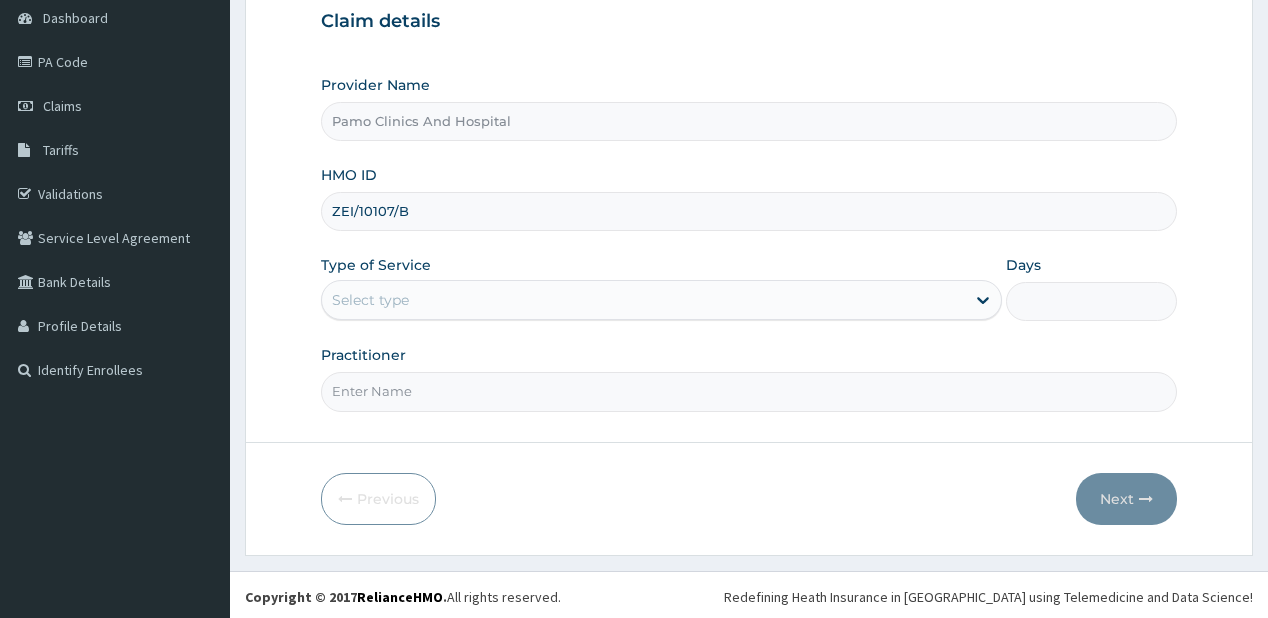 type on "ZEI/10107/B" 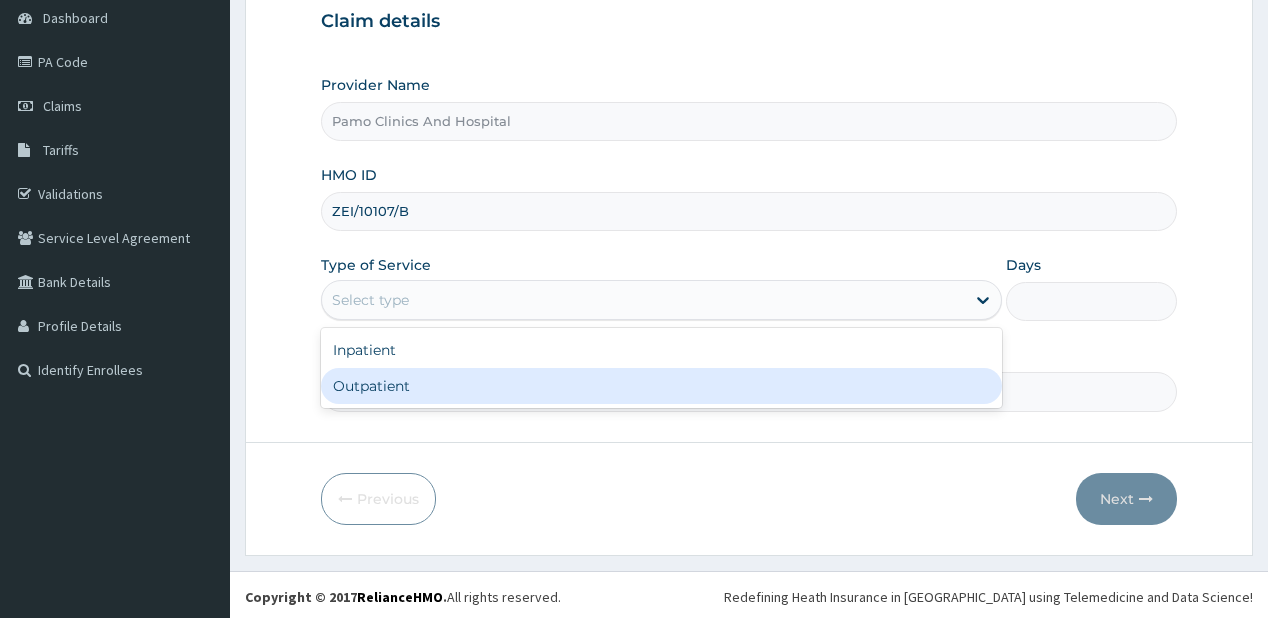 click on "Outpatient" at bounding box center (661, 386) 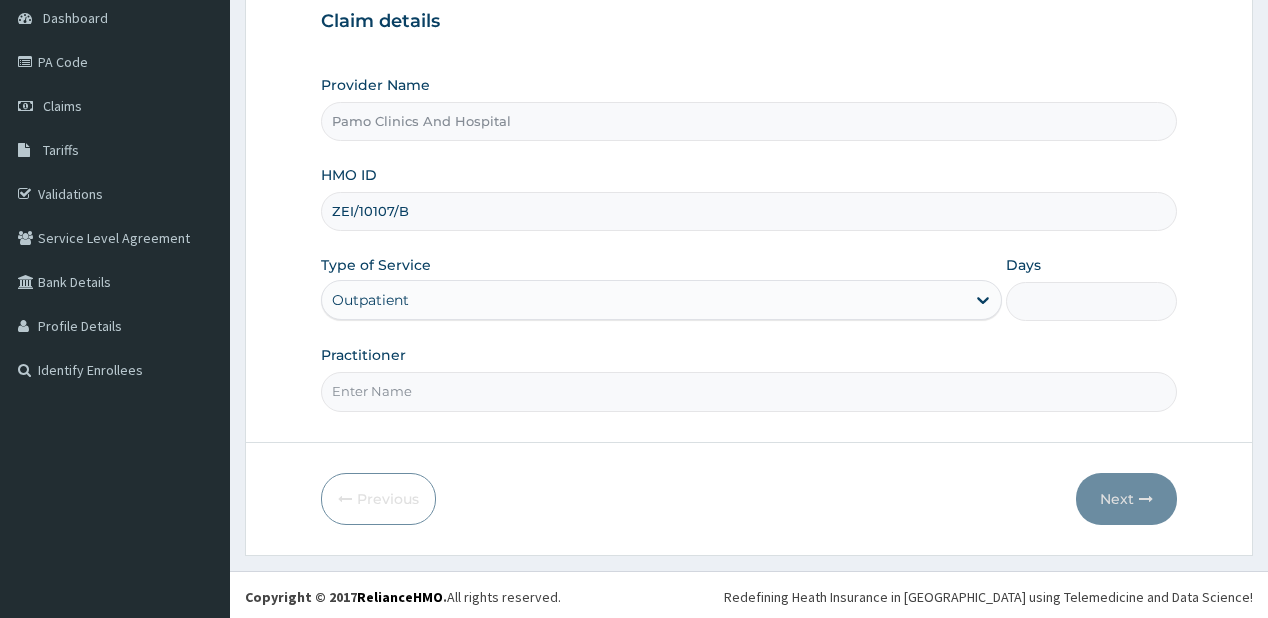 type on "1" 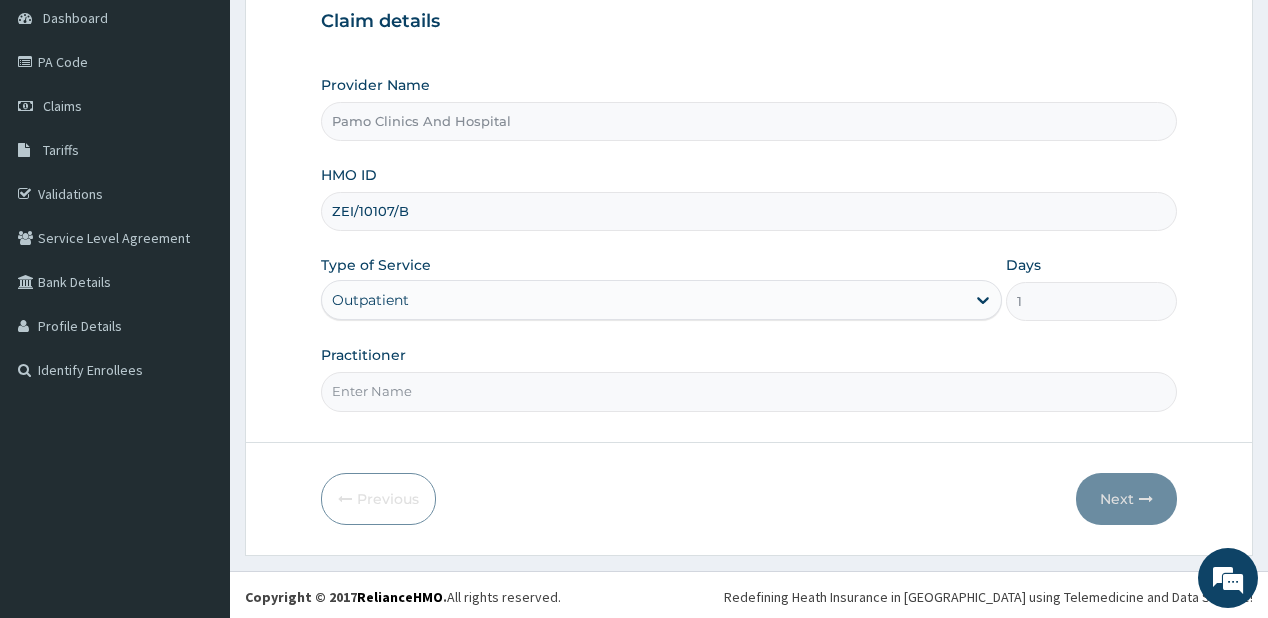 drag, startPoint x: 353, startPoint y: 400, endPoint x: 392, endPoint y: 444, distance: 58.796257 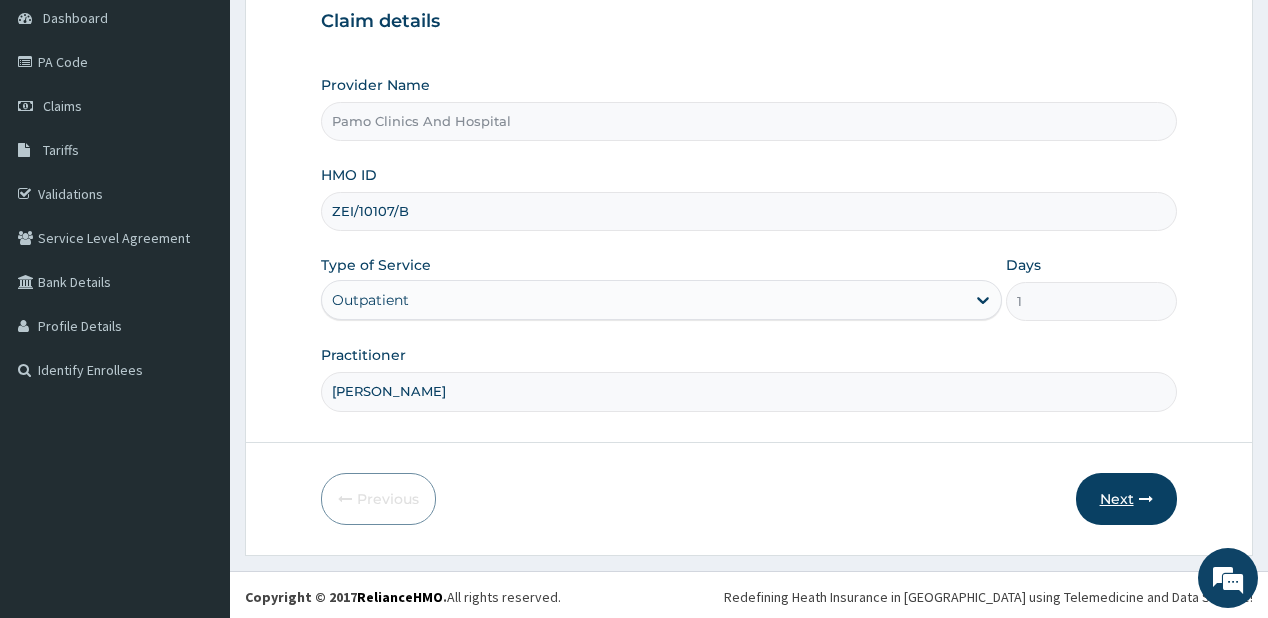 click on "Next" at bounding box center (1126, 499) 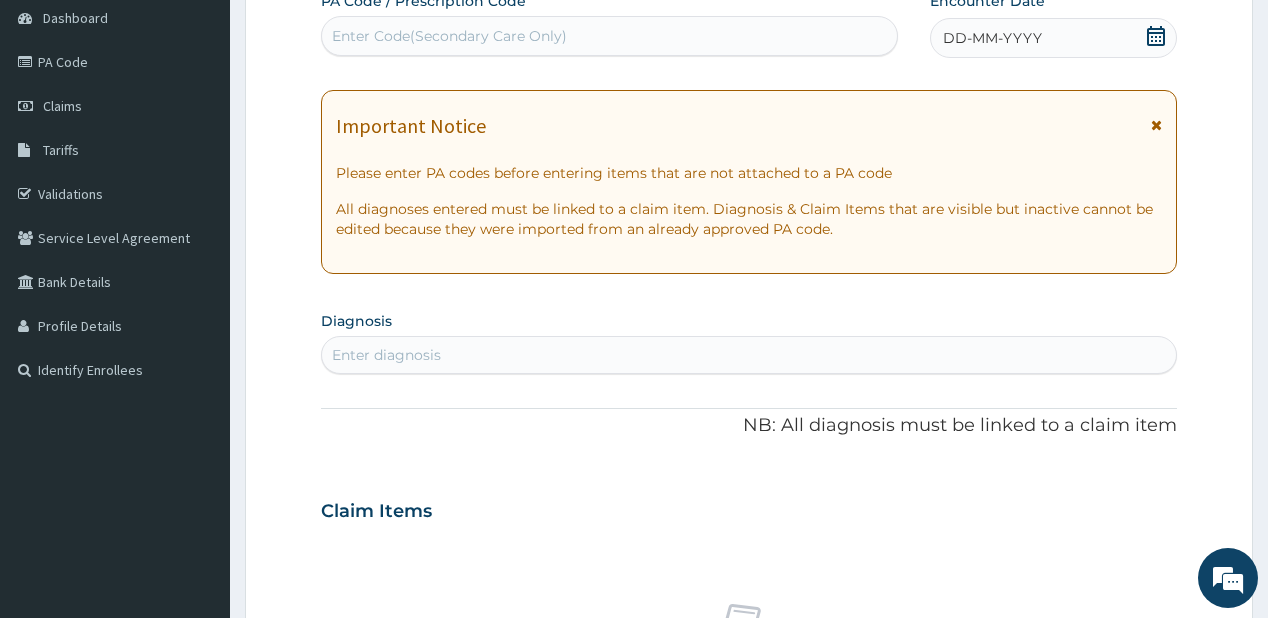 click on "DD-MM-YYYY" at bounding box center [992, 38] 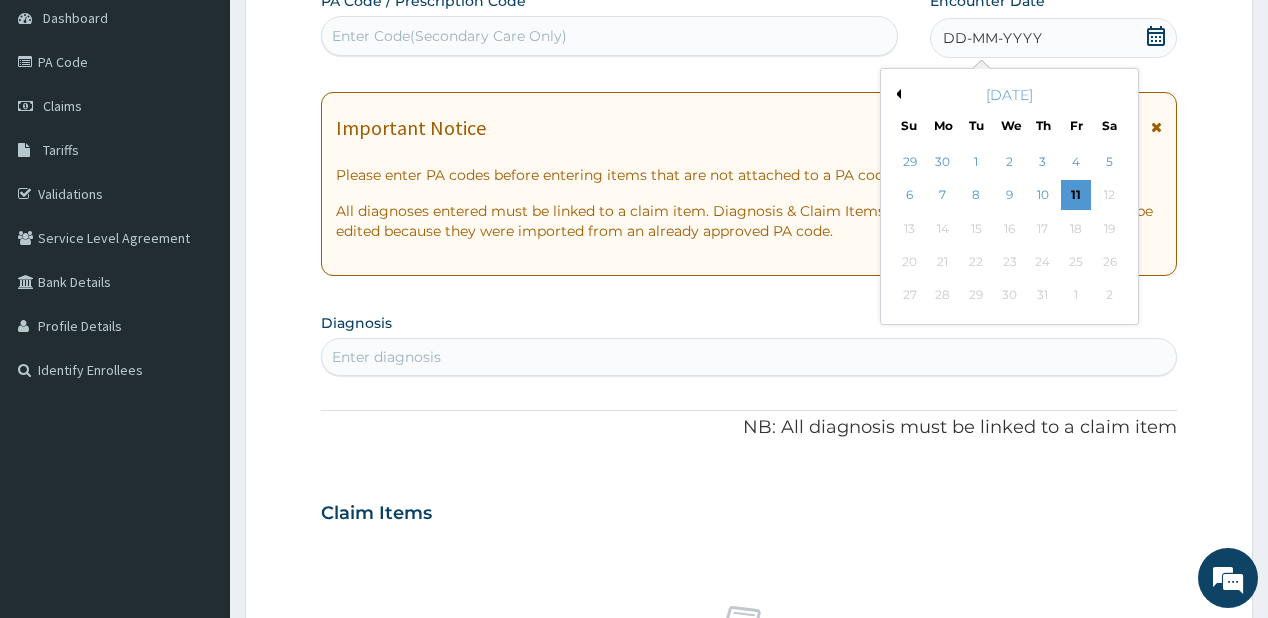 scroll, scrollTop: 0, scrollLeft: 0, axis: both 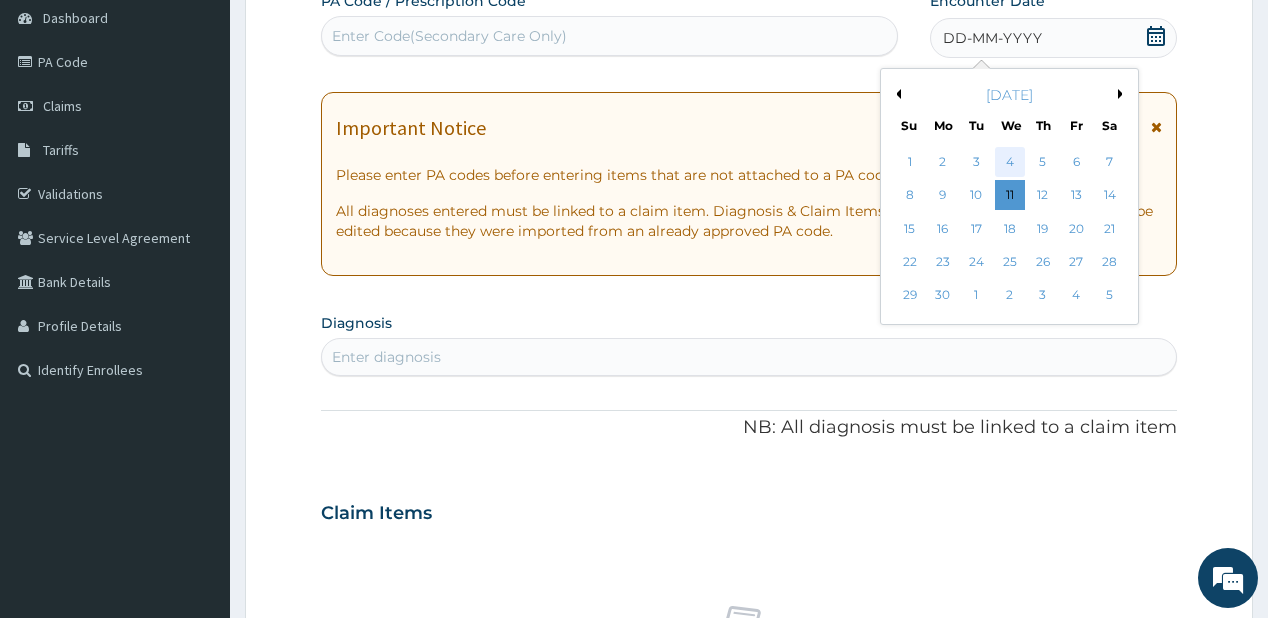 click on "4" at bounding box center [1009, 162] 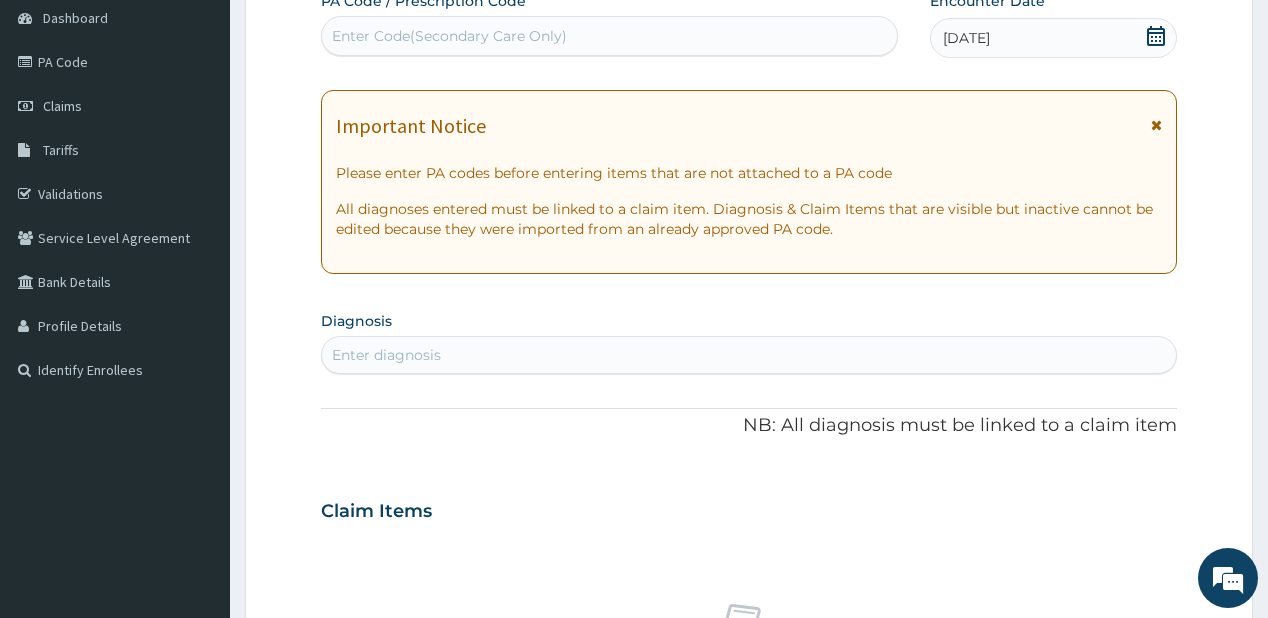 click on "Enter diagnosis" at bounding box center [386, 355] 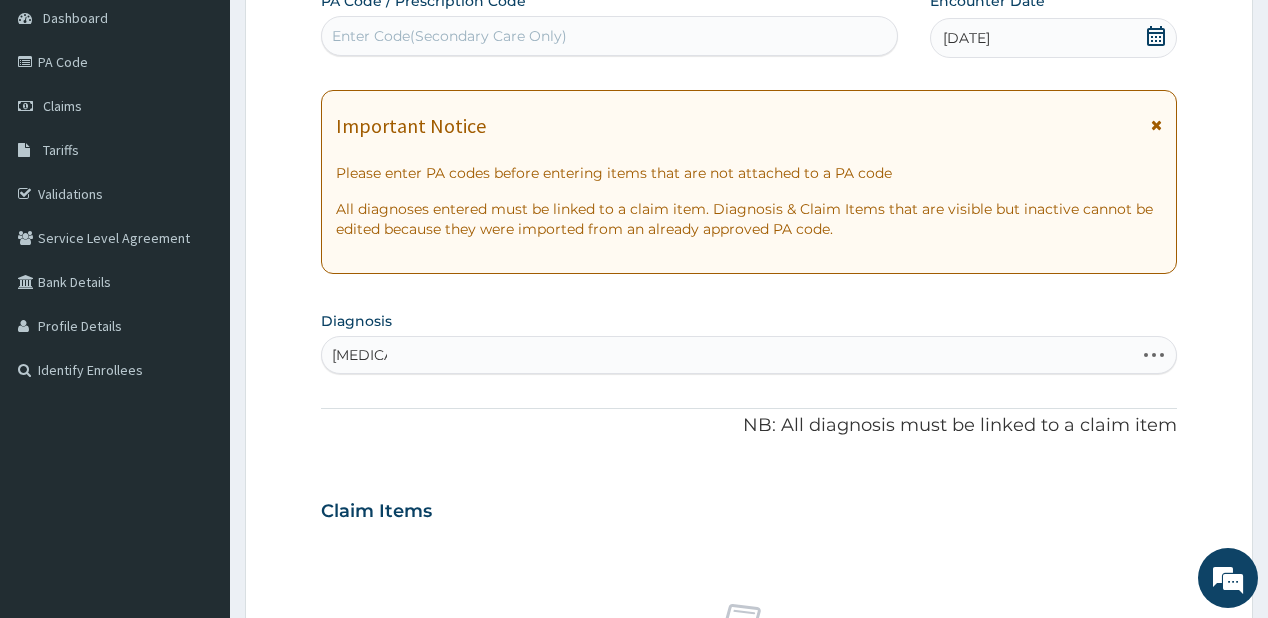 type on "malaria" 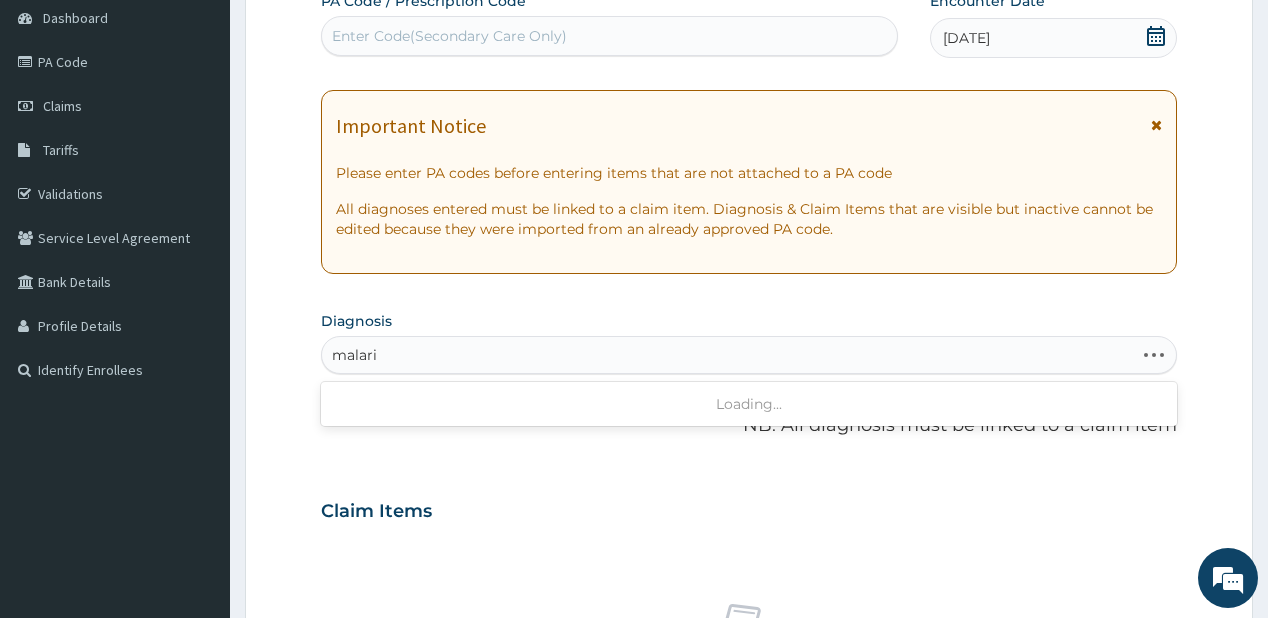 type on "malaria" 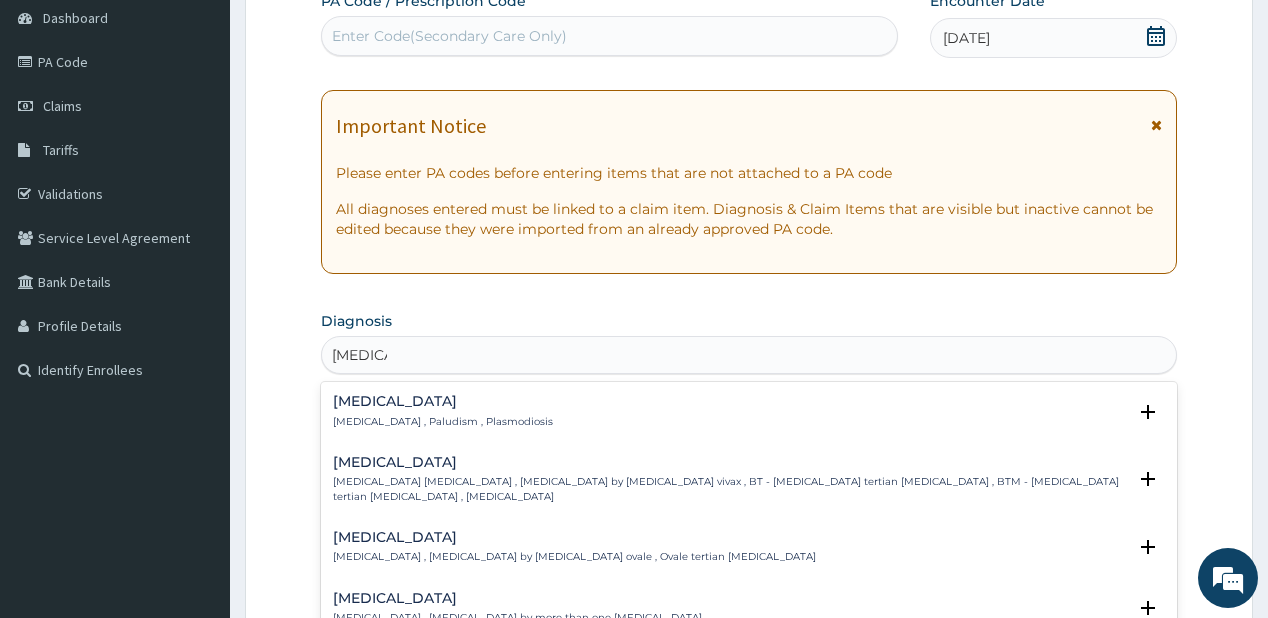 click on "Malaria" at bounding box center (443, 401) 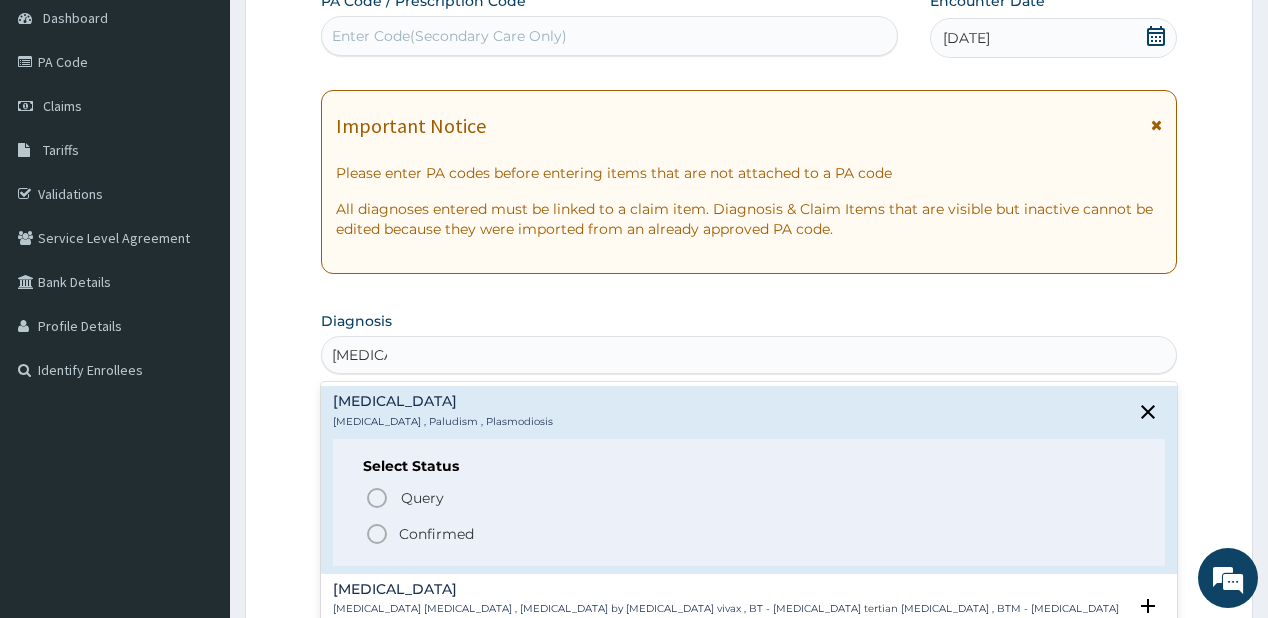 click 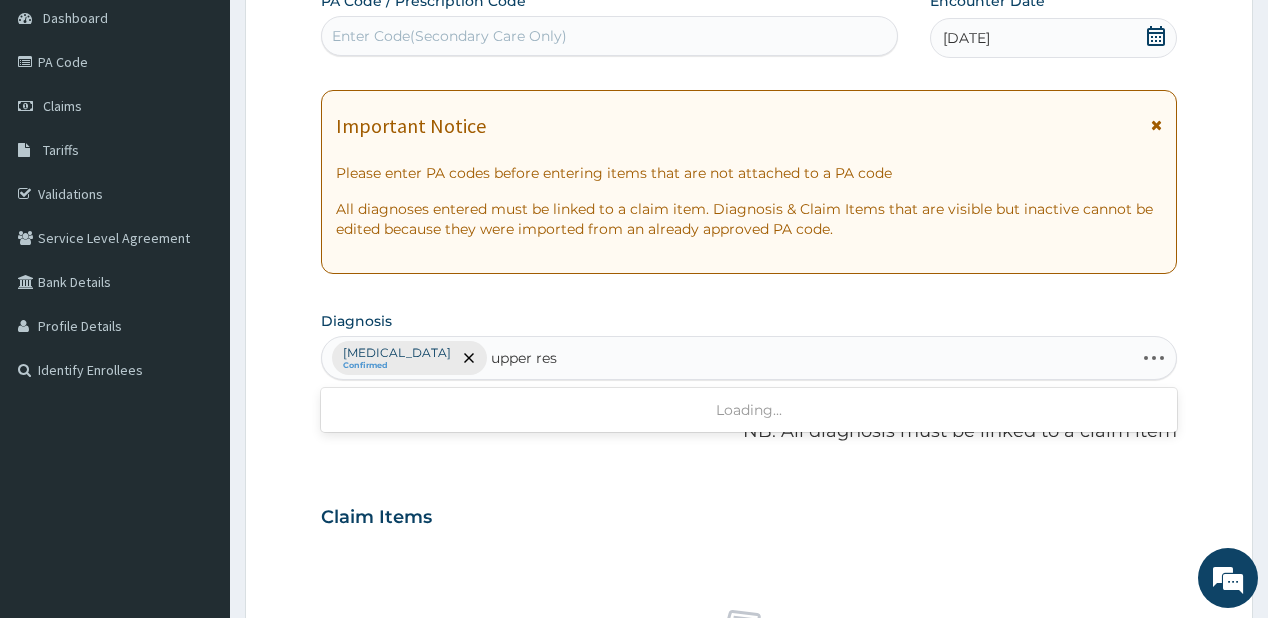 type on "upper resp" 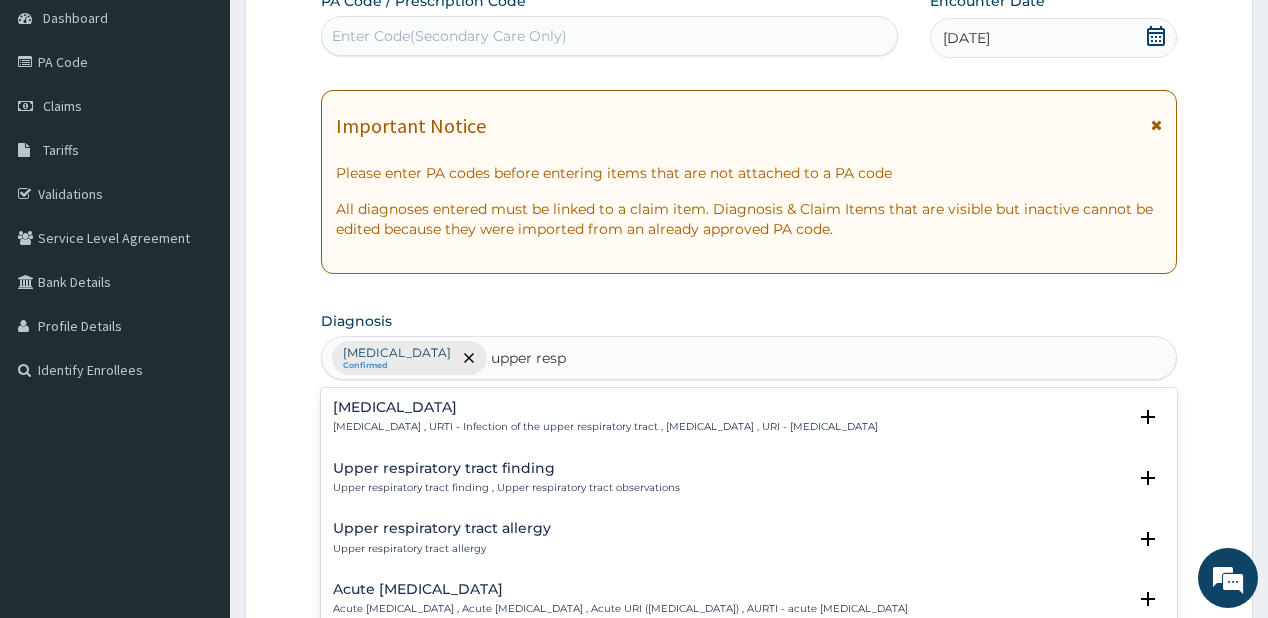 click on "Upper respiratory infection , URTI - Infection of the upper respiratory tract , Upper respiratory tract infection , URI - Upper respiratory infection" at bounding box center [605, 427] 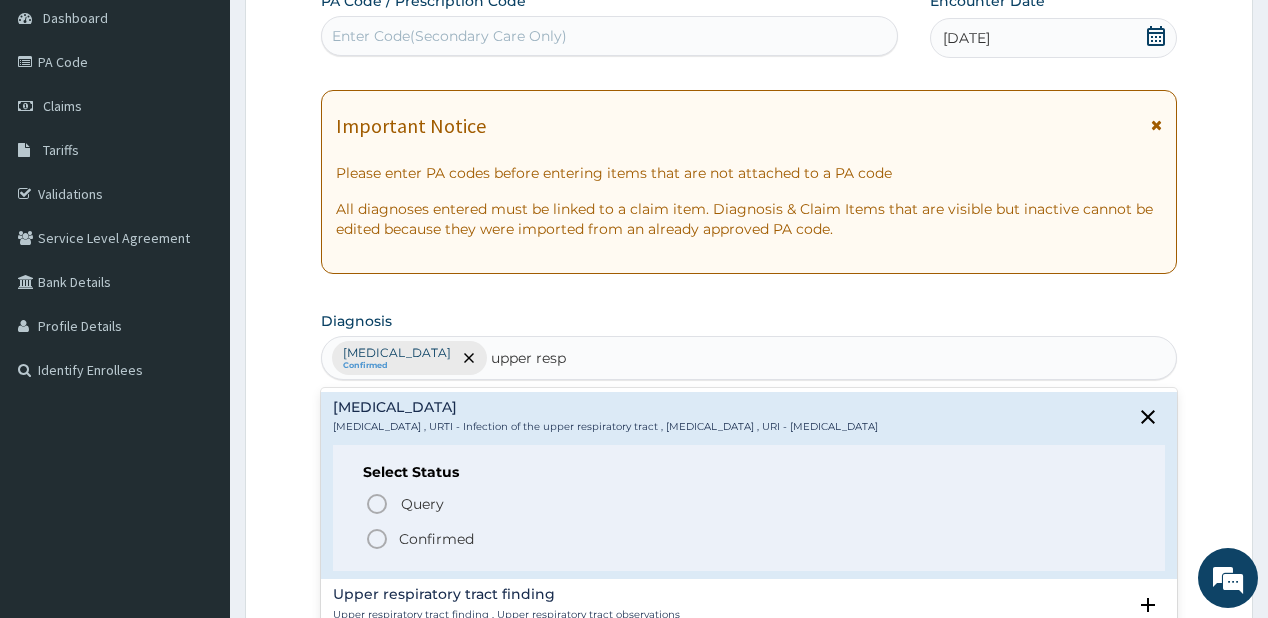 click on "Confirmed" at bounding box center [436, 539] 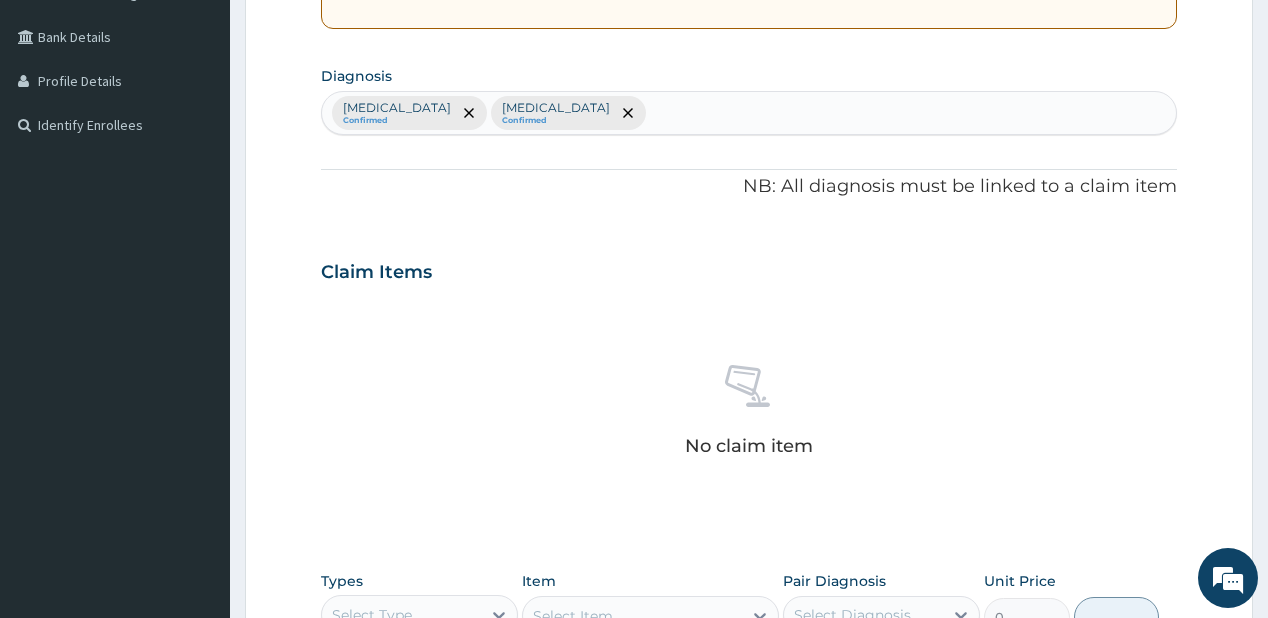 scroll, scrollTop: 600, scrollLeft: 0, axis: vertical 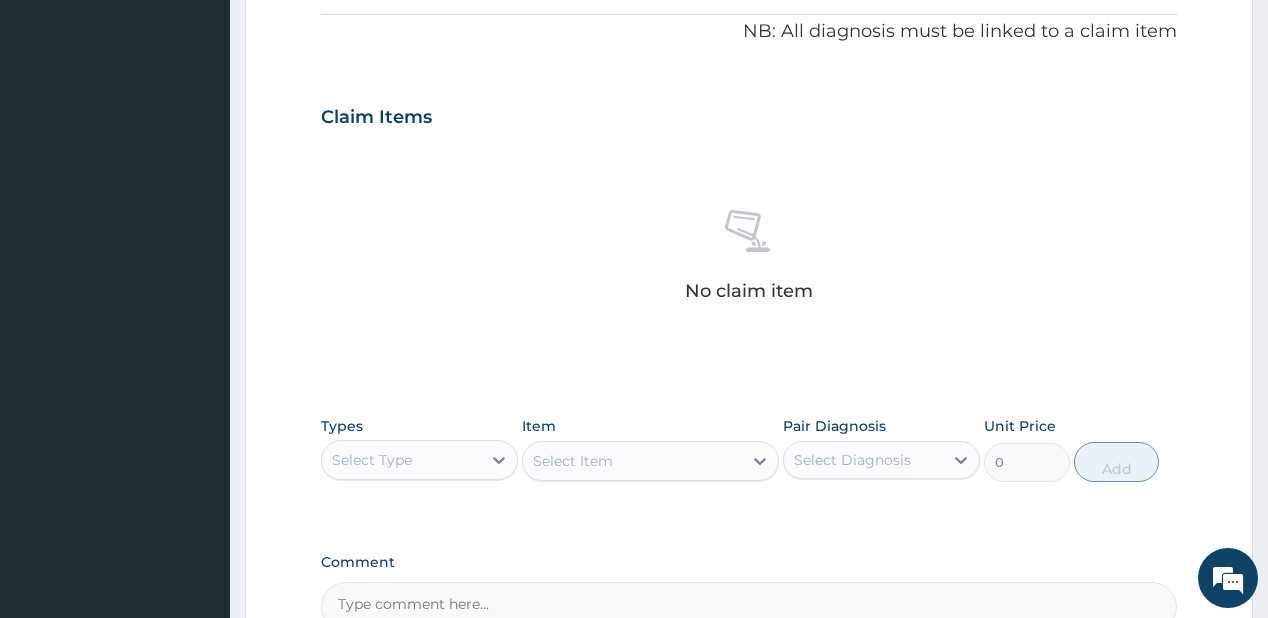 click on "Select Type" at bounding box center (401, 460) 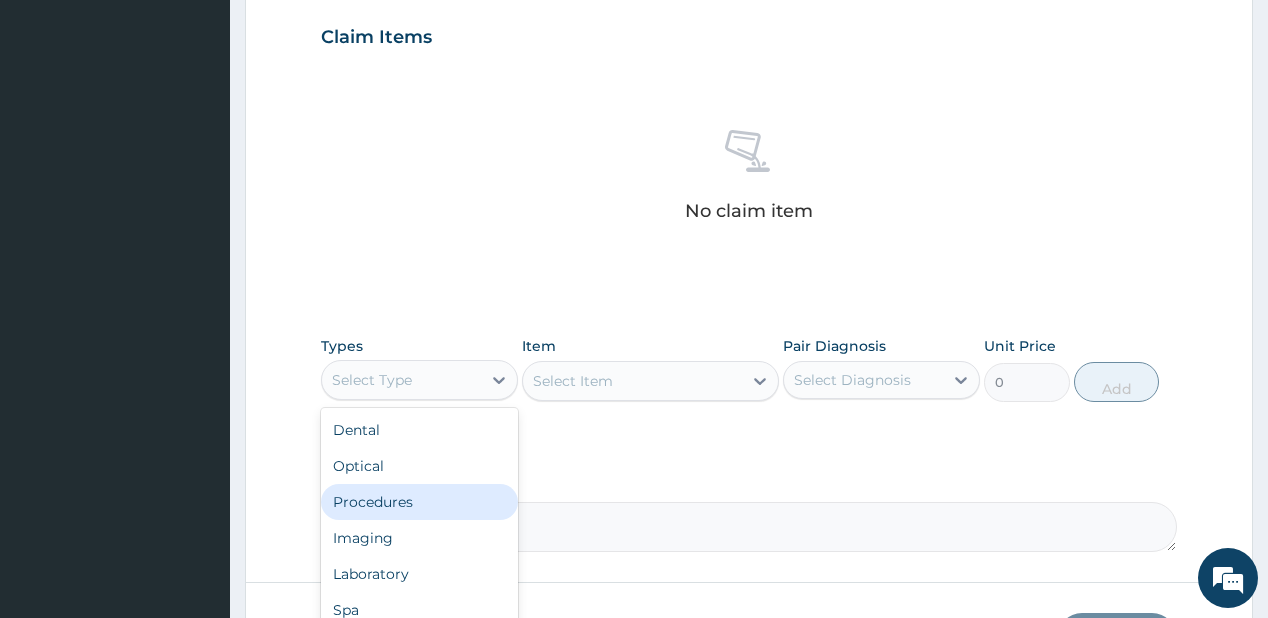 scroll, scrollTop: 760, scrollLeft: 0, axis: vertical 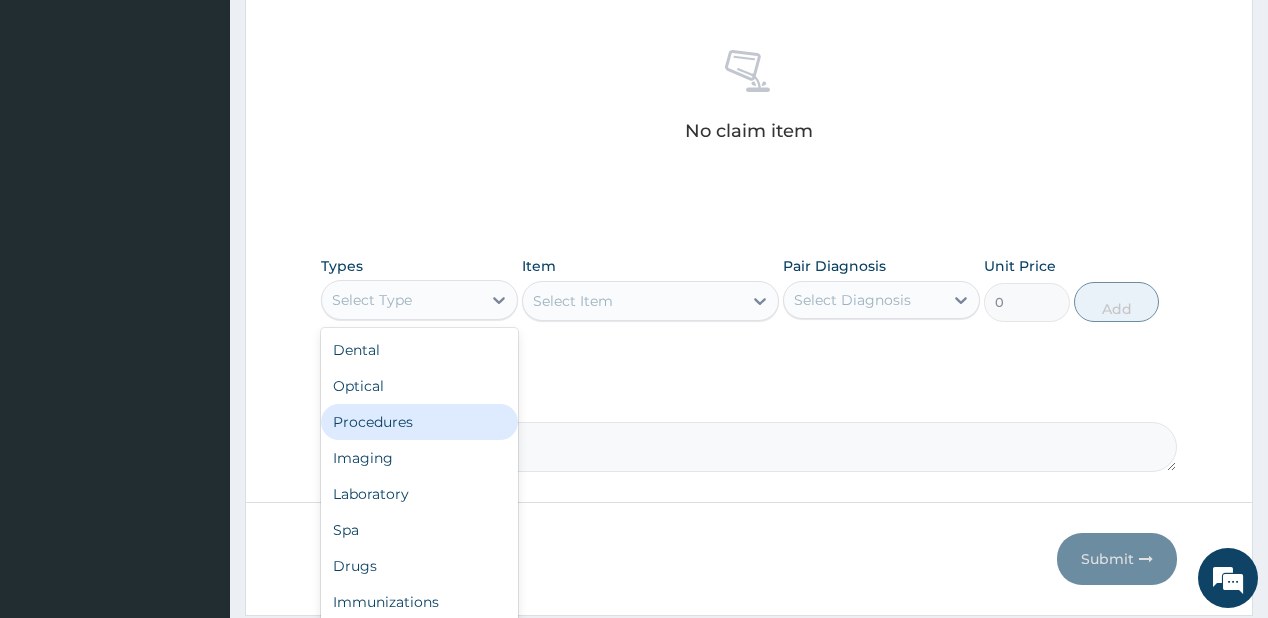click on "Procedures" at bounding box center (419, 422) 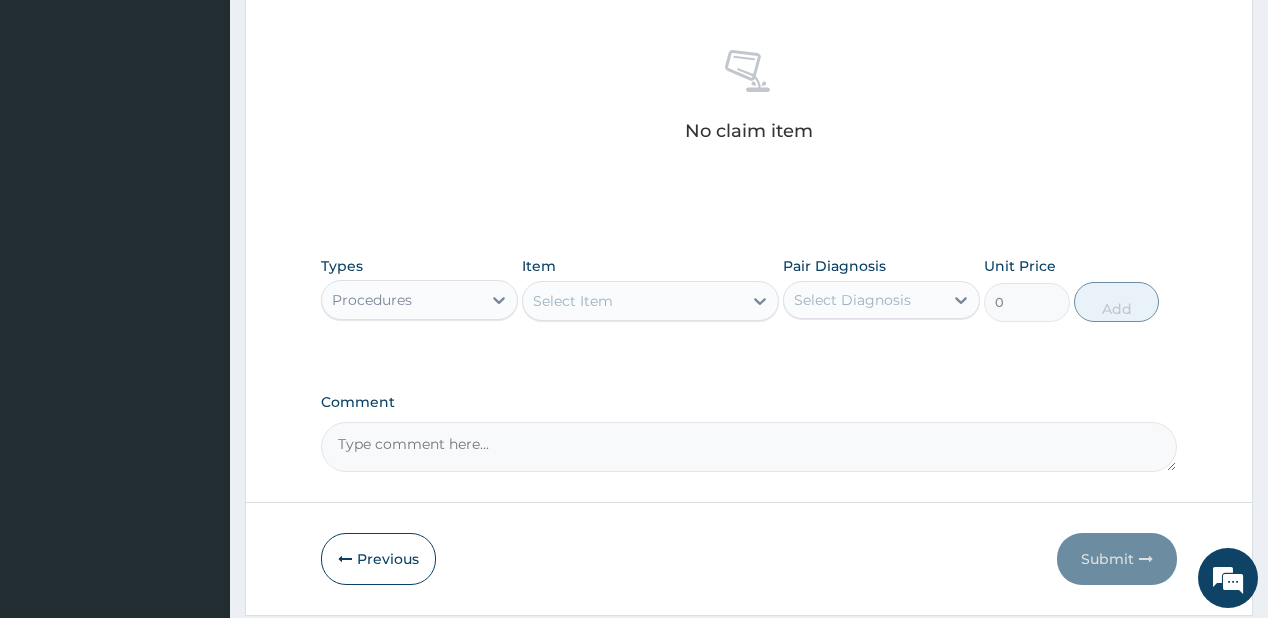 click on "Select Item" at bounding box center (573, 301) 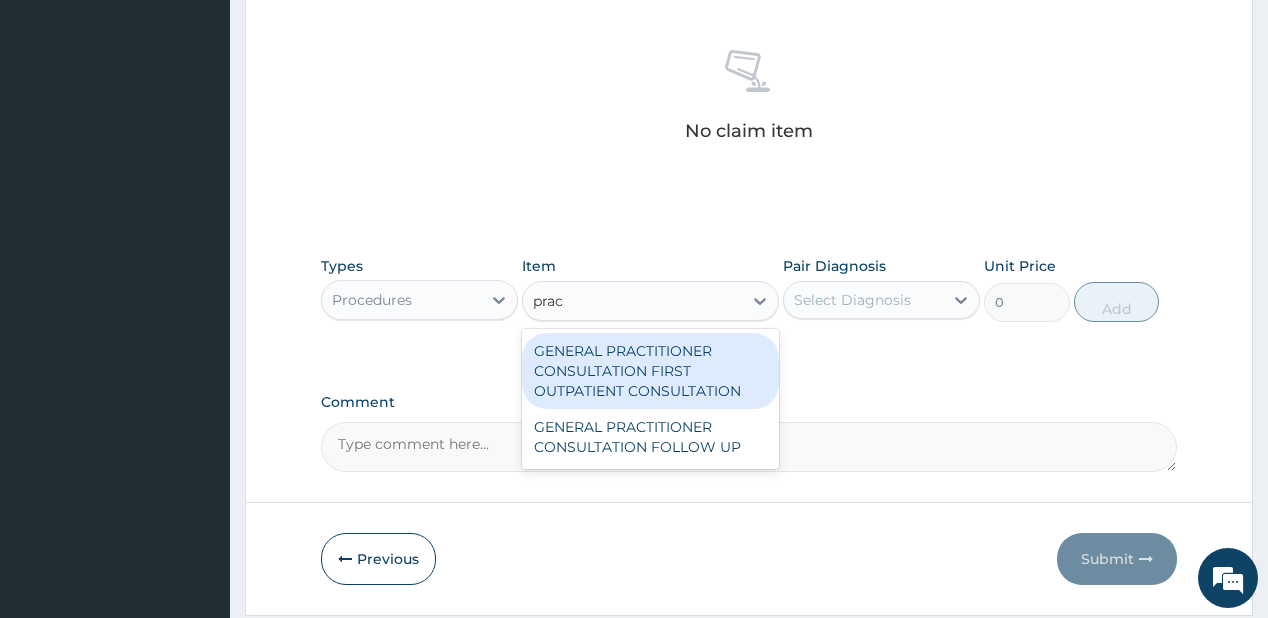 type on "pract" 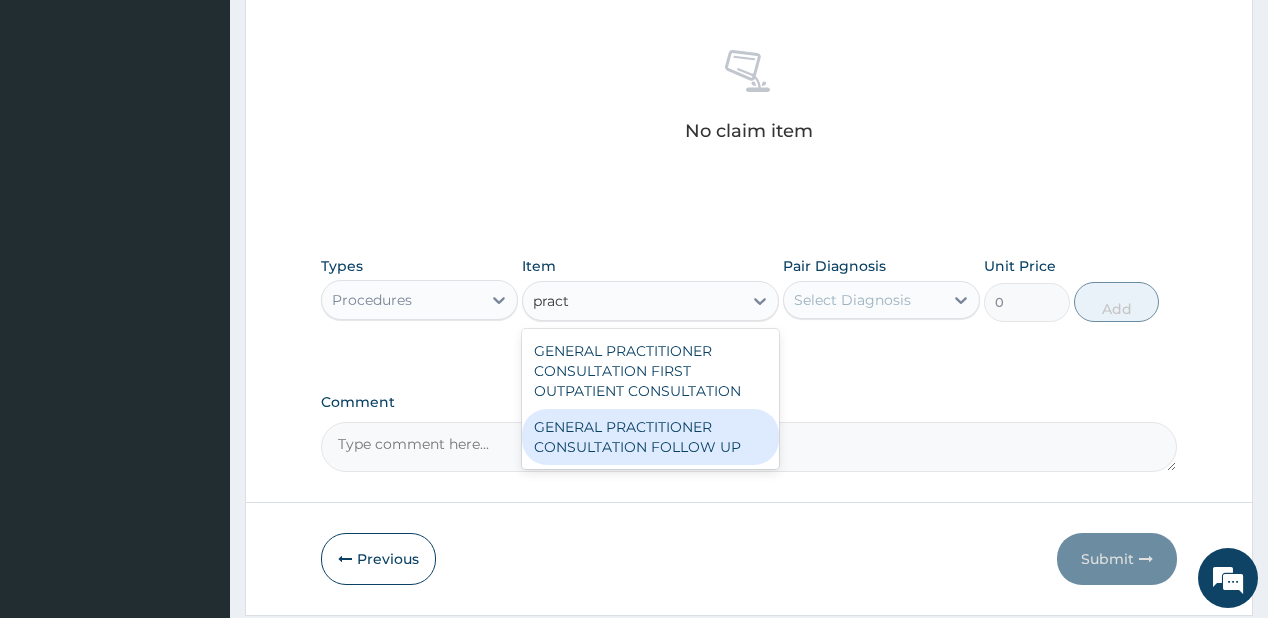 drag, startPoint x: 632, startPoint y: 450, endPoint x: 943, endPoint y: 276, distance: 356.3664 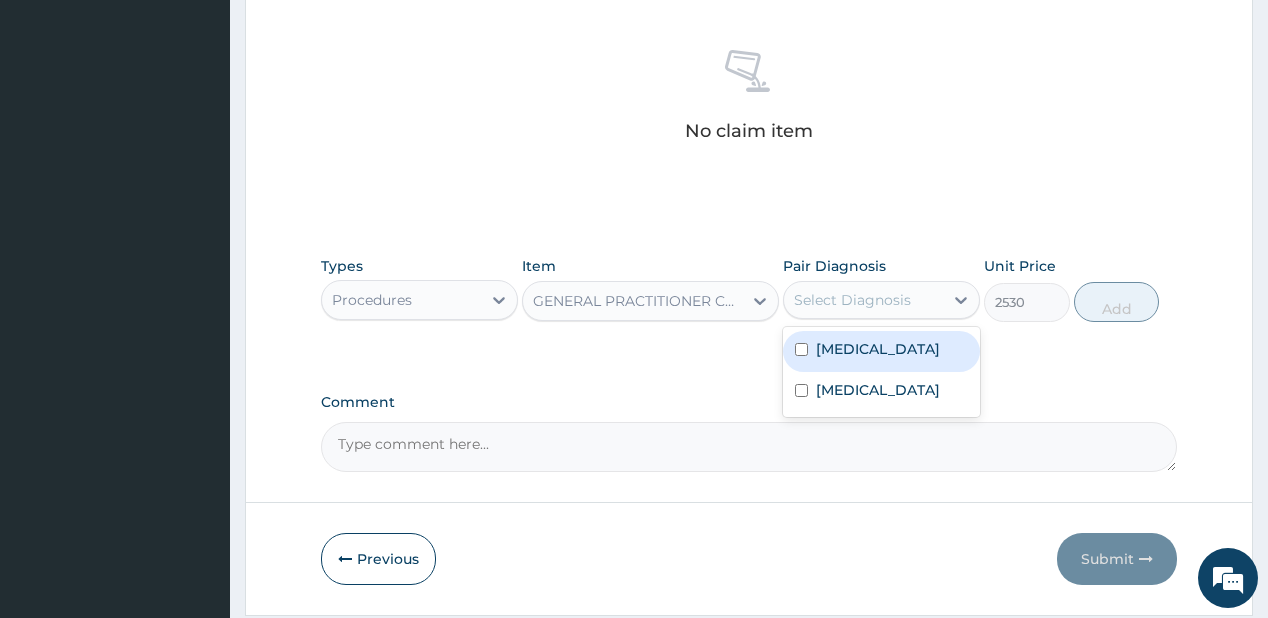 click on "Select Diagnosis" at bounding box center [863, 300] 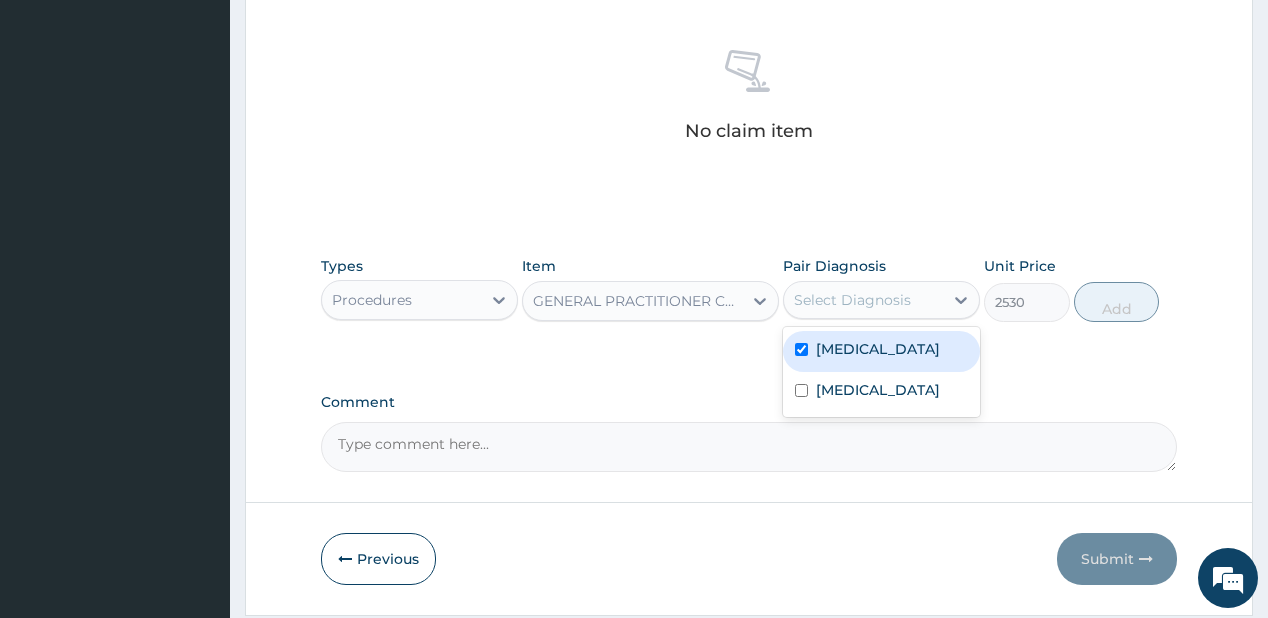 checkbox on "true" 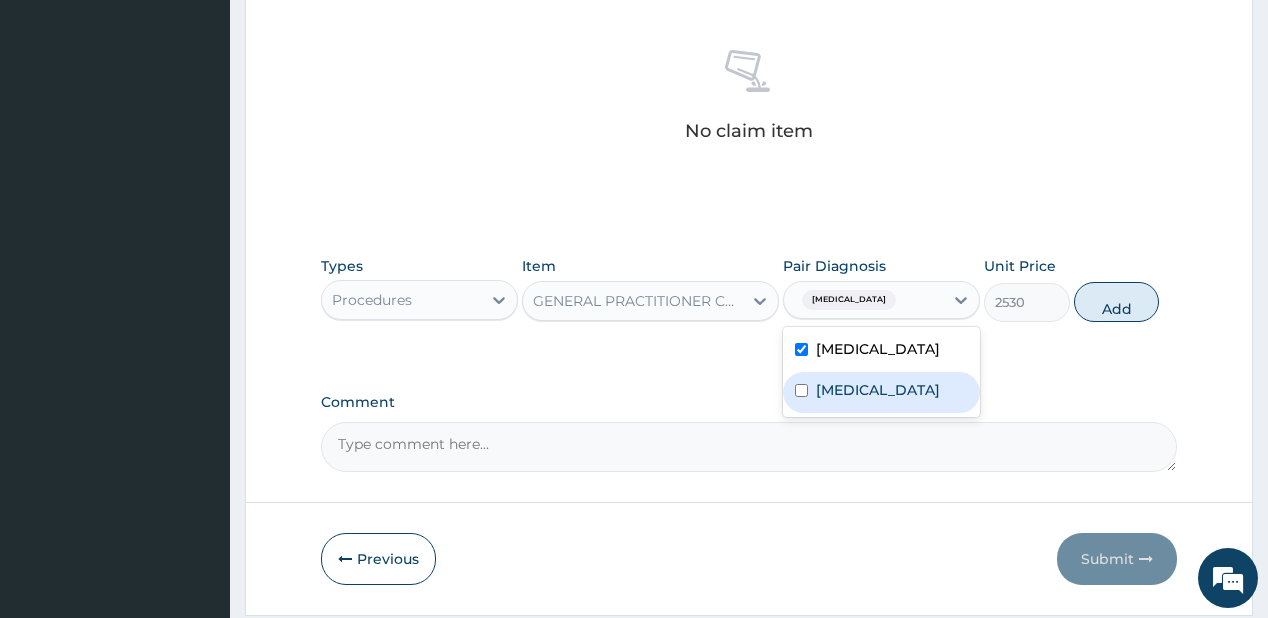 click on "Upper respiratory infection" at bounding box center (878, 390) 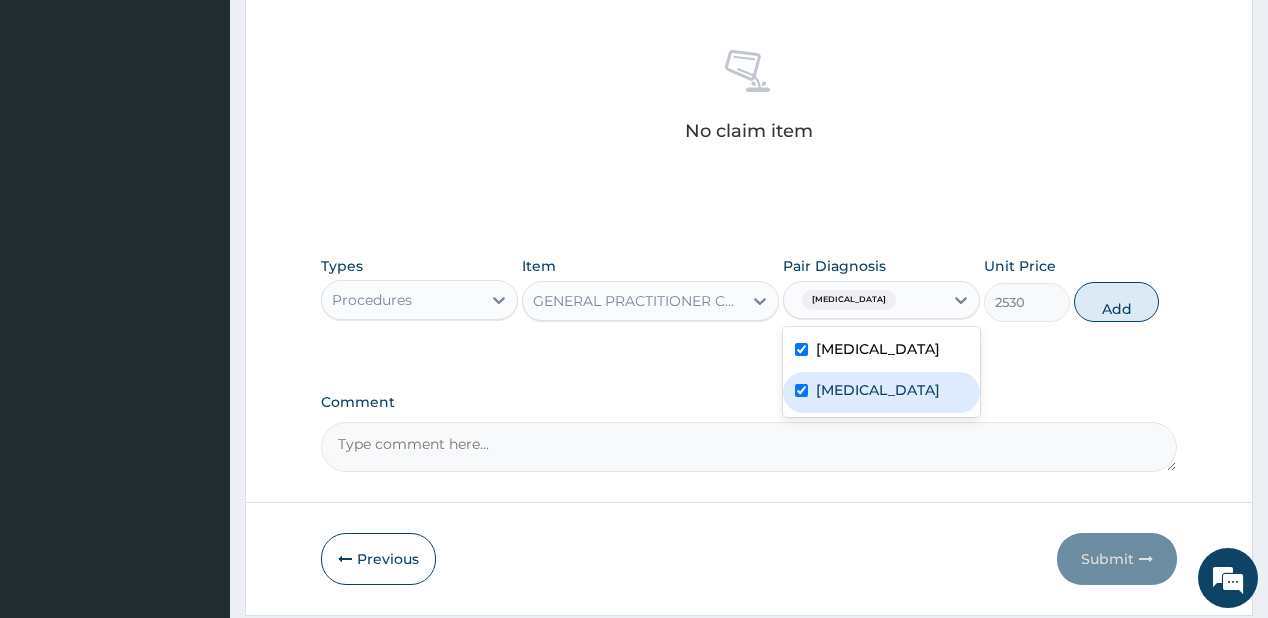 checkbox on "true" 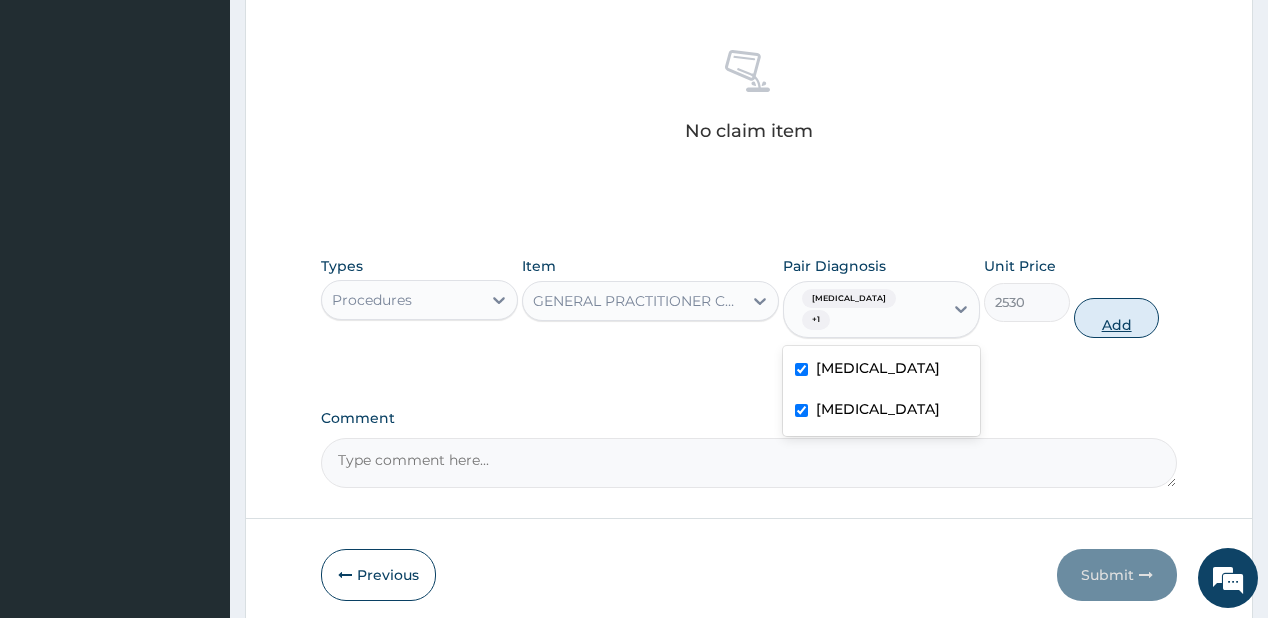 click on "Add" at bounding box center (1117, 318) 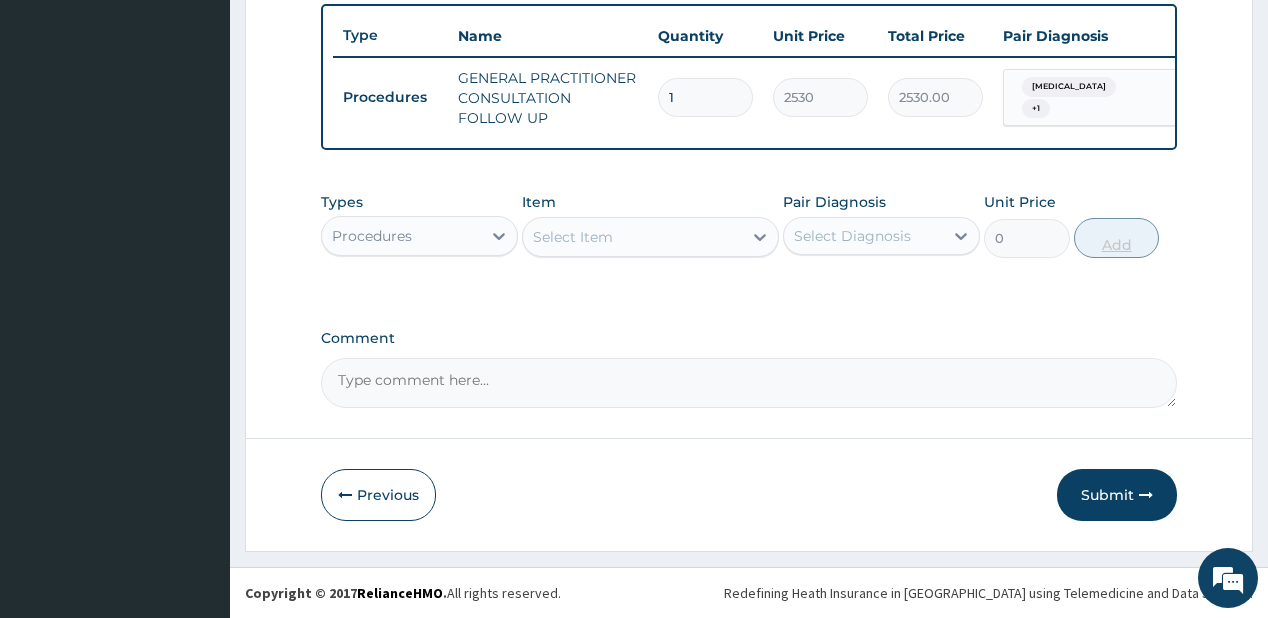 scroll, scrollTop: 748, scrollLeft: 0, axis: vertical 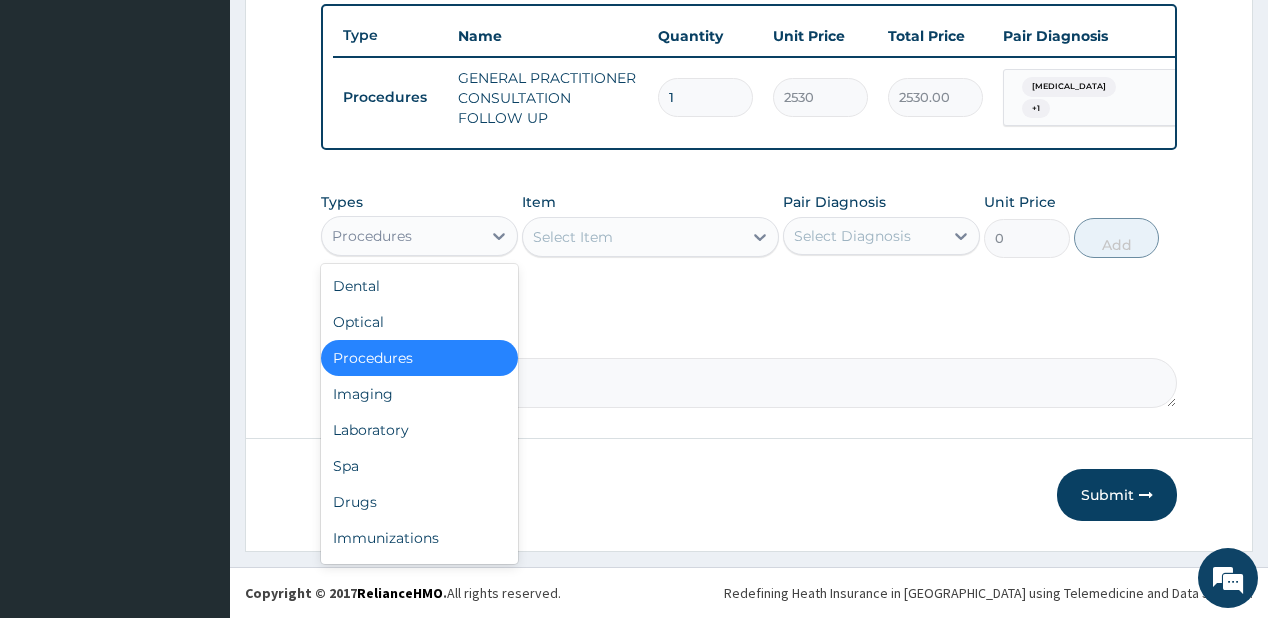 click on "Procedures" at bounding box center [401, 236] 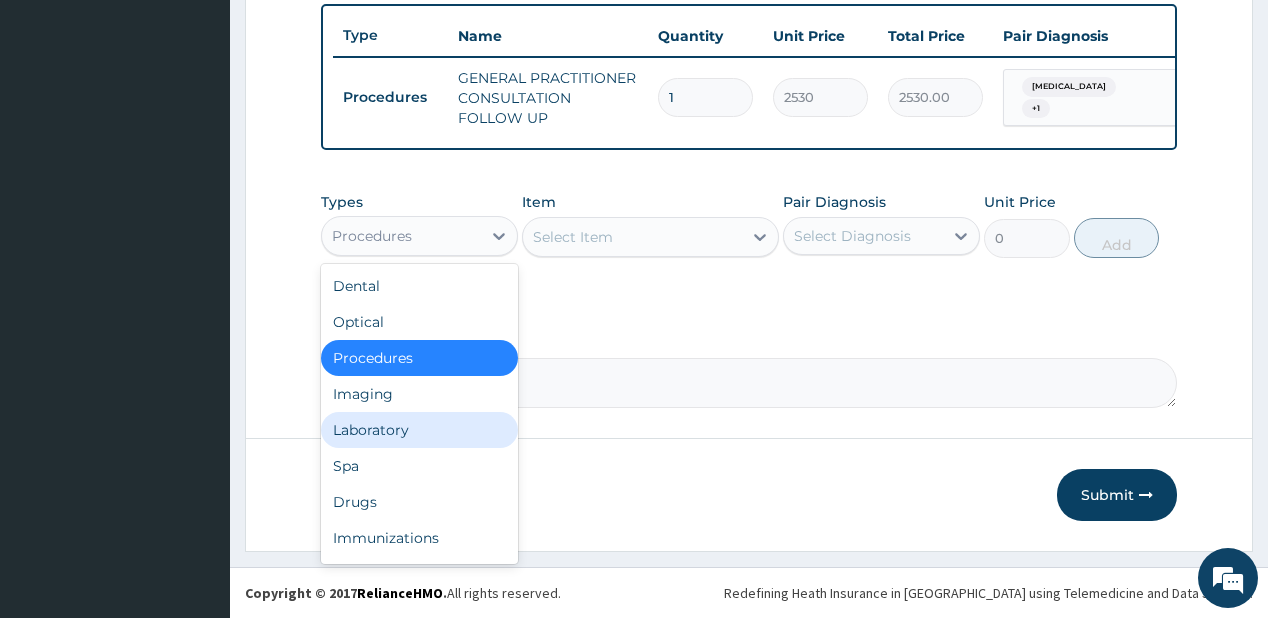 click on "Laboratory" at bounding box center (419, 430) 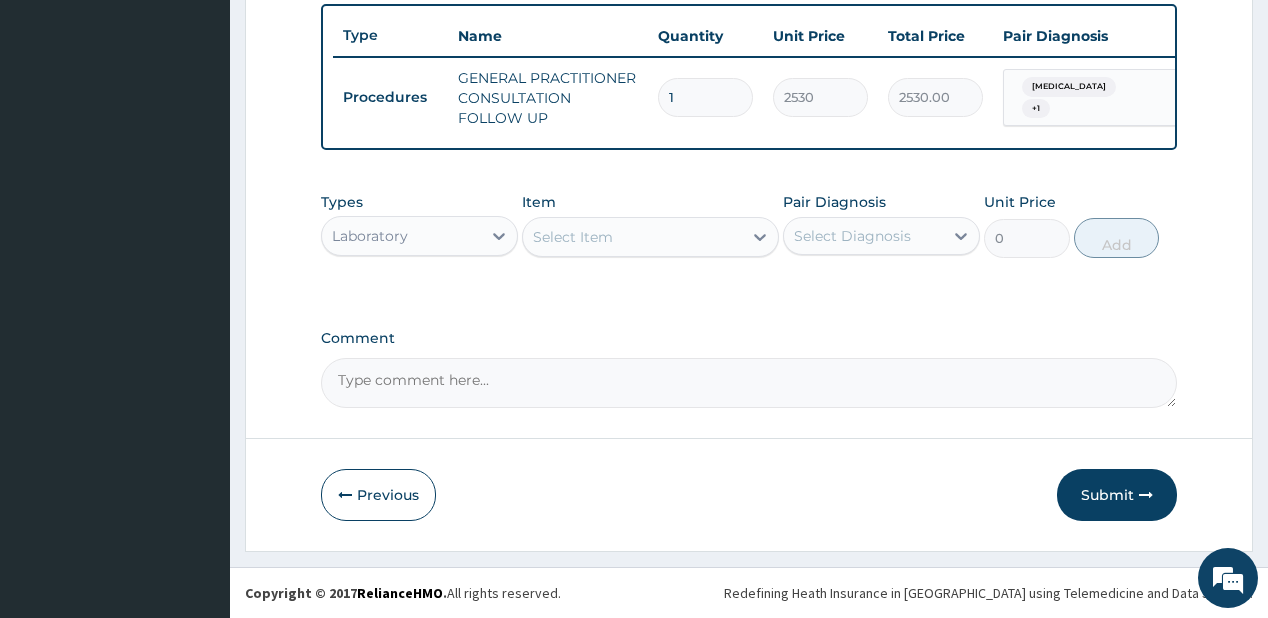 click on "Select Item" at bounding box center [573, 237] 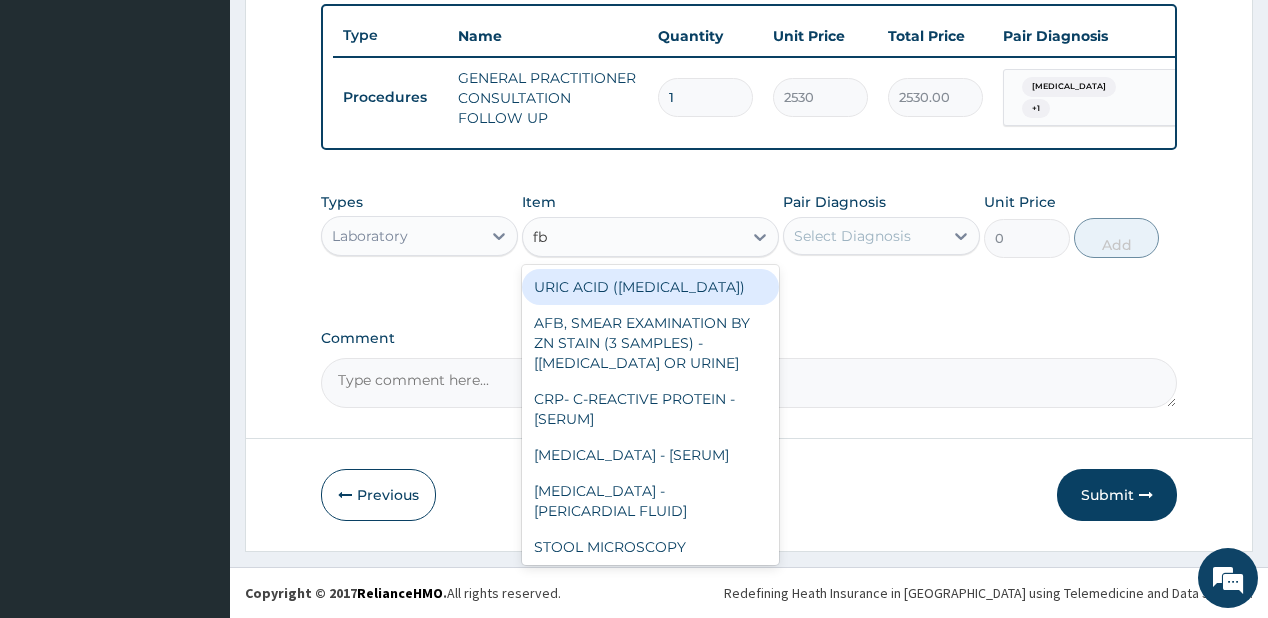 type on "fbc" 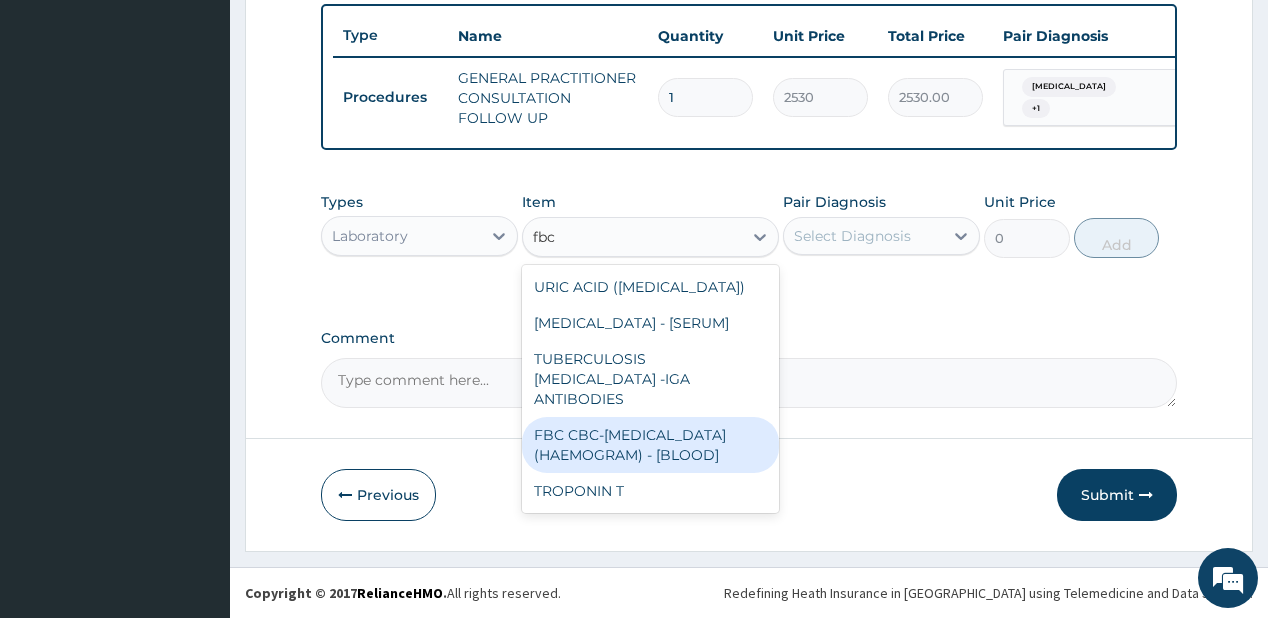 click on "FBC CBC-COMPLETE BLOOD COUNT (HAEMOGRAM) - [BLOOD]" at bounding box center [650, 445] 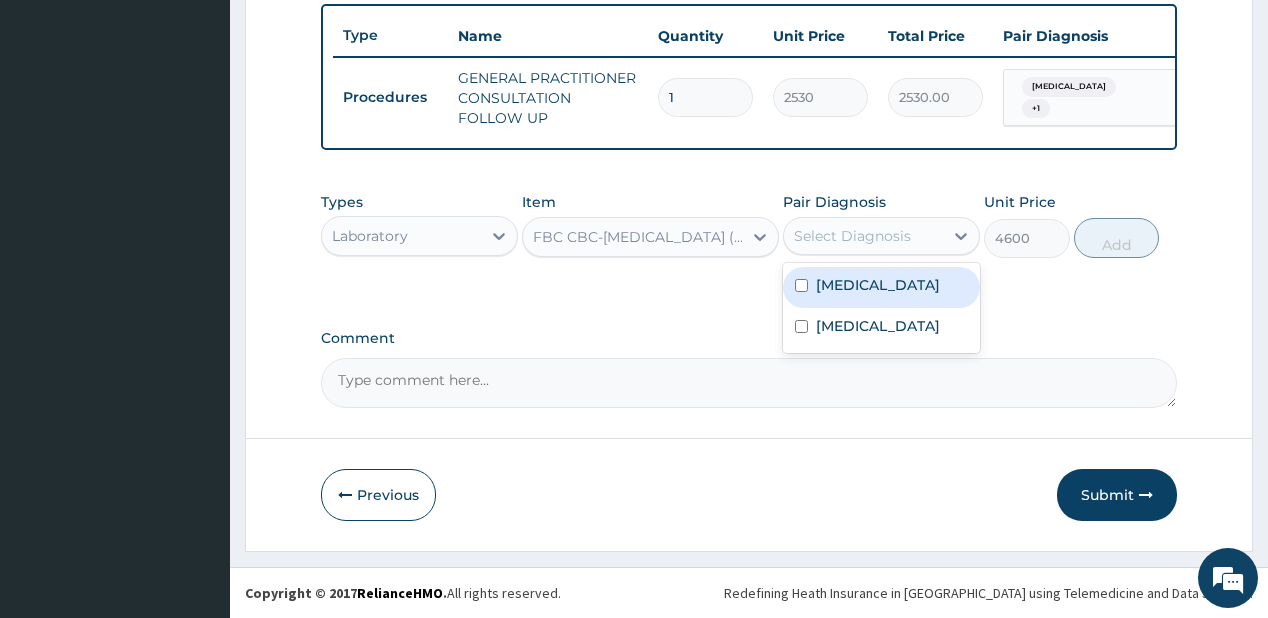 click on "Select Diagnosis" at bounding box center (852, 236) 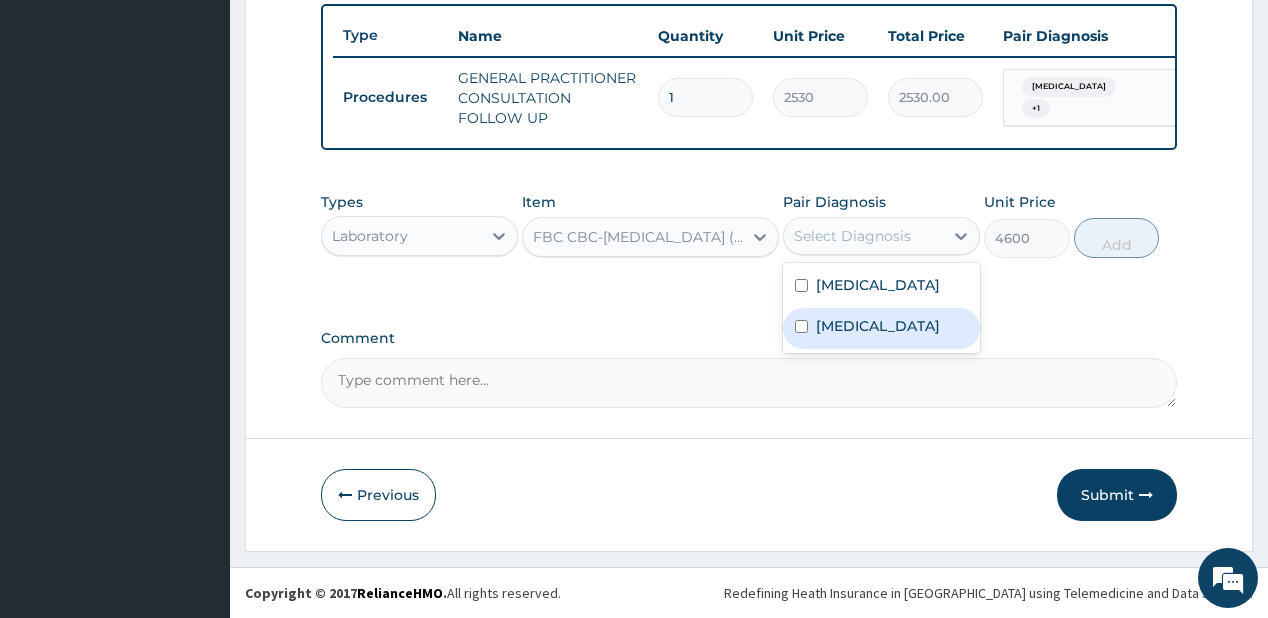 drag, startPoint x: 860, startPoint y: 320, endPoint x: 974, endPoint y: 264, distance: 127.01181 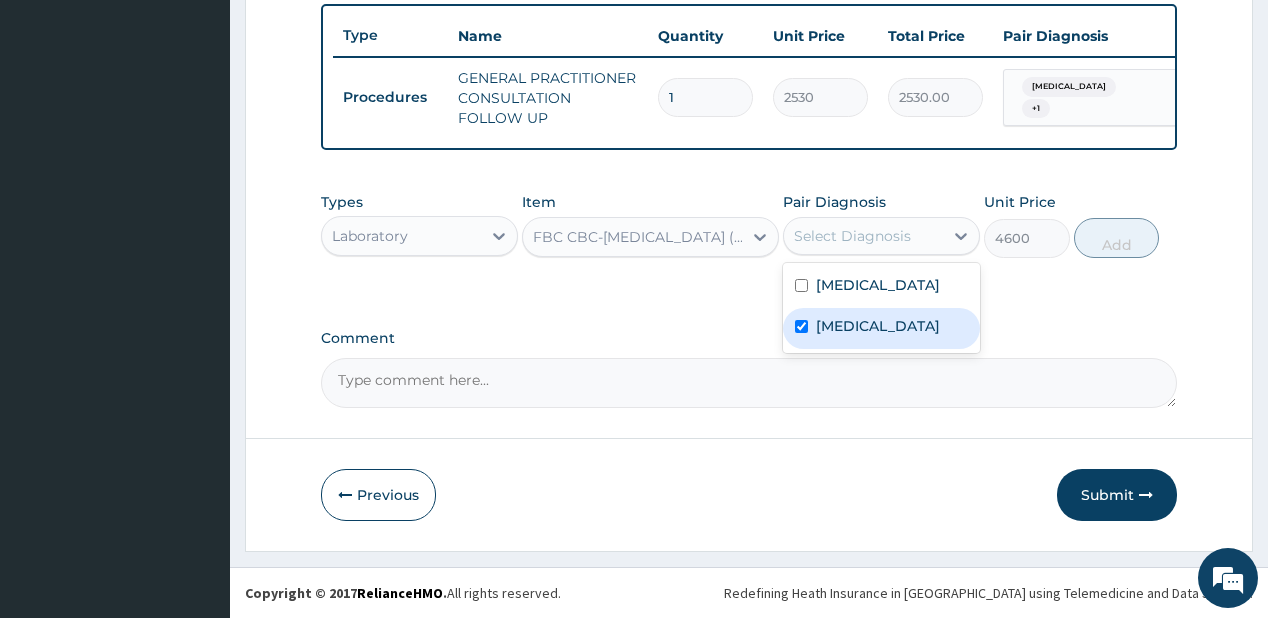 checkbox on "true" 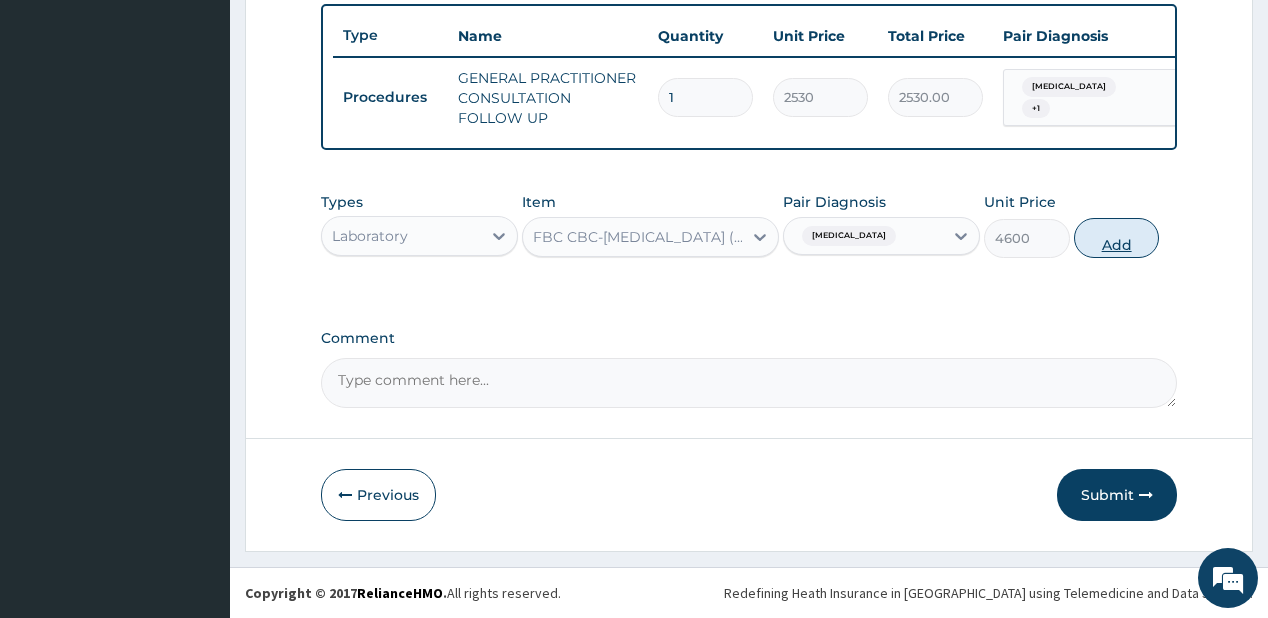 click on "Add" at bounding box center (1117, 238) 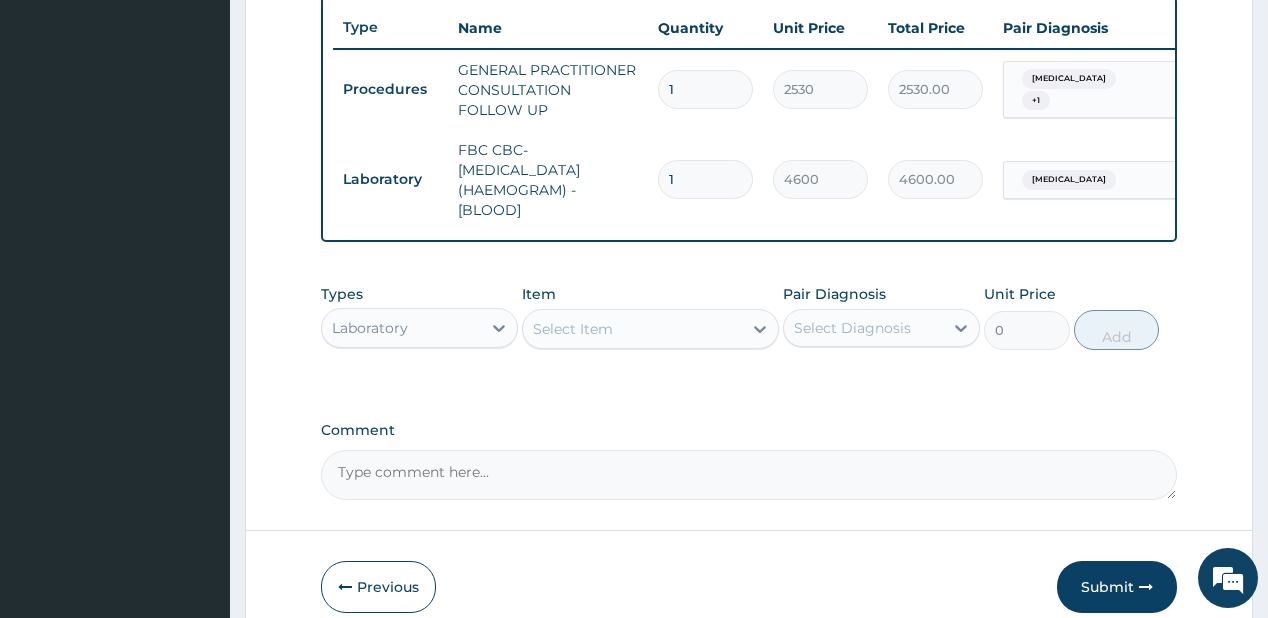click on "Select Item" at bounding box center [632, 329] 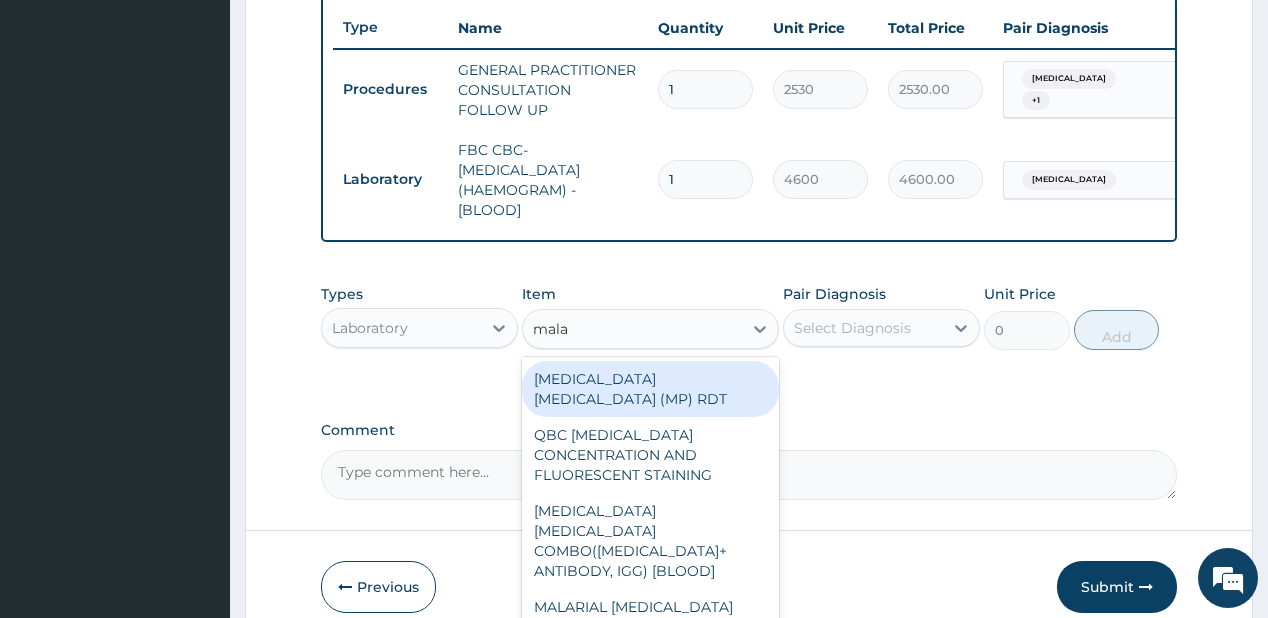 type on "malar" 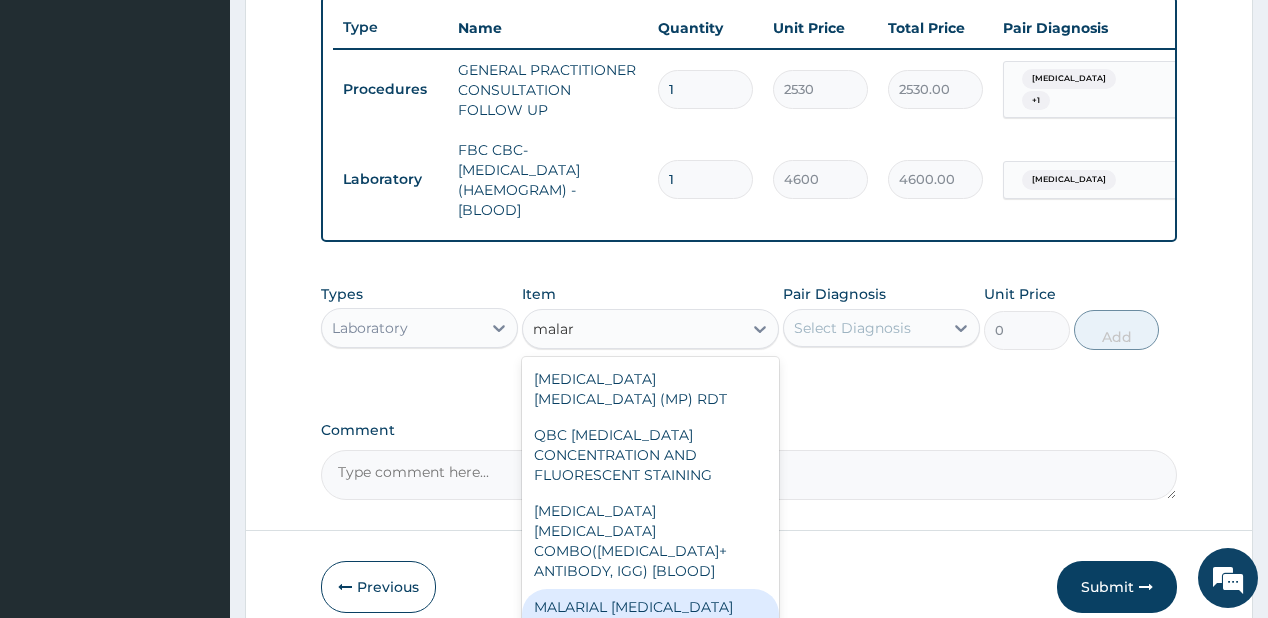drag, startPoint x: 647, startPoint y: 560, endPoint x: 839, endPoint y: 360, distance: 277.24356 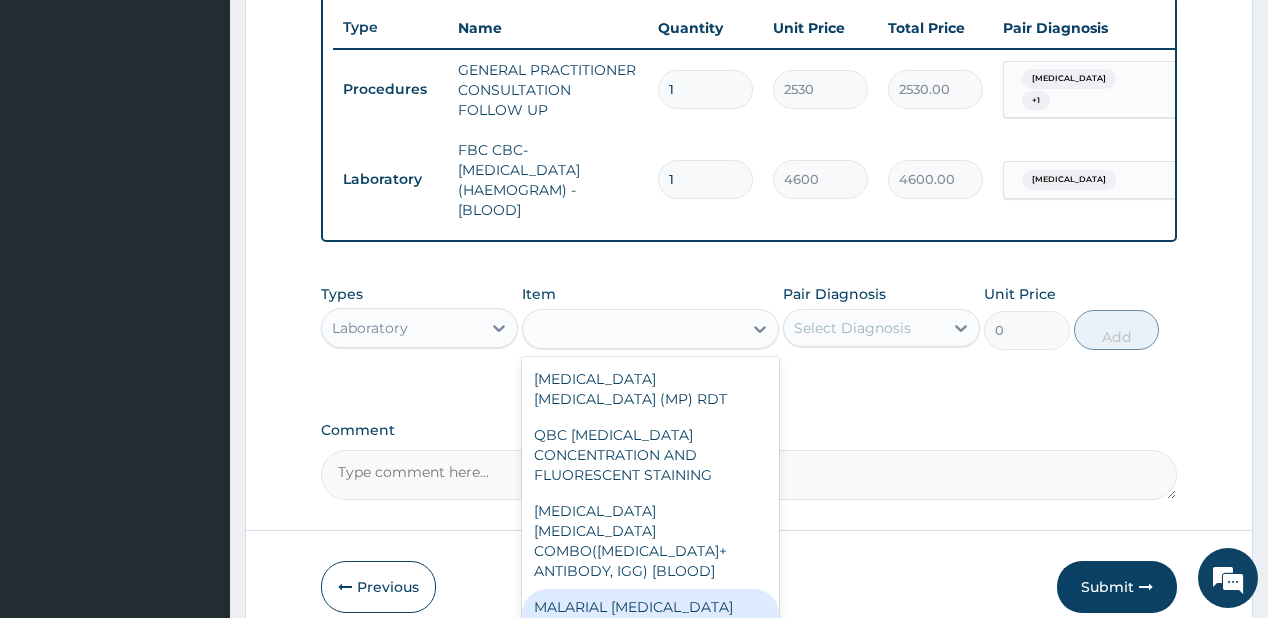 type on "1724.9999999999998" 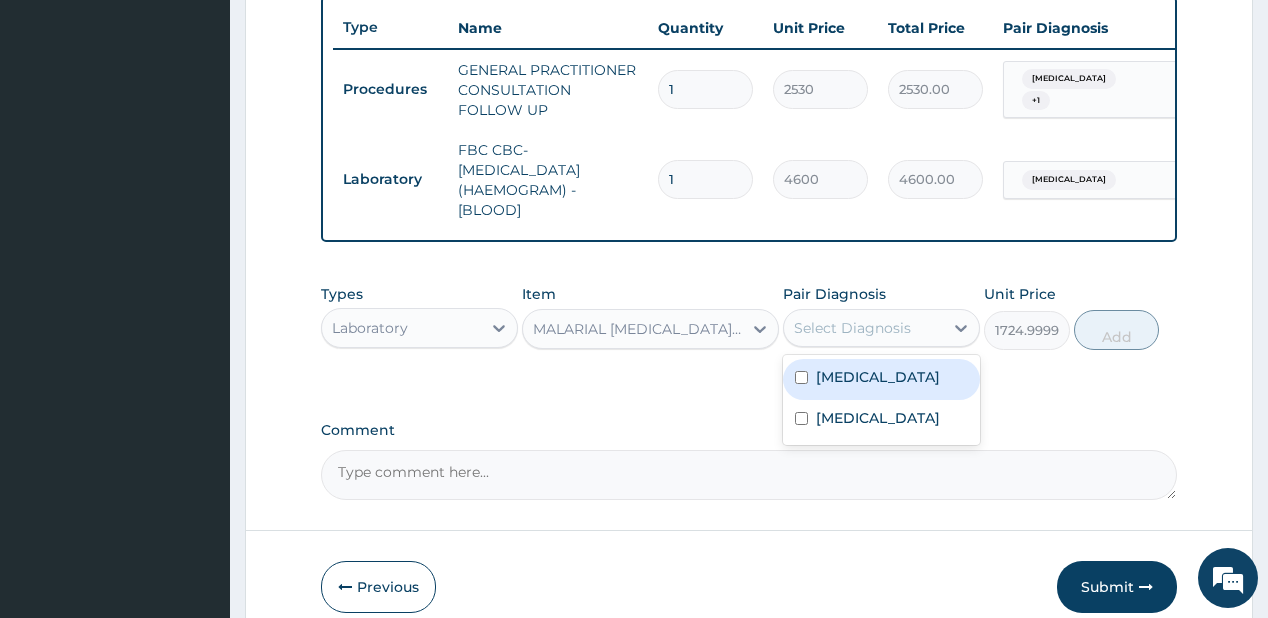 click on "Select Diagnosis" at bounding box center [852, 328] 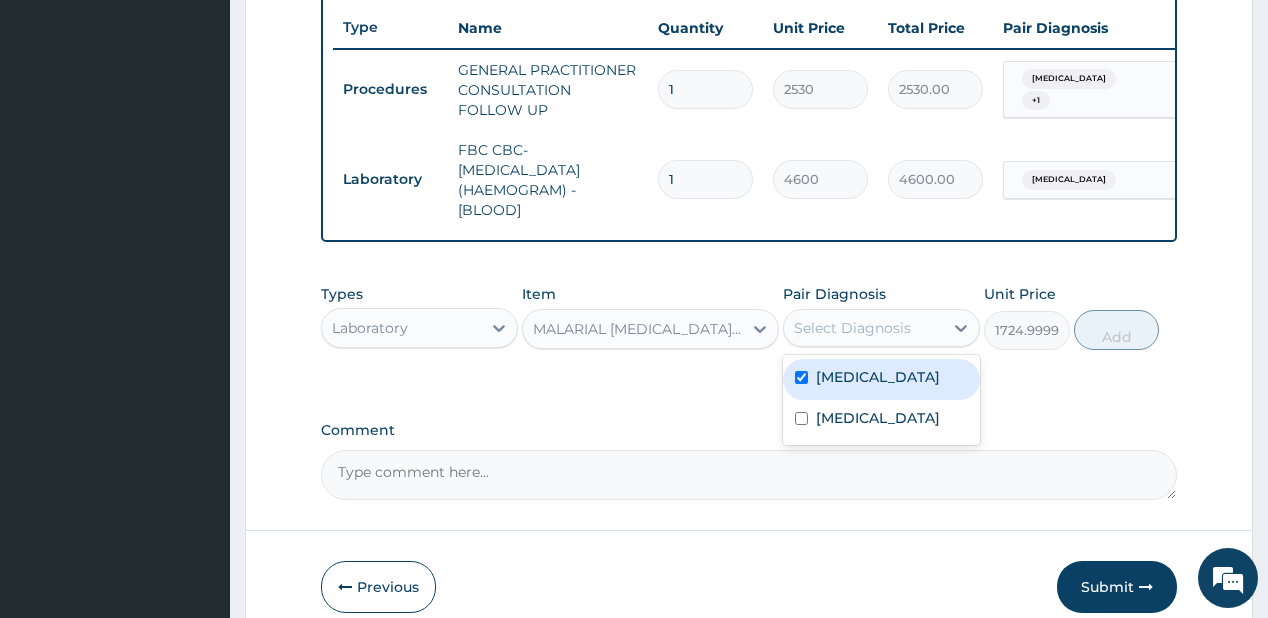 checkbox on "true" 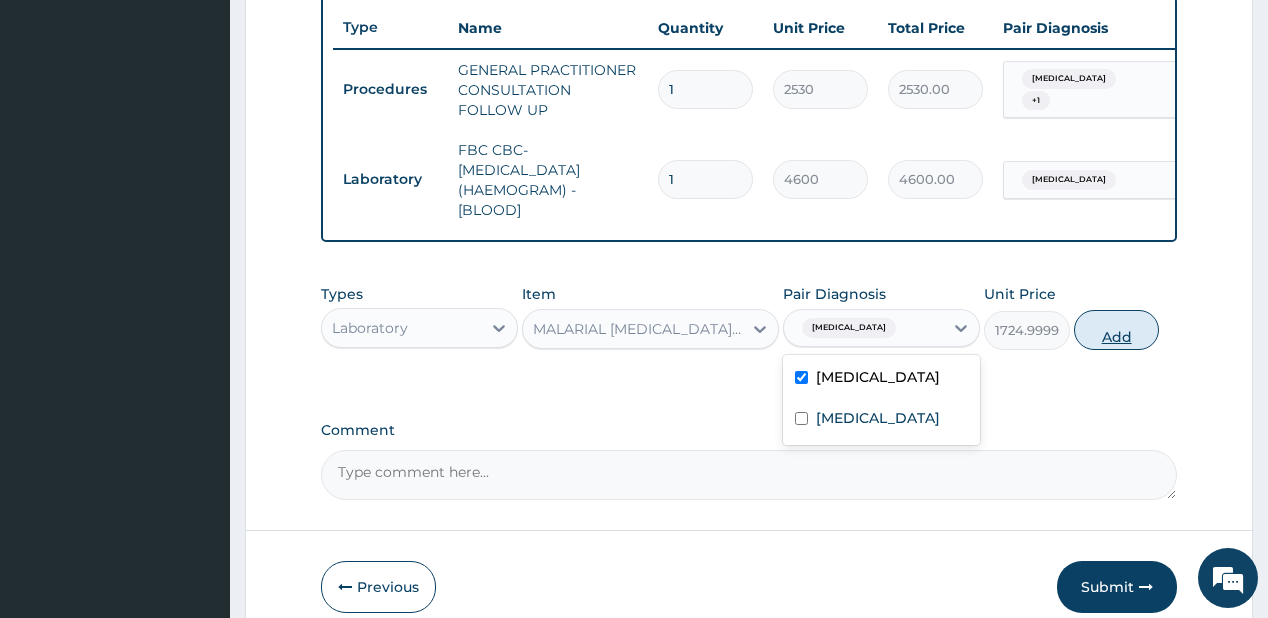 click on "Add" at bounding box center (1117, 330) 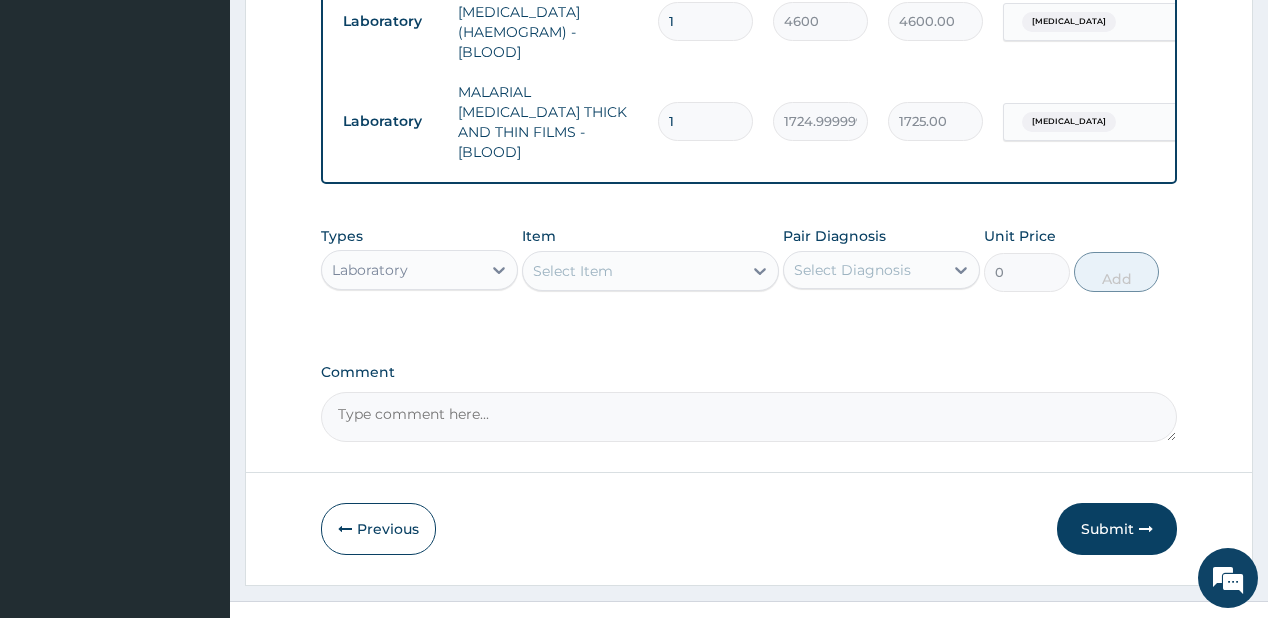scroll, scrollTop: 908, scrollLeft: 0, axis: vertical 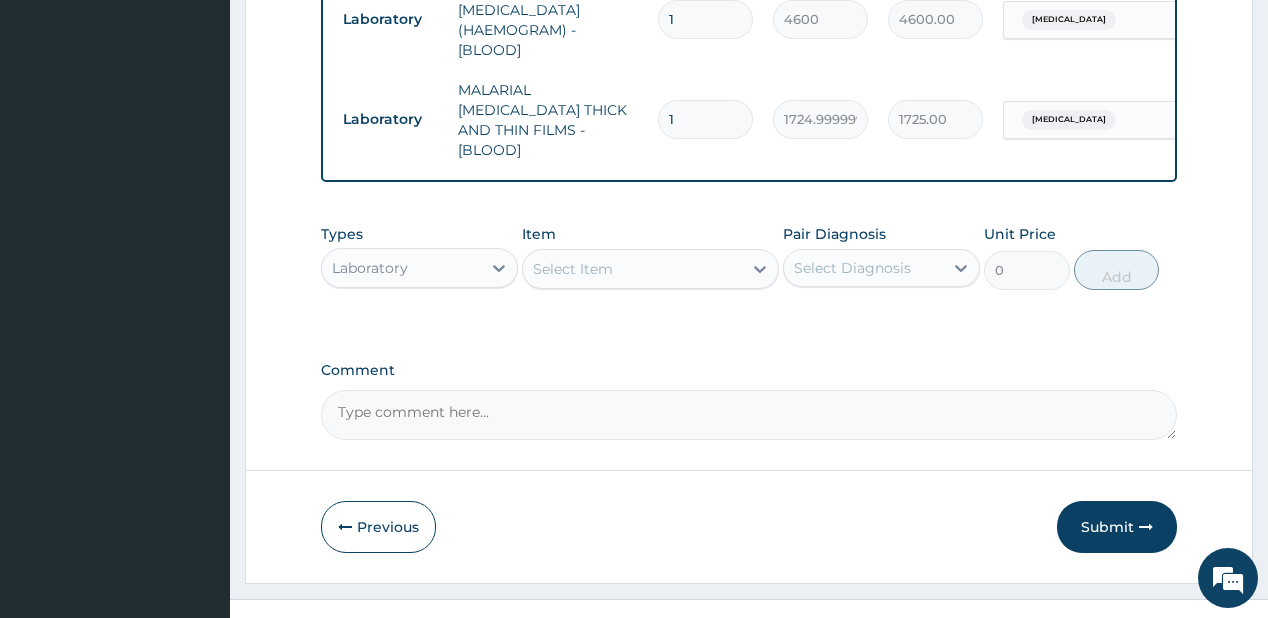 click on "Laboratory" at bounding box center (401, 268) 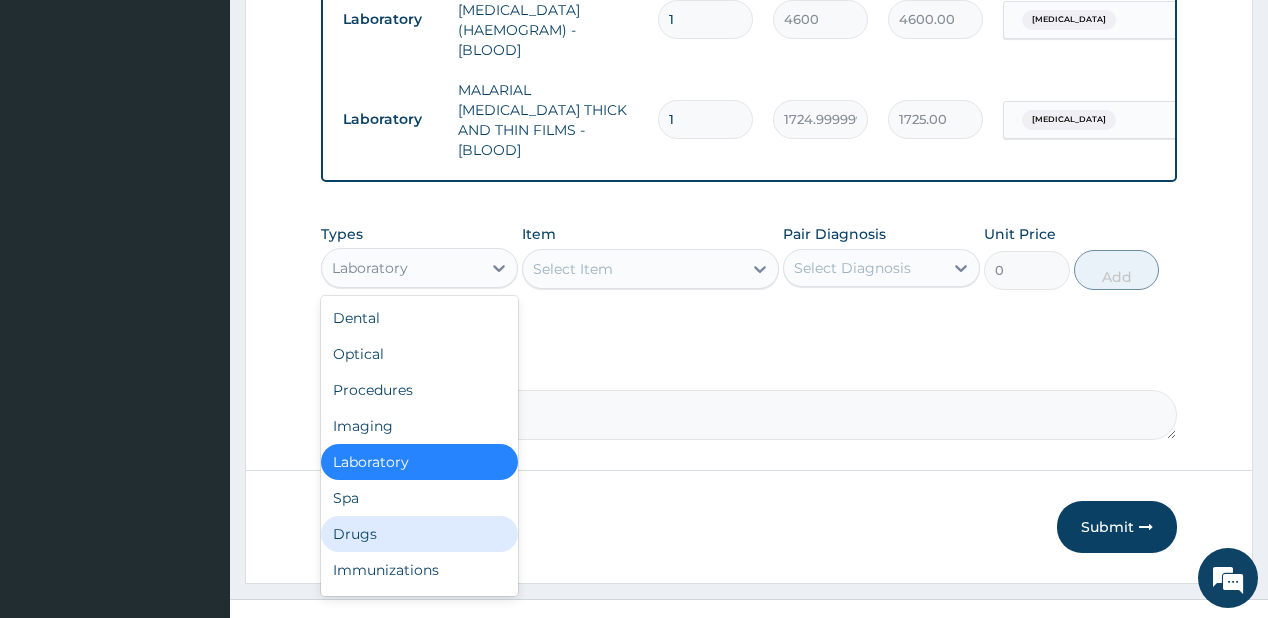 drag, startPoint x: 367, startPoint y: 520, endPoint x: 413, endPoint y: 7, distance: 515.0582 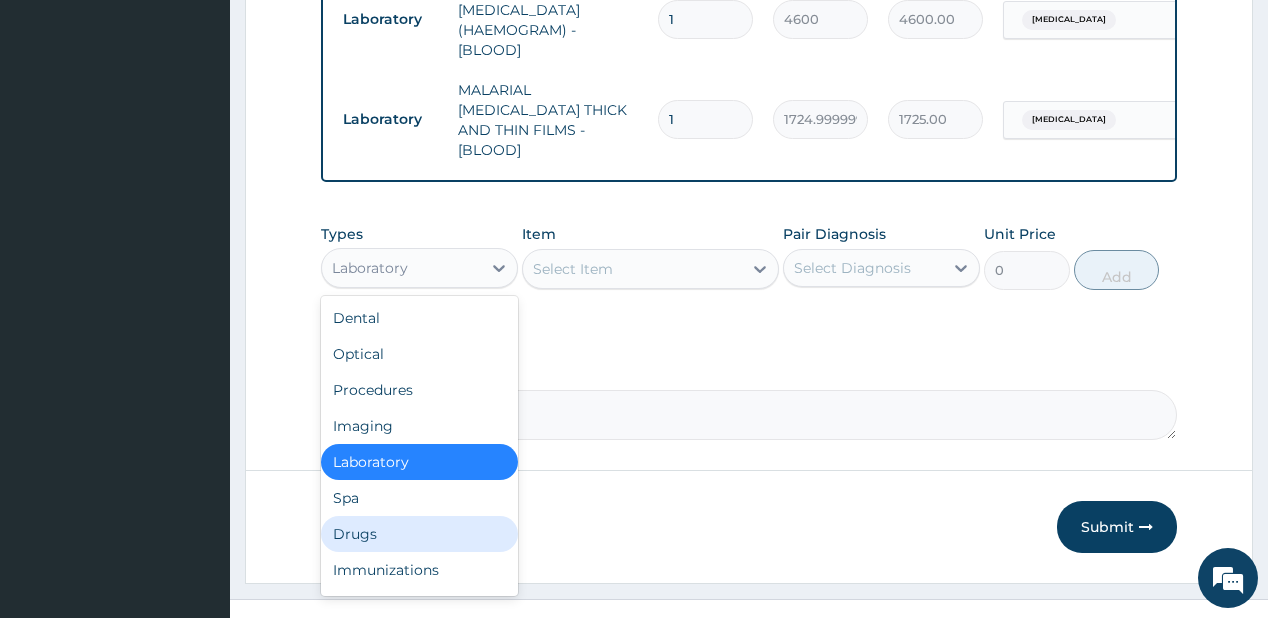 click on "Drugs" at bounding box center (419, 534) 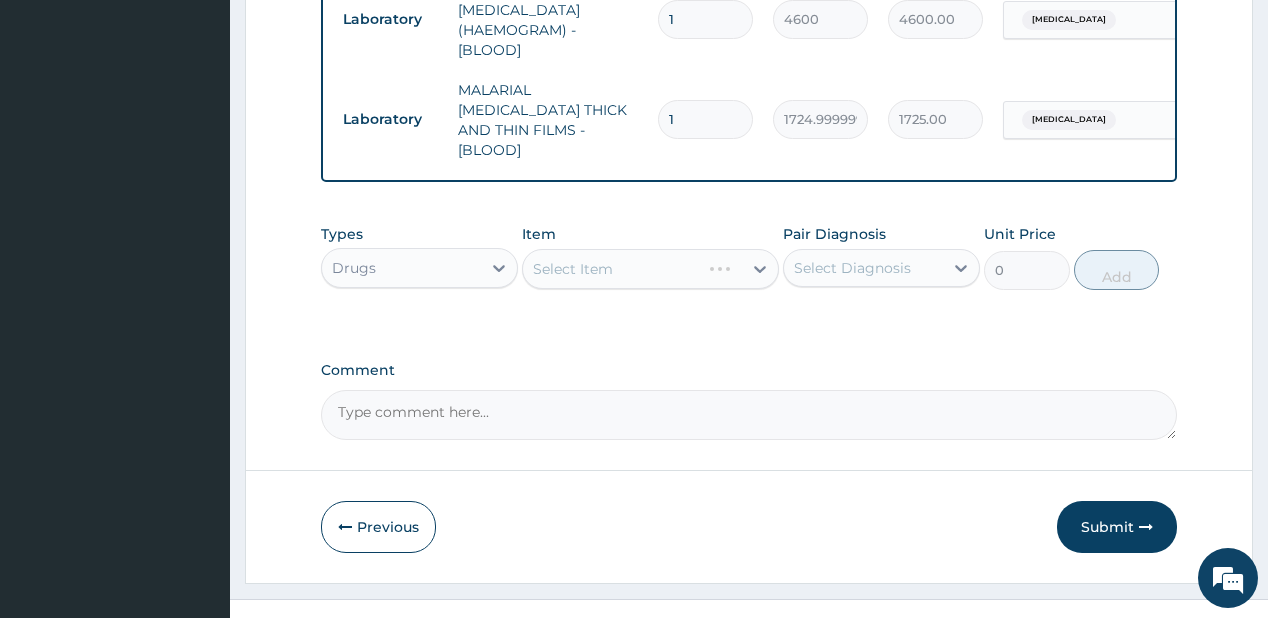 click on "Select Item" at bounding box center [650, 269] 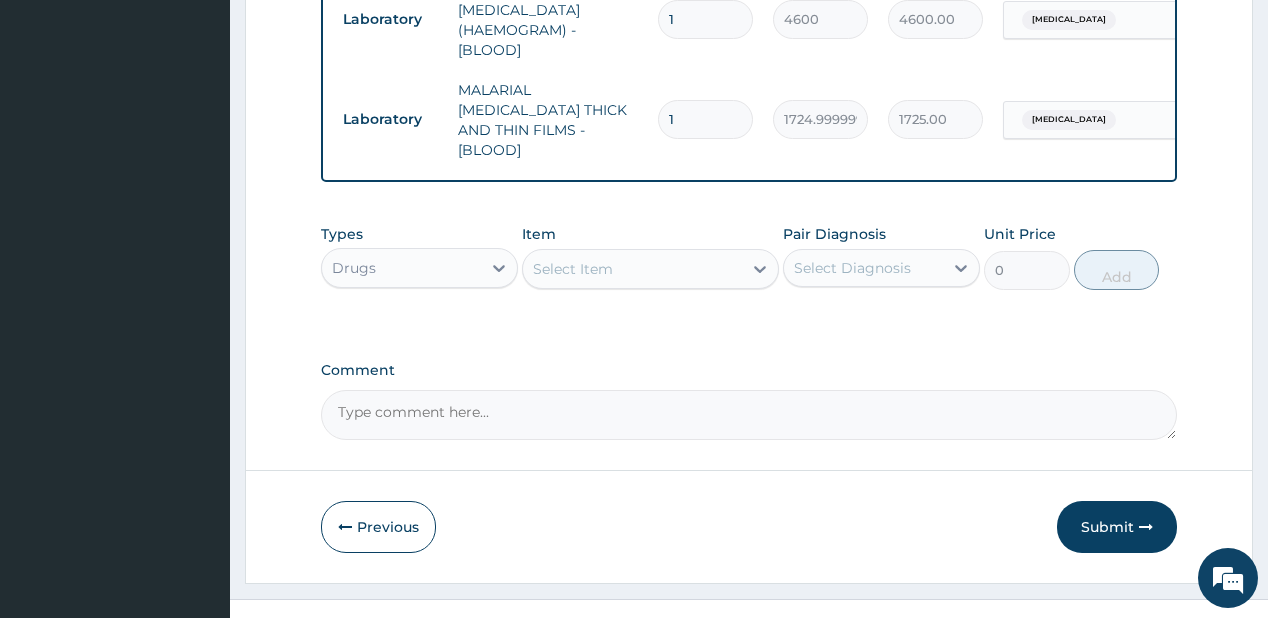 click on "Select Item" at bounding box center (573, 269) 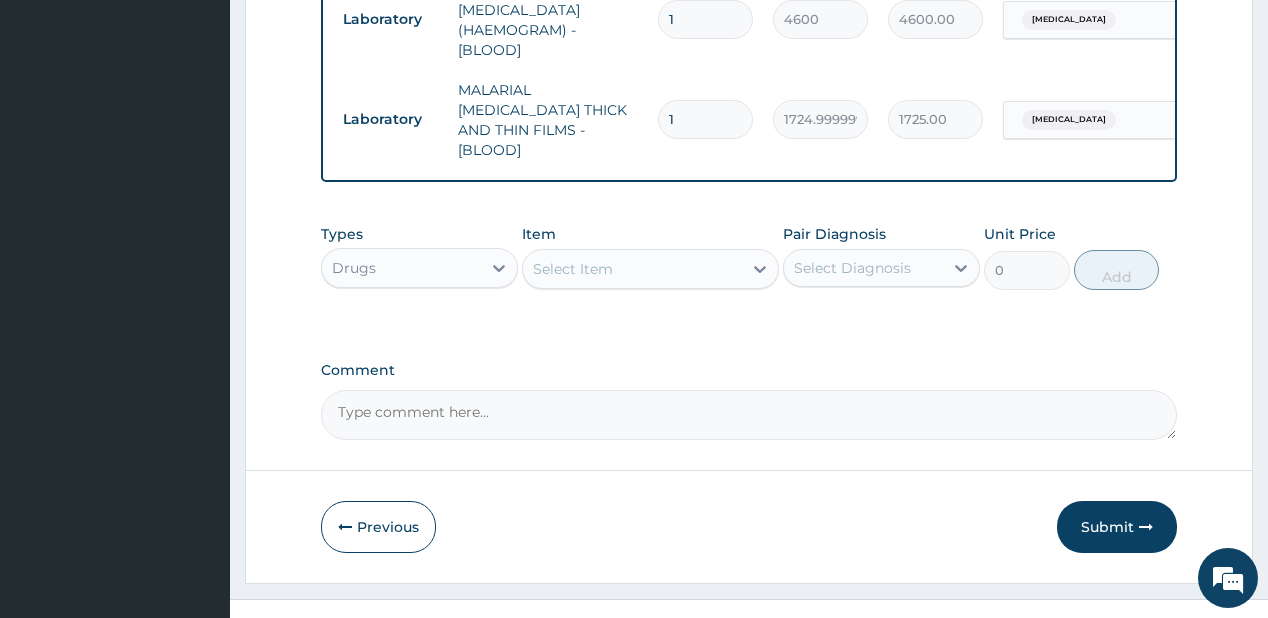 type on "piri" 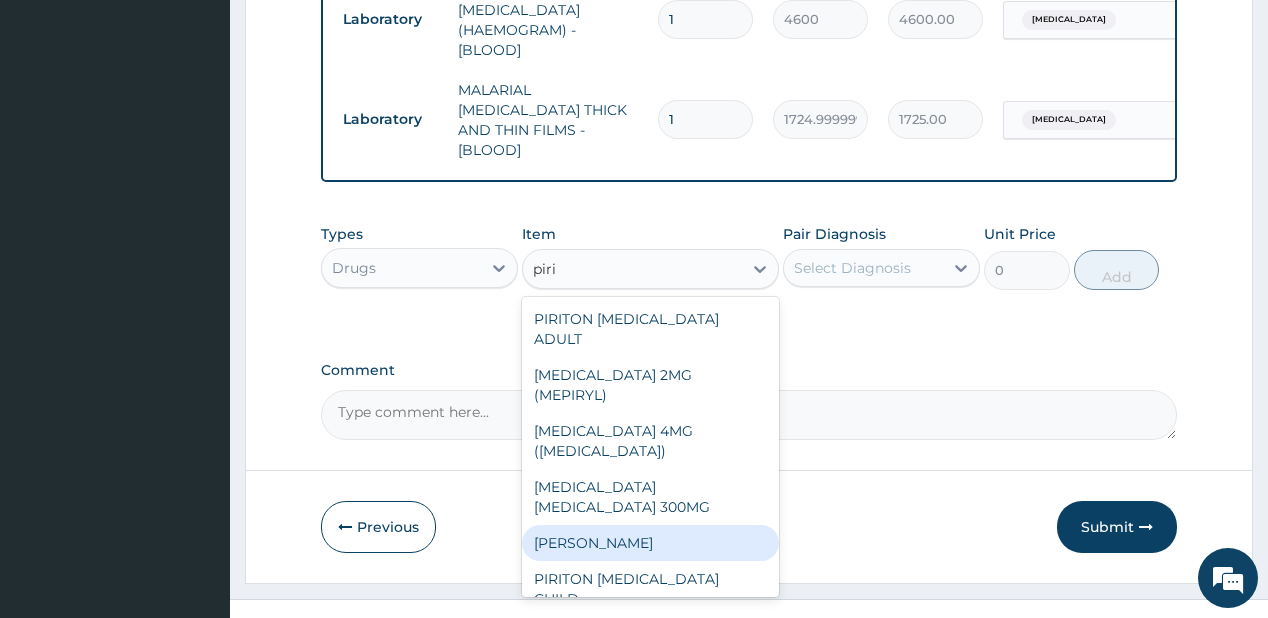 drag, startPoint x: 597, startPoint y: 451, endPoint x: 673, endPoint y: 376, distance: 106.77547 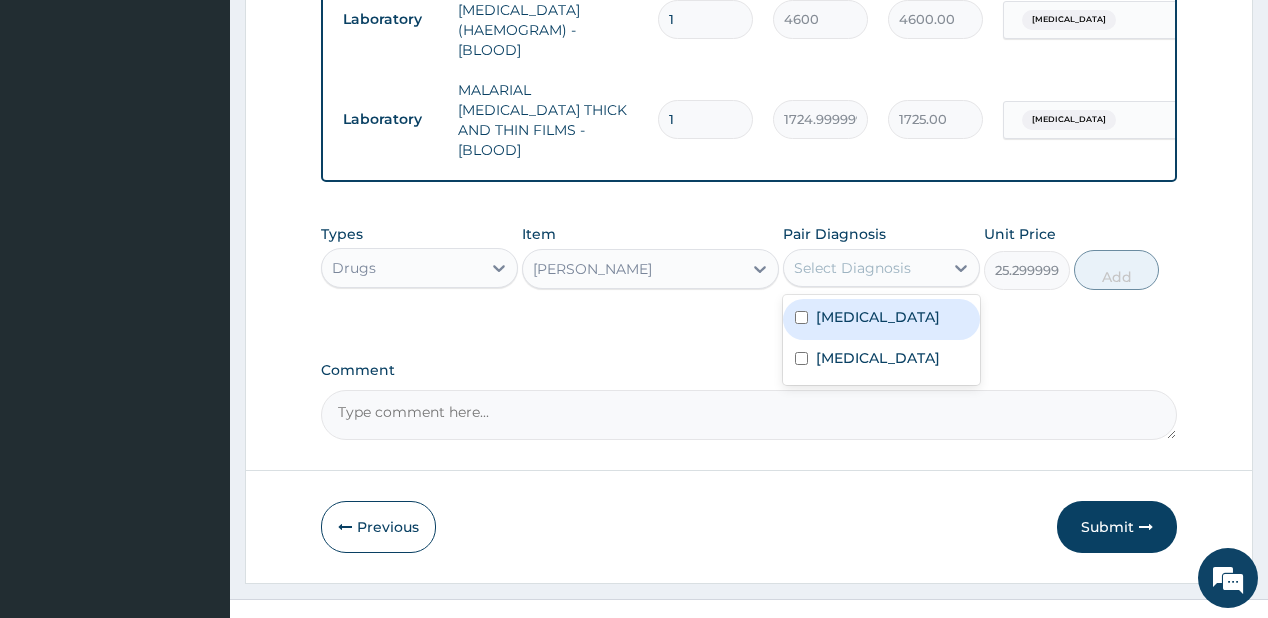 click on "Select Diagnosis" at bounding box center (852, 268) 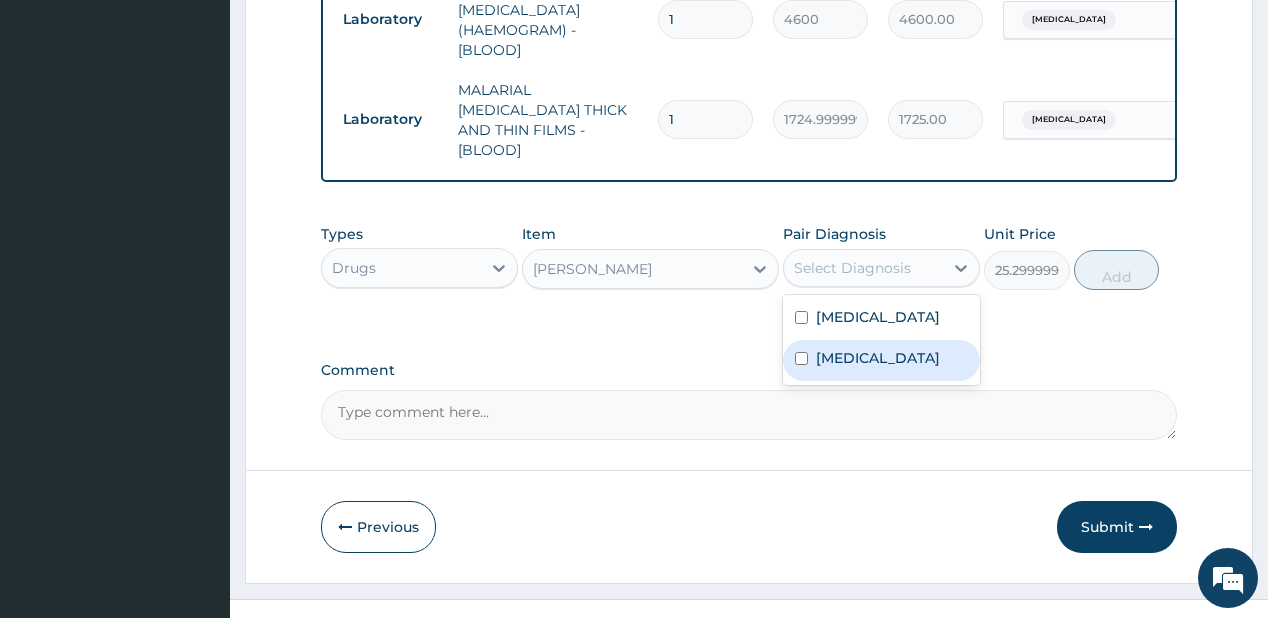 drag, startPoint x: 853, startPoint y: 372, endPoint x: 1196, endPoint y: 256, distance: 362.08426 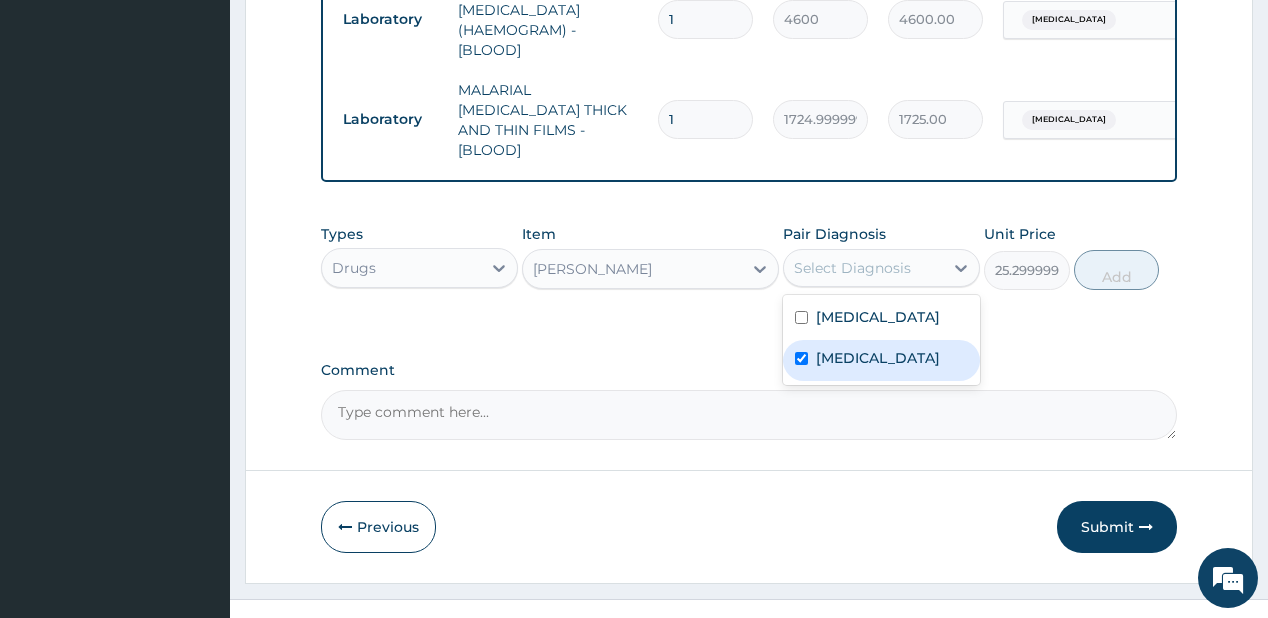 checkbox on "true" 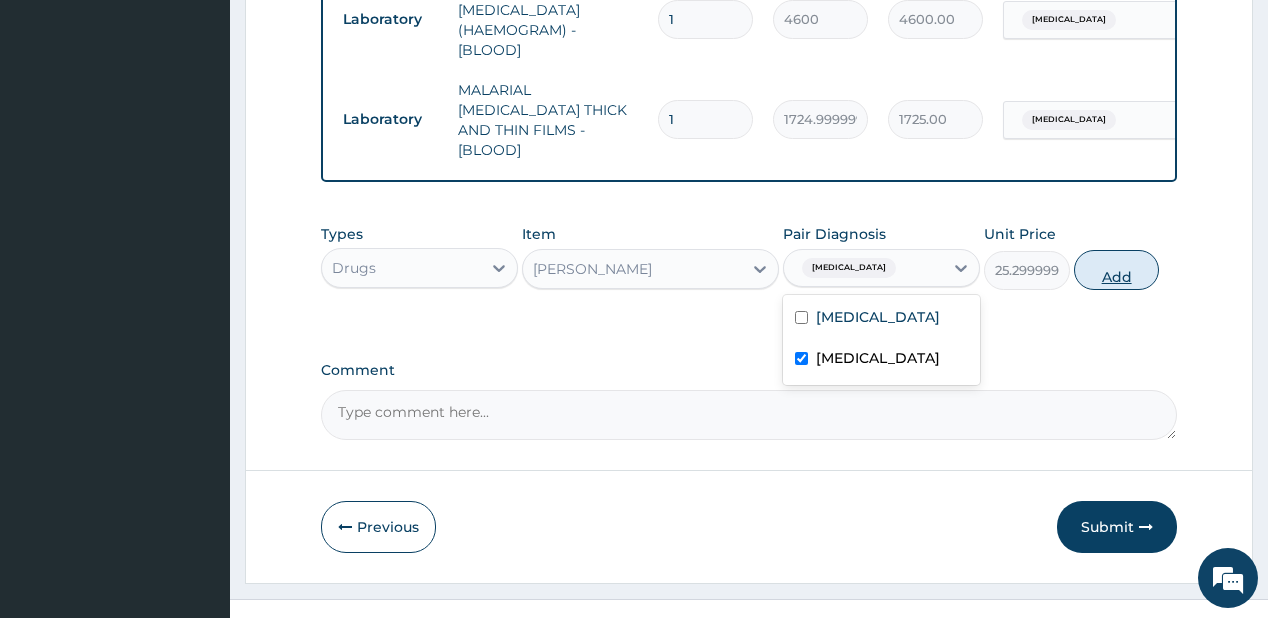 click on "Add" at bounding box center [1117, 270] 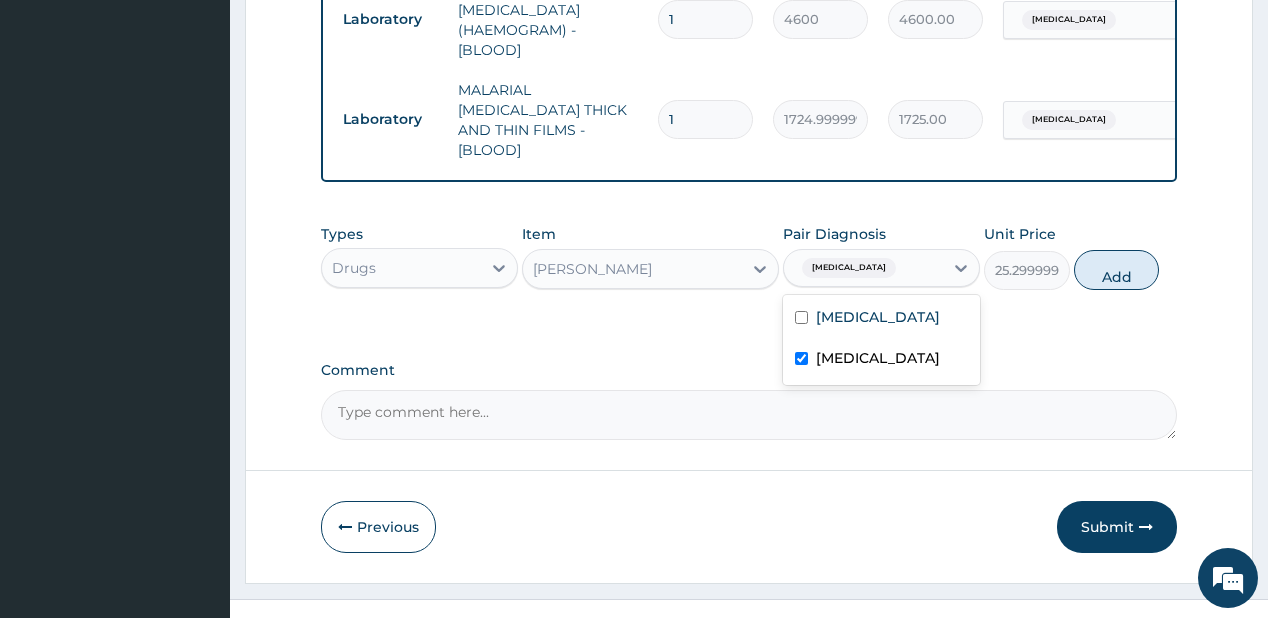 type on "0" 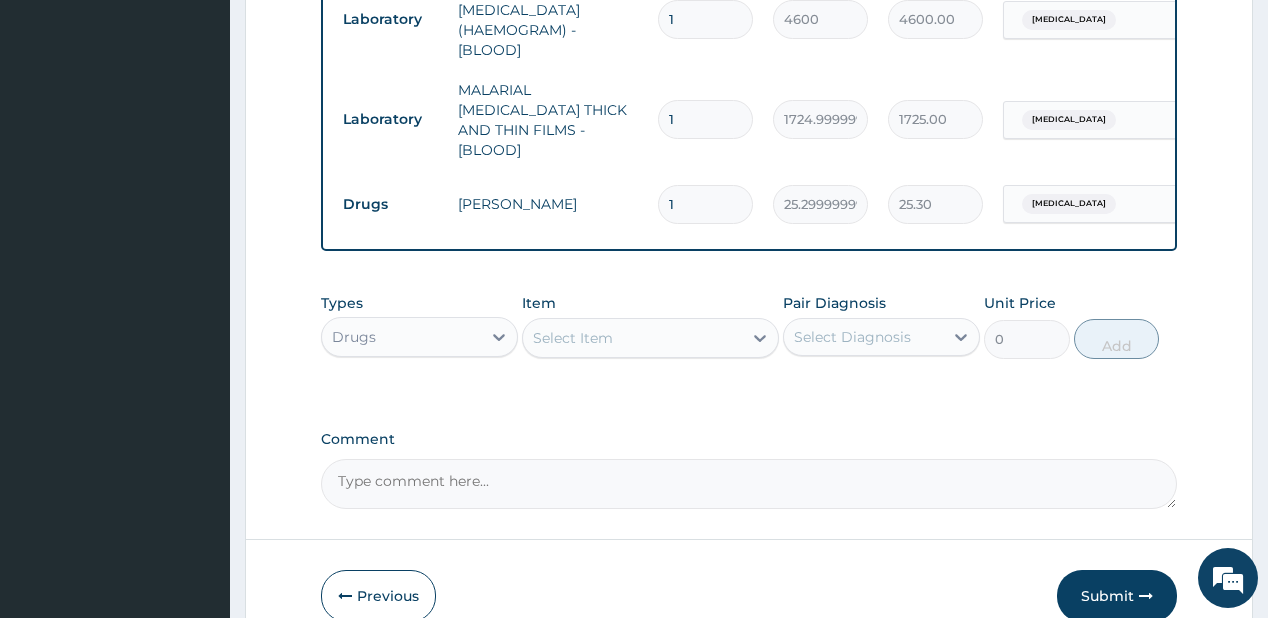 click on "Select Item" at bounding box center [573, 338] 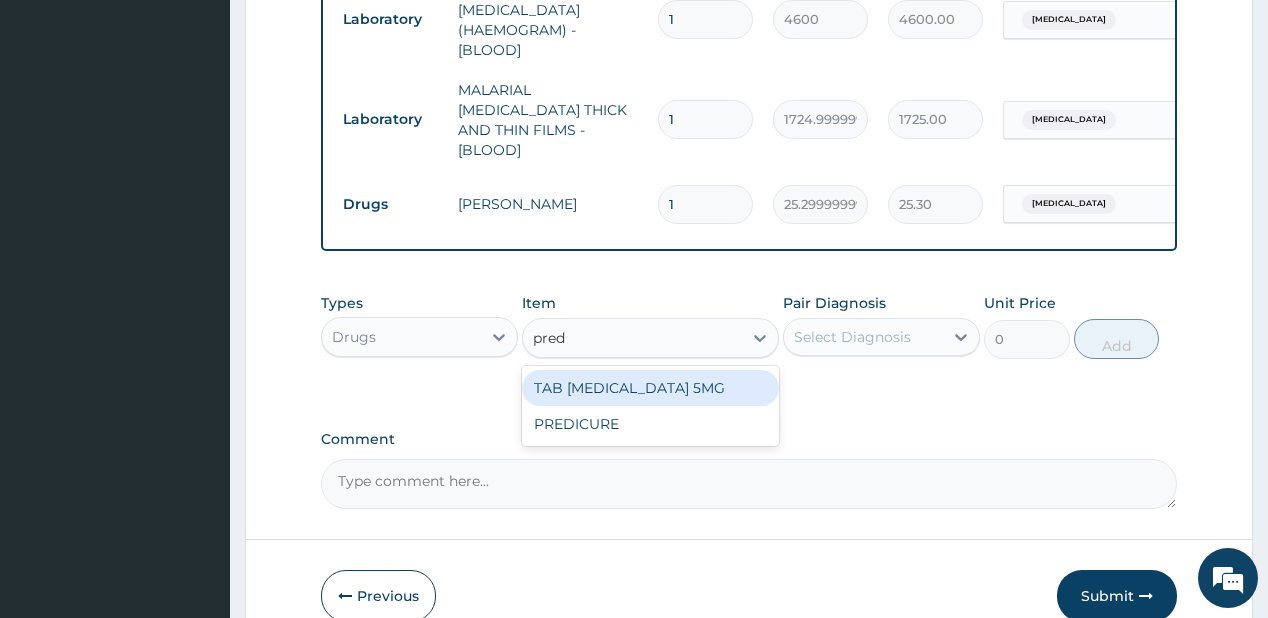 click on "TAB [MEDICAL_DATA] 5MG" at bounding box center (650, 388) 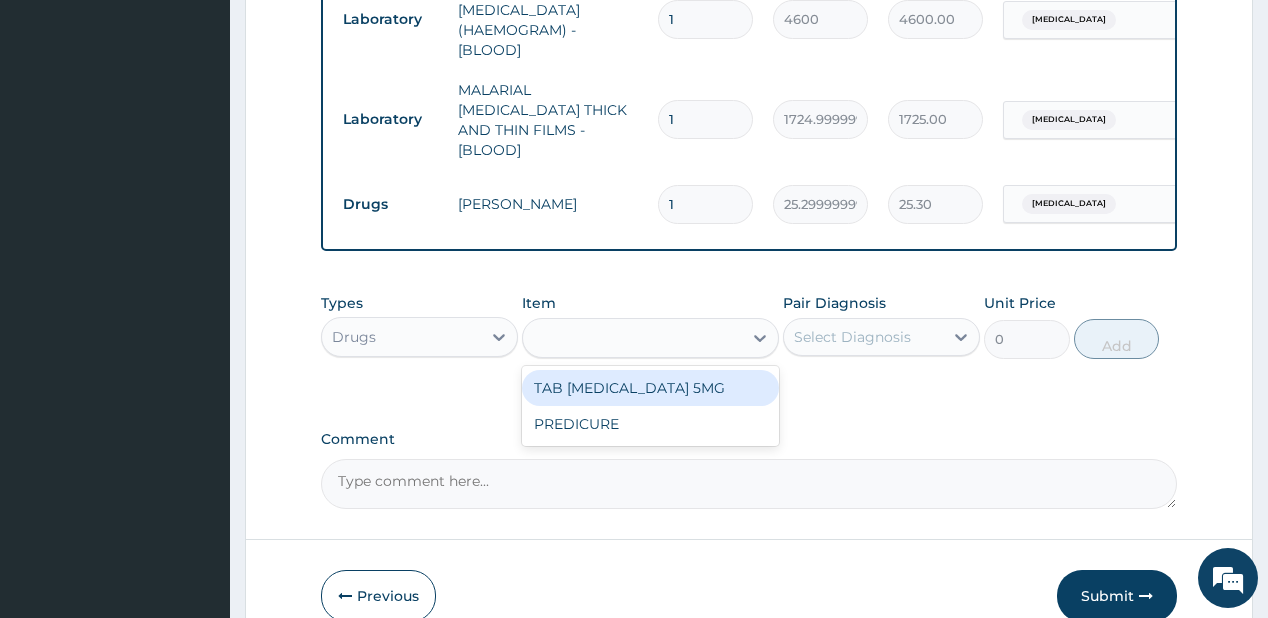 type on "80" 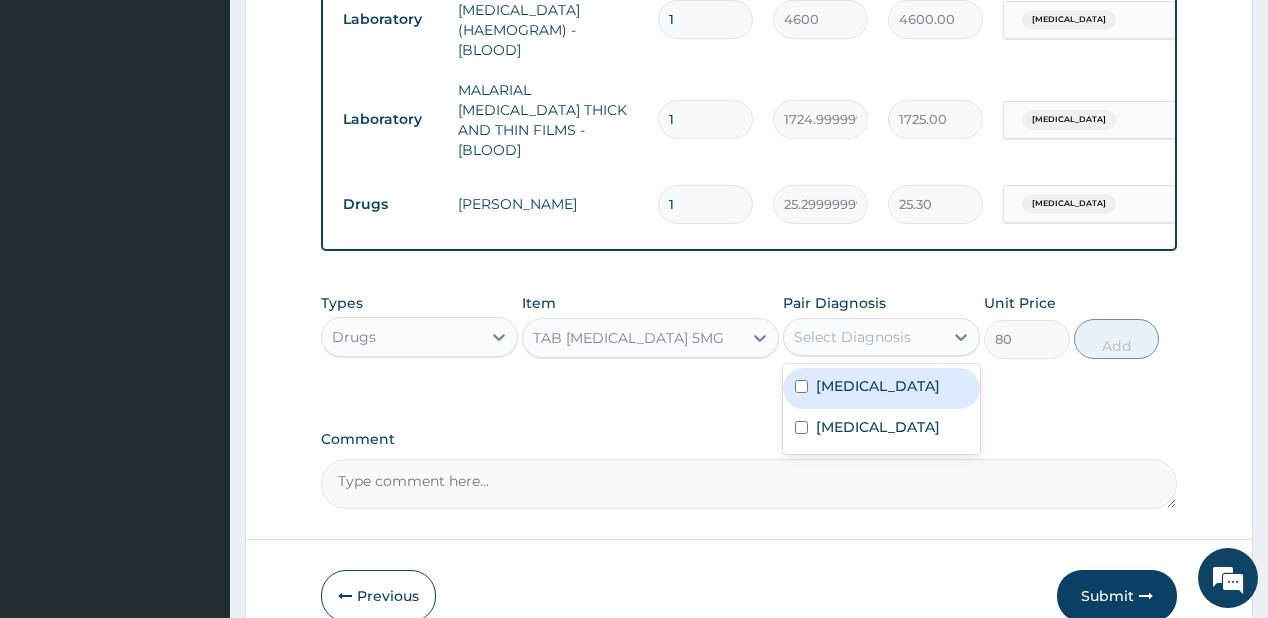 click on "Select Diagnosis" at bounding box center (852, 337) 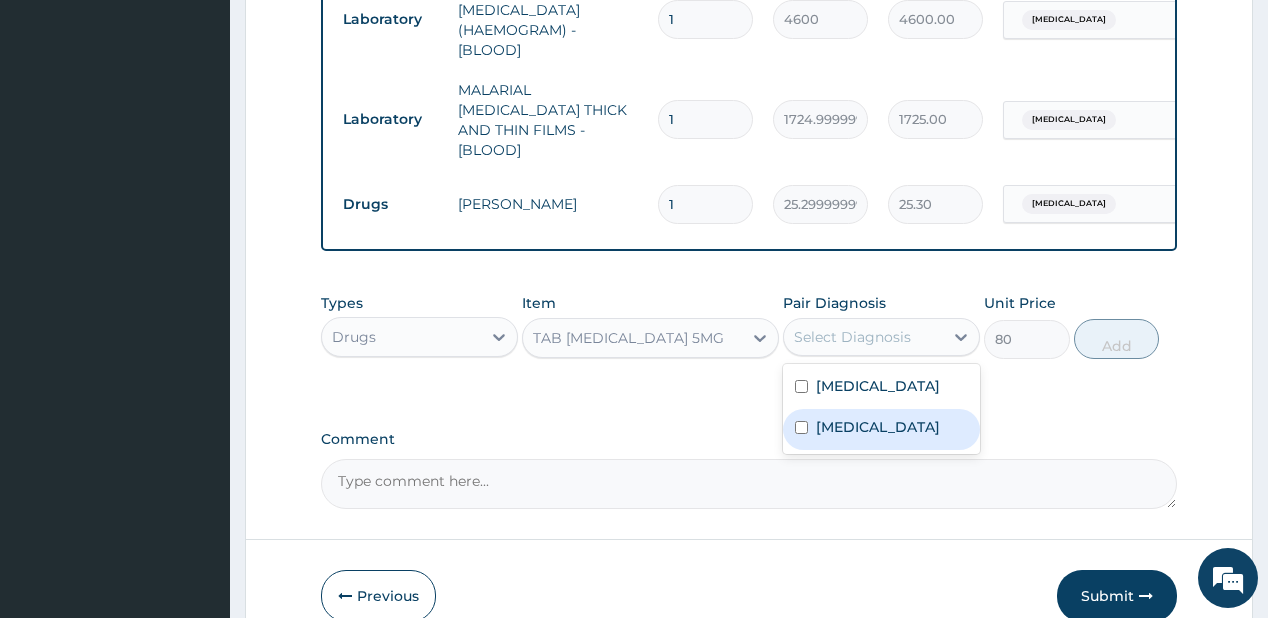 click on "Upper respiratory infection" at bounding box center (878, 427) 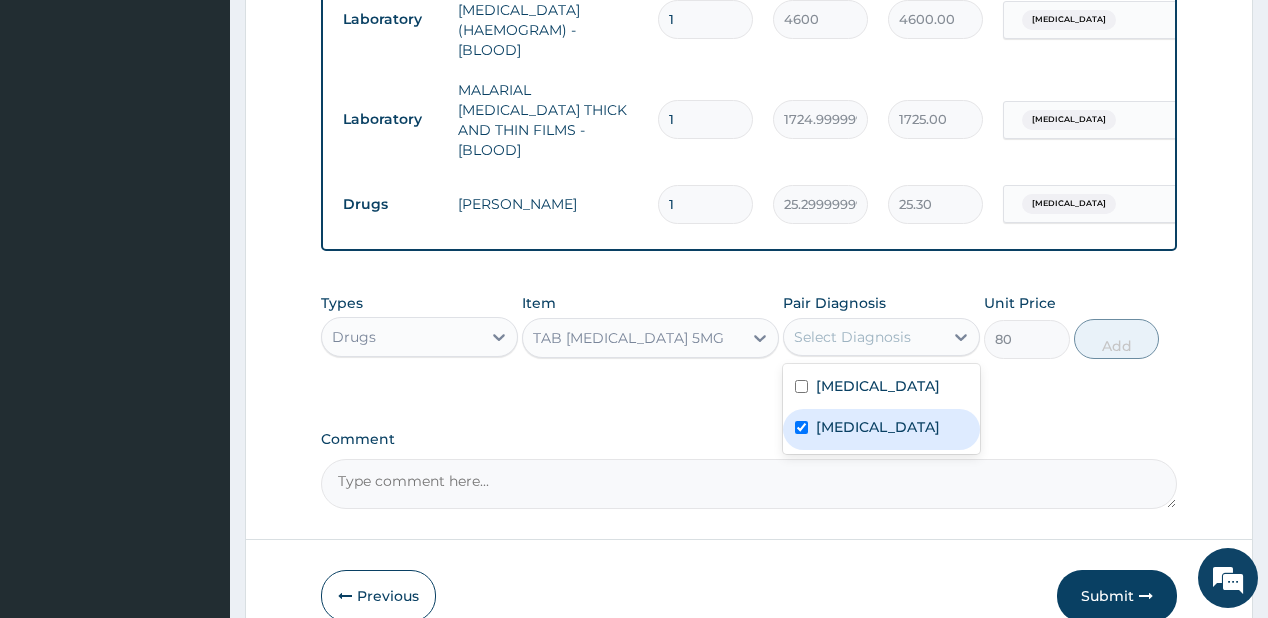 checkbox on "true" 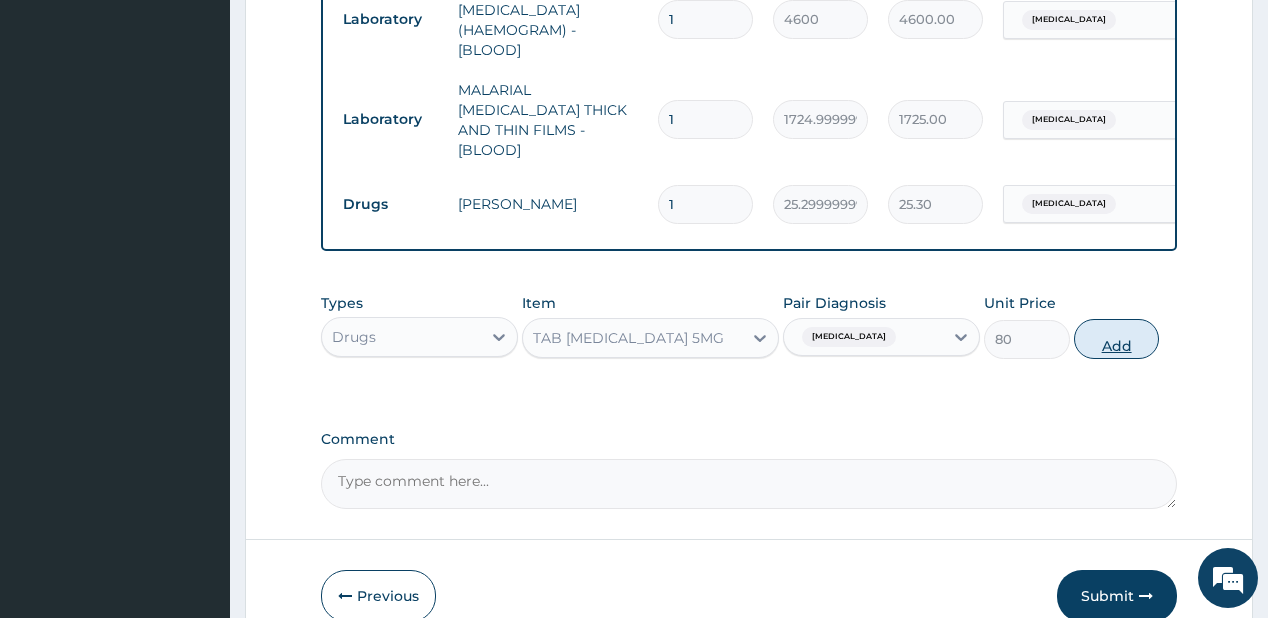 click on "Add" at bounding box center (1117, 339) 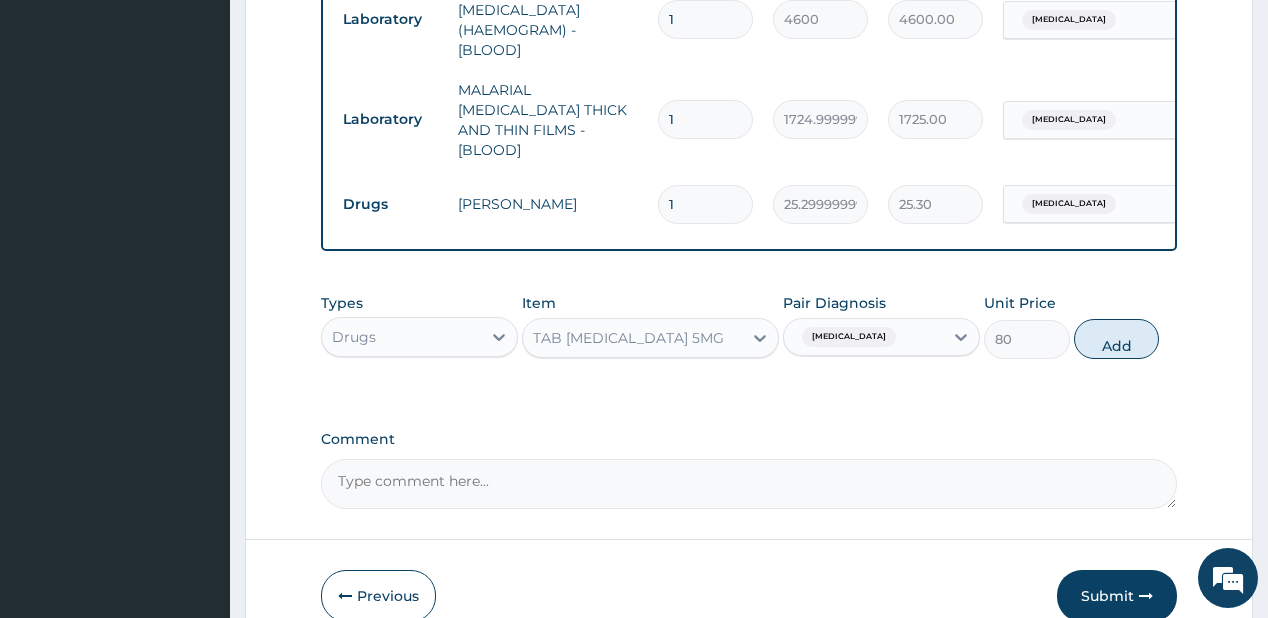 type on "0" 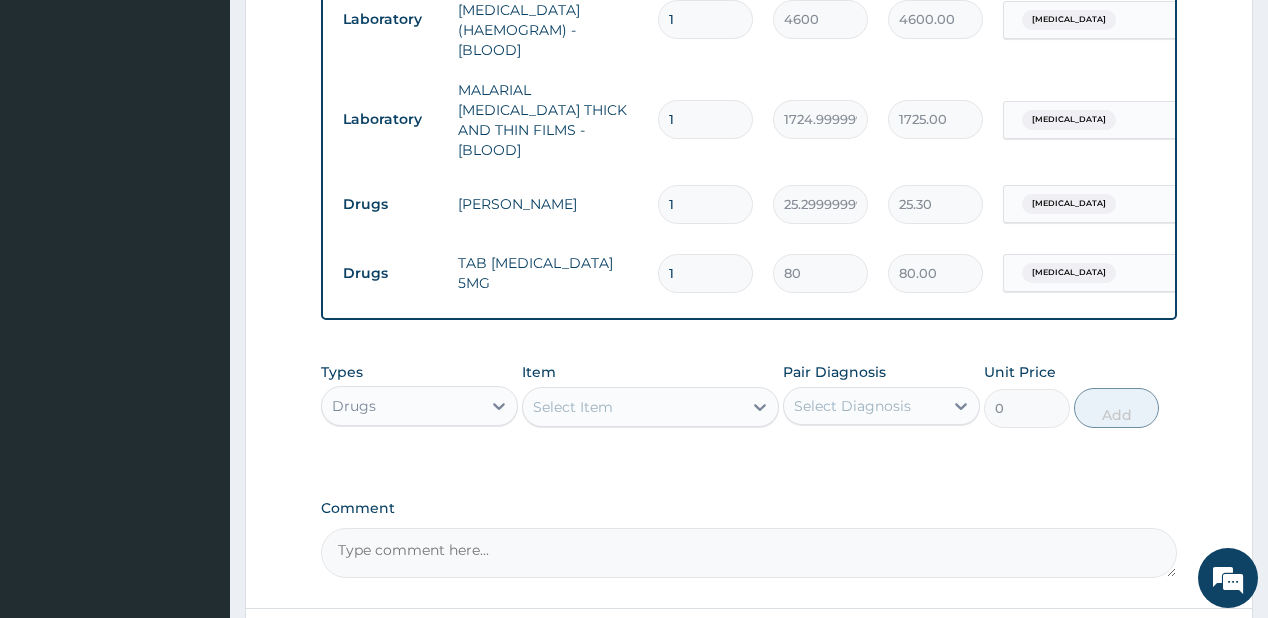 click on "1" at bounding box center (705, 204) 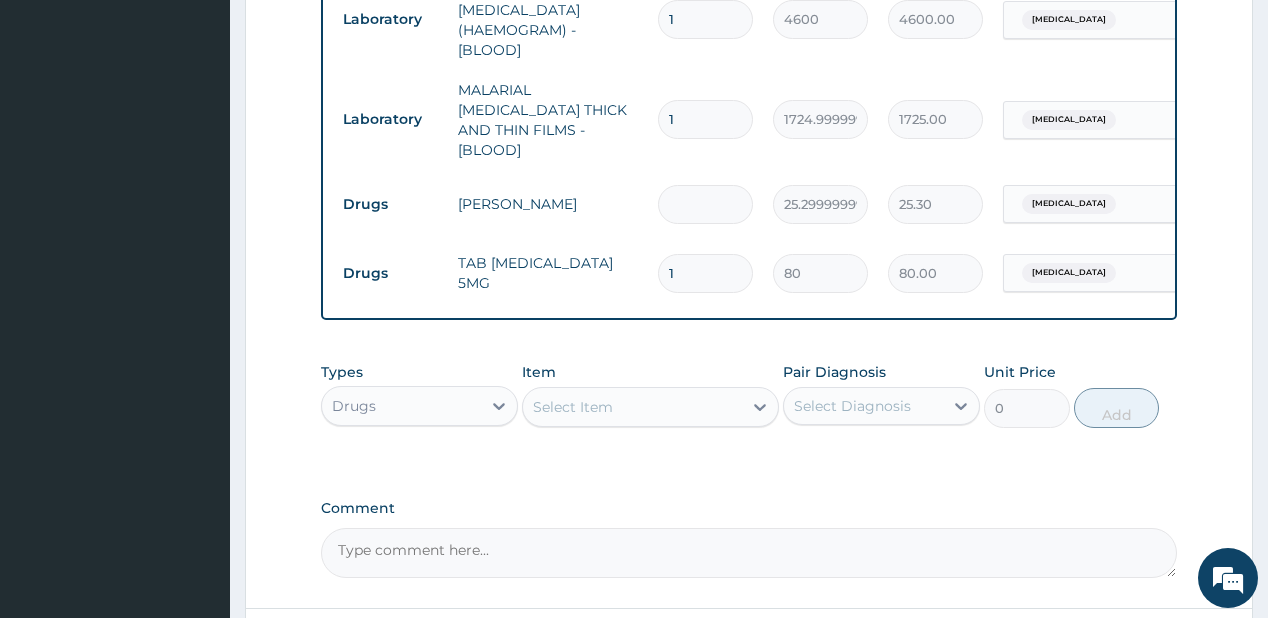 type on "0.00" 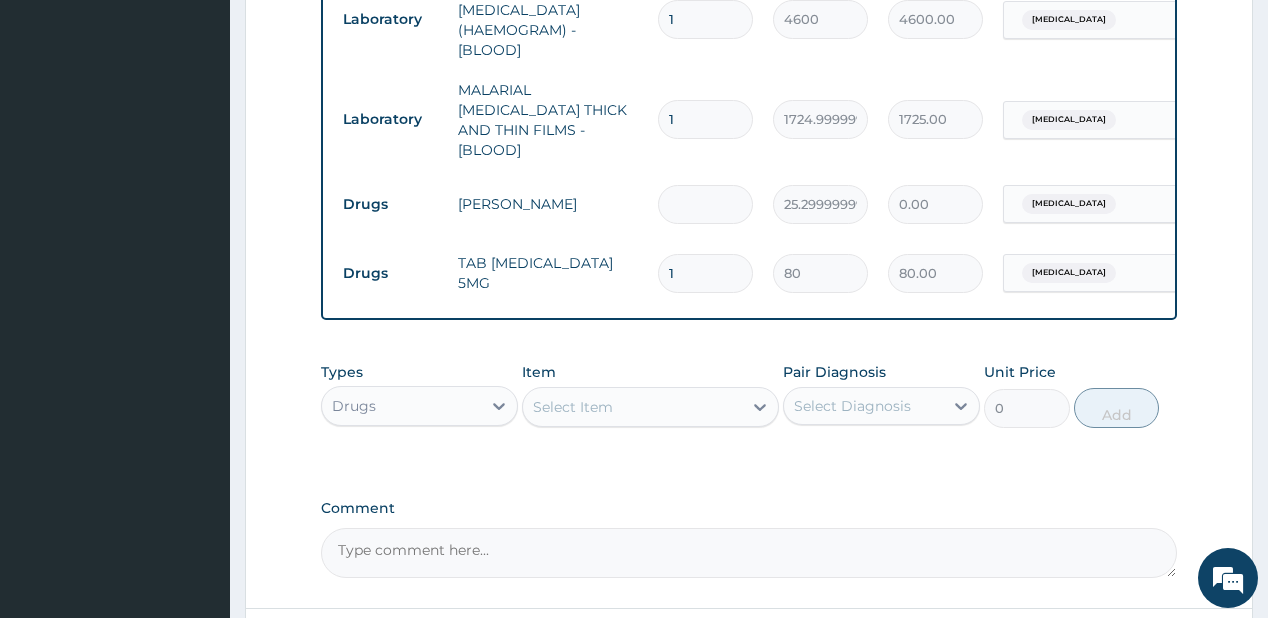 type on "3" 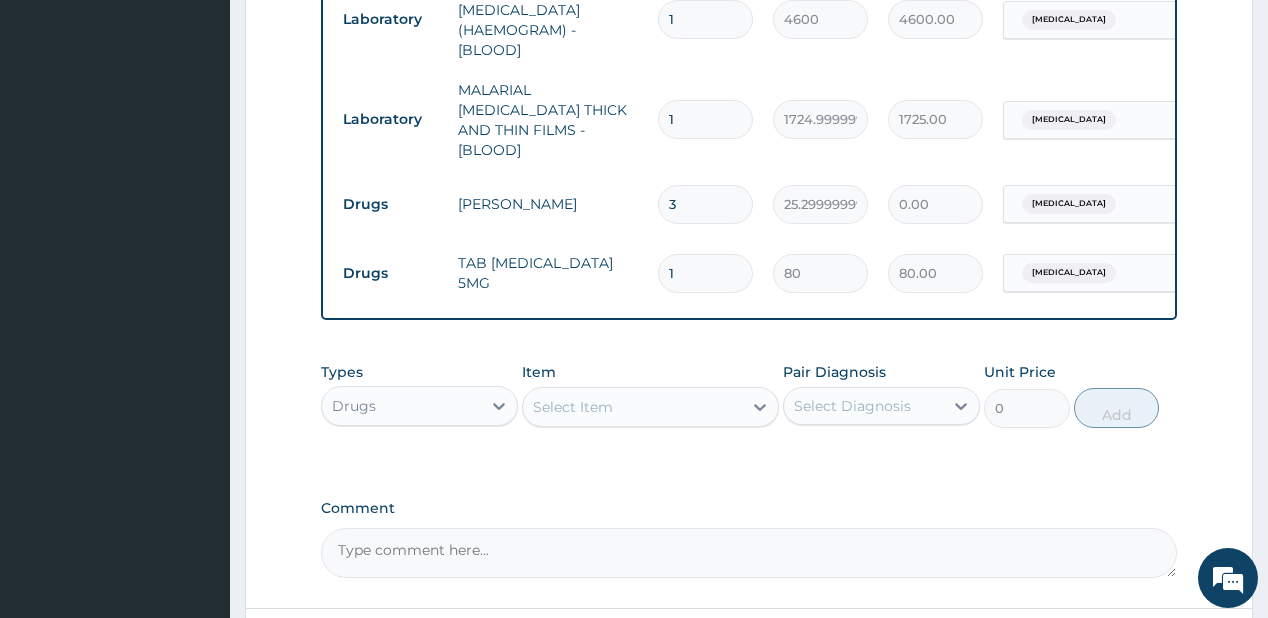 type on "75.90" 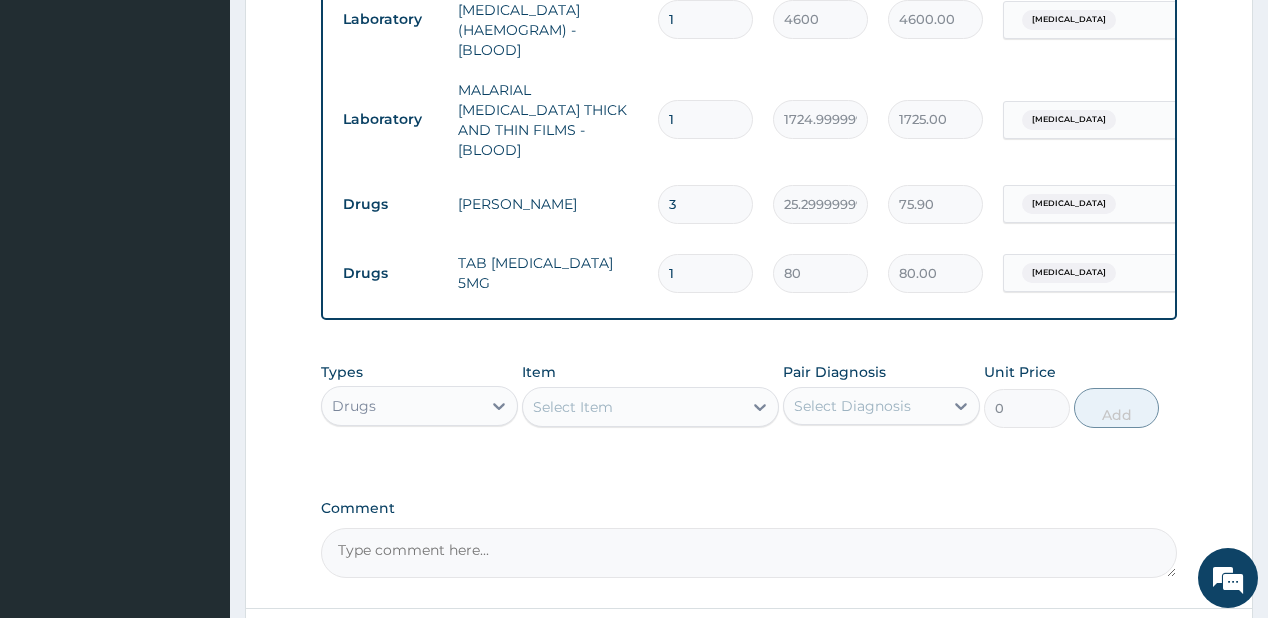 type on "3" 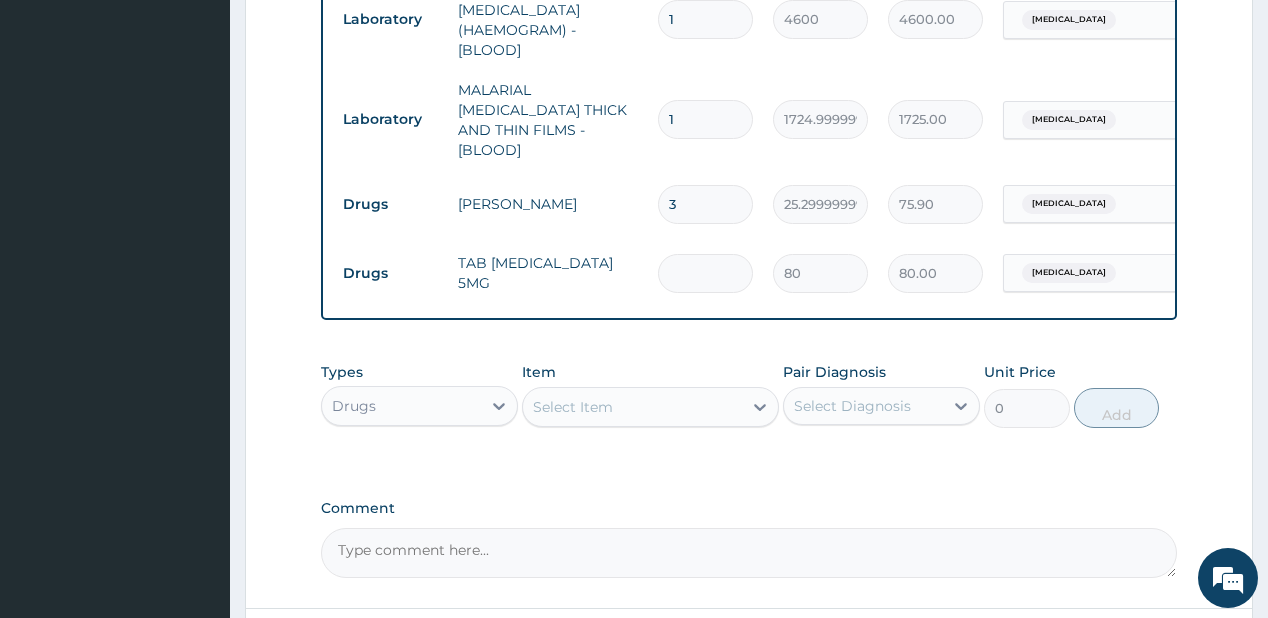 type on "0.00" 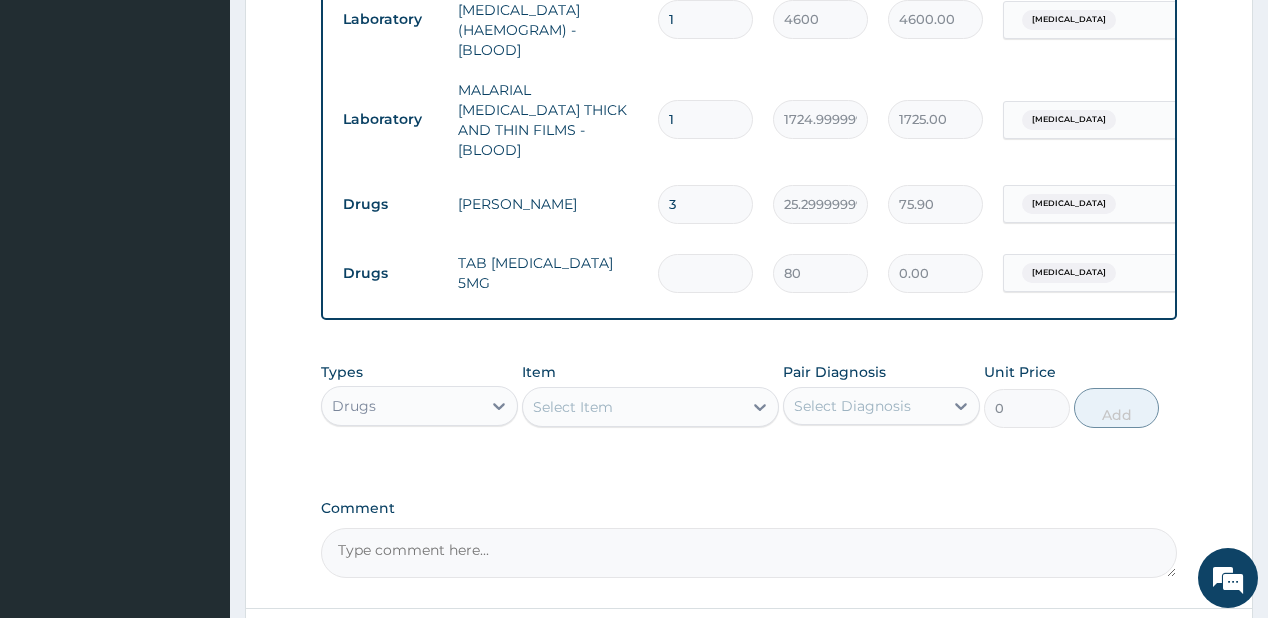 type on "6" 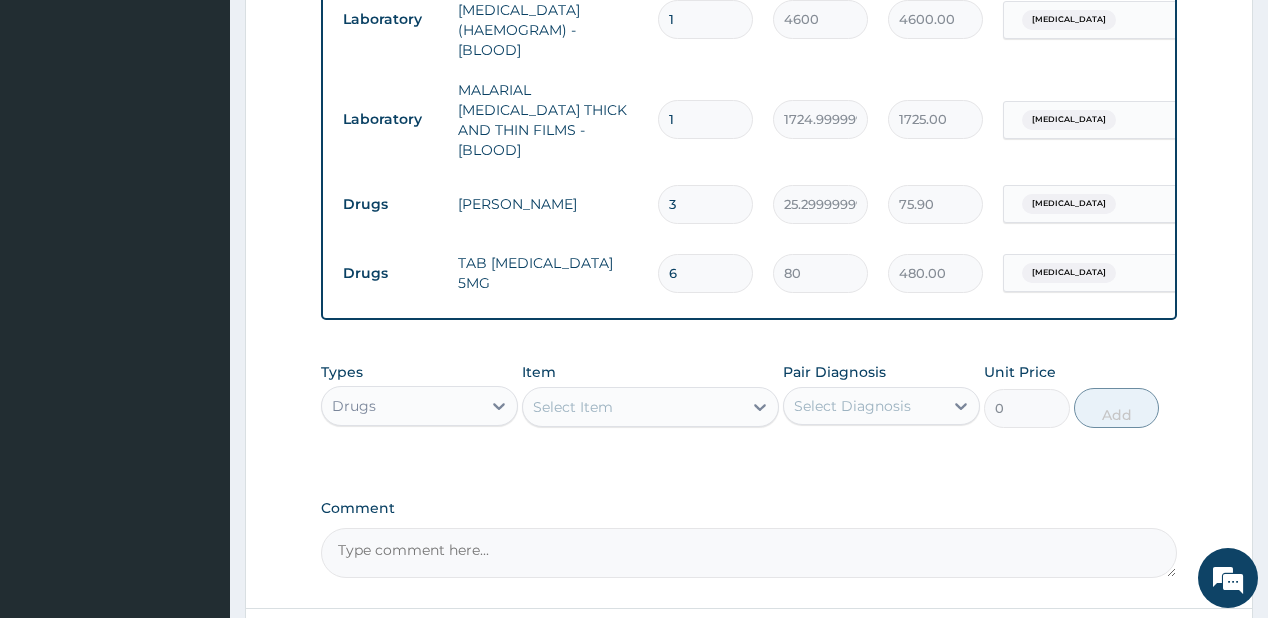 type on "6" 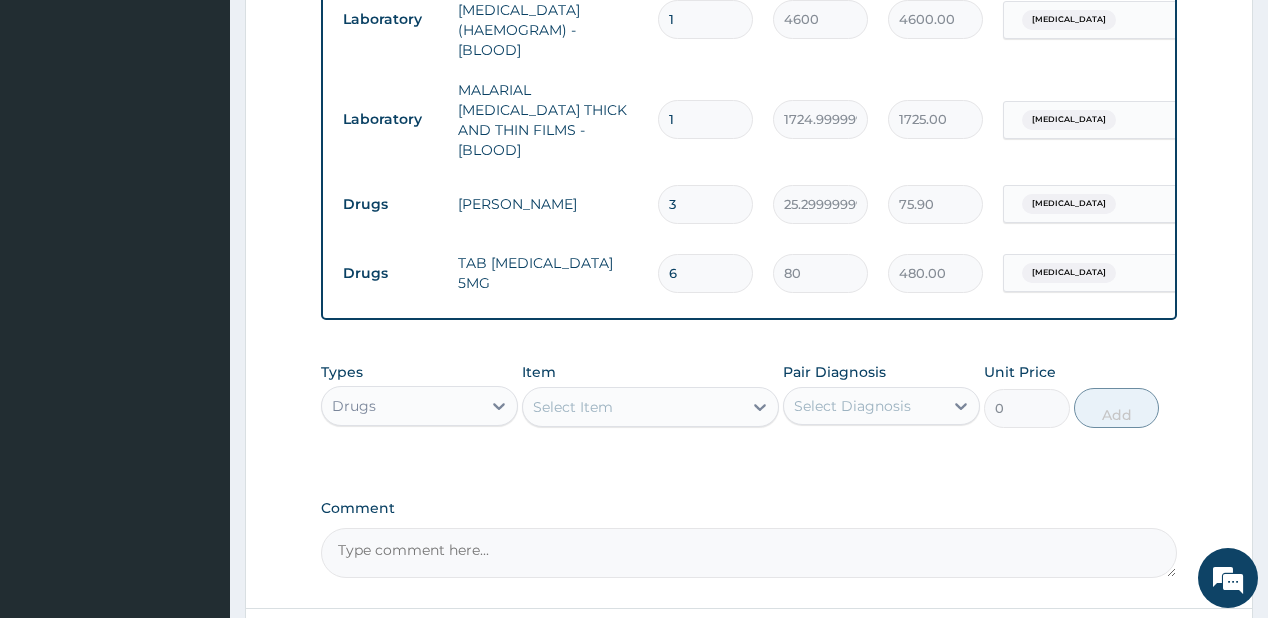 type on "ciprof" 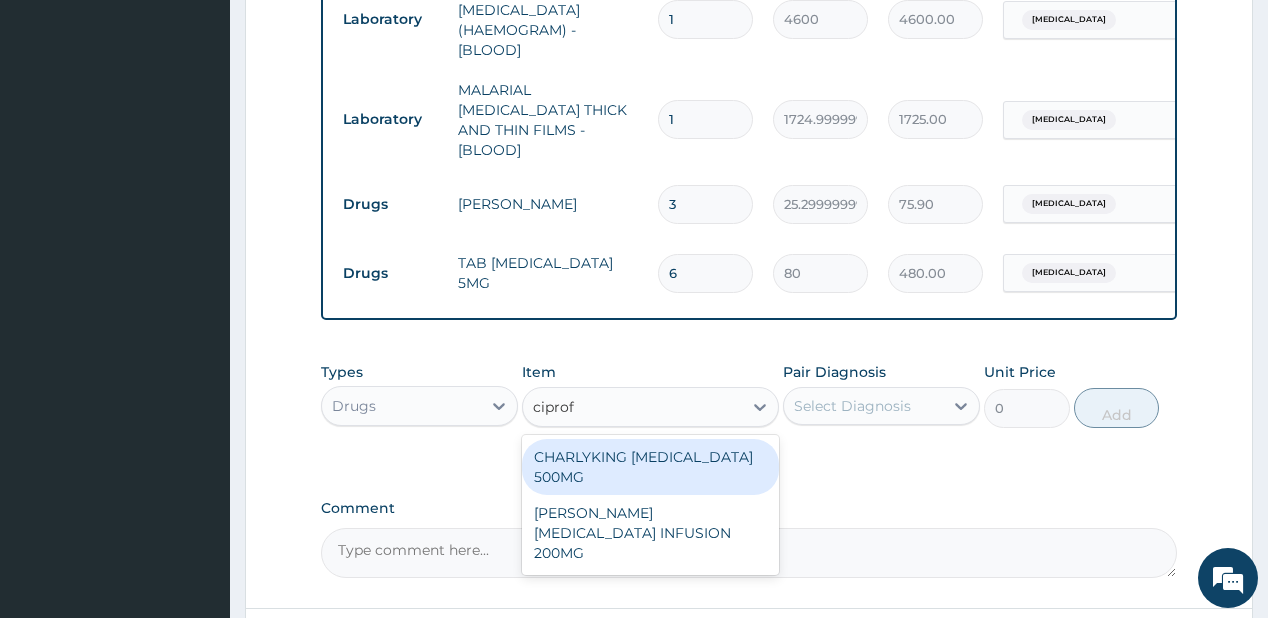 click on "CHARLYKING [MEDICAL_DATA] 500MG" at bounding box center [650, 467] 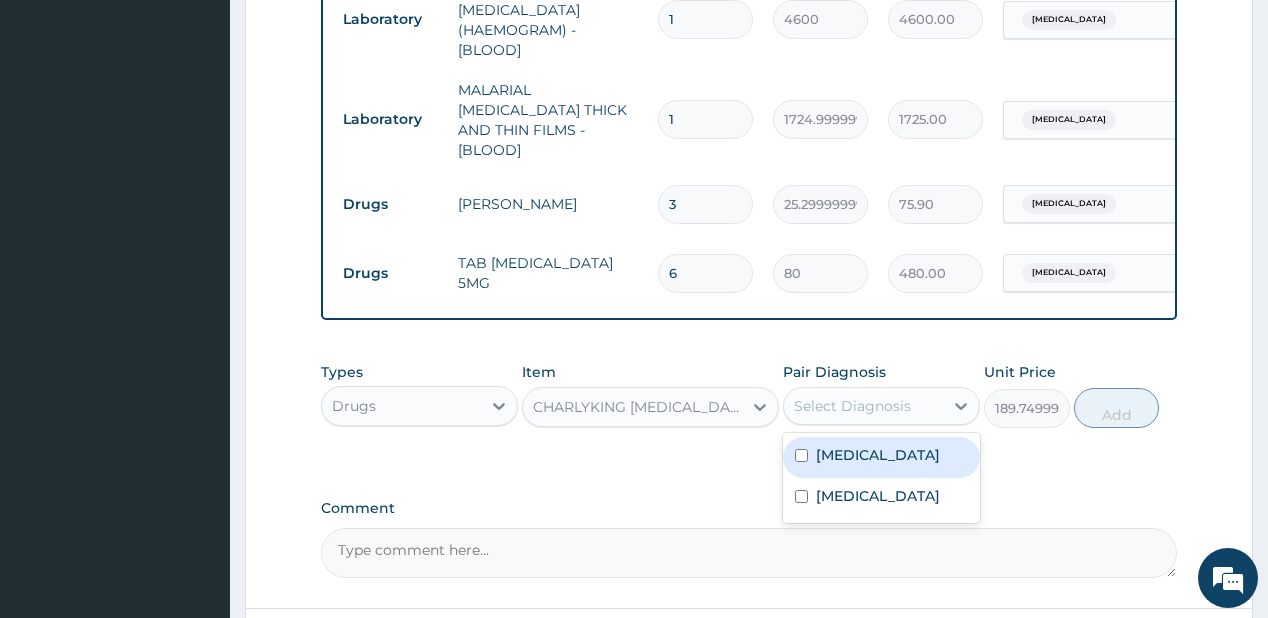 click on "Select Diagnosis" at bounding box center (863, 406) 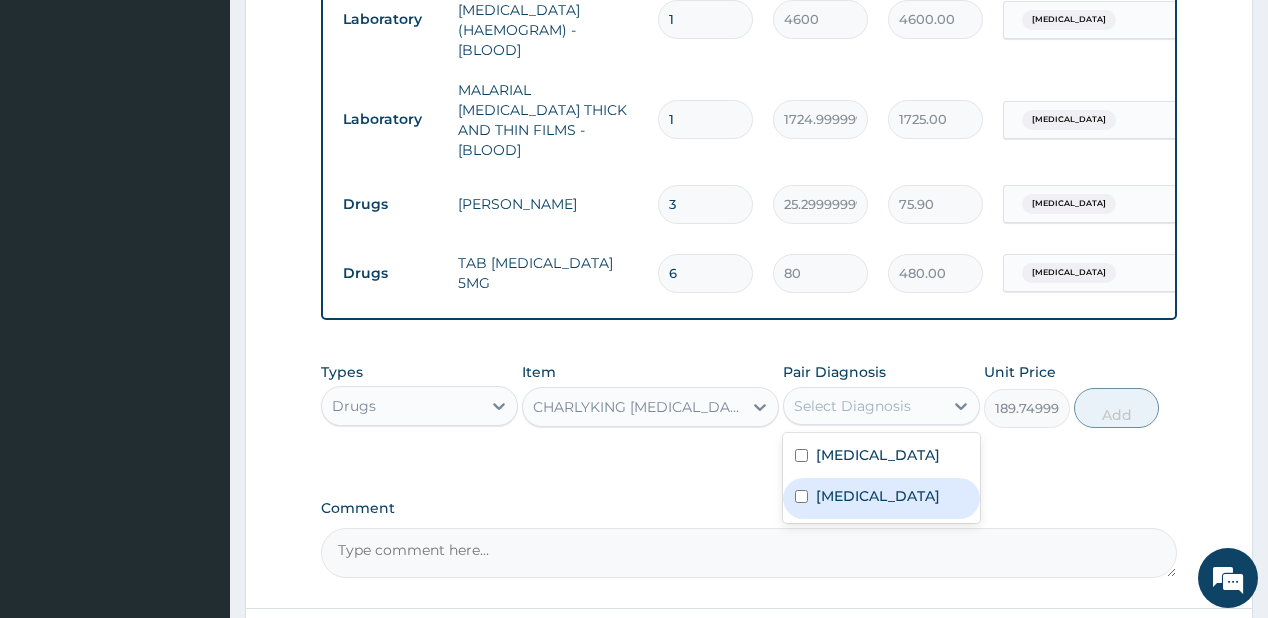 drag, startPoint x: 810, startPoint y: 503, endPoint x: 1141, endPoint y: 417, distance: 341.98978 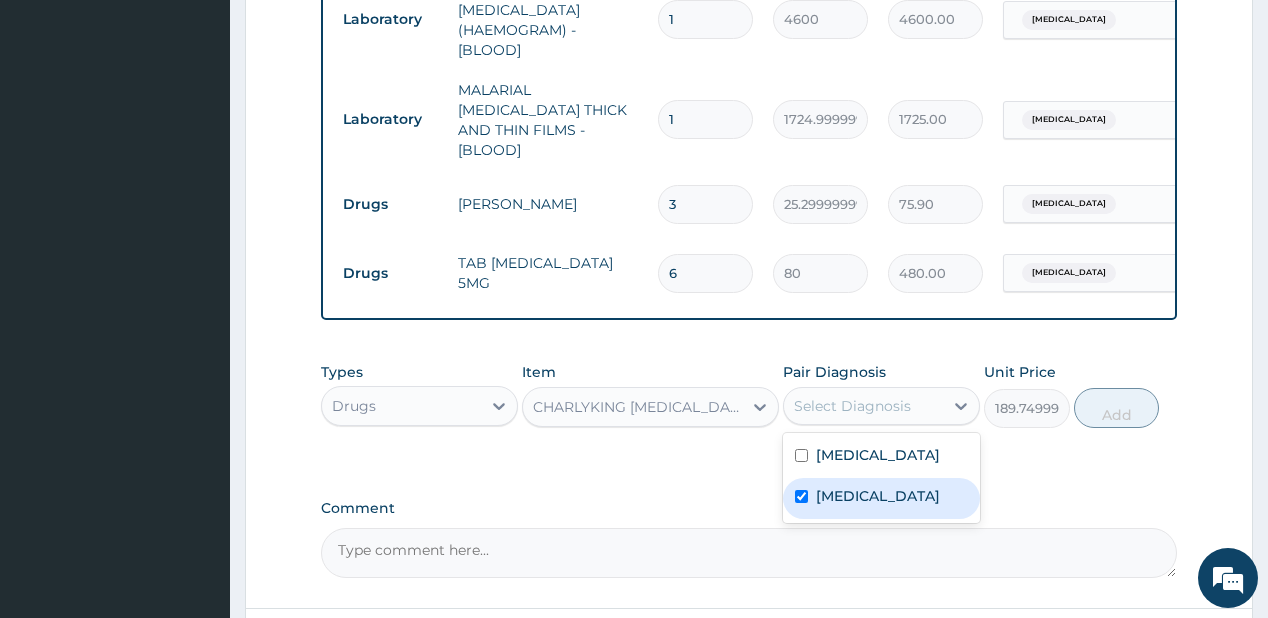 checkbox on "true" 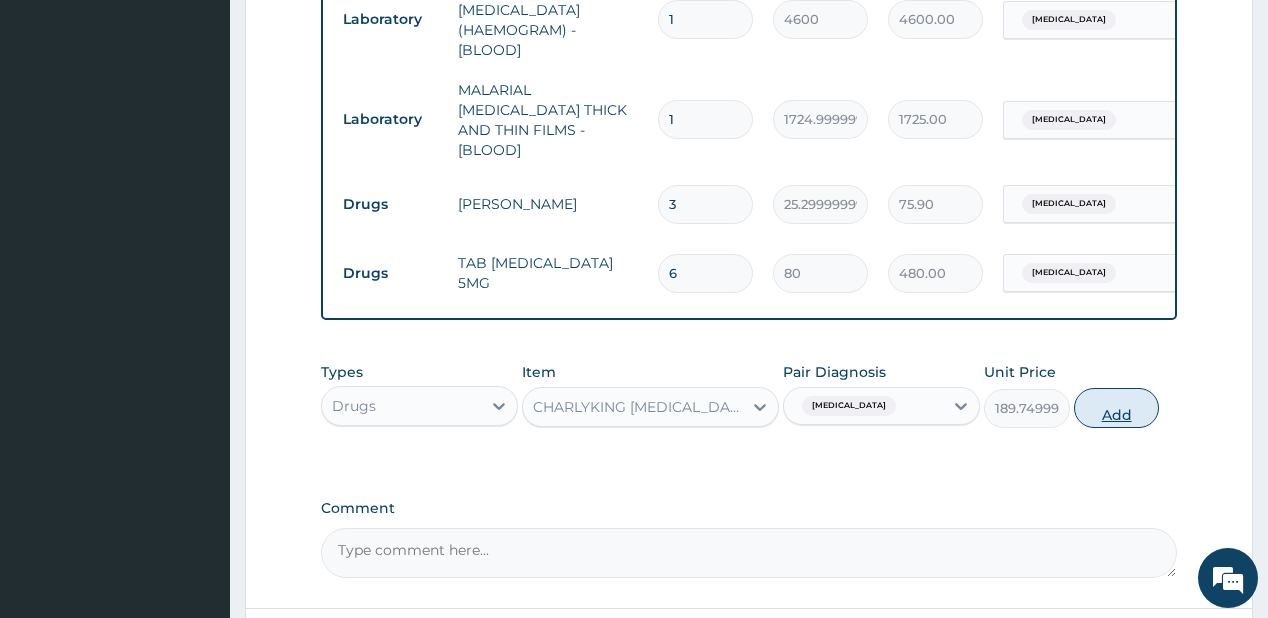 click on "Add" at bounding box center [1117, 408] 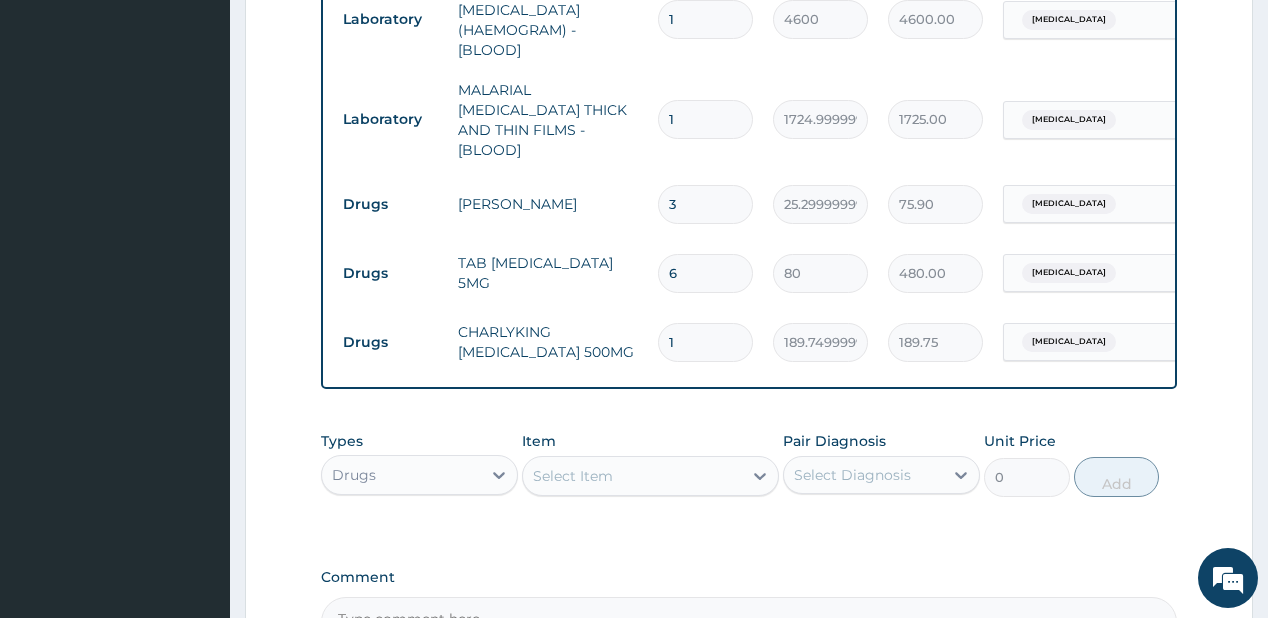 type on "10" 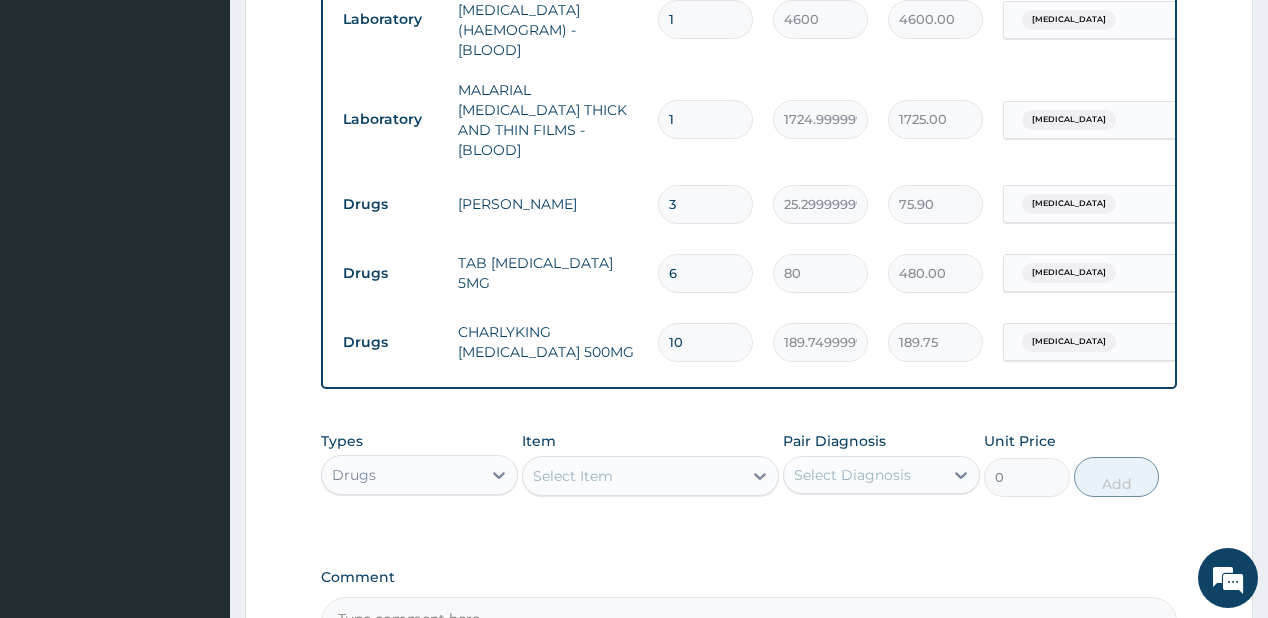 type on "1897.50" 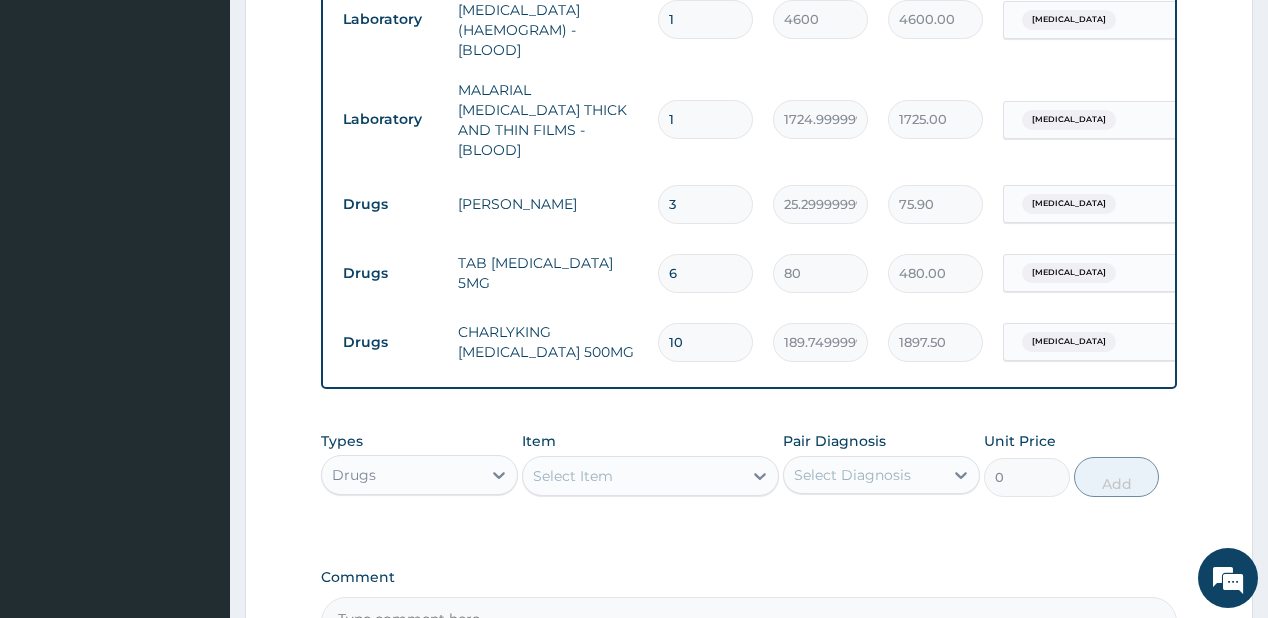 type on "10" 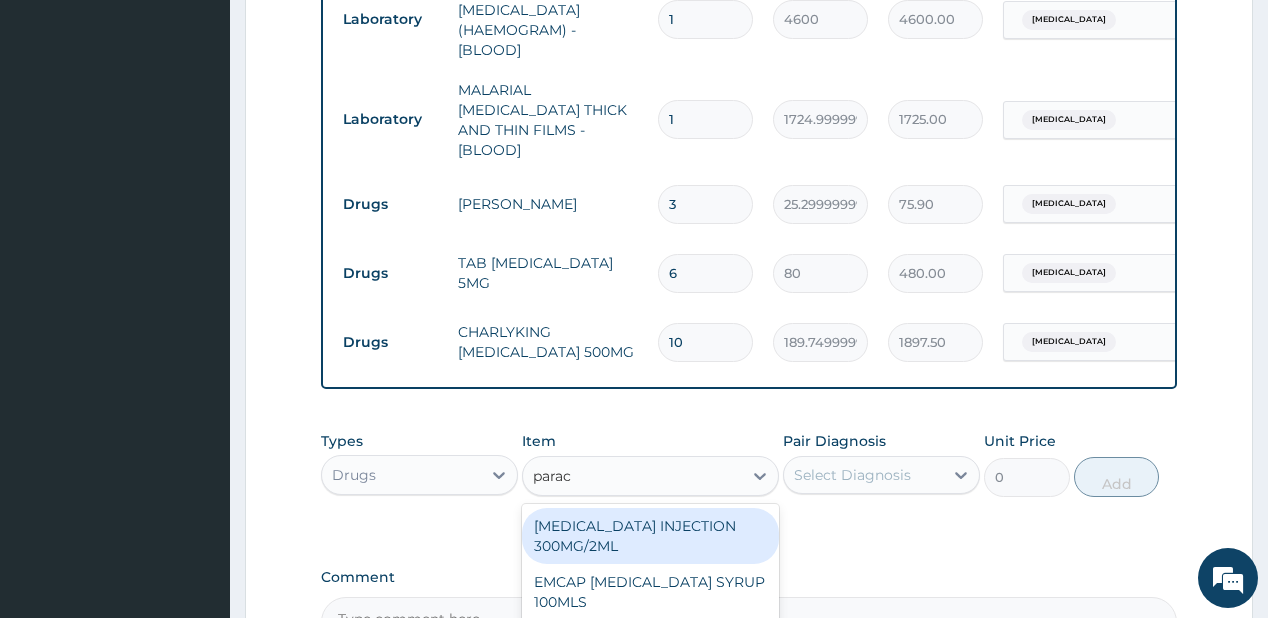 type on "parace" 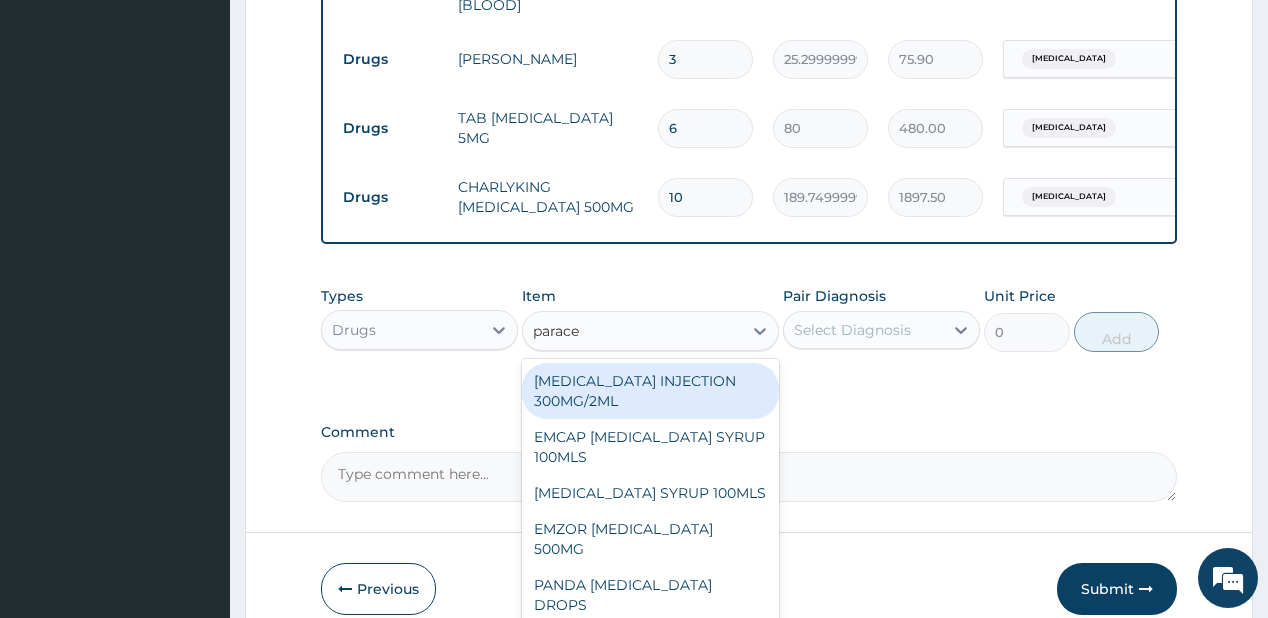 scroll, scrollTop: 1135, scrollLeft: 0, axis: vertical 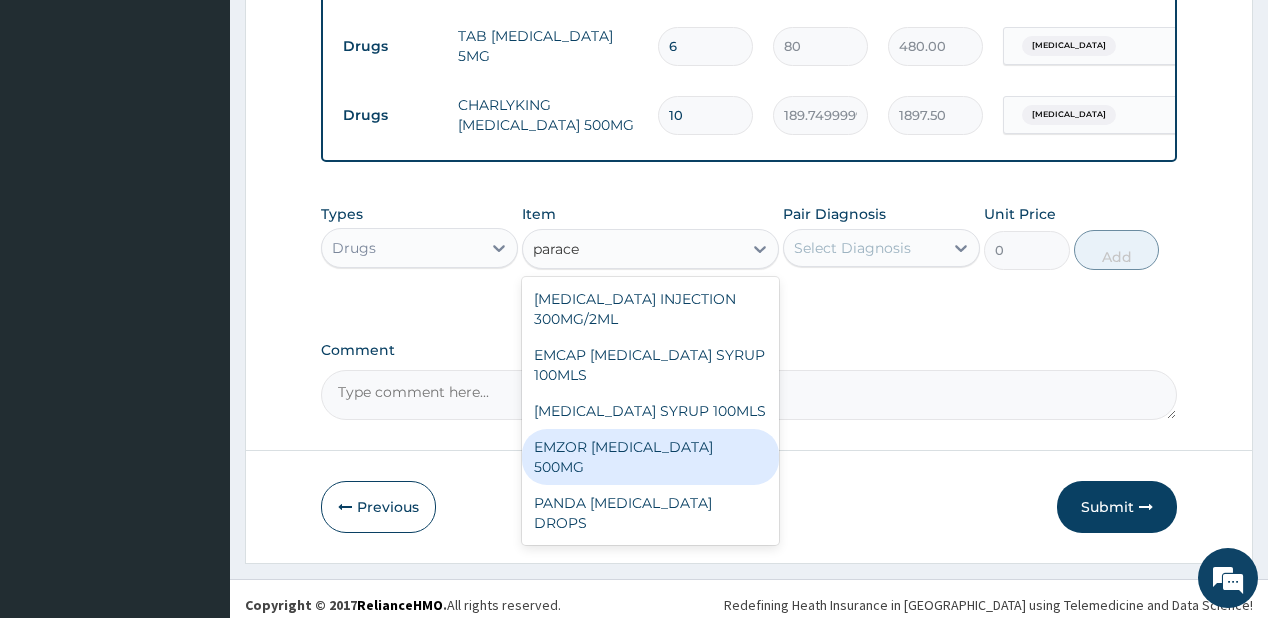 click on "EMZOR [MEDICAL_DATA] 500MG" at bounding box center [650, 457] 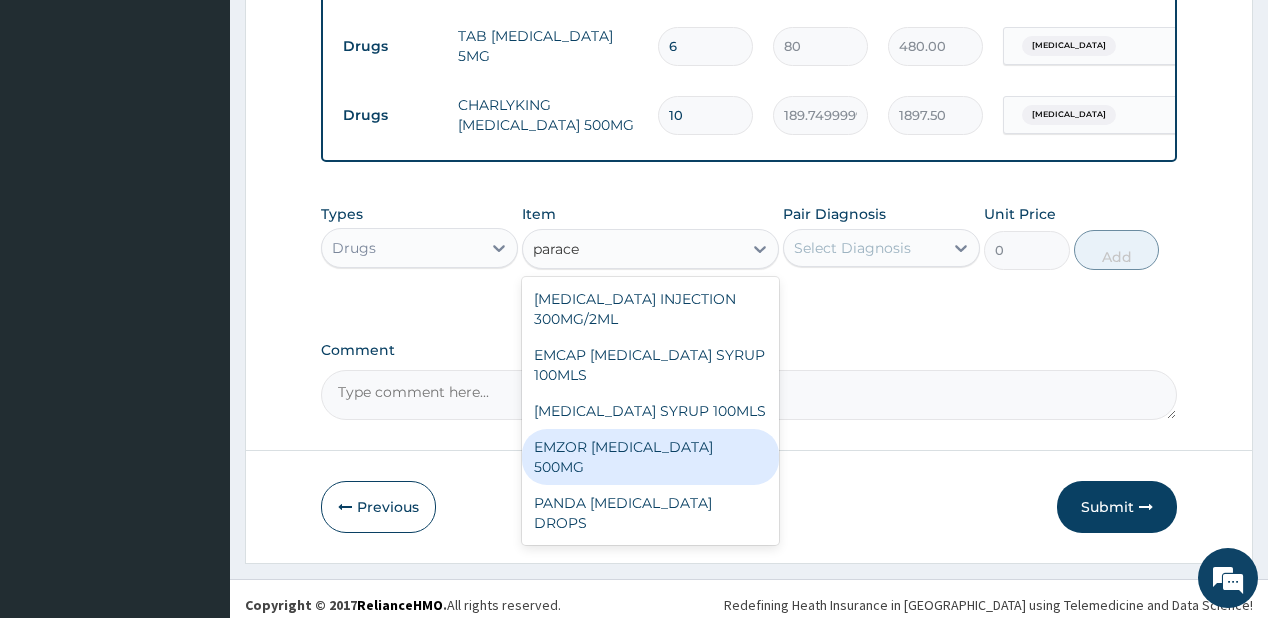 type 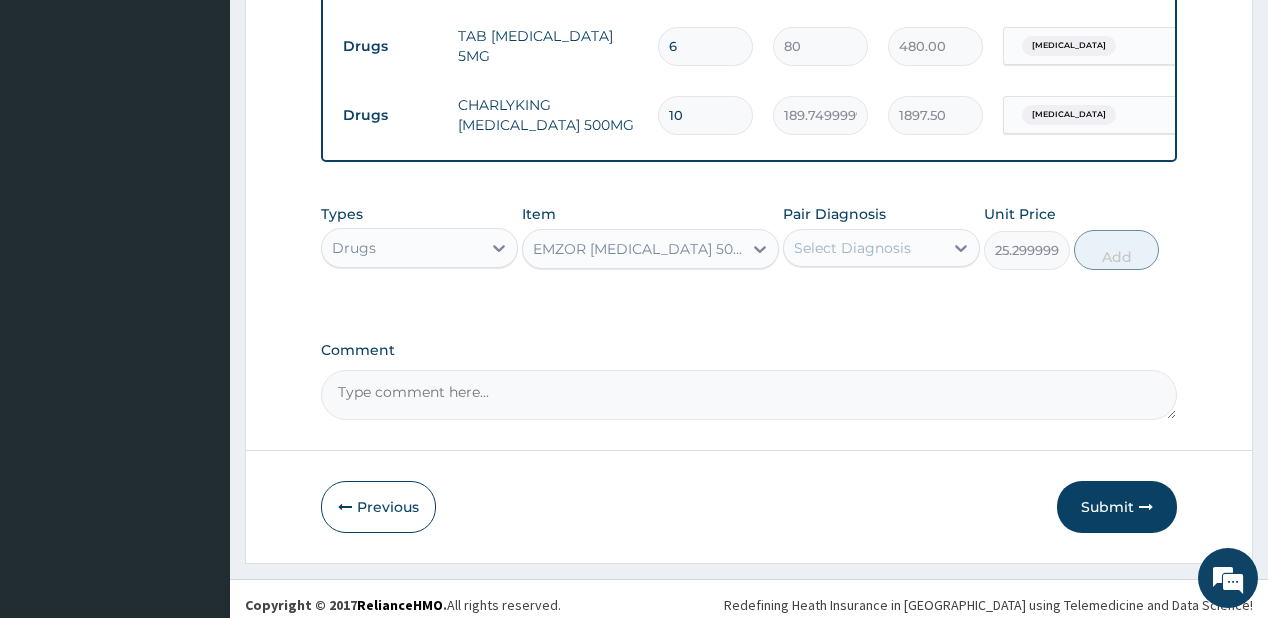 click on "Select Diagnosis" at bounding box center (852, 248) 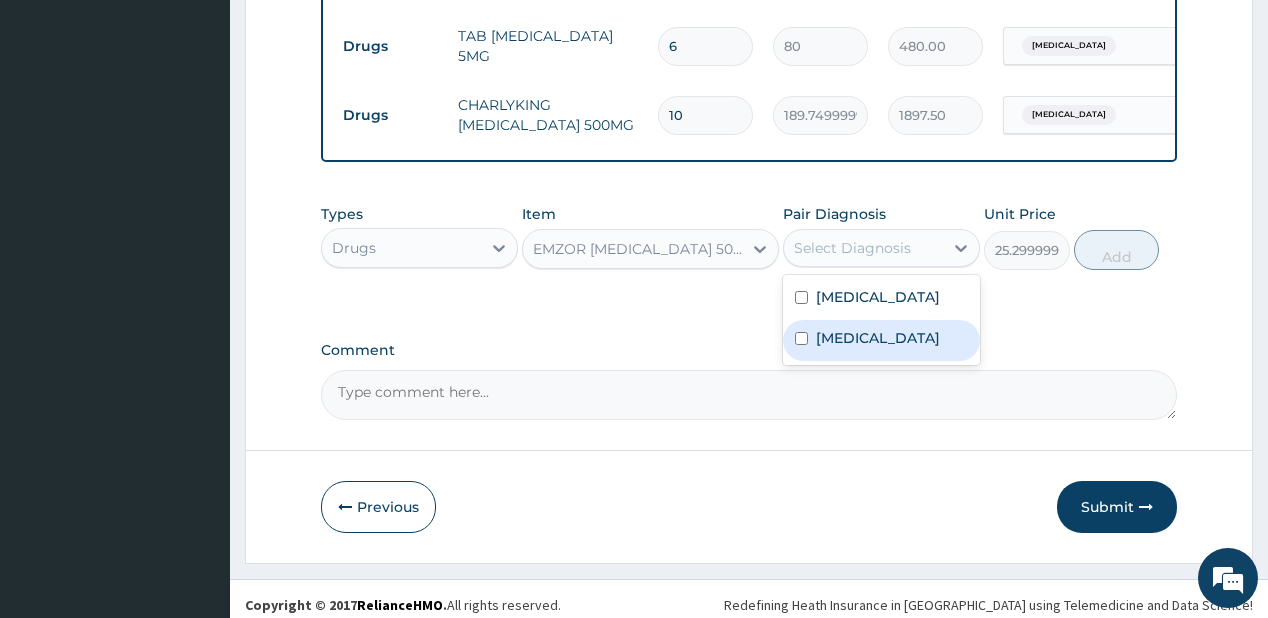 drag, startPoint x: 836, startPoint y: 333, endPoint x: 860, endPoint y: 302, distance: 39.20459 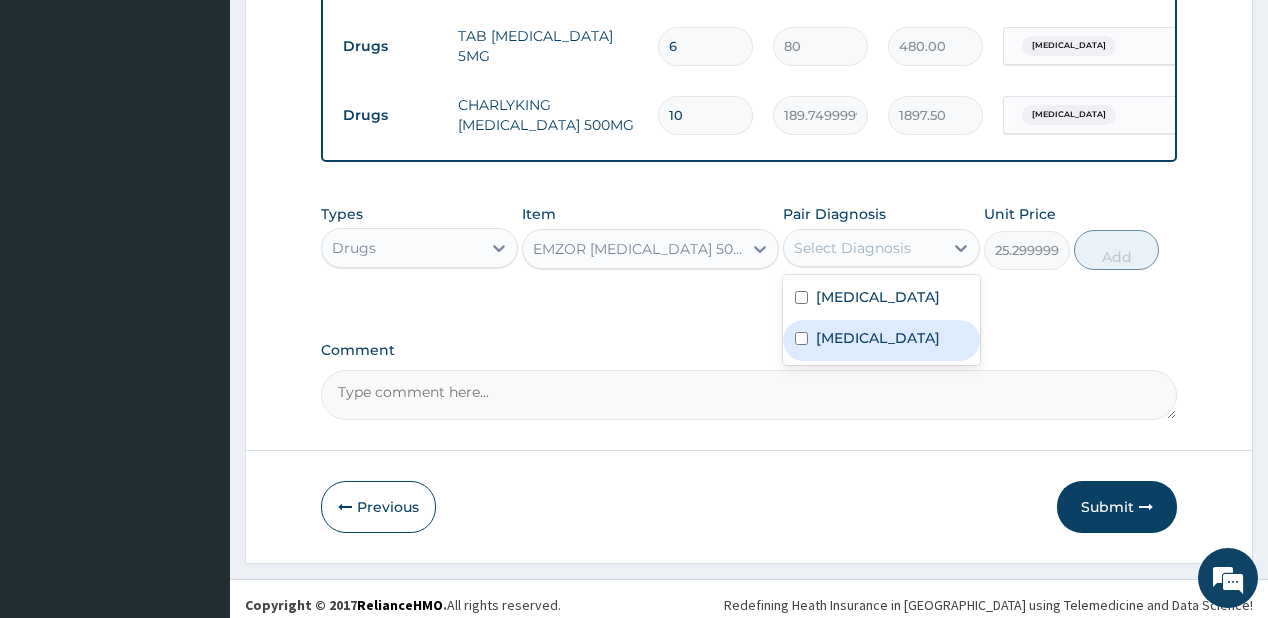 click on "Upper respiratory infection" at bounding box center (878, 338) 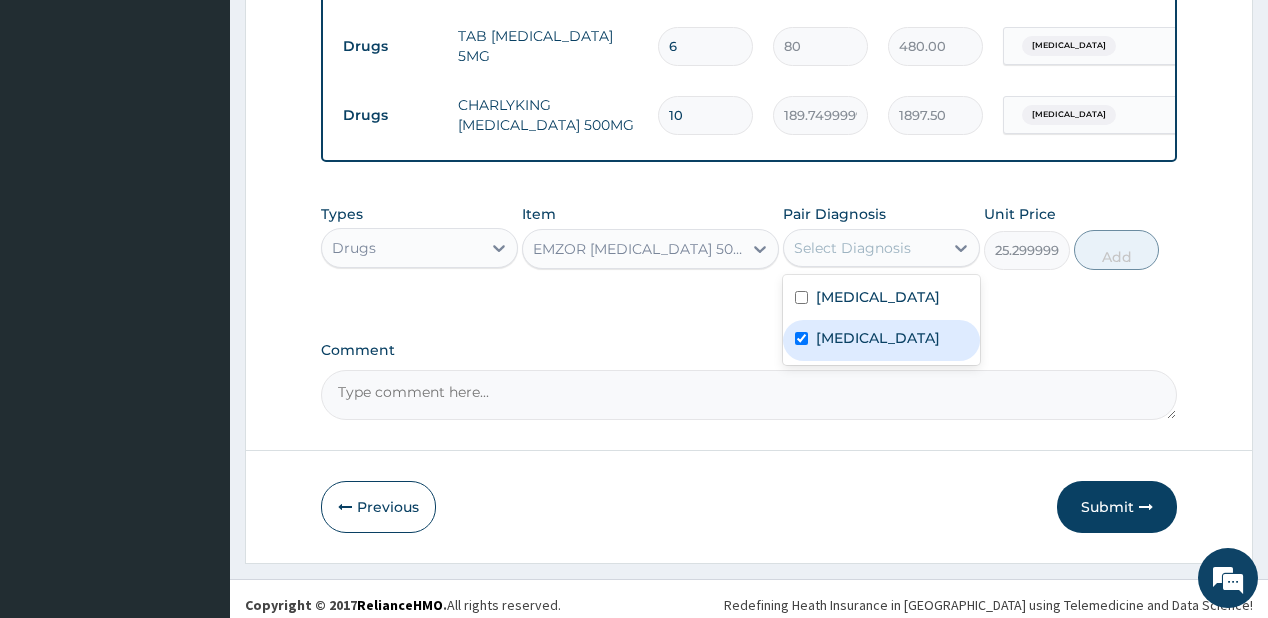 checkbox on "true" 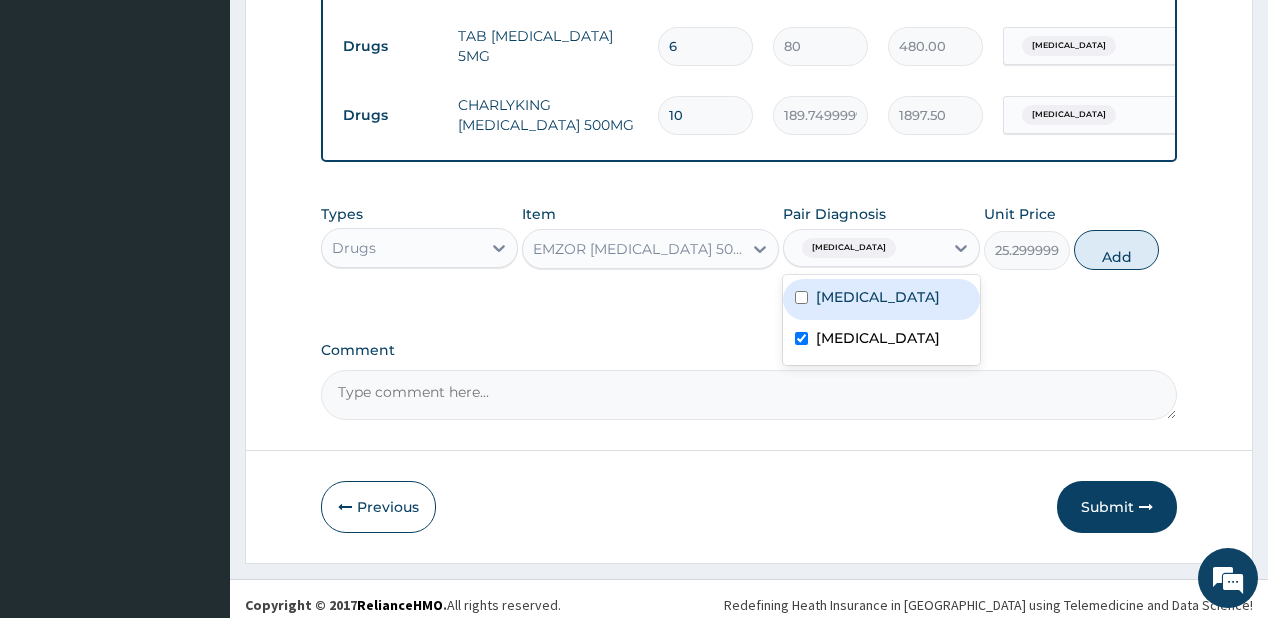drag, startPoint x: 870, startPoint y: 282, endPoint x: 1001, endPoint y: 253, distance: 134.17154 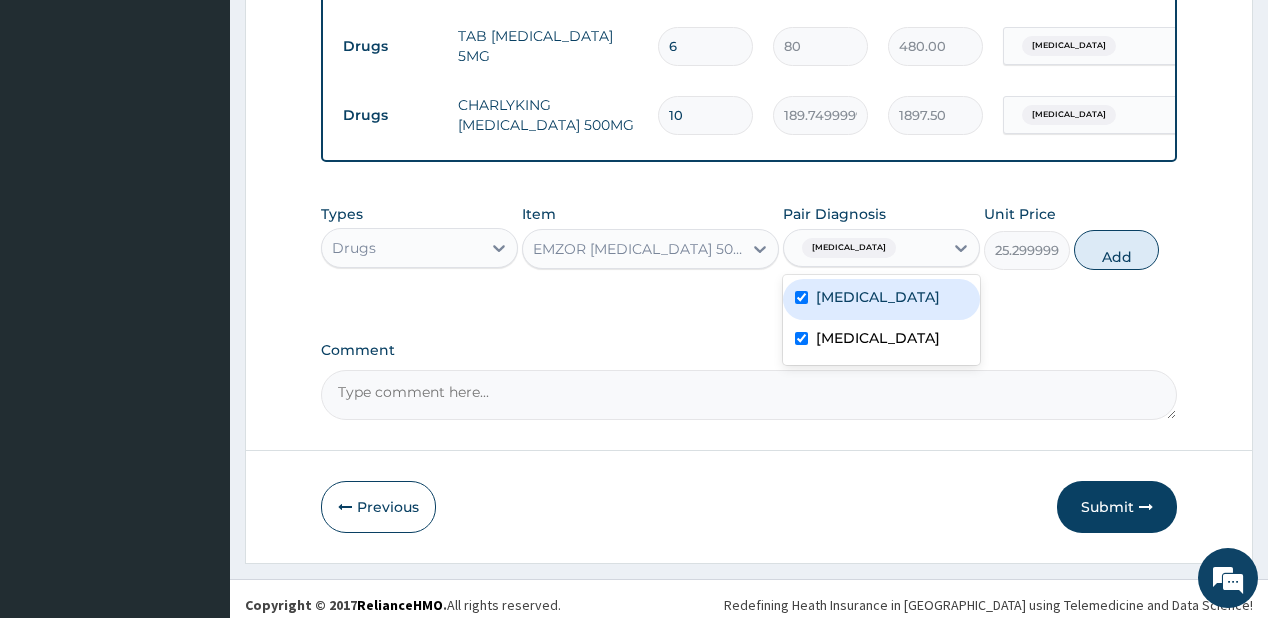 checkbox on "true" 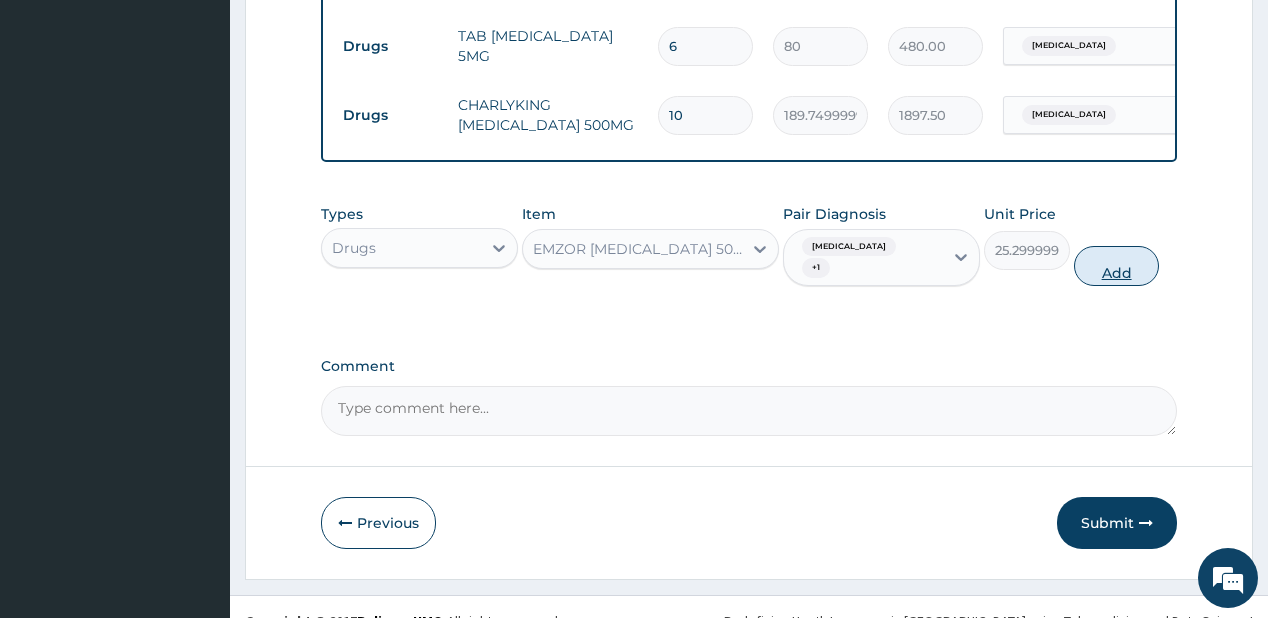 click on "Add" at bounding box center (1117, 266) 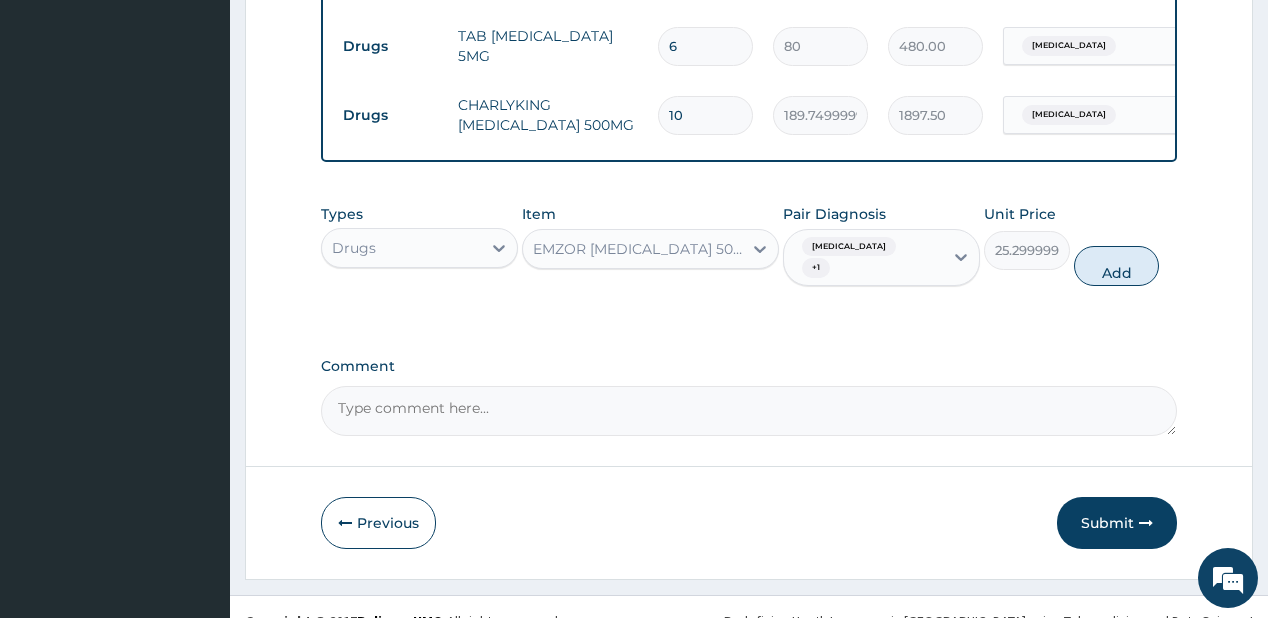 type on "0" 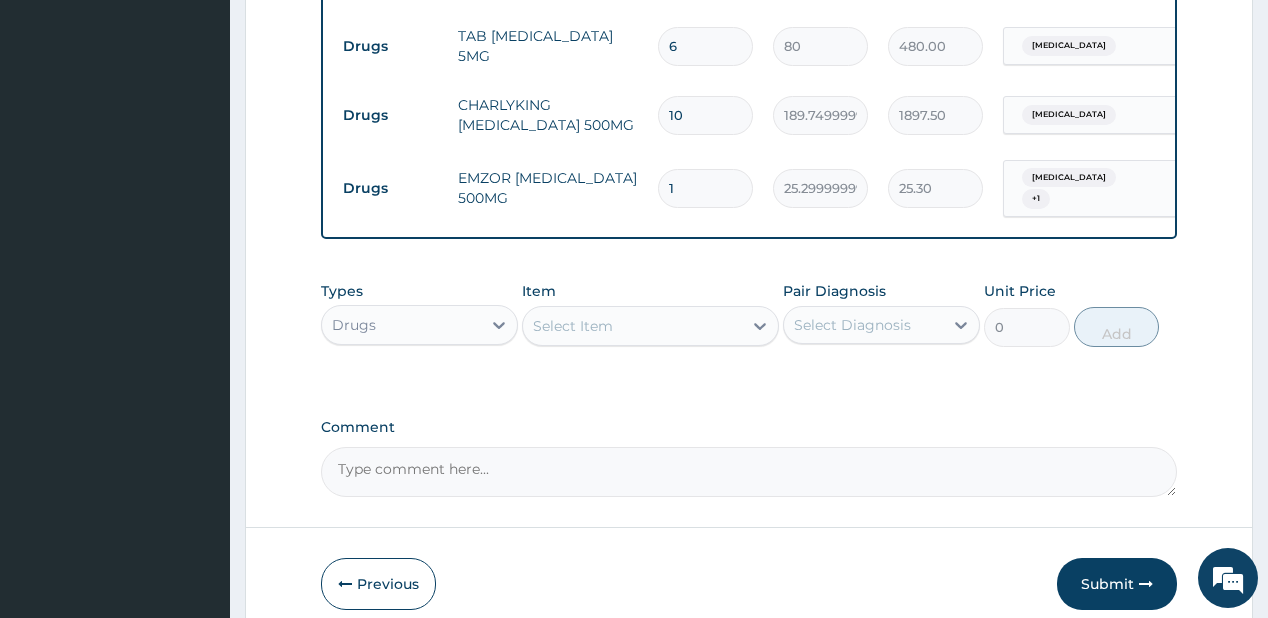 type on "18" 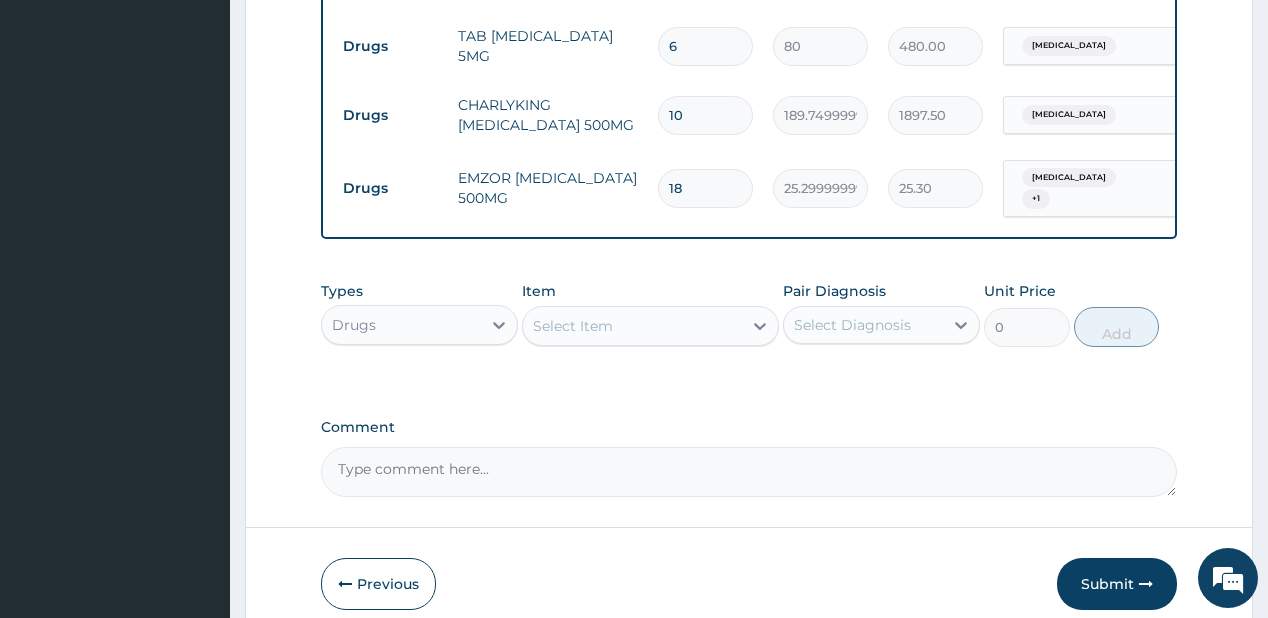 type on "455.40" 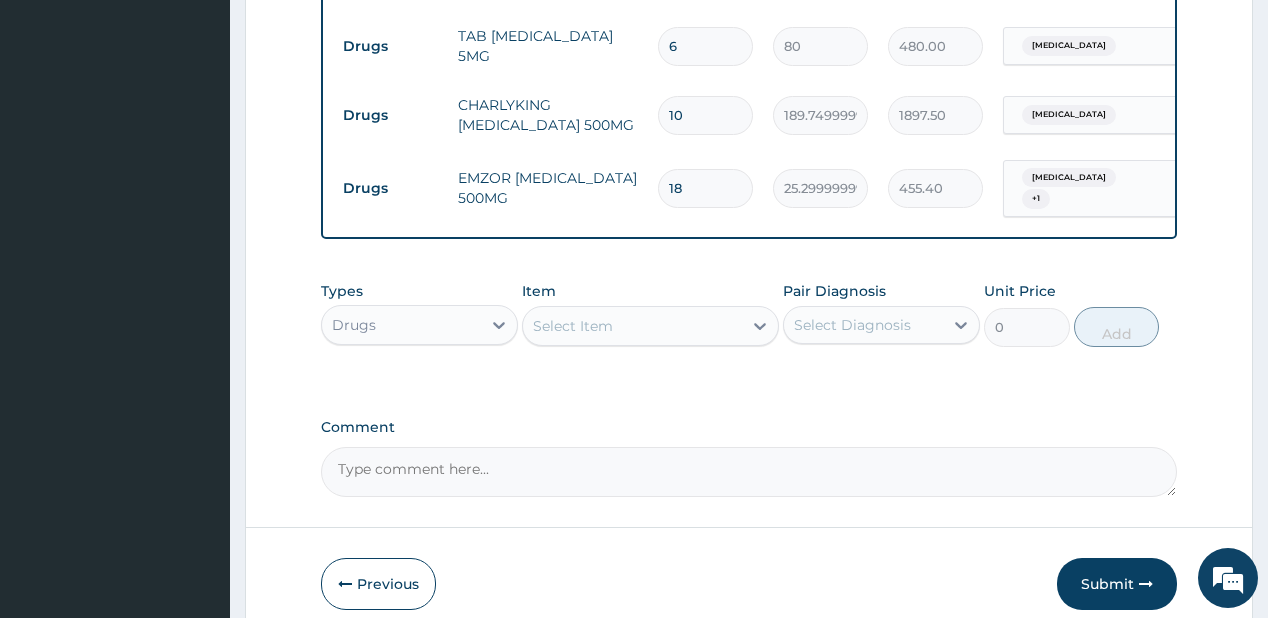 type on "18" 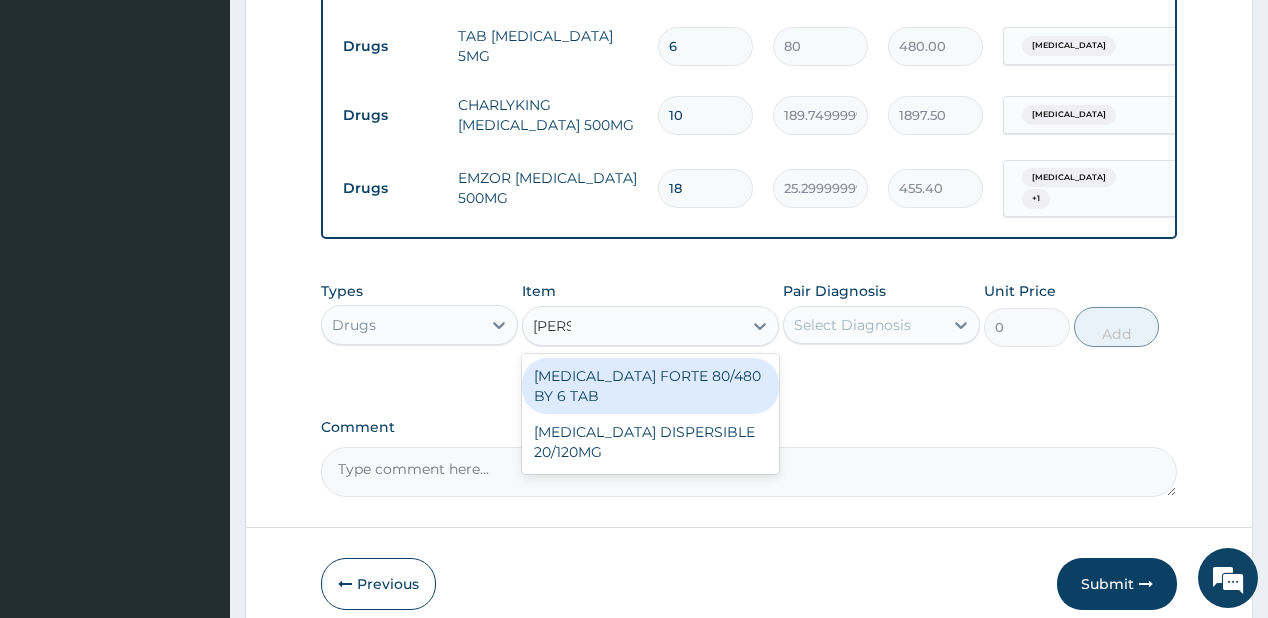 type on "coart" 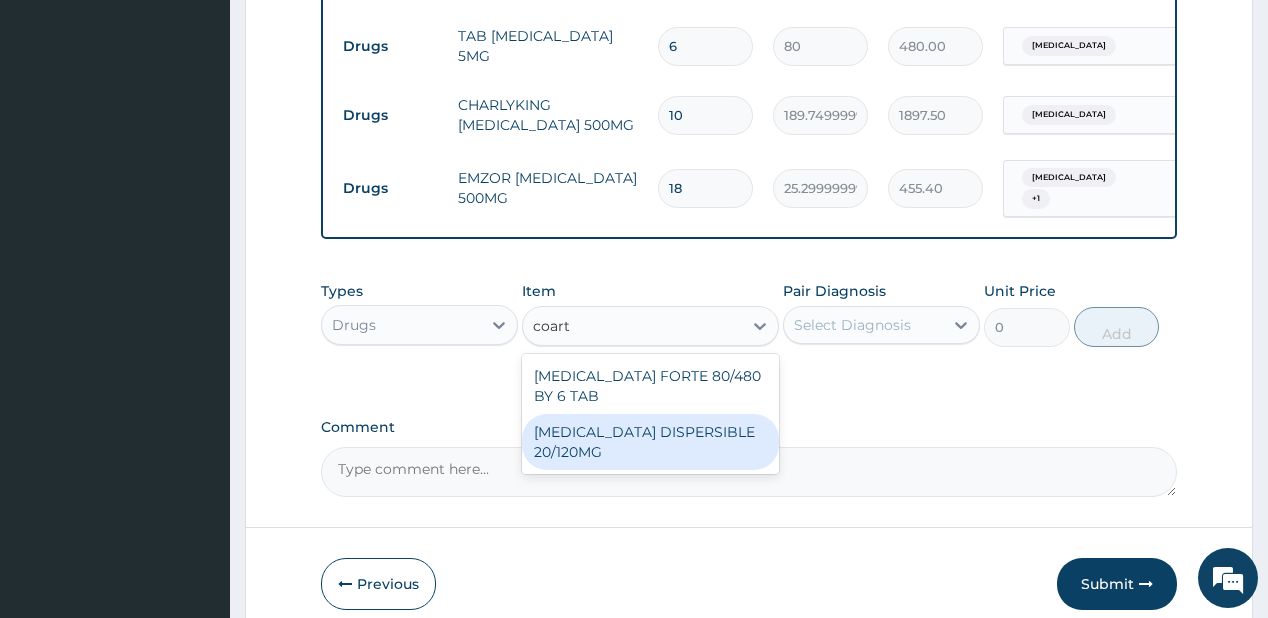 drag, startPoint x: 572, startPoint y: 425, endPoint x: 854, endPoint y: 334, distance: 296.3191 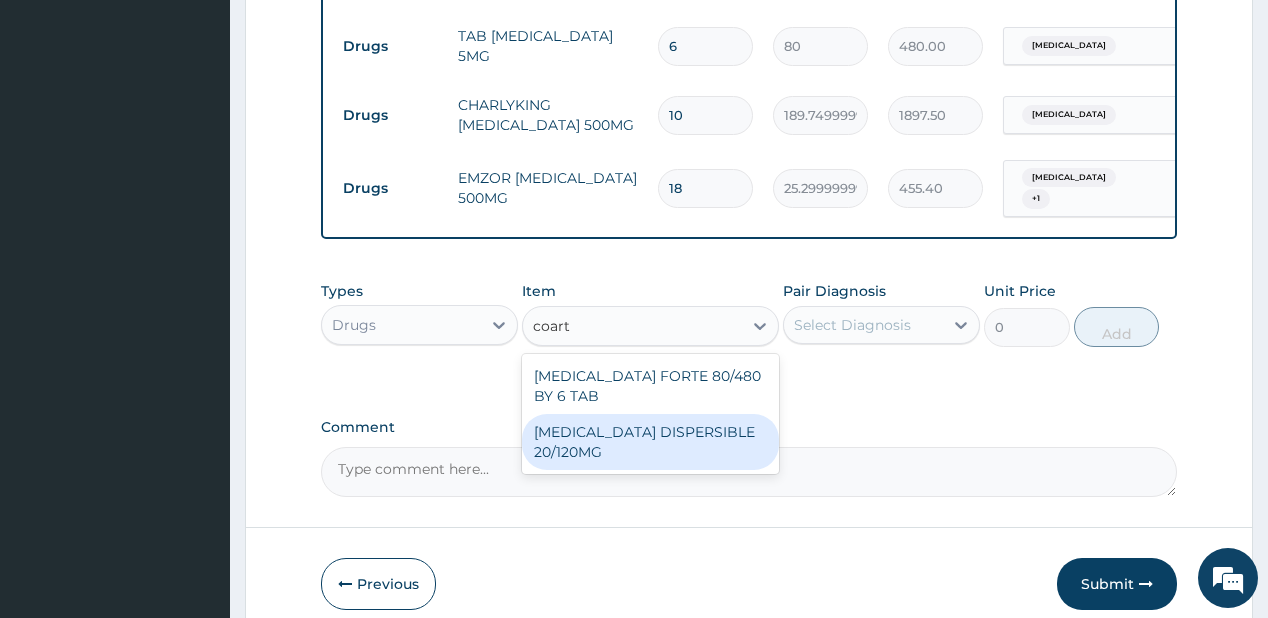 click on "[MEDICAL_DATA] DISPERSIBLE 20/120MG" at bounding box center (650, 442) 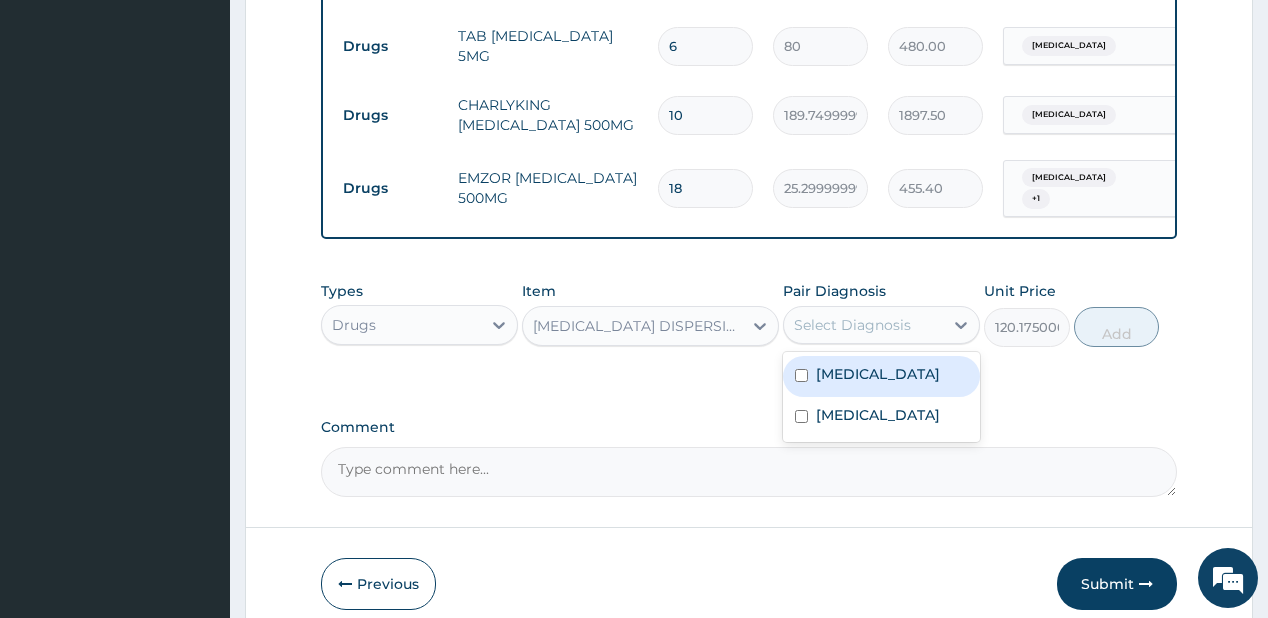 click on "Select Diagnosis" at bounding box center (852, 325) 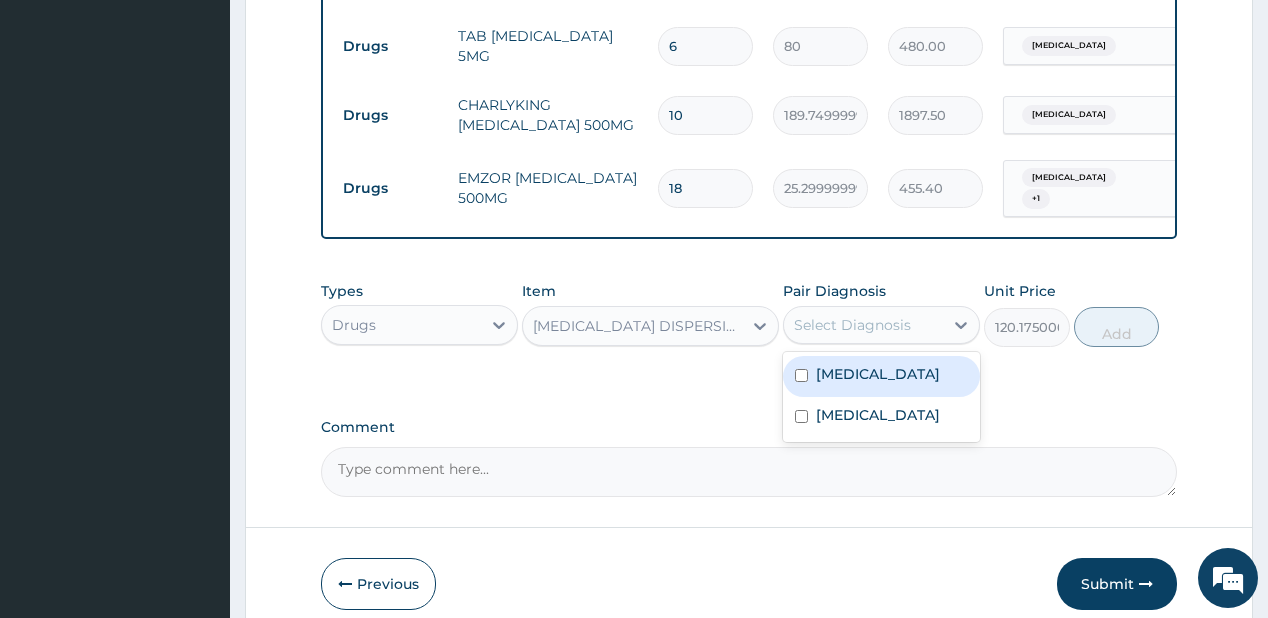 drag, startPoint x: 828, startPoint y: 365, endPoint x: 972, endPoint y: 340, distance: 146.15402 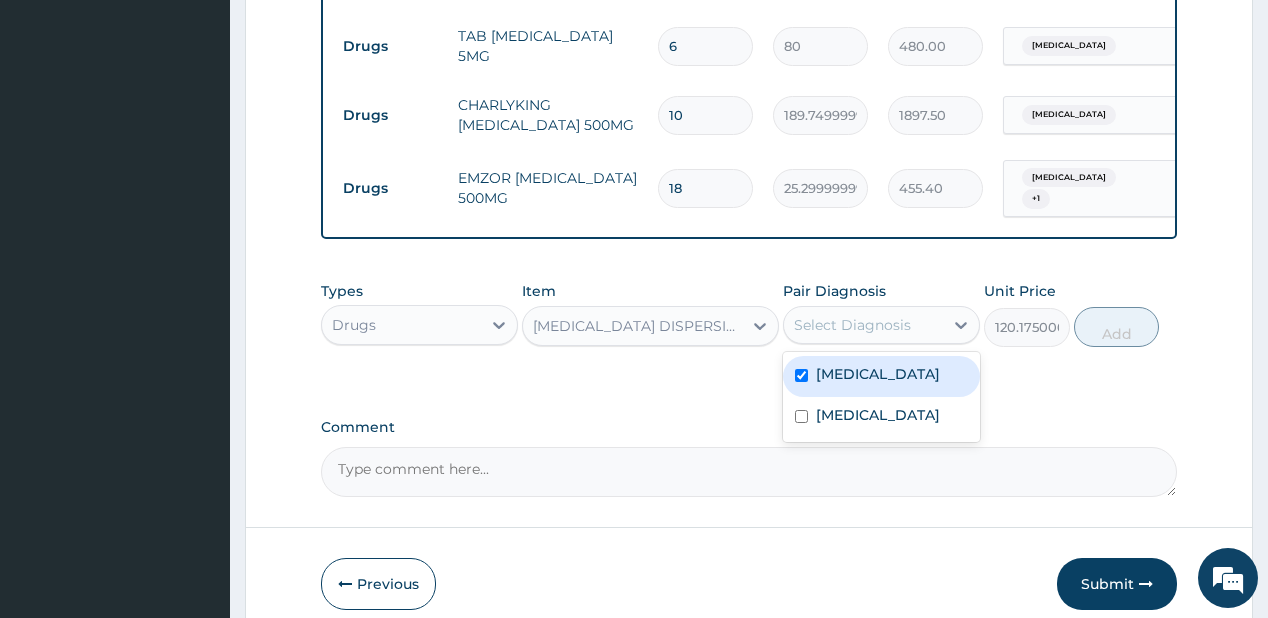 checkbox on "true" 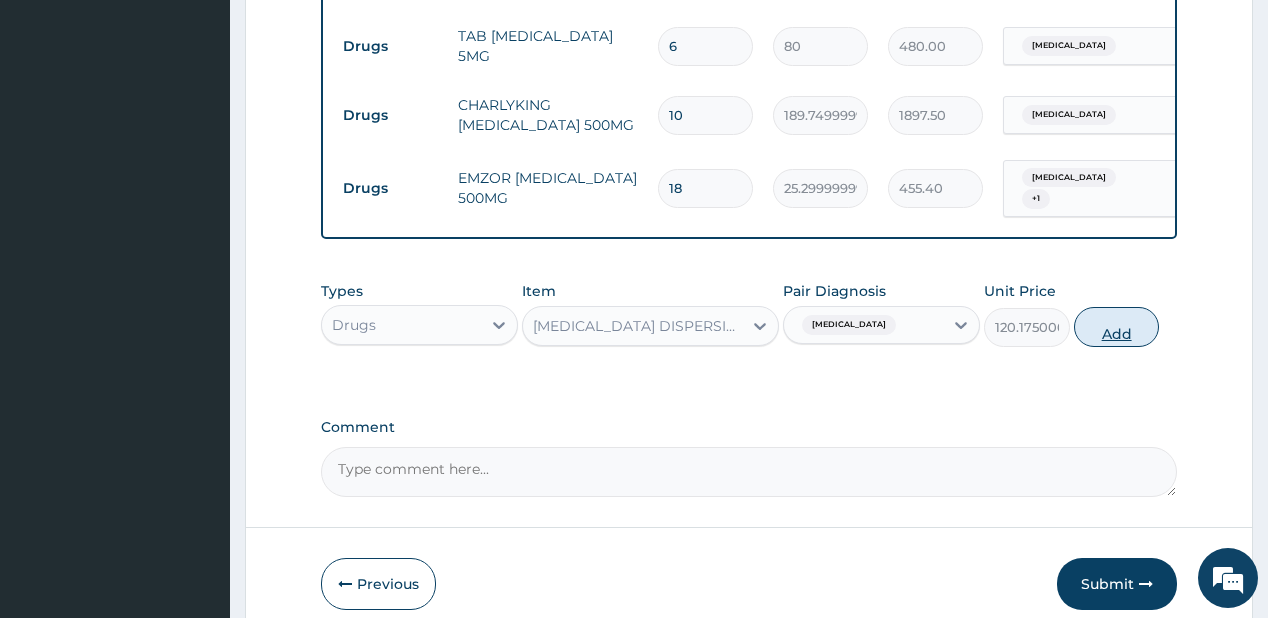 click on "Add" at bounding box center (1117, 327) 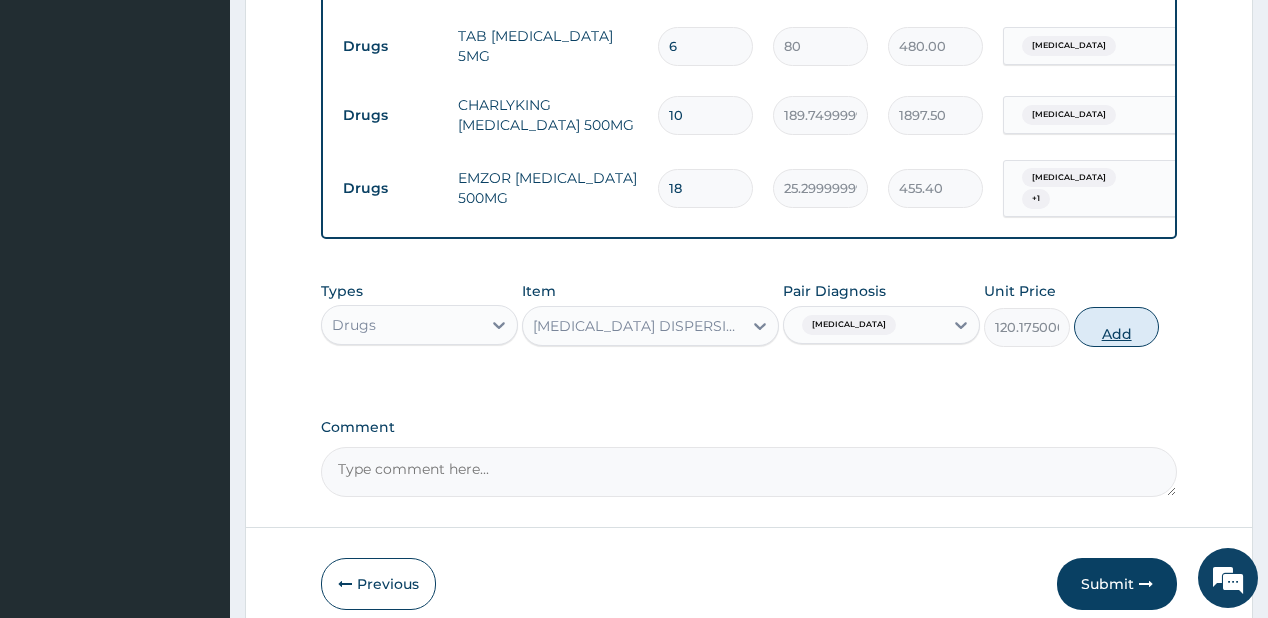 type on "0" 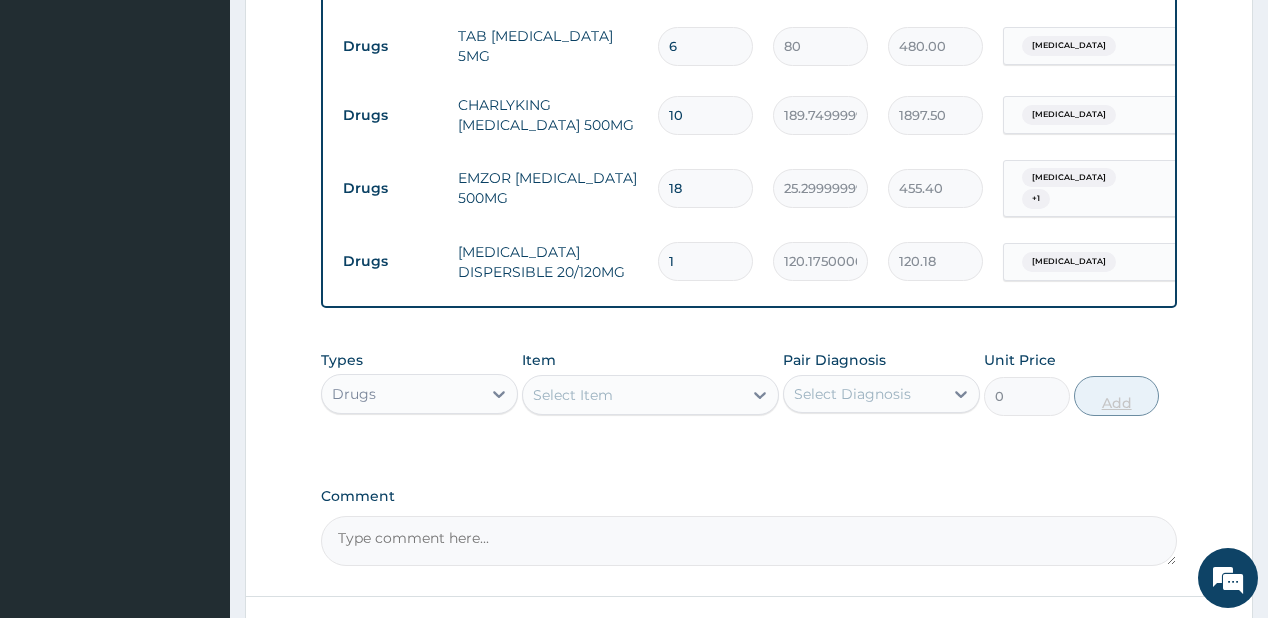 type 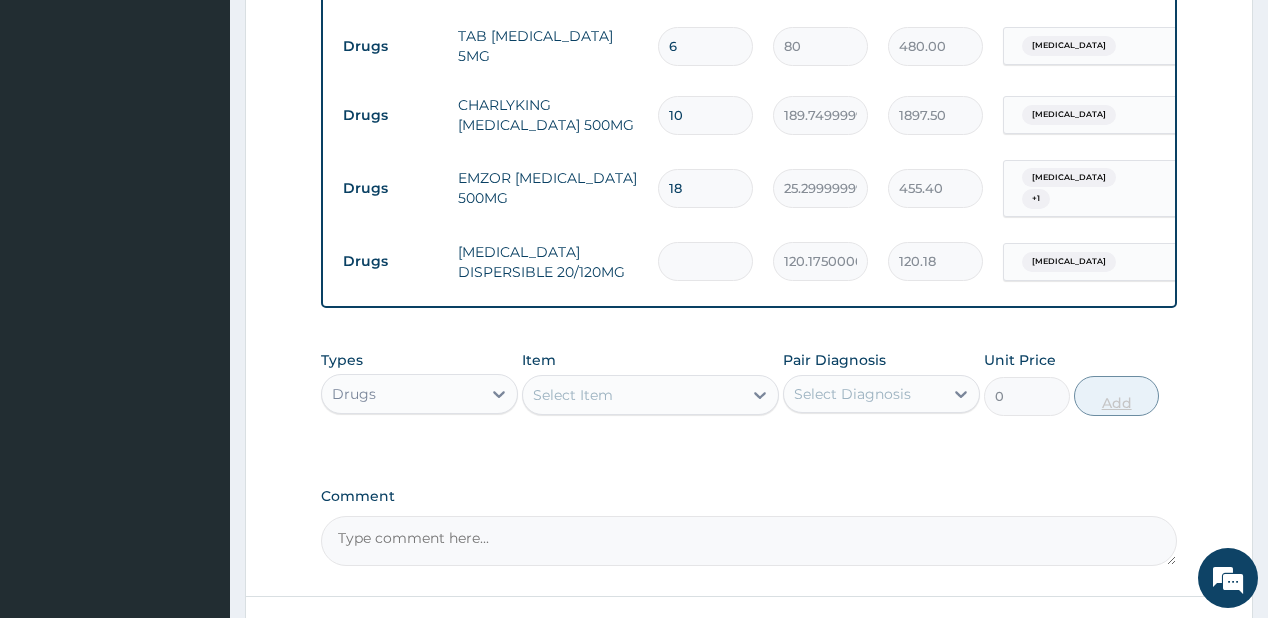 type on "0.00" 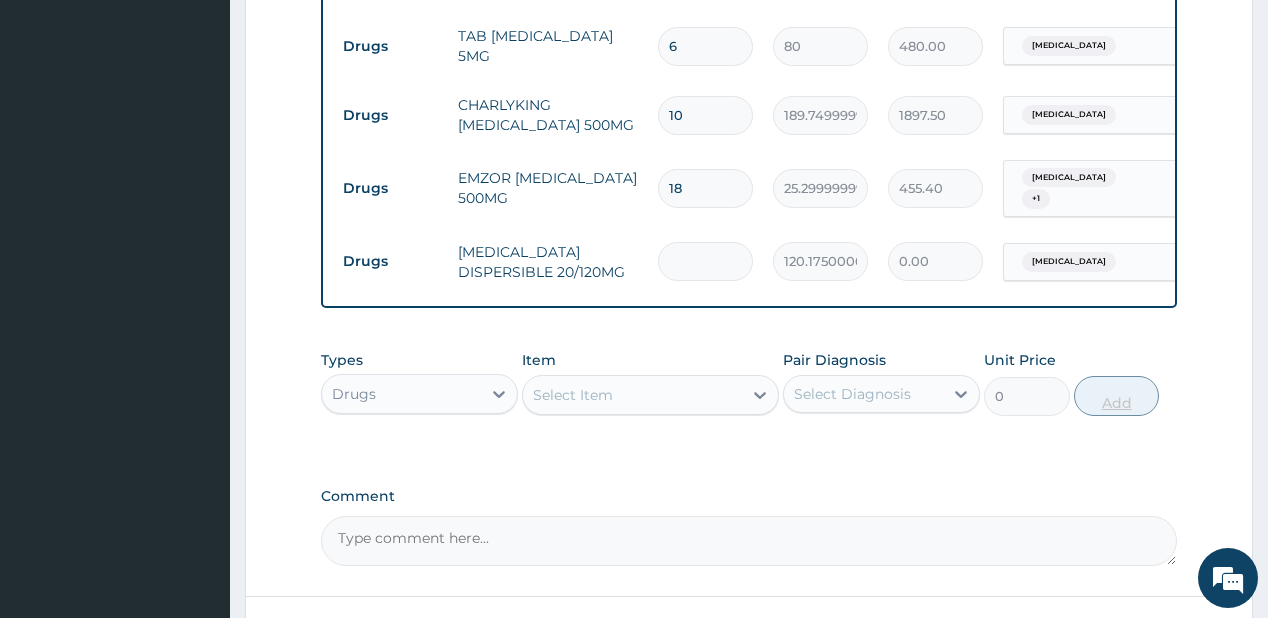 type on "2" 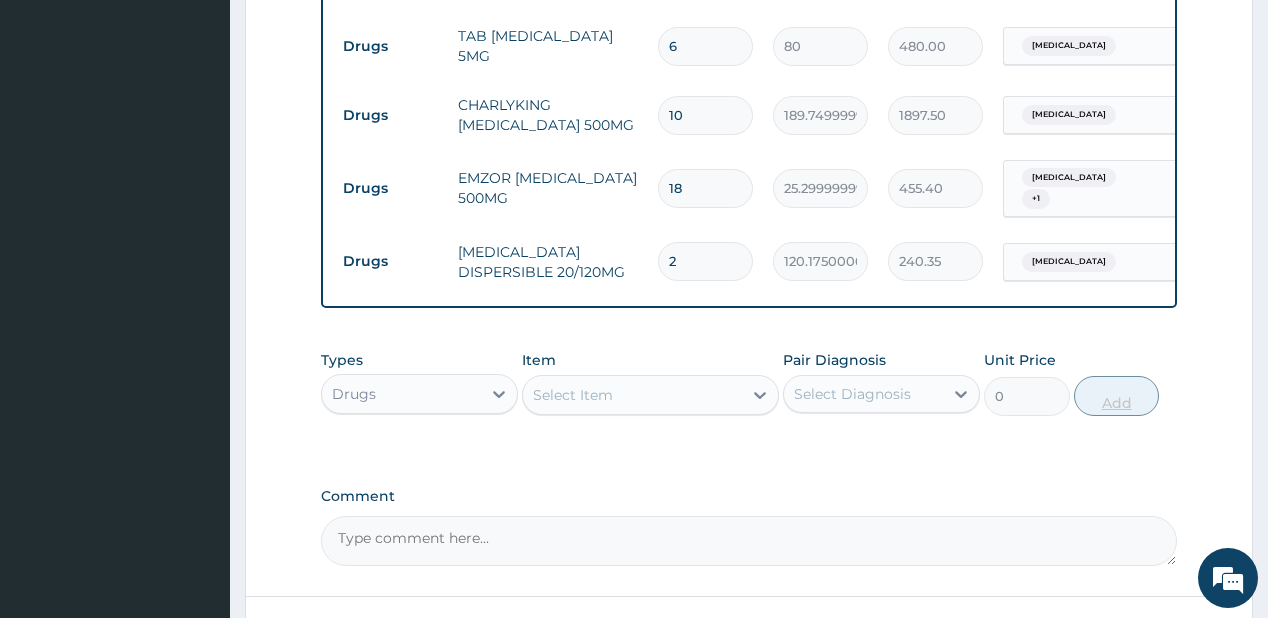 type on "24" 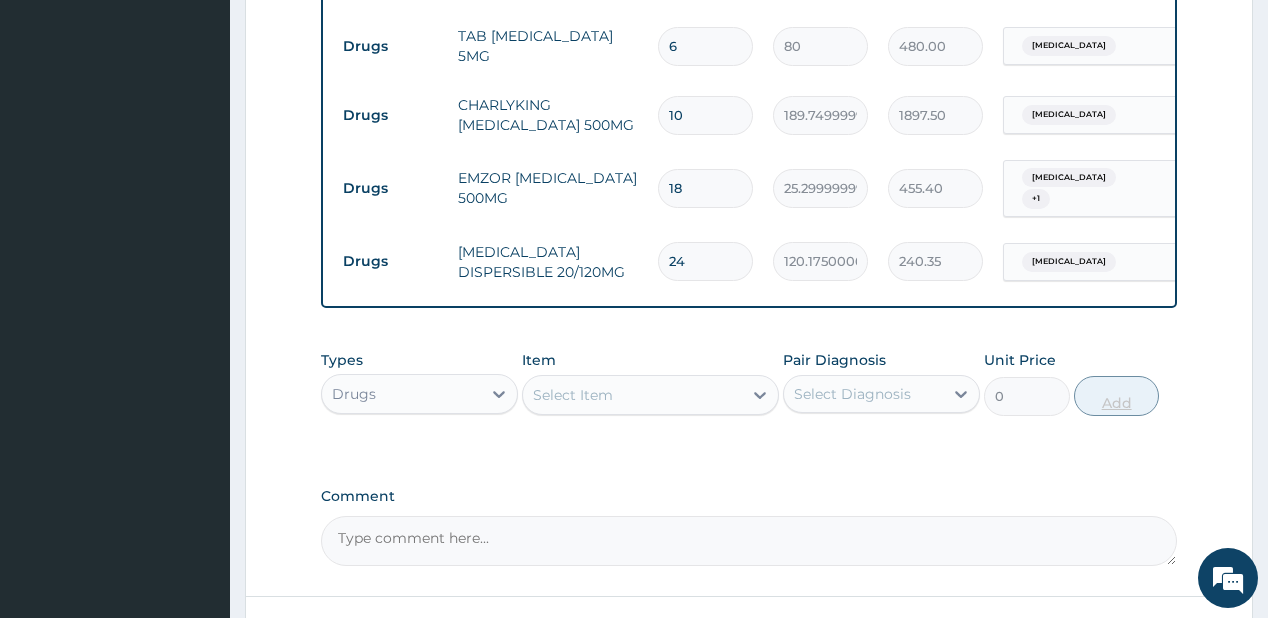 type on "2884.20" 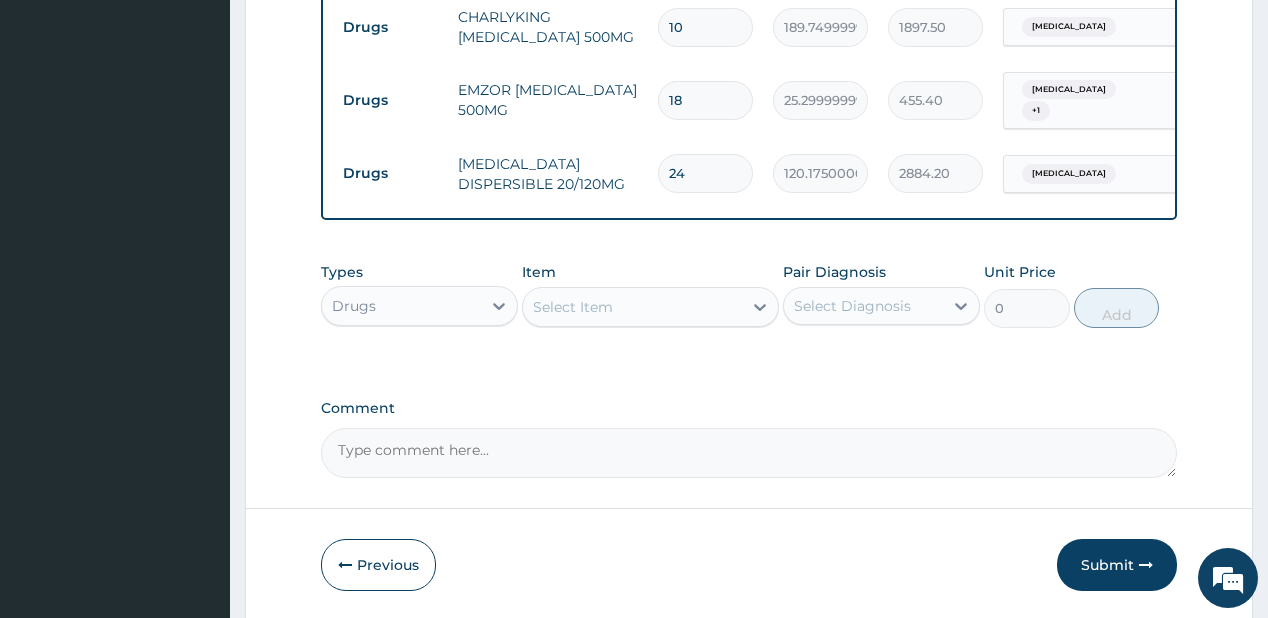 scroll, scrollTop: 1280, scrollLeft: 0, axis: vertical 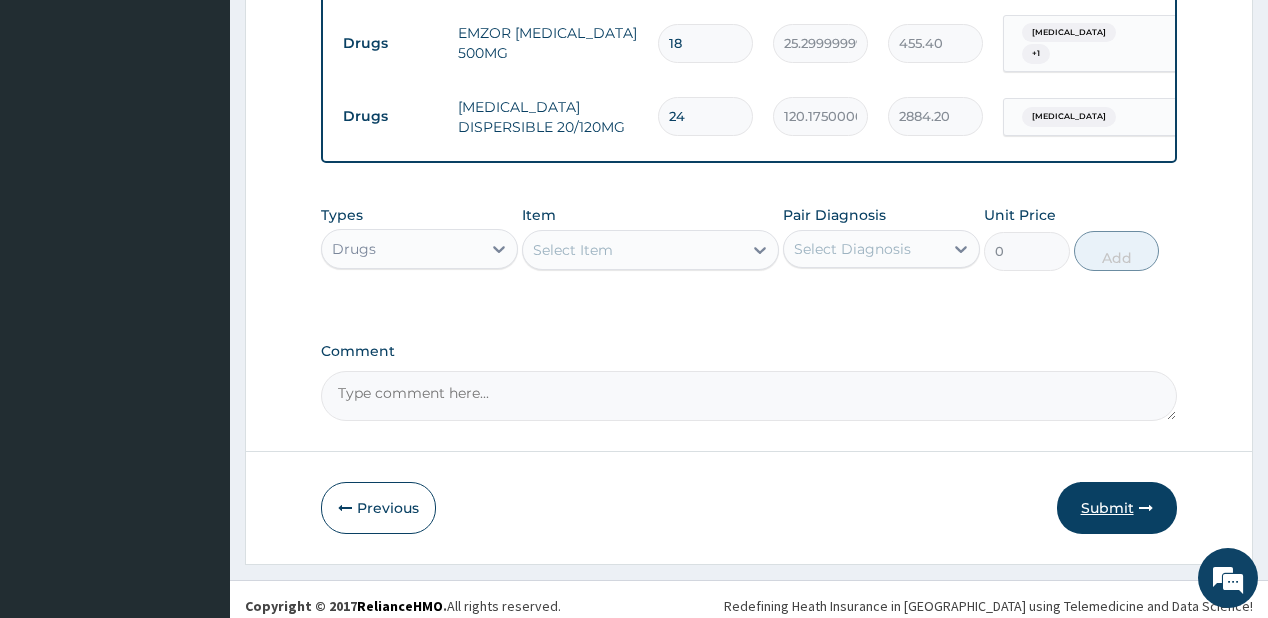 type on "24" 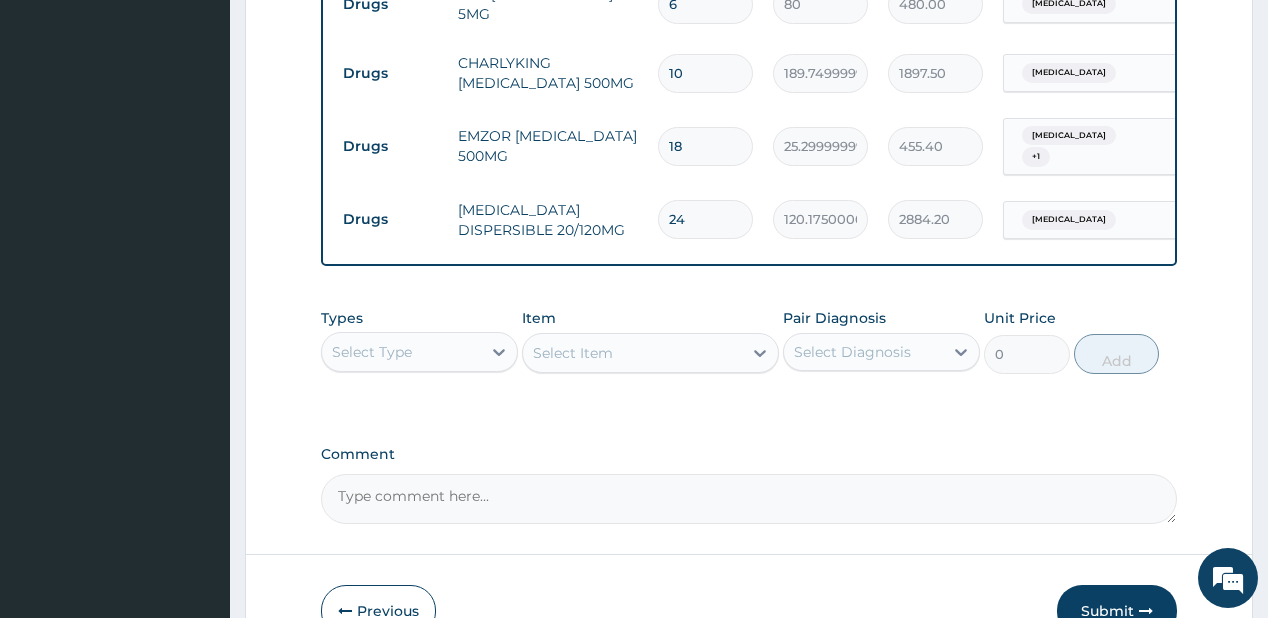 scroll, scrollTop: 961, scrollLeft: 0, axis: vertical 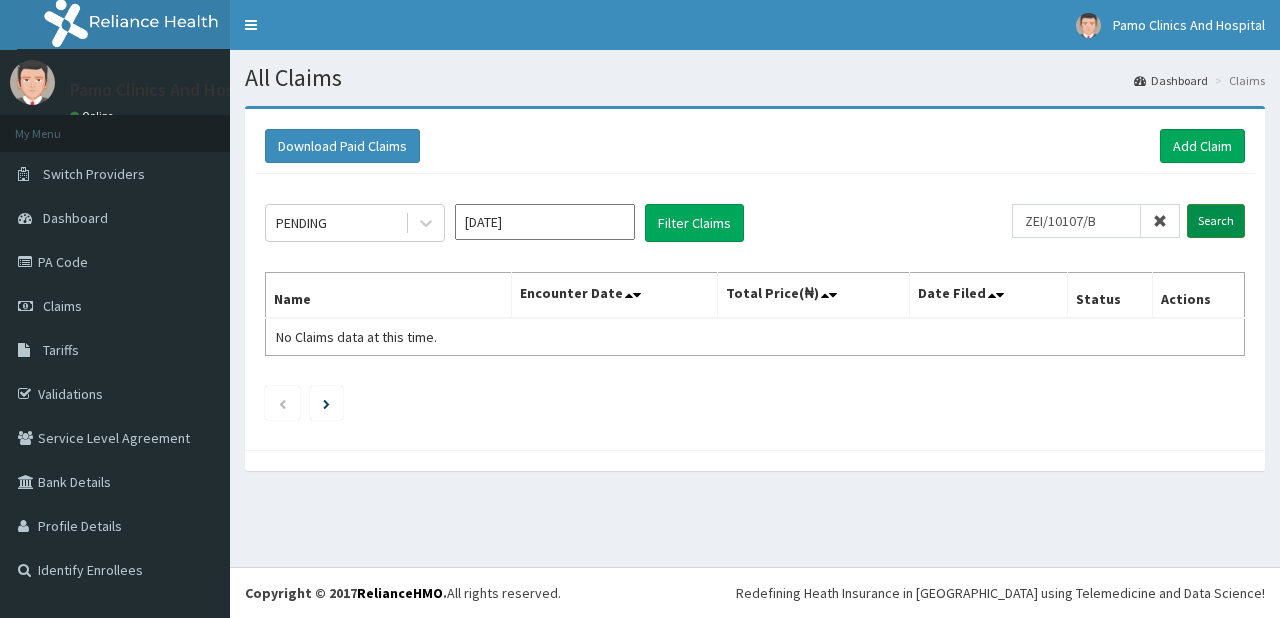 type on "ZEI/10107/B" 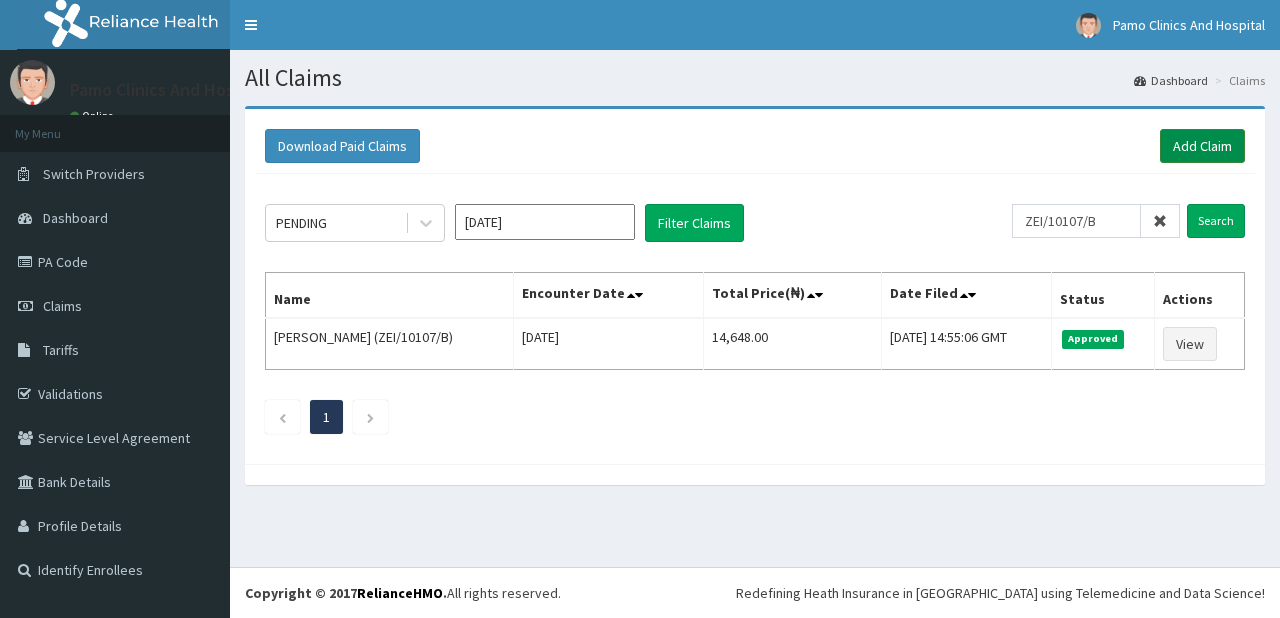 click on "Add Claim" at bounding box center (1202, 146) 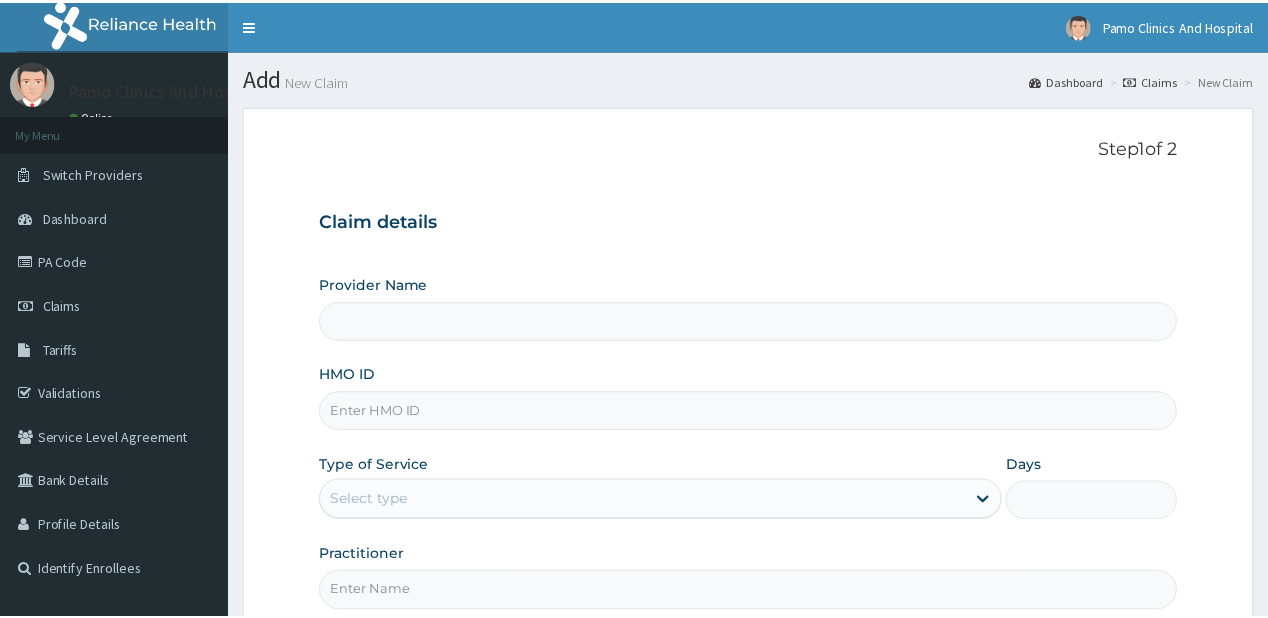 scroll, scrollTop: 0, scrollLeft: 0, axis: both 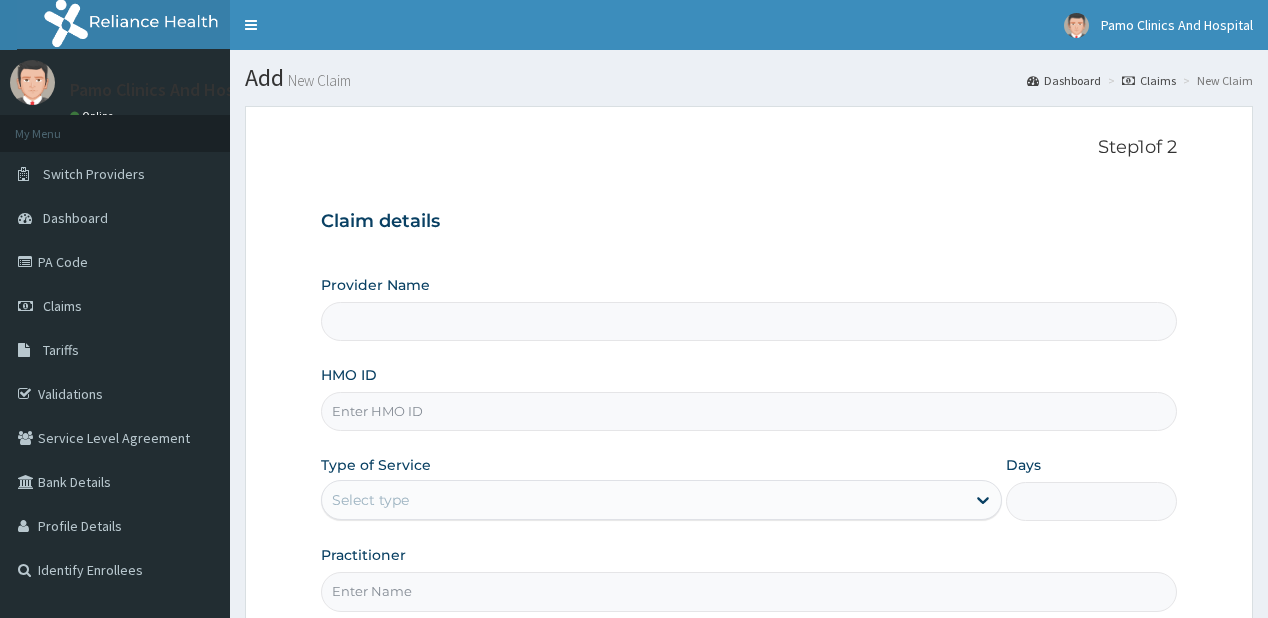 type on "Pamo Clinics And Hospital" 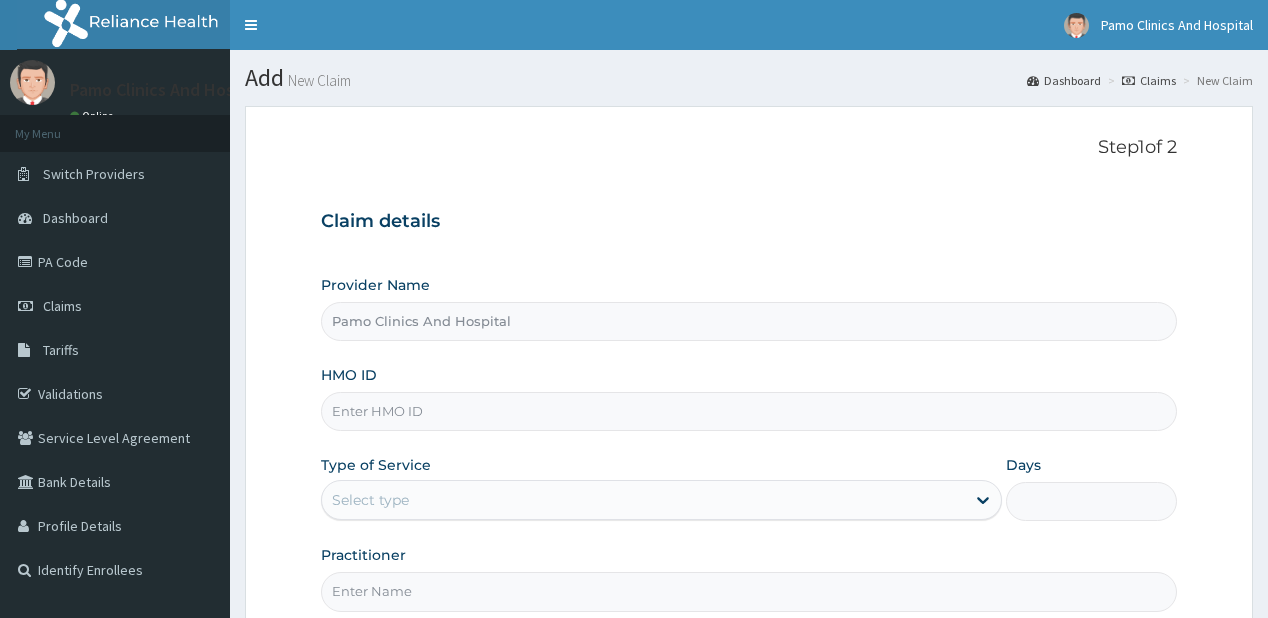 scroll, scrollTop: 0, scrollLeft: 0, axis: both 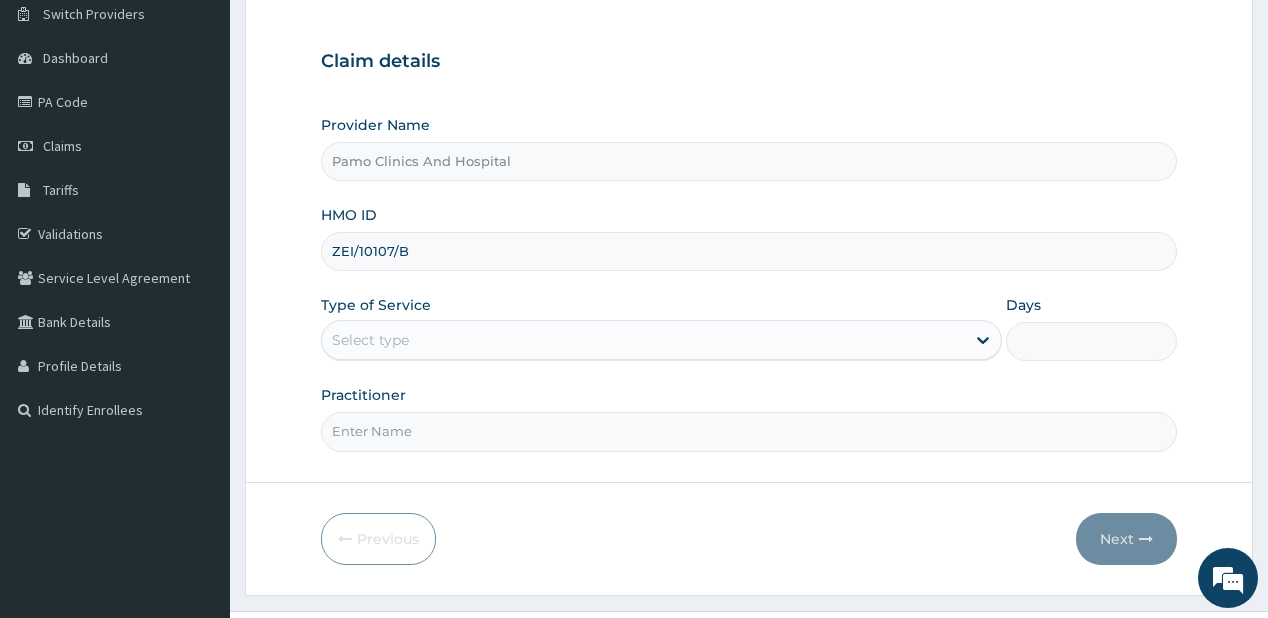 type on "ZEI/10107/B" 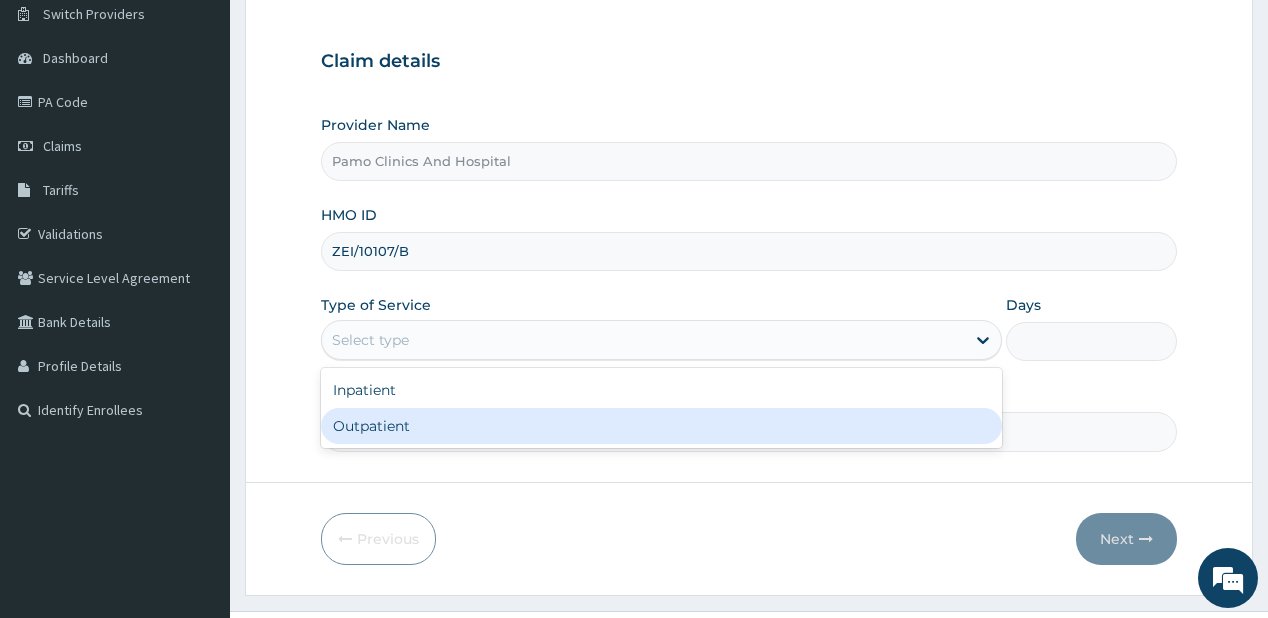 click on "Outpatient" at bounding box center [661, 426] 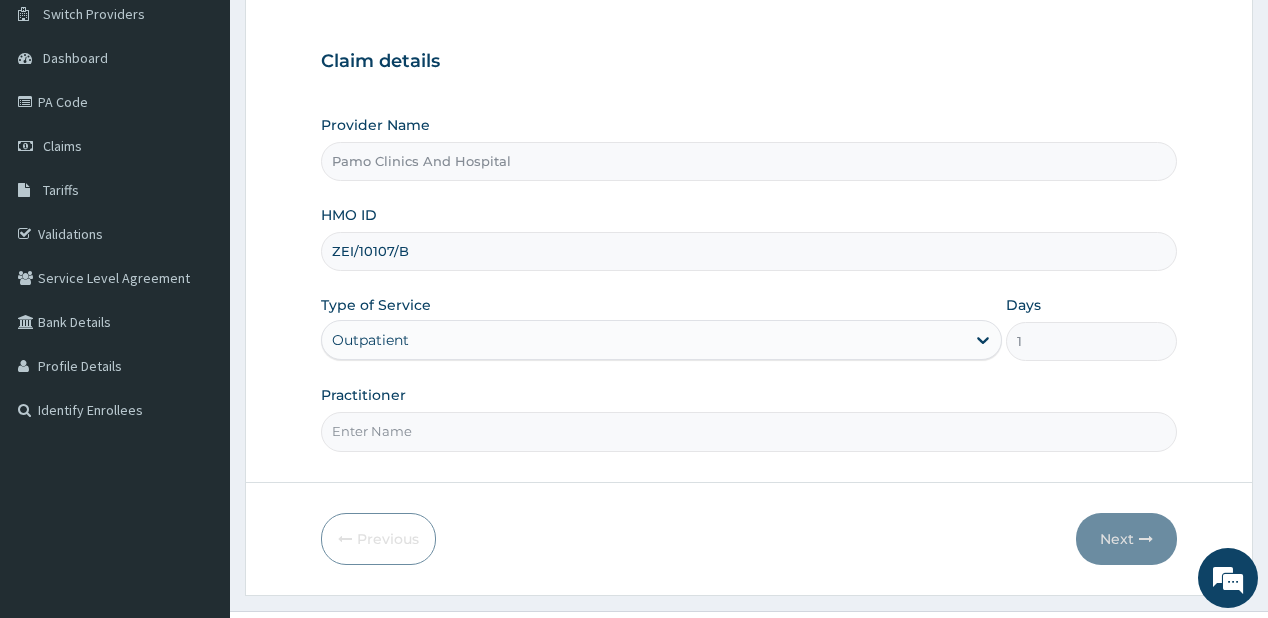drag, startPoint x: 373, startPoint y: 427, endPoint x: 399, endPoint y: 424, distance: 26.172504 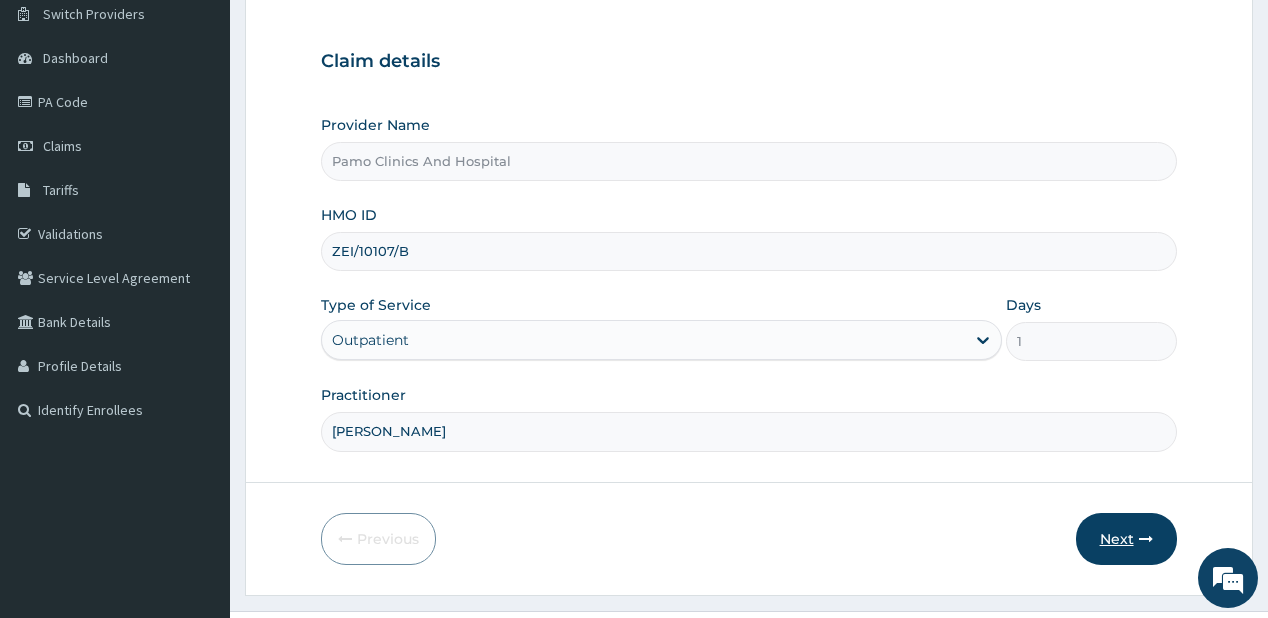 click on "Next" at bounding box center (1126, 539) 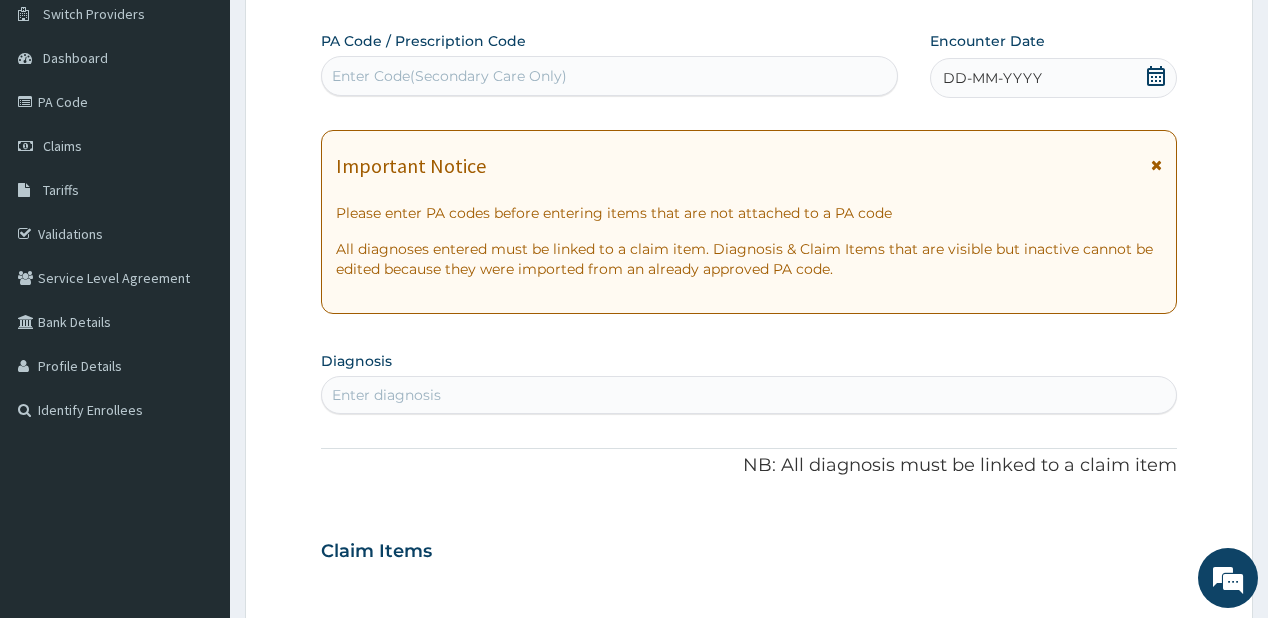 click on "DD-MM-YYYY" at bounding box center (992, 78) 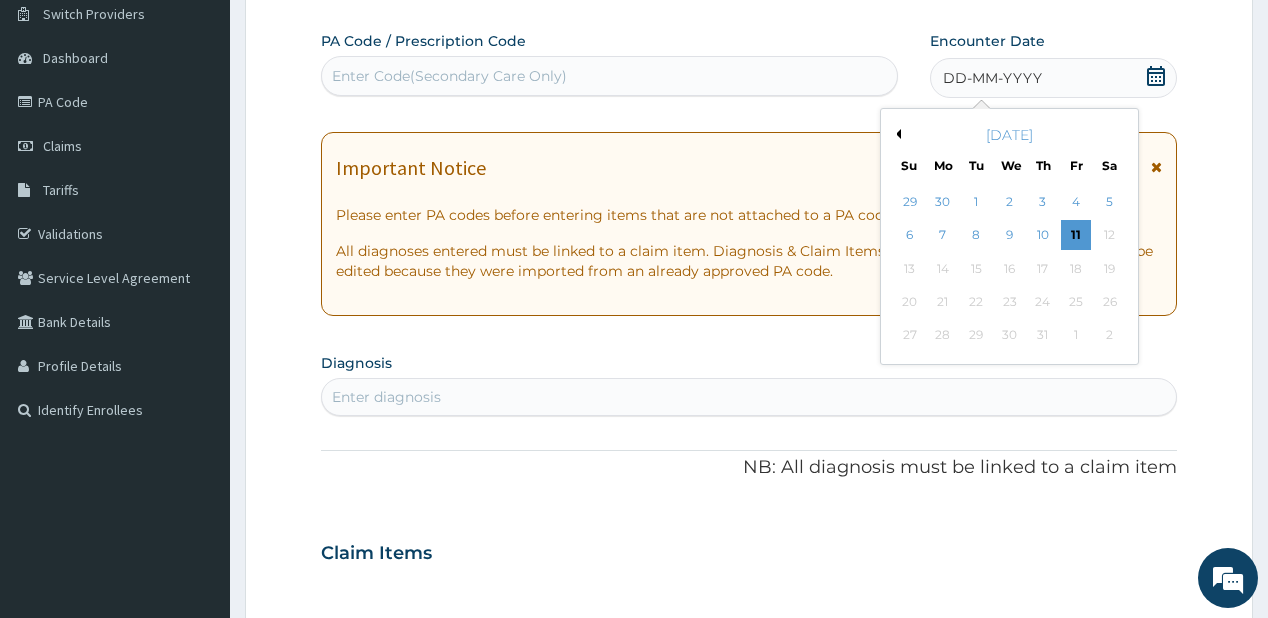 scroll, scrollTop: 0, scrollLeft: 0, axis: both 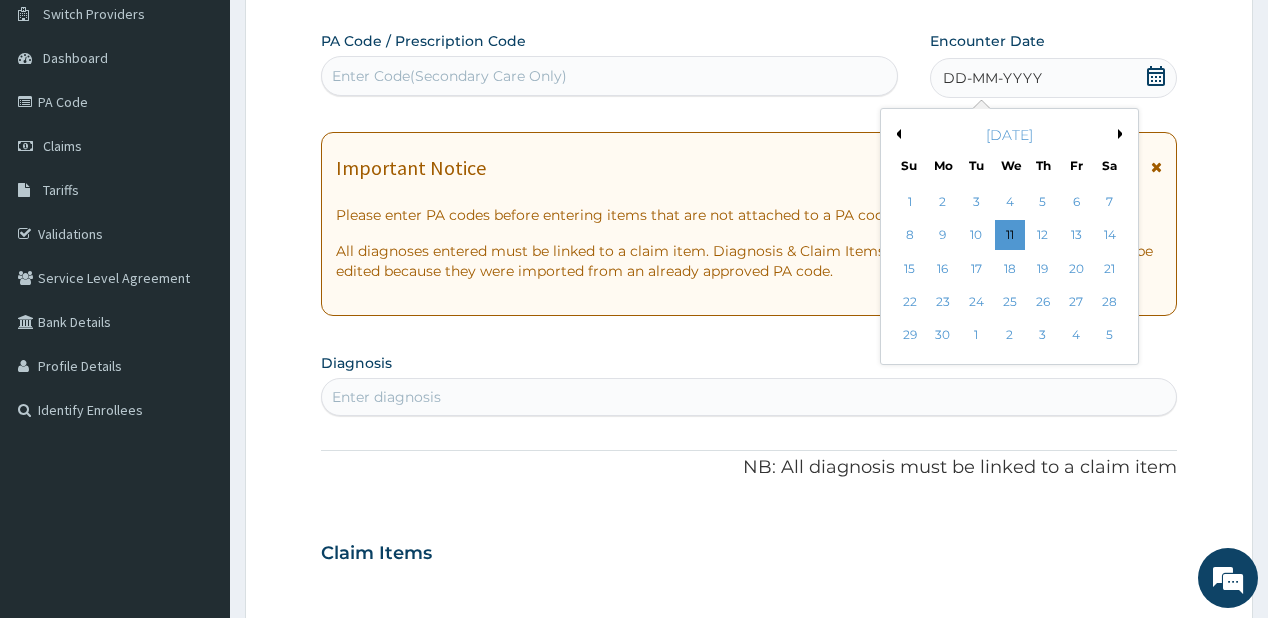 drag, startPoint x: 1019, startPoint y: 196, endPoint x: 1003, endPoint y: 196, distance: 16 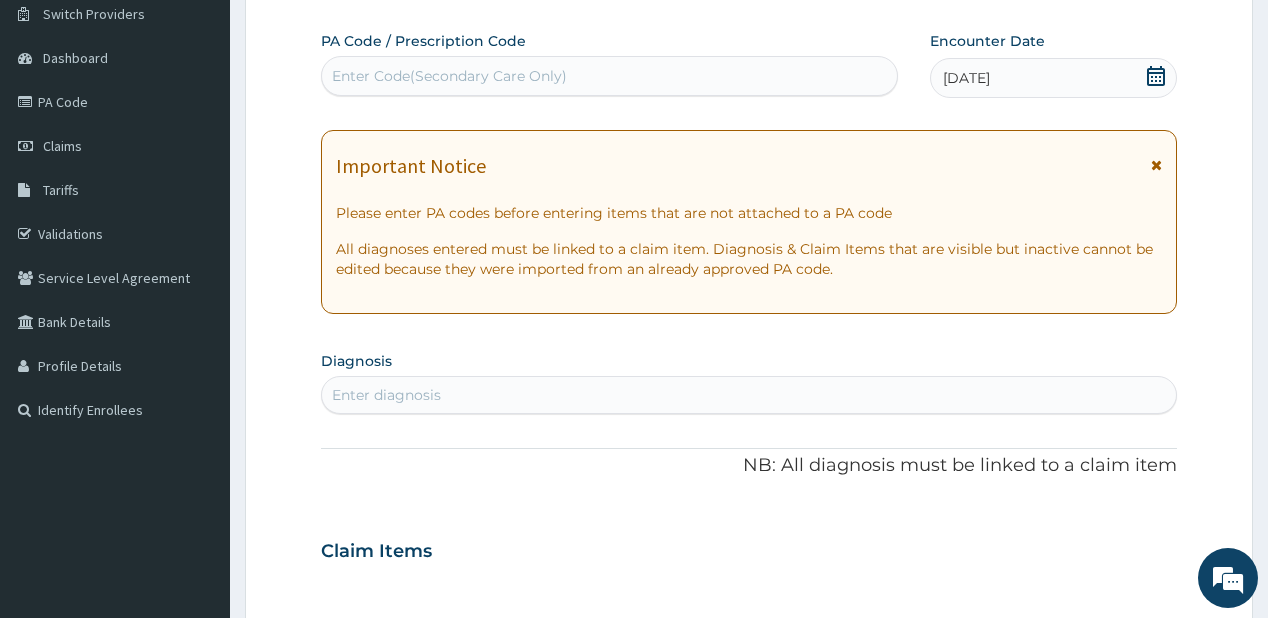 click on "Enter diagnosis" at bounding box center (386, 395) 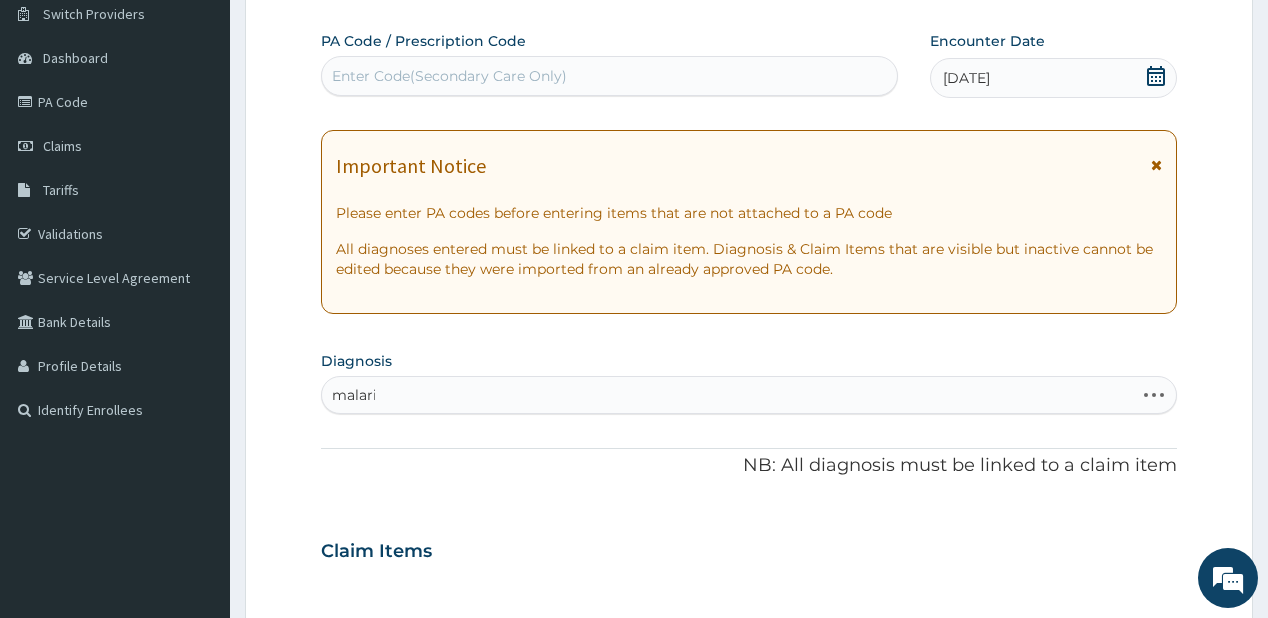 type on "malaria" 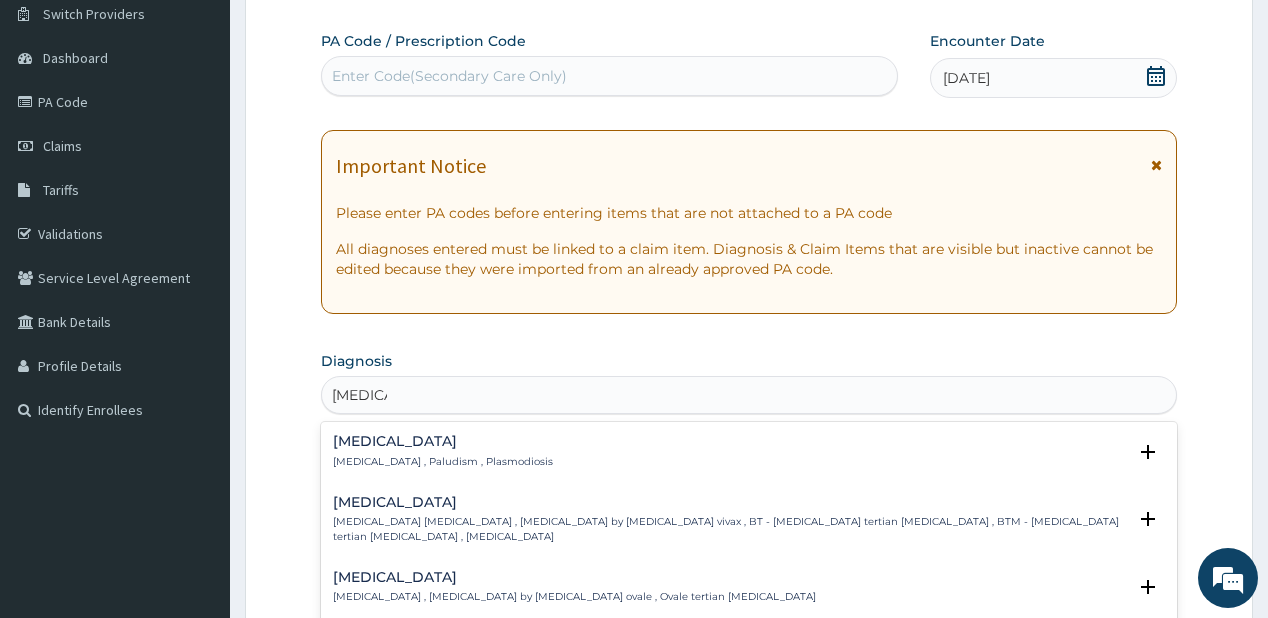 click on "Malaria" at bounding box center [443, 441] 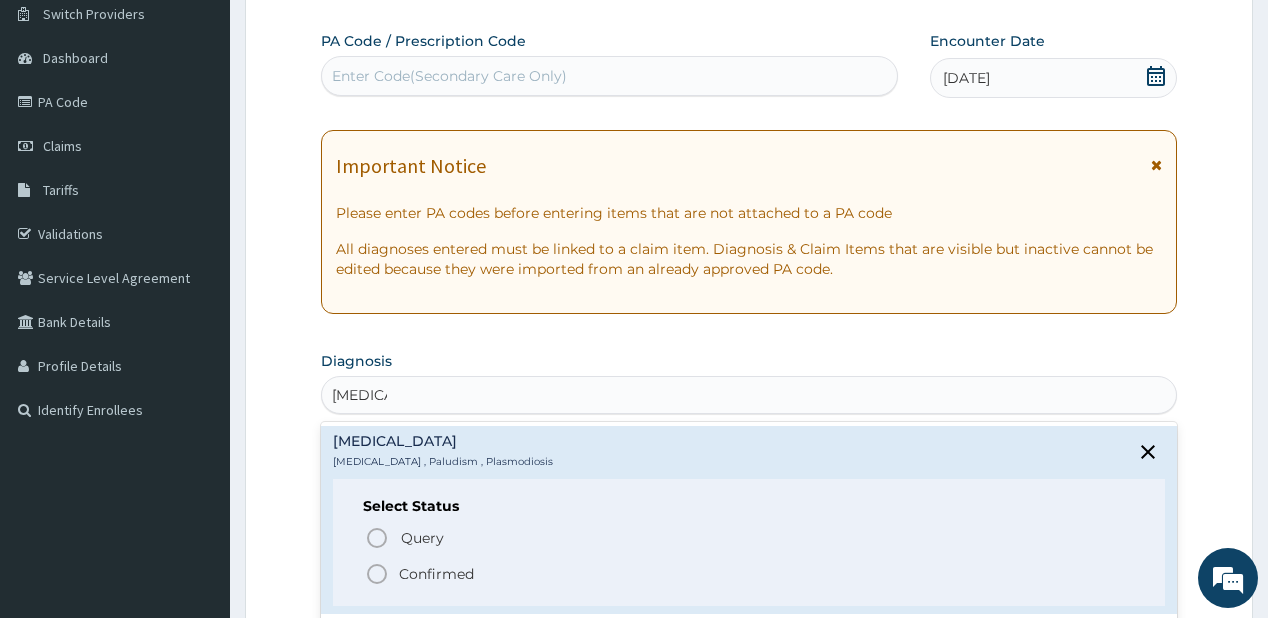 click 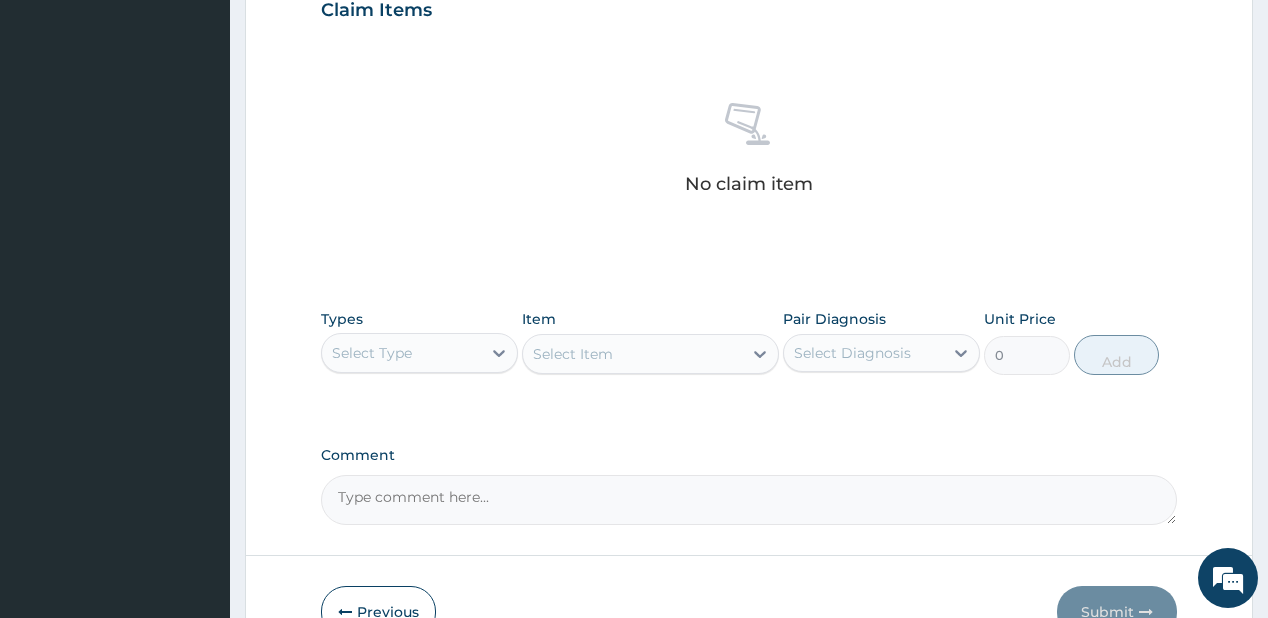 scroll, scrollTop: 720, scrollLeft: 0, axis: vertical 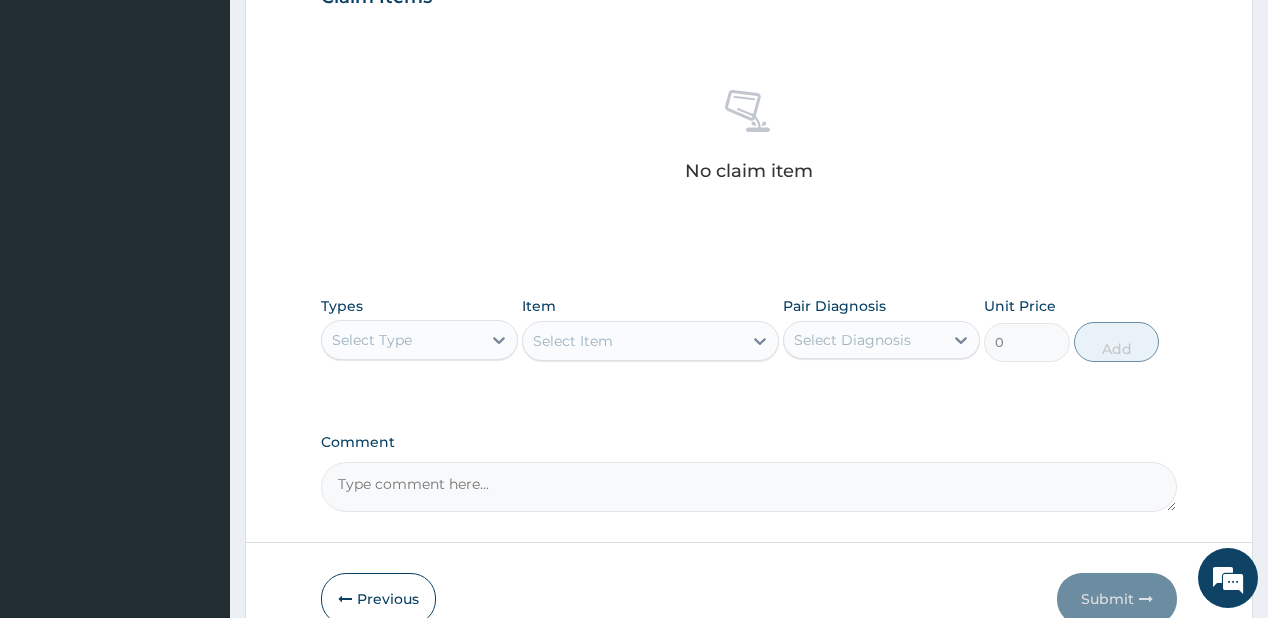 click on "Select Type" at bounding box center (401, 340) 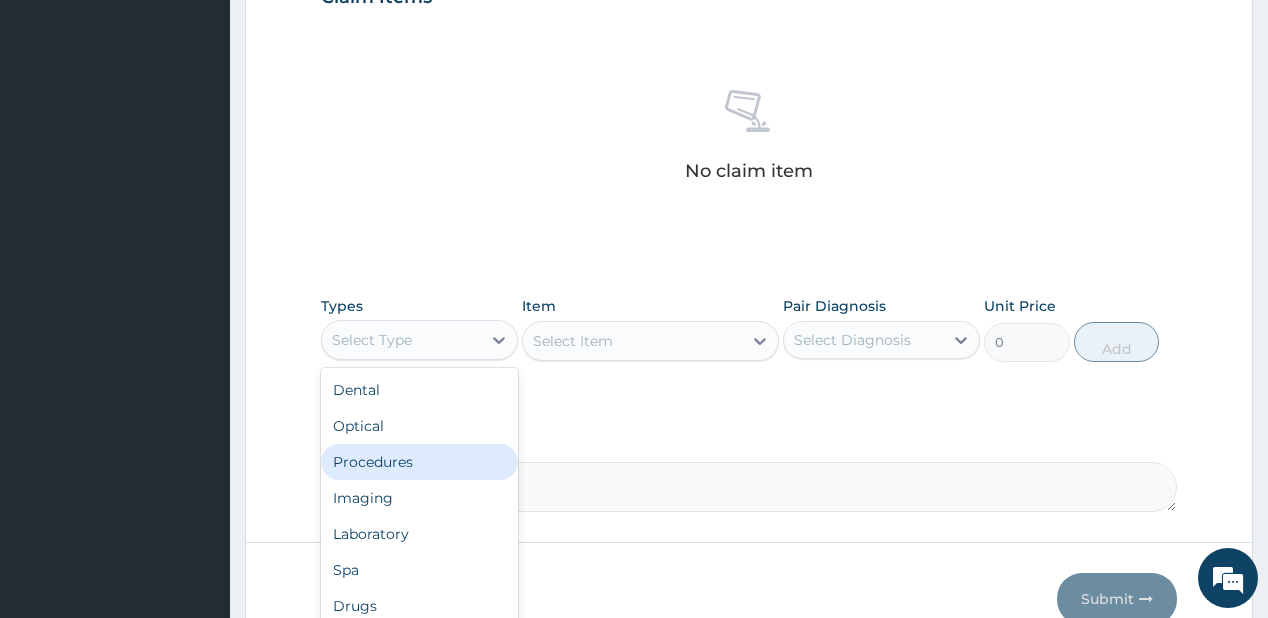 click on "Procedures" at bounding box center [419, 462] 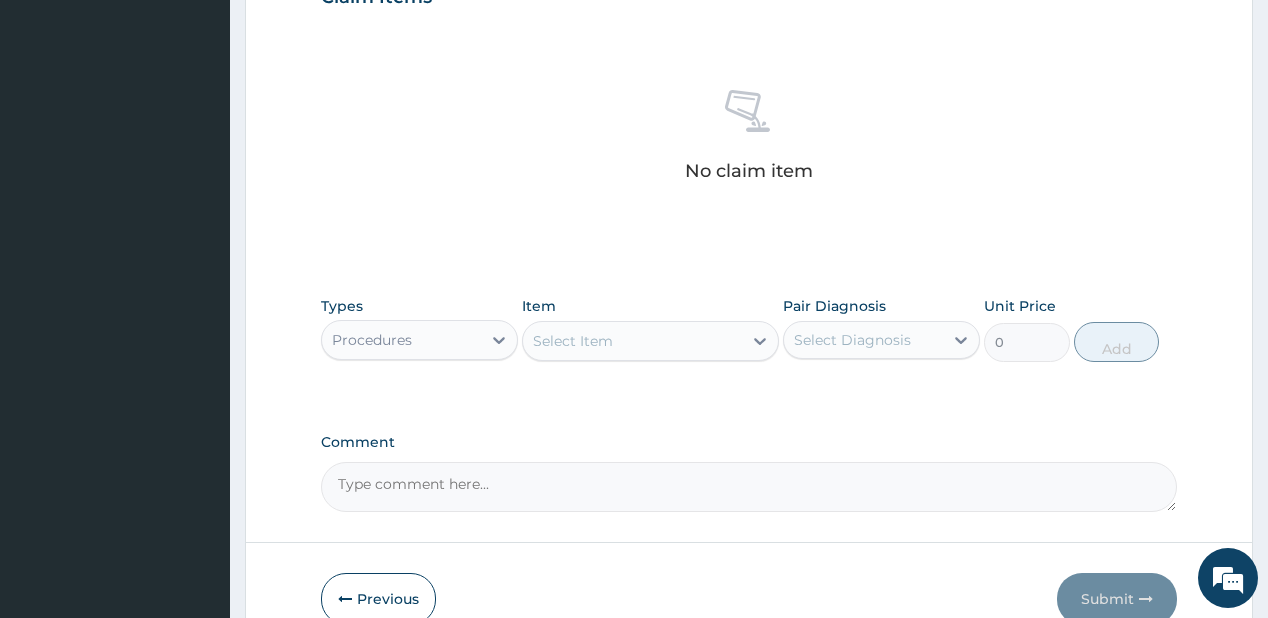 click on "Select Item" at bounding box center (632, 341) 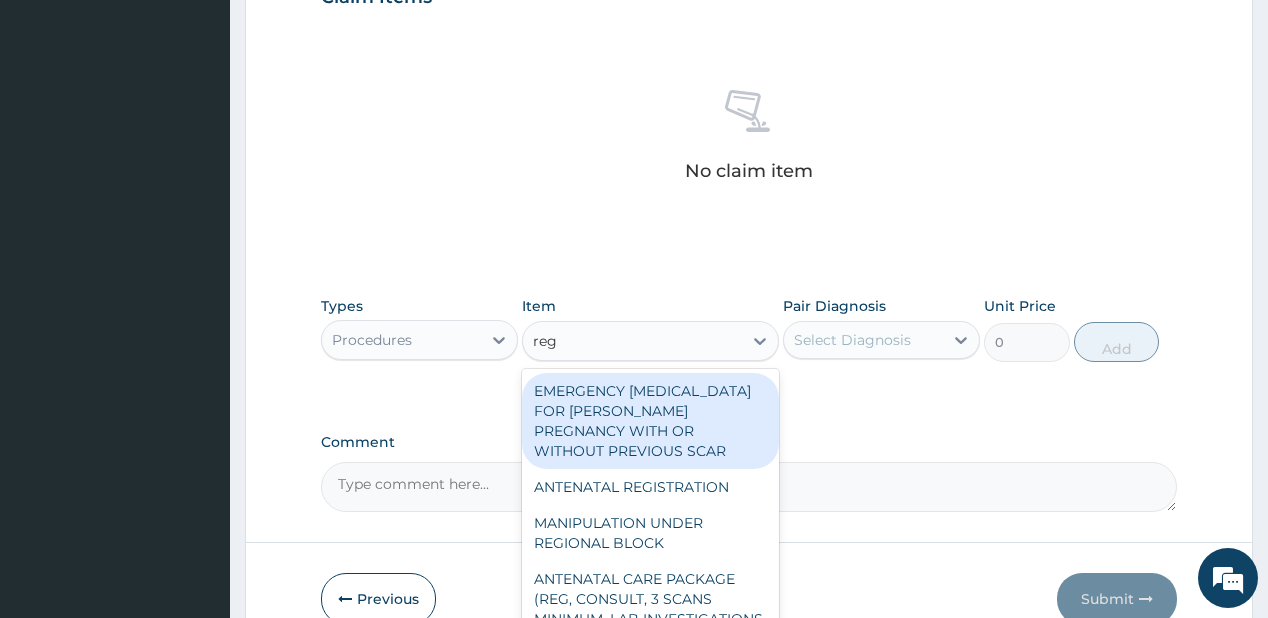 type on "regi" 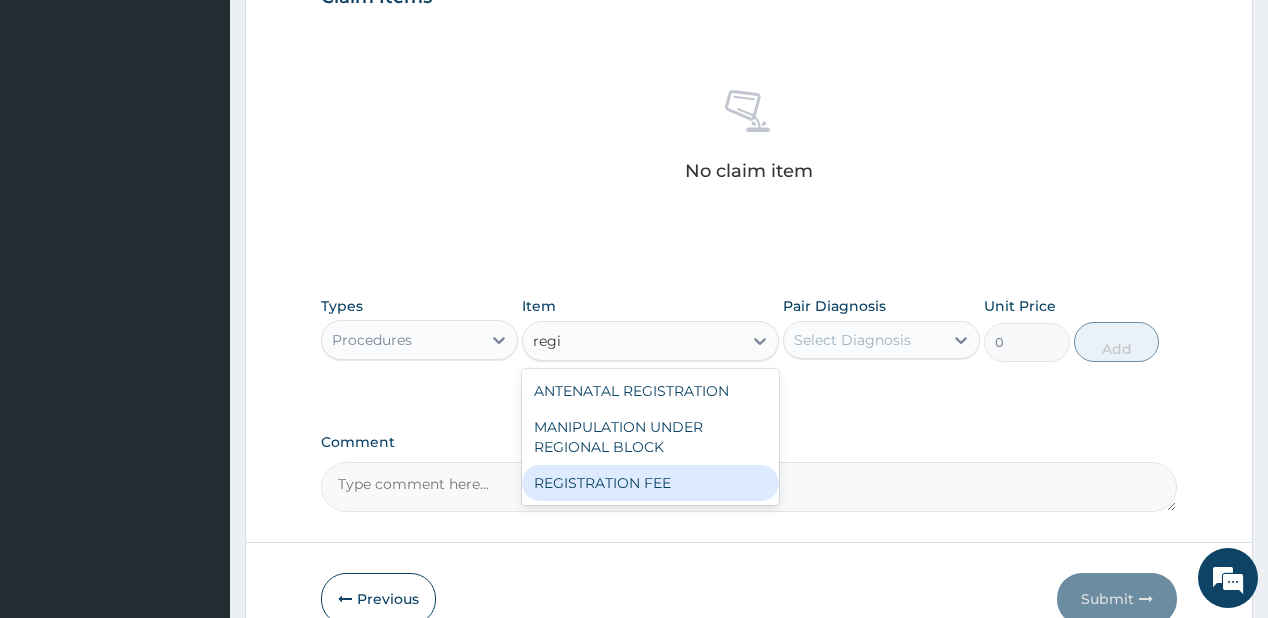 click on "REGISTRATION FEE" at bounding box center (650, 483) 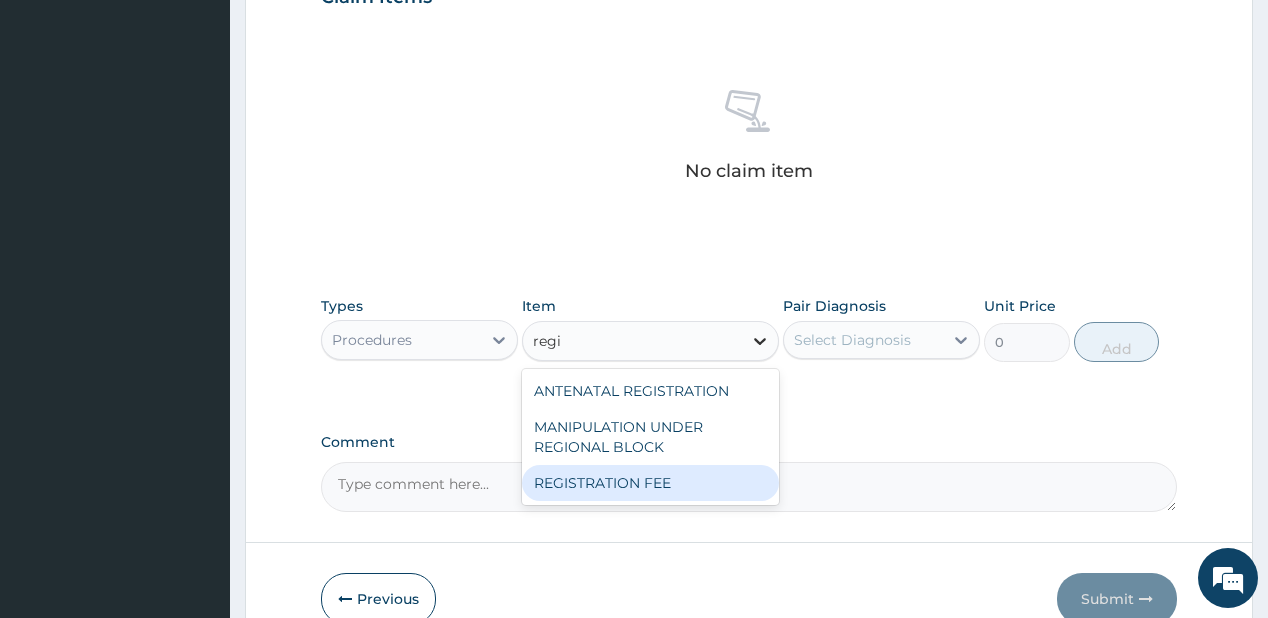 type 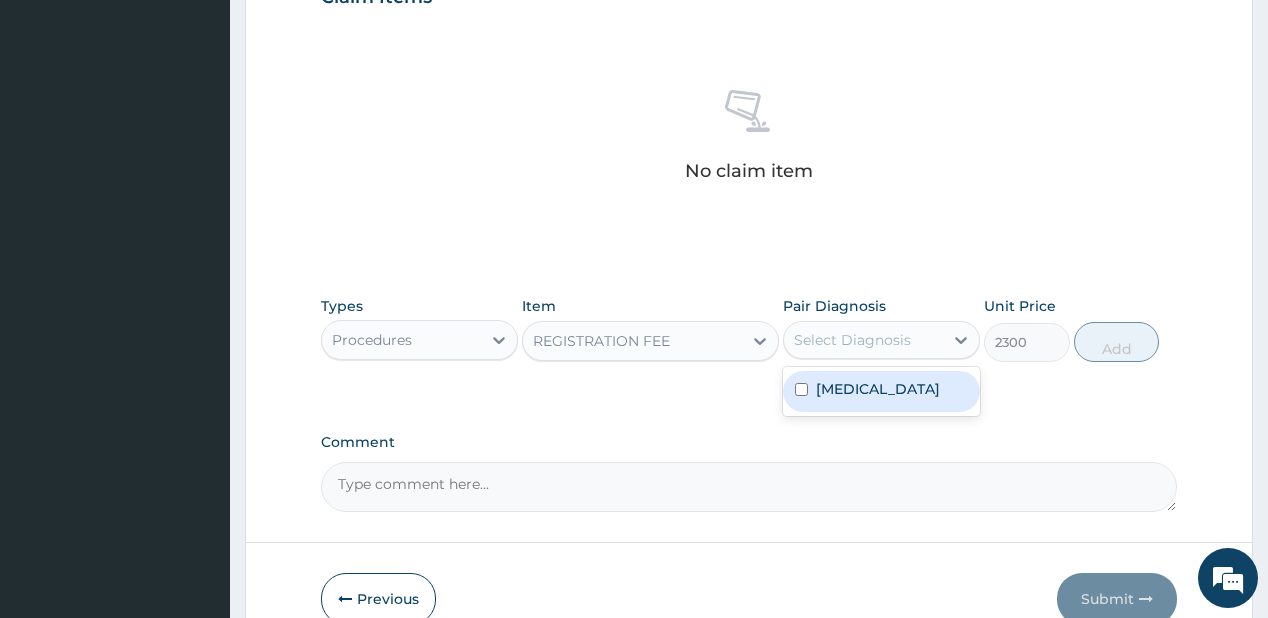 click on "Select Diagnosis" at bounding box center [852, 340] 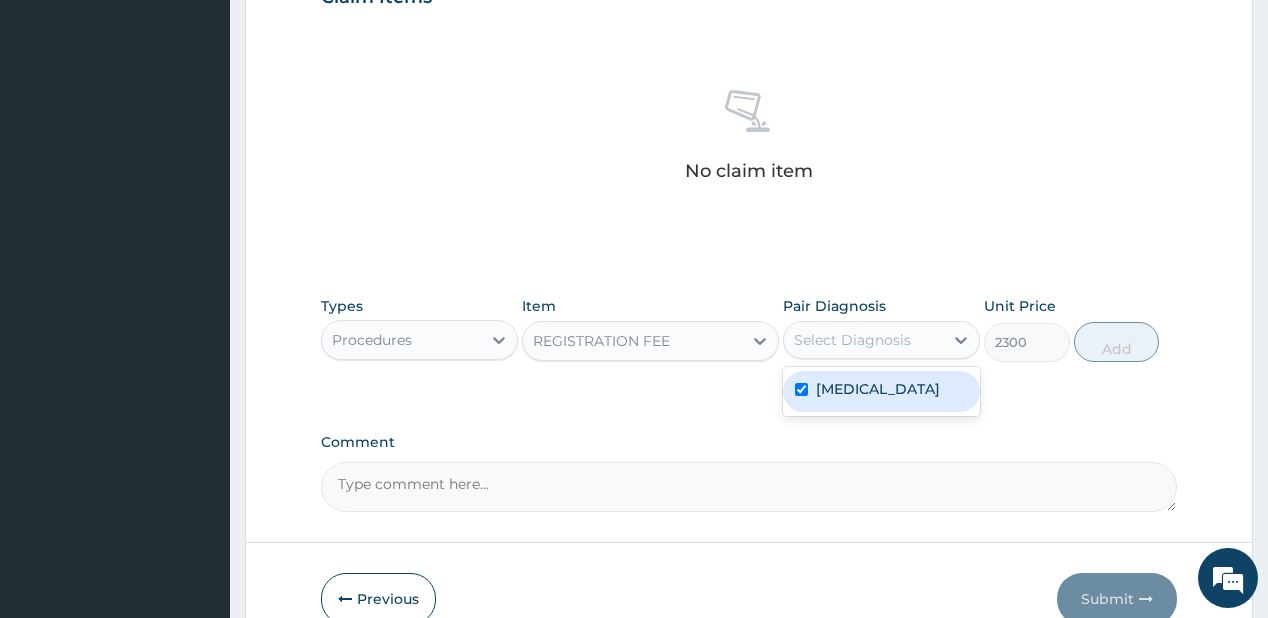 checkbox on "true" 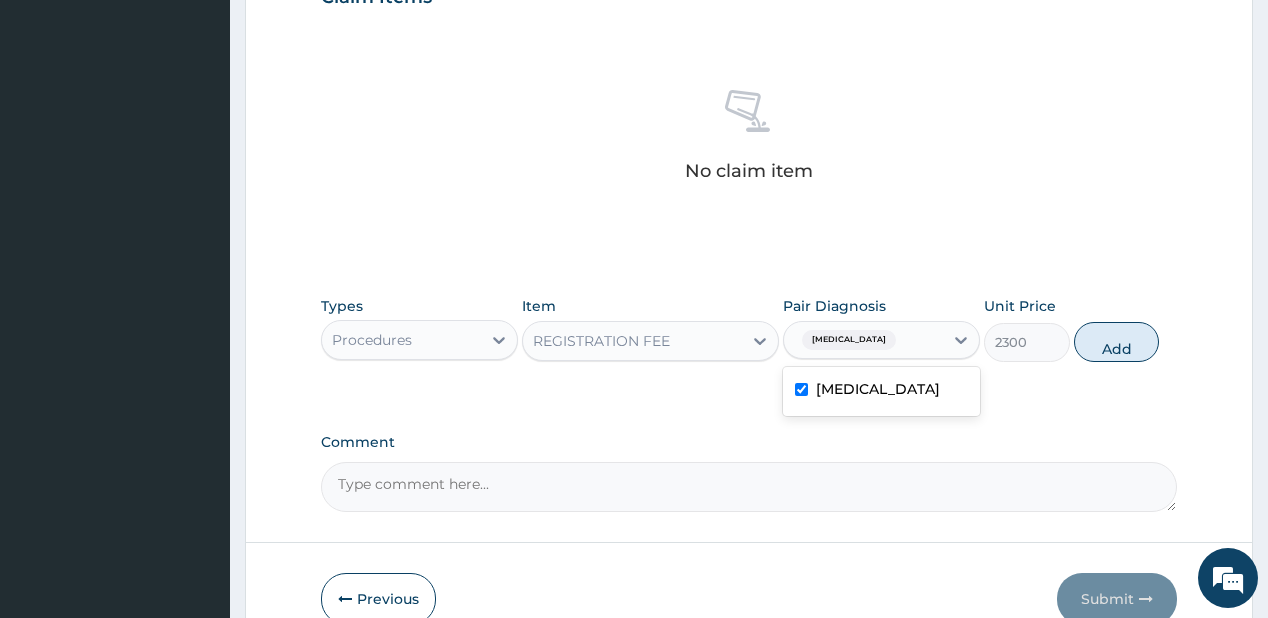 click on "Types Procedures Item REGISTRATION FEE Pair Diagnosis option Malaria, selected. option Malaria selected, 1 of 1. 1 result available. Use Up and Down to choose options, press Enter to select the currently focused option, press Escape to exit the menu, press Tab to select the option and exit the menu. Malaria Malaria Unit Price 2300 Add" at bounding box center (748, 329) 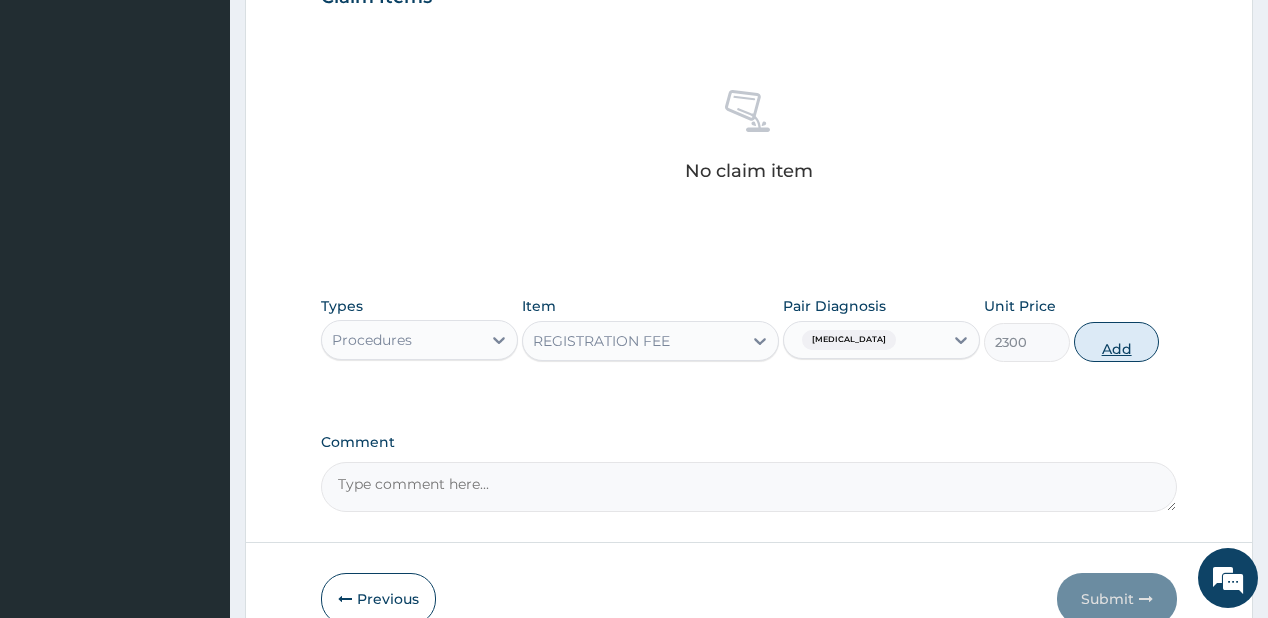 click on "Add" at bounding box center [1117, 342] 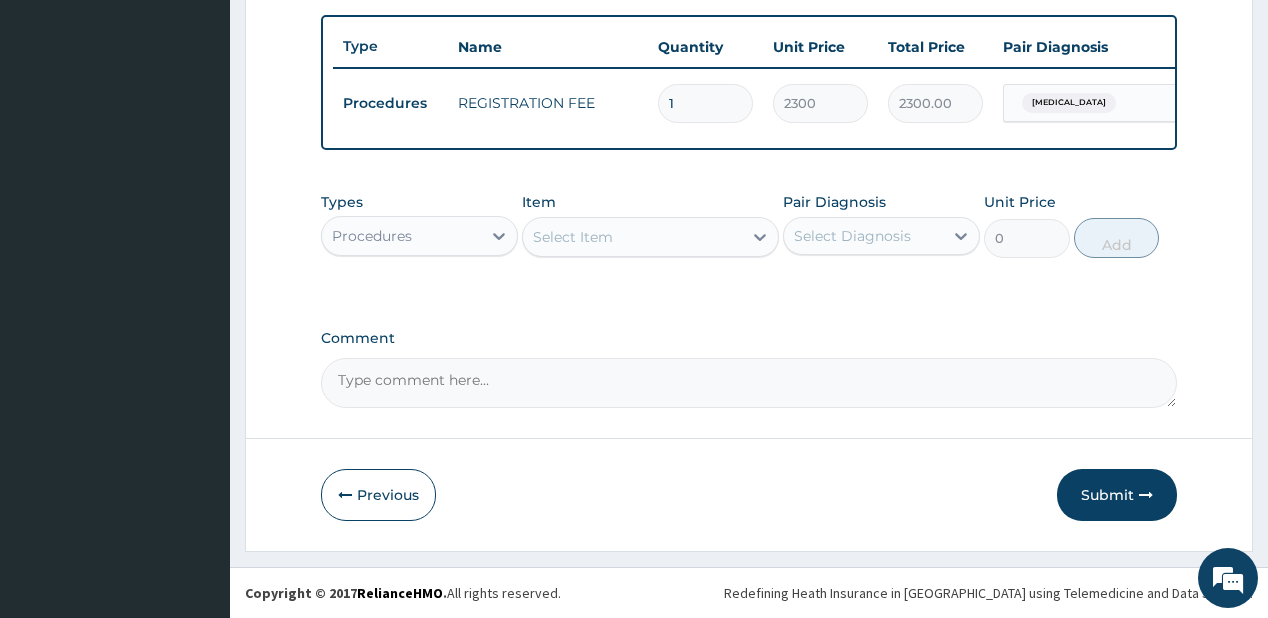 scroll, scrollTop: 737, scrollLeft: 0, axis: vertical 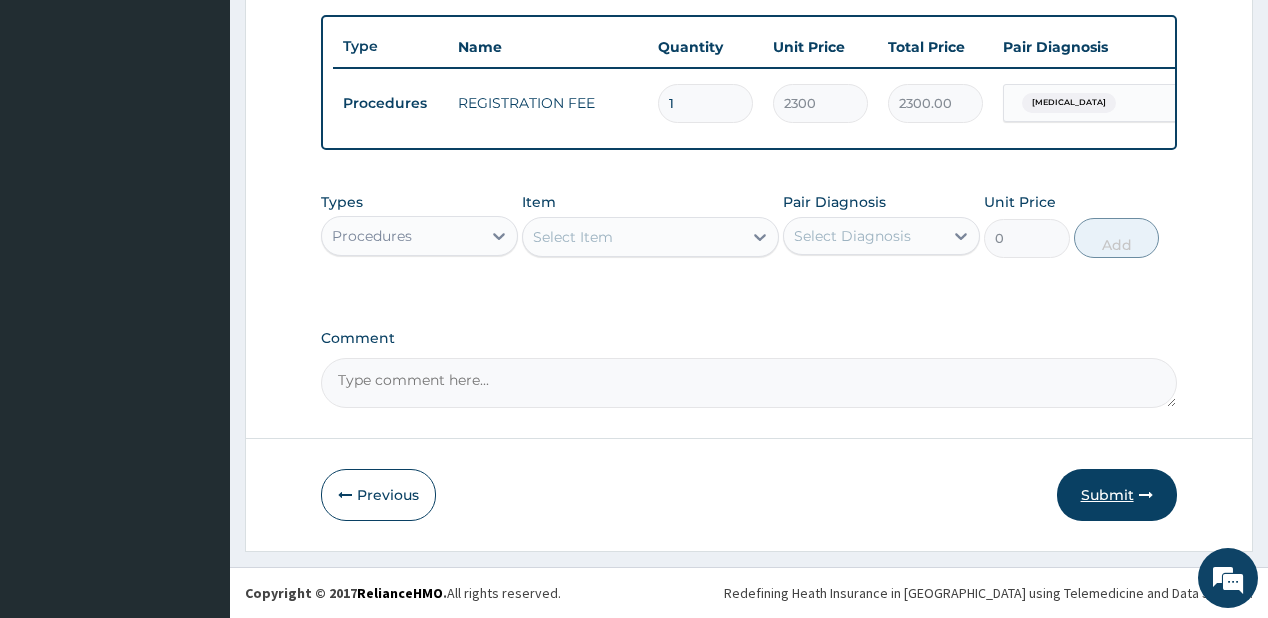 click on "Submit" at bounding box center [1117, 495] 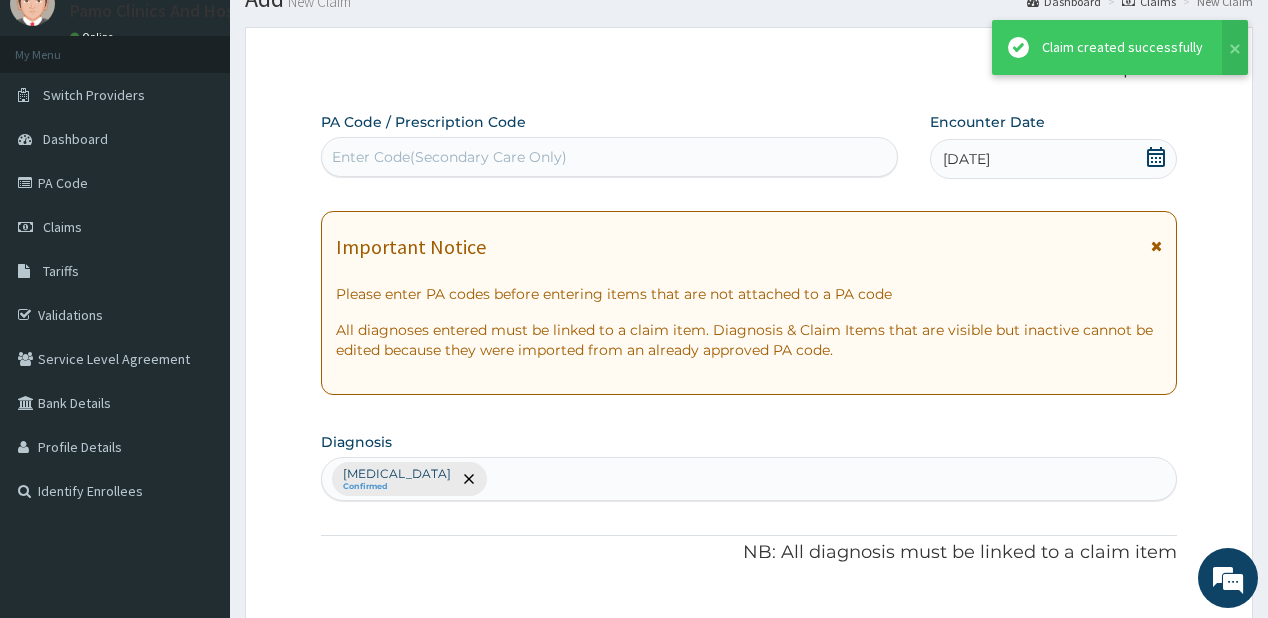 scroll, scrollTop: 737, scrollLeft: 0, axis: vertical 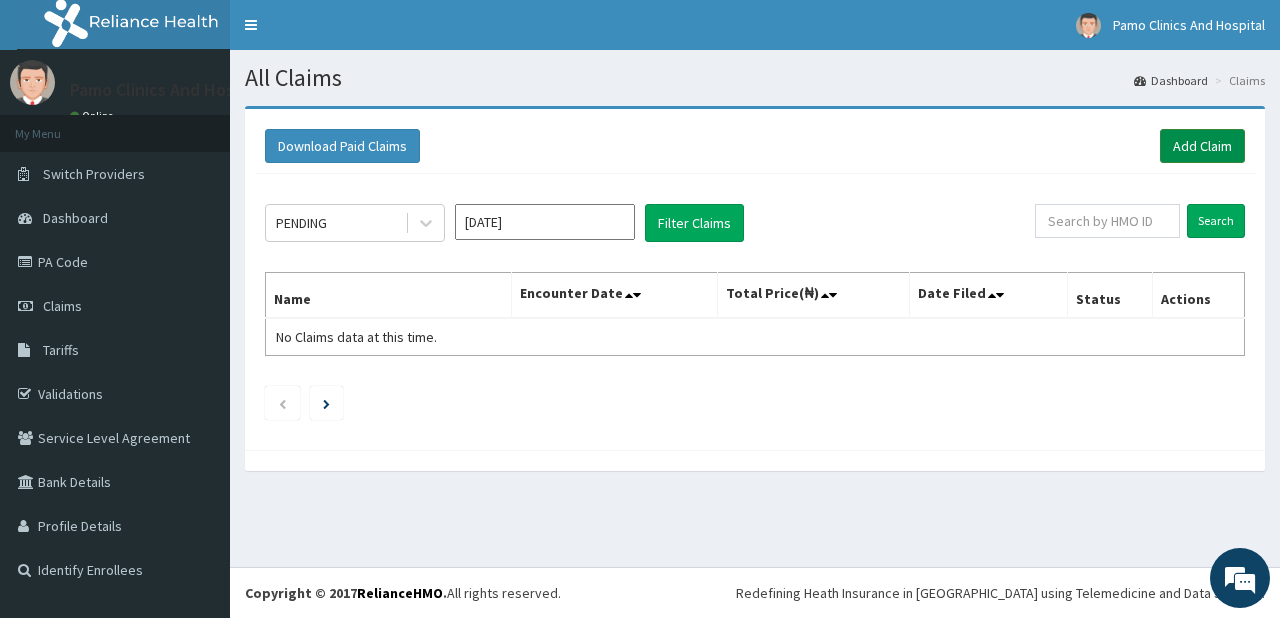 click on "Add Claim" at bounding box center [1202, 146] 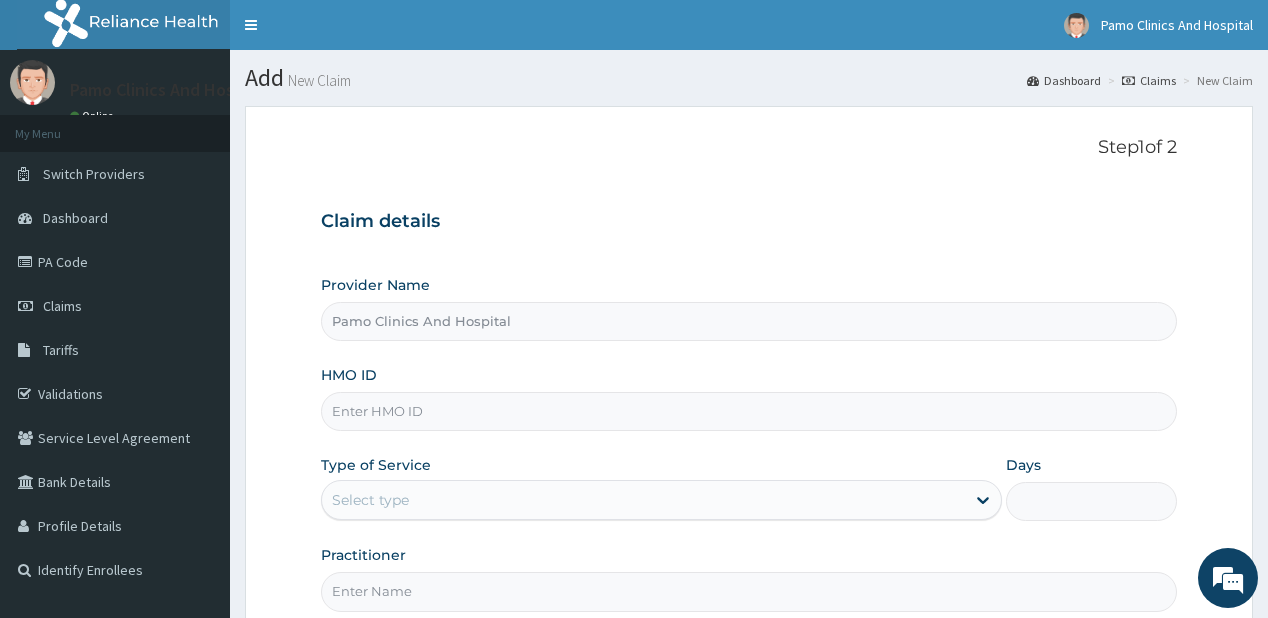 scroll, scrollTop: 0, scrollLeft: 0, axis: both 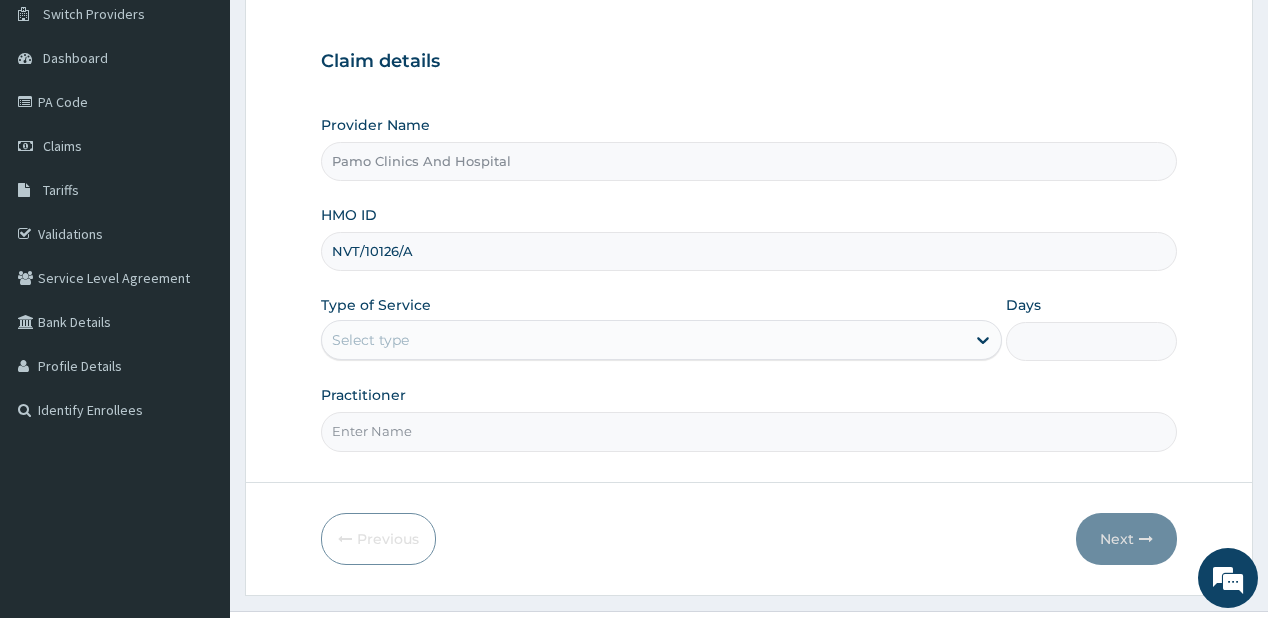 type on "NVT/10126/A" 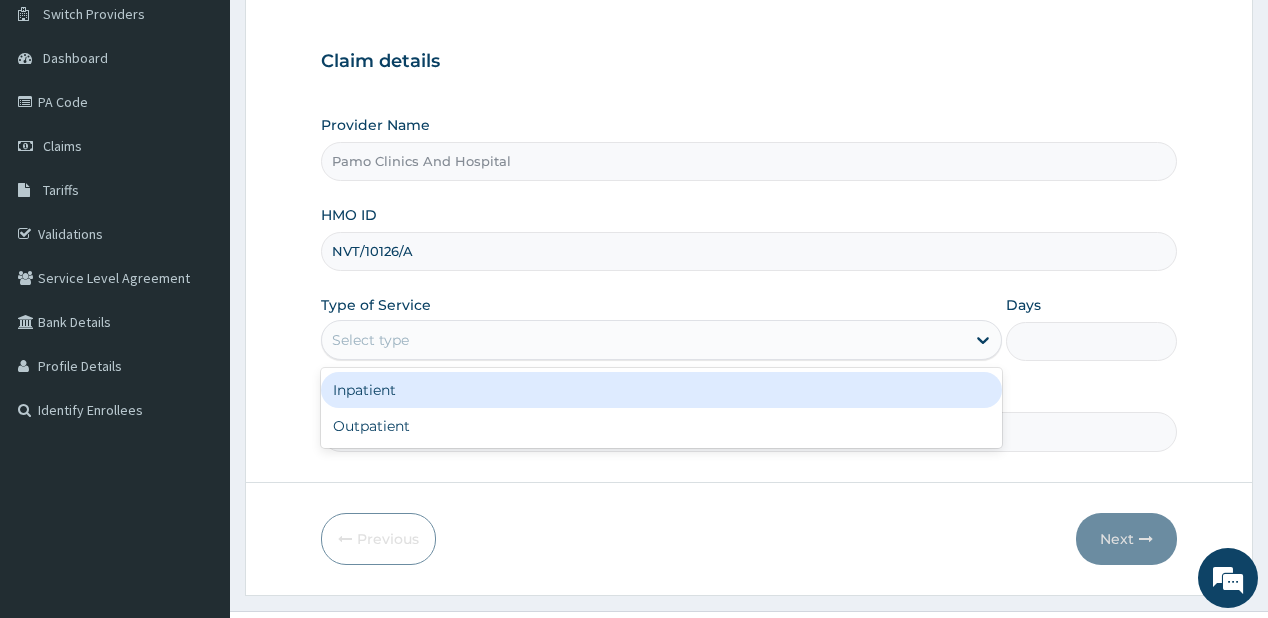 click on "Select type" at bounding box center [370, 340] 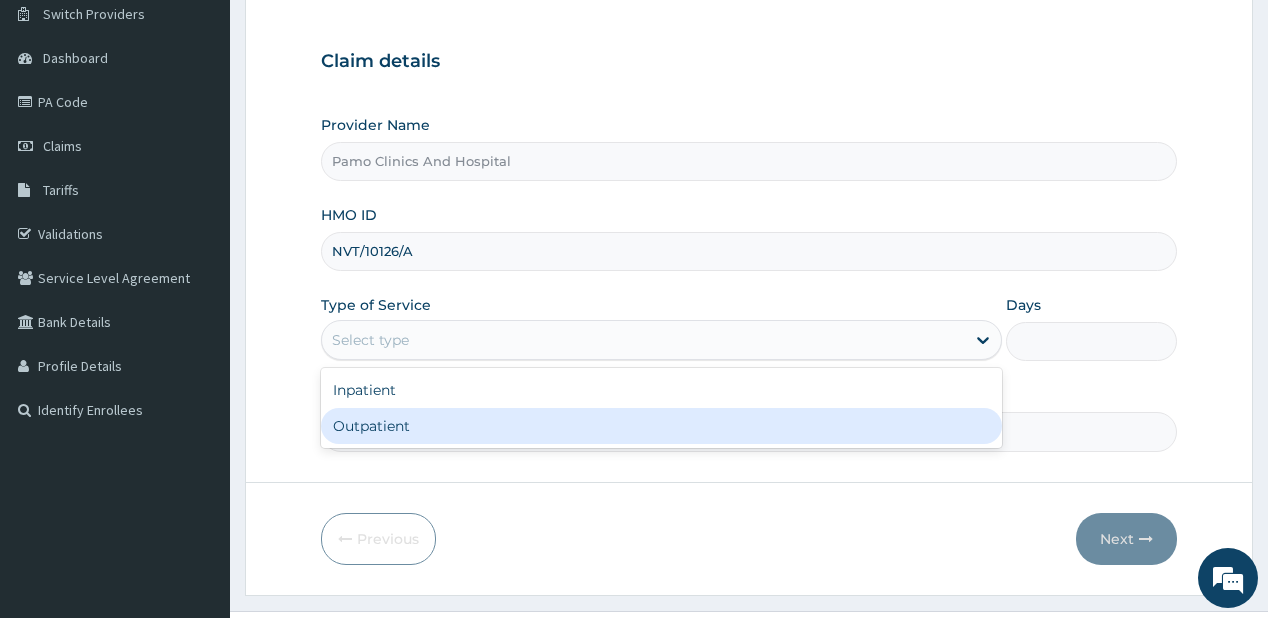 click on "Outpatient" at bounding box center [661, 426] 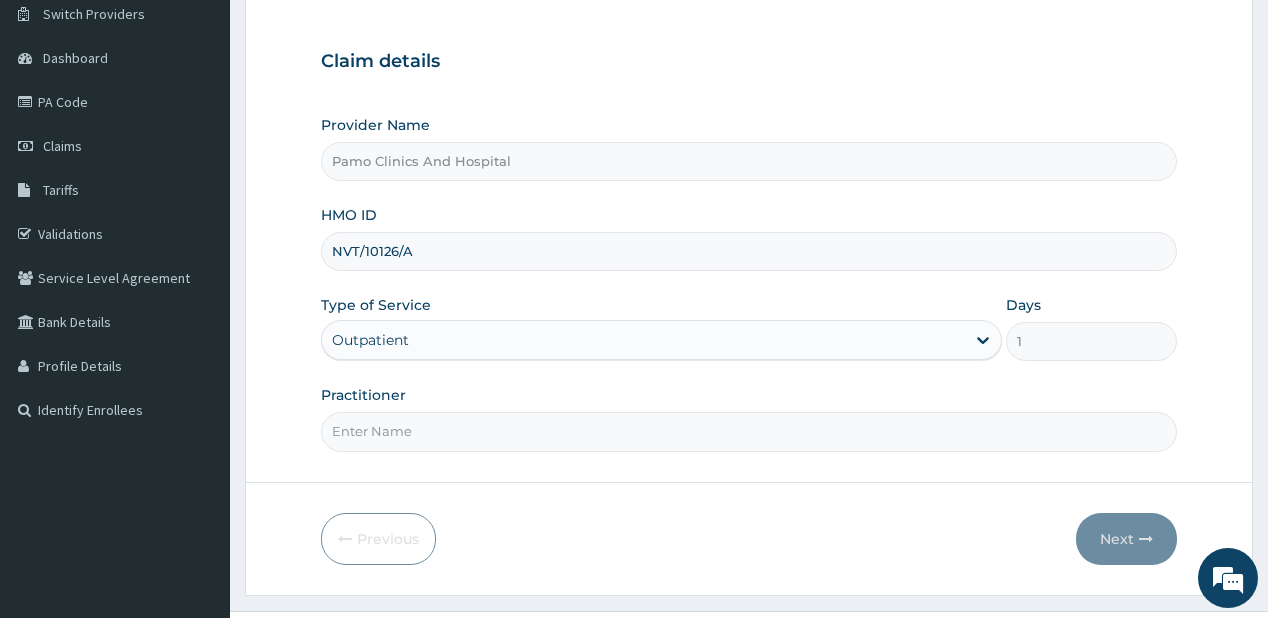 drag, startPoint x: 357, startPoint y: 428, endPoint x: 400, endPoint y: 410, distance: 46.615448 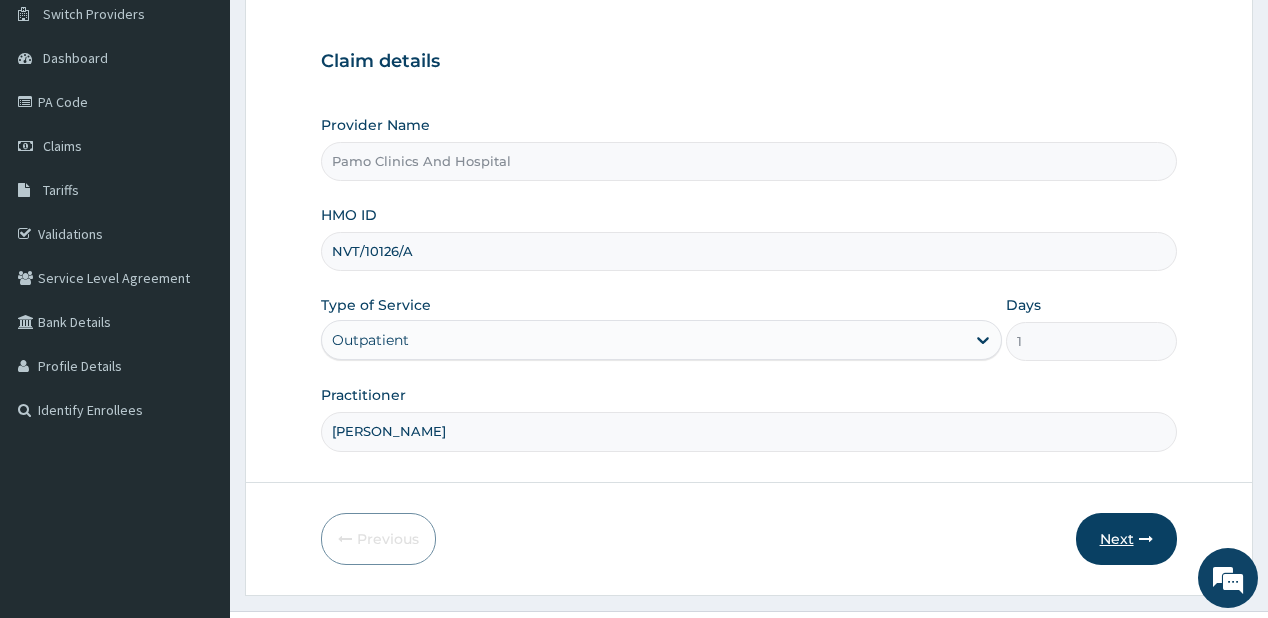 click on "Next" at bounding box center [1126, 539] 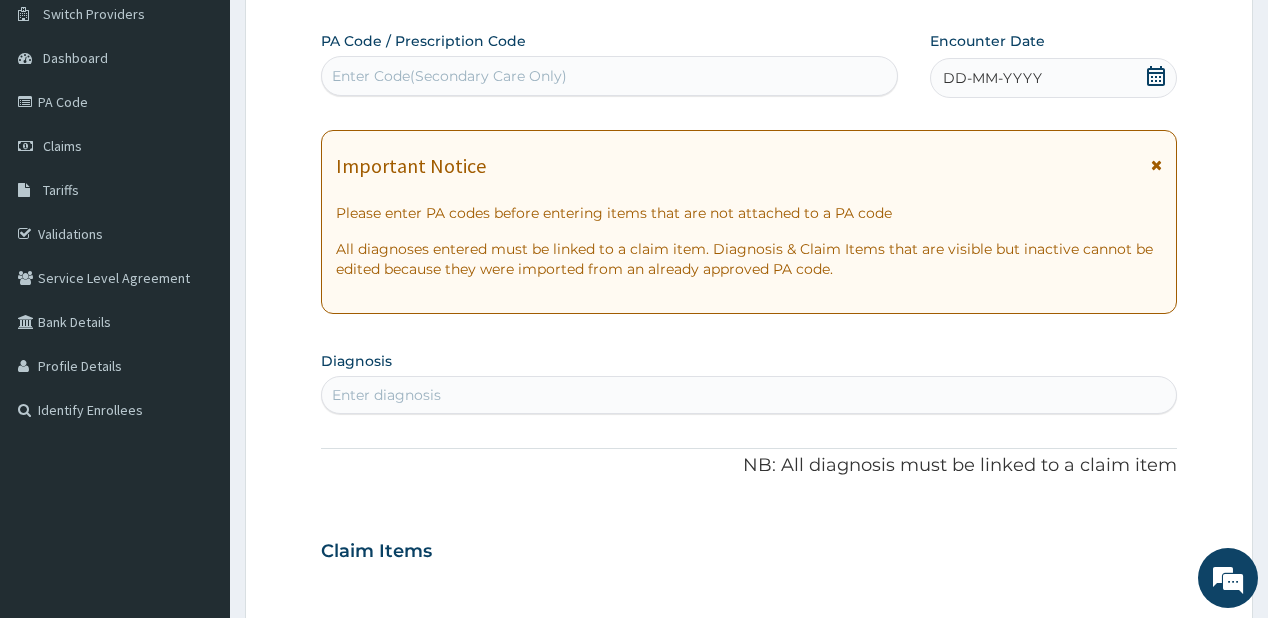 click on "DD-MM-YYYY" at bounding box center (992, 78) 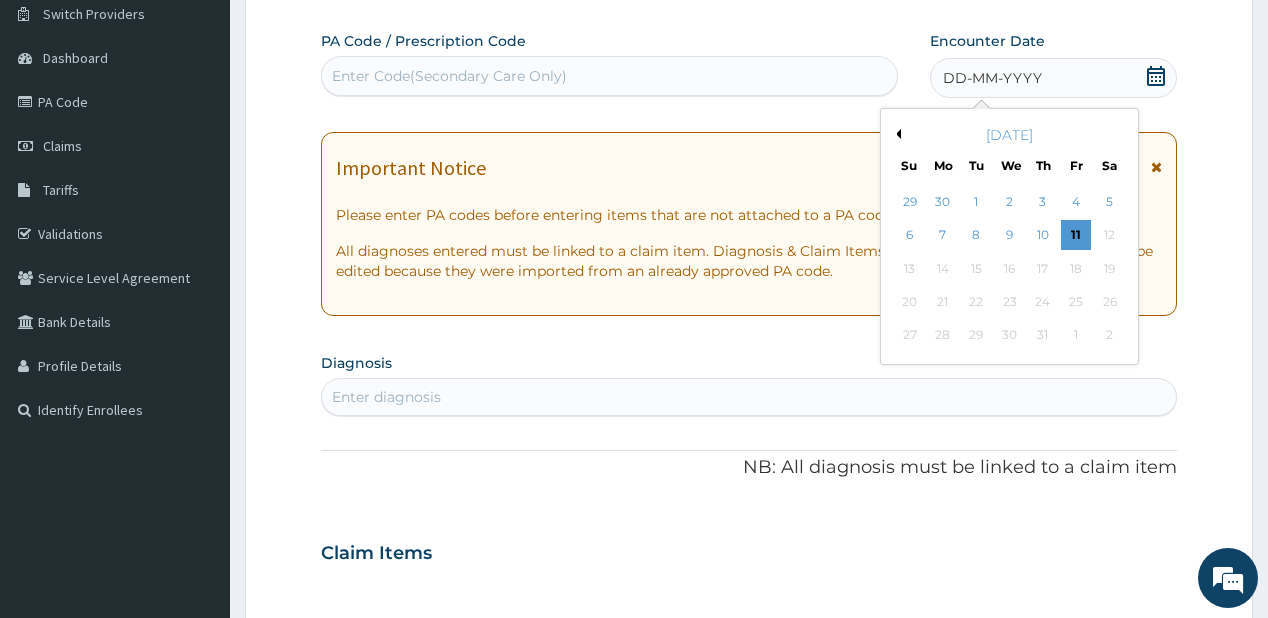 click on "Previous Month" at bounding box center (896, 134) 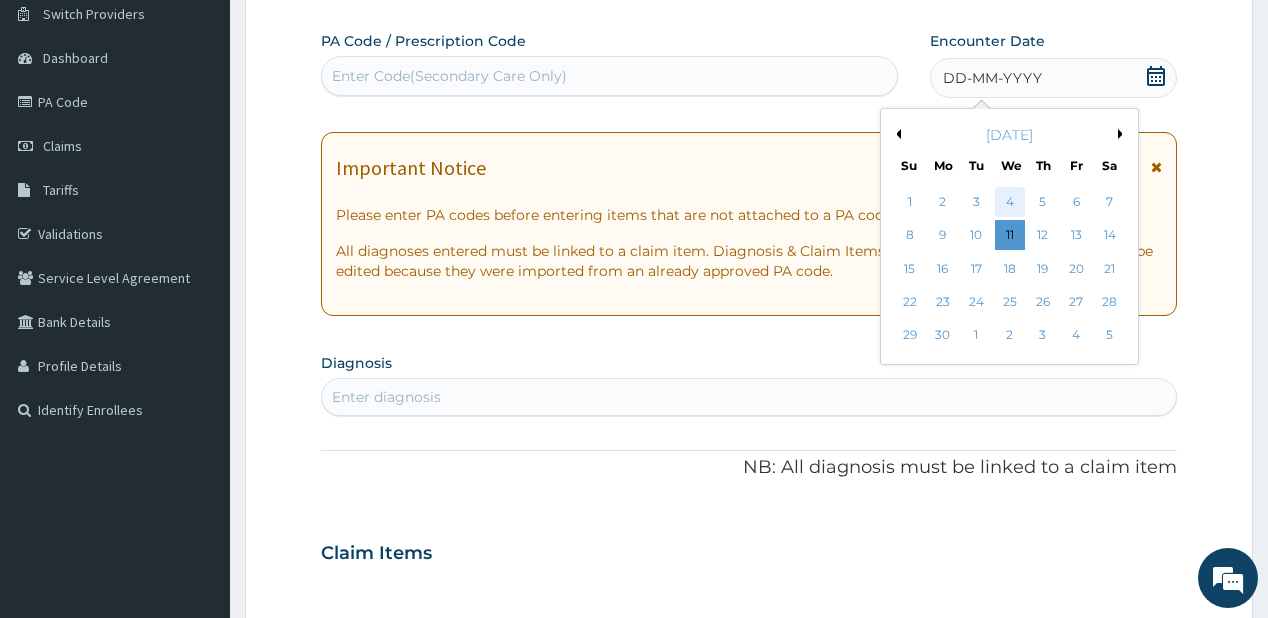 click on "4" at bounding box center [1009, 202] 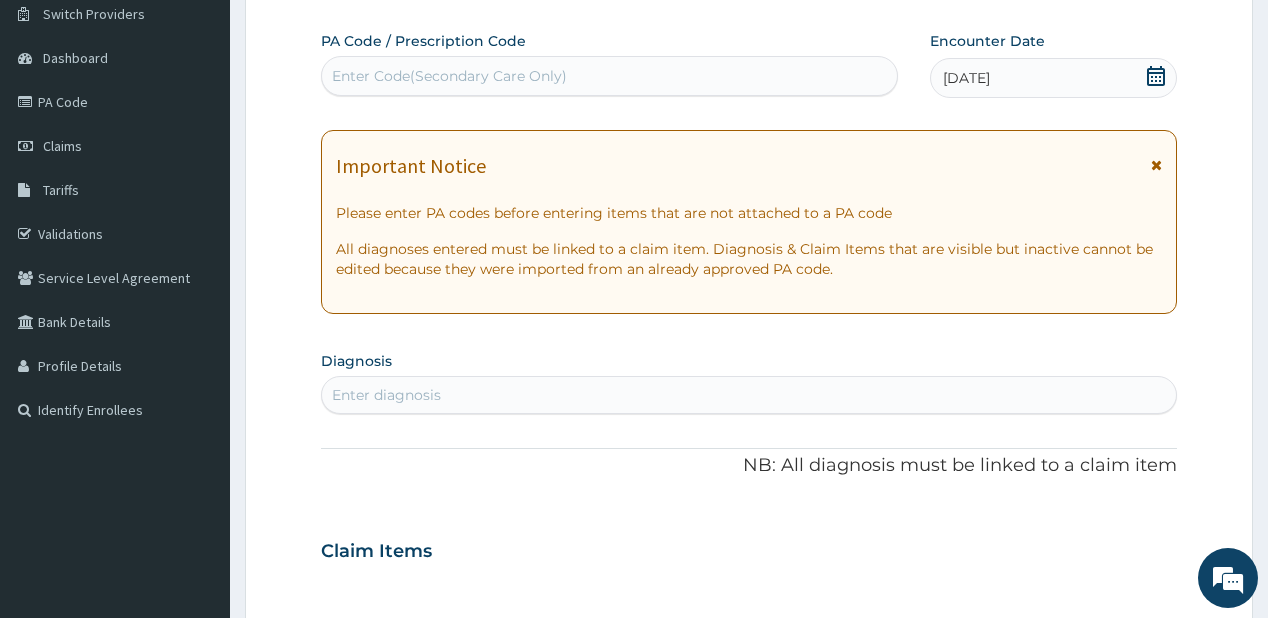 click on "Enter diagnosis" at bounding box center [386, 395] 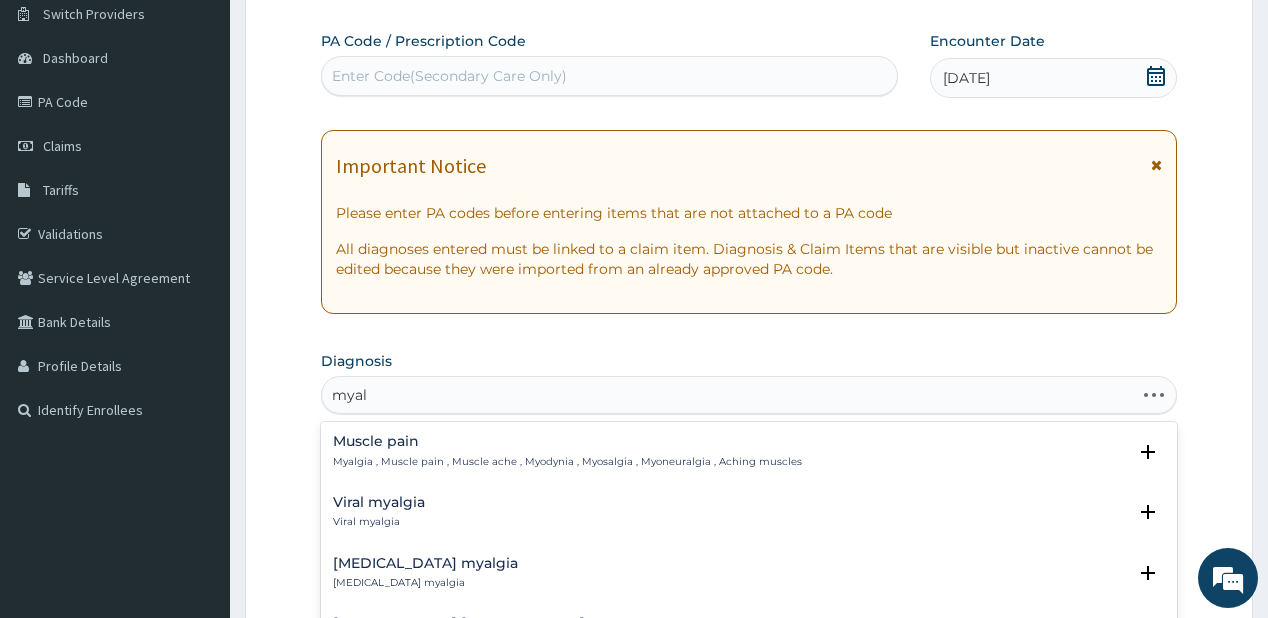 type on "myalg" 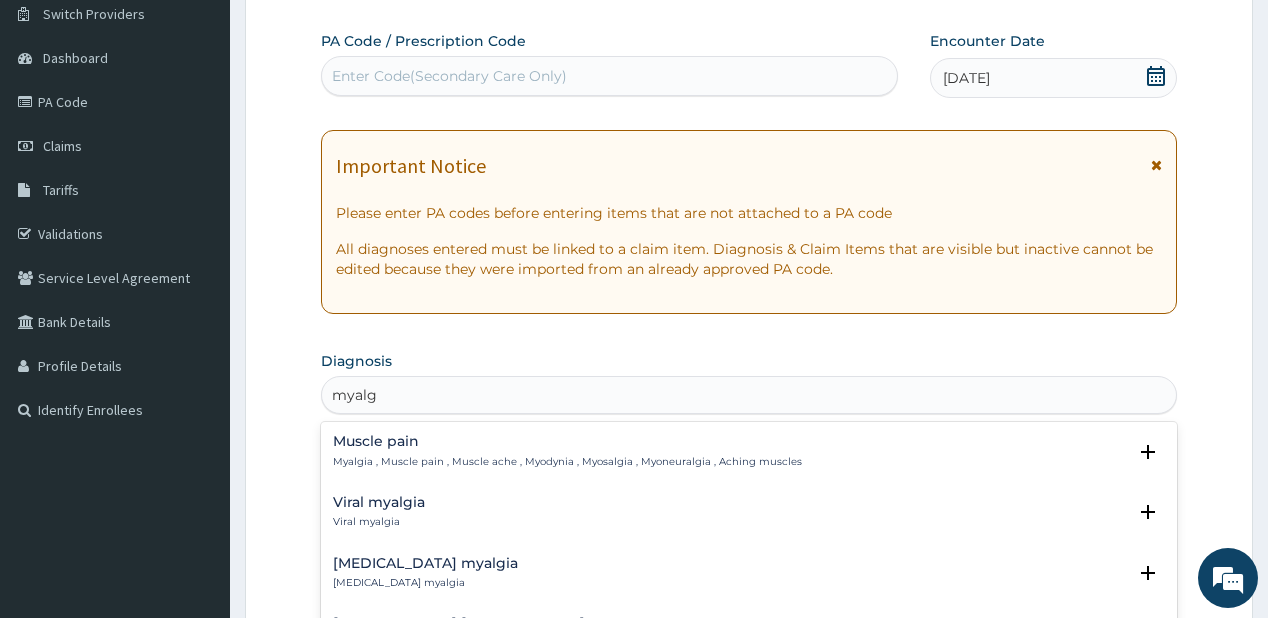 click on "Muscle pain Myalgia , Muscle pain , Muscle ache , Myodynia , Myosalgia , Myoneuralgia , Aching muscles" at bounding box center [567, 451] 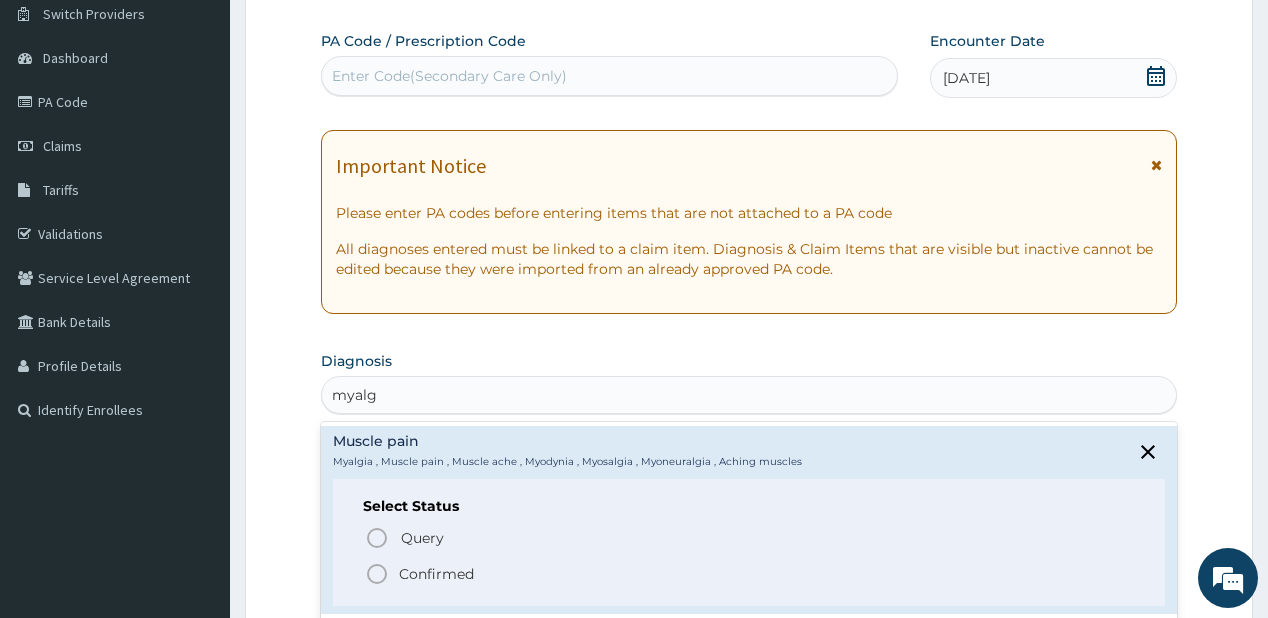 click 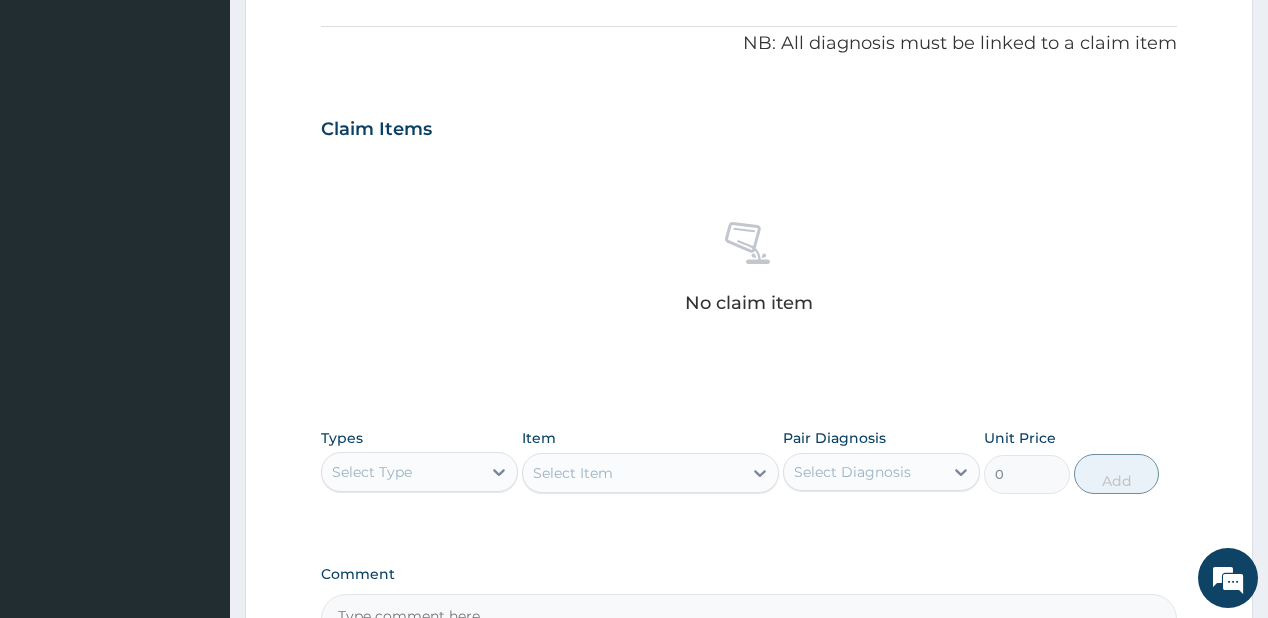 scroll, scrollTop: 640, scrollLeft: 0, axis: vertical 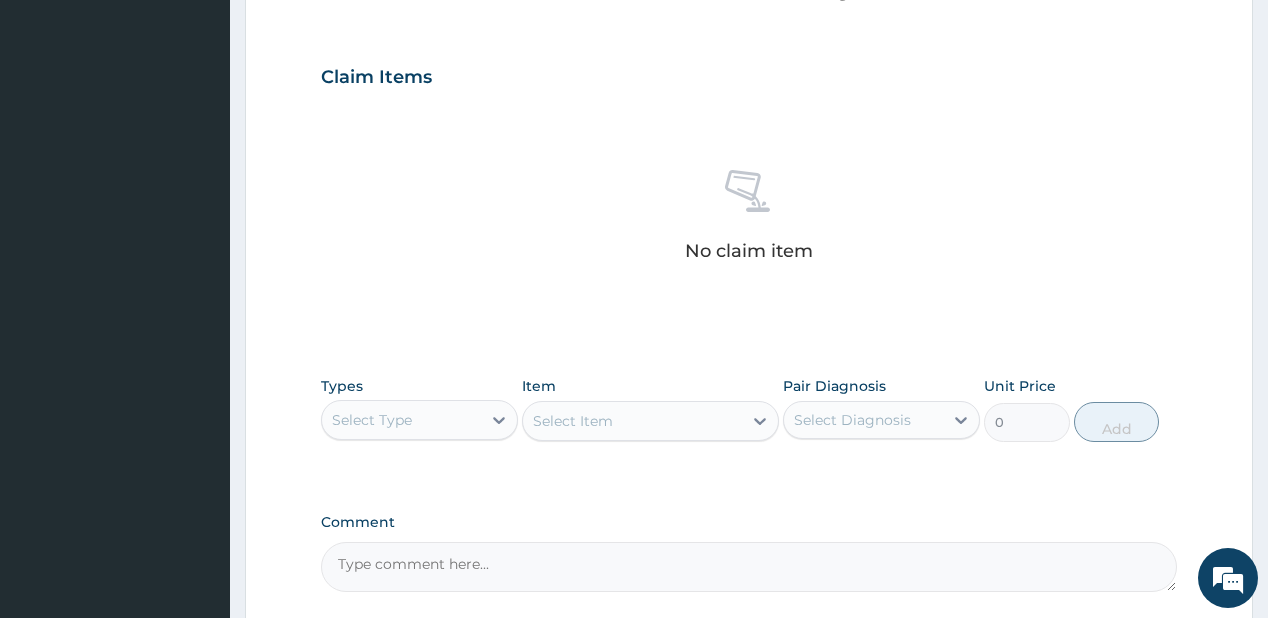 click on "Select Type" at bounding box center (401, 420) 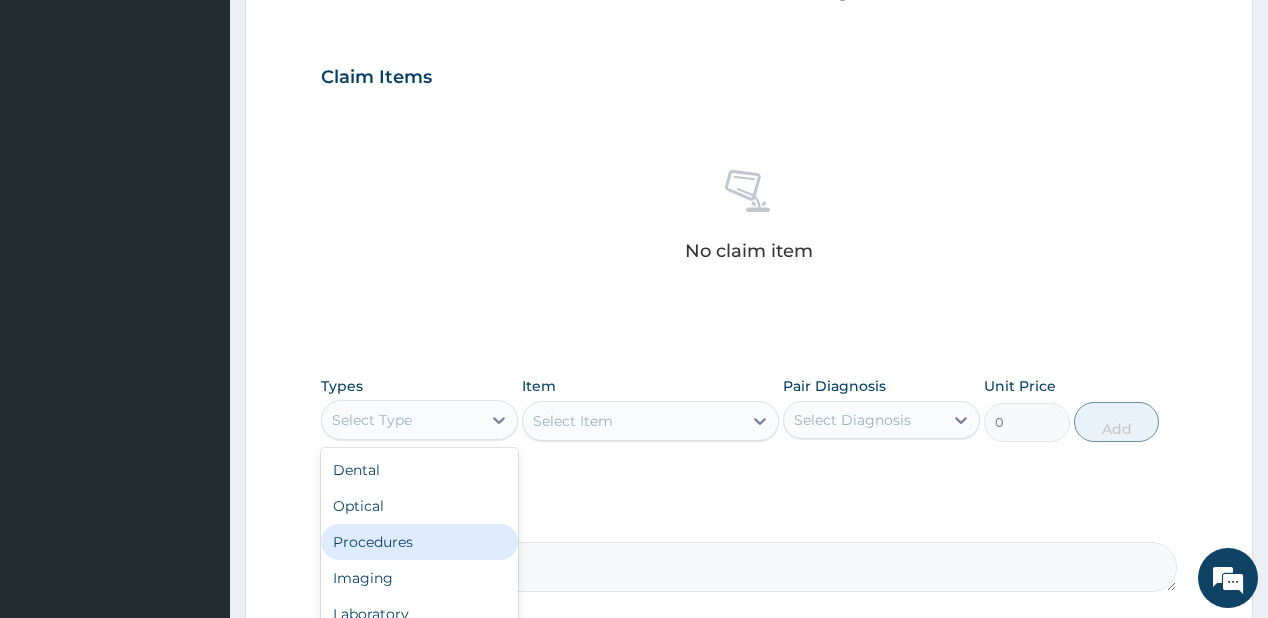 click on "Procedures" at bounding box center (419, 542) 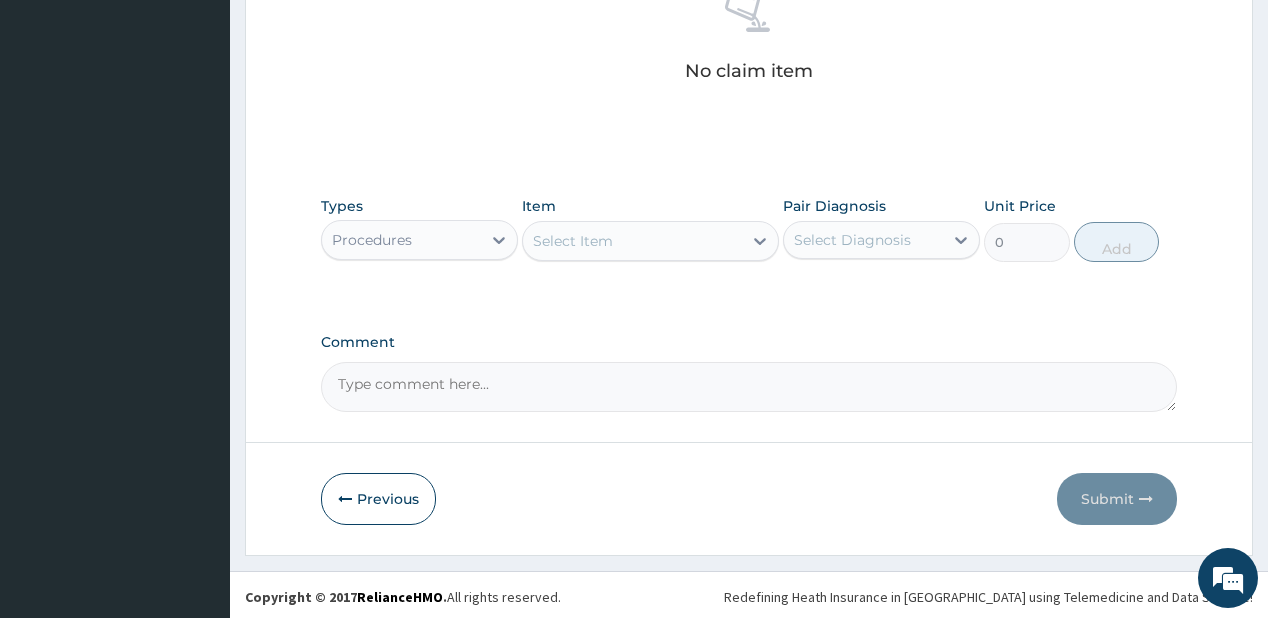 scroll, scrollTop: 821, scrollLeft: 0, axis: vertical 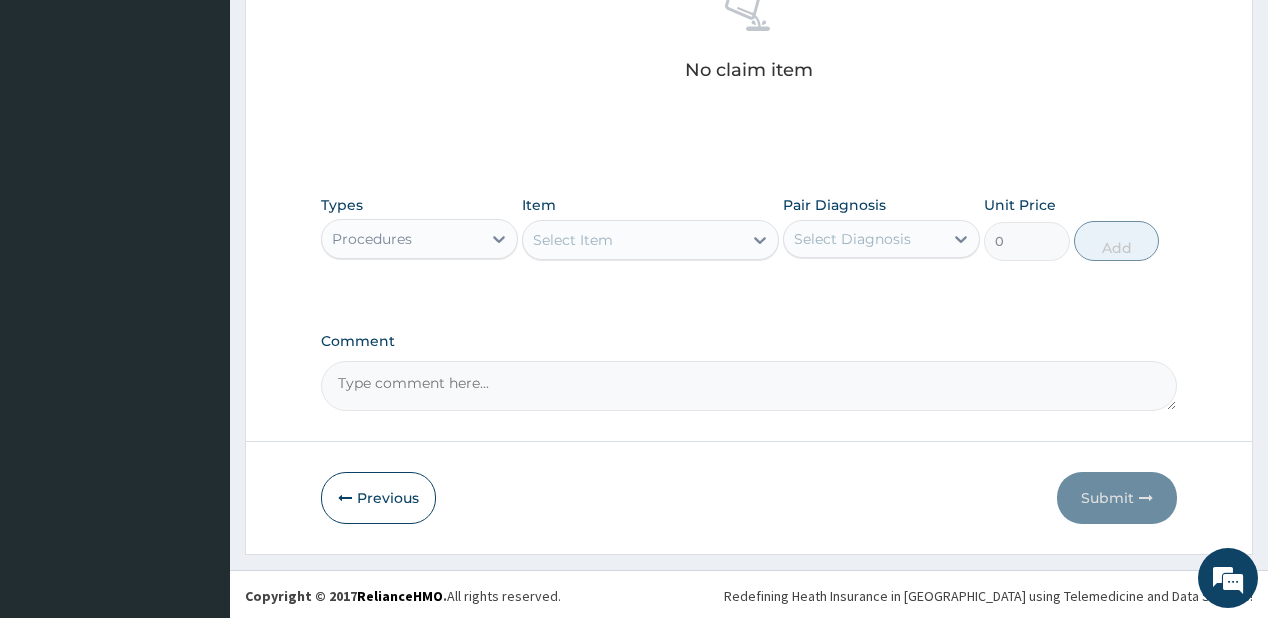 click on "Select Item" at bounding box center (650, 240) 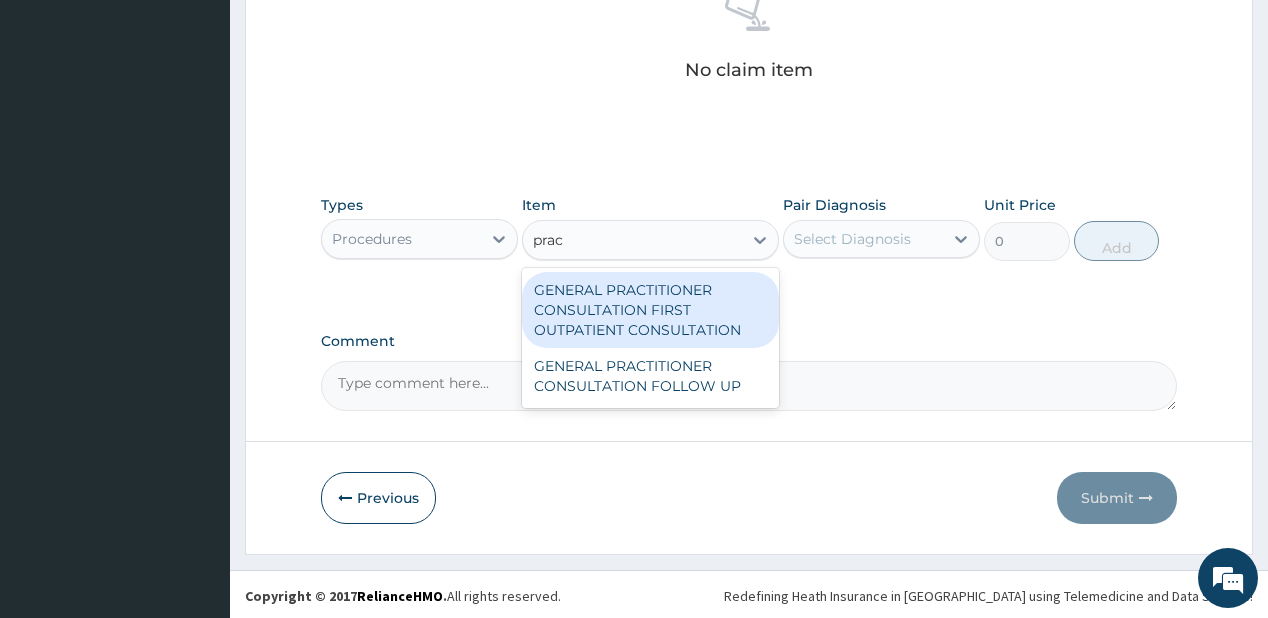 type on "pract" 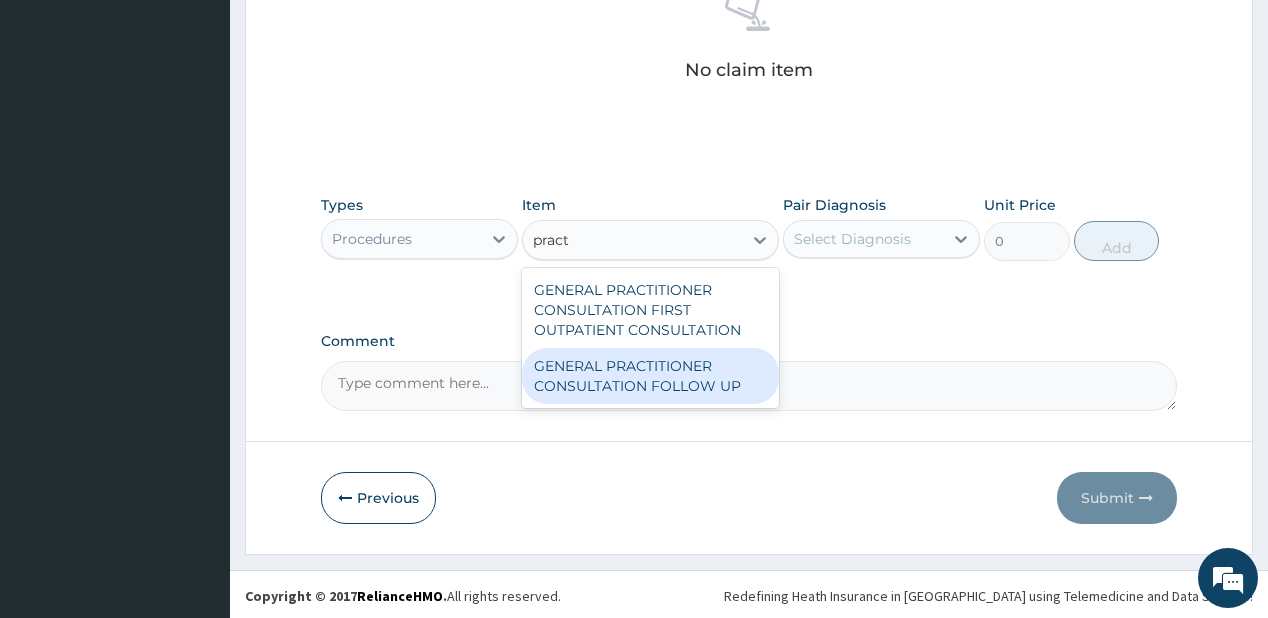 click on "GENERAL PRACTITIONER CONSULTATION FOLLOW UP" at bounding box center (650, 376) 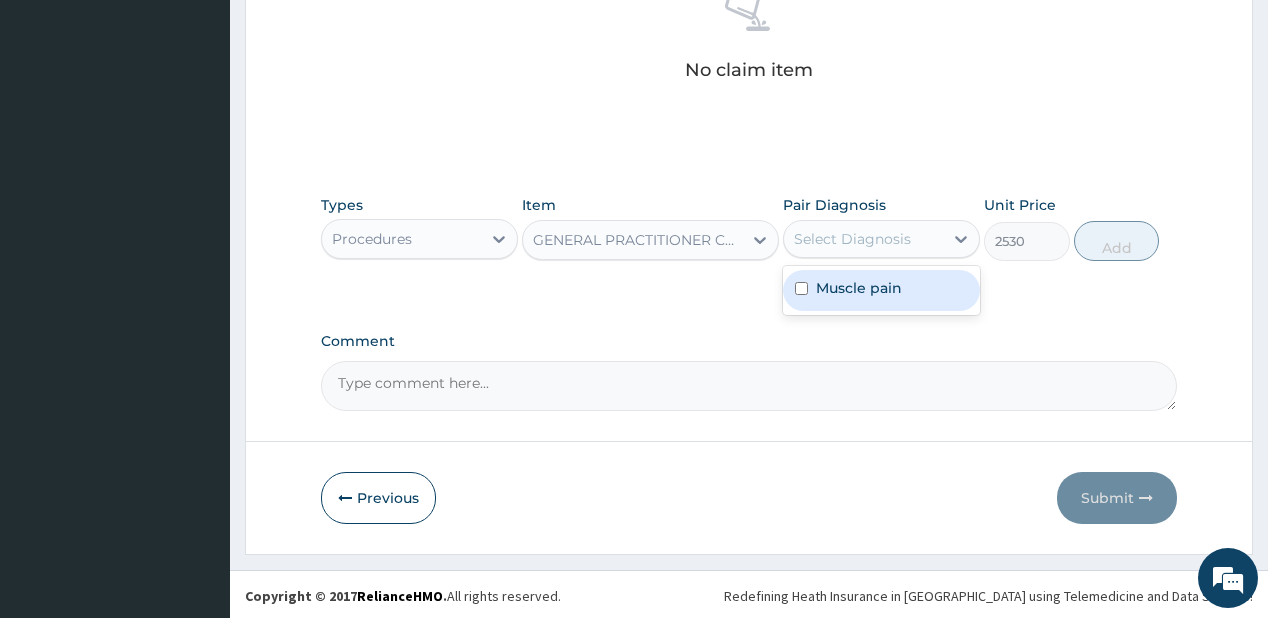 click on "Select Diagnosis" at bounding box center (852, 239) 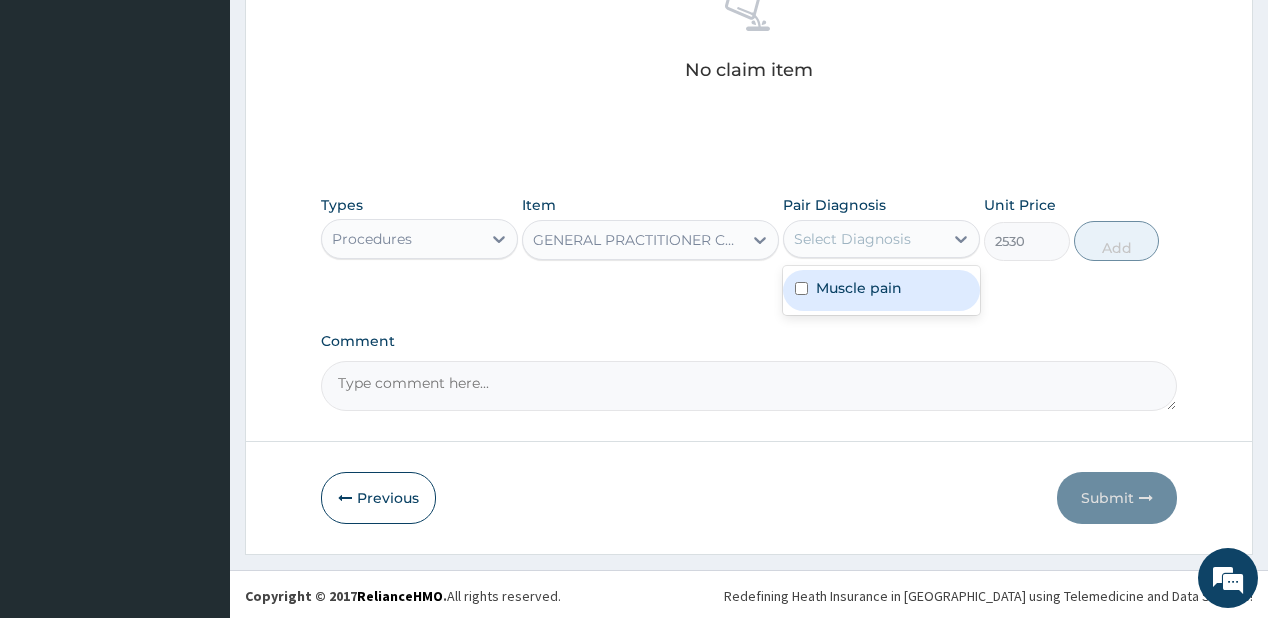 click on "Muscle pain" at bounding box center (881, 290) 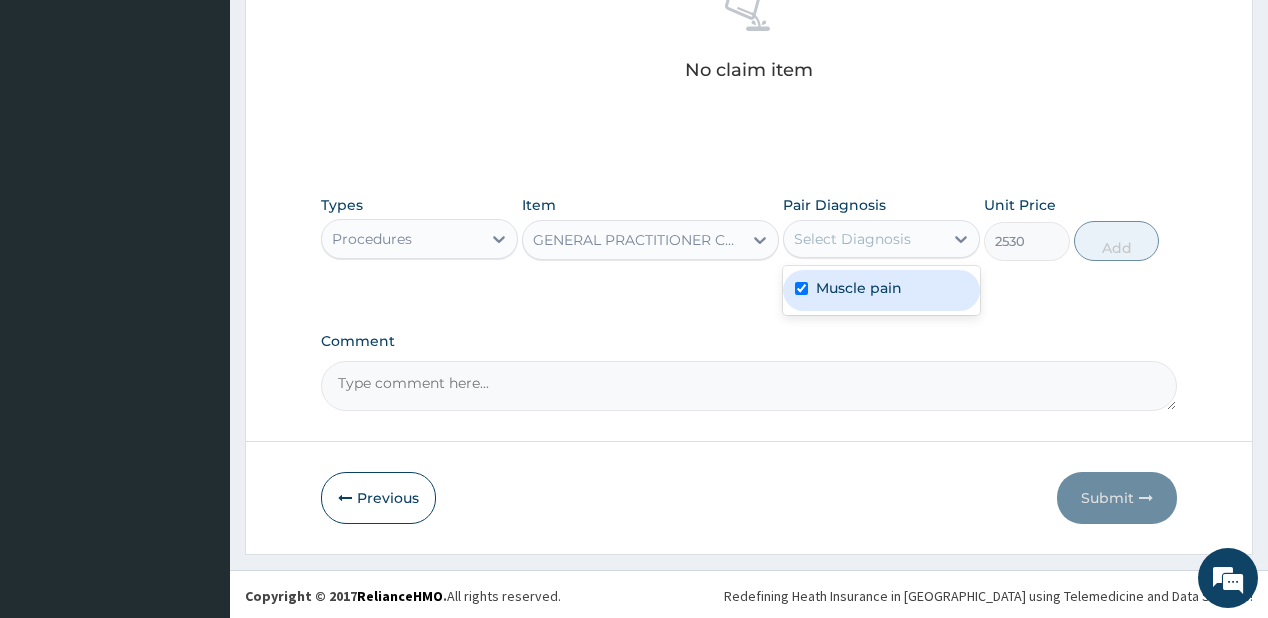 checkbox on "true" 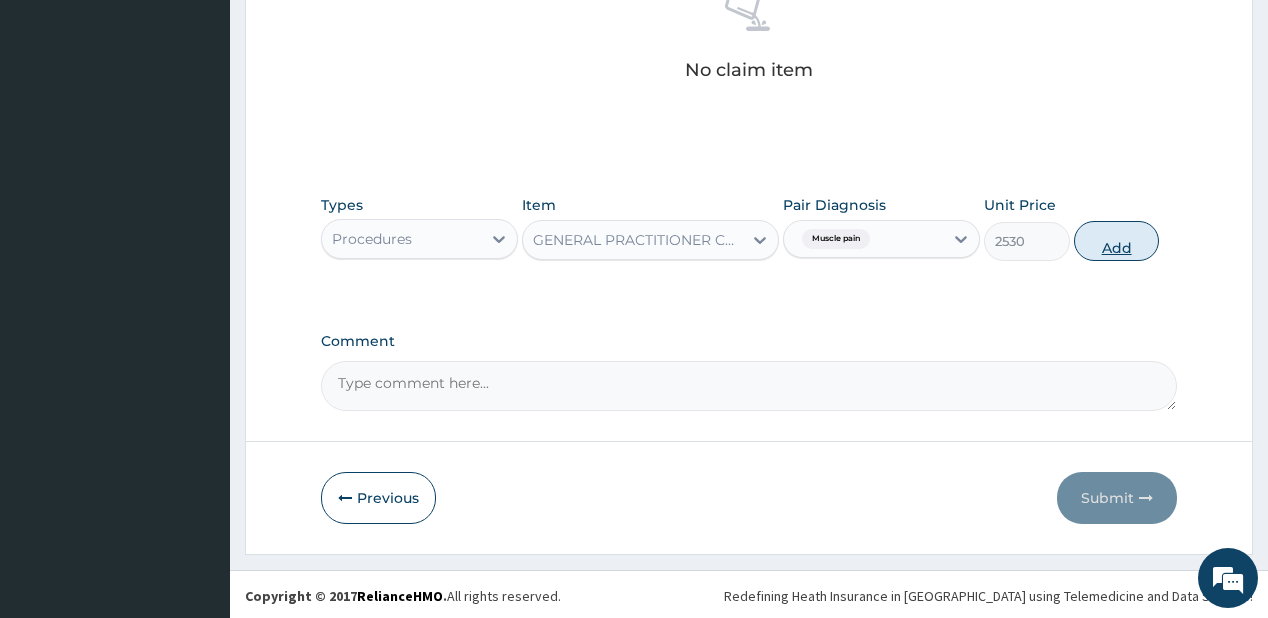 click on "Add" at bounding box center [1117, 241] 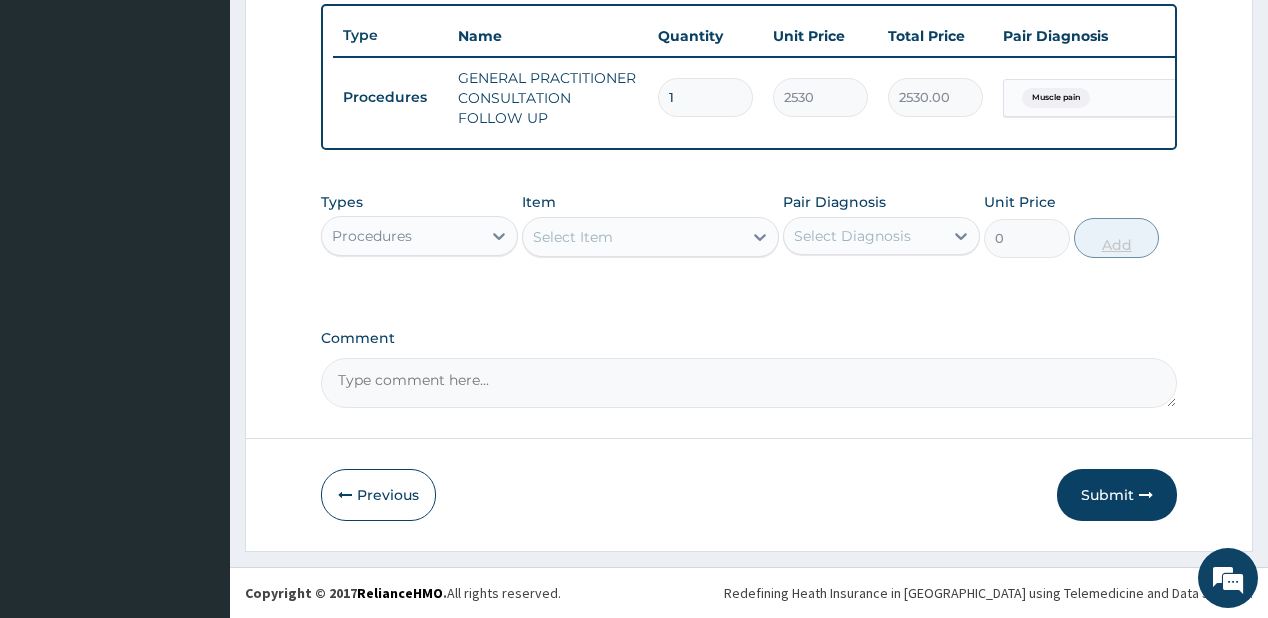 scroll, scrollTop: 748, scrollLeft: 0, axis: vertical 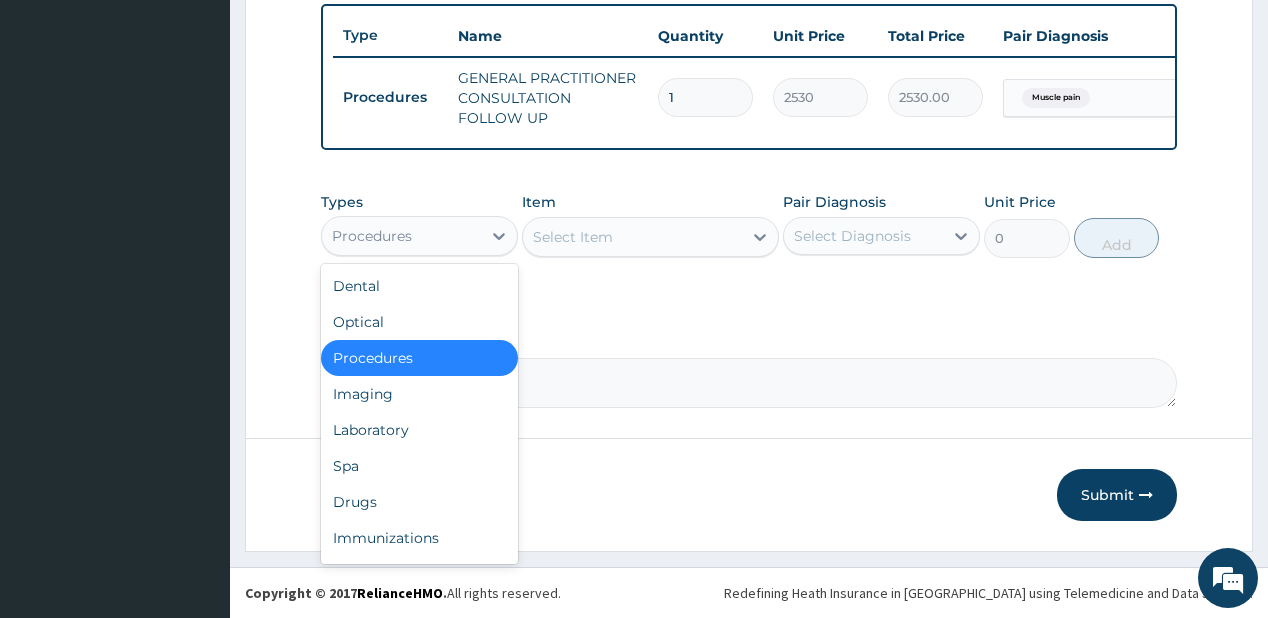 click on "Procedures" at bounding box center [401, 236] 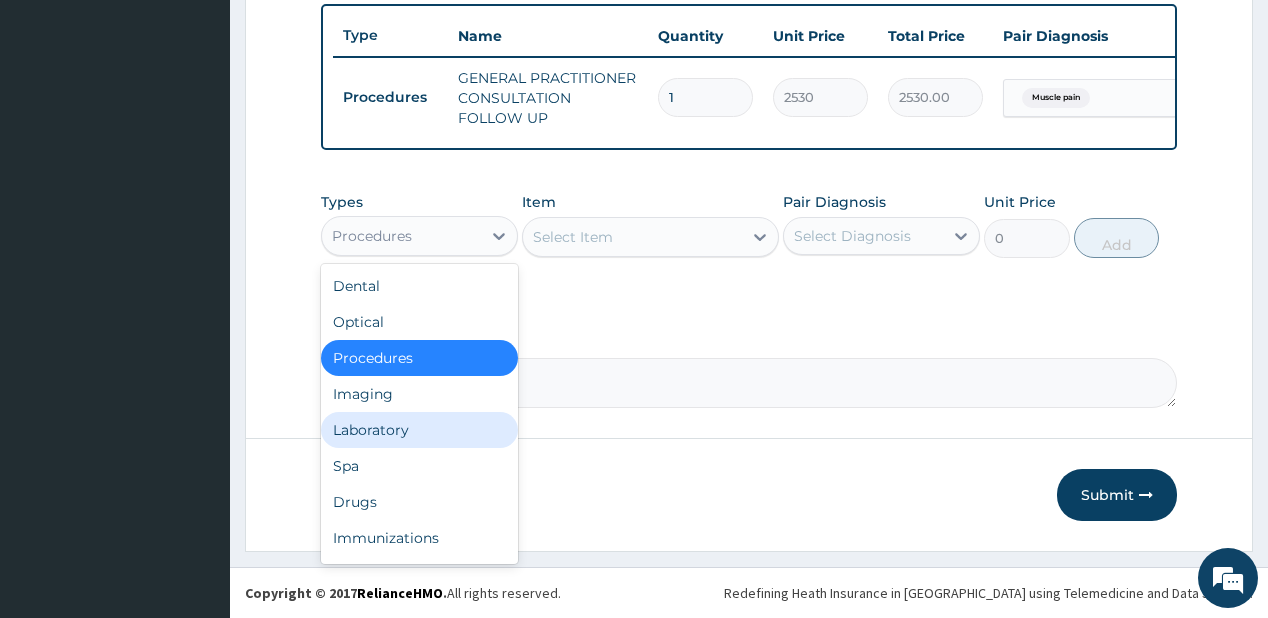 click on "Laboratory" at bounding box center [419, 430] 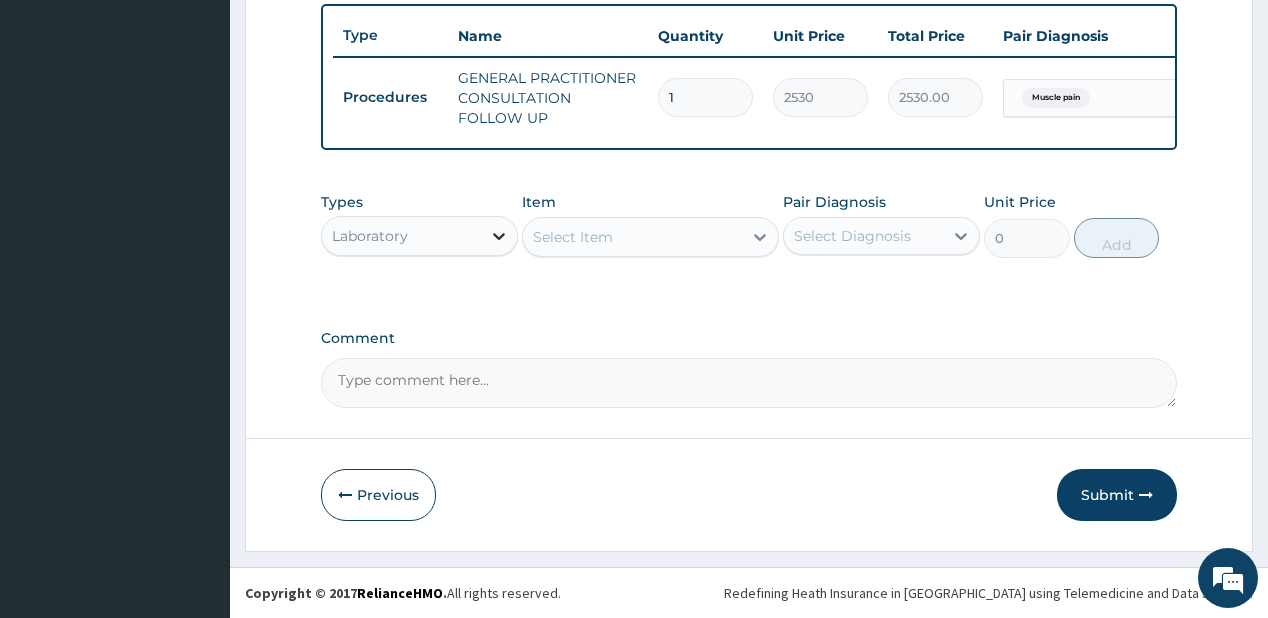 click at bounding box center [499, 236] 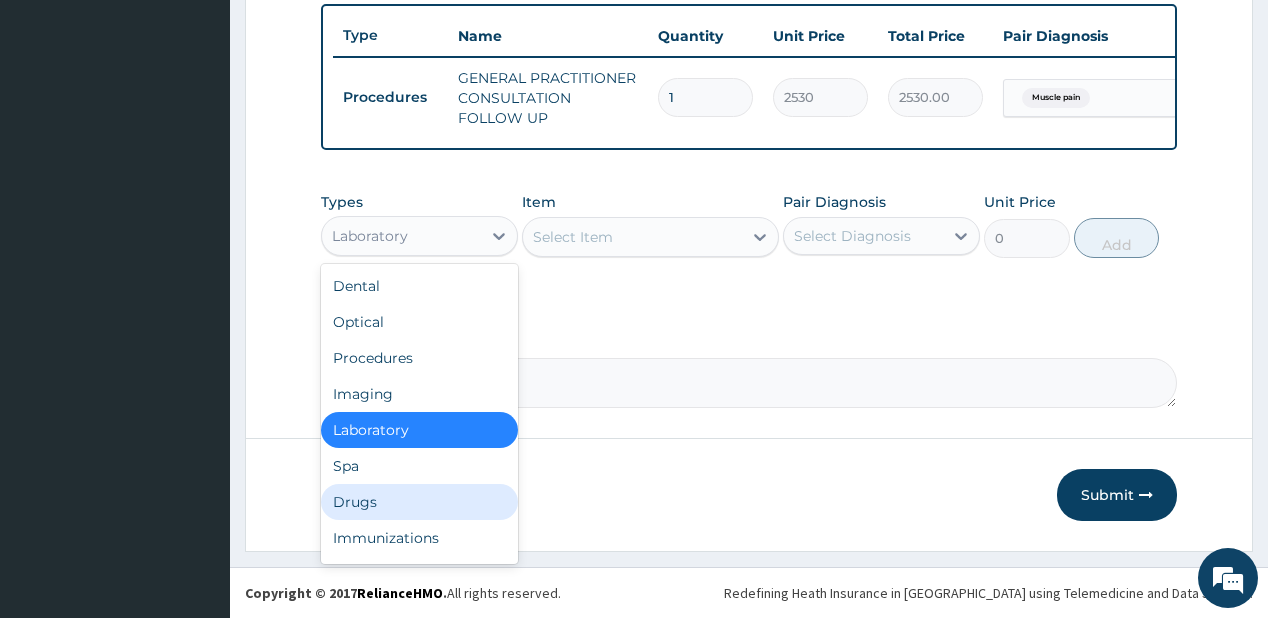 click on "Drugs" at bounding box center [419, 502] 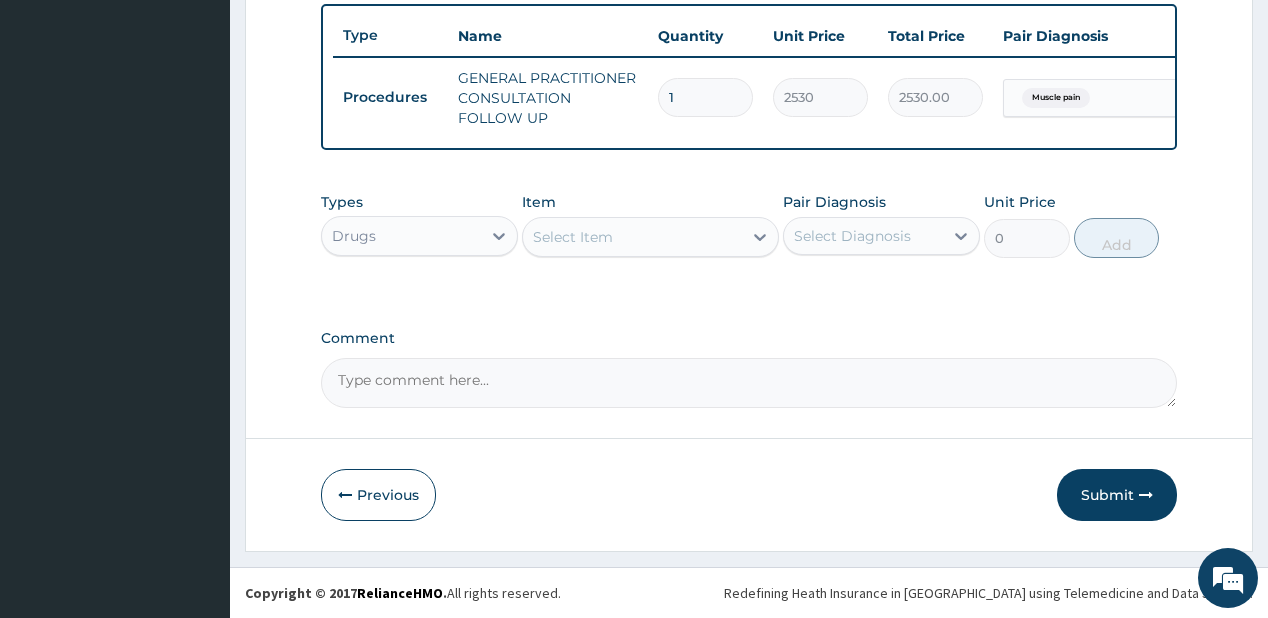 click on "Select Item" at bounding box center (573, 237) 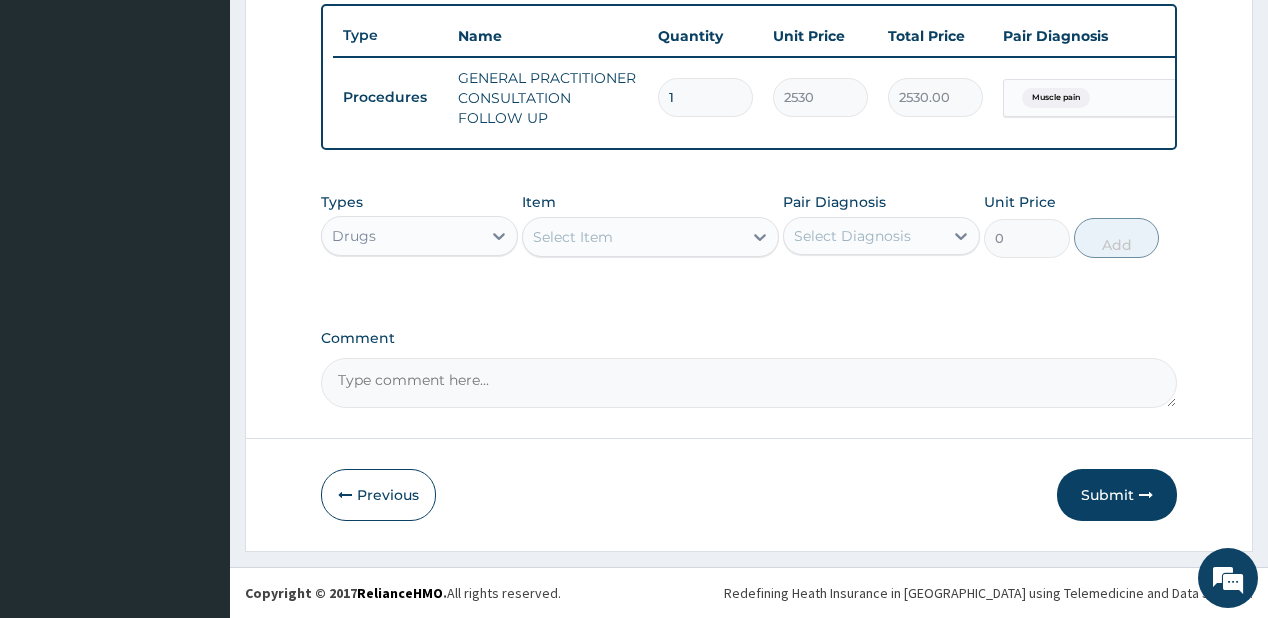 type on "[PERSON_NAME]" 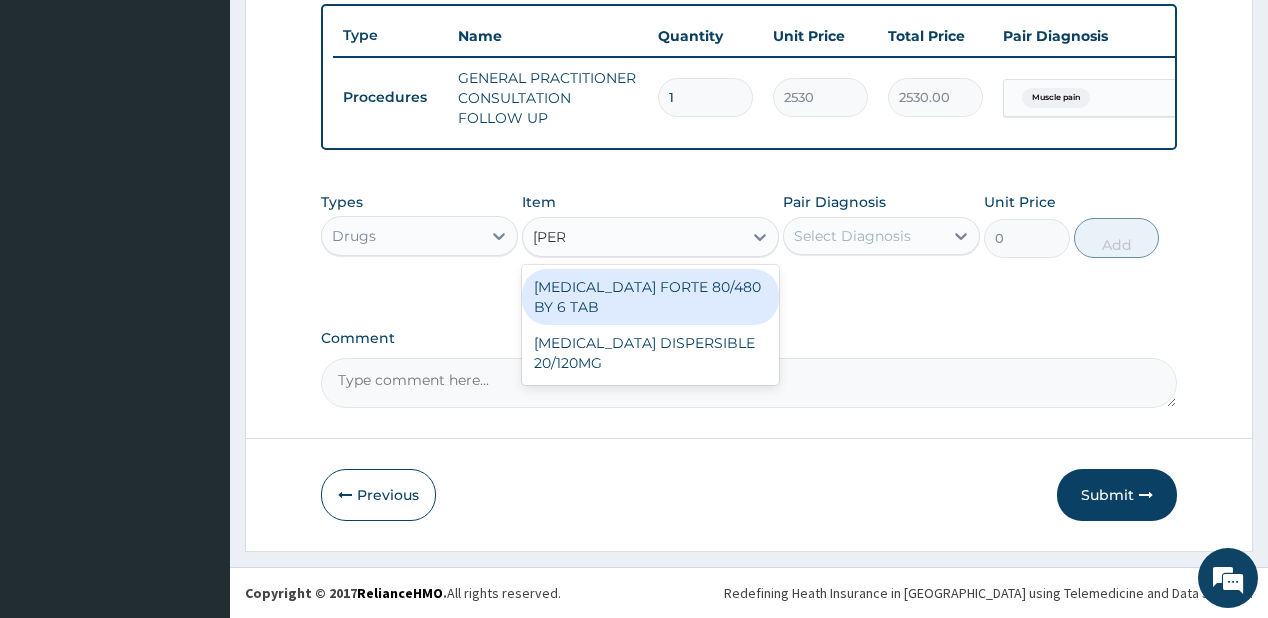 click on "[MEDICAL_DATA] FORTE 80/480 BY 6 TAB" at bounding box center [650, 297] 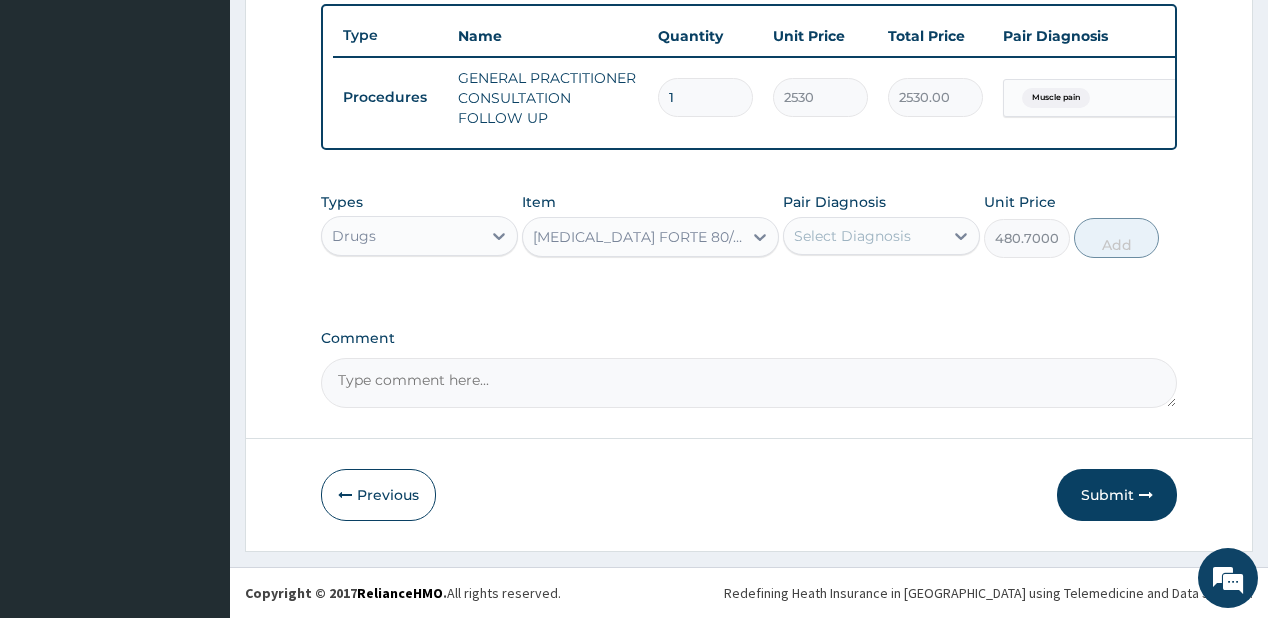 click on "Select Diagnosis" at bounding box center (852, 236) 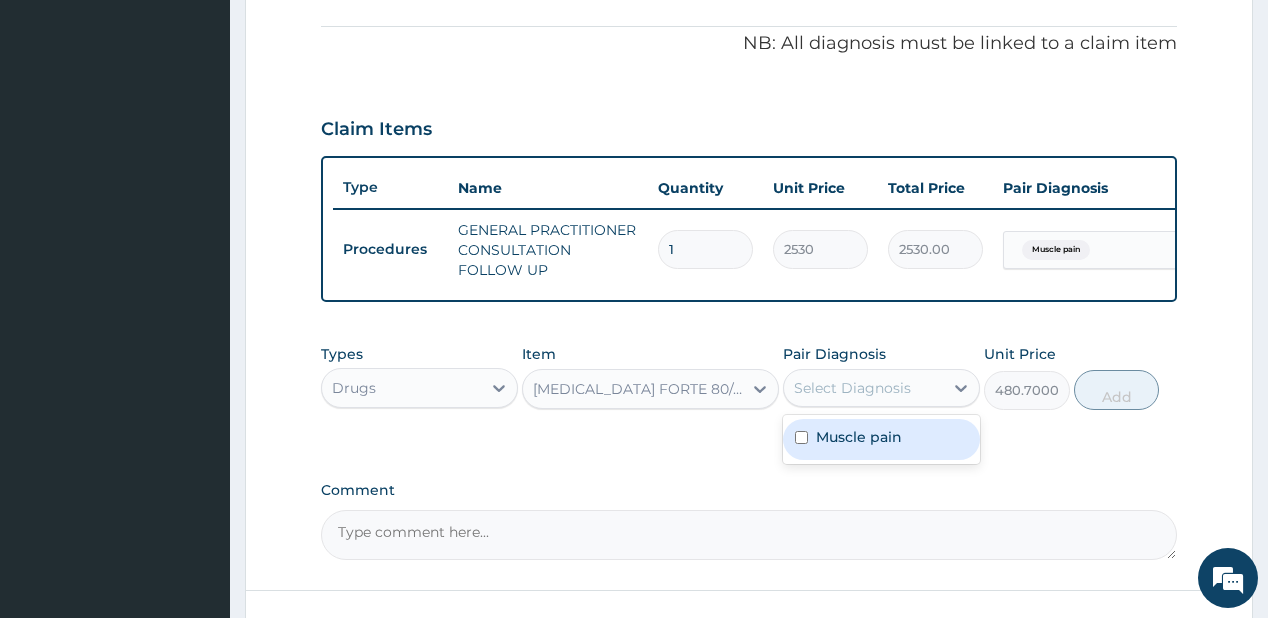 scroll, scrollTop: 508, scrollLeft: 0, axis: vertical 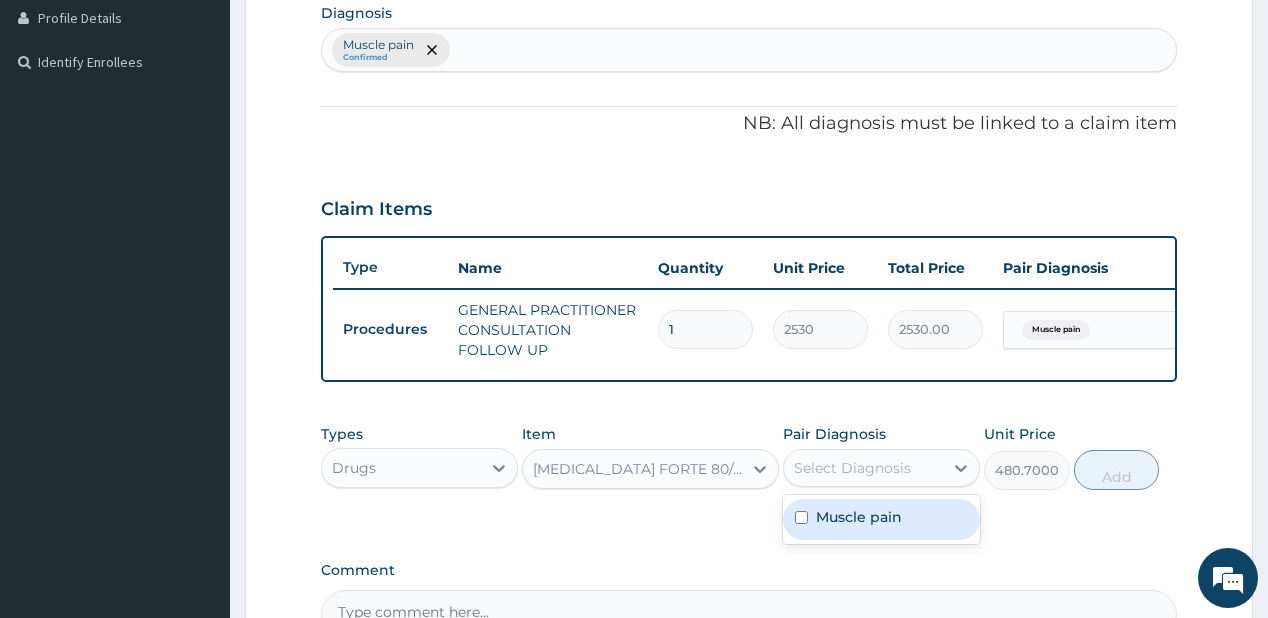 click on "Muscle pain Confirmed" at bounding box center (748, 50) 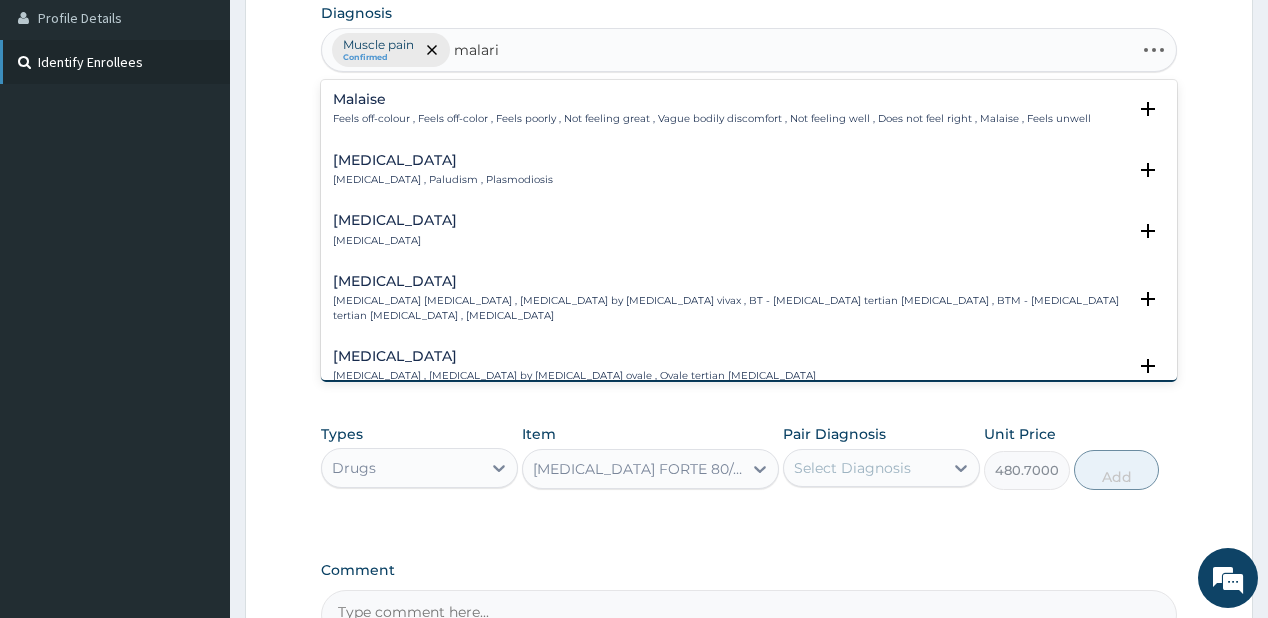 type on "[MEDICAL_DATA]" 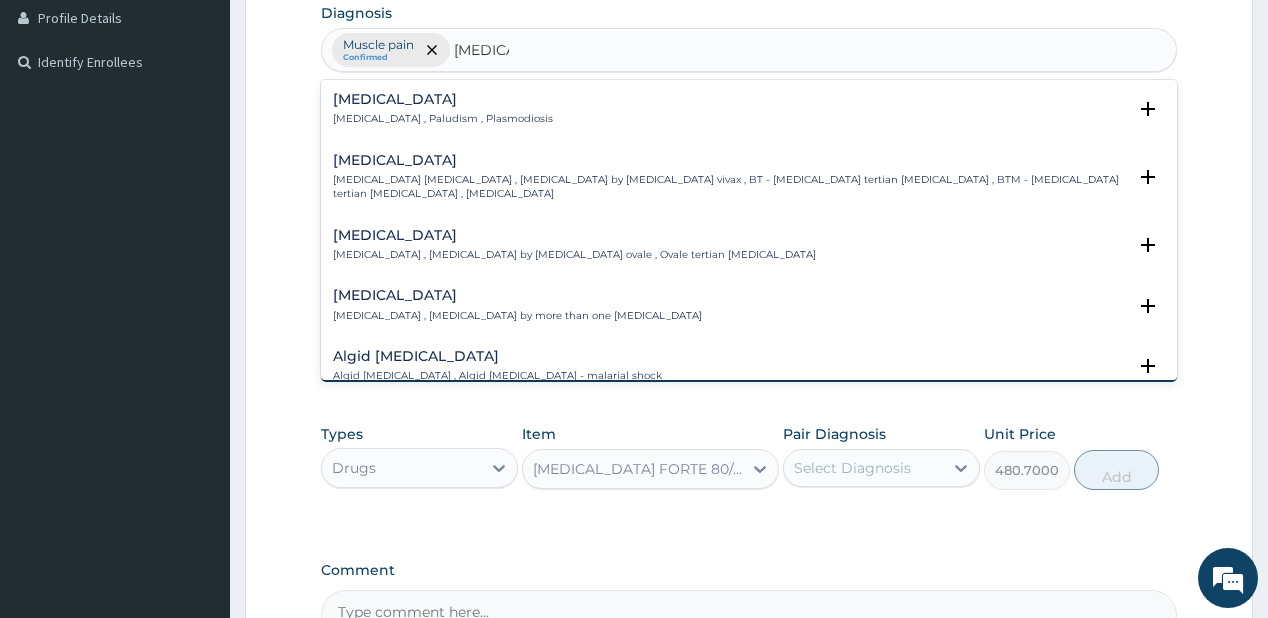 click on "Malaria" at bounding box center [443, 99] 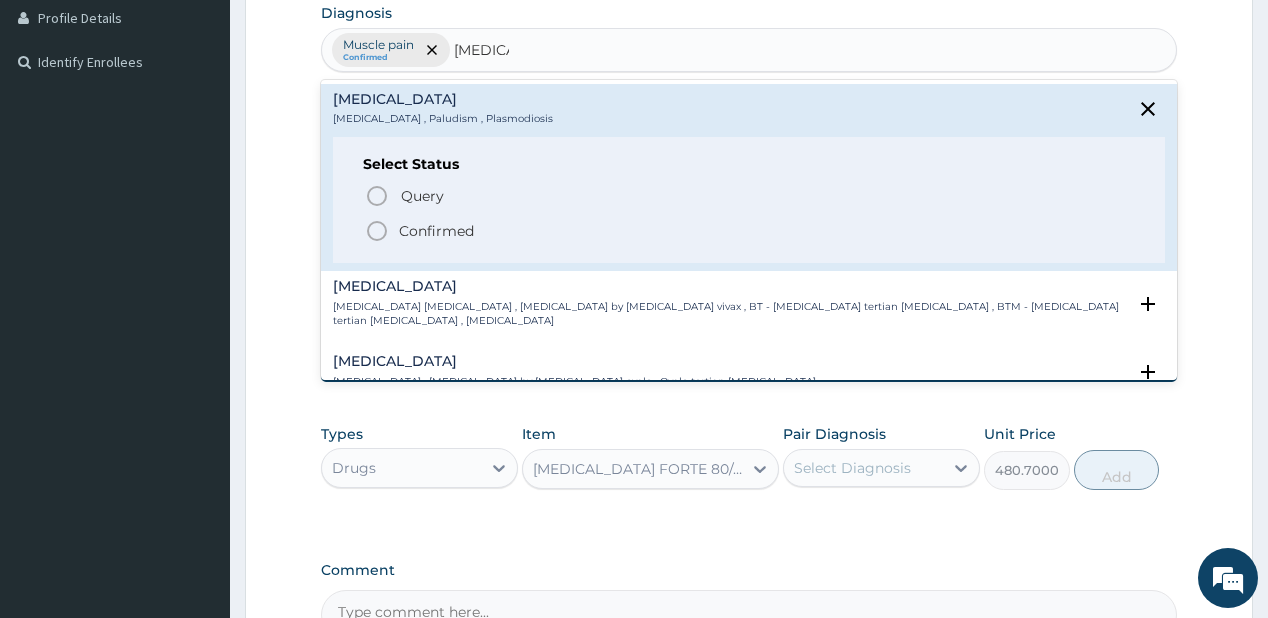 click 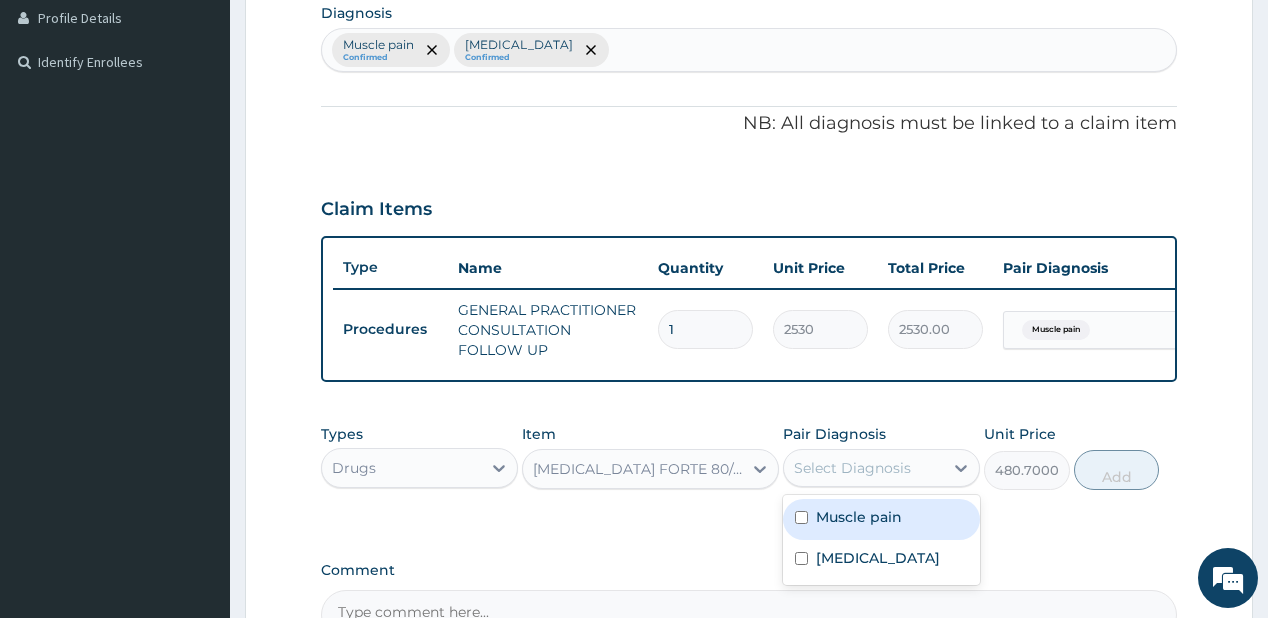 click on "Select Diagnosis" at bounding box center (852, 468) 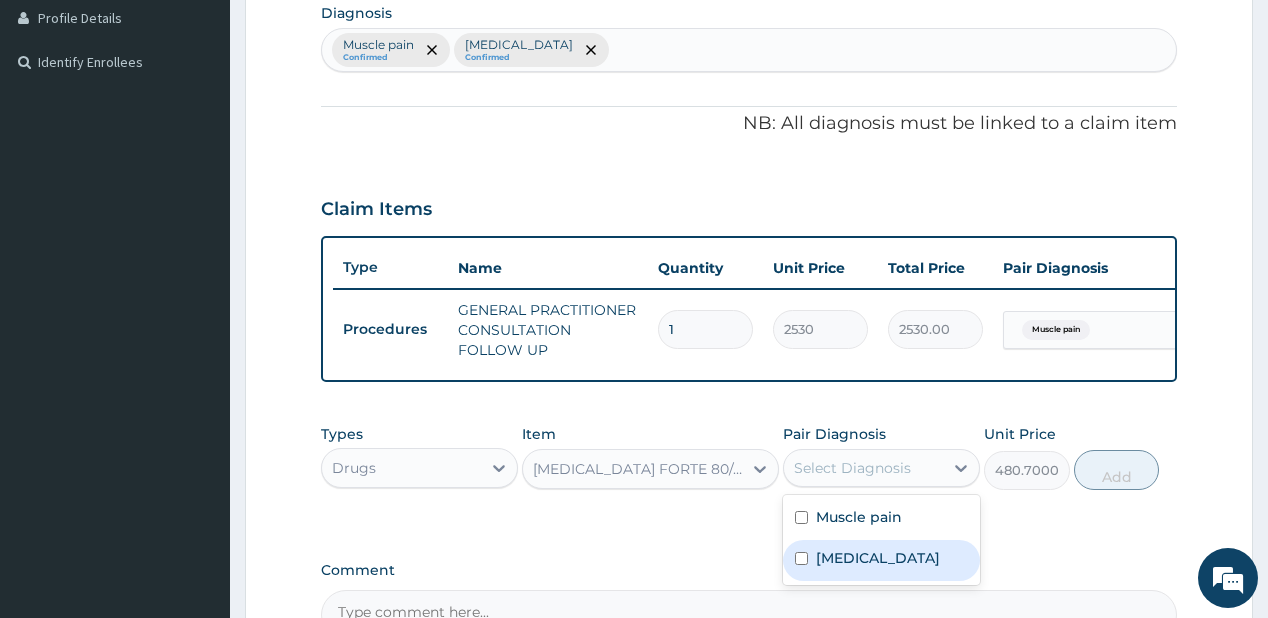 drag, startPoint x: 817, startPoint y: 572, endPoint x: 1057, endPoint y: 481, distance: 256.67294 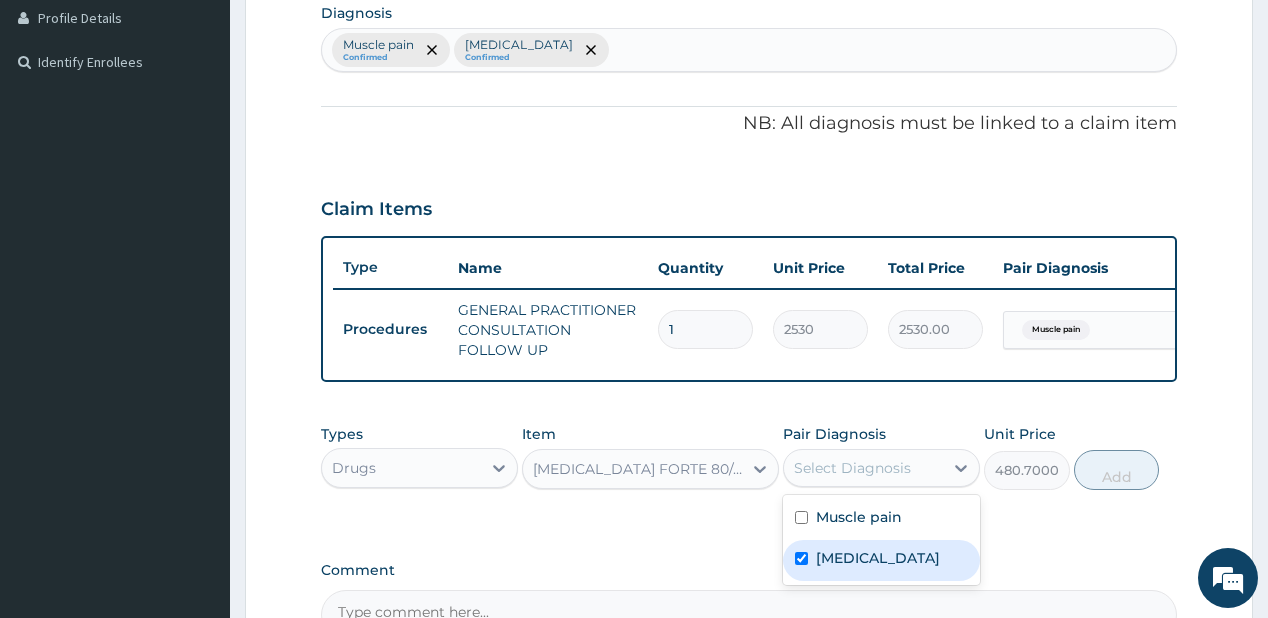 checkbox on "true" 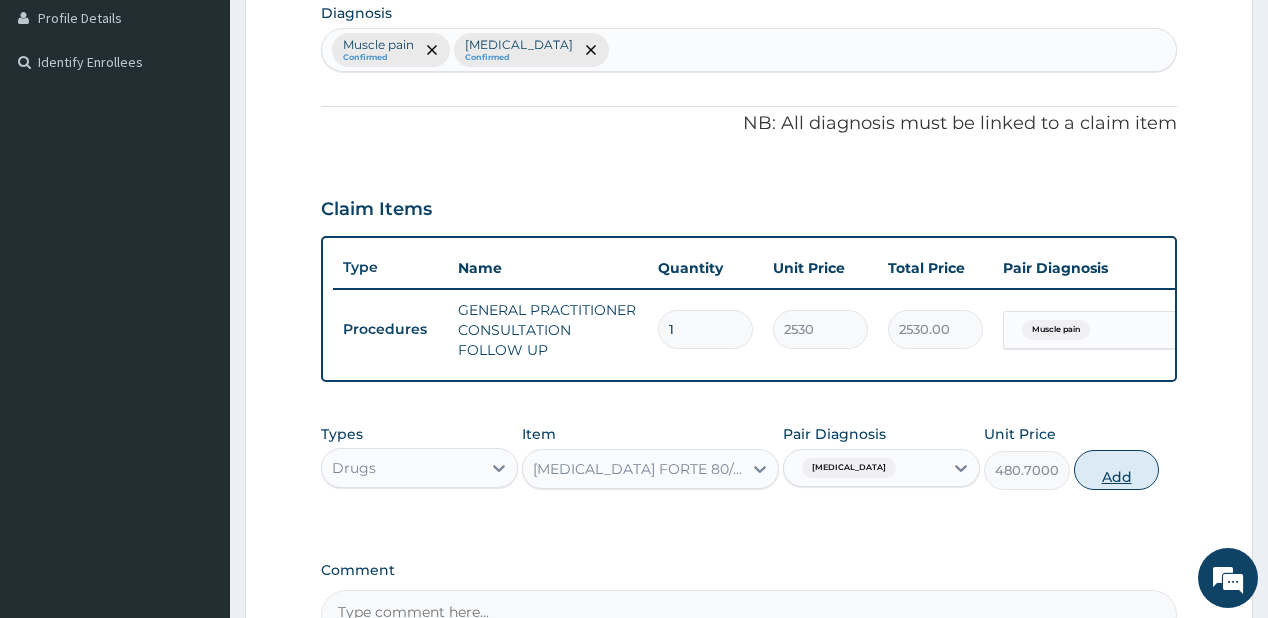 click on "Add" at bounding box center [1117, 470] 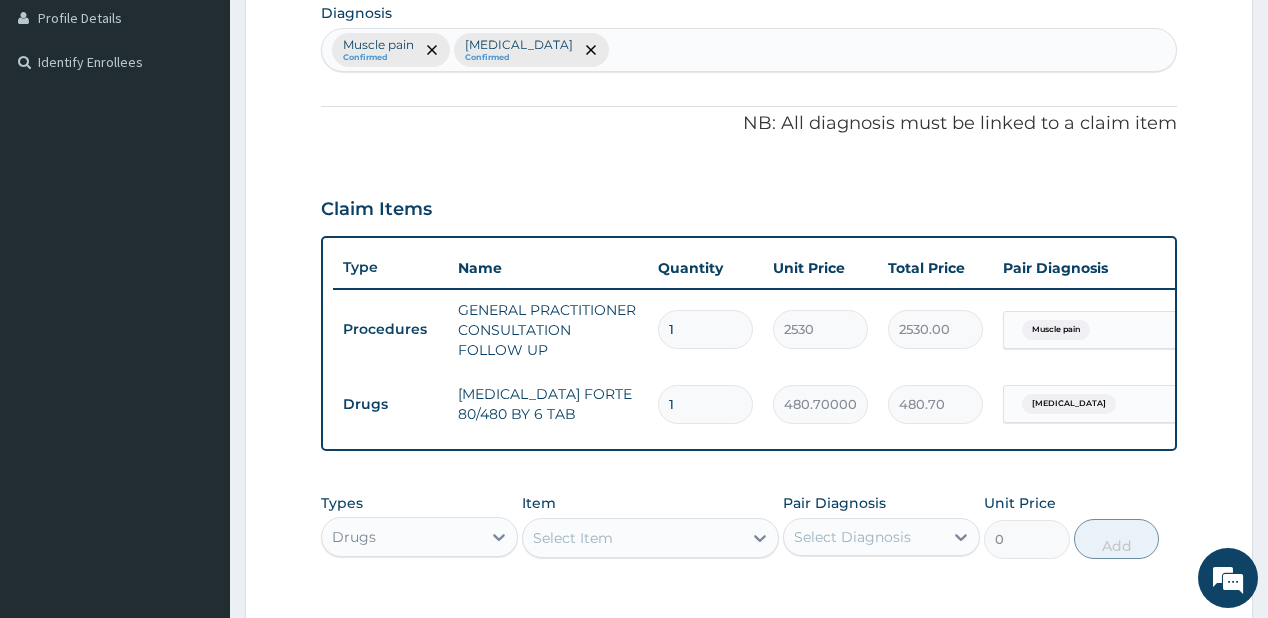 type 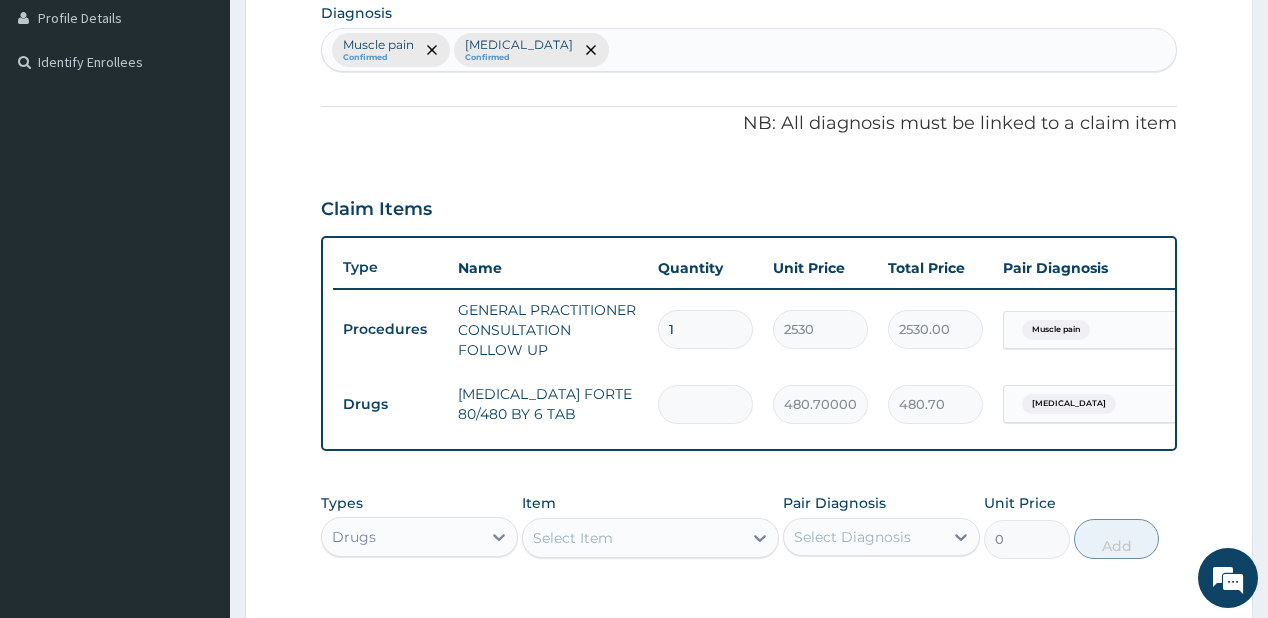 type on "0.00" 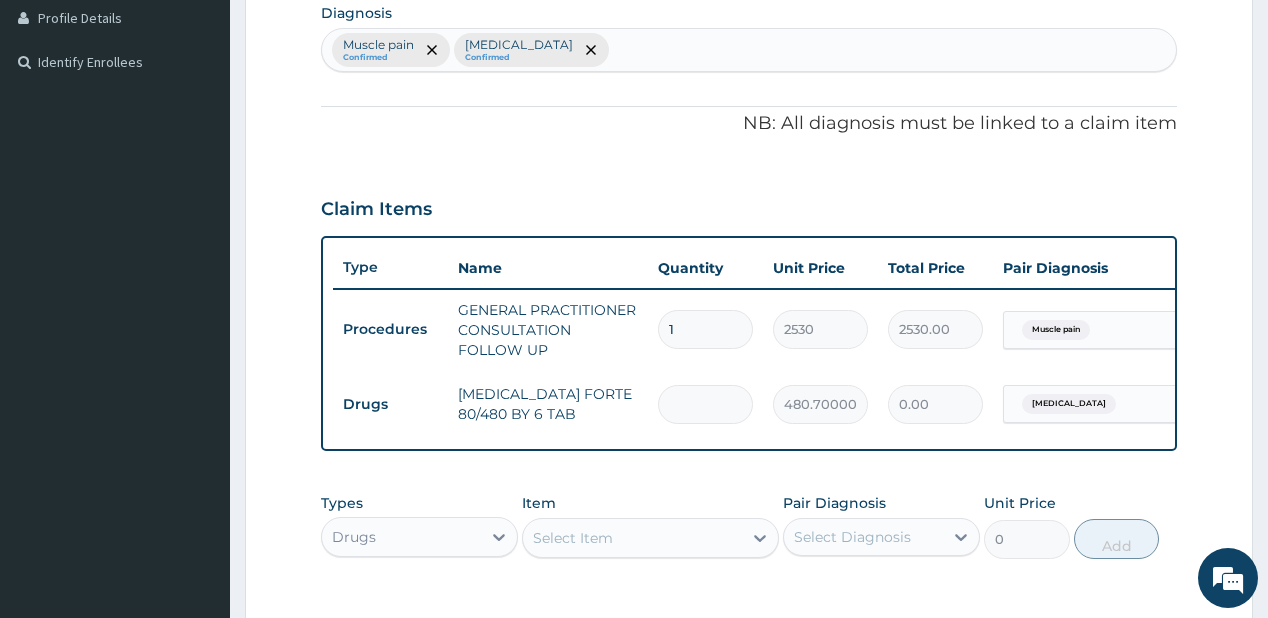 type on "6" 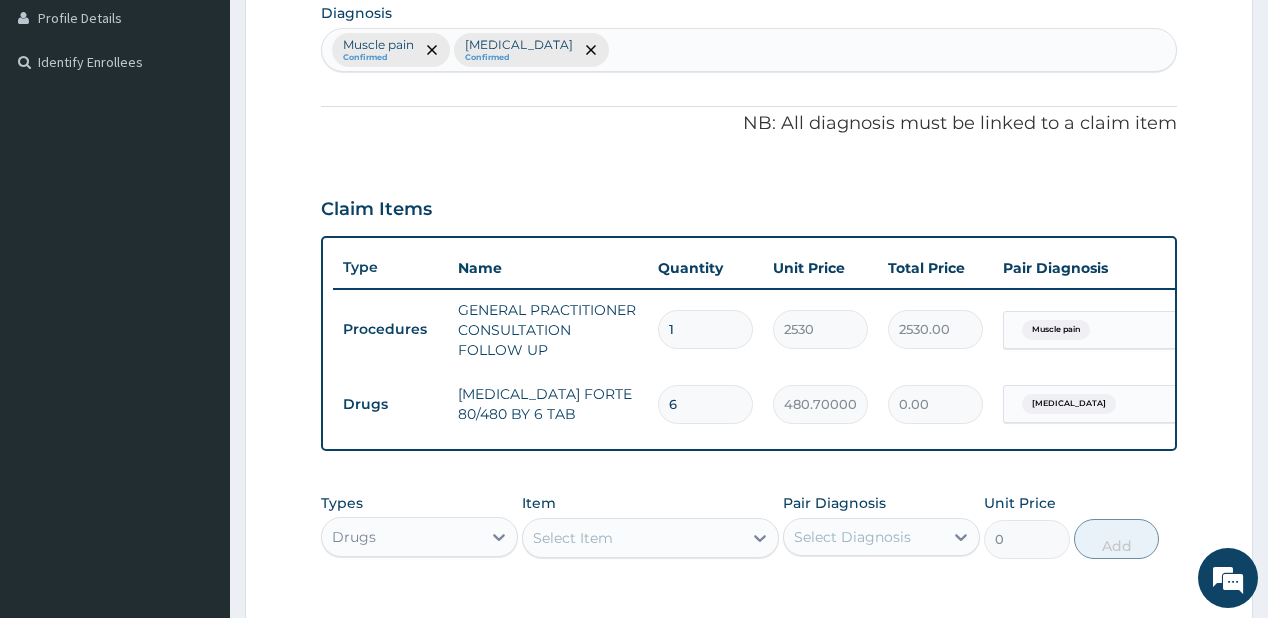 type on "2884.20" 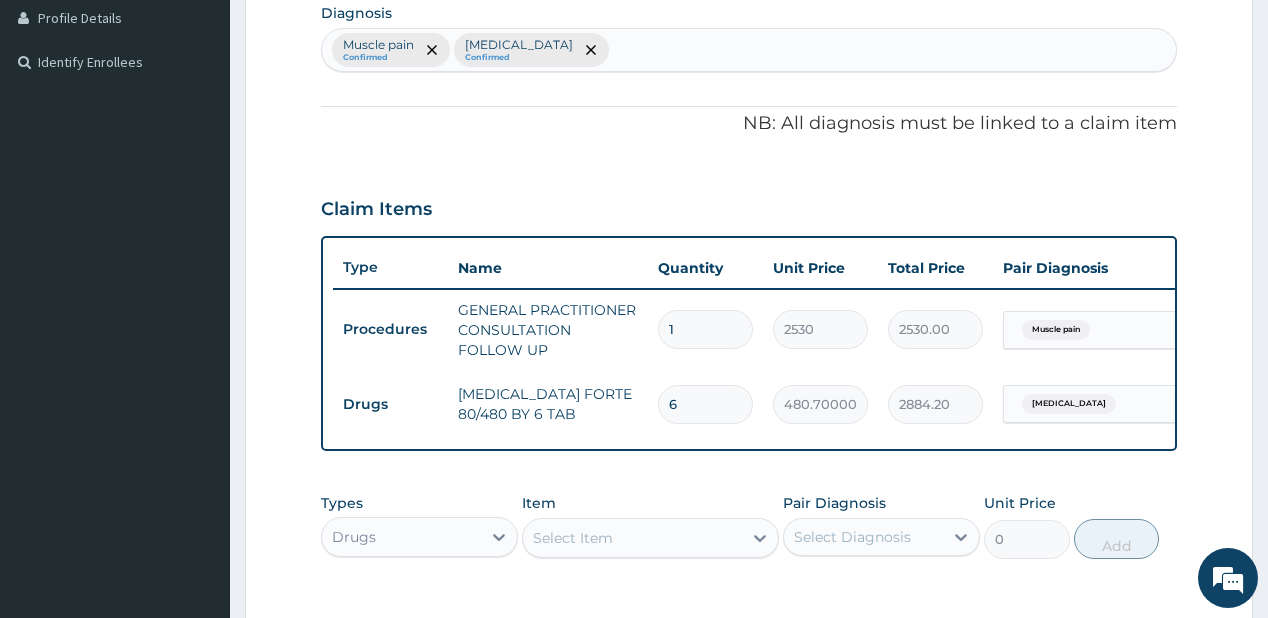 type on "6" 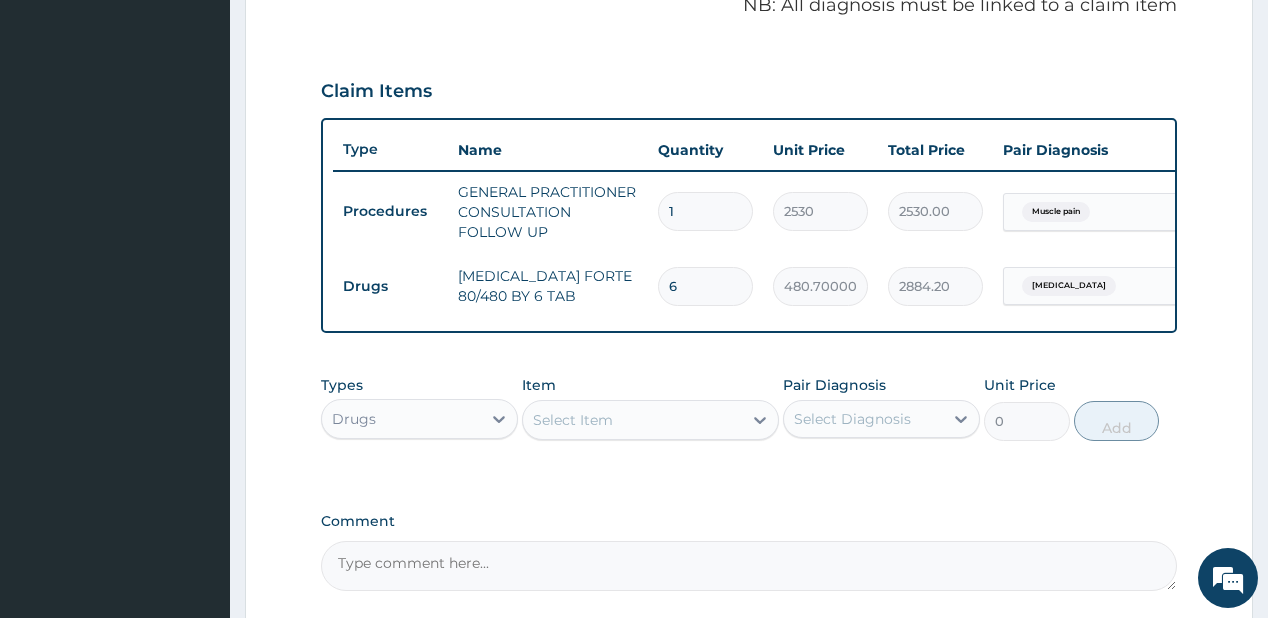 scroll, scrollTop: 748, scrollLeft: 0, axis: vertical 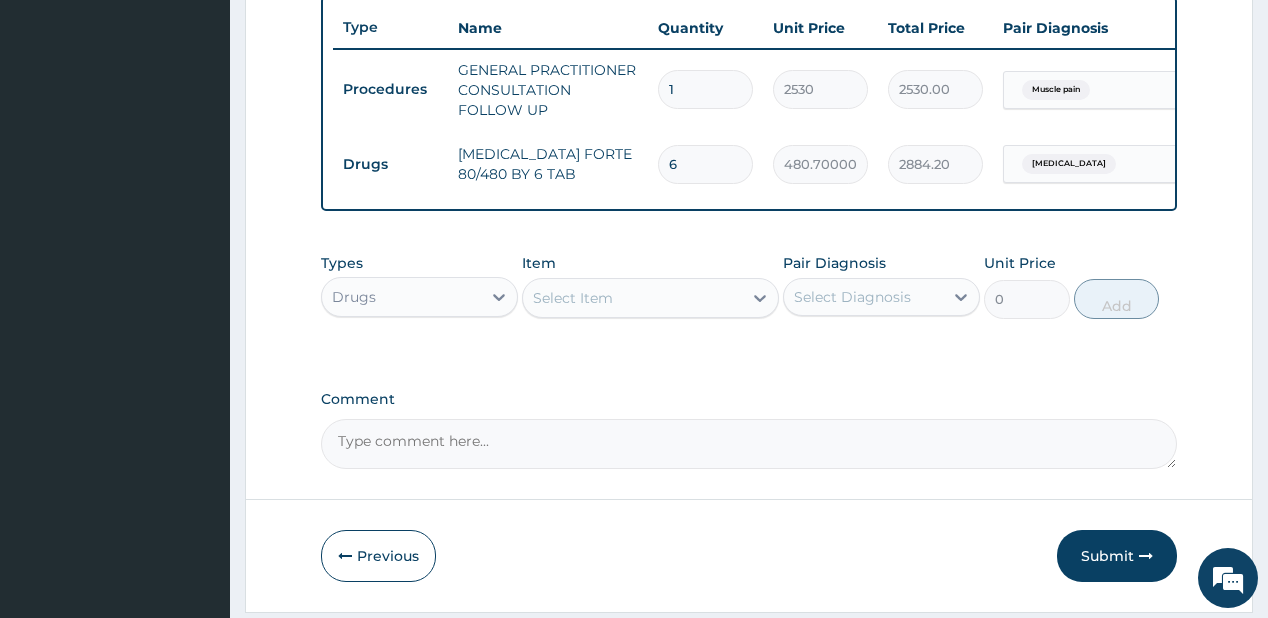 click on "Select Item" at bounding box center (632, 298) 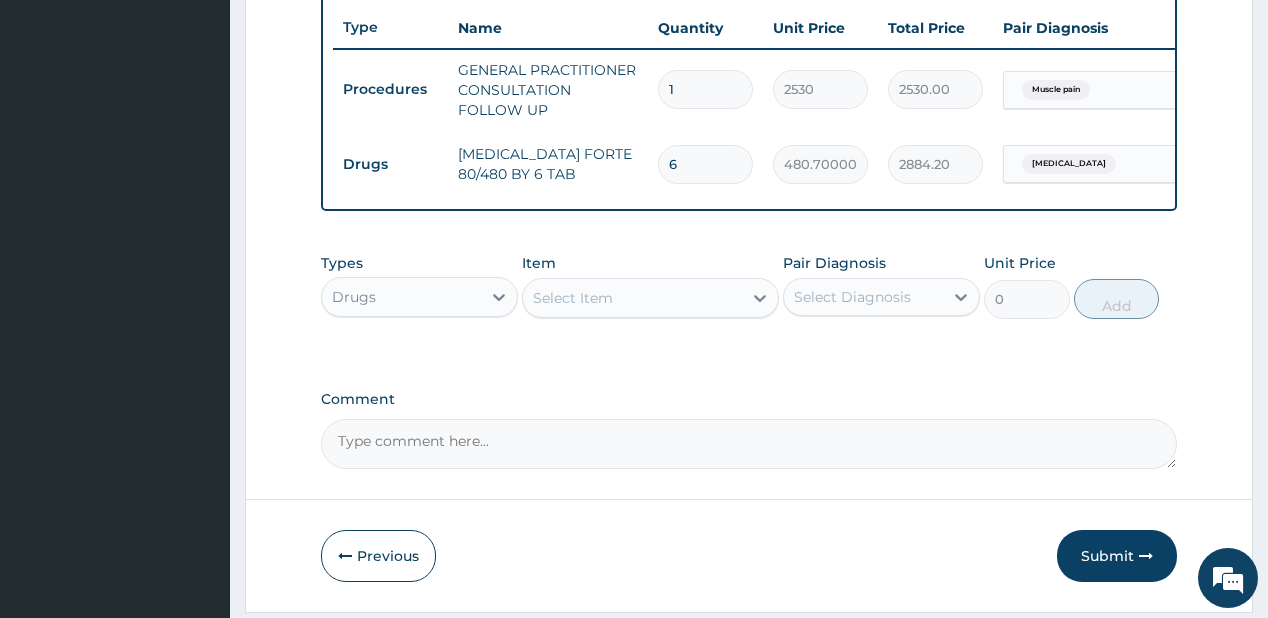 click on "Select Item" at bounding box center (632, 298) 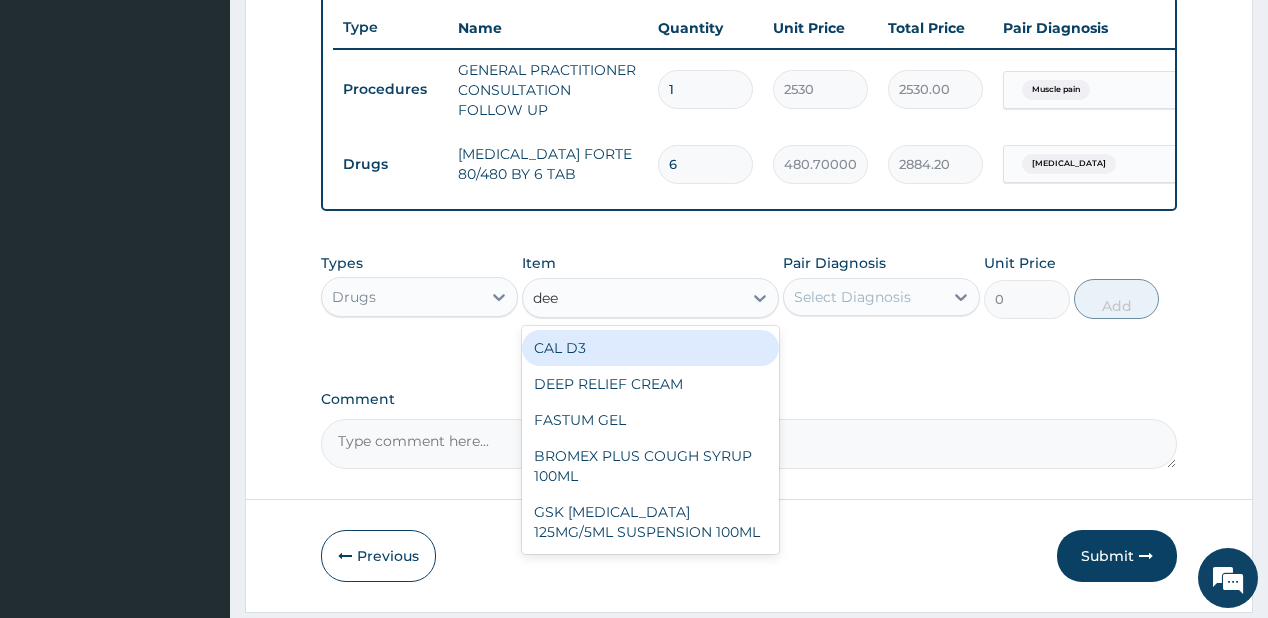 type on "deep" 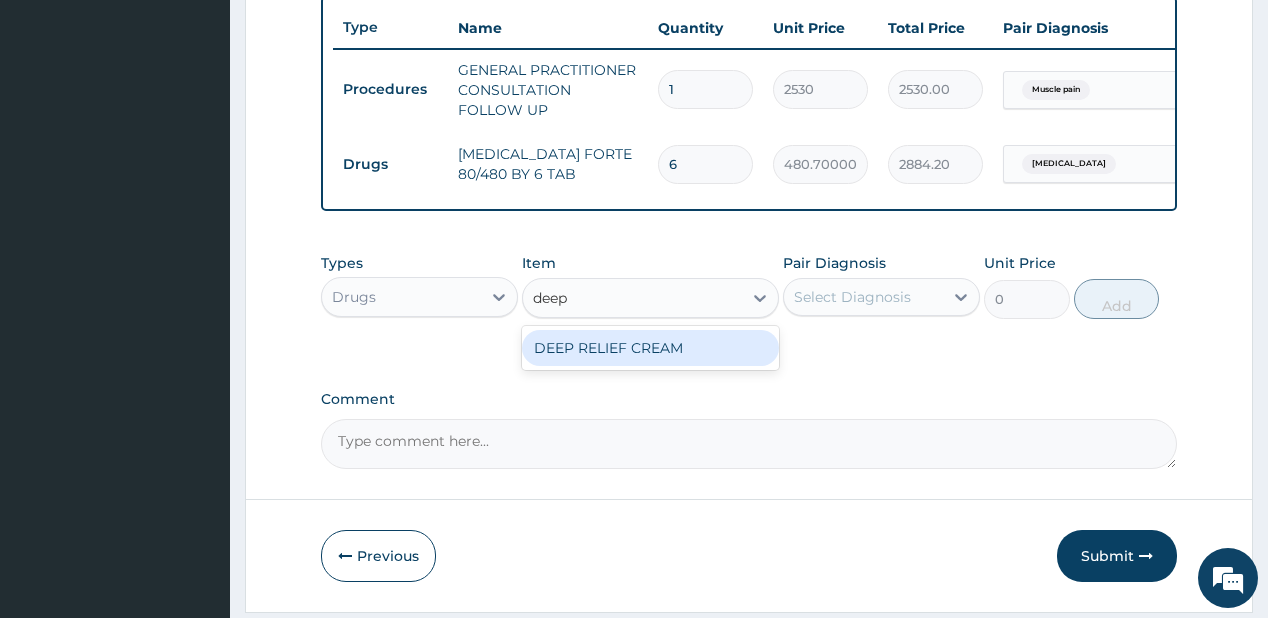 click on "DEEP RELIEF CREAM" at bounding box center [650, 348] 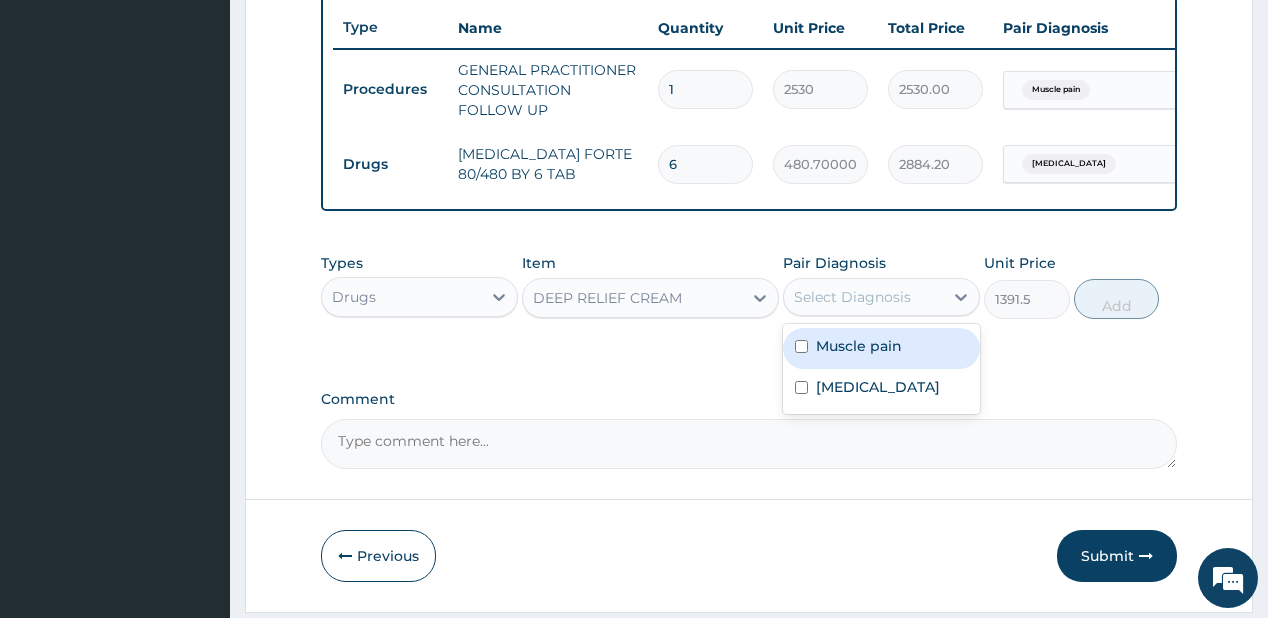 click on "Select Diagnosis" at bounding box center (852, 297) 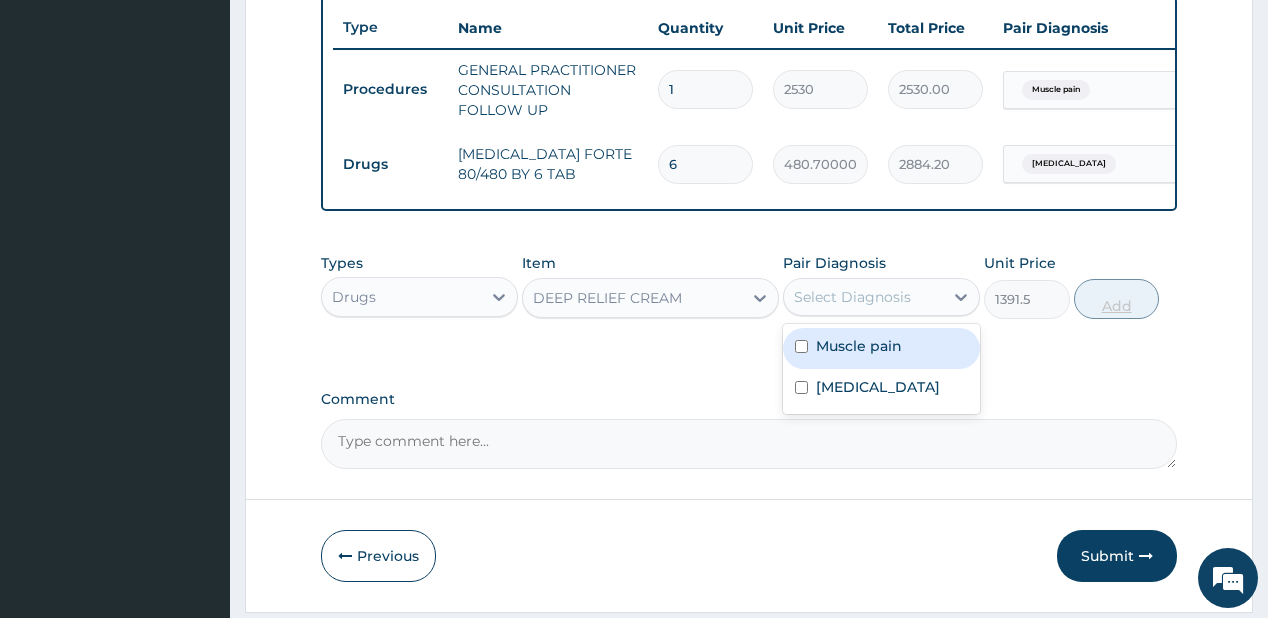 drag, startPoint x: 832, startPoint y: 356, endPoint x: 1148, endPoint y: 295, distance: 321.8338 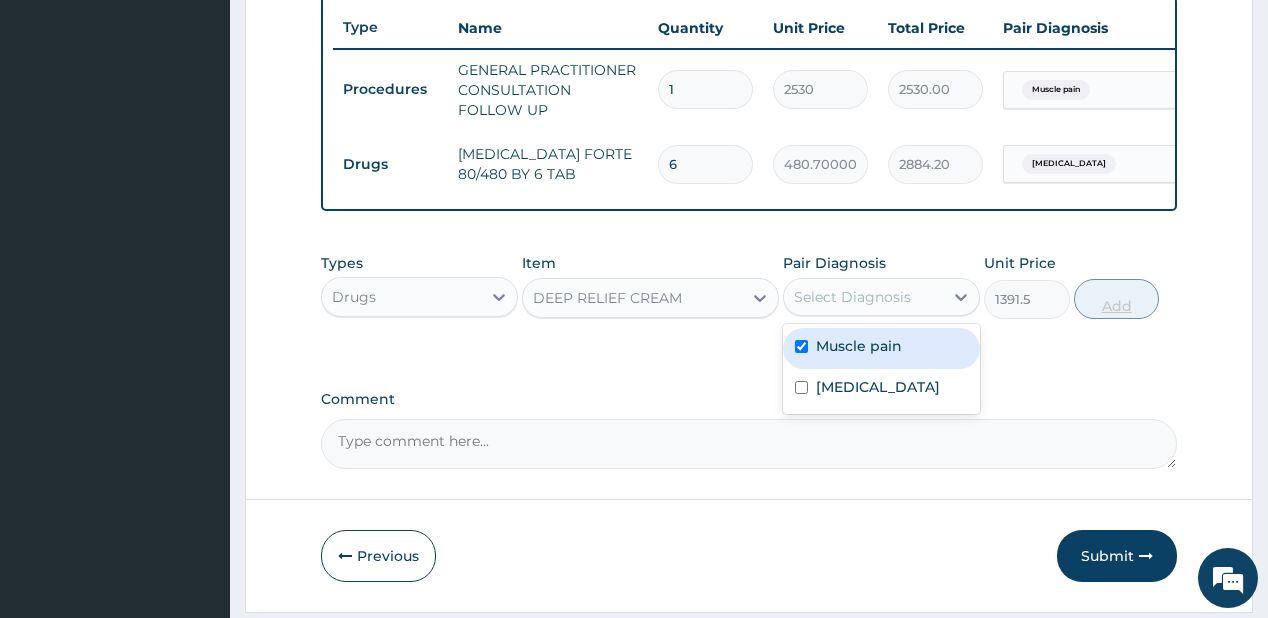 checkbox on "true" 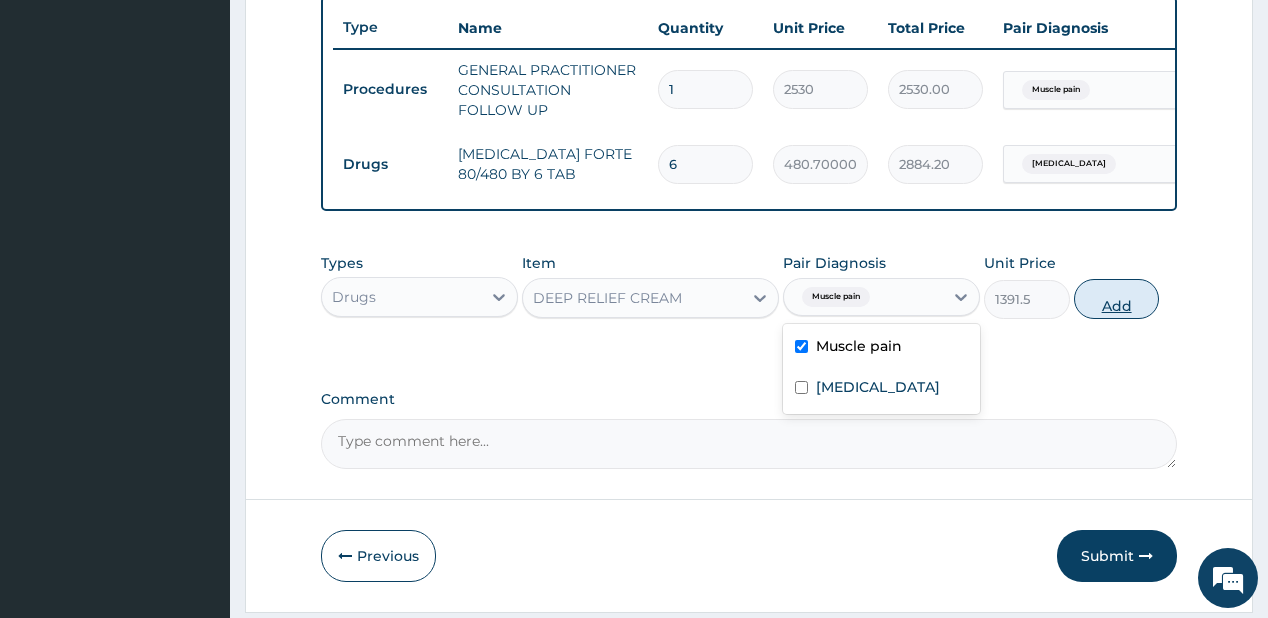 click on "Add" at bounding box center [1117, 299] 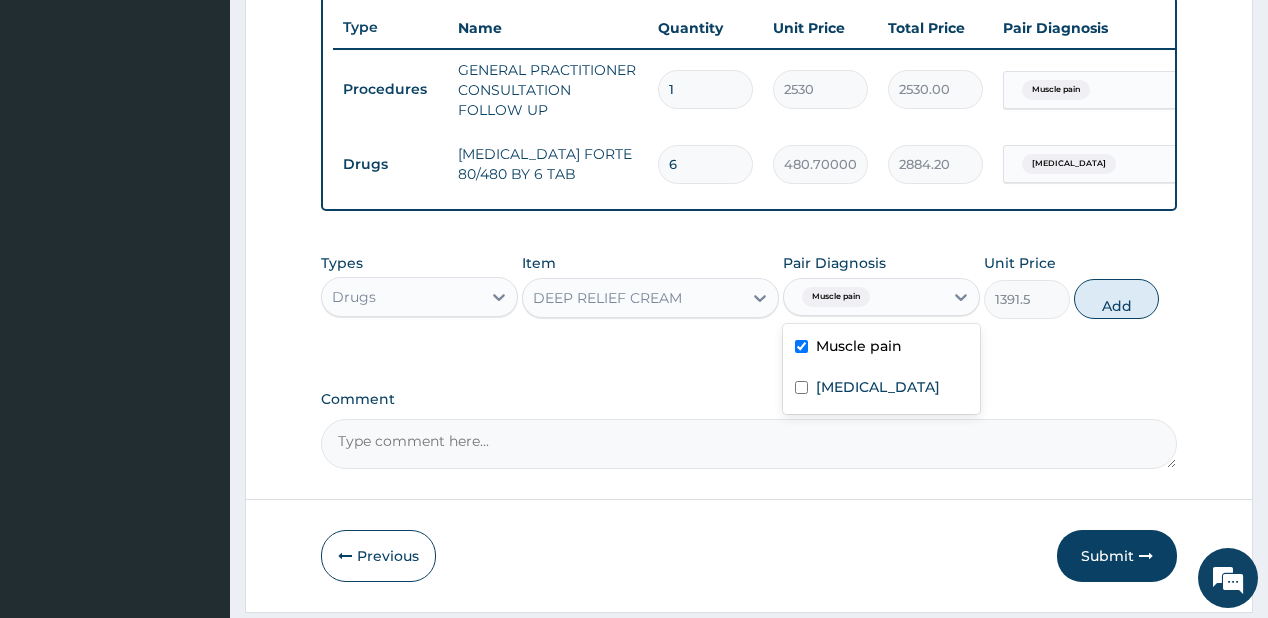 type on "0" 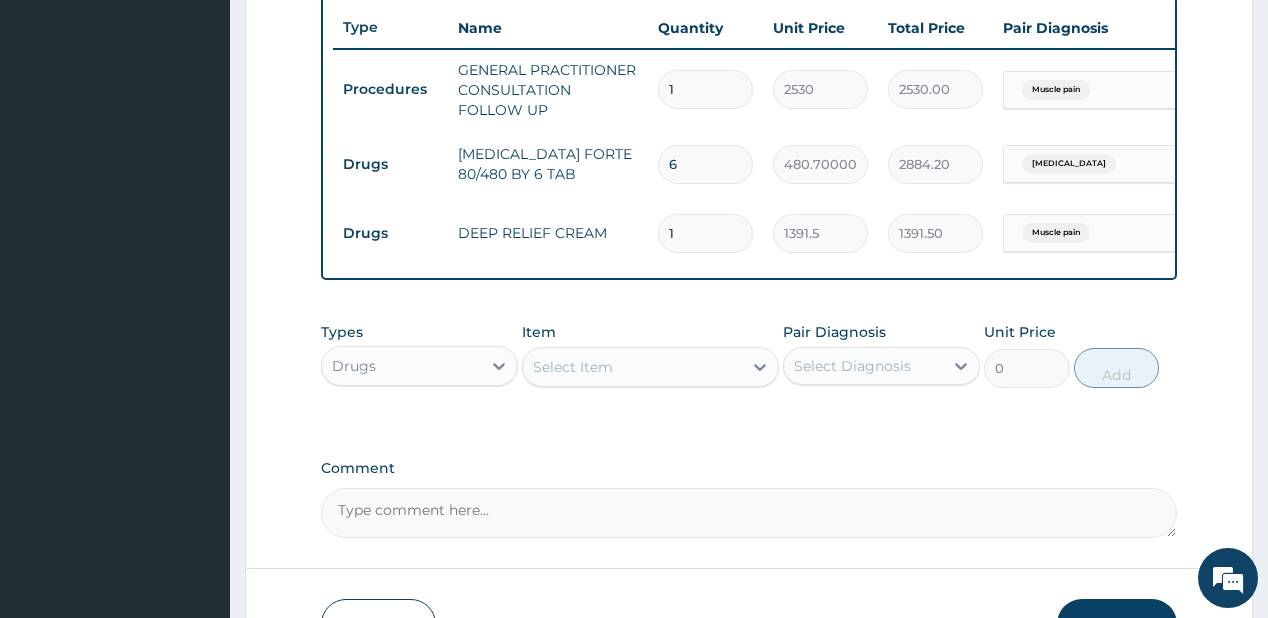 click on "Select Item" at bounding box center (573, 367) 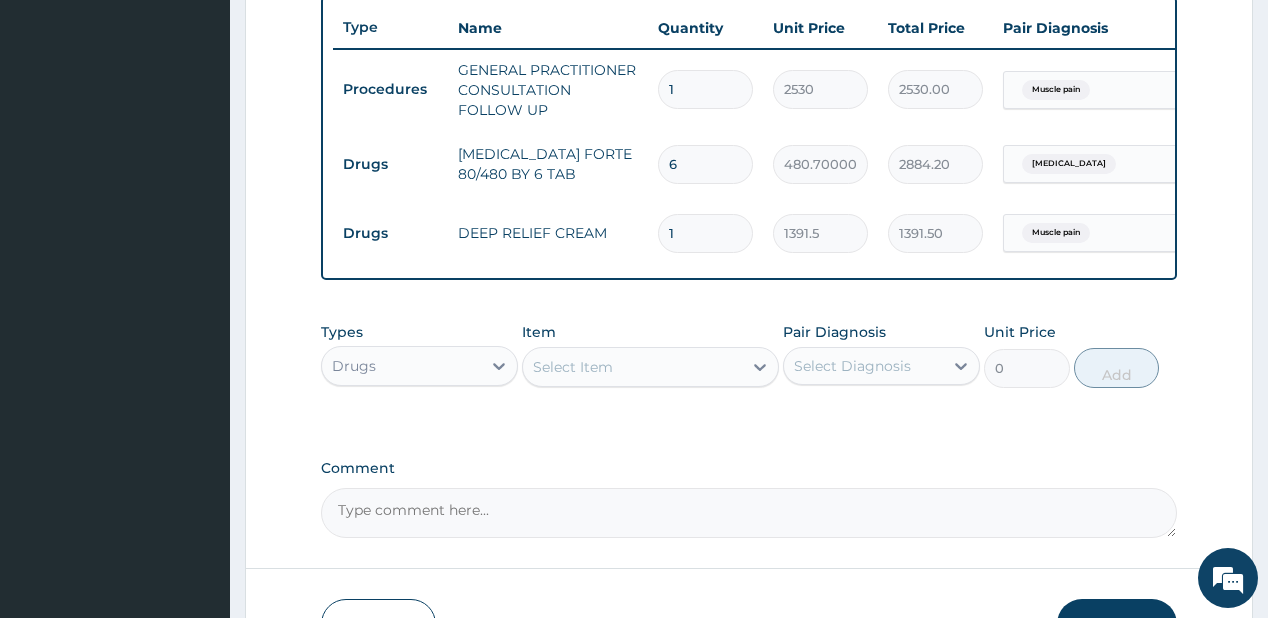 type on "celeb" 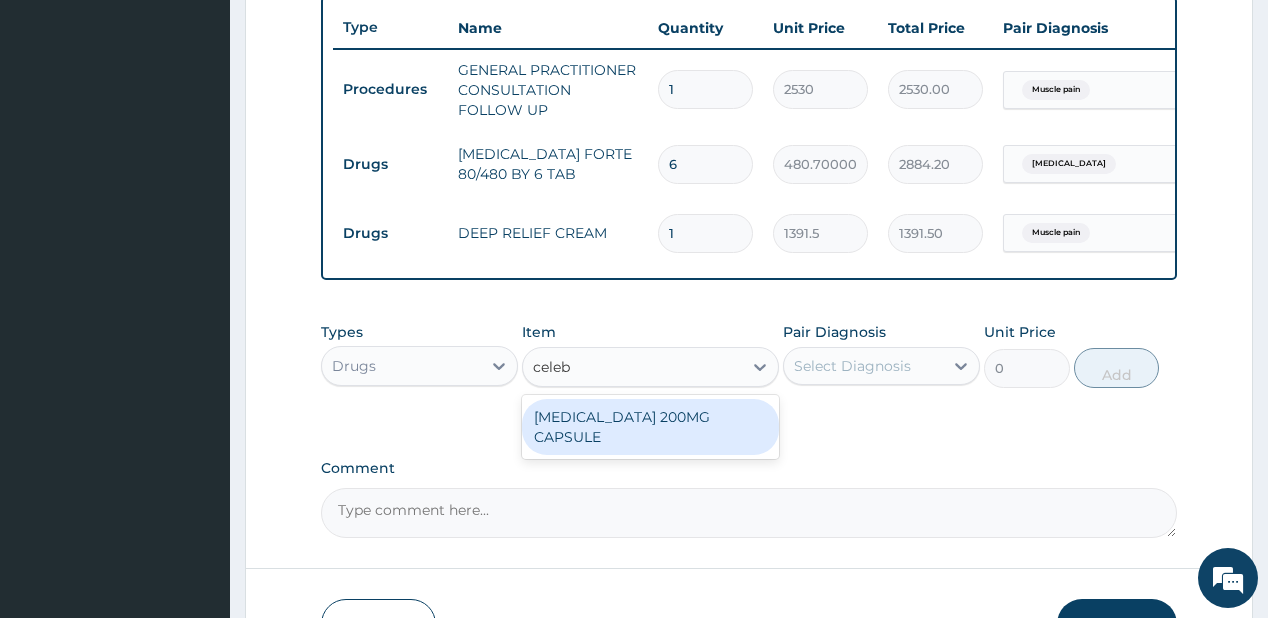 click on "[MEDICAL_DATA] 200MG CAPSULE" at bounding box center (650, 427) 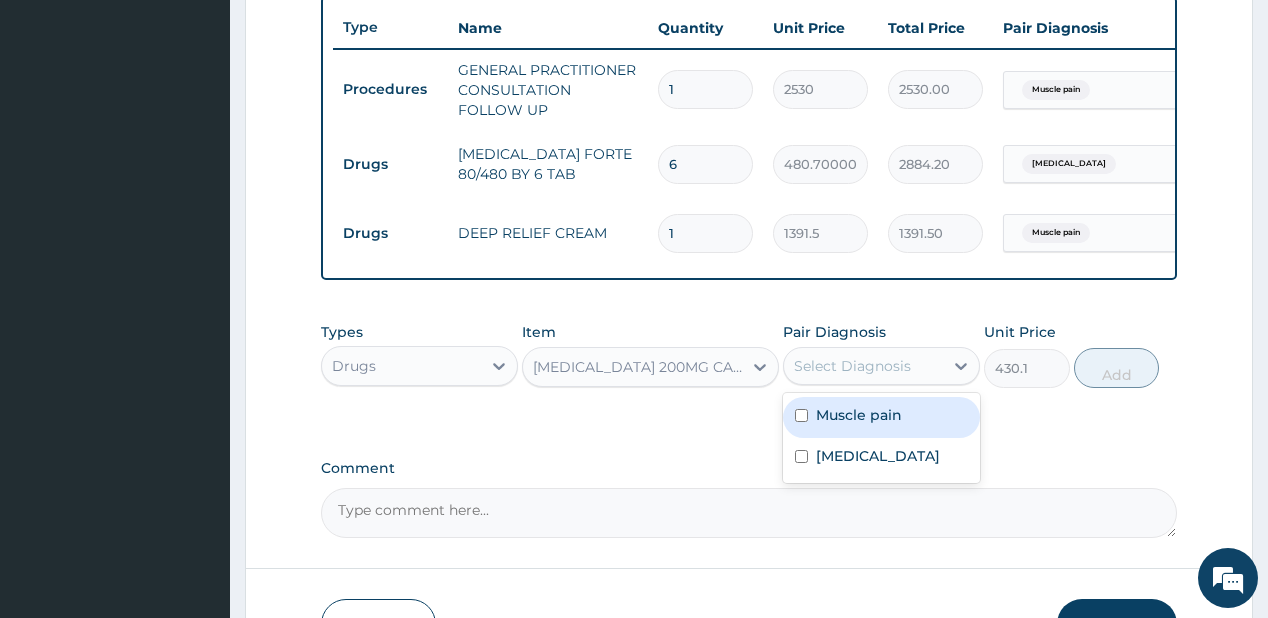 click on "Select Diagnosis" at bounding box center [852, 366] 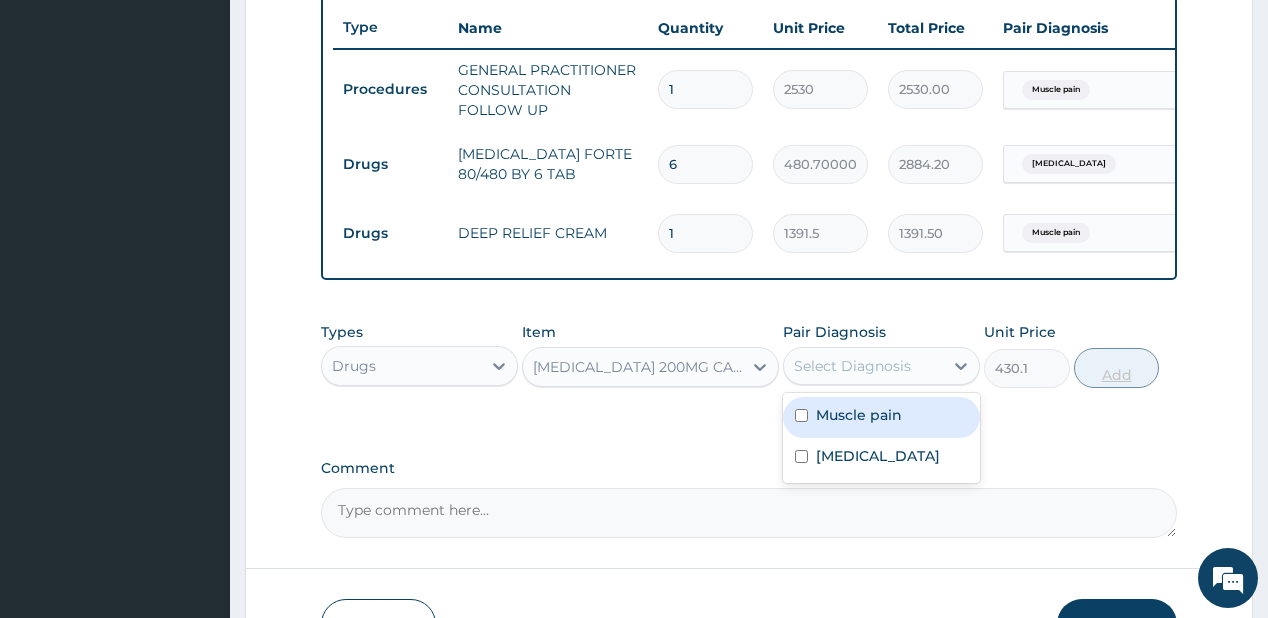 drag, startPoint x: 874, startPoint y: 431, endPoint x: 1112, endPoint y: 358, distance: 248.94377 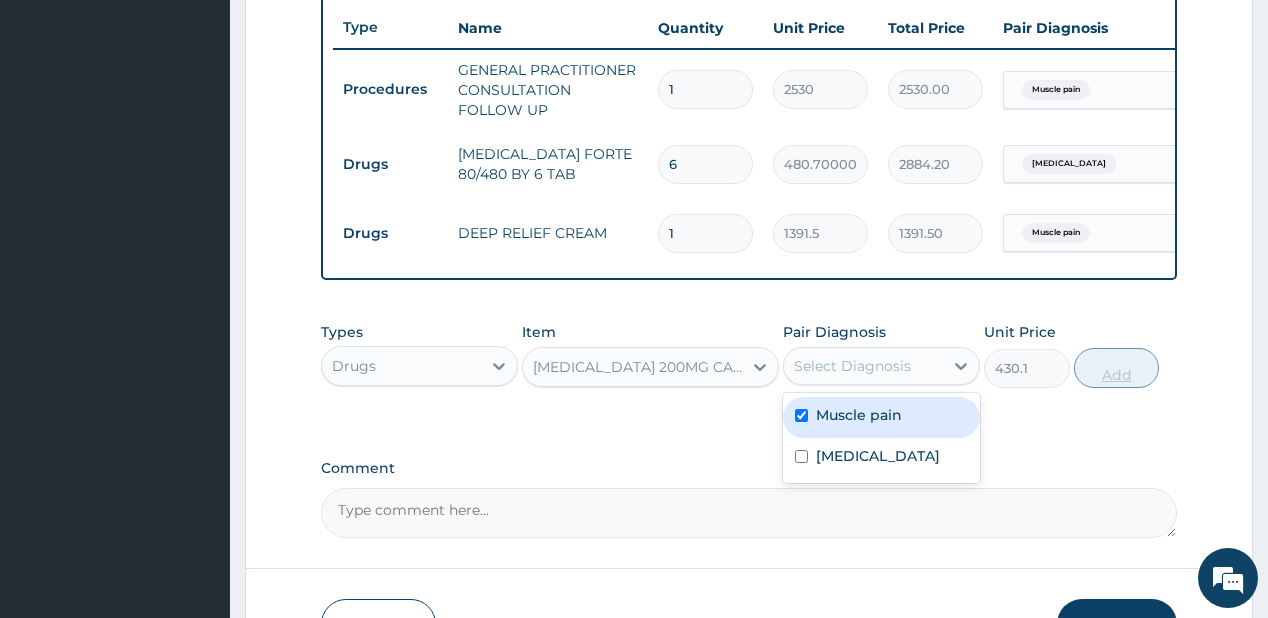 checkbox on "true" 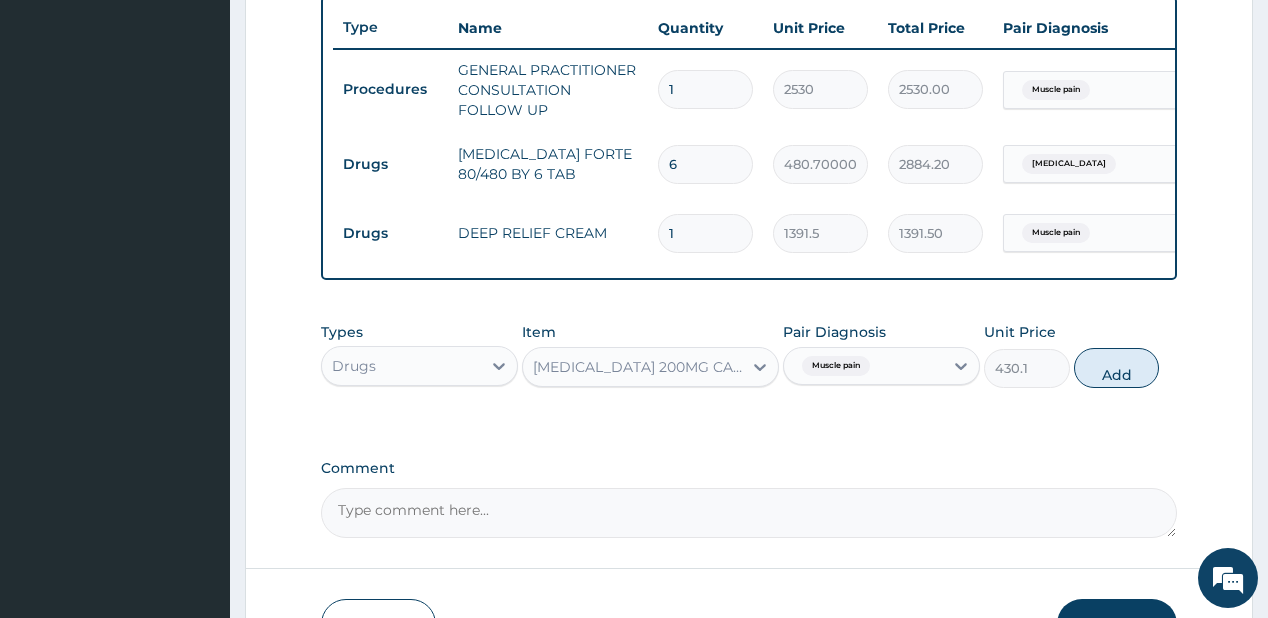 click on "Add" at bounding box center (1117, 368) 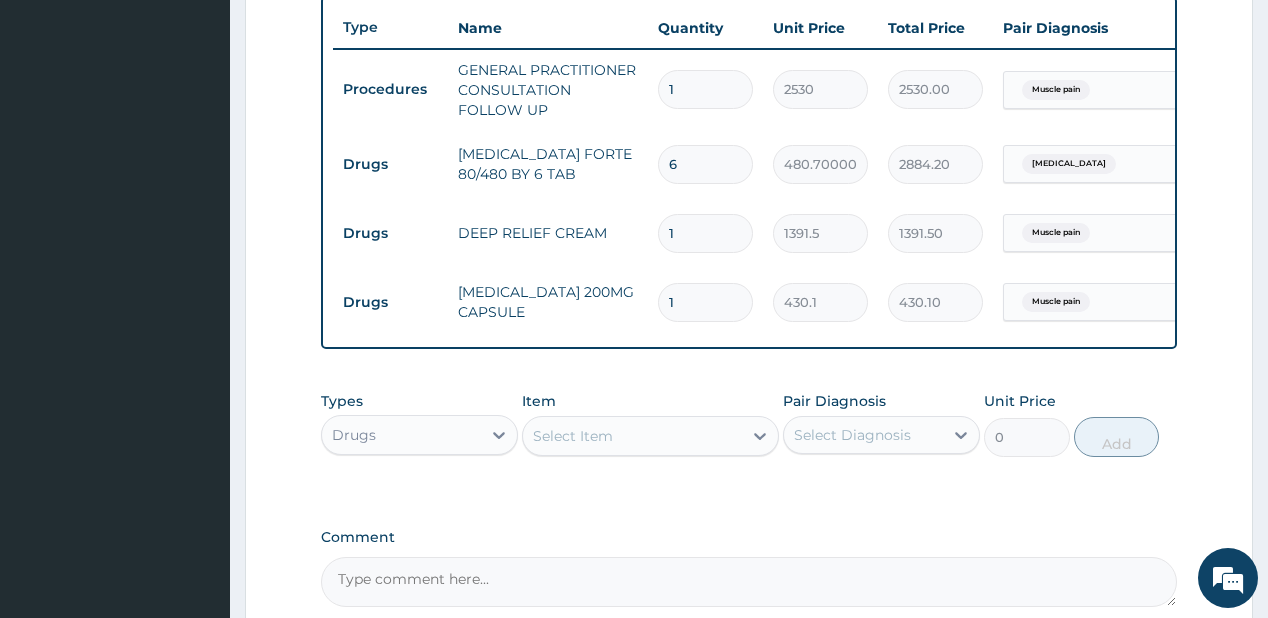 type 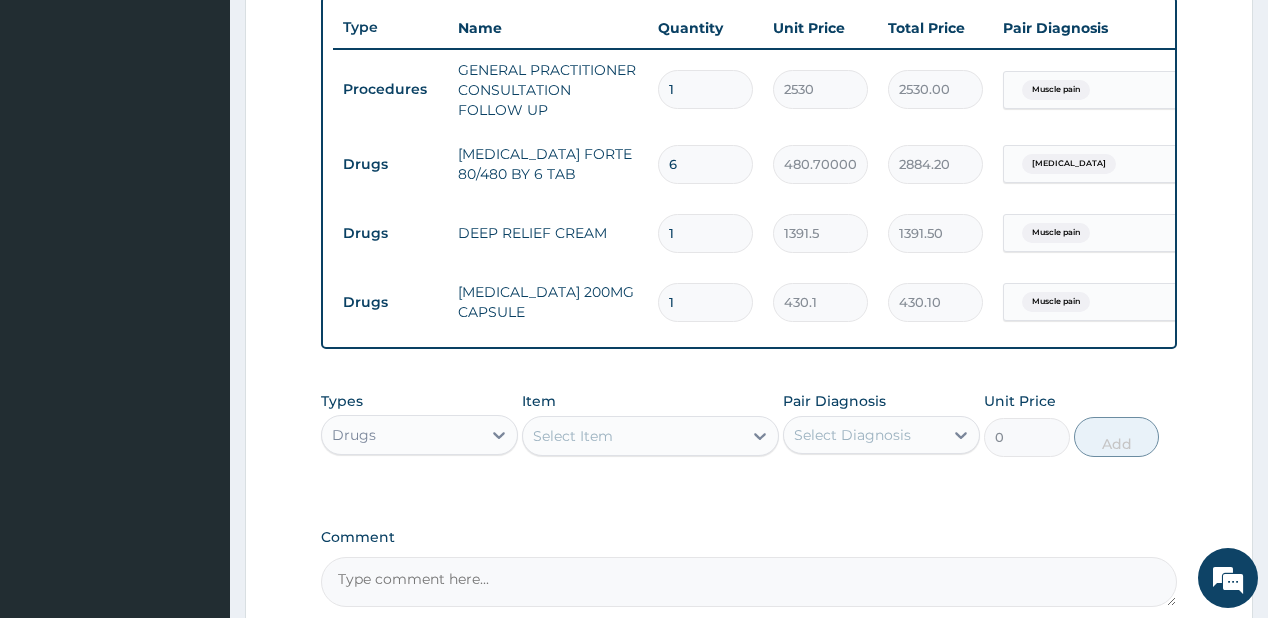 type on "0.00" 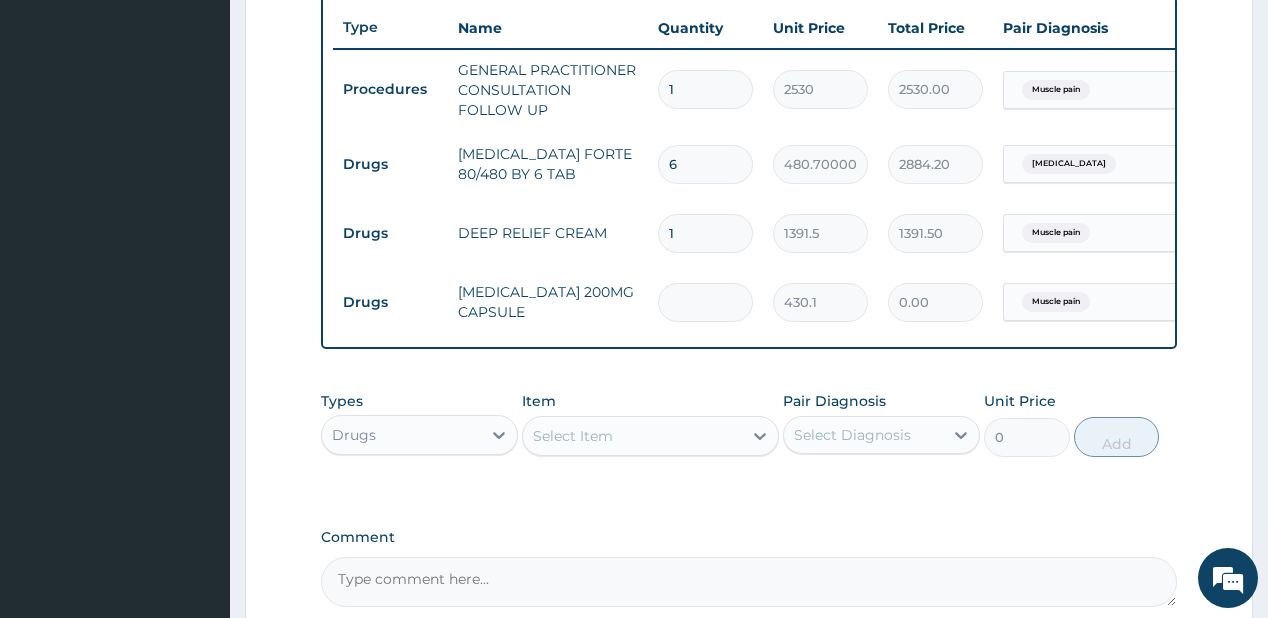 type on "6" 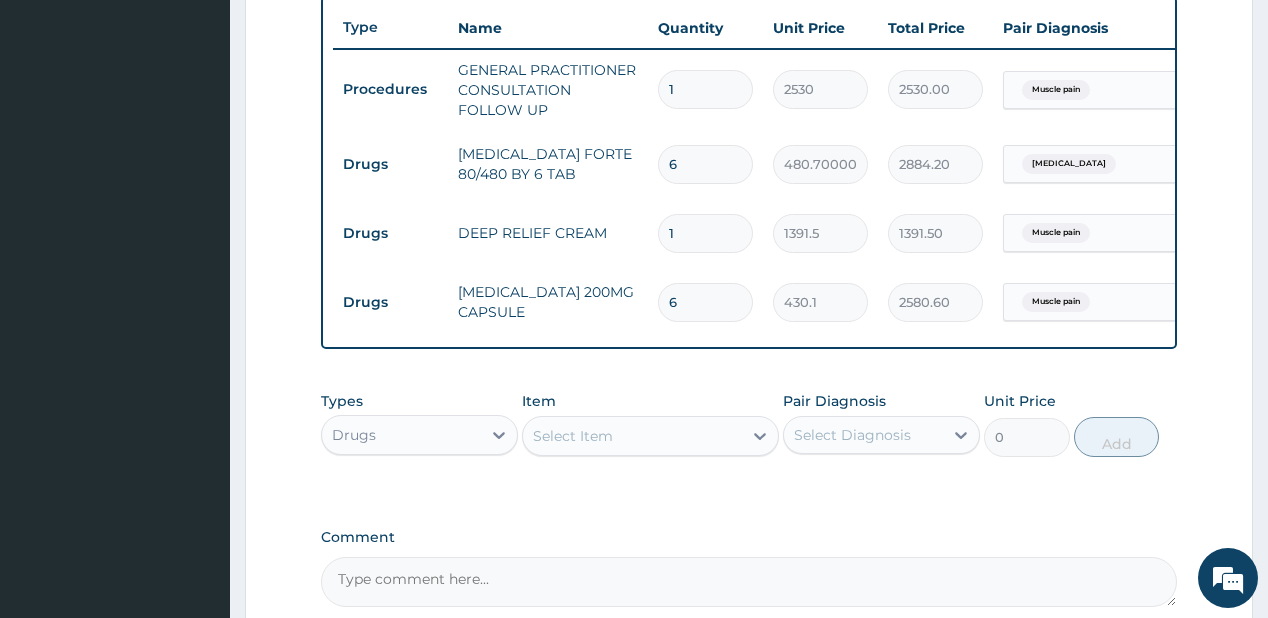 type on "6" 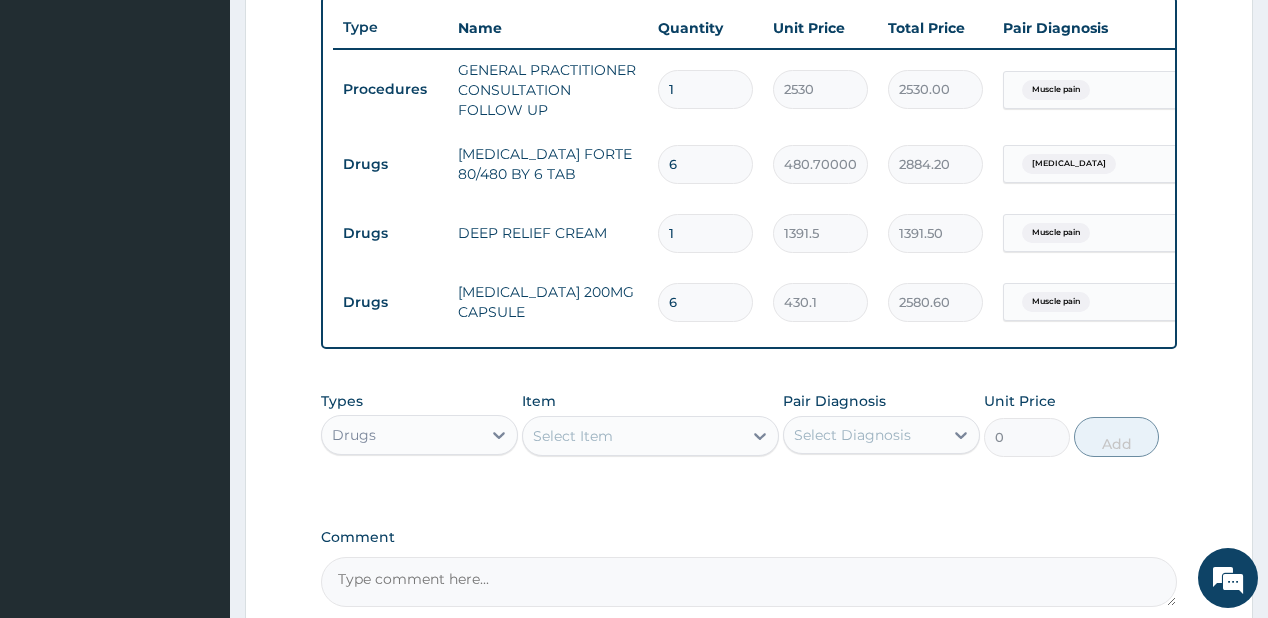 type on "diclo" 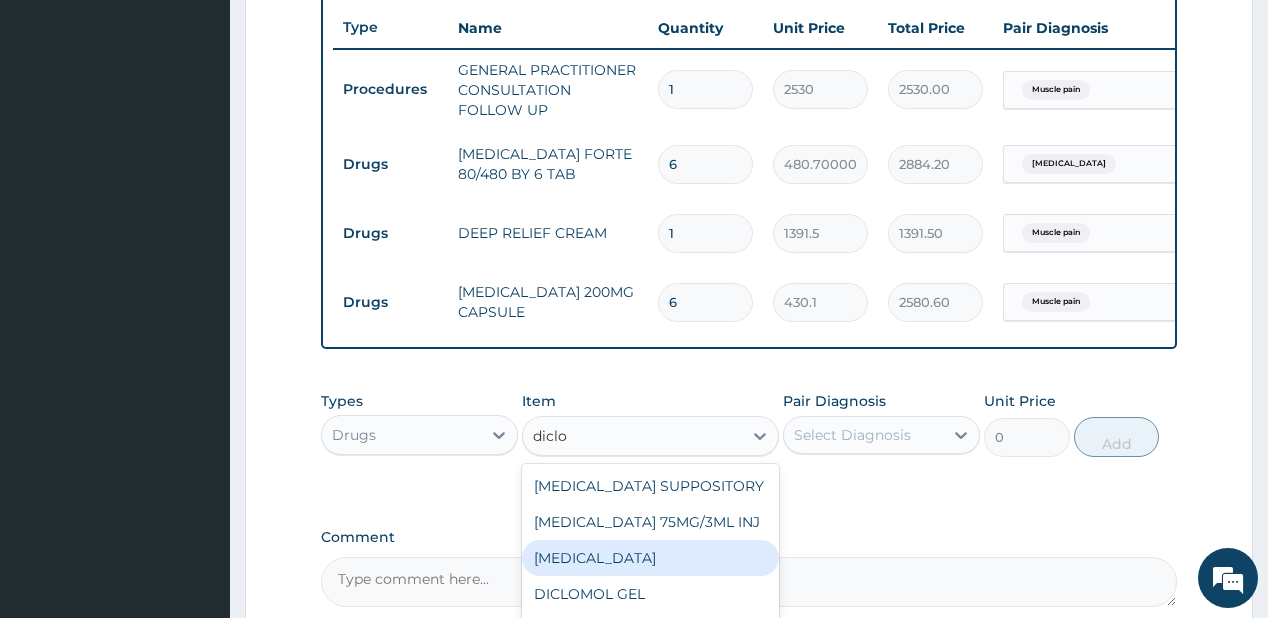 click on "[MEDICAL_DATA]" at bounding box center [650, 558] 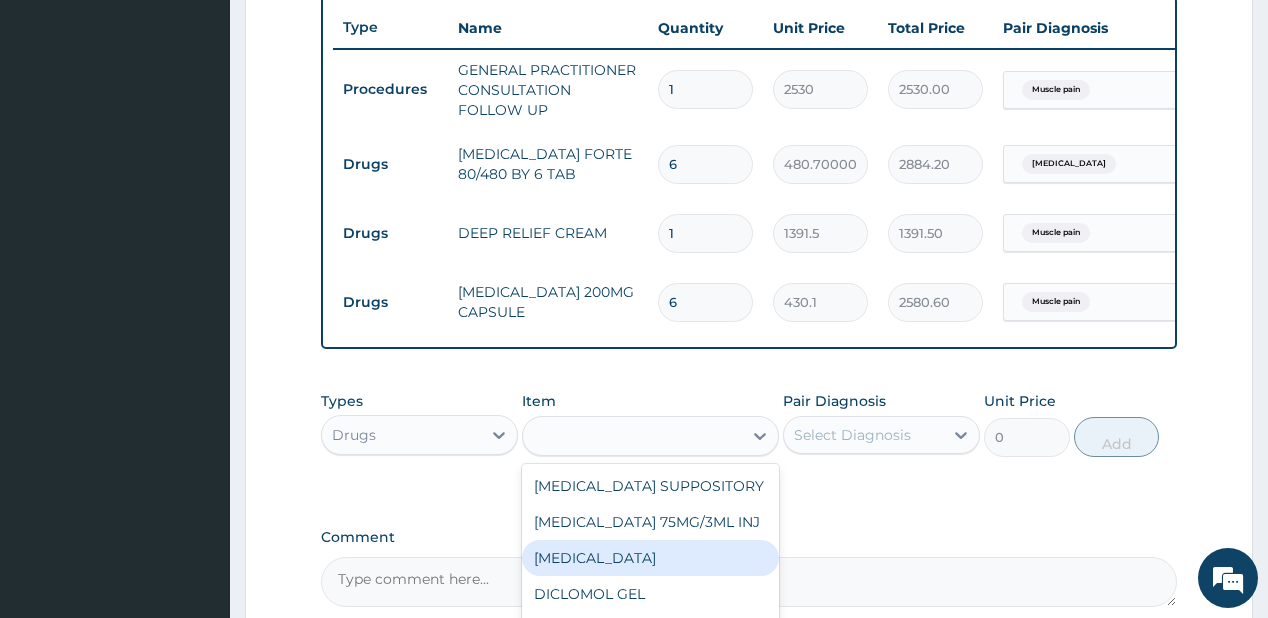 type on "632.5" 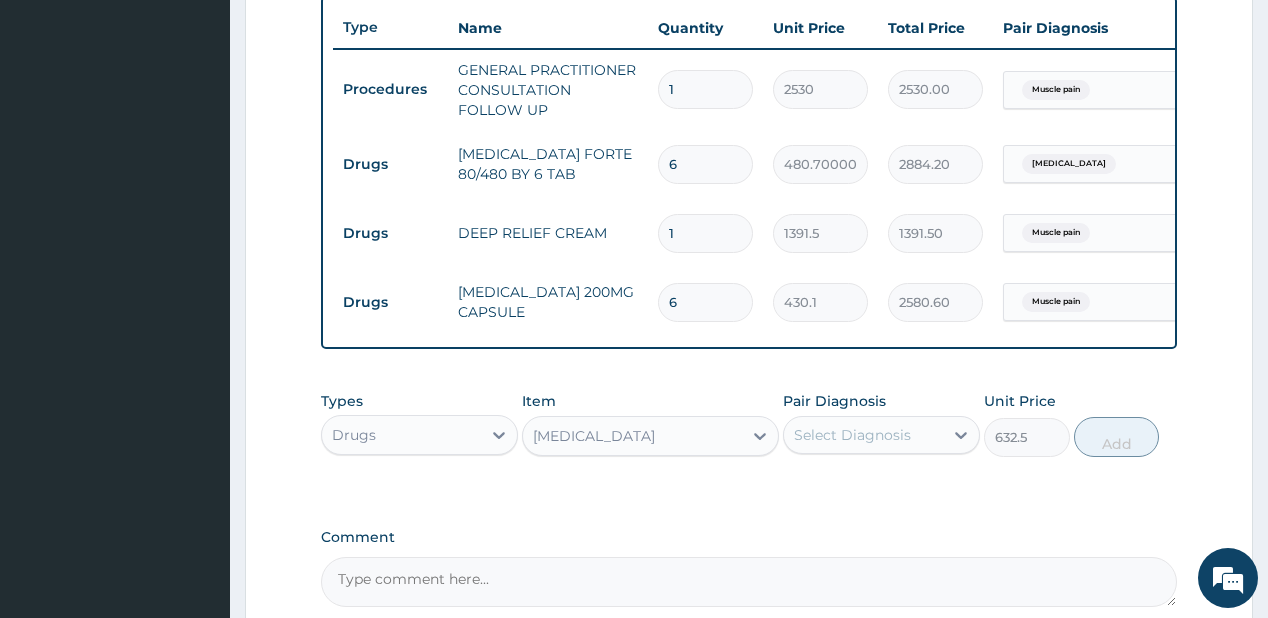 click on "Select Diagnosis" at bounding box center (852, 435) 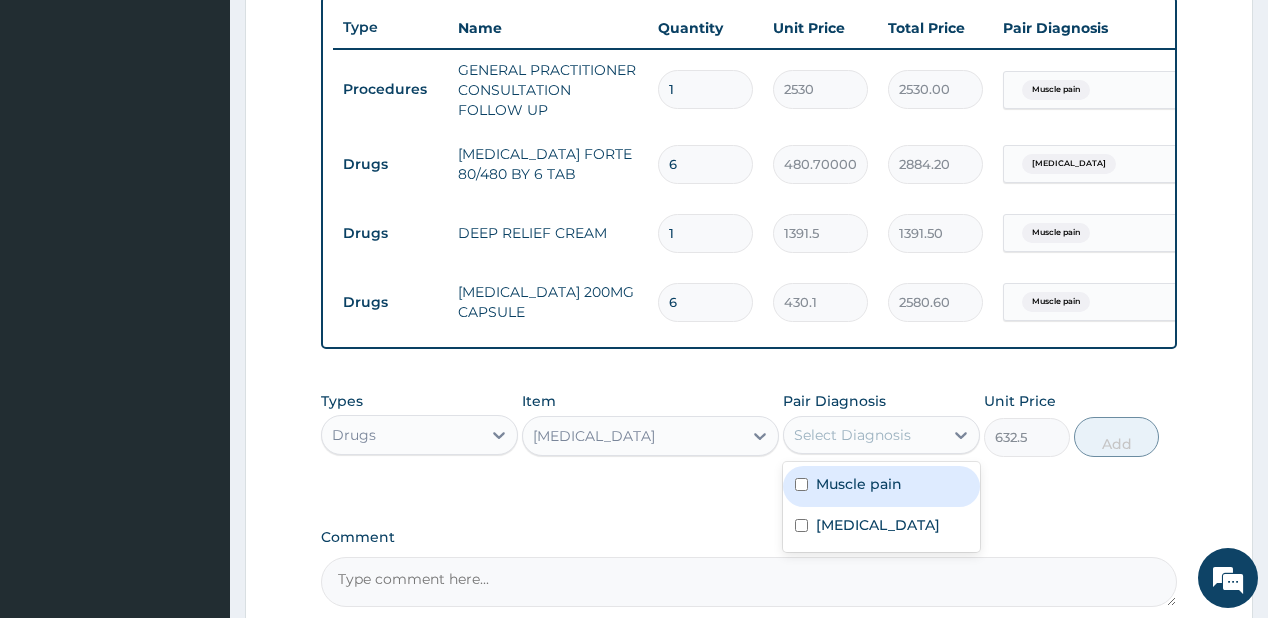 click on "Muscle pain" at bounding box center [859, 484] 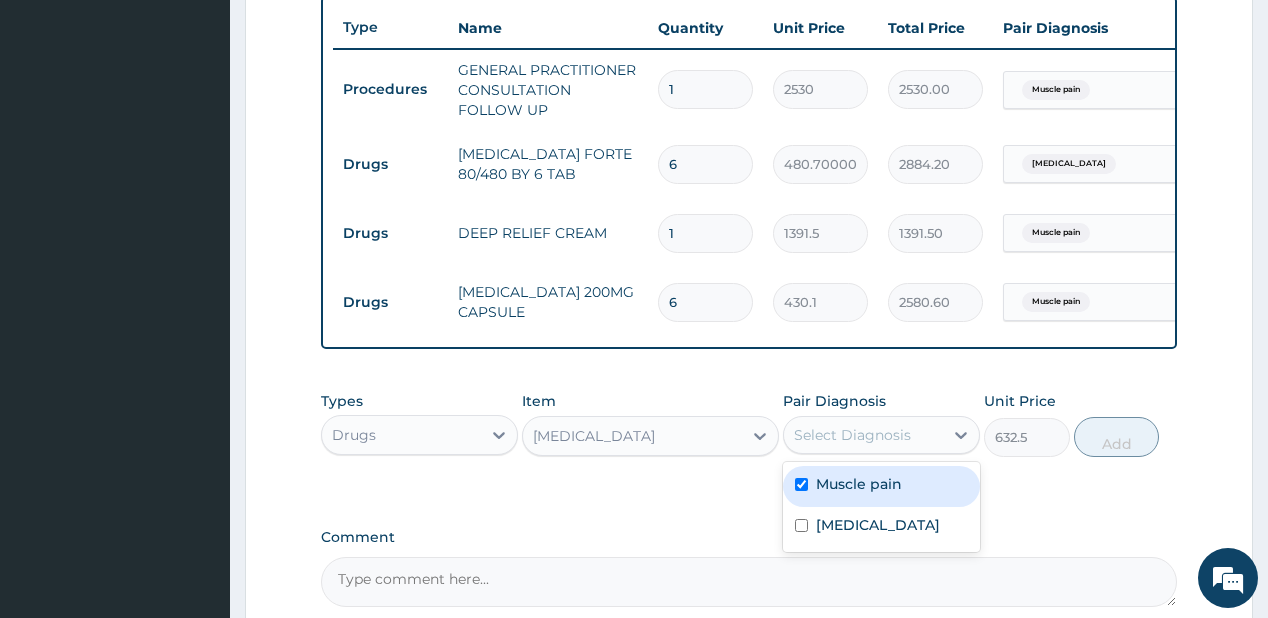checkbox on "true" 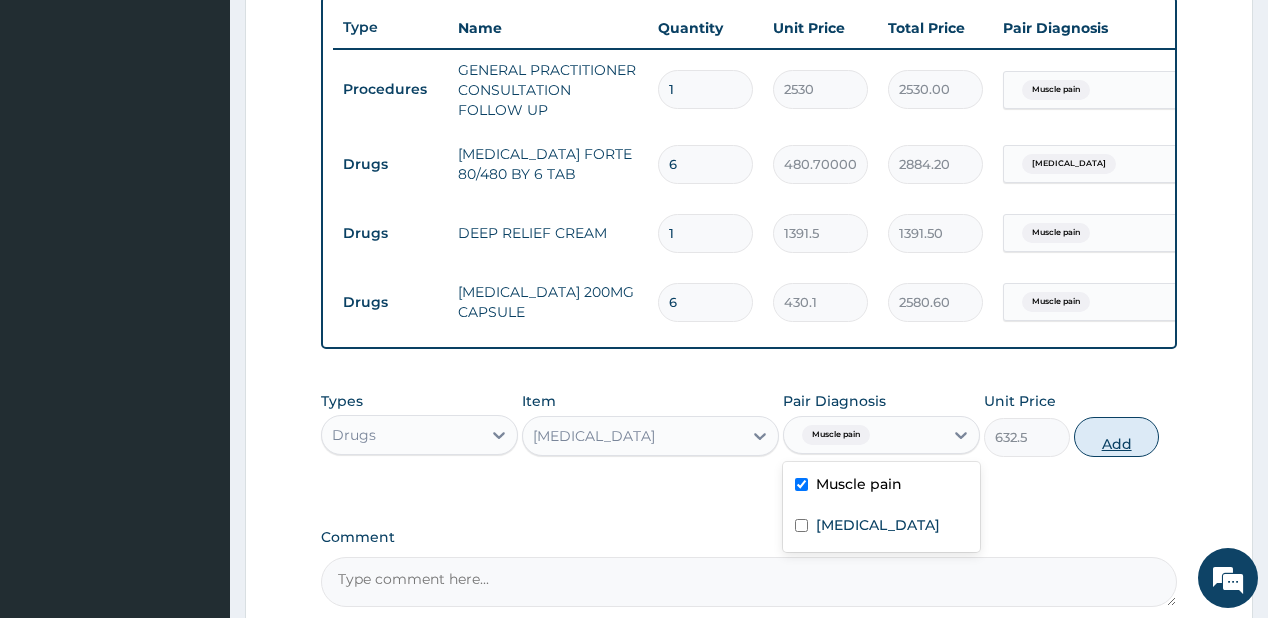 click on "Add" at bounding box center (1117, 437) 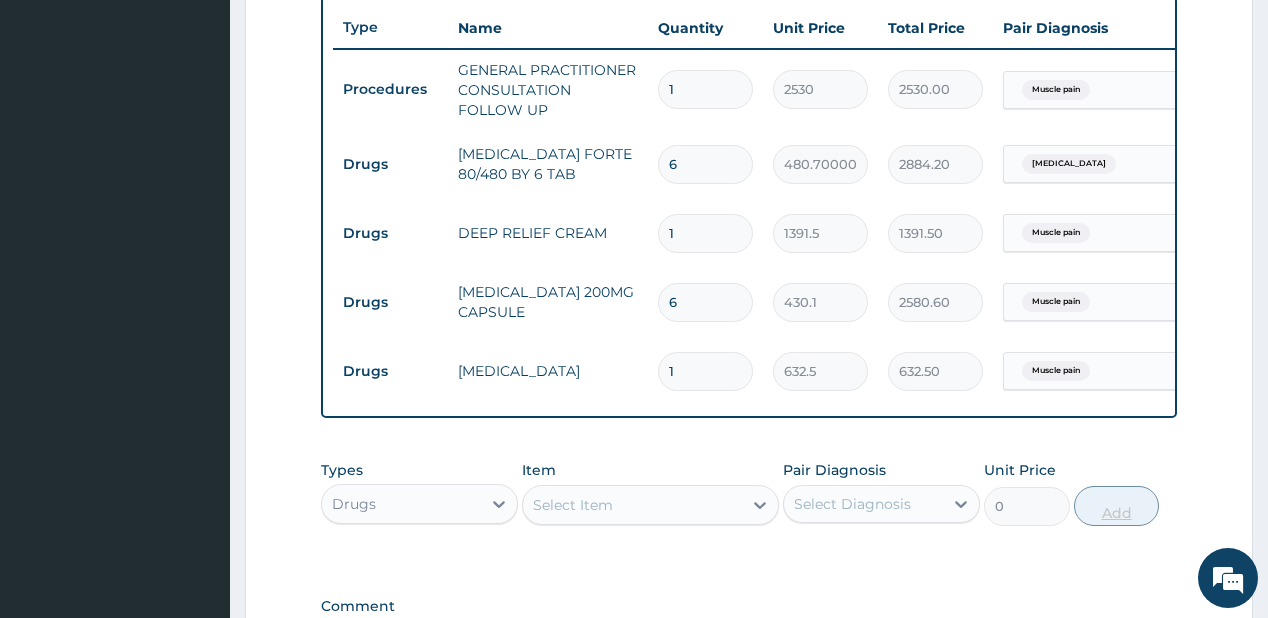 type on "12" 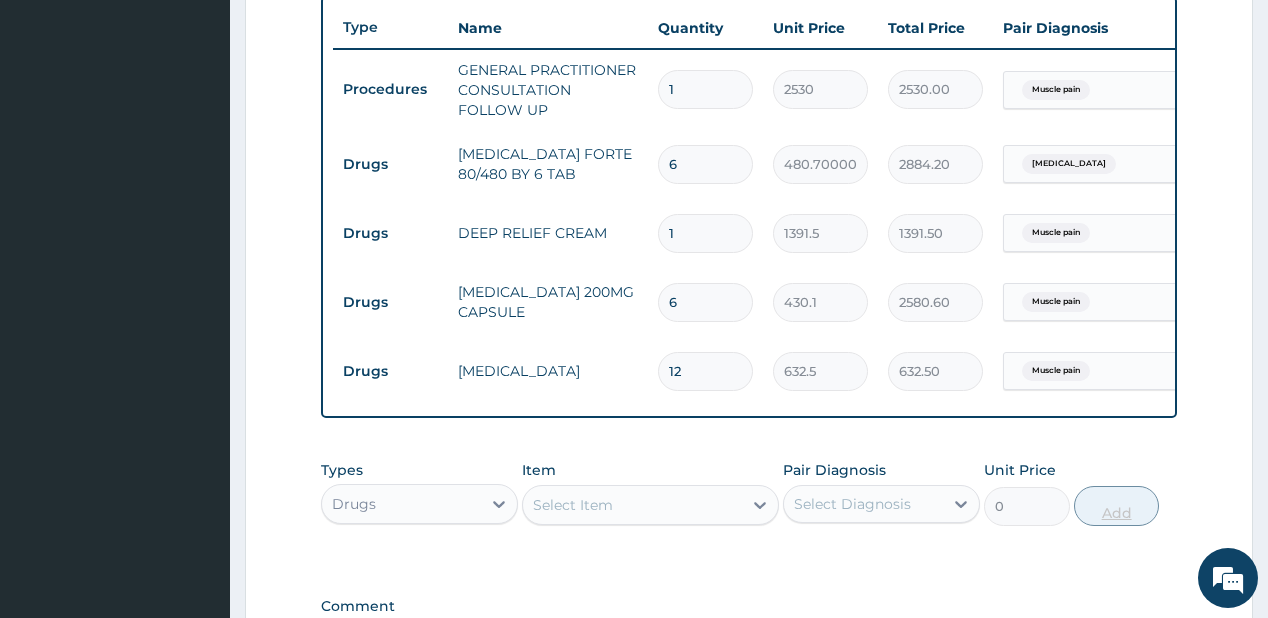 type on "7590.00" 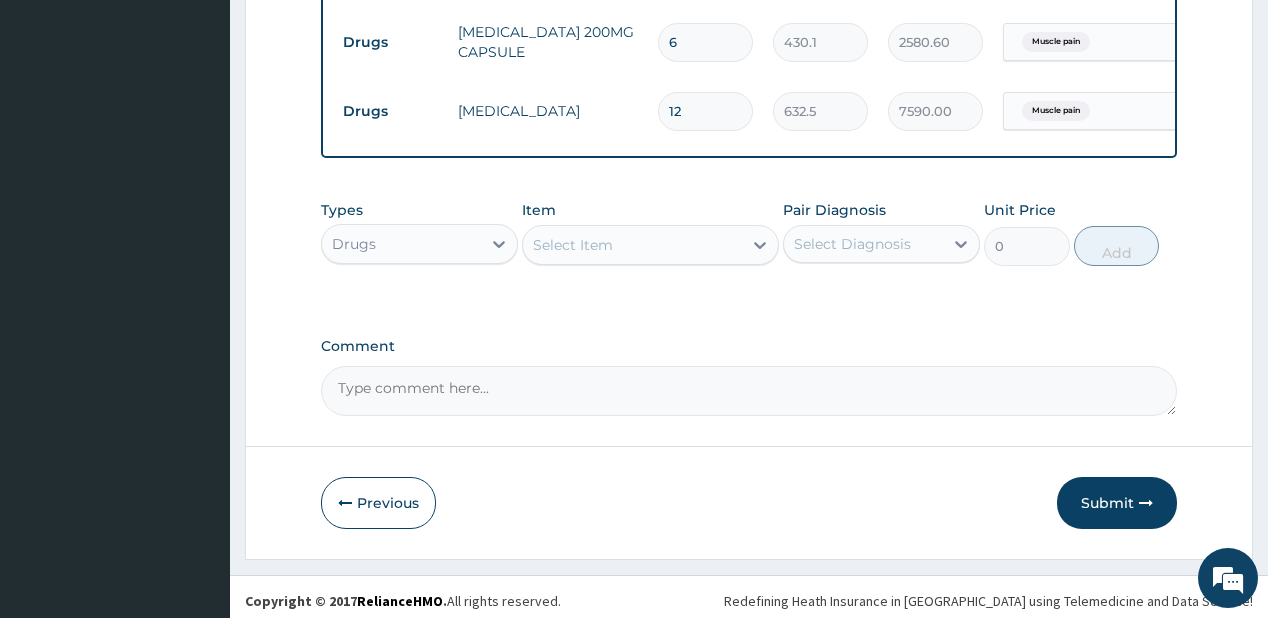 scroll, scrollTop: 1024, scrollLeft: 0, axis: vertical 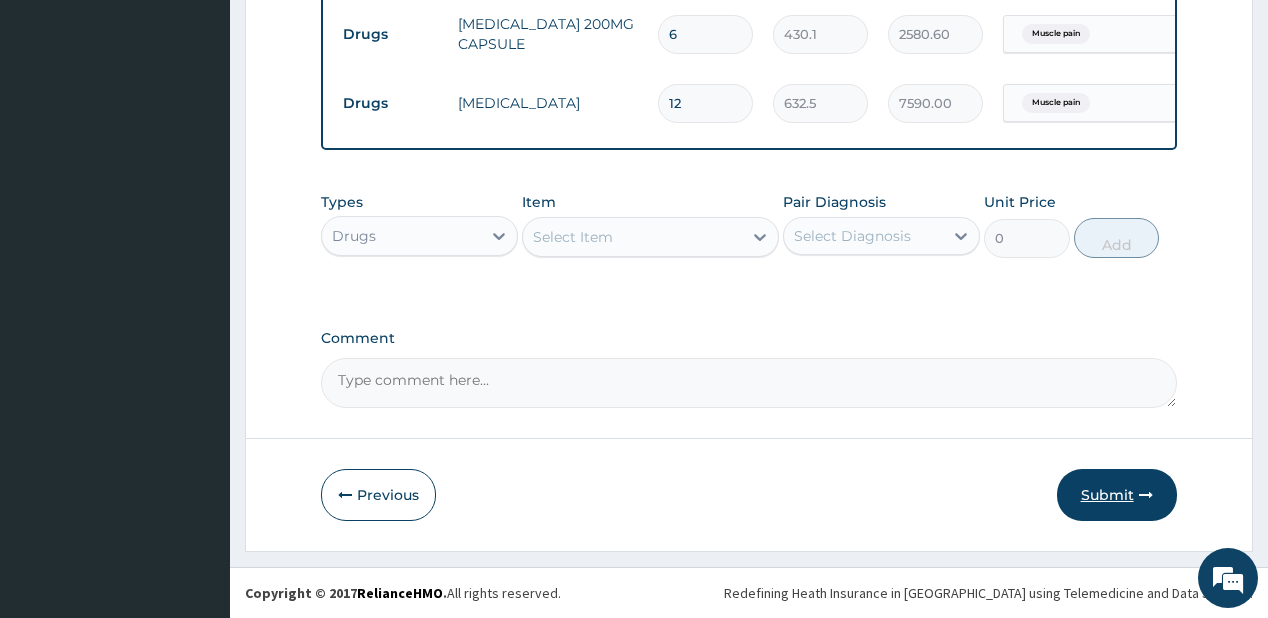type on "12" 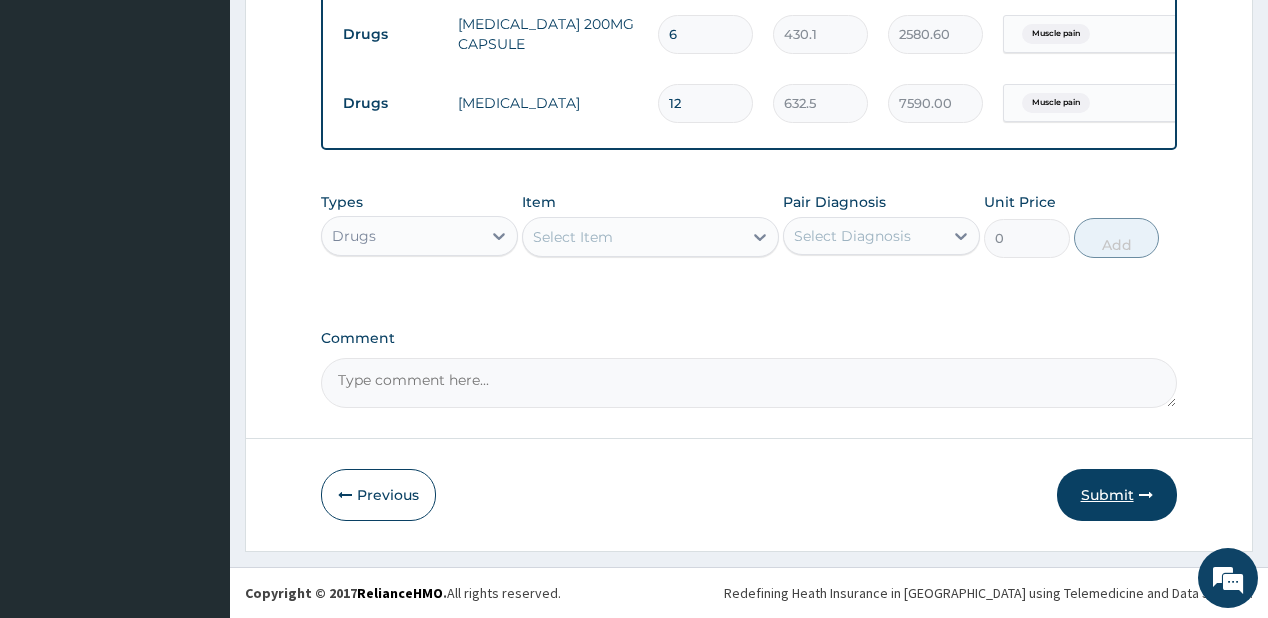 click on "Submit" at bounding box center (1117, 495) 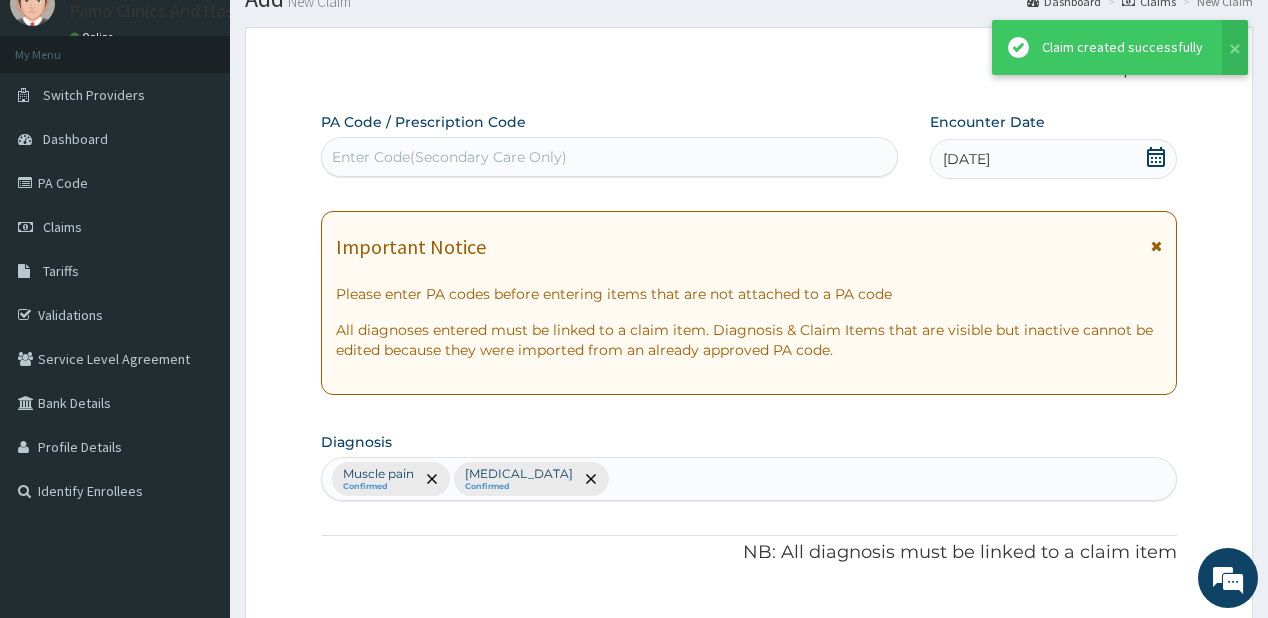 scroll, scrollTop: 1024, scrollLeft: 0, axis: vertical 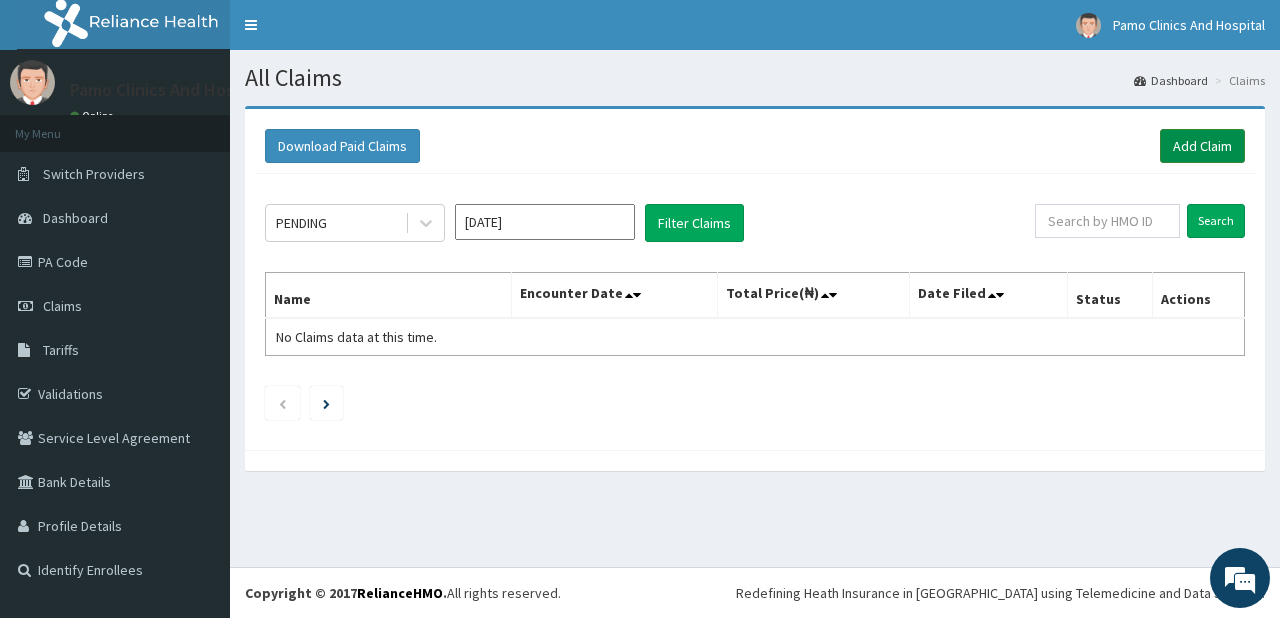 click on "Add Claim" at bounding box center [1202, 146] 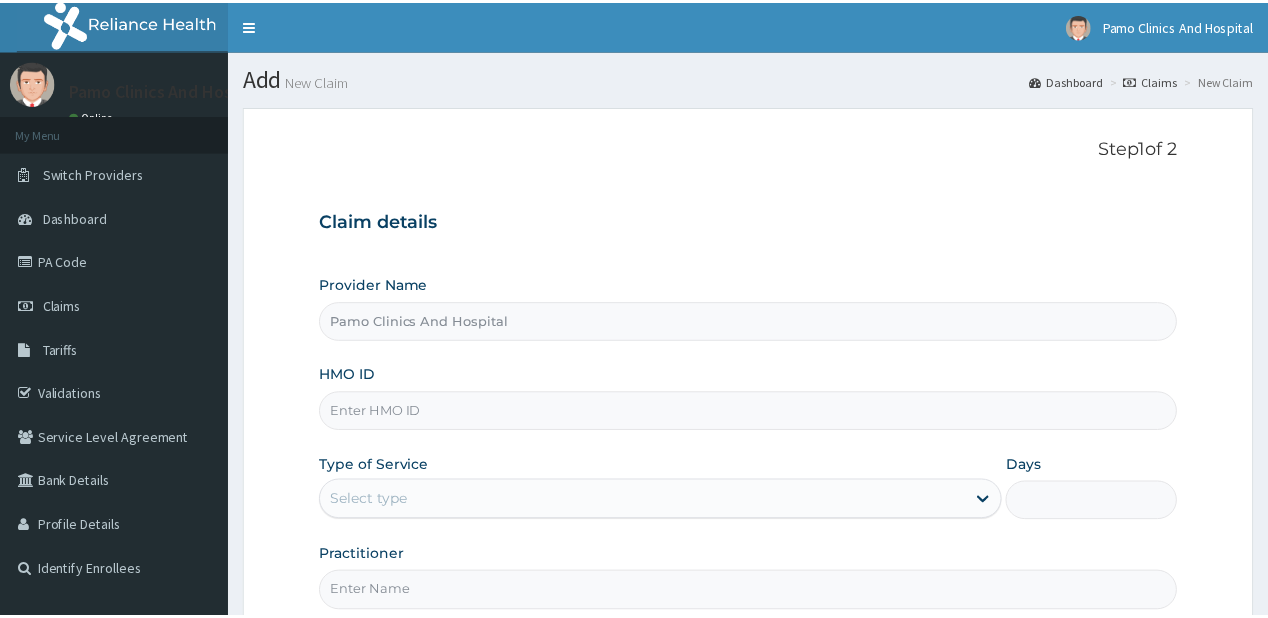 scroll, scrollTop: 0, scrollLeft: 0, axis: both 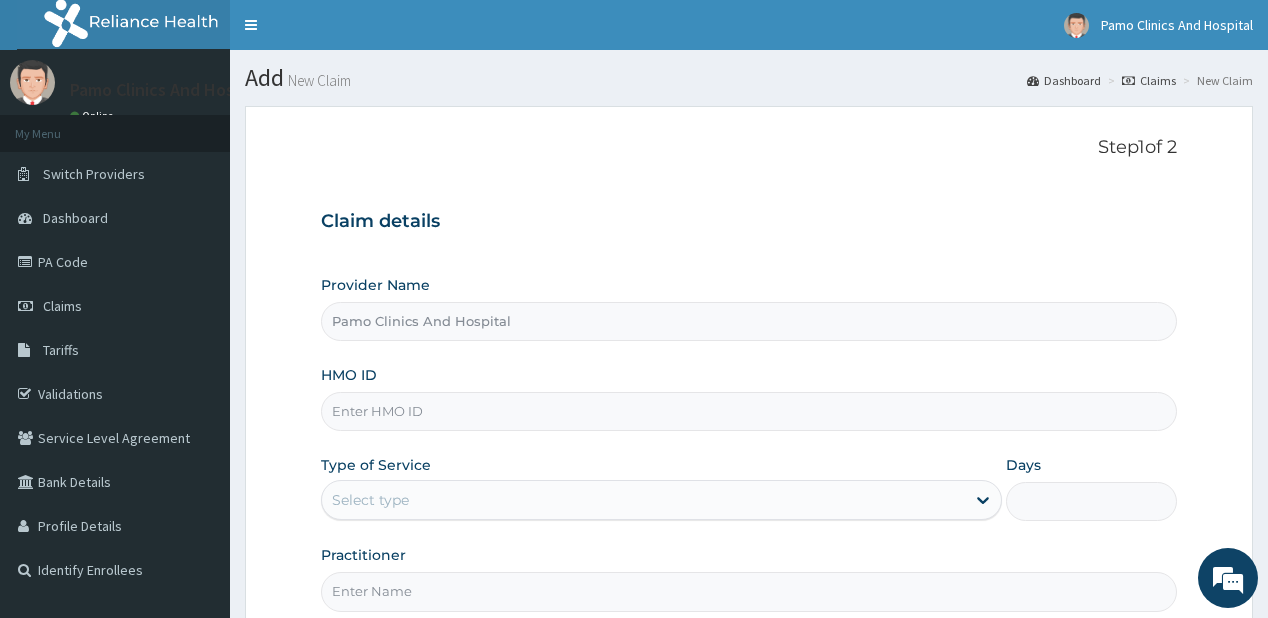 click on "HMO ID" at bounding box center (748, 411) 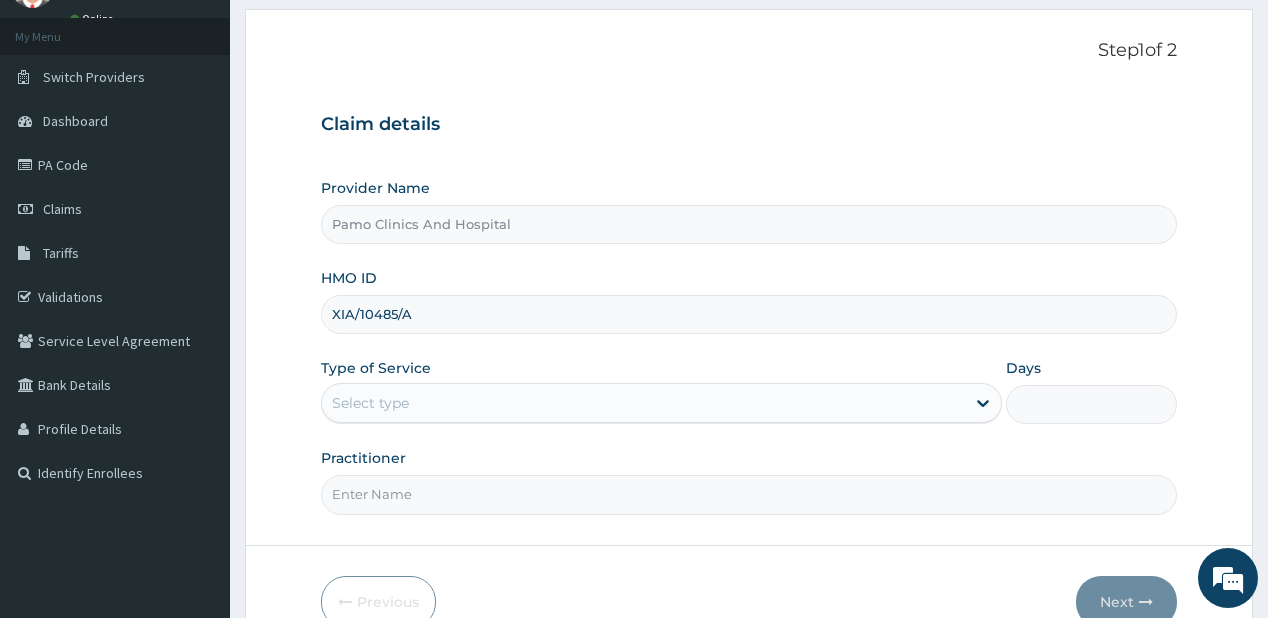 scroll, scrollTop: 160, scrollLeft: 0, axis: vertical 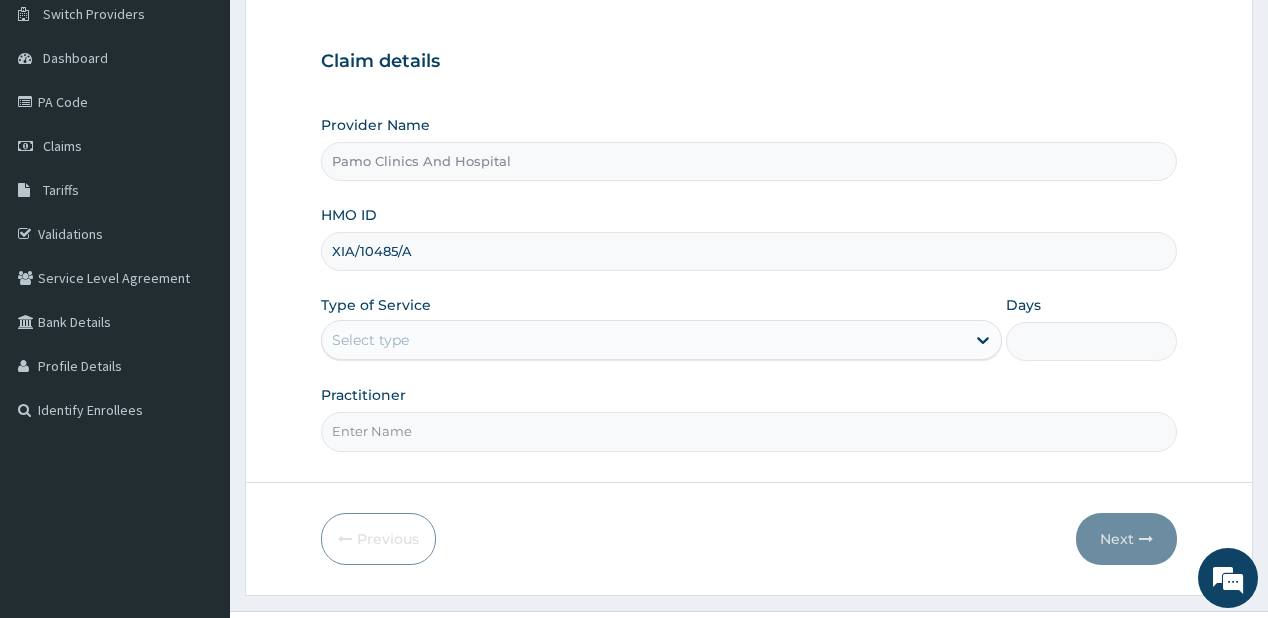 type on "XIA/10485/A" 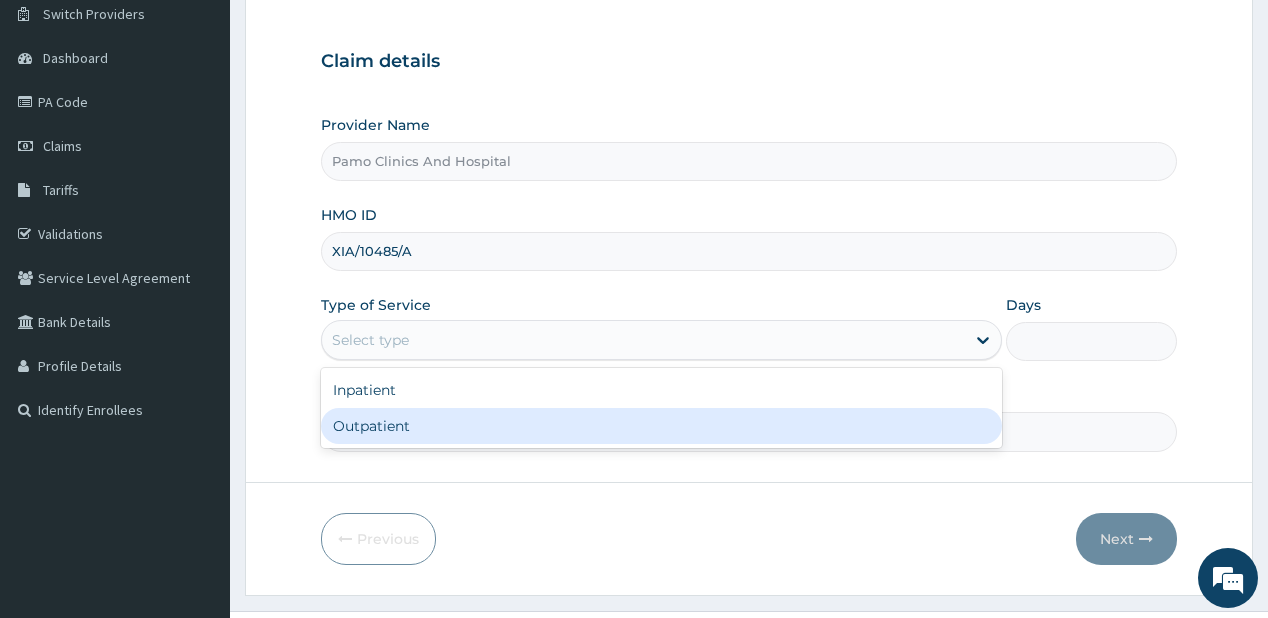 click on "Outpatient" at bounding box center [661, 426] 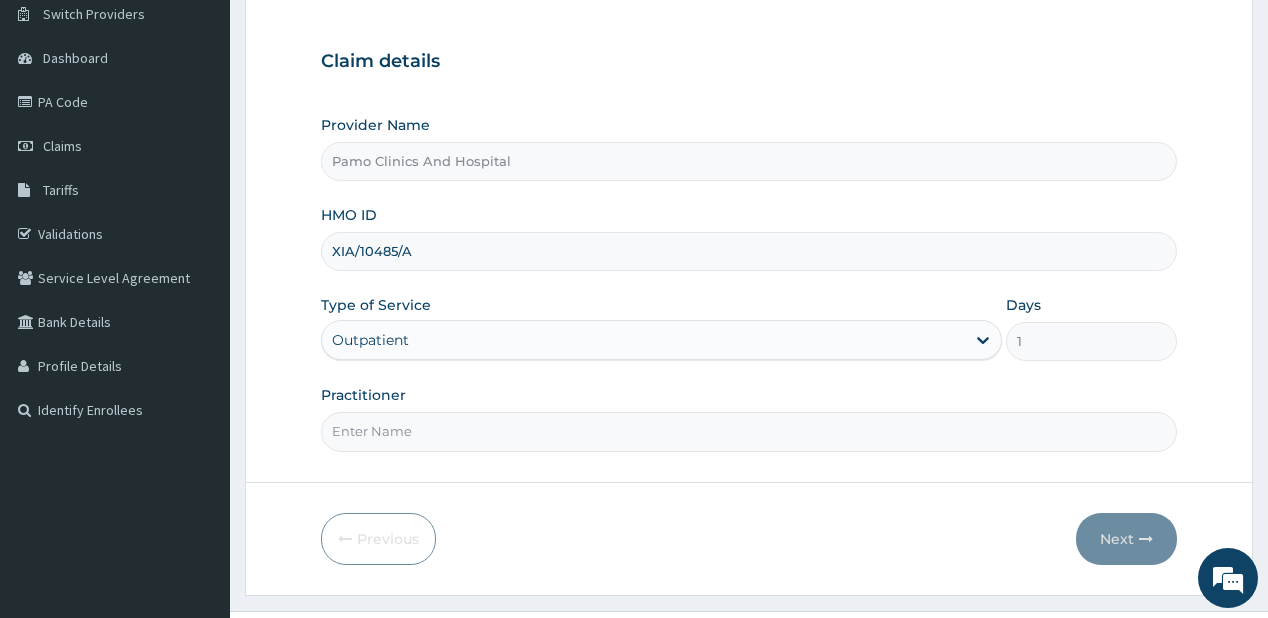 click on "Practitioner" at bounding box center [748, 431] 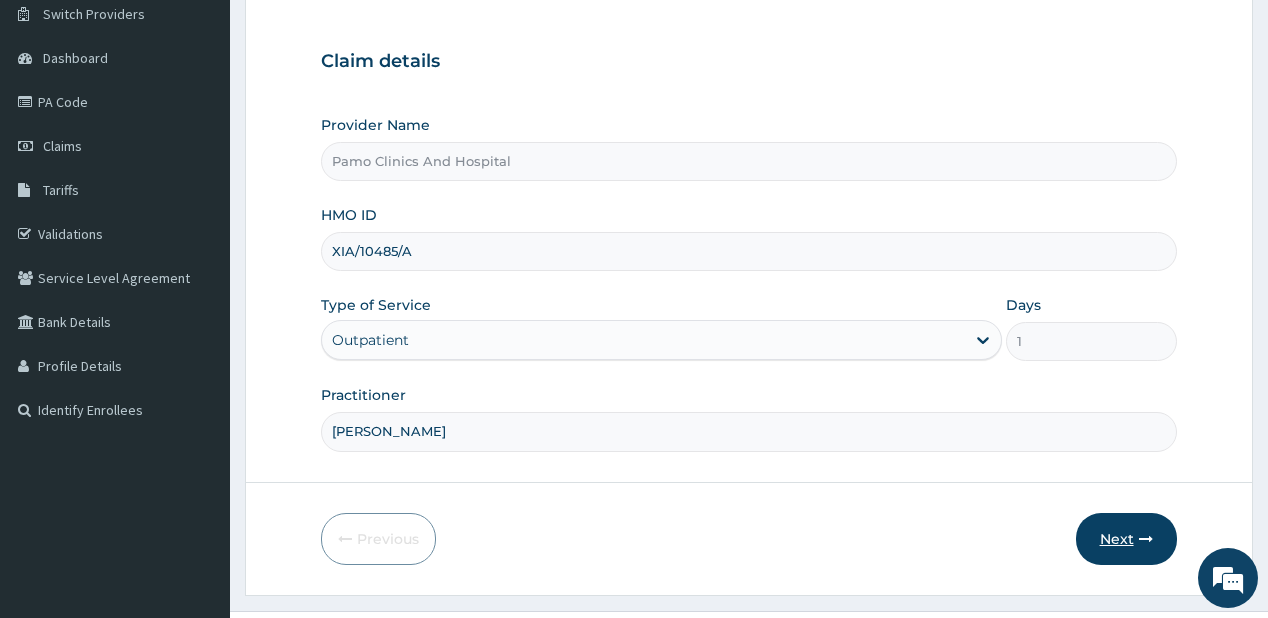 click on "Next" at bounding box center [1126, 539] 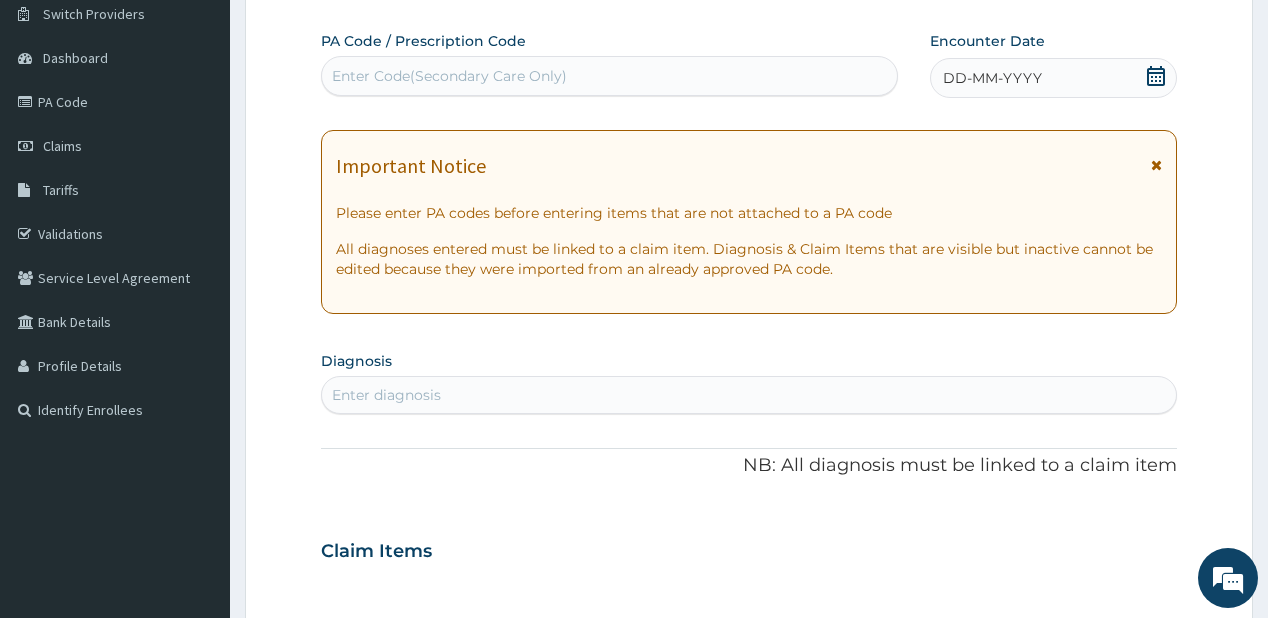 click on "DD-MM-YYYY" at bounding box center (992, 78) 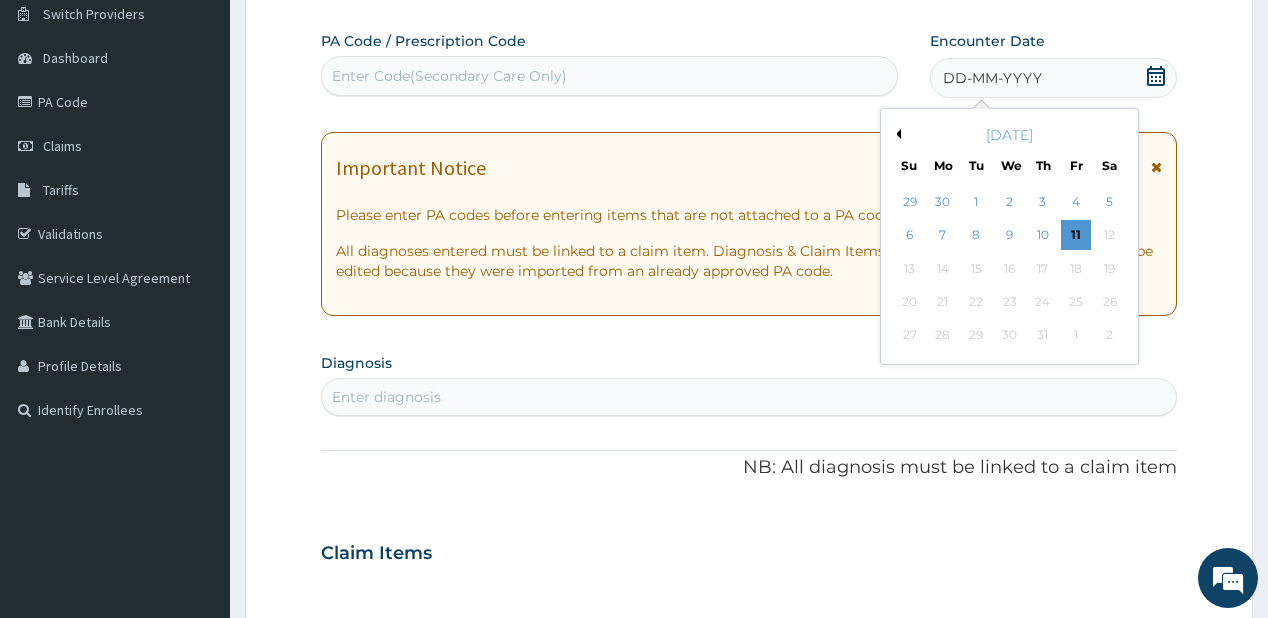 click on "Previous Month" at bounding box center [896, 134] 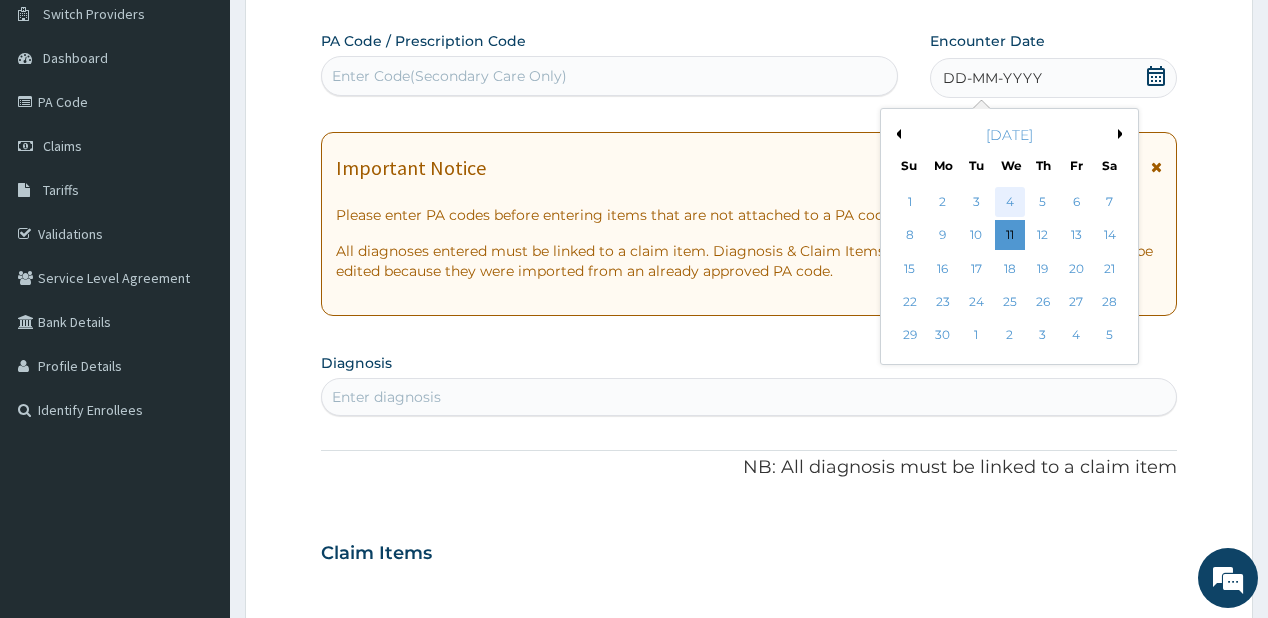 click on "4" at bounding box center [1009, 202] 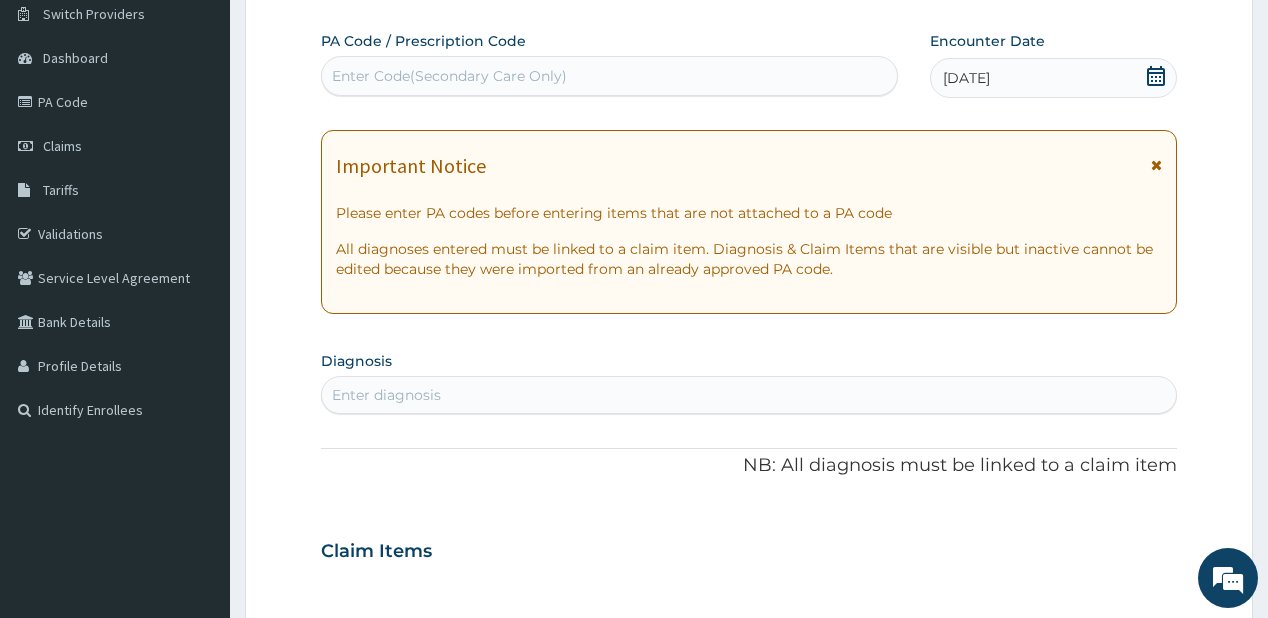 click on "Enter diagnosis" at bounding box center (386, 395) 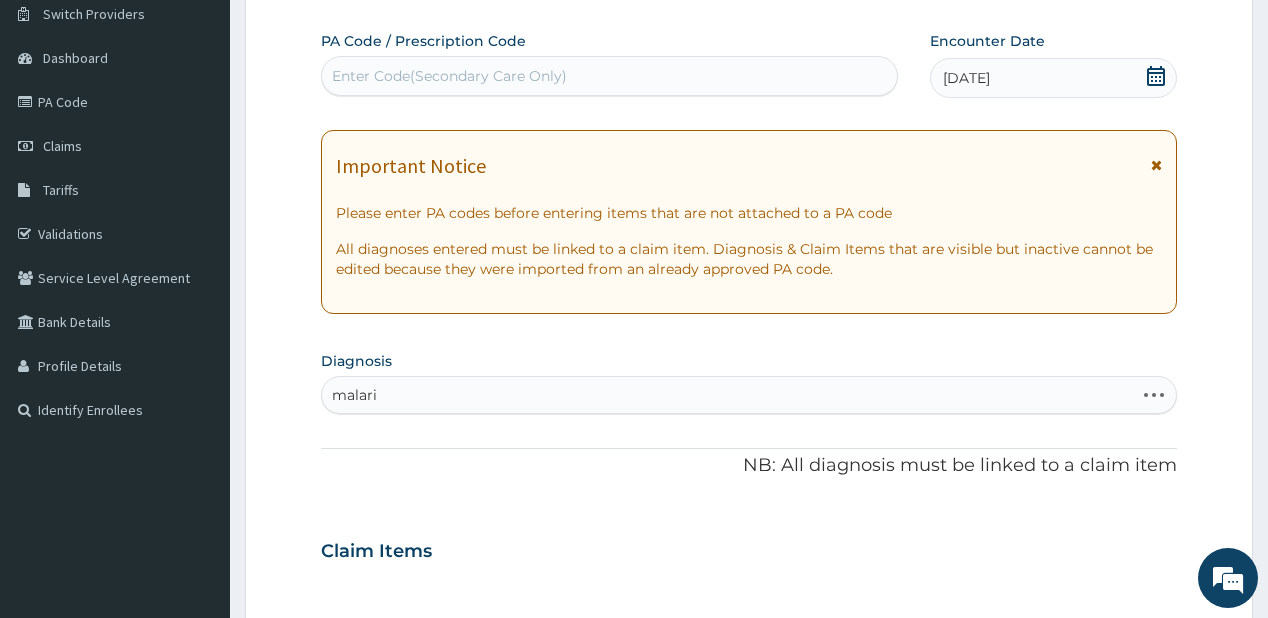 type on "malaria" 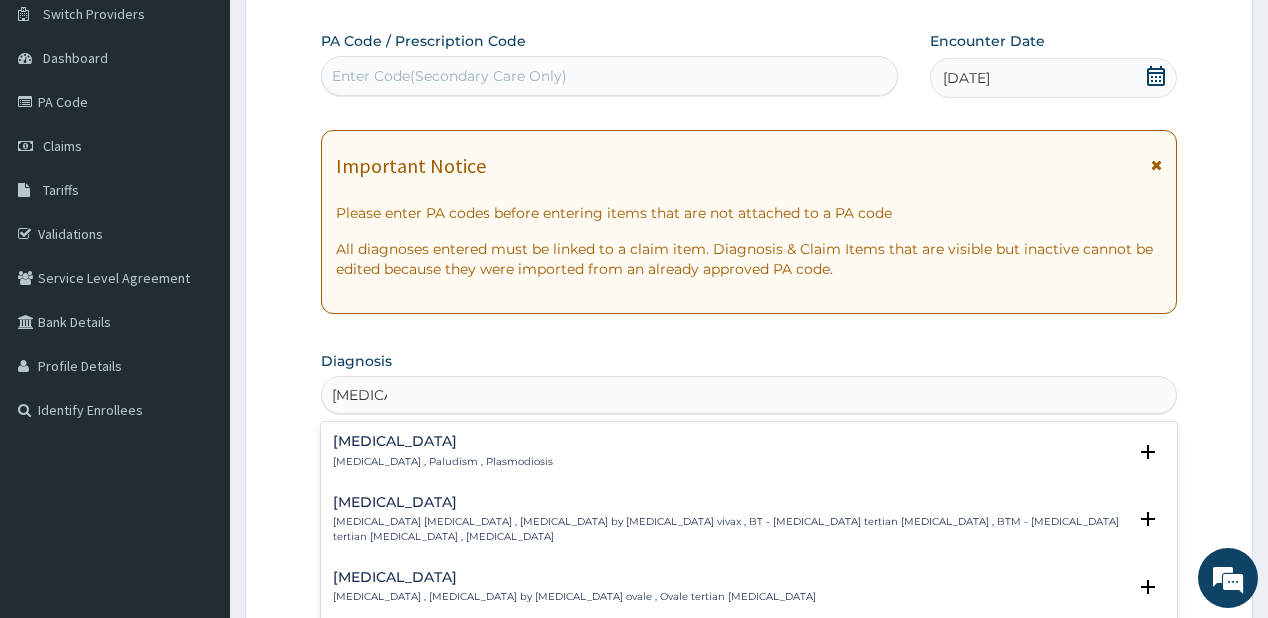 click on "Malaria" at bounding box center (443, 441) 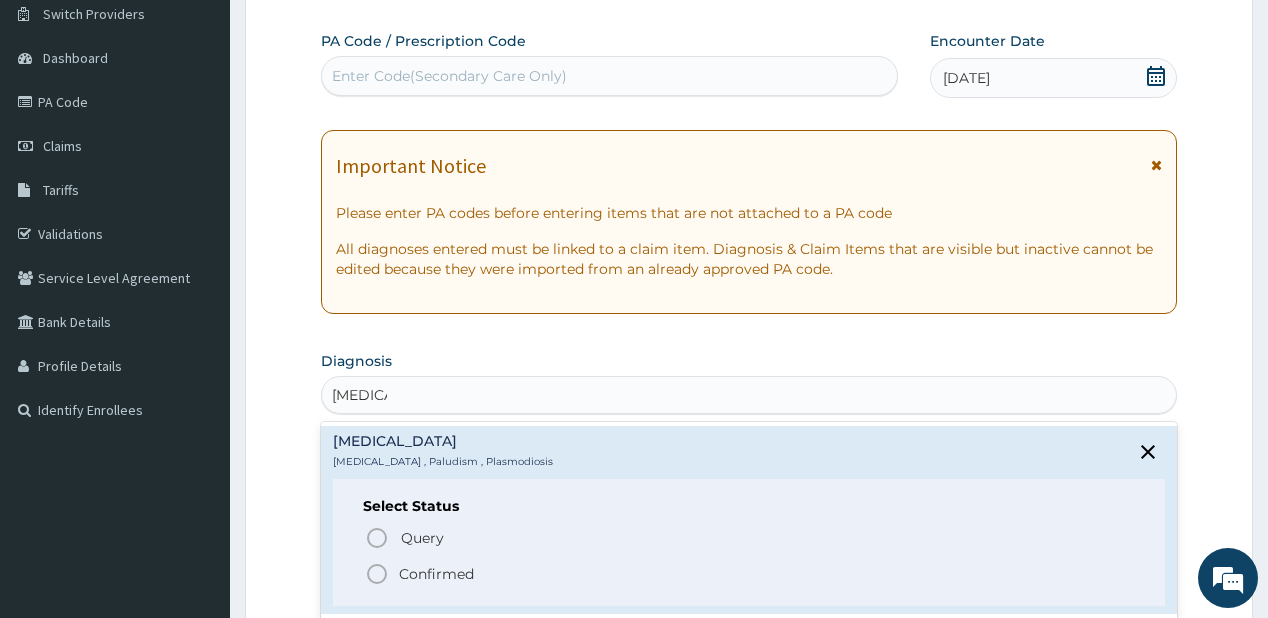 click 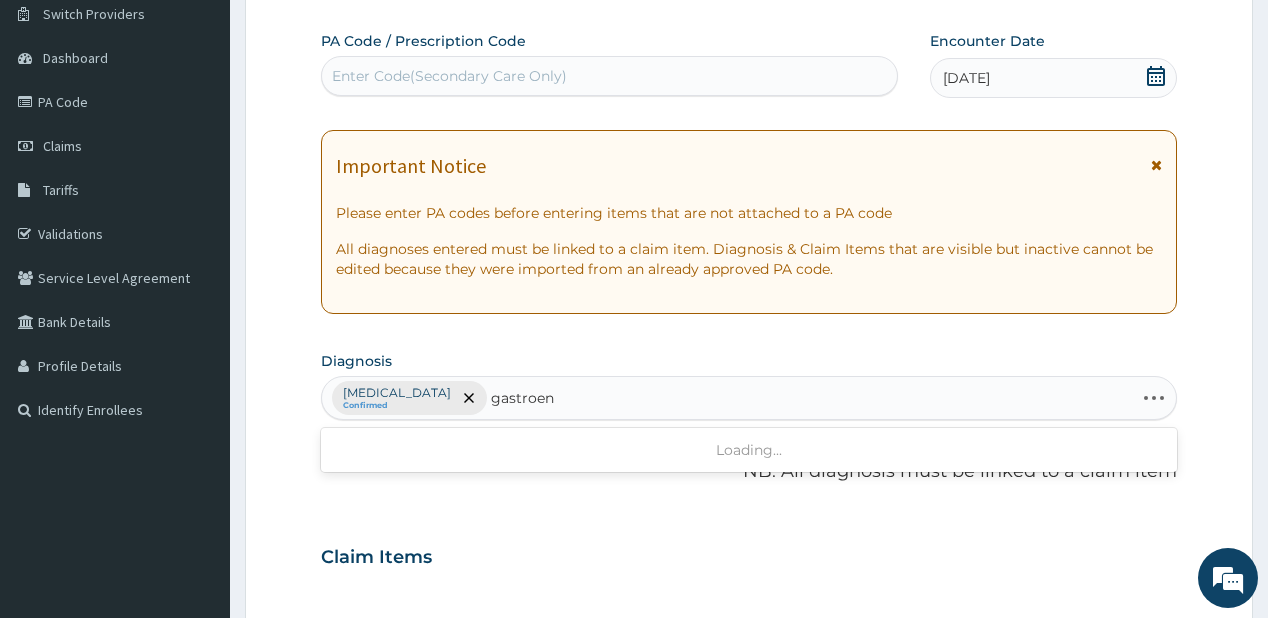 type on "gastroent" 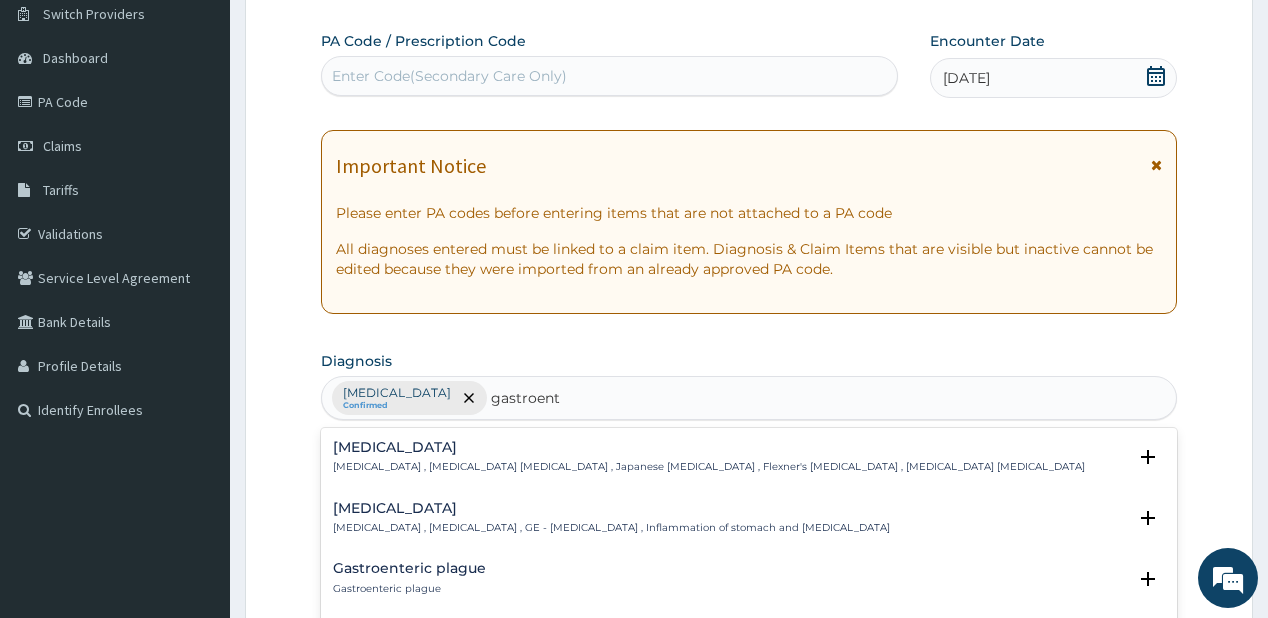 click on "Gastroenteritis" at bounding box center [611, 508] 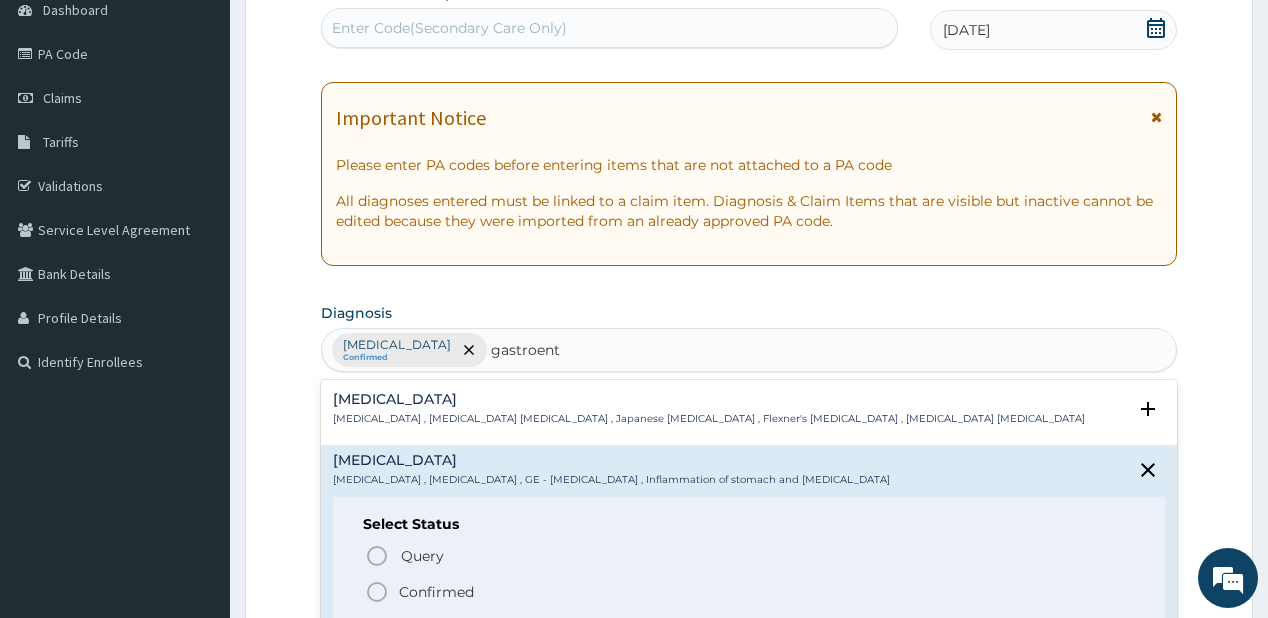 scroll, scrollTop: 320, scrollLeft: 0, axis: vertical 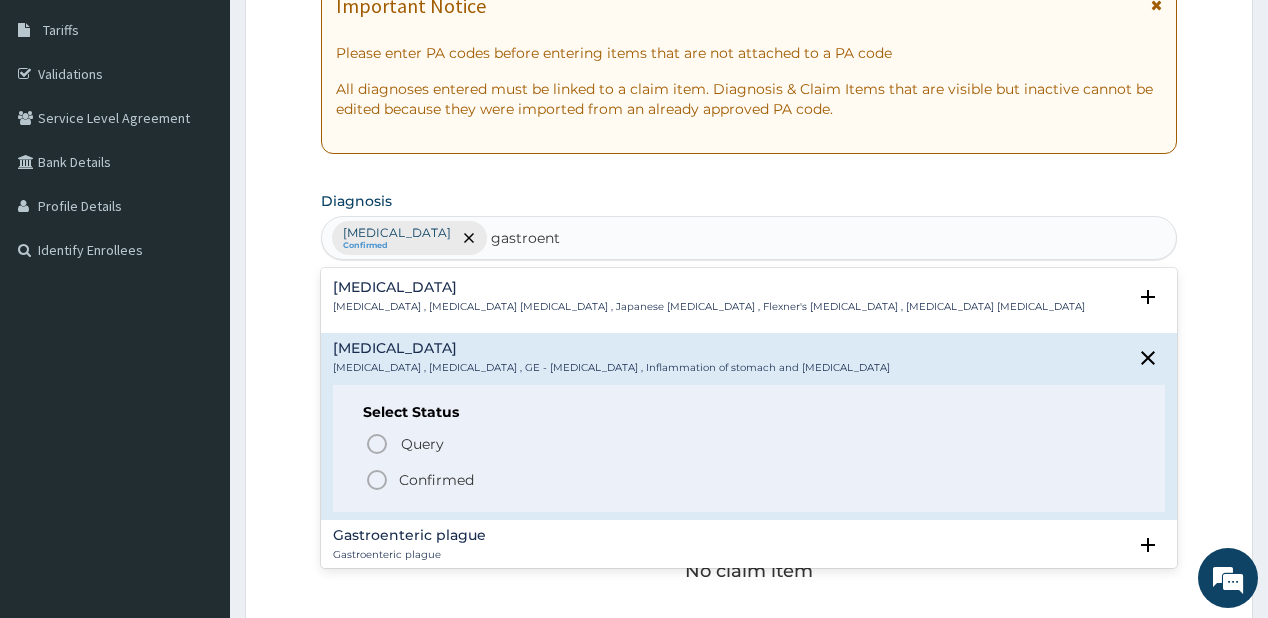 click 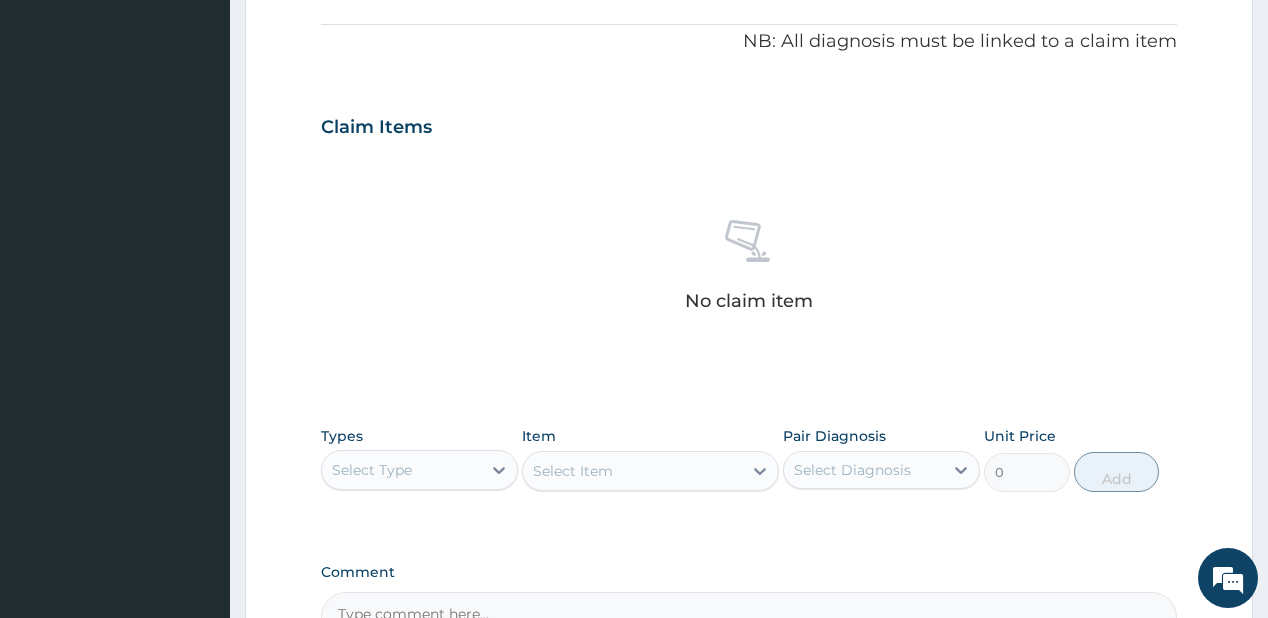 scroll, scrollTop: 640, scrollLeft: 0, axis: vertical 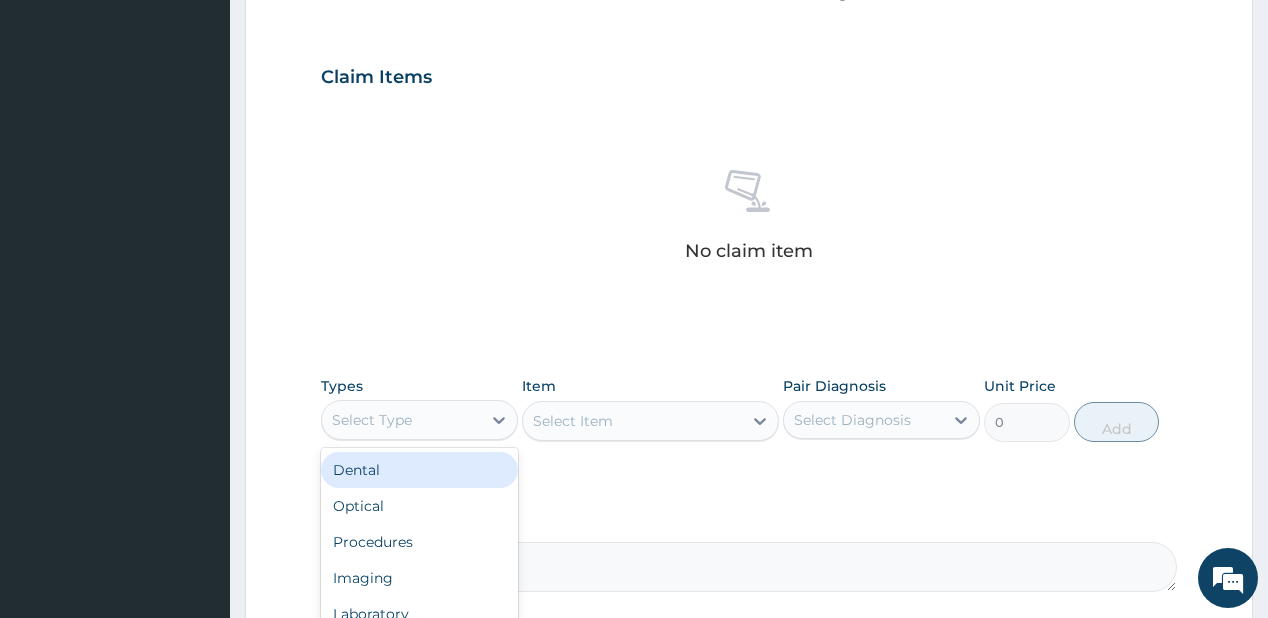 click on "Select Type" at bounding box center (372, 420) 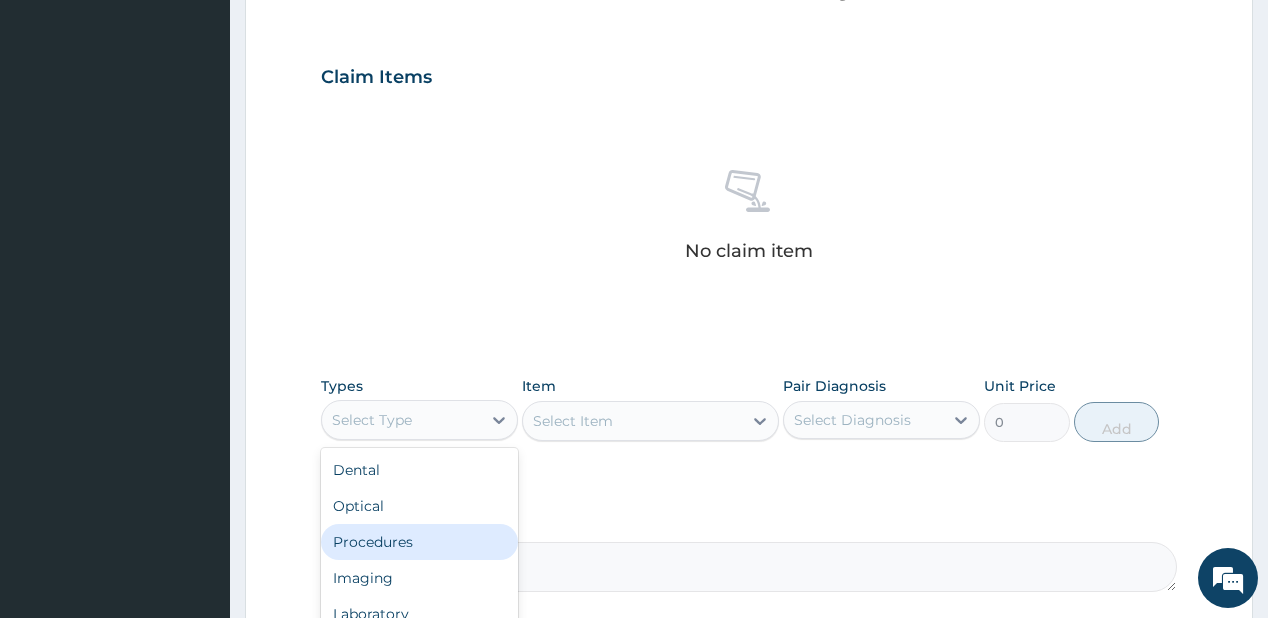 click on "Procedures" at bounding box center [419, 542] 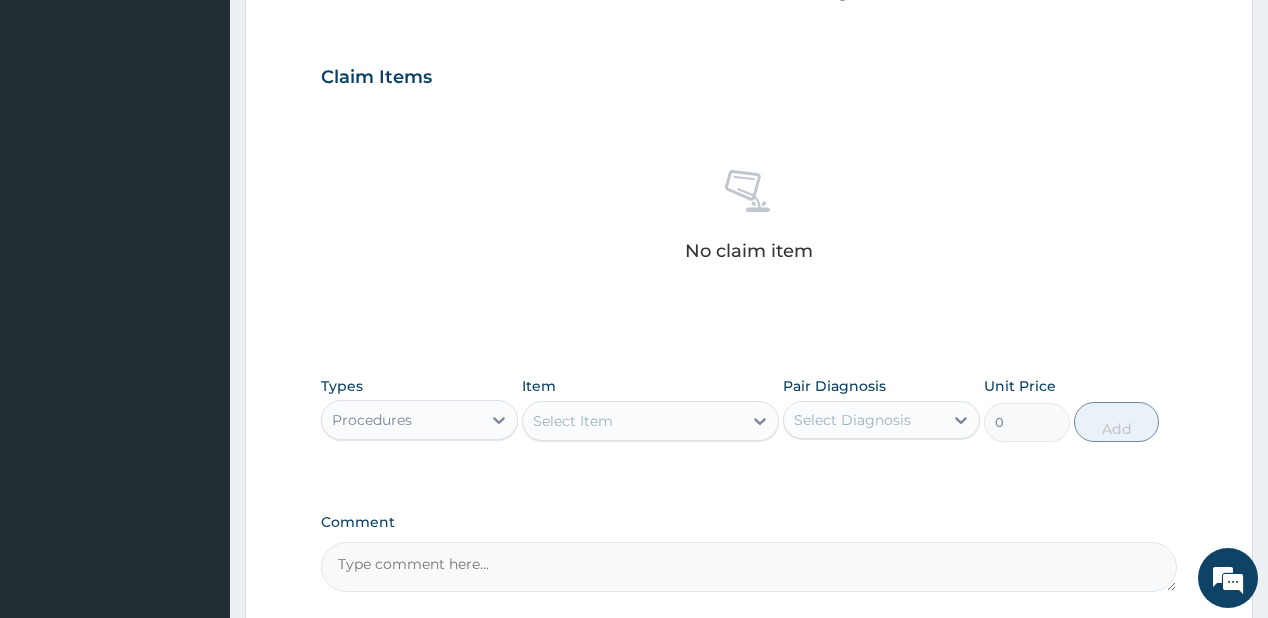 click on "Select Item" at bounding box center [573, 421] 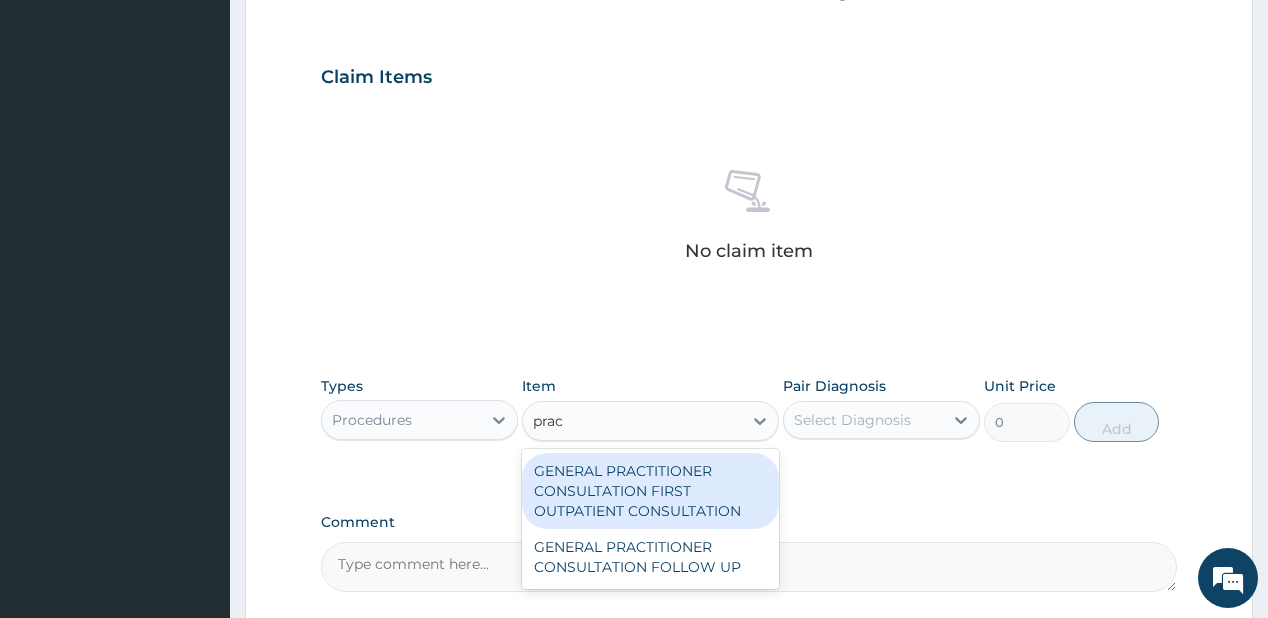 type on "pract" 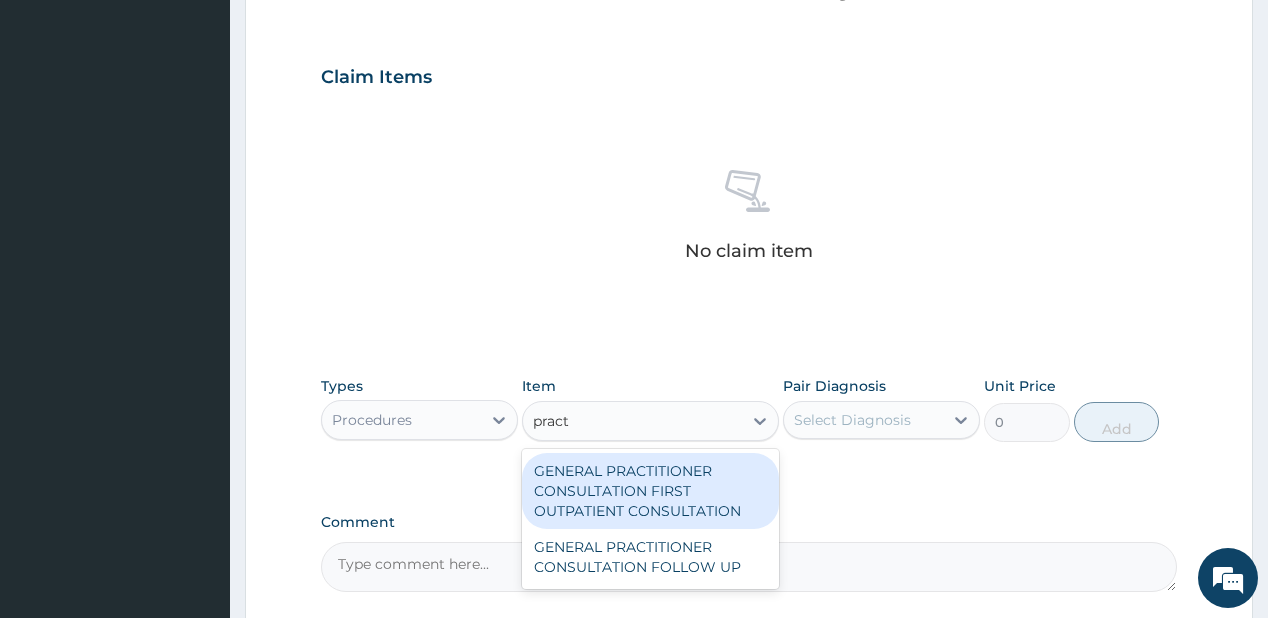 click on "GENERAL PRACTITIONER CONSULTATION FOLLOW UP" at bounding box center [650, 557] 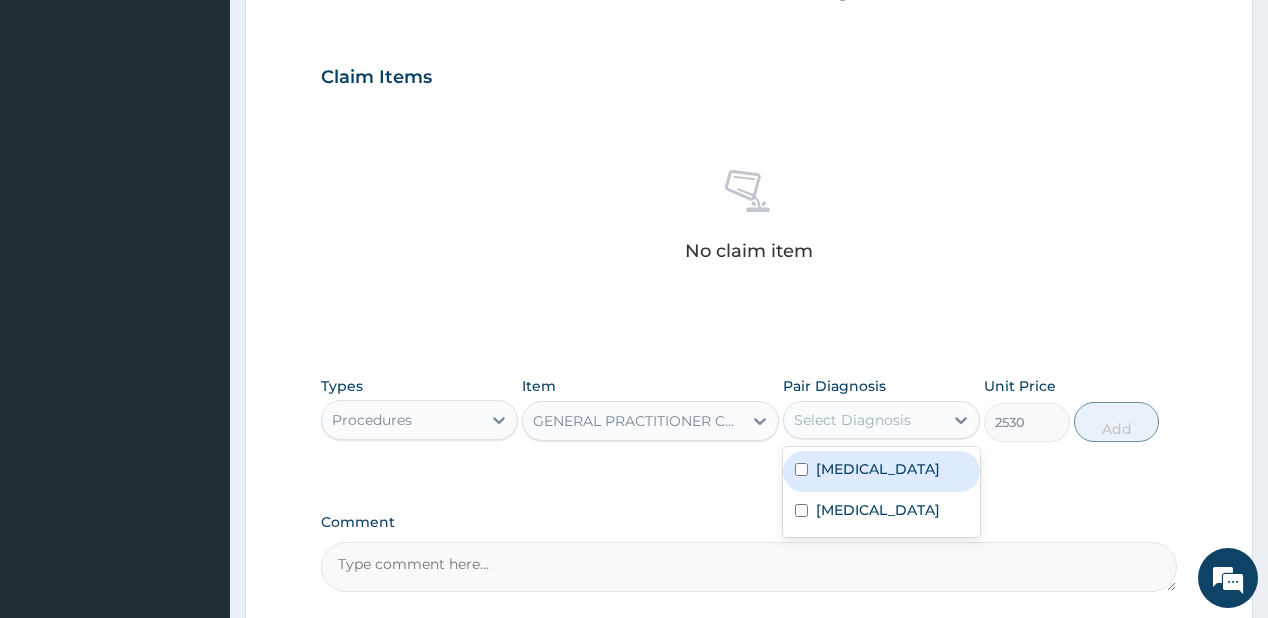 click on "Select Diagnosis" at bounding box center [852, 420] 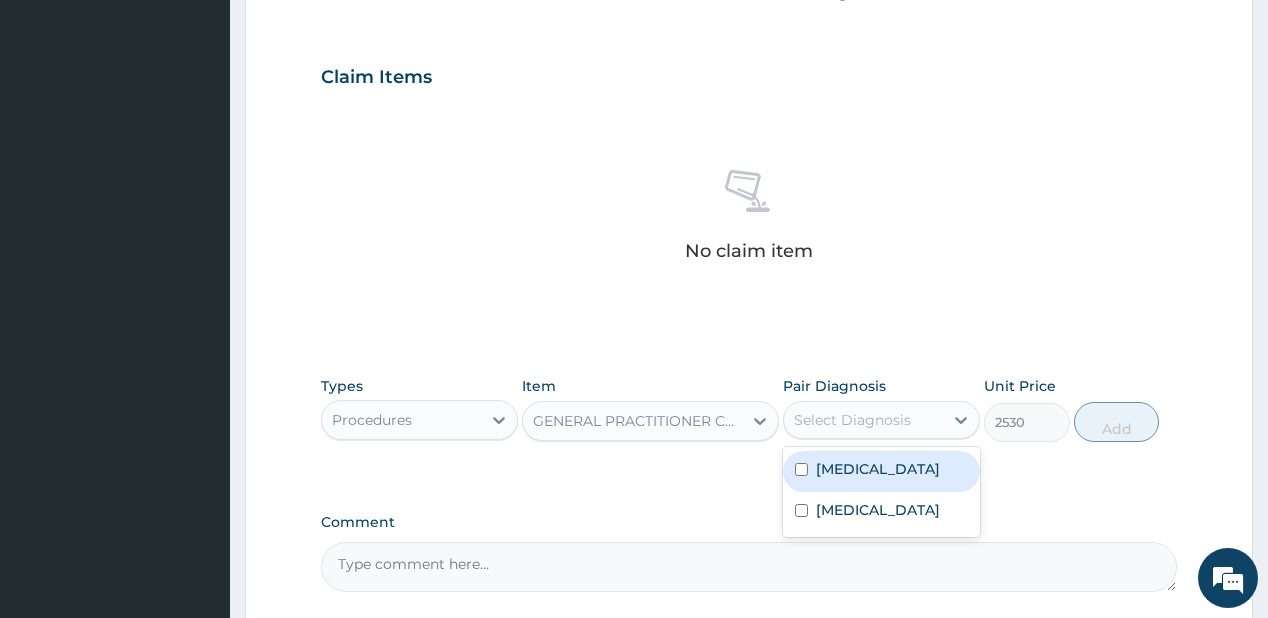 click on "Malaria" at bounding box center [881, 471] 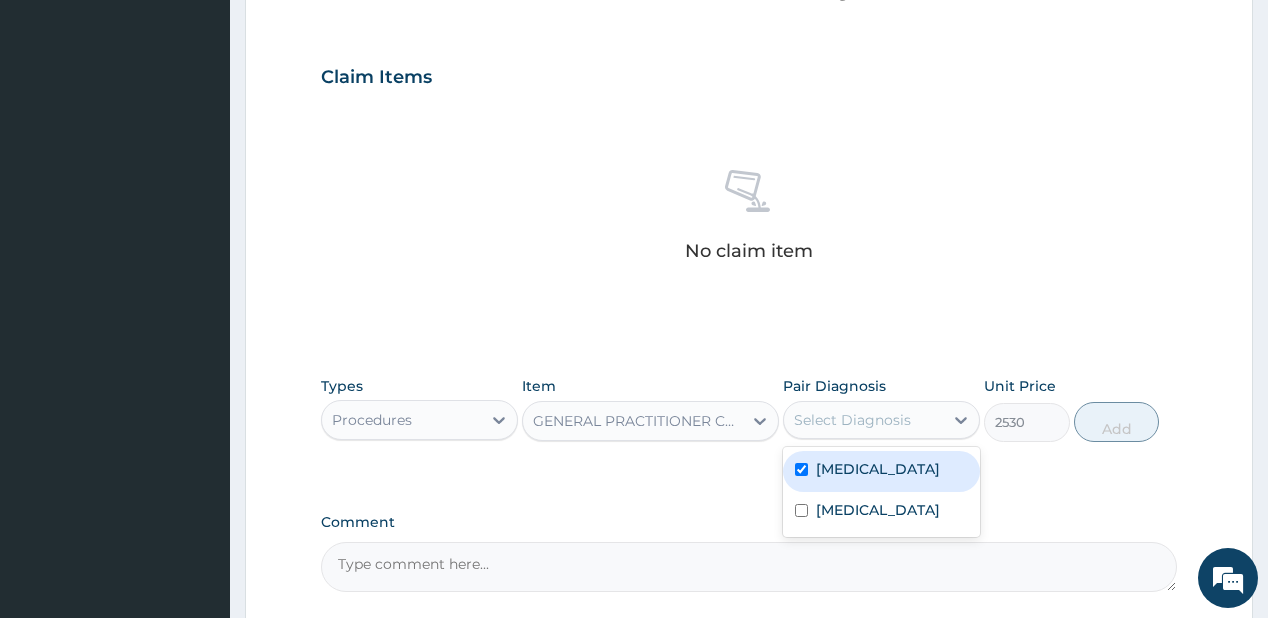 checkbox on "true" 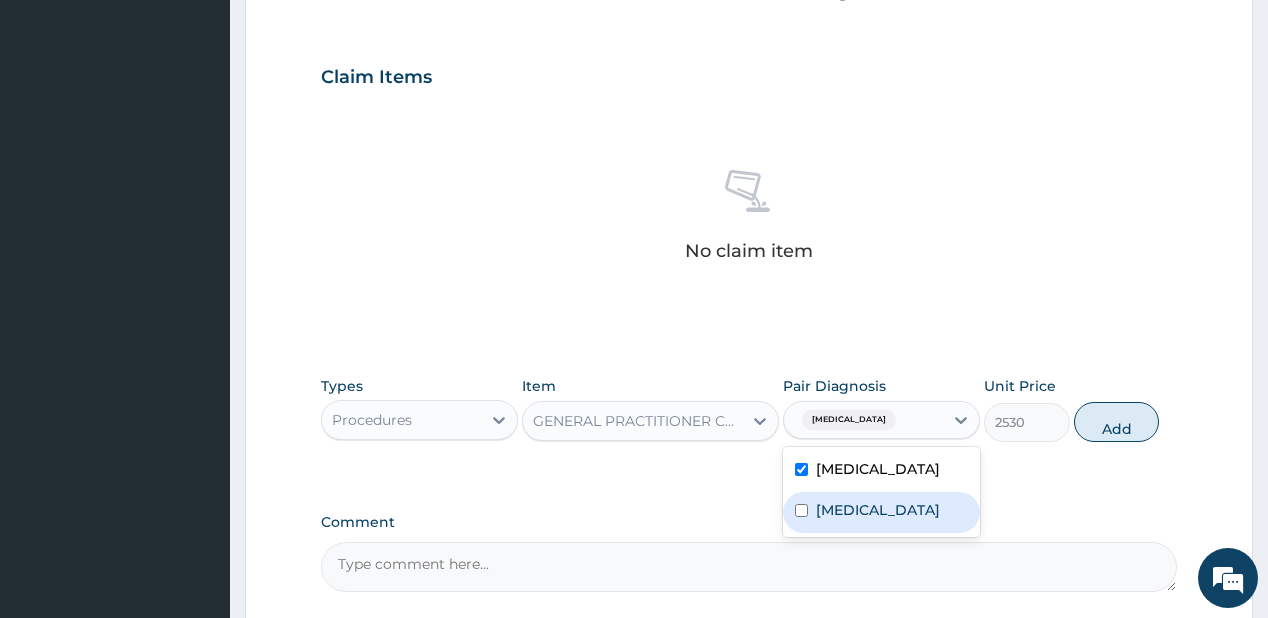 click on "Gastroenteritis" at bounding box center [881, 512] 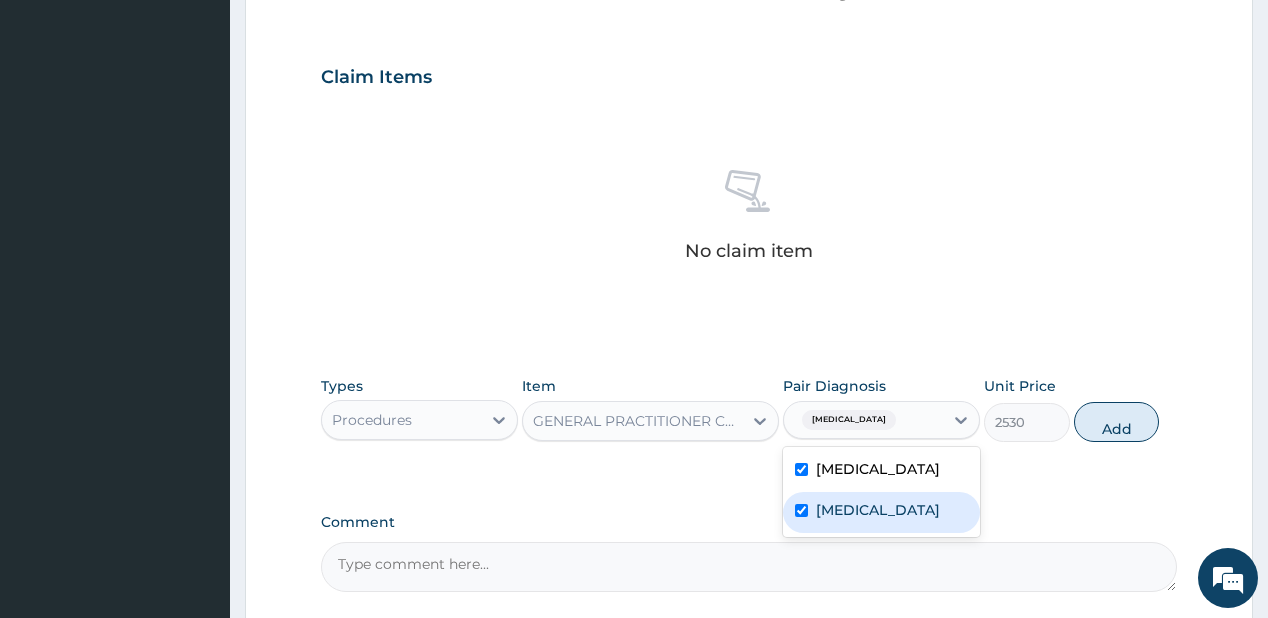 checkbox on "true" 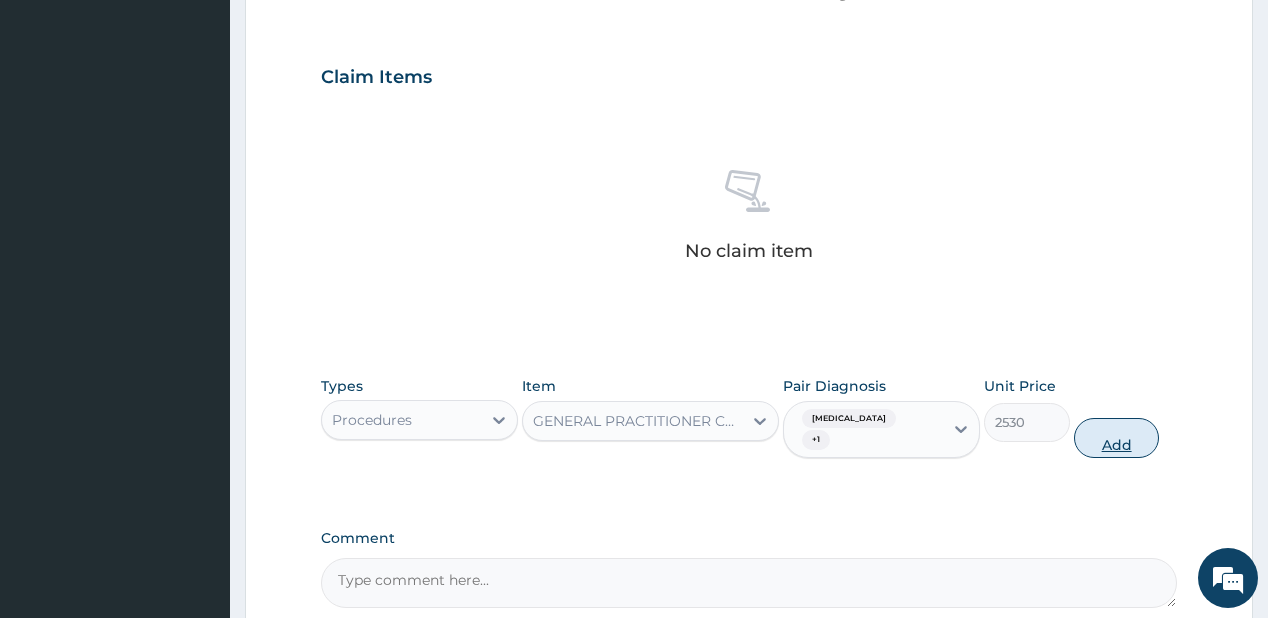 click on "Add" at bounding box center [1117, 438] 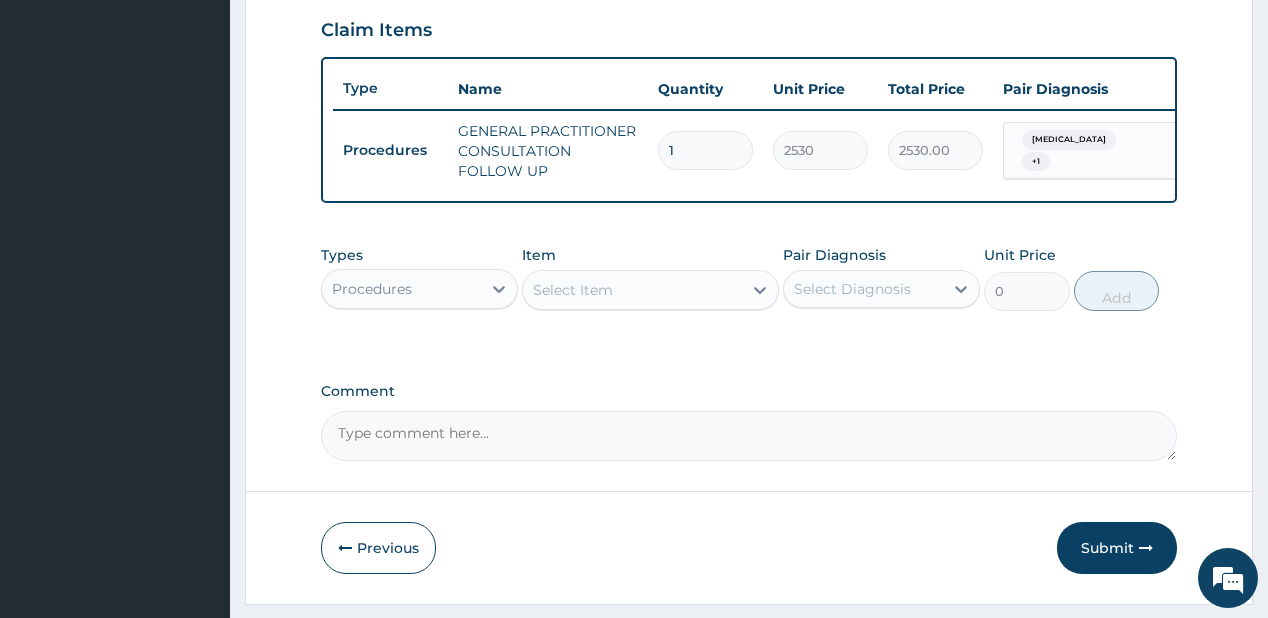 scroll, scrollTop: 720, scrollLeft: 0, axis: vertical 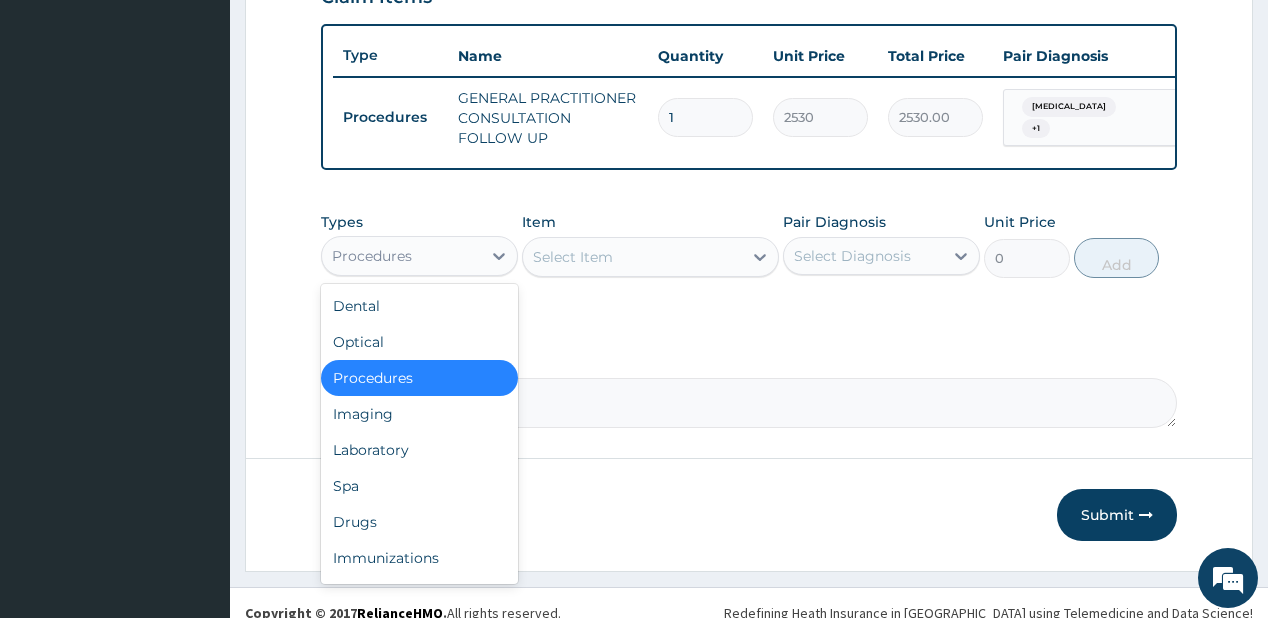click on "Procedures" at bounding box center [401, 256] 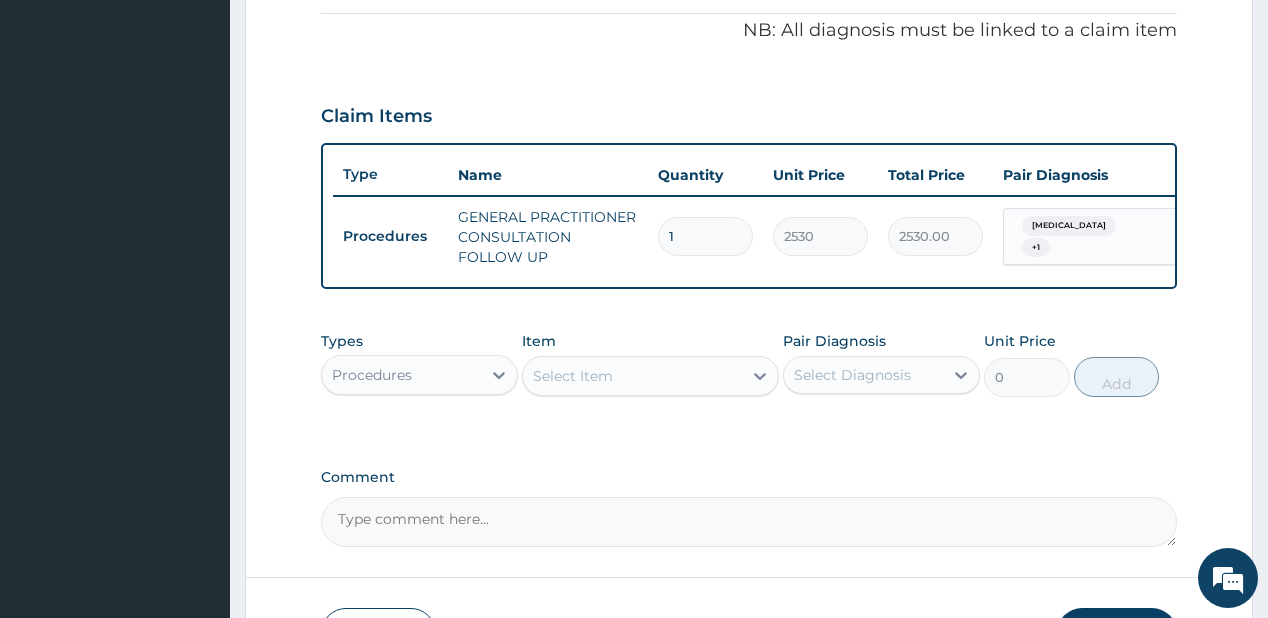 scroll, scrollTop: 748, scrollLeft: 0, axis: vertical 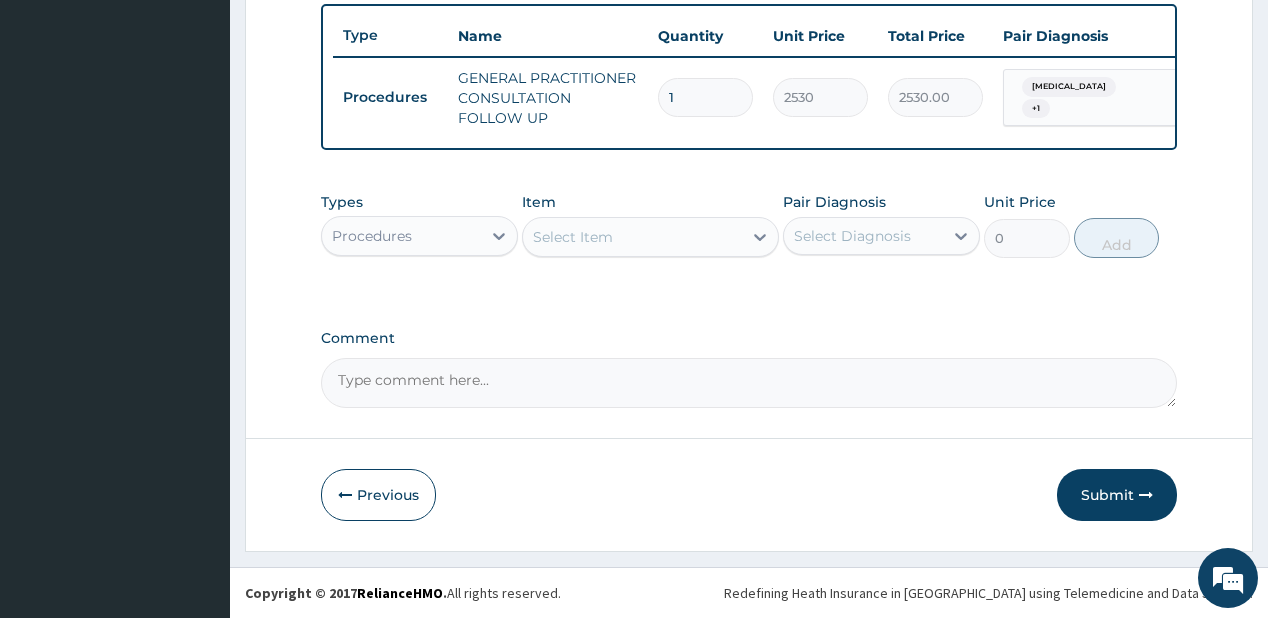 click on "Procedures" at bounding box center [401, 236] 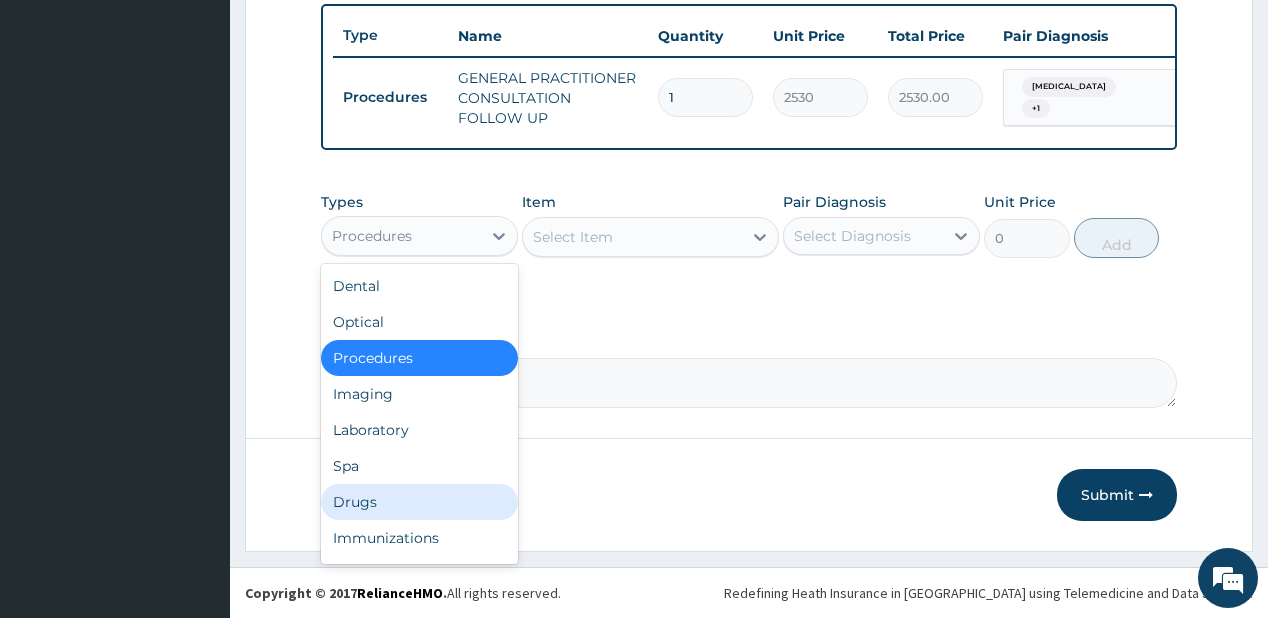drag, startPoint x: 356, startPoint y: 504, endPoint x: 333, endPoint y: 495, distance: 24.698177 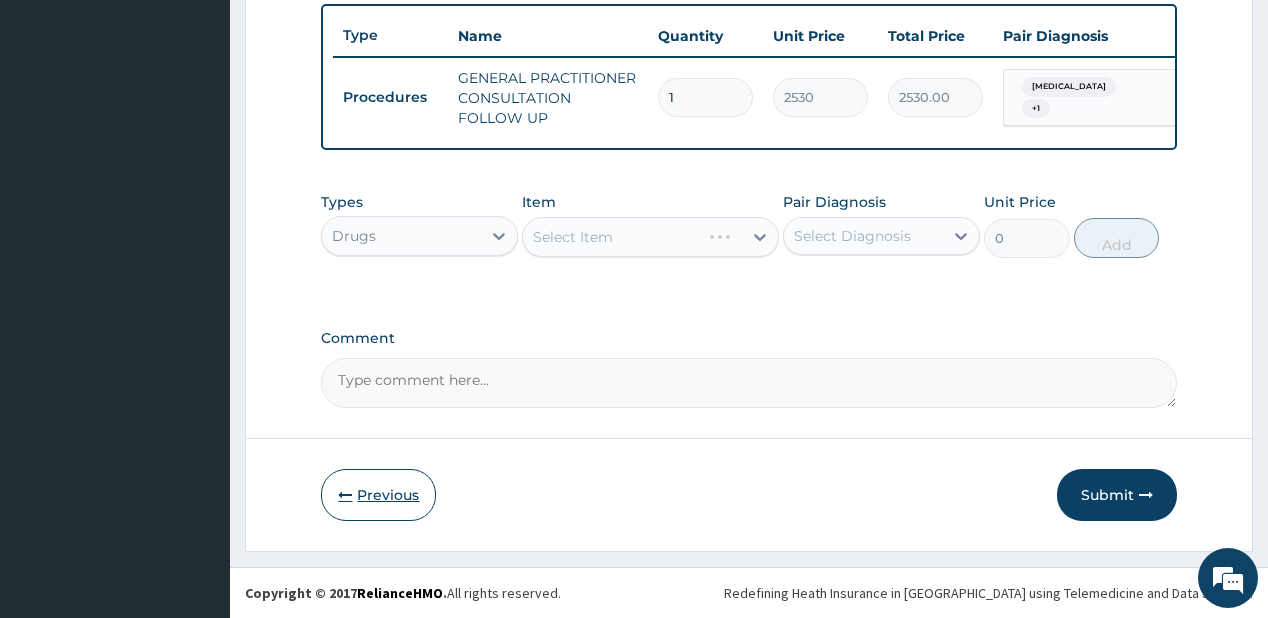 type on "j" 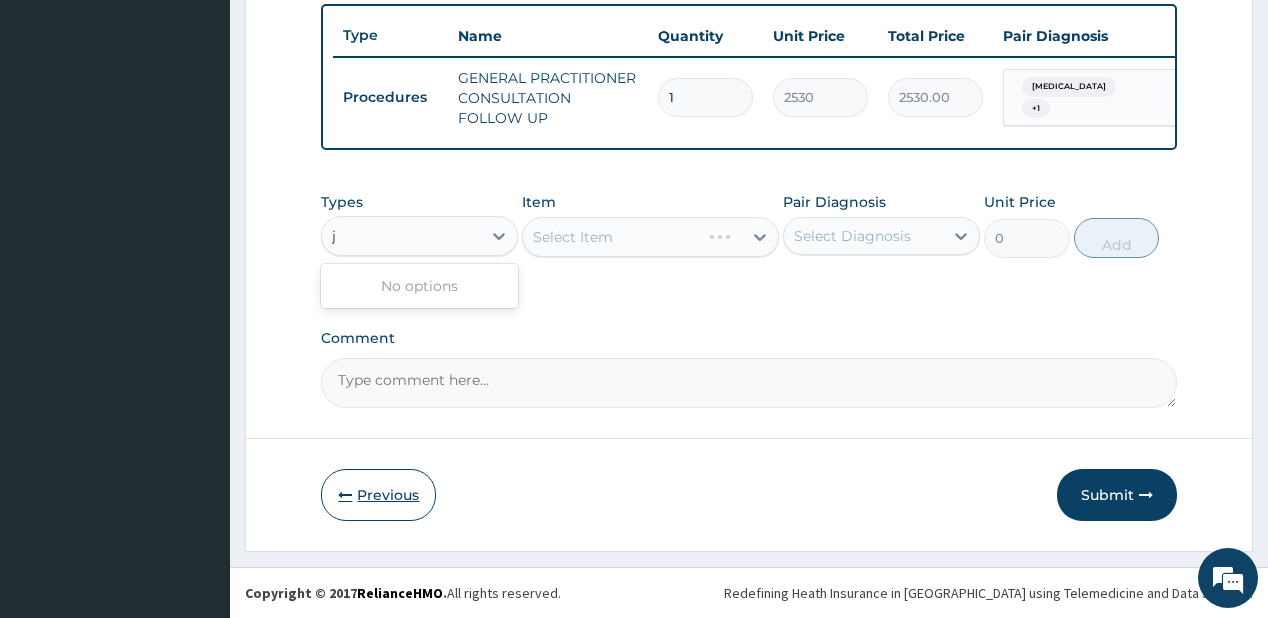 type 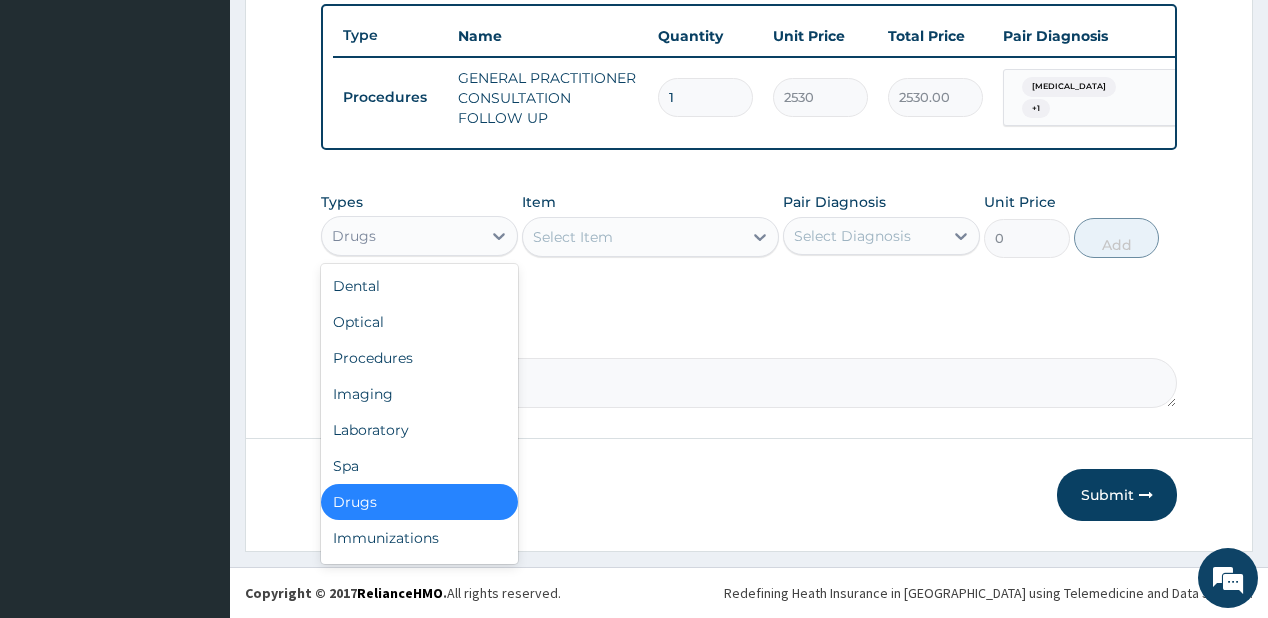 click on "Select Item" at bounding box center (632, 237) 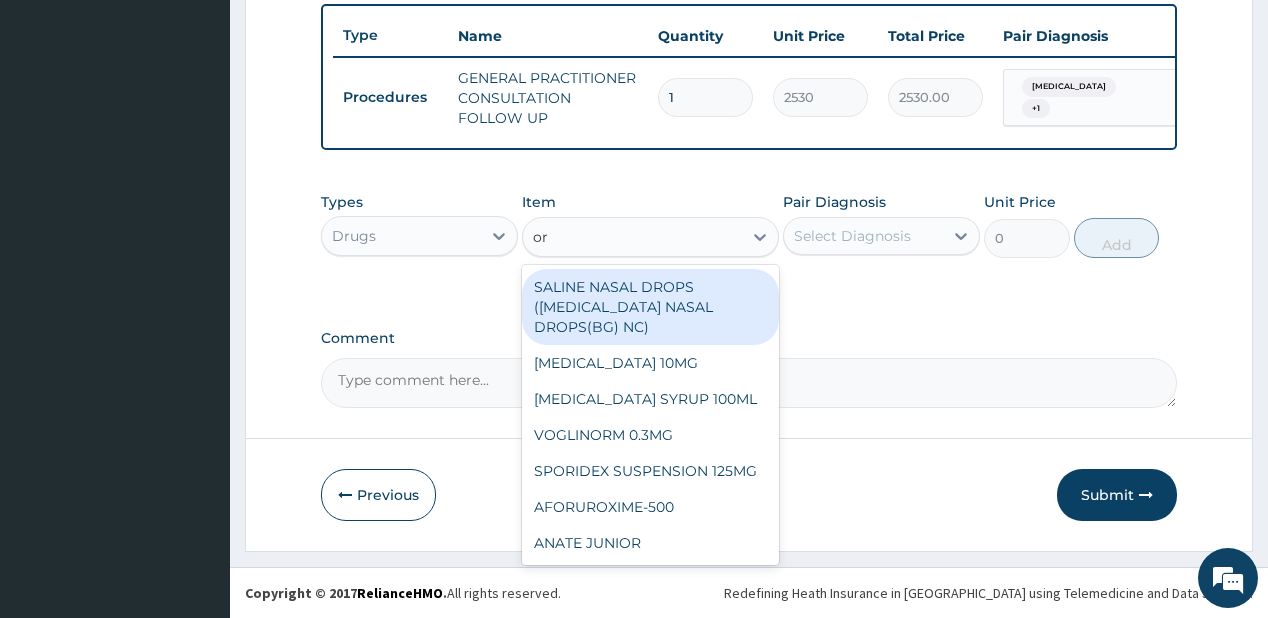 type on "ors" 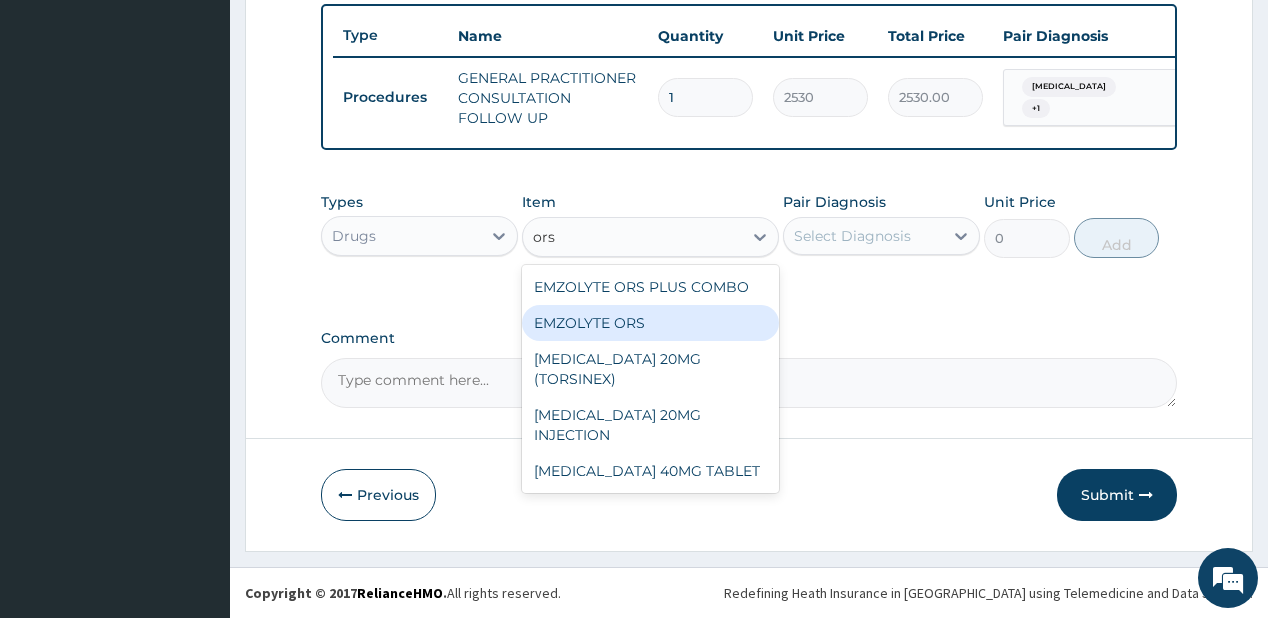 click on "EMZOLYTE ORS" at bounding box center (650, 323) 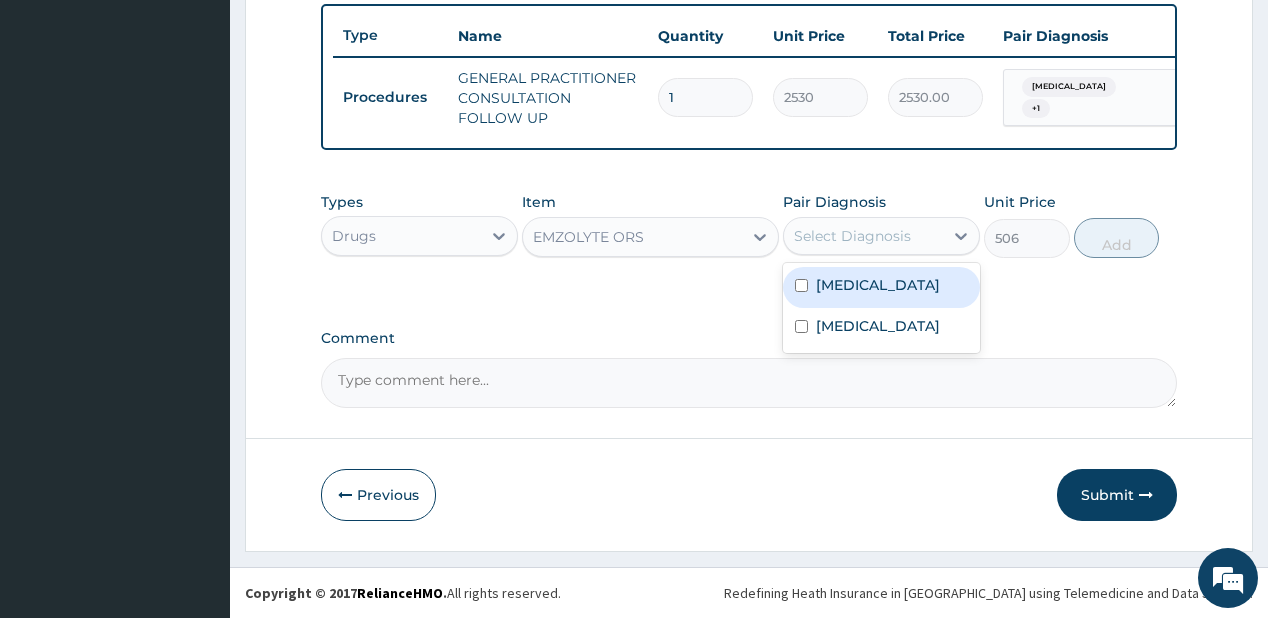 click on "Select Diagnosis" at bounding box center [852, 236] 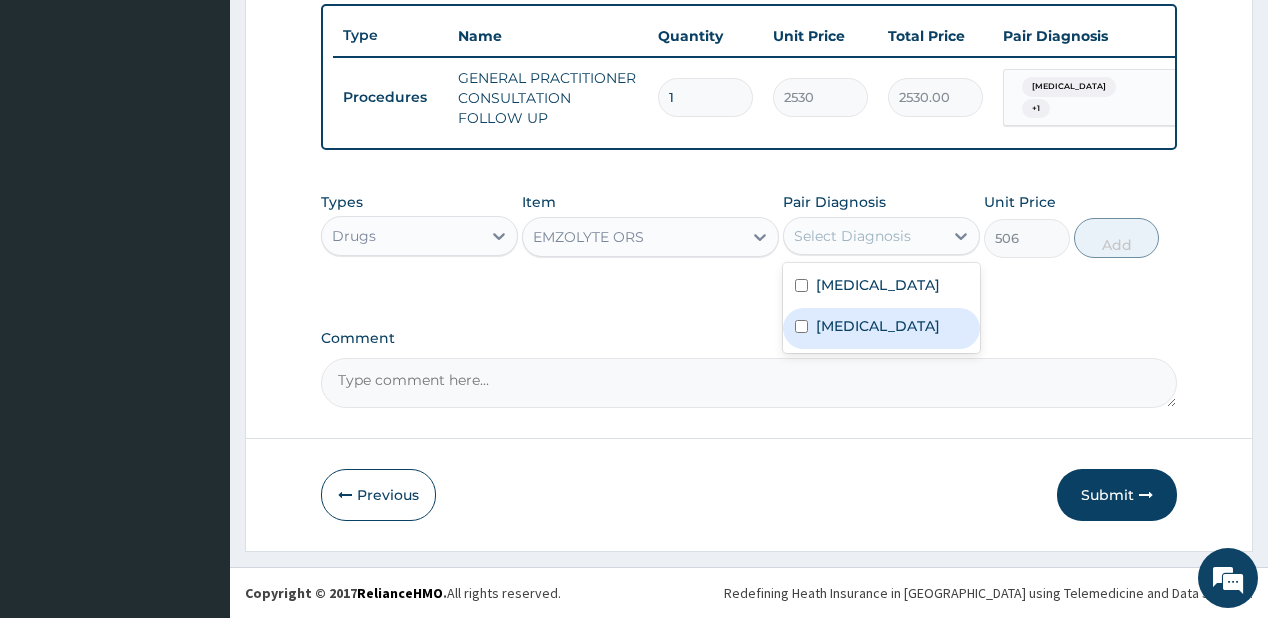 drag, startPoint x: 827, startPoint y: 332, endPoint x: 1073, endPoint y: 260, distance: 256.3201 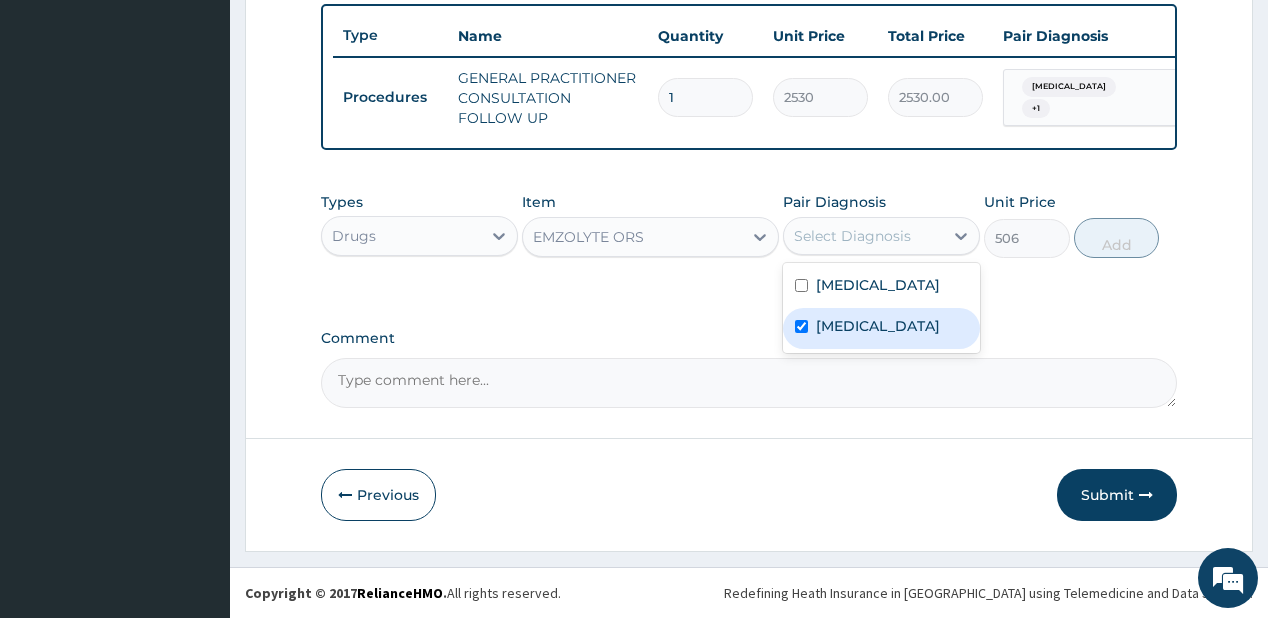checkbox on "true" 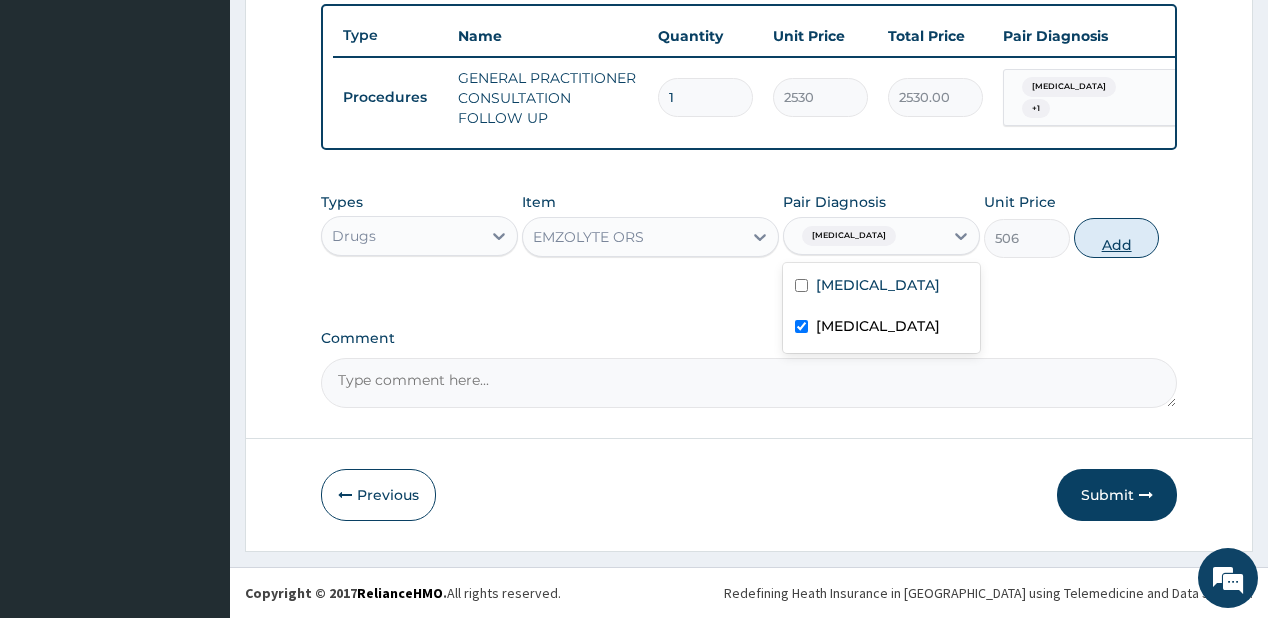 click on "Add" at bounding box center (1117, 238) 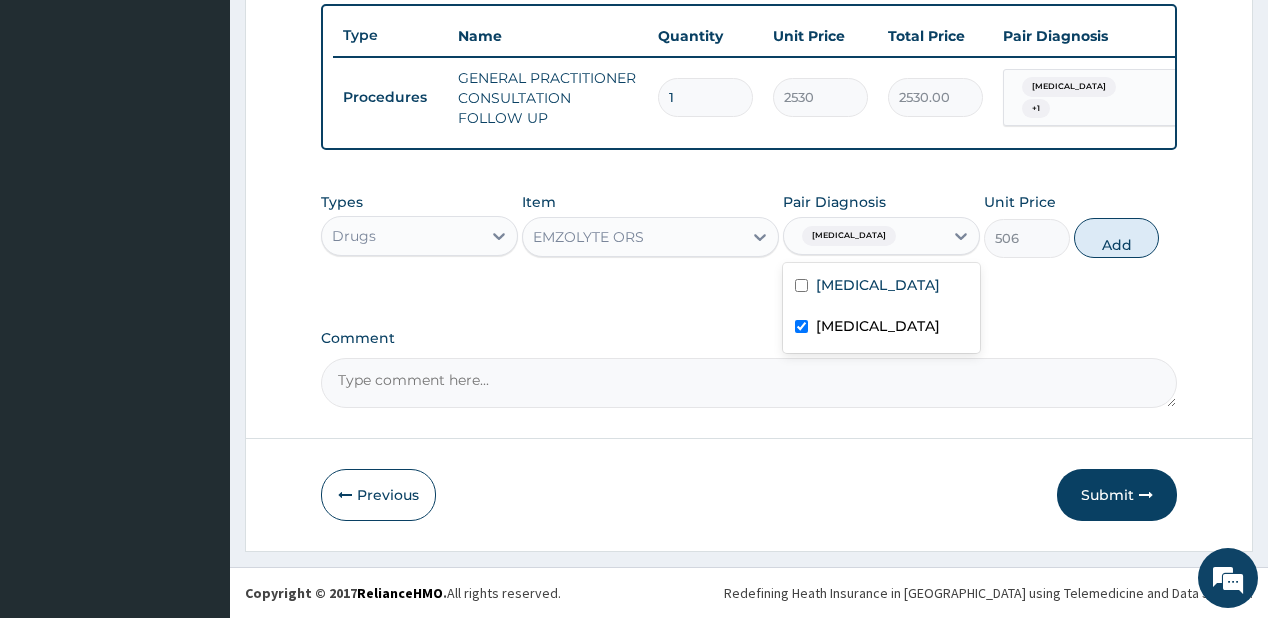 type on "0" 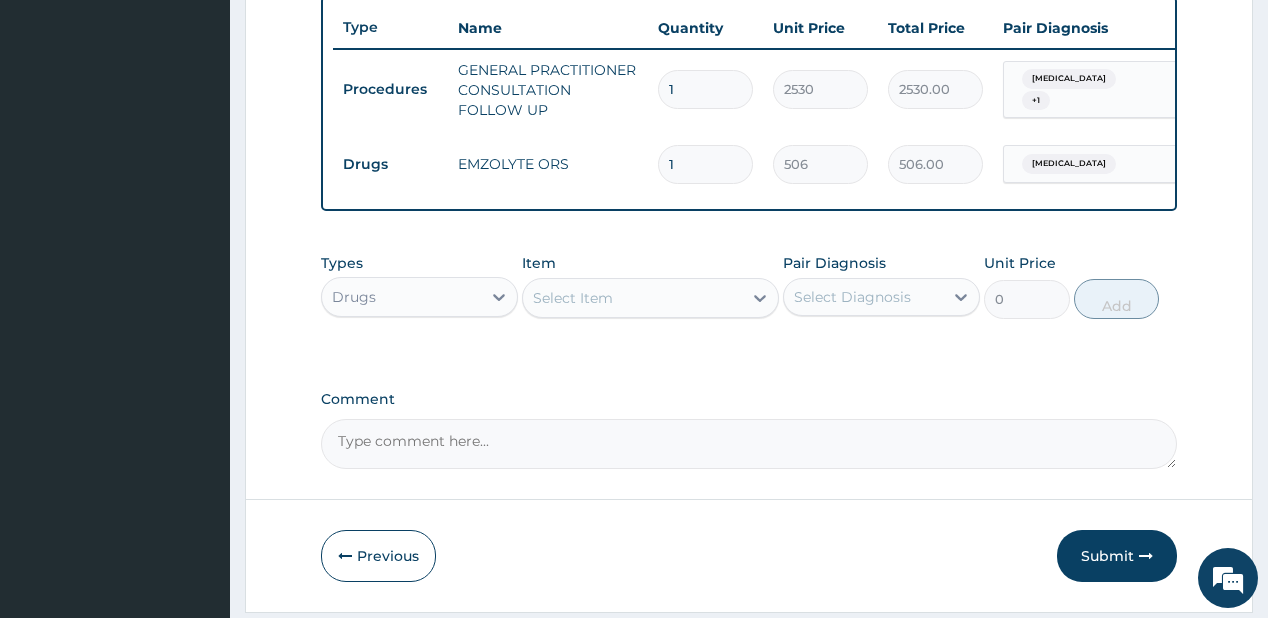 click on "Select Item" at bounding box center [573, 298] 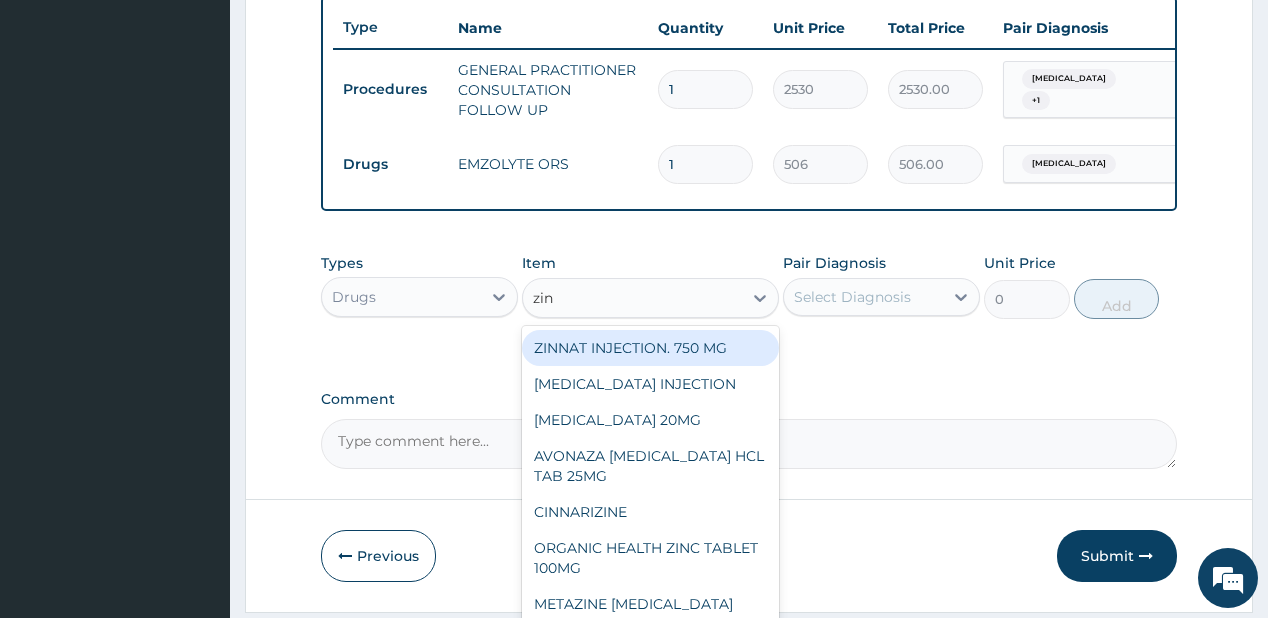 type on "zinc" 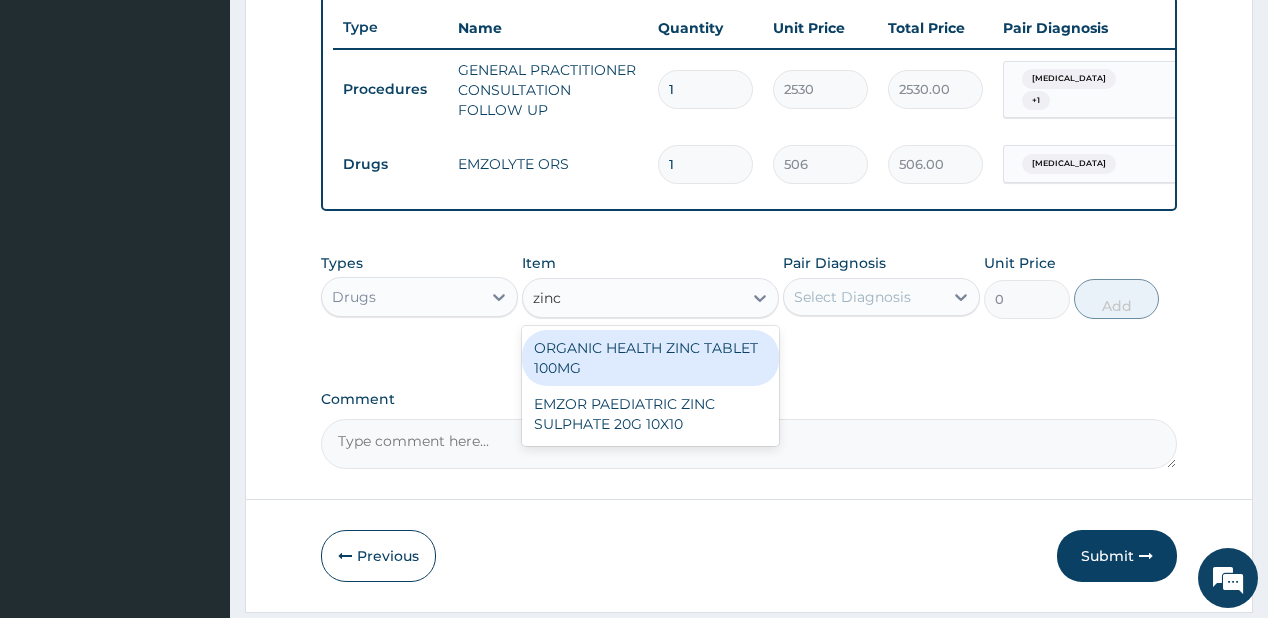 click on "ORGANIC HEALTH ZINC TABLET 100MG" at bounding box center (650, 358) 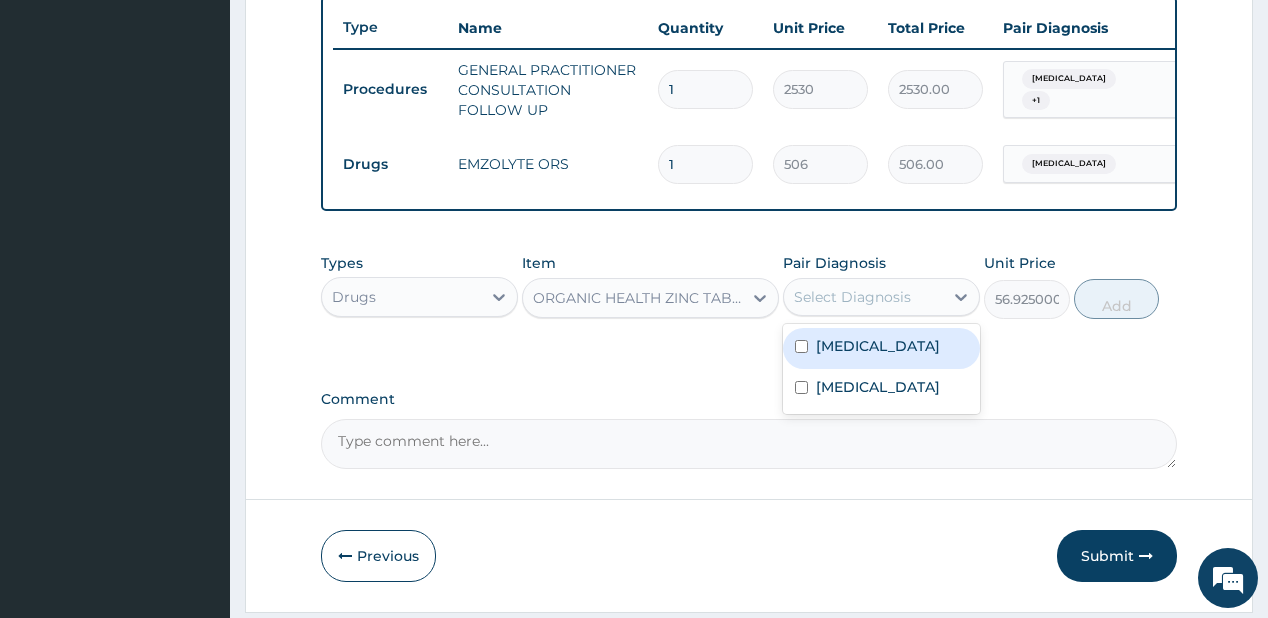 click on "Select Diagnosis" at bounding box center (852, 297) 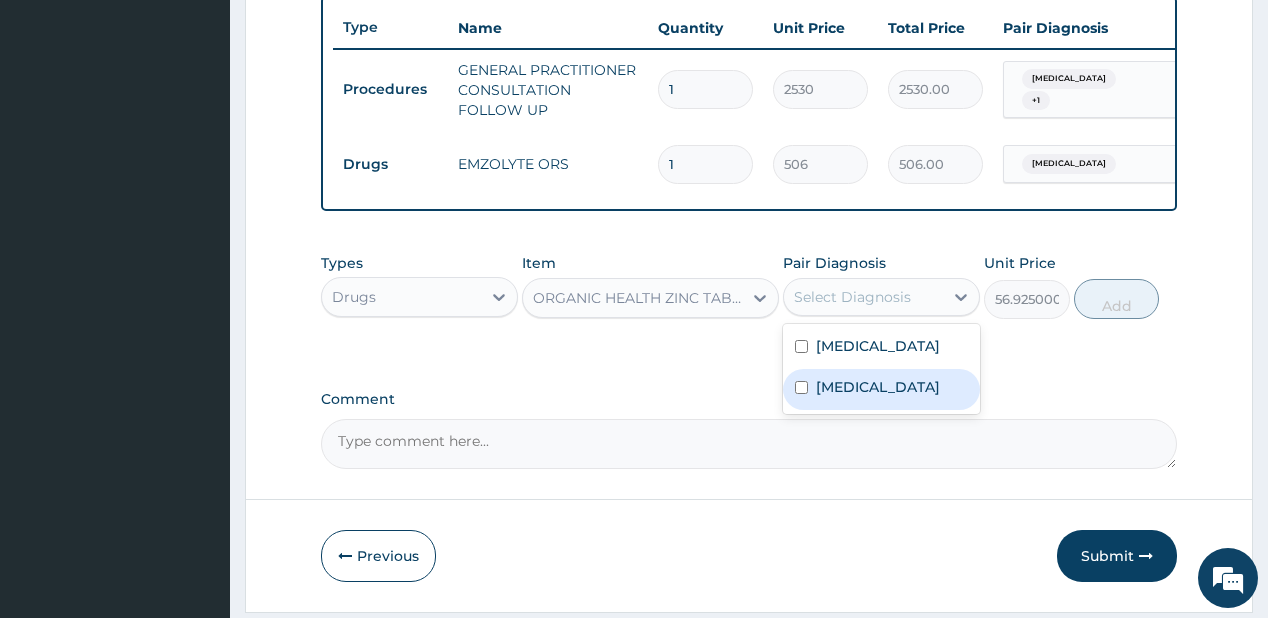 click on "Gastroenteritis" at bounding box center (878, 387) 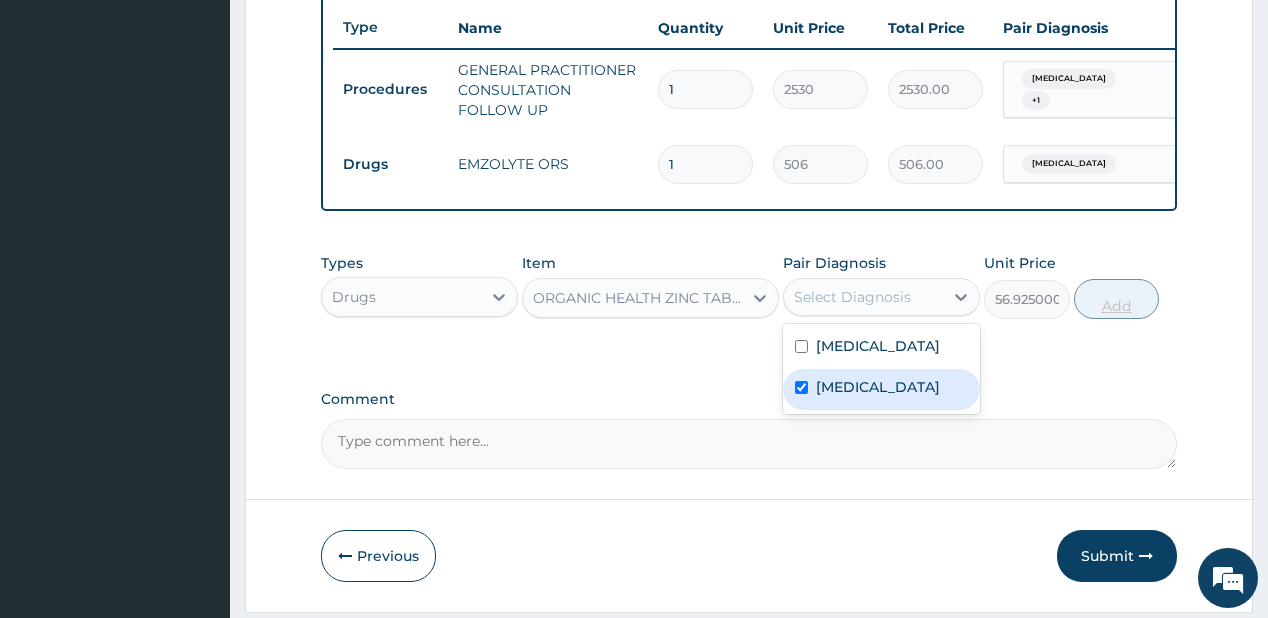 checkbox on "true" 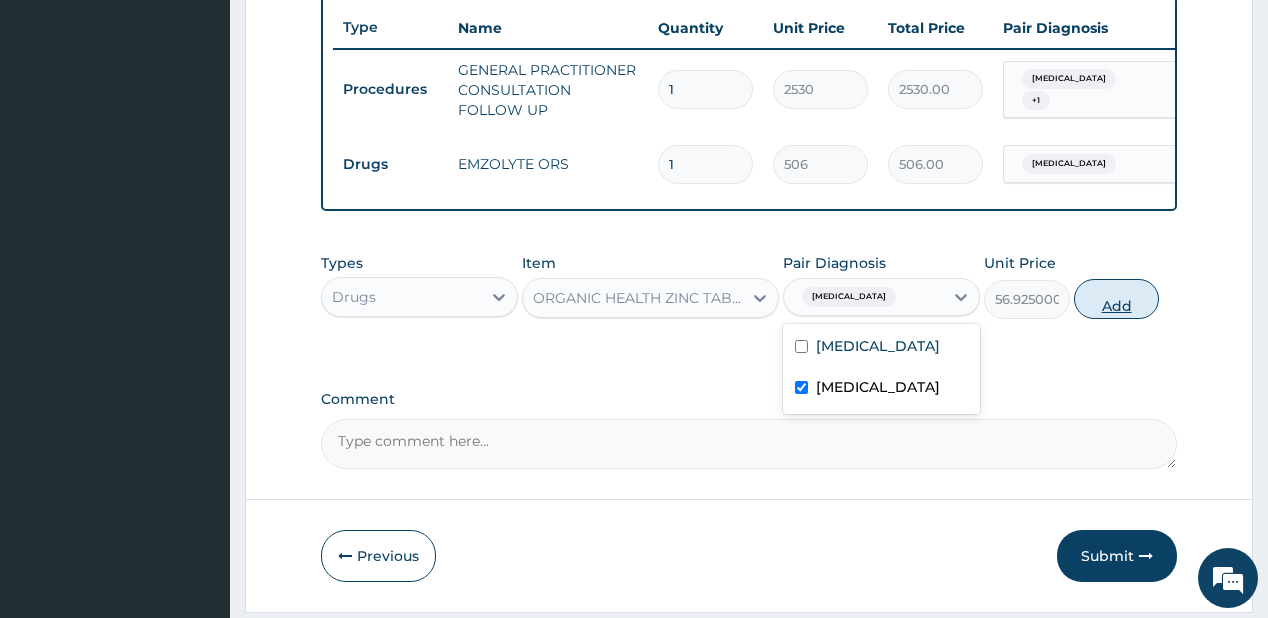 click on "Add" at bounding box center (1117, 299) 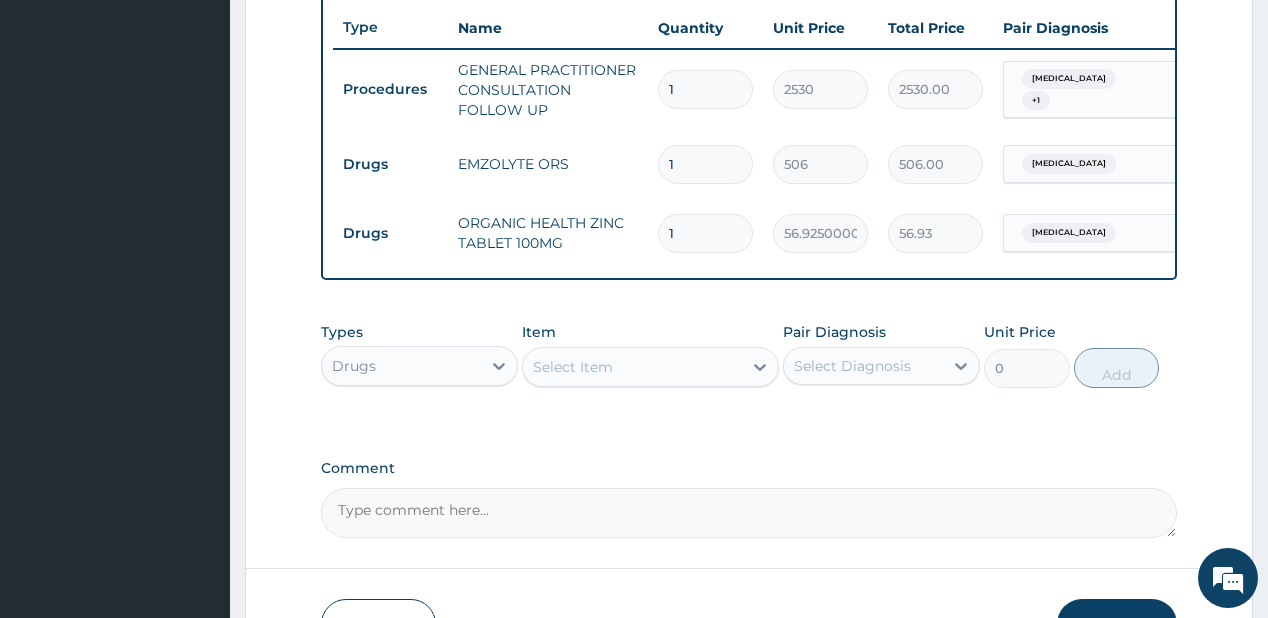 type 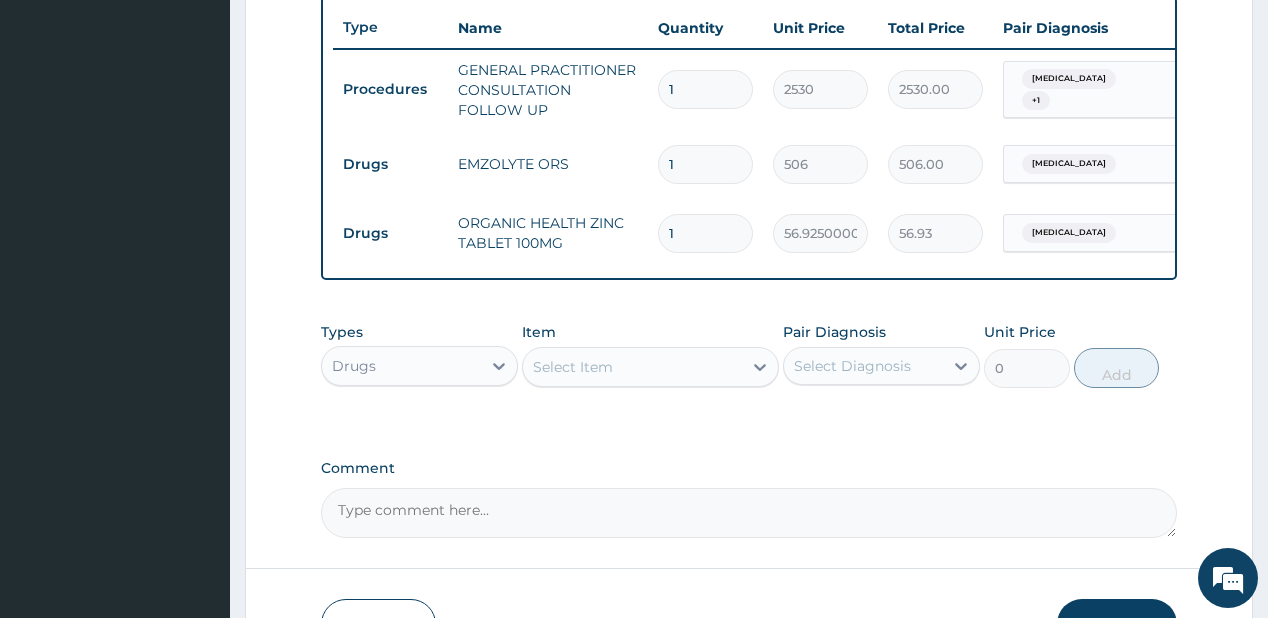 type on "0.00" 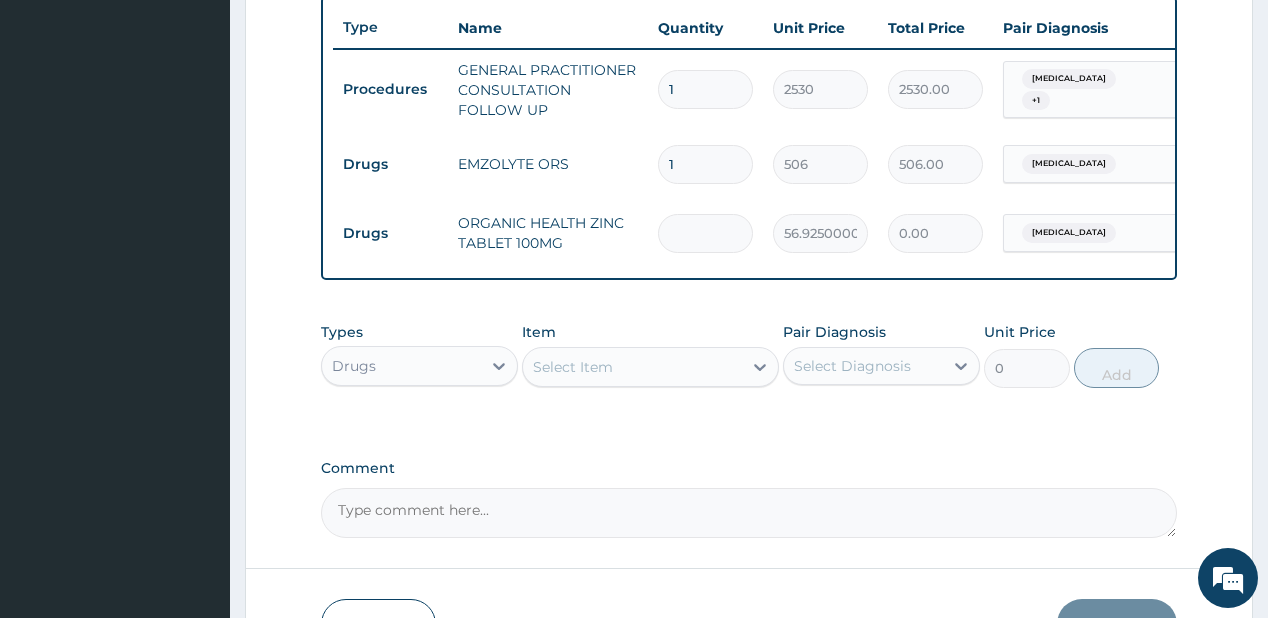 type on "5" 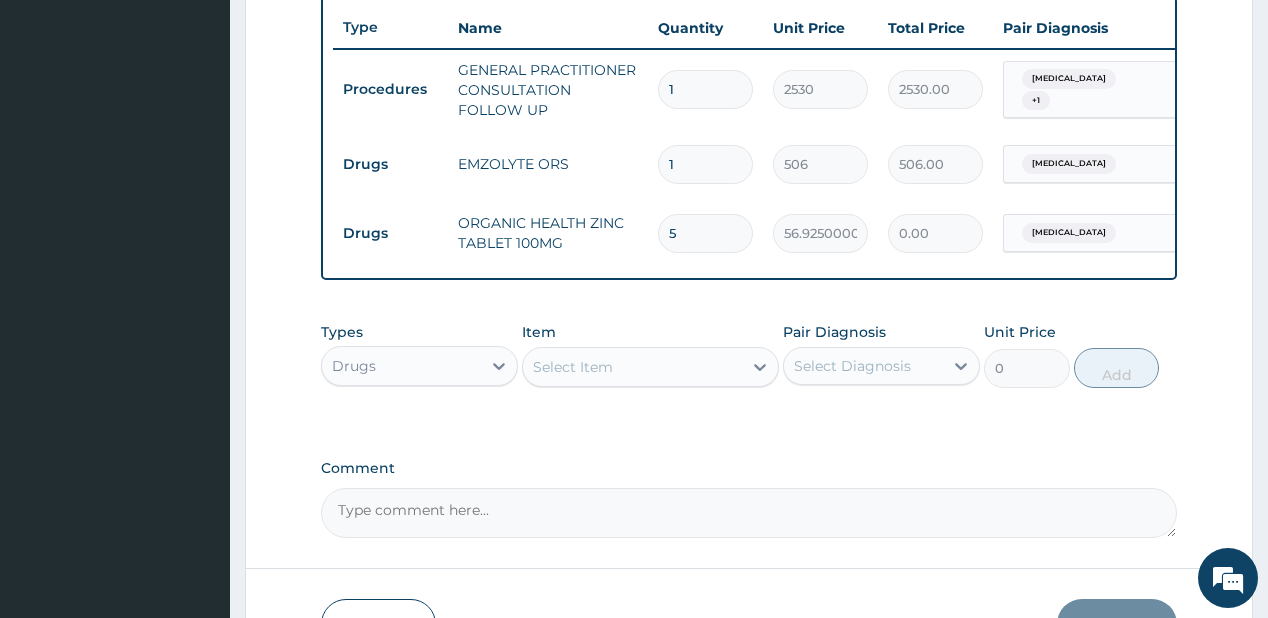 type on "284.63" 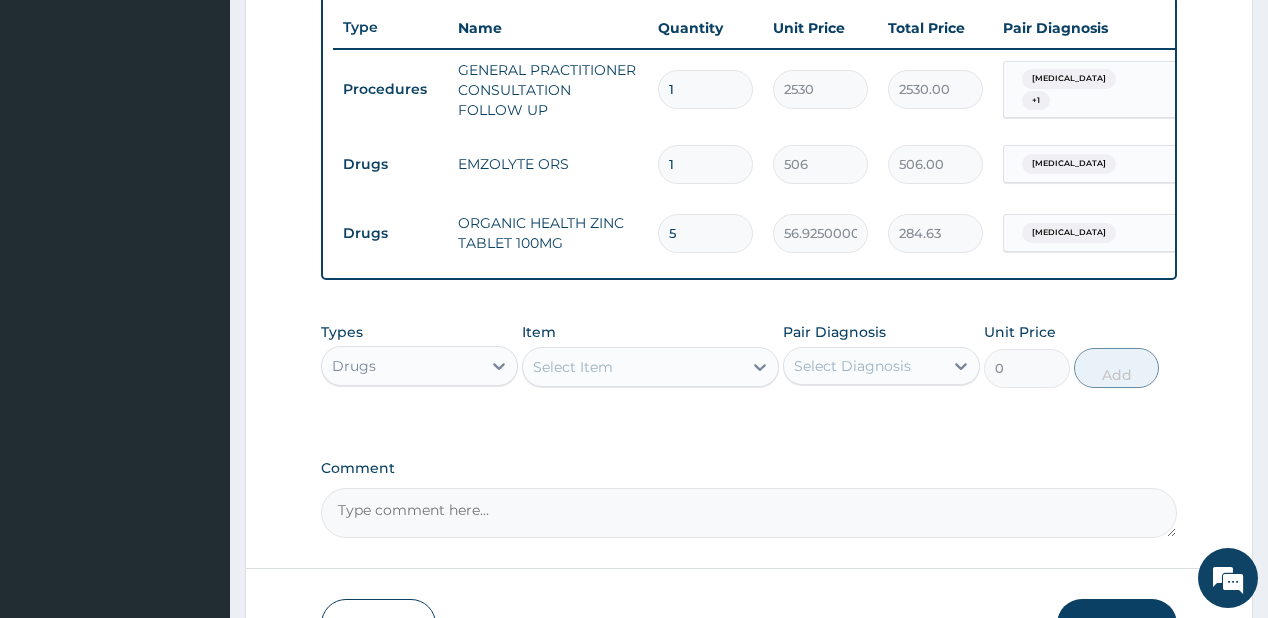 type on "5" 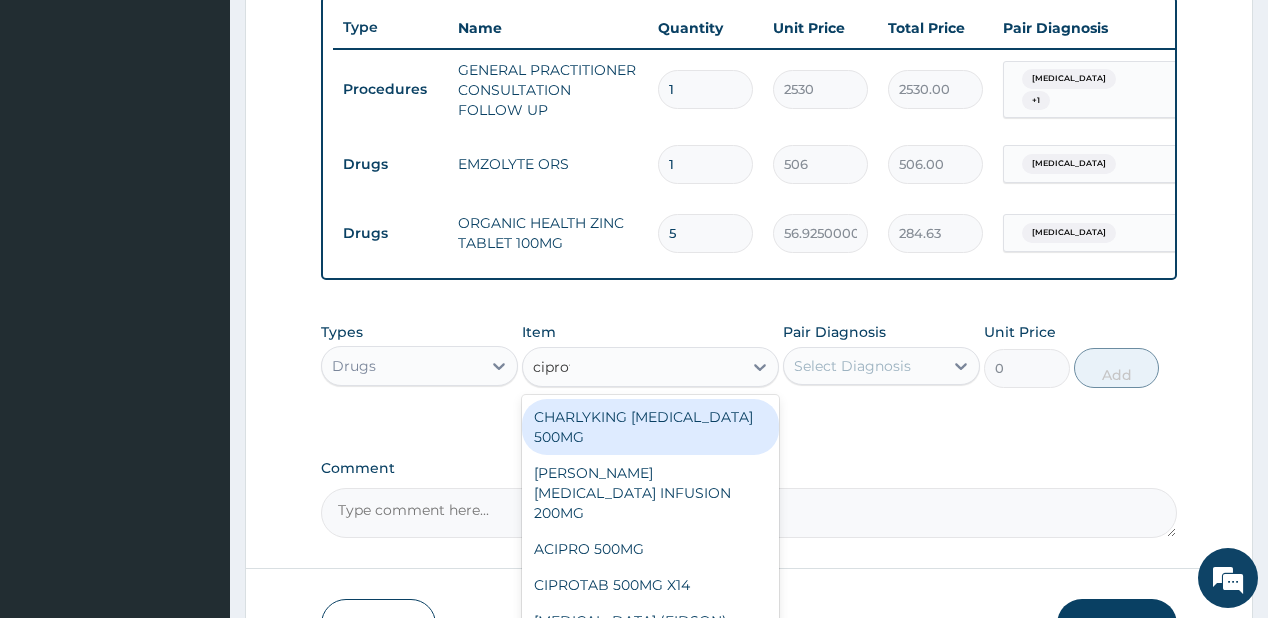 type on "ciprofl" 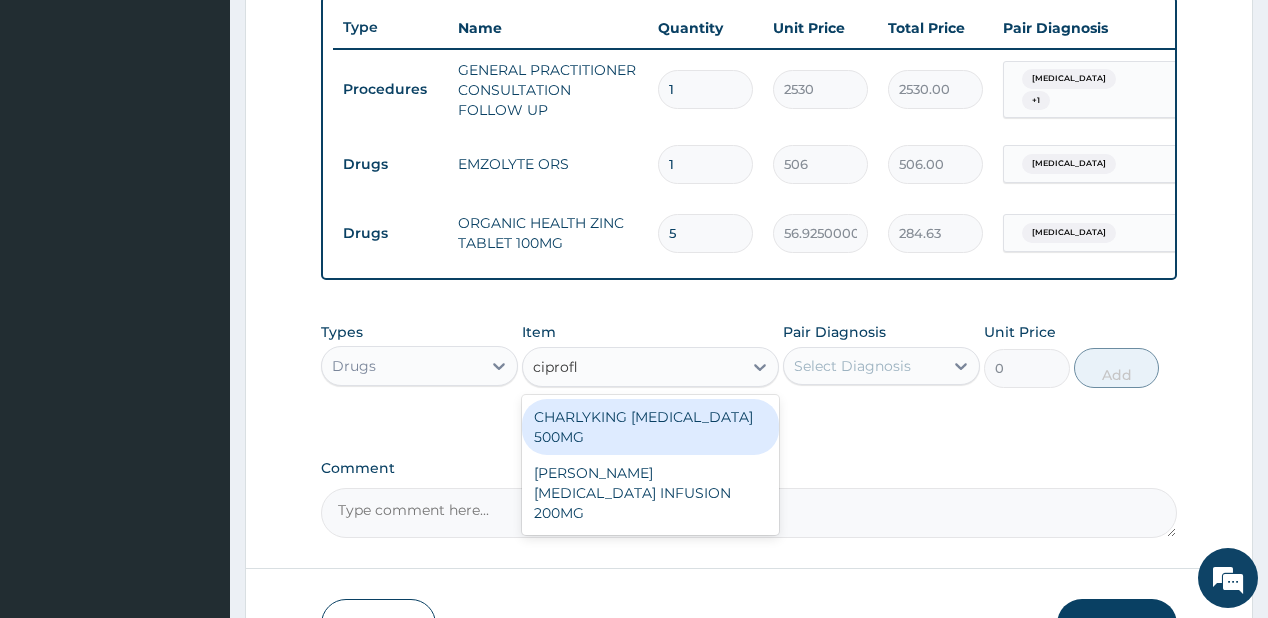click on "CHARLYKING CIPROFLOXACIN 500MG" at bounding box center (650, 427) 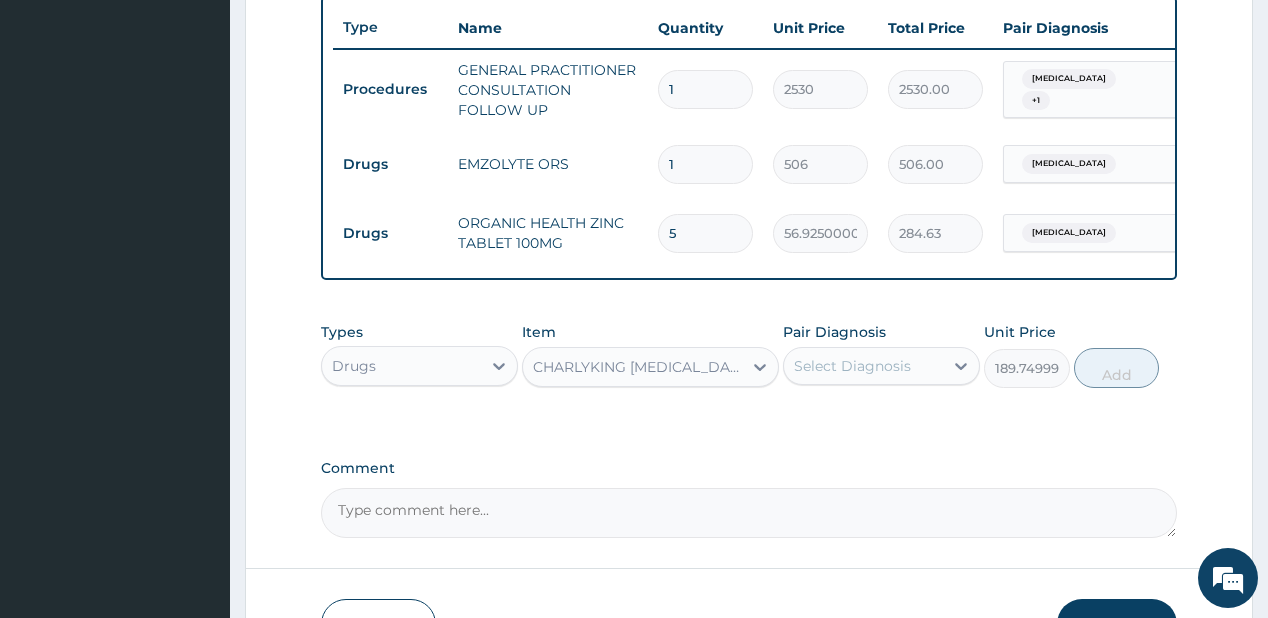 drag, startPoint x: 856, startPoint y: 360, endPoint x: 1031, endPoint y: 470, distance: 206.70027 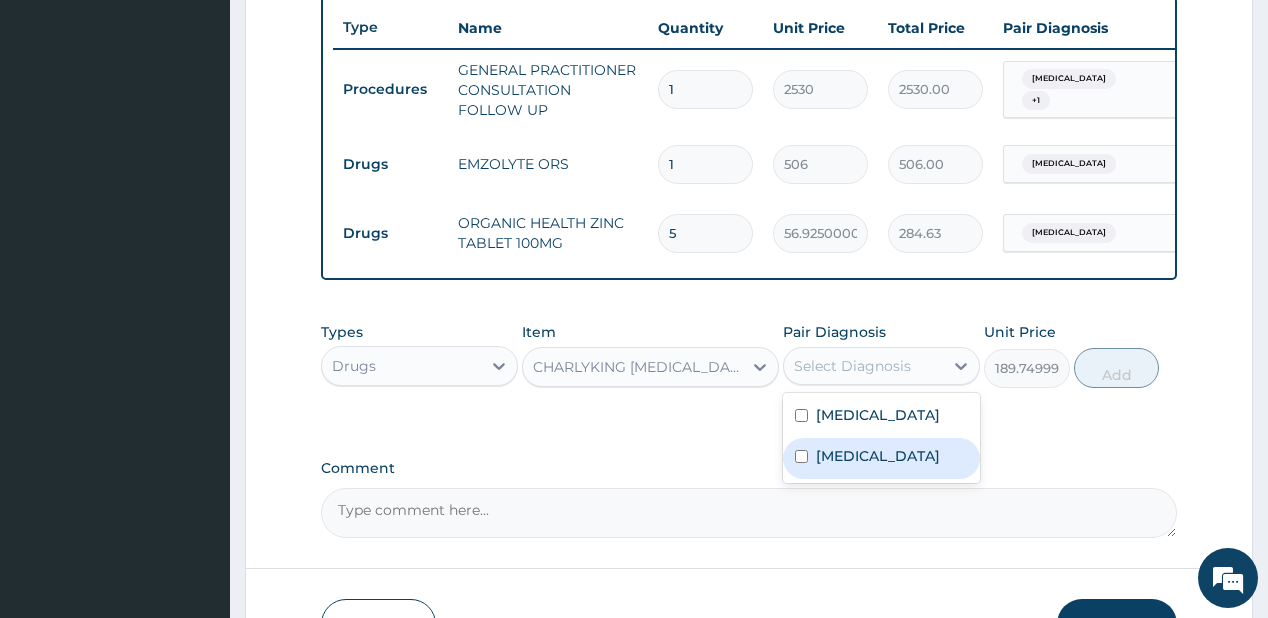 drag, startPoint x: 860, startPoint y: 465, endPoint x: 876, endPoint y: 420, distance: 47.759815 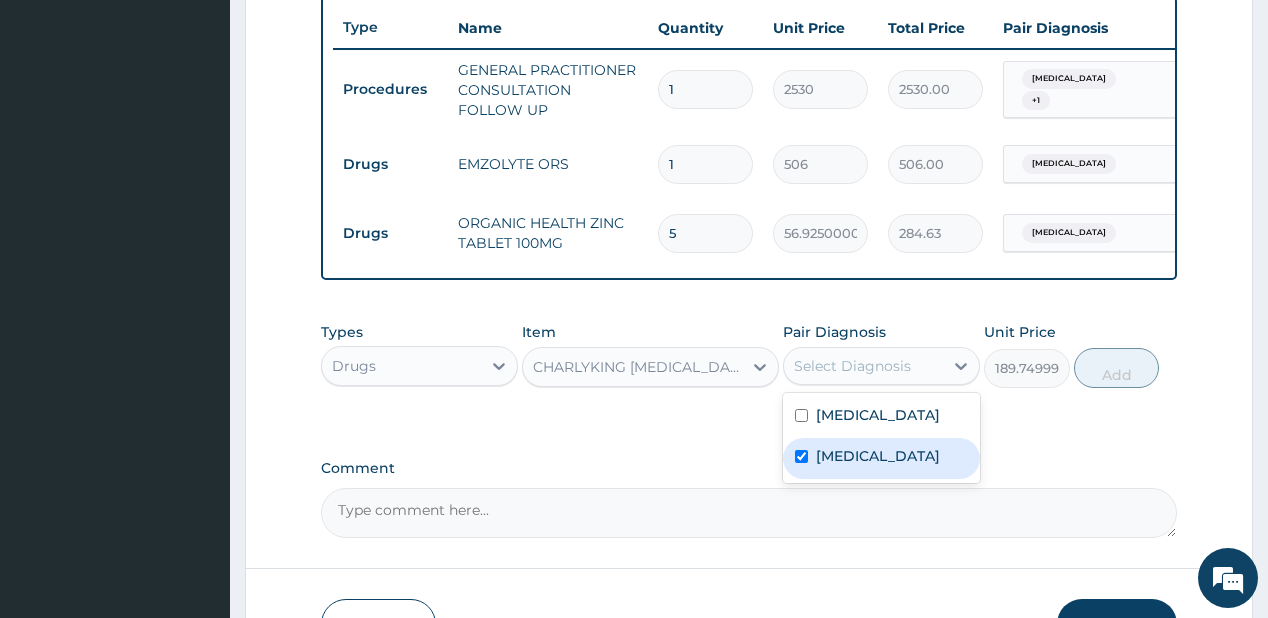checkbox on "true" 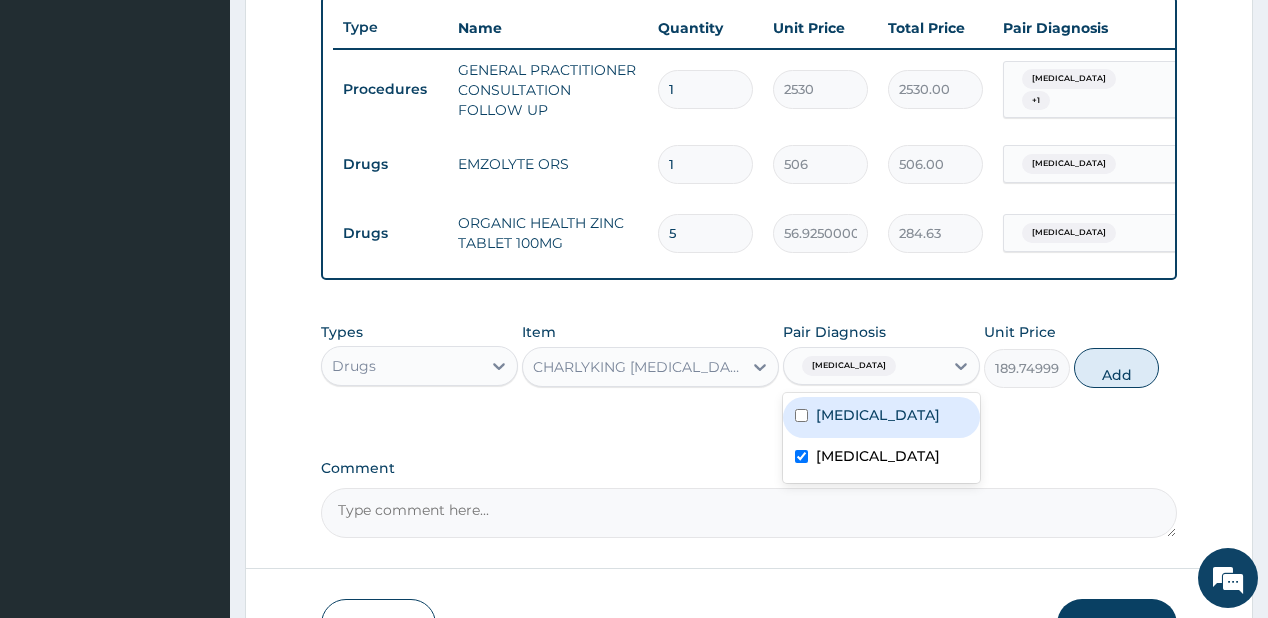 drag, startPoint x: 876, startPoint y: 420, endPoint x: 1021, endPoint y: 394, distance: 147.31259 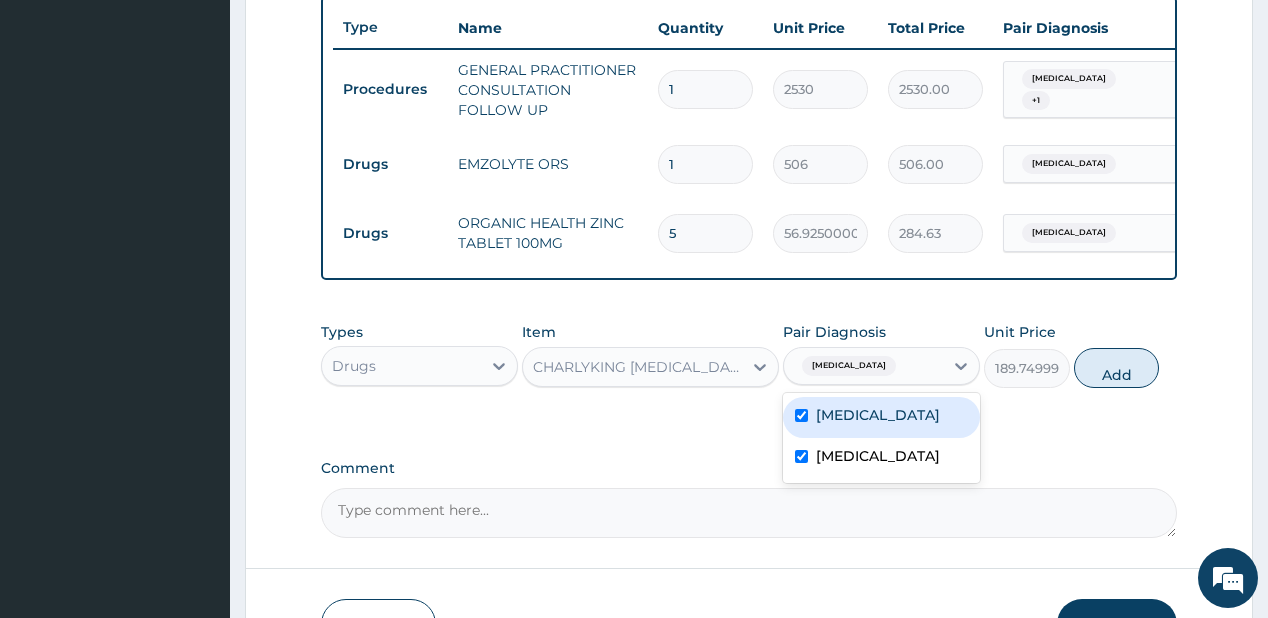 checkbox on "true" 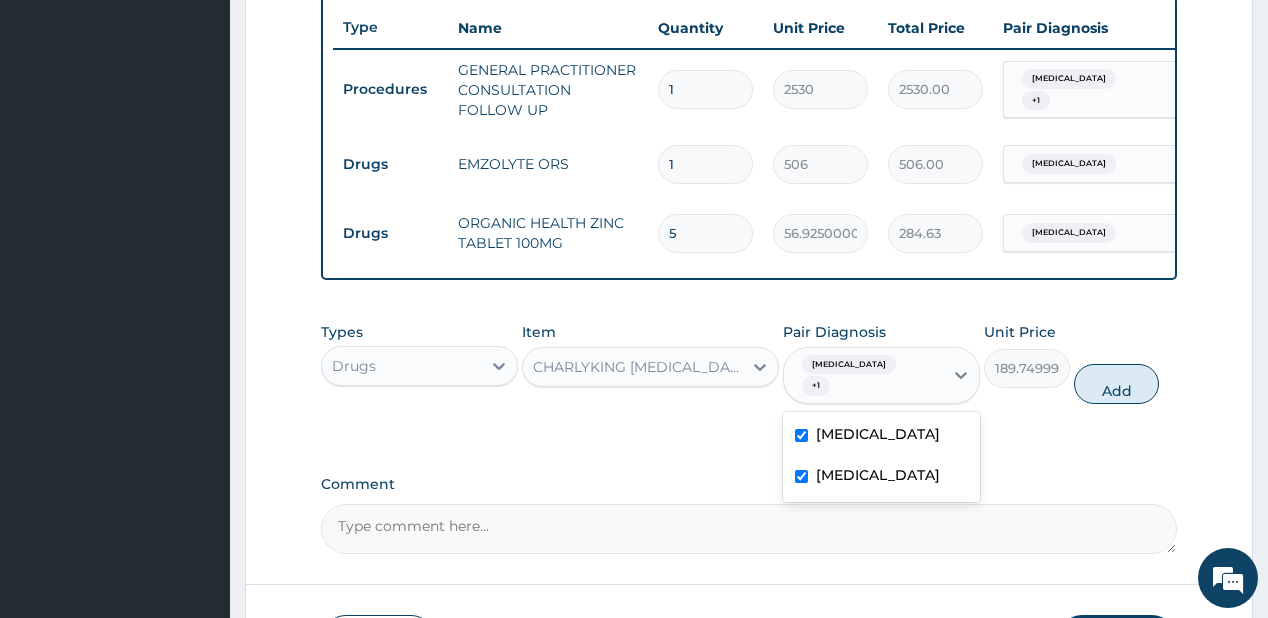 drag, startPoint x: 1112, startPoint y: 380, endPoint x: 1065, endPoint y: 399, distance: 50.695168 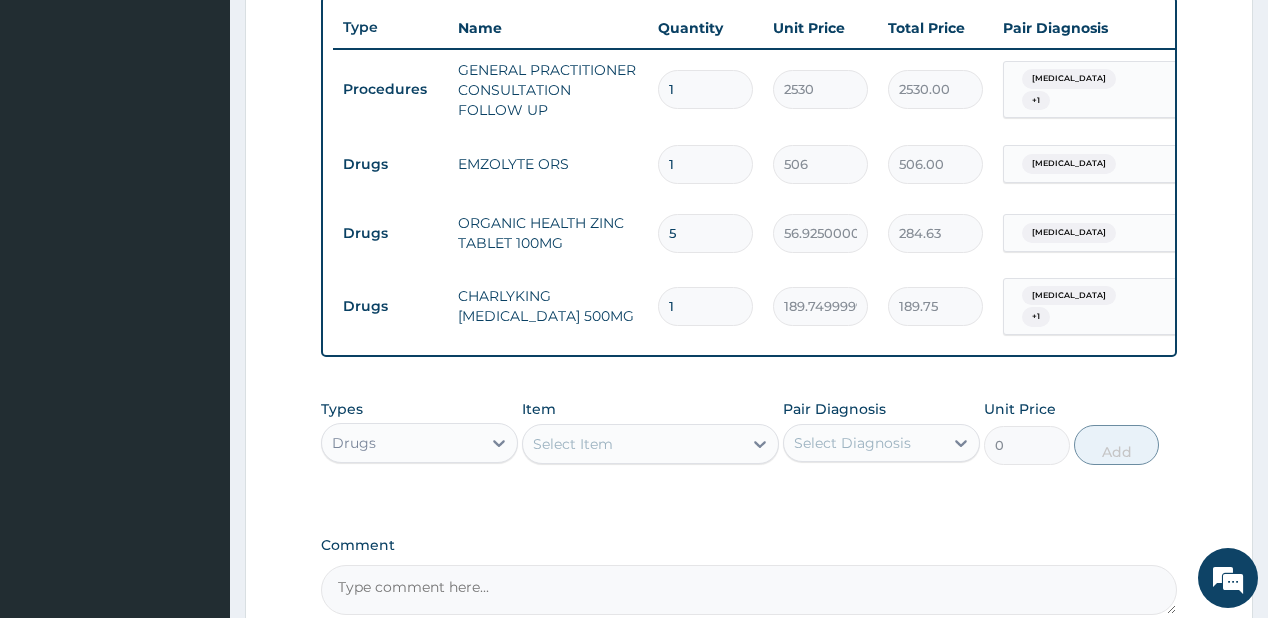 type on "10" 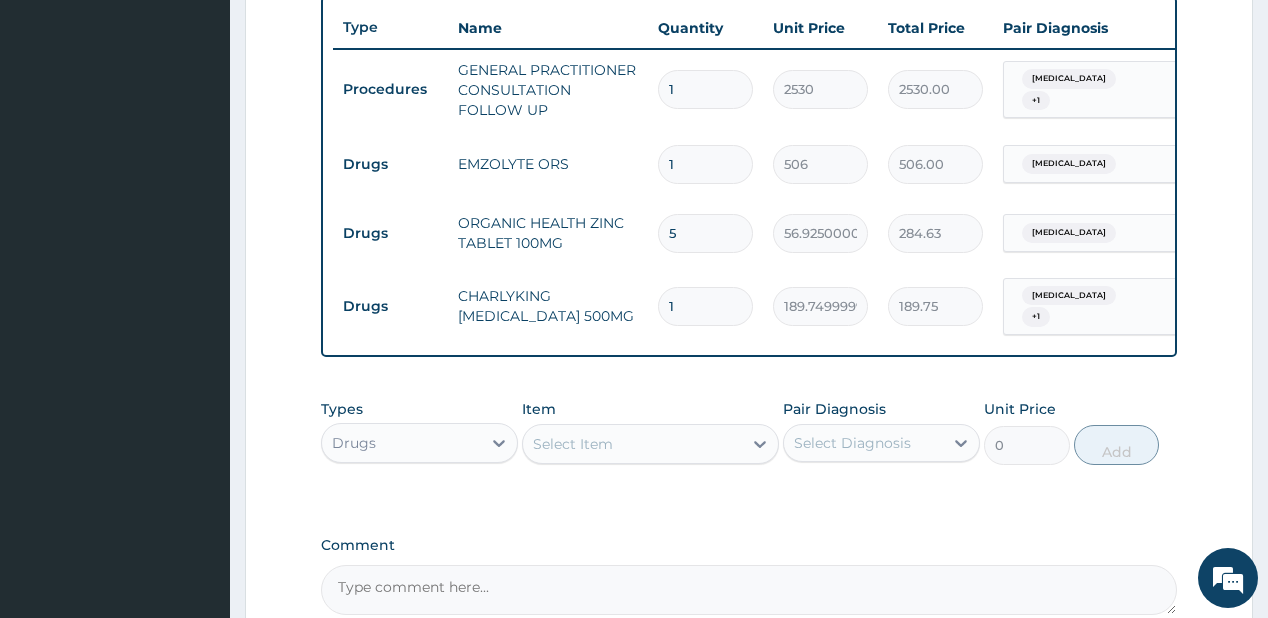 type on "1897.50" 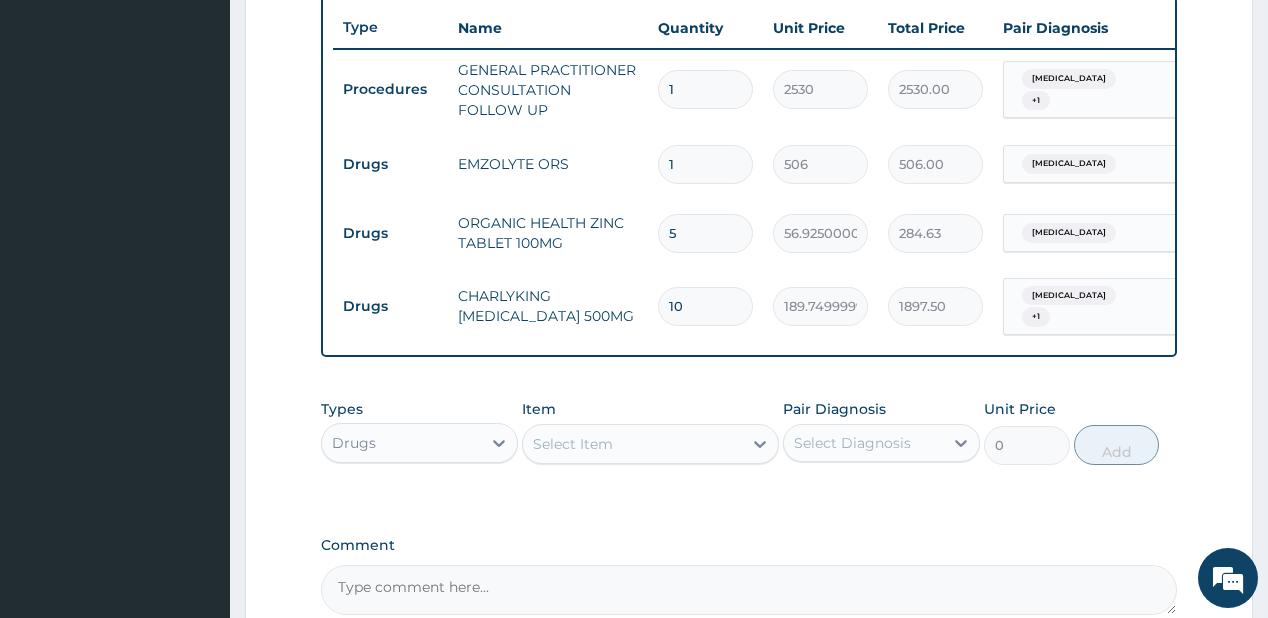 type on "10" 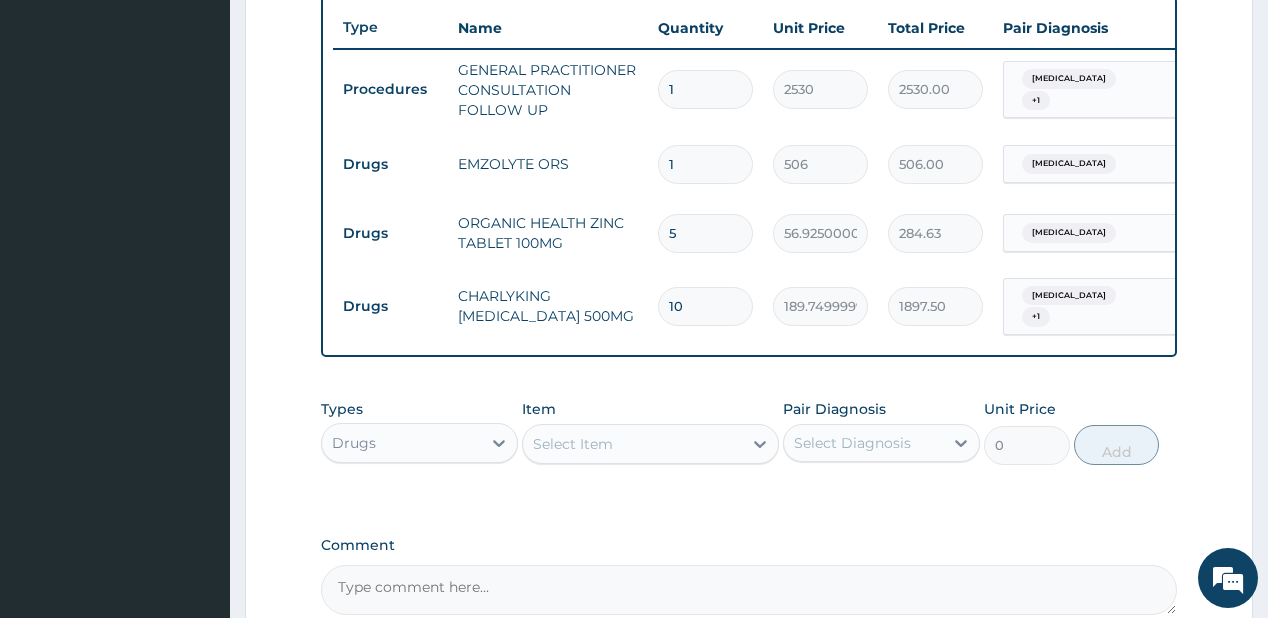 type on "parace" 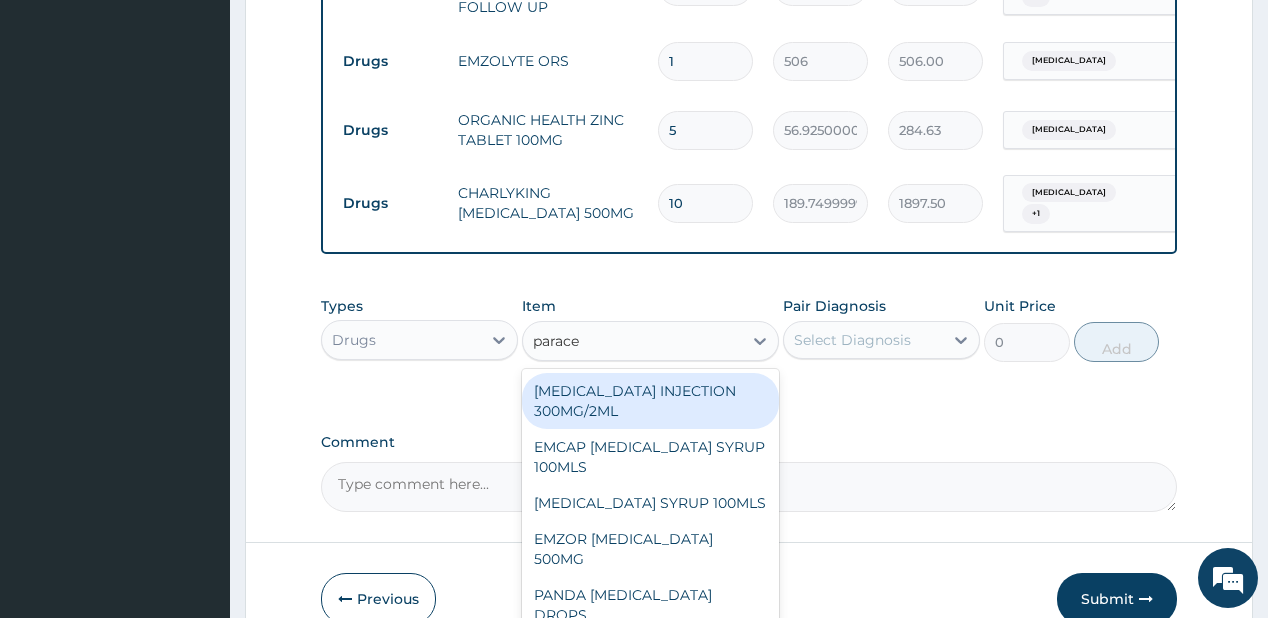 scroll, scrollTop: 955, scrollLeft: 0, axis: vertical 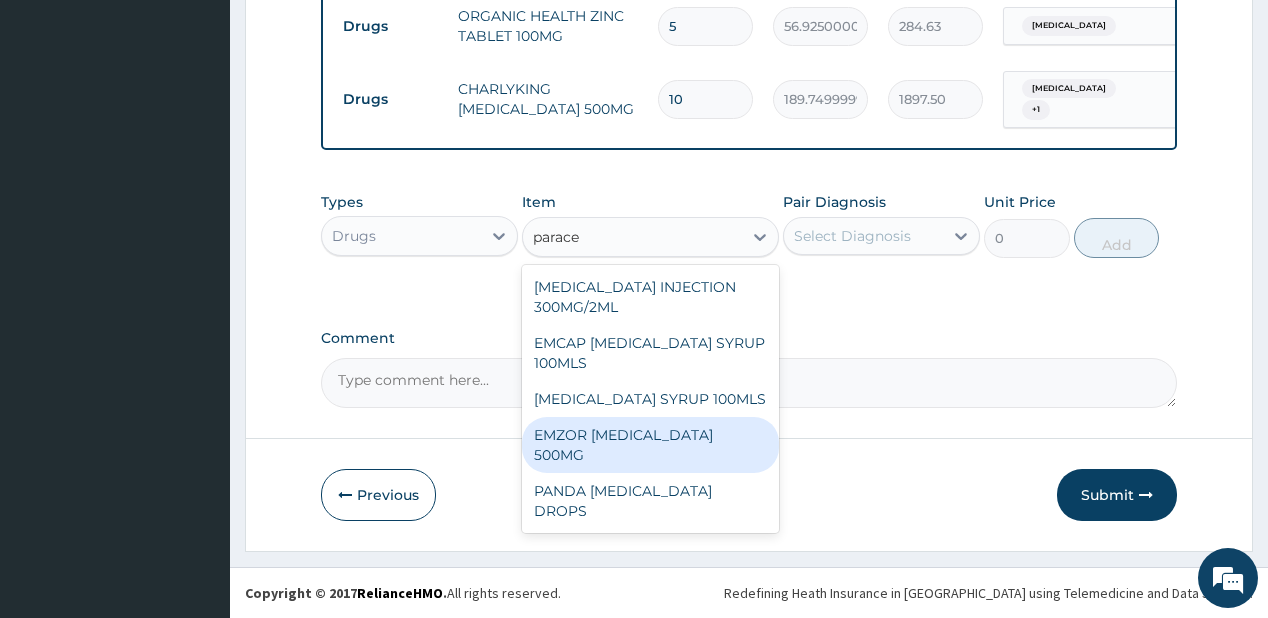 click on "EMZOR PARACETAMOL 500MG" at bounding box center [650, 445] 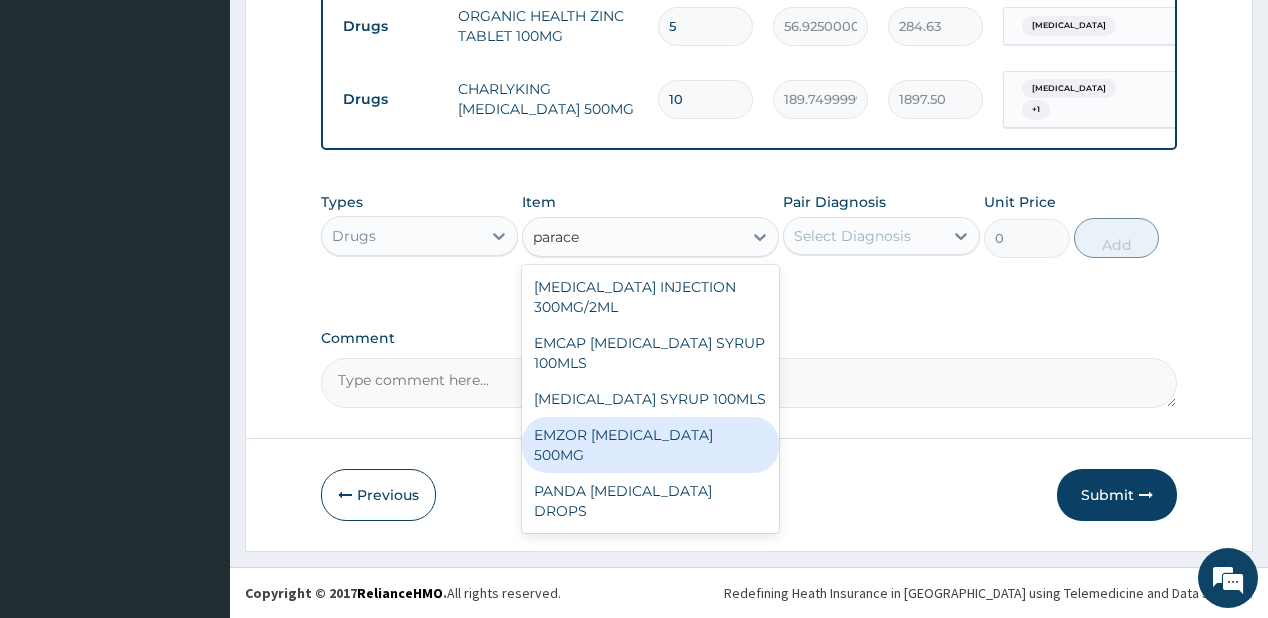 type 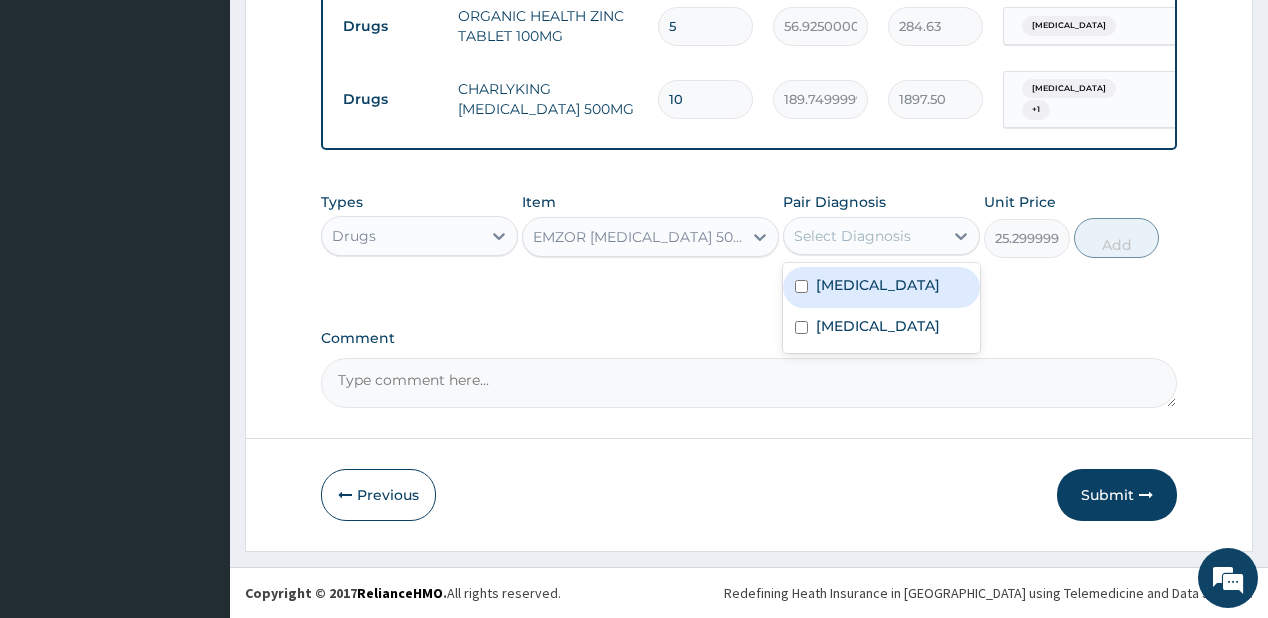 click on "Select Diagnosis" at bounding box center (881, 236) 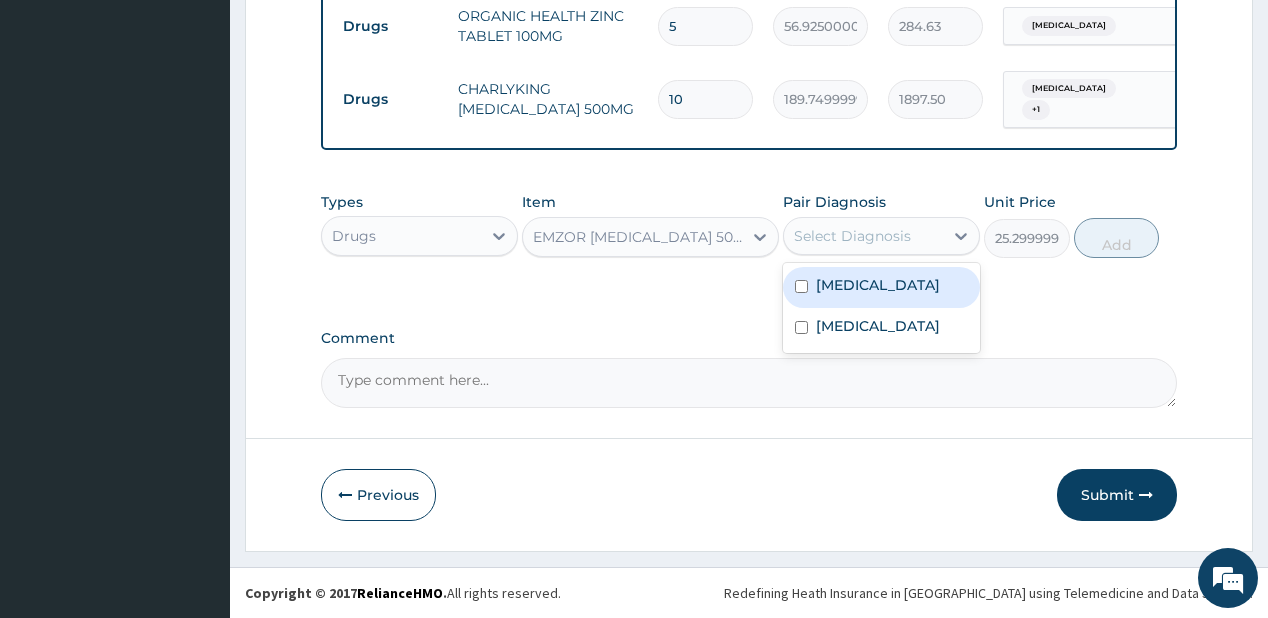 click on "Malaria" at bounding box center [881, 287] 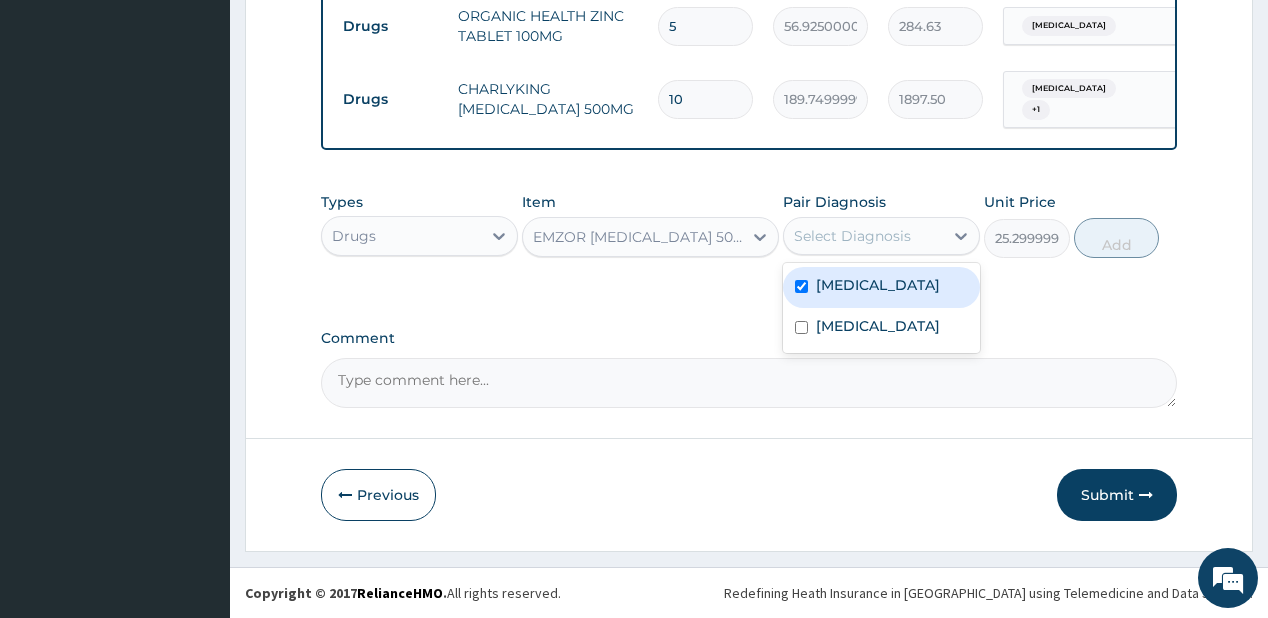 checkbox on "true" 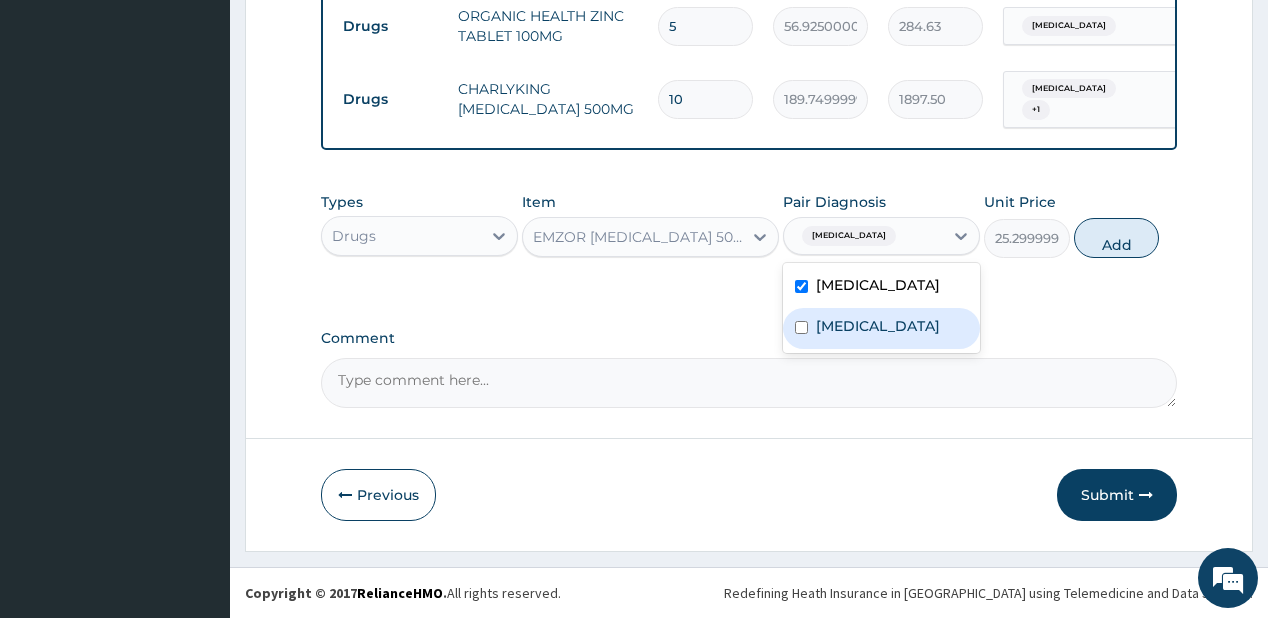 click on "Gastroenteritis" at bounding box center (881, 328) 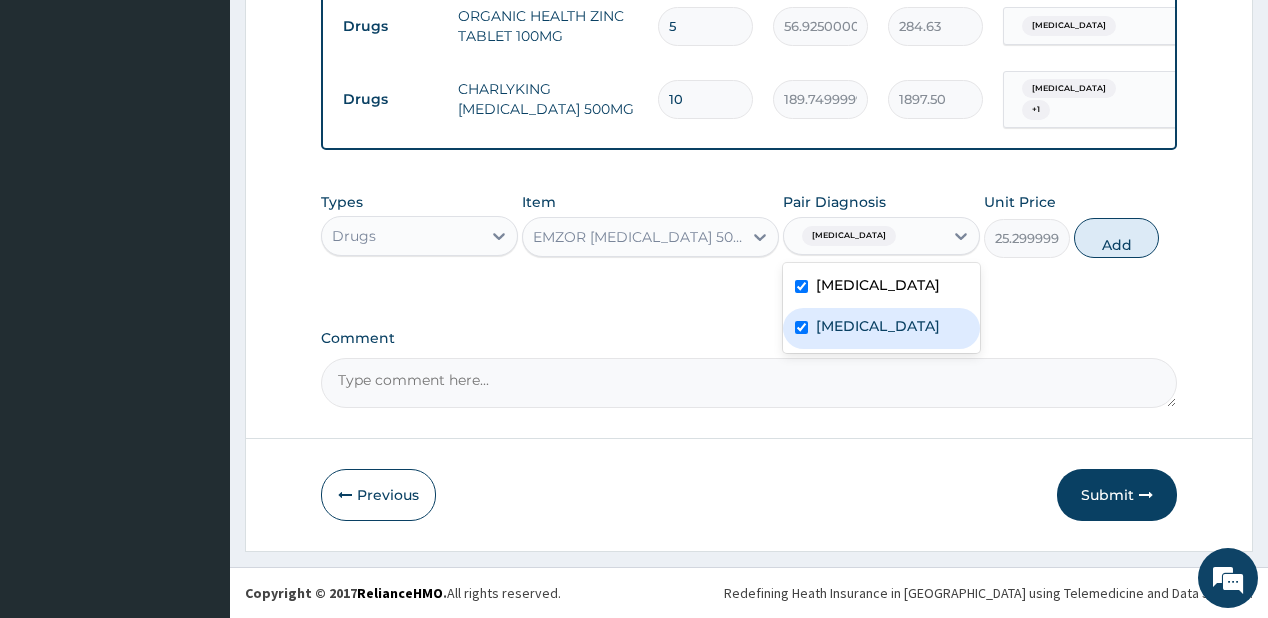 checkbox on "true" 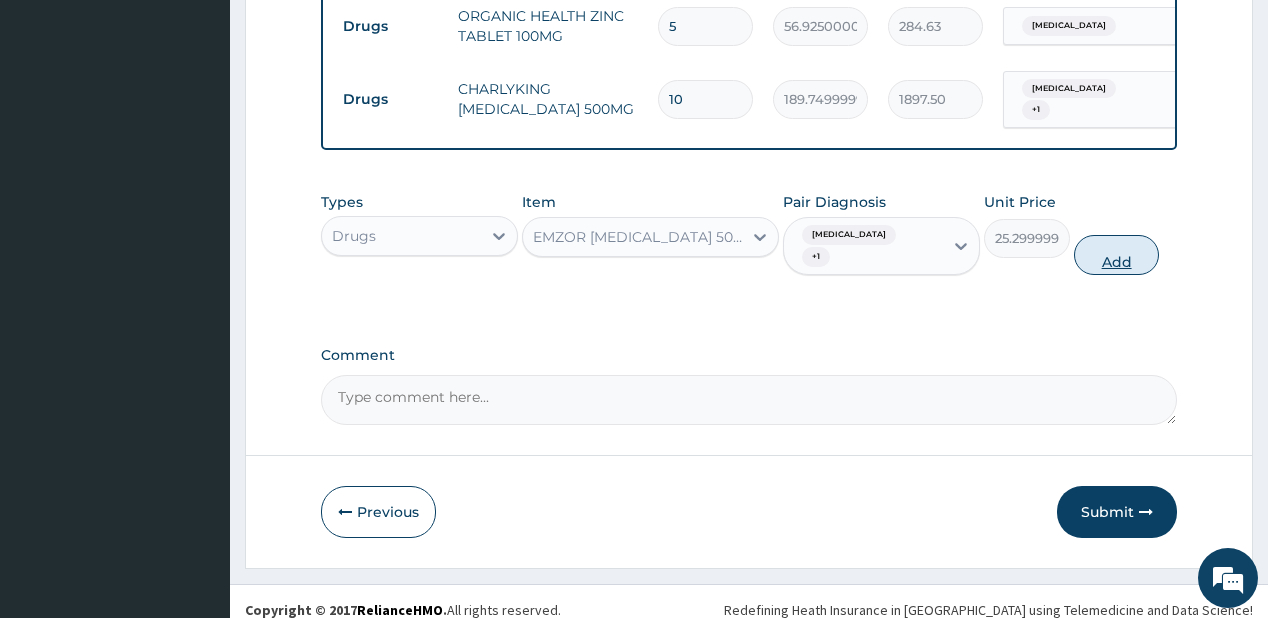 click on "Add" at bounding box center [1117, 255] 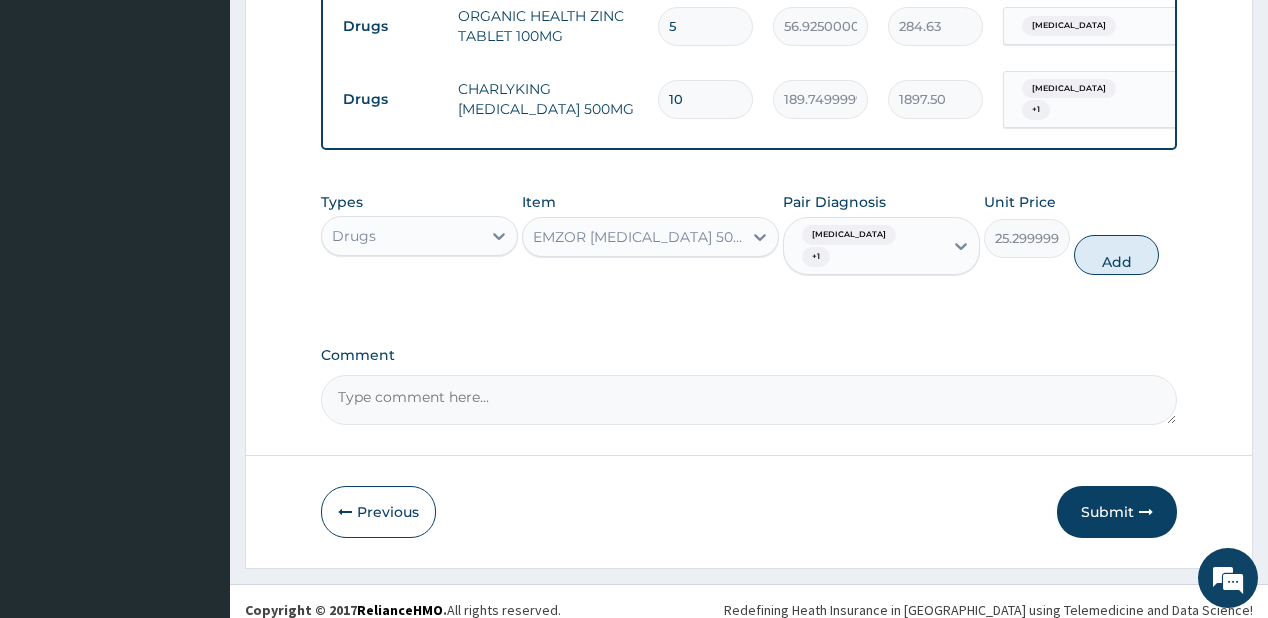 type on "0" 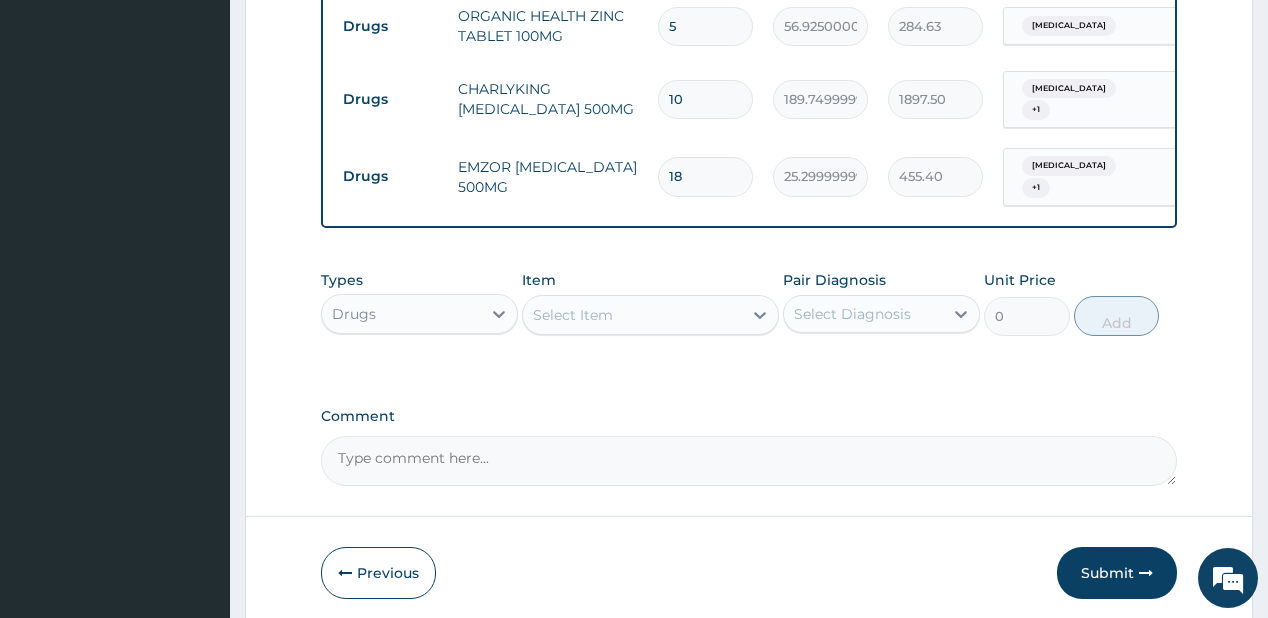 type on "18" 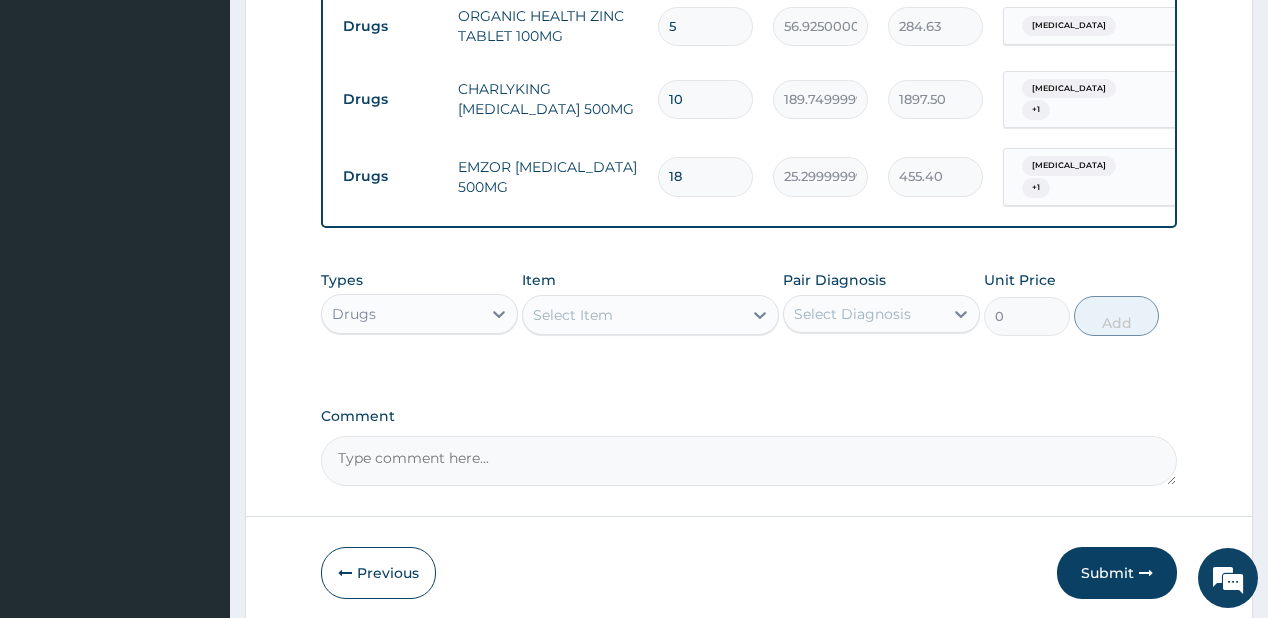 click on "Select Item" at bounding box center (632, 315) 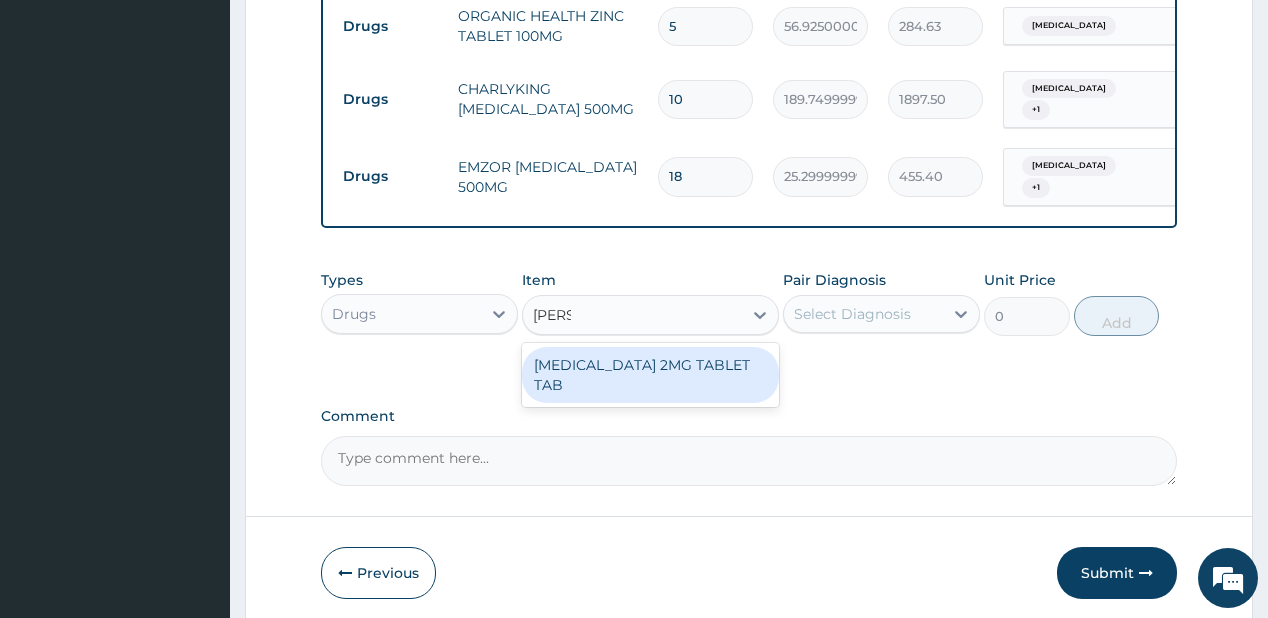 type on "loper" 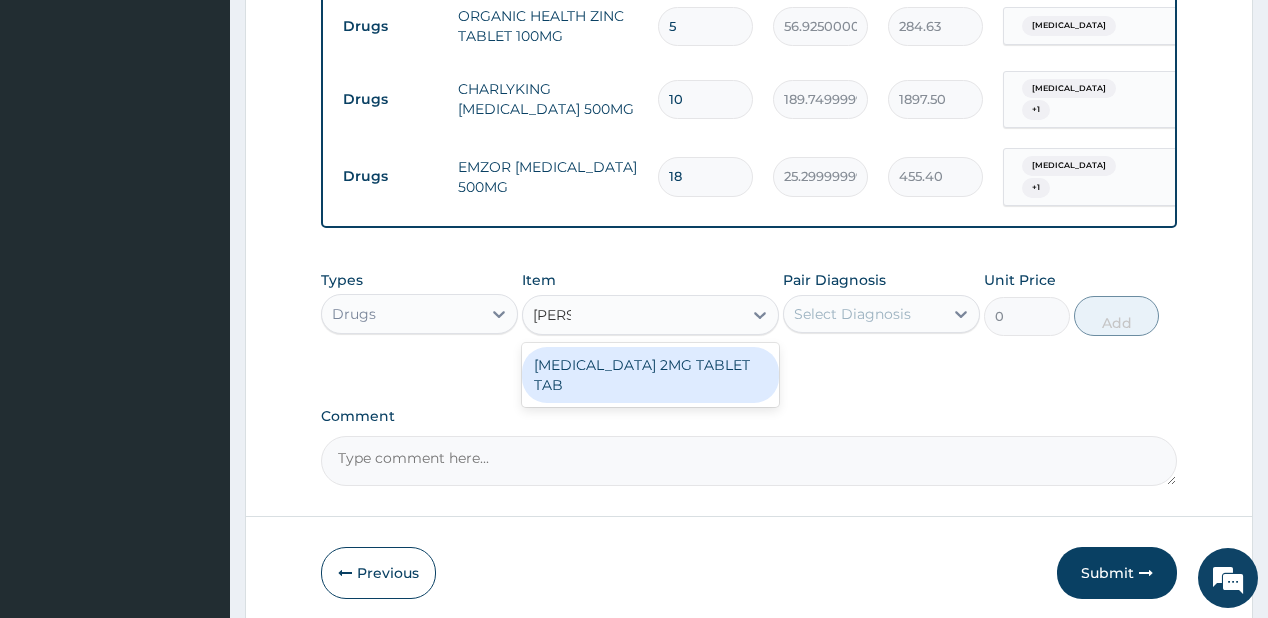 click on "LOPERAMIDE 2MG TABLET TAB" at bounding box center (650, 375) 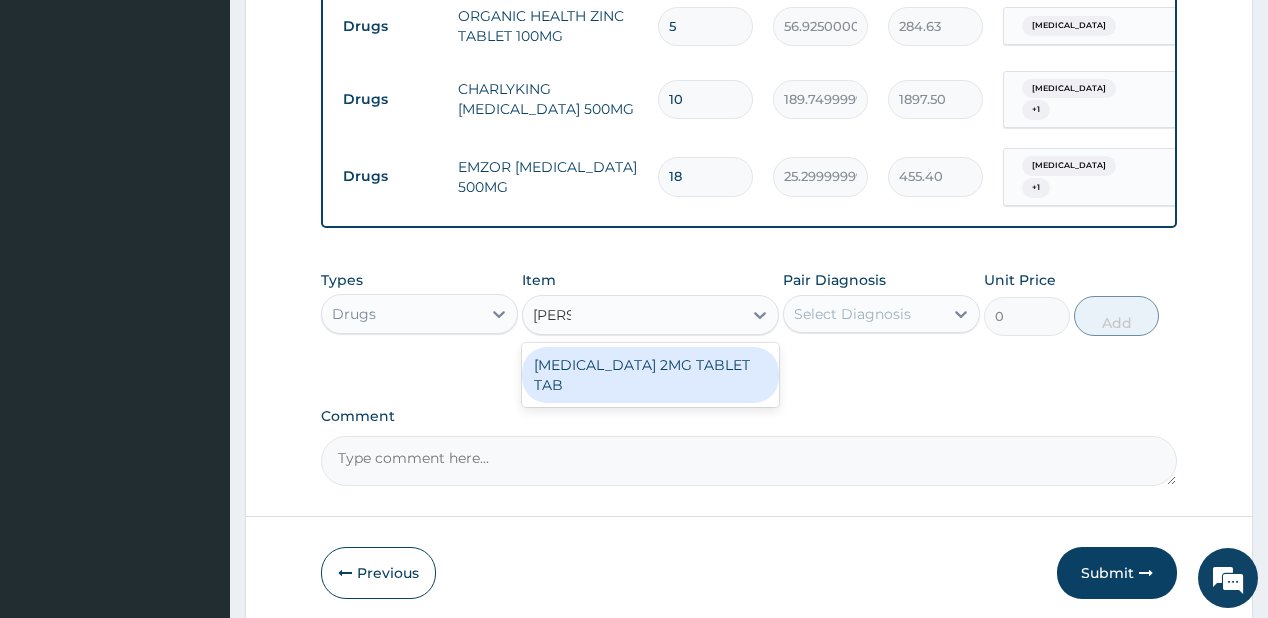 type 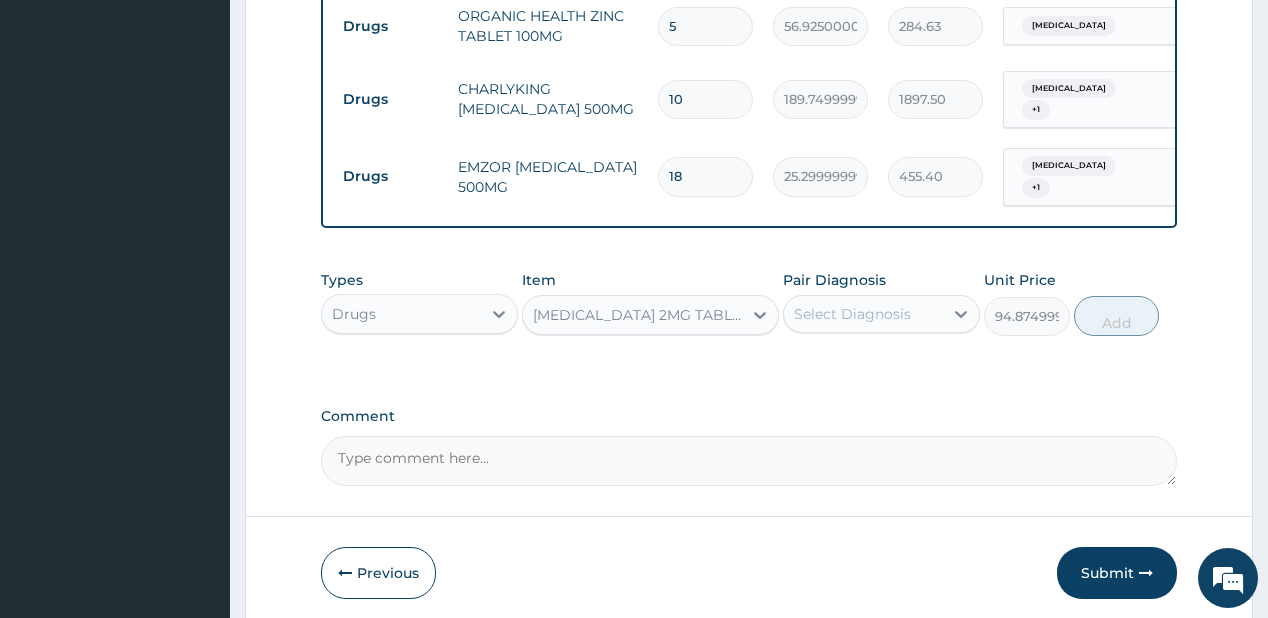 click on "Select Diagnosis" at bounding box center (852, 314) 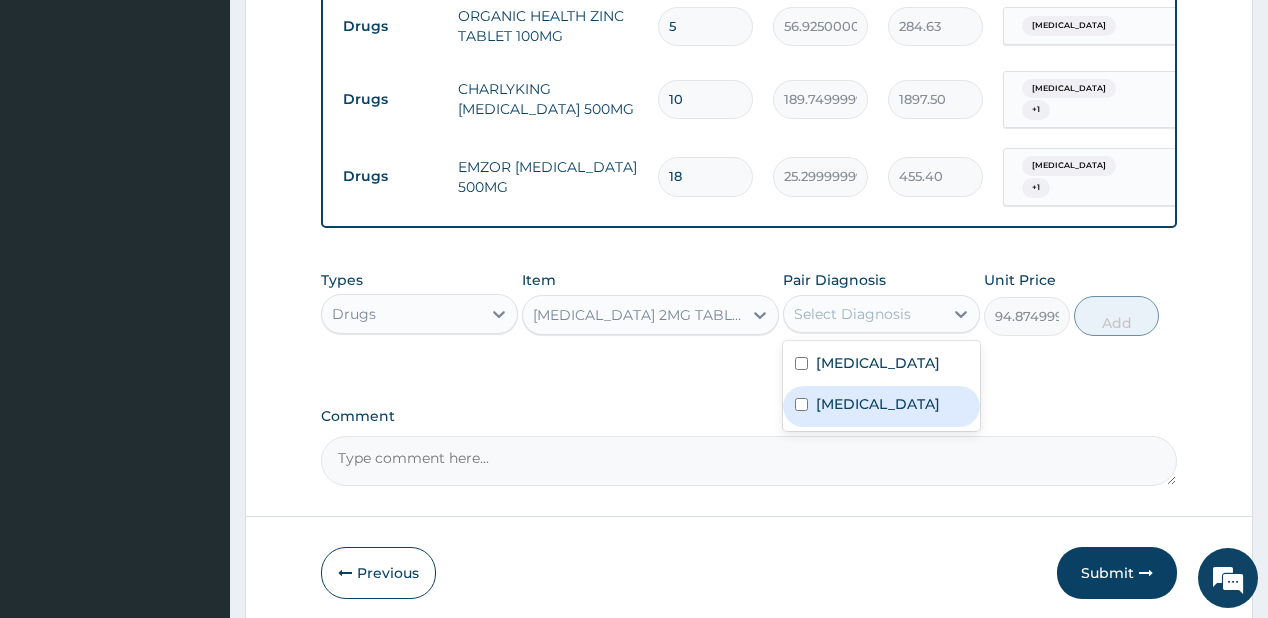 drag, startPoint x: 863, startPoint y: 400, endPoint x: 1071, endPoint y: 304, distance: 229.08514 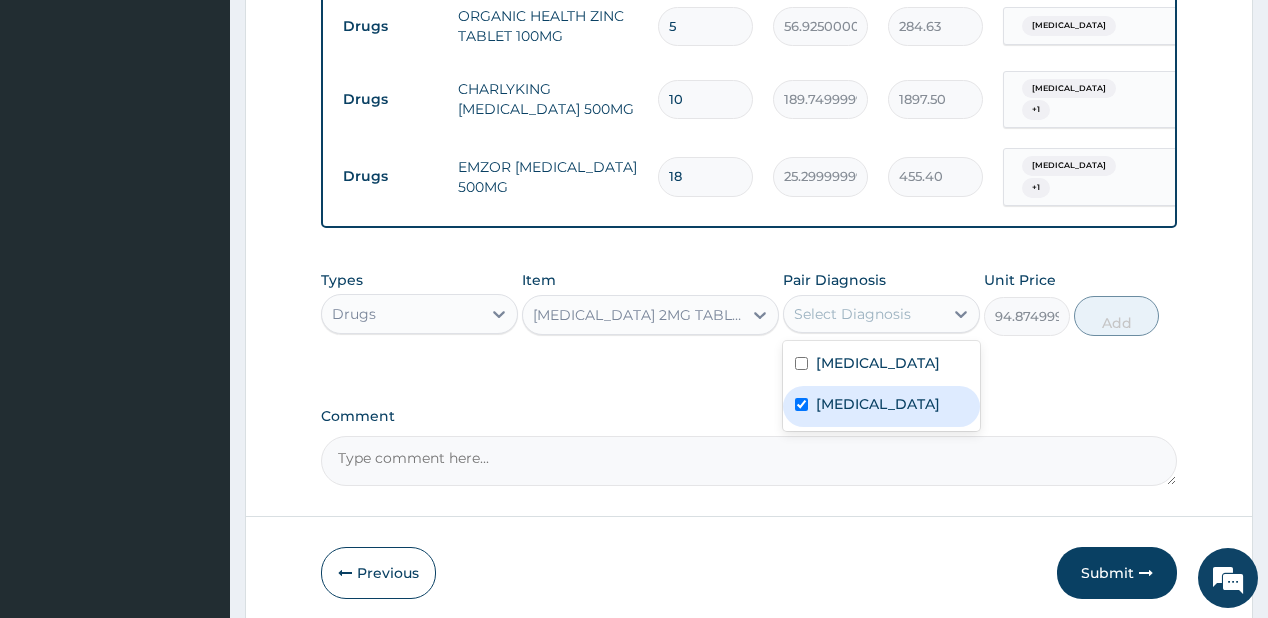 checkbox on "true" 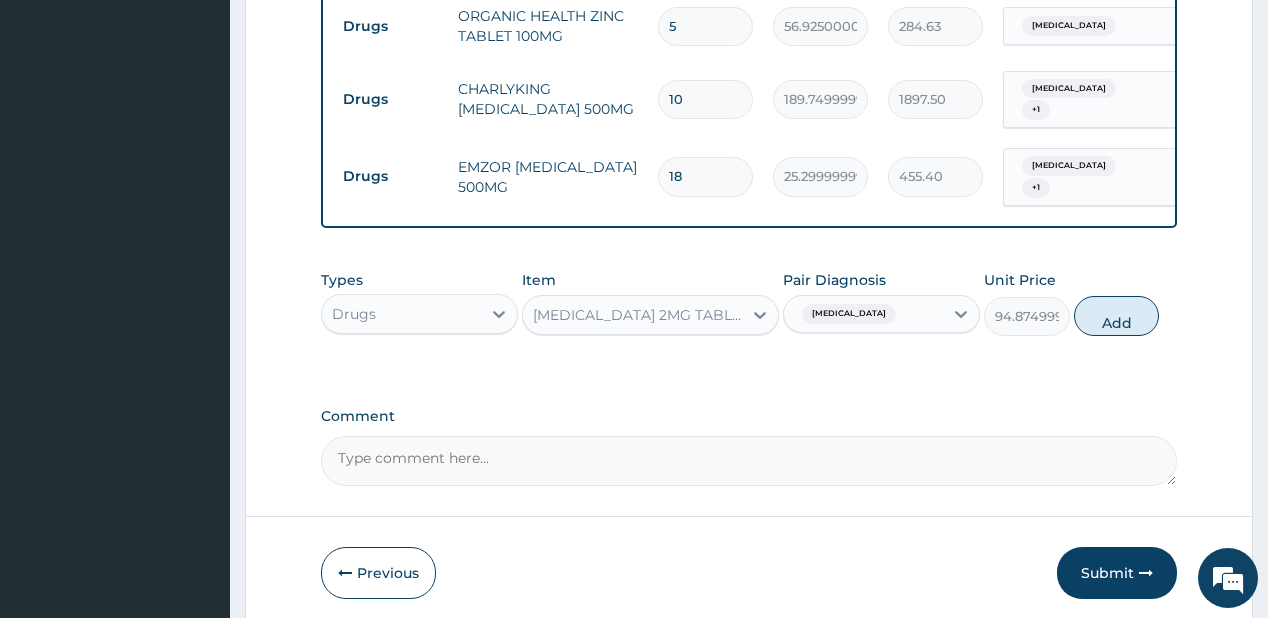 drag, startPoint x: 1097, startPoint y: 303, endPoint x: 668, endPoint y: 7, distance: 521.2073 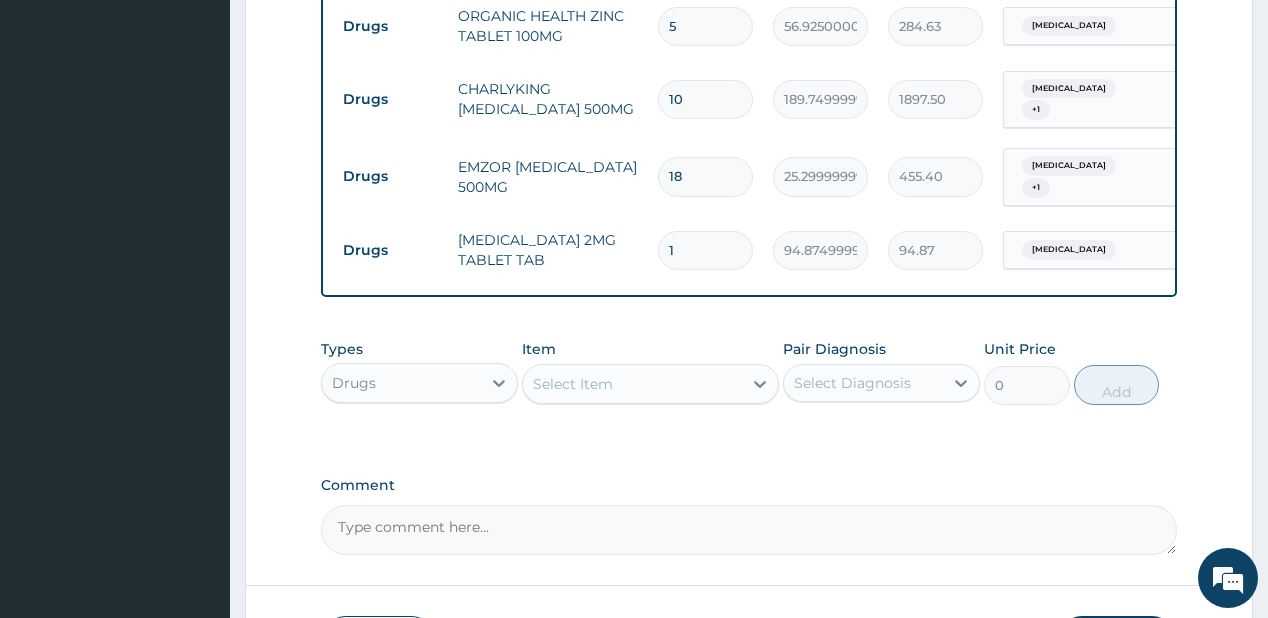 type 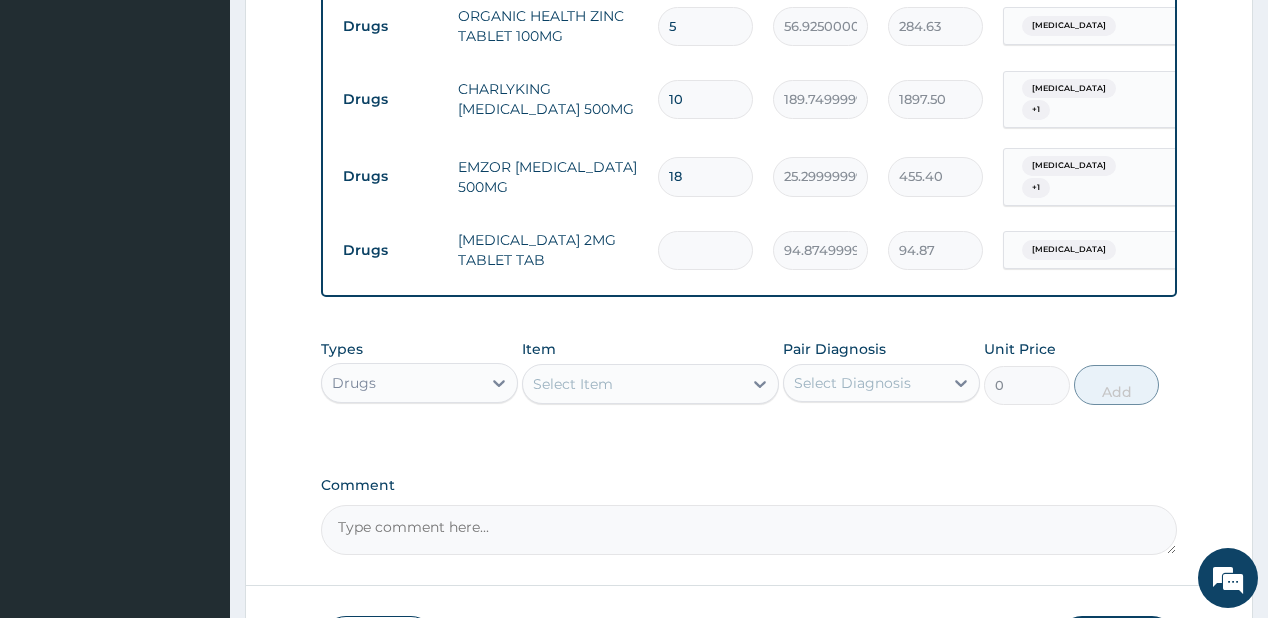 type on "0.00" 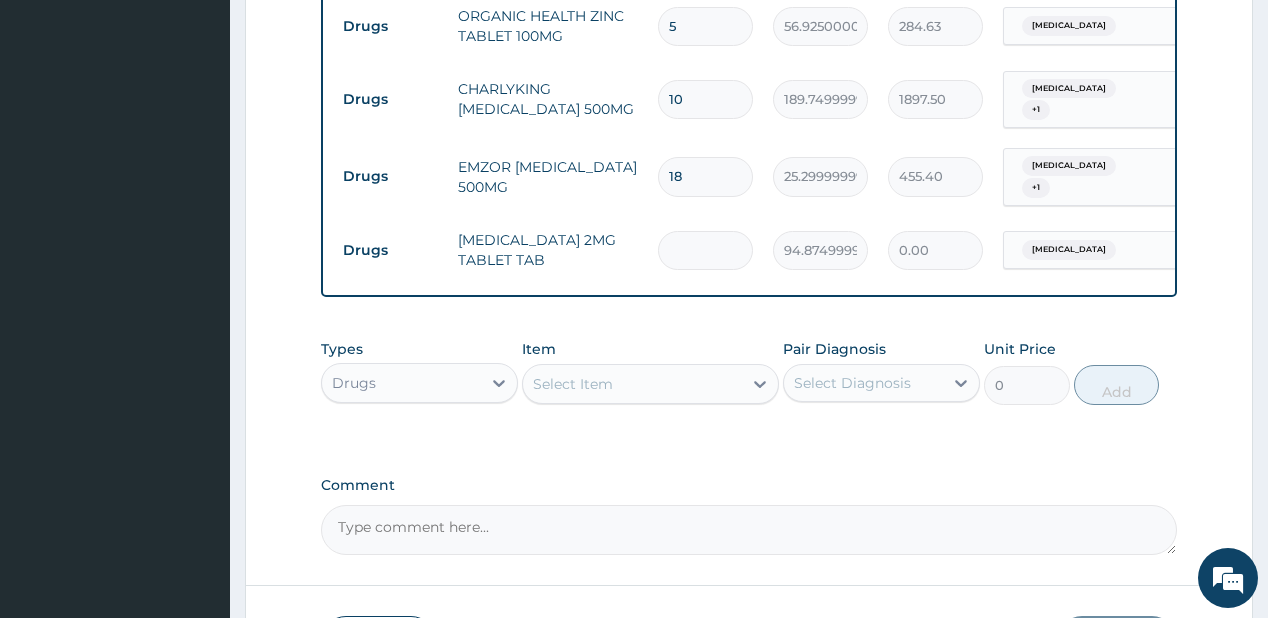 type on "2" 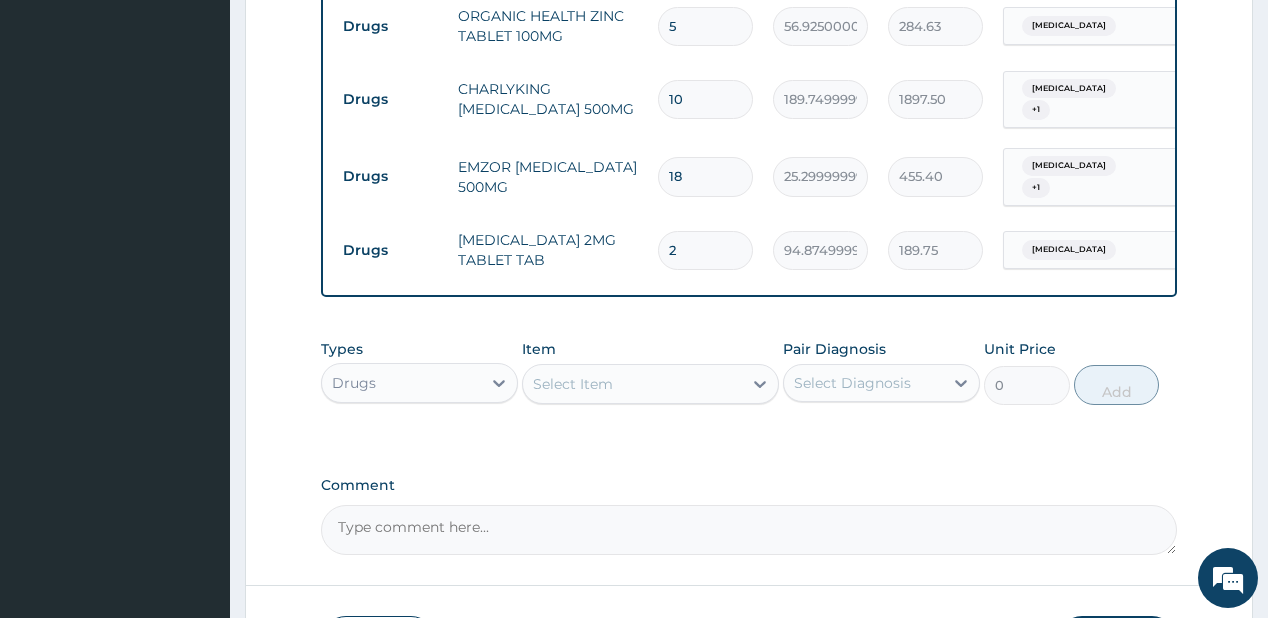 type on "2" 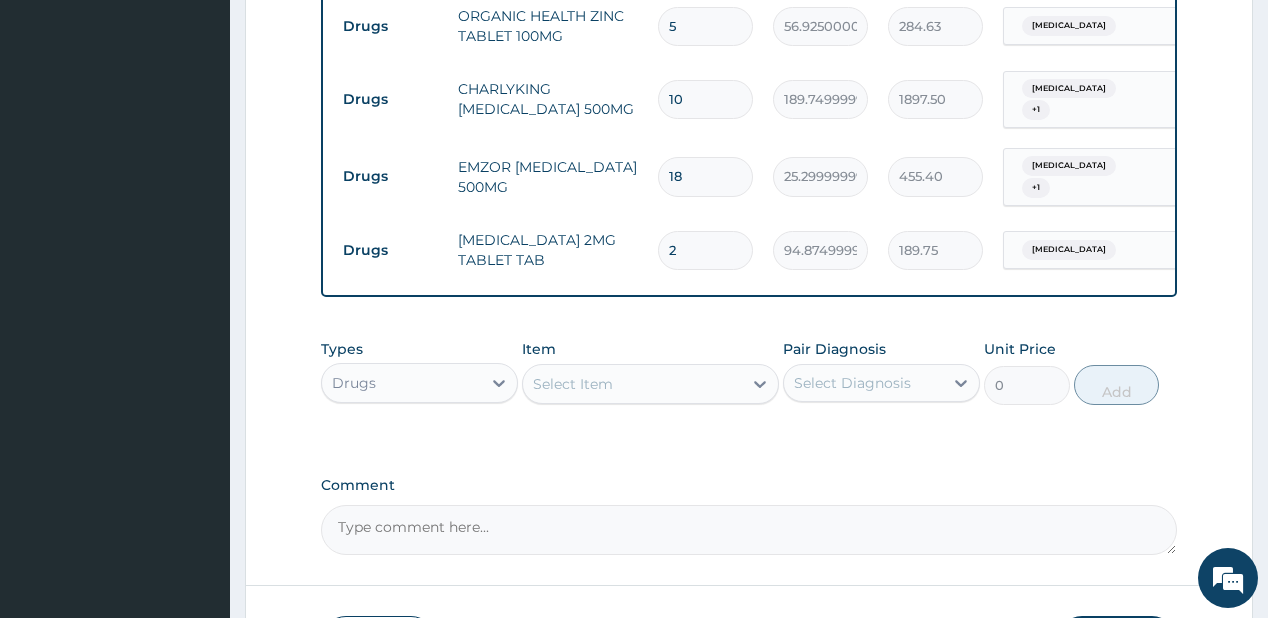 click on "Select Item" at bounding box center [573, 384] 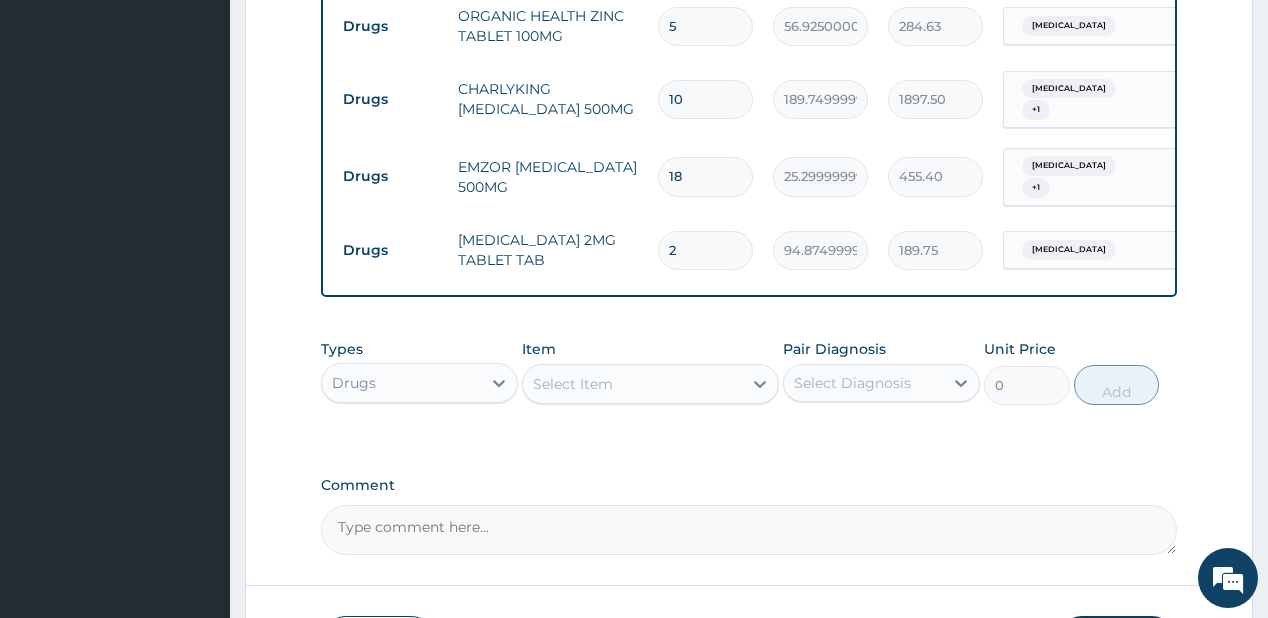 type on "coart" 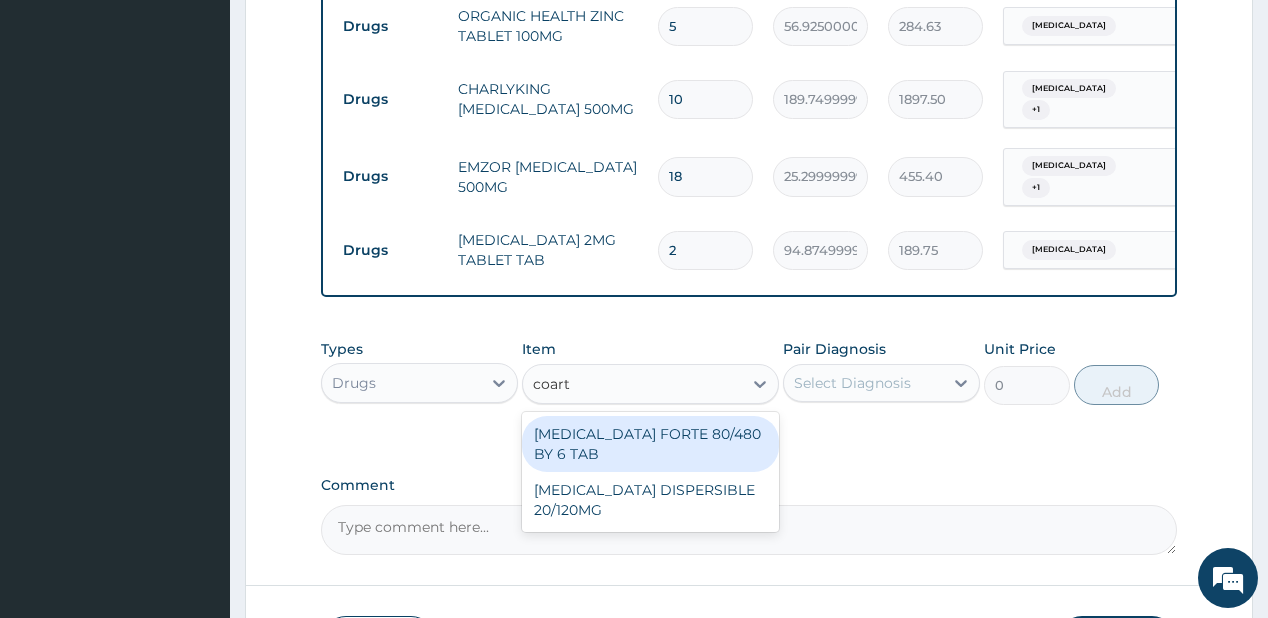 drag, startPoint x: 582, startPoint y: 437, endPoint x: 874, endPoint y: 364, distance: 300.98672 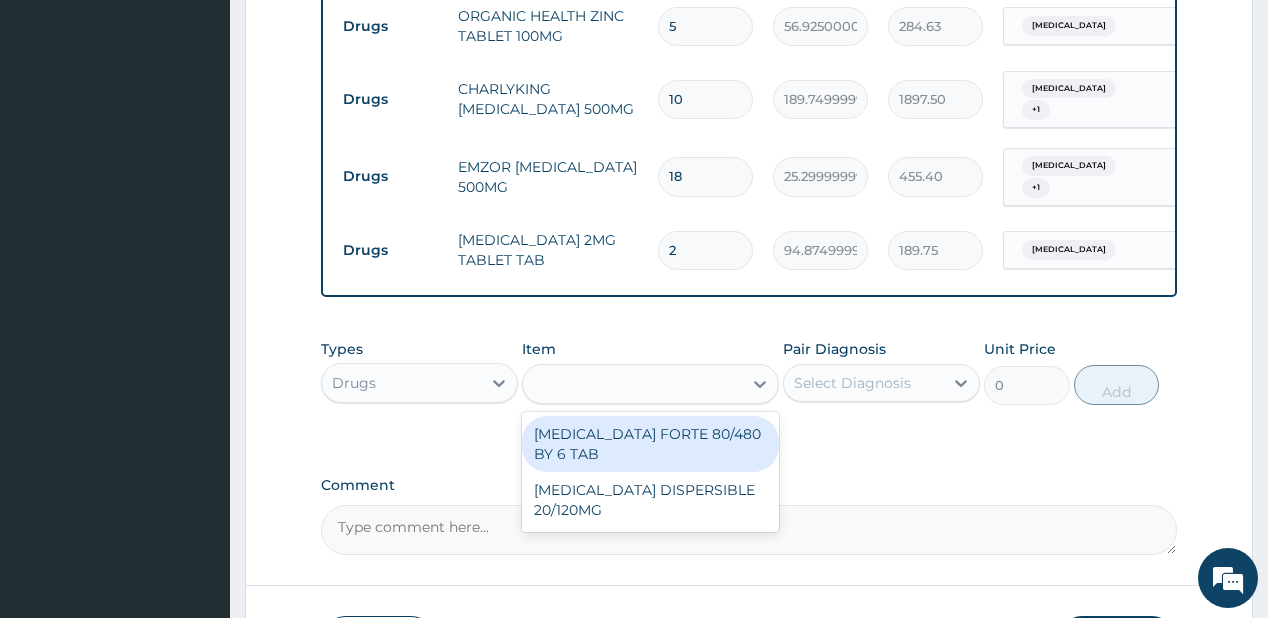 type on "480.70000000000005" 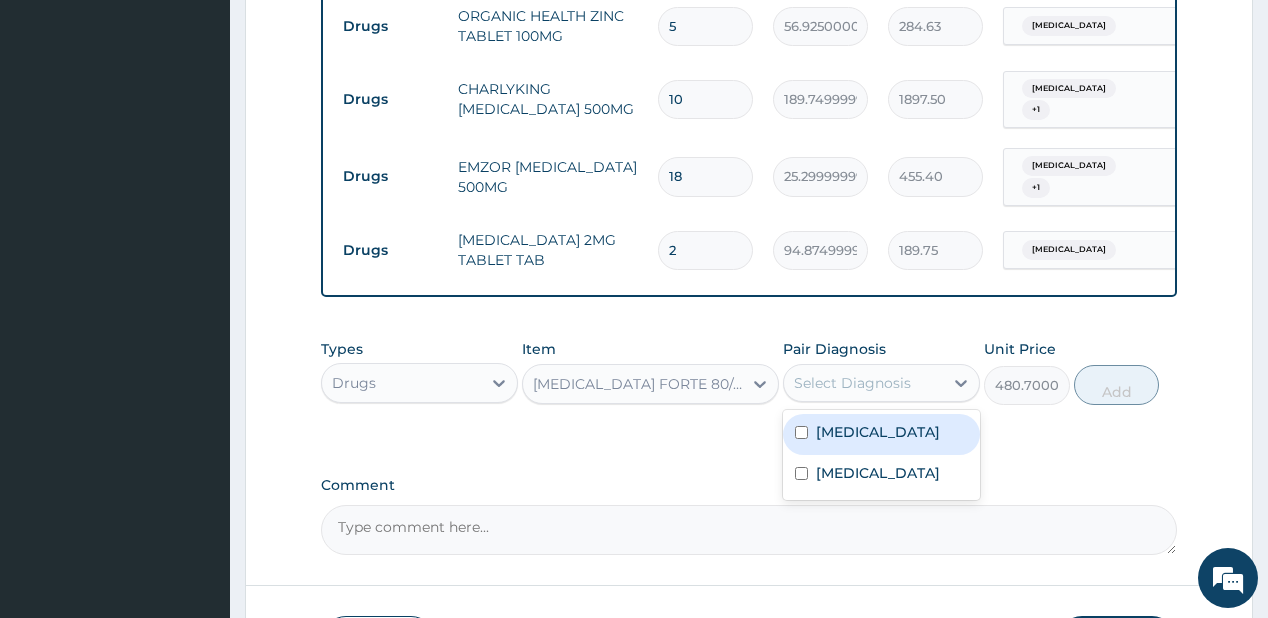 click on "Select Diagnosis" at bounding box center (863, 383) 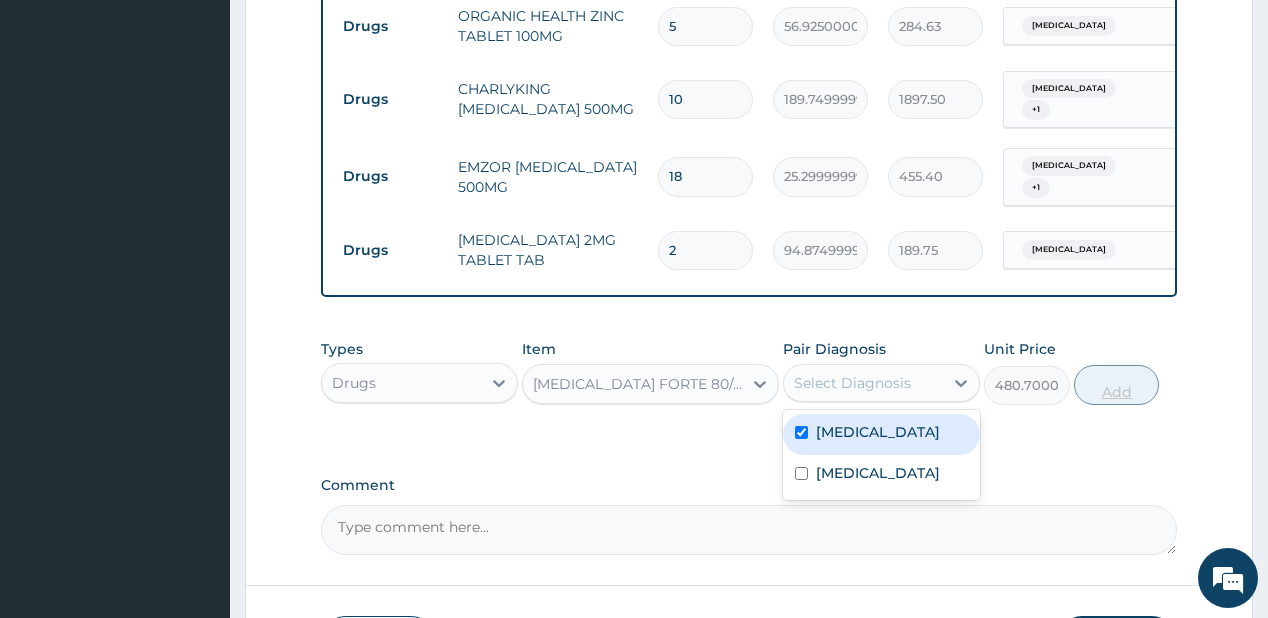 checkbox on "true" 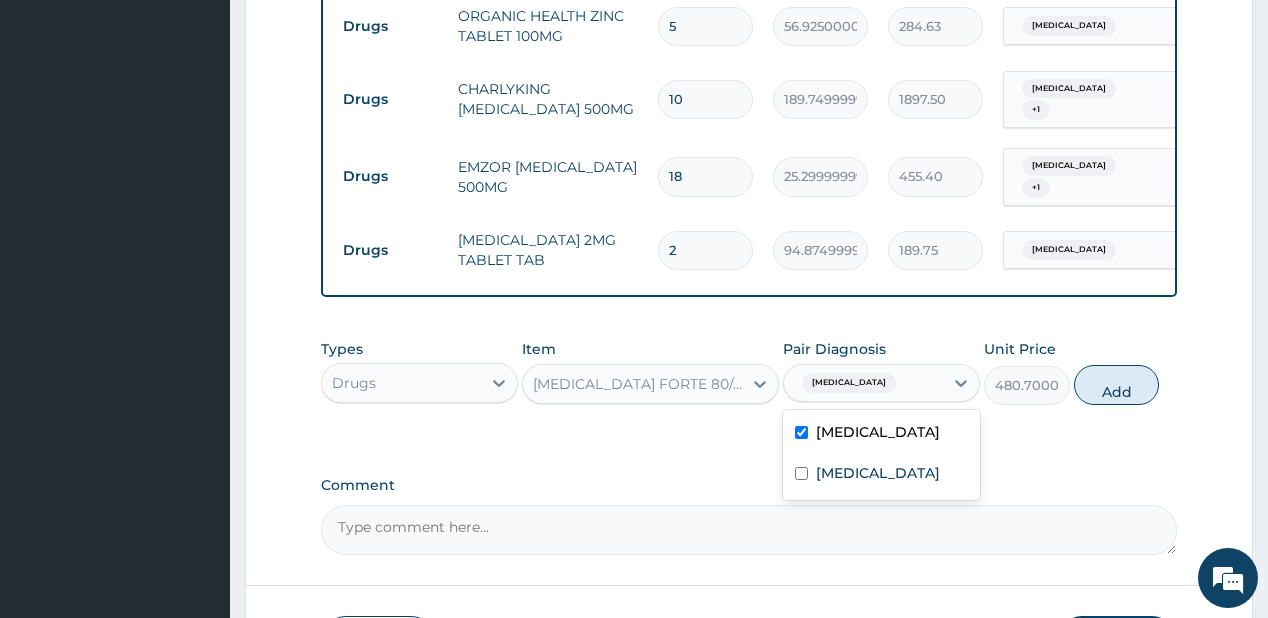drag, startPoint x: 1115, startPoint y: 376, endPoint x: 1092, endPoint y: 351, distance: 33.970577 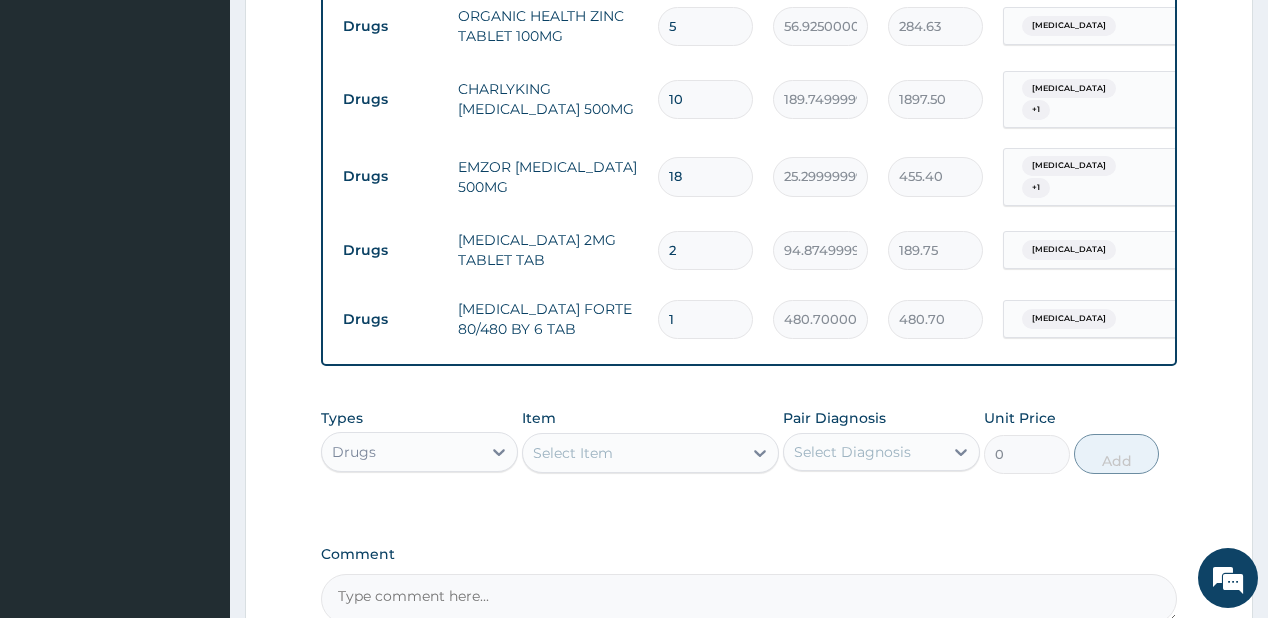 type 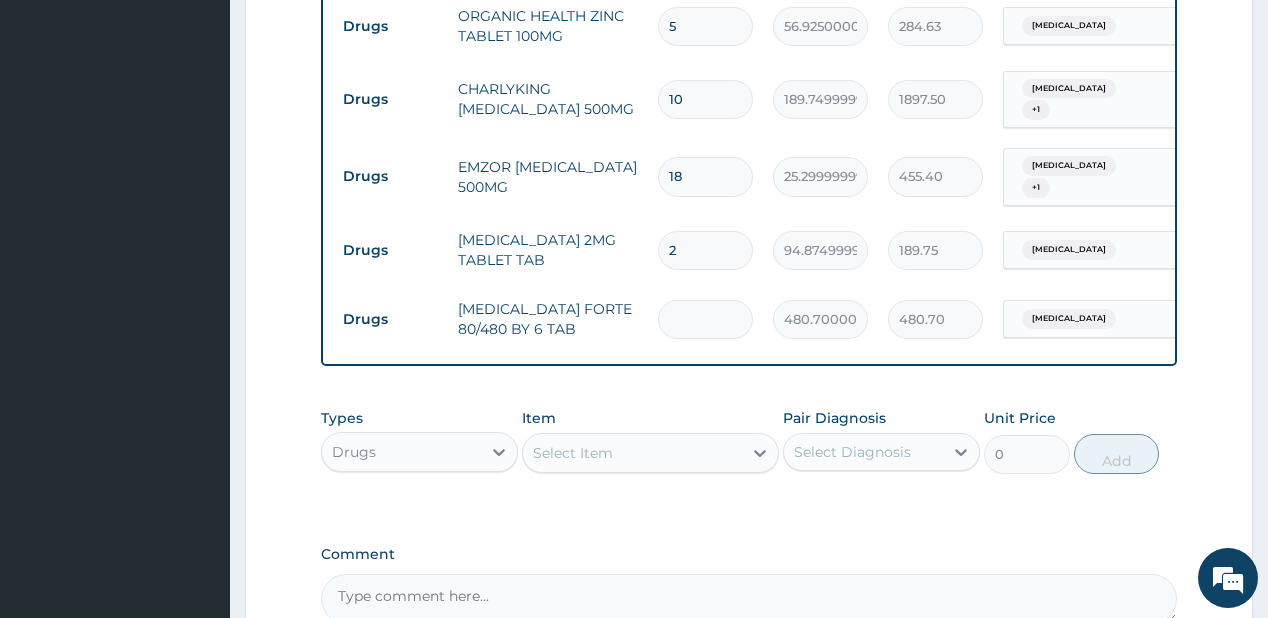 type on "0.00" 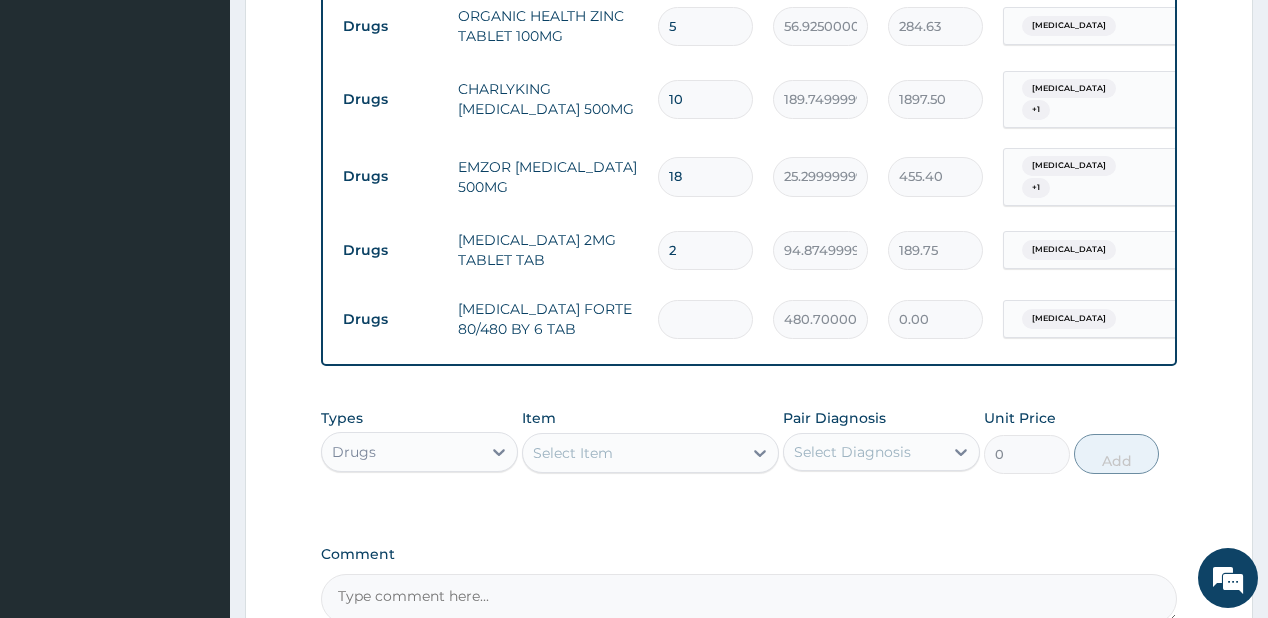 type on "6" 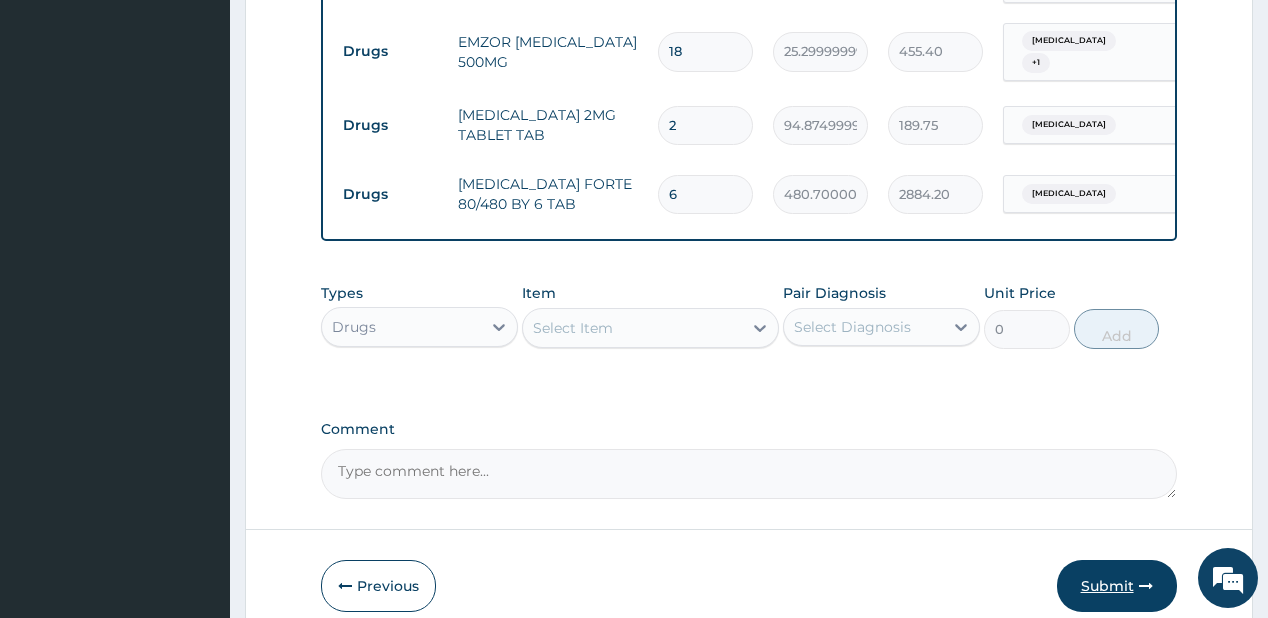 scroll, scrollTop: 1161, scrollLeft: 0, axis: vertical 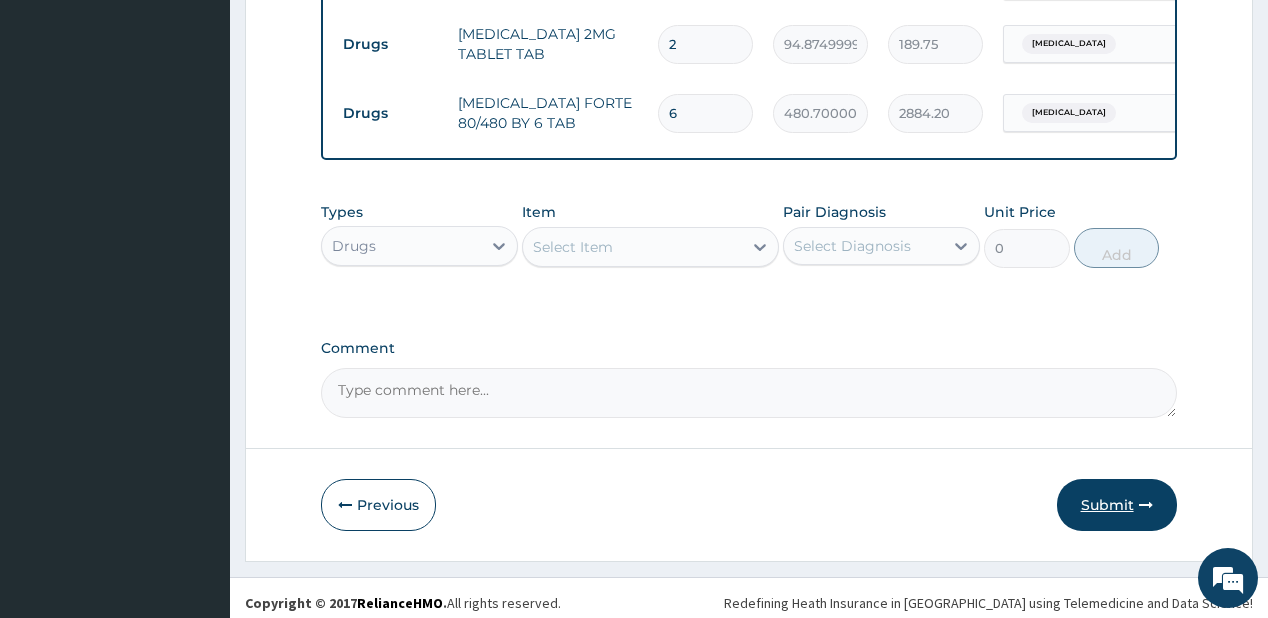 type on "6" 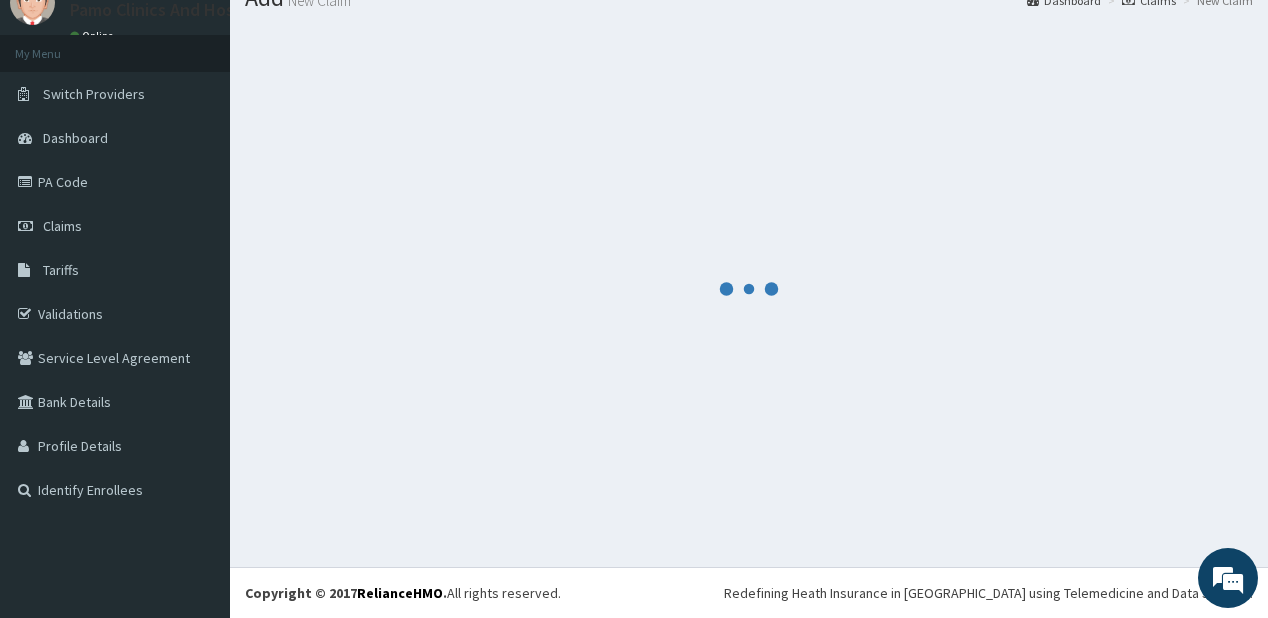 scroll, scrollTop: 79, scrollLeft: 0, axis: vertical 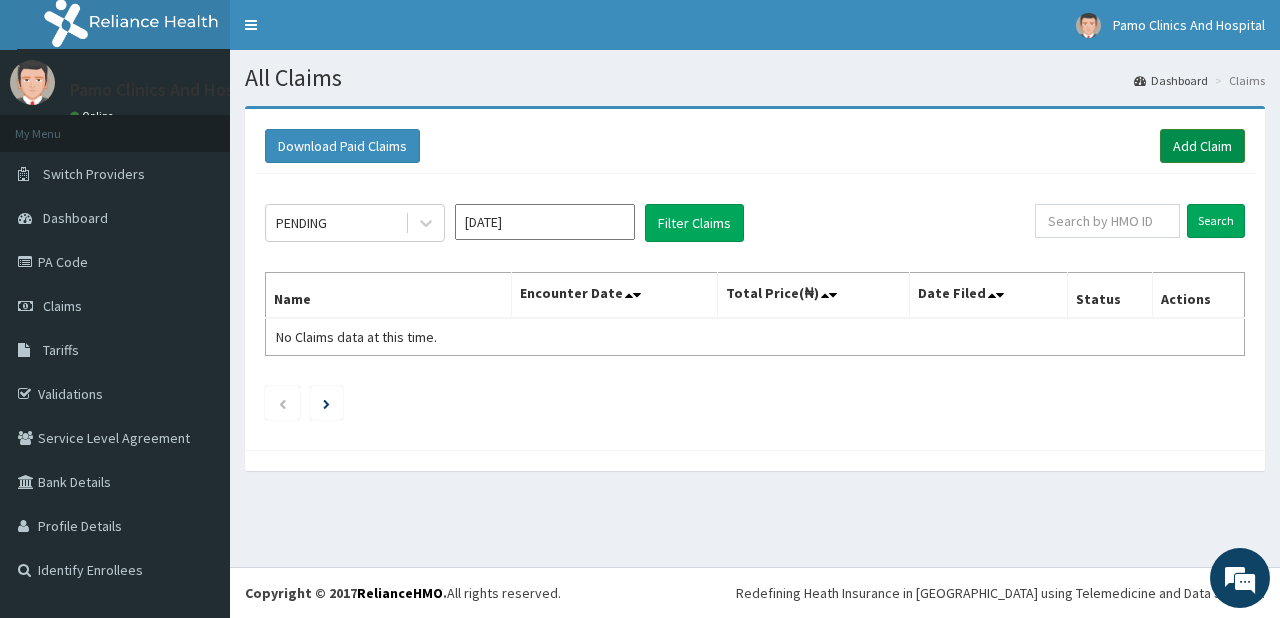 click on "Add Claim" at bounding box center (1202, 146) 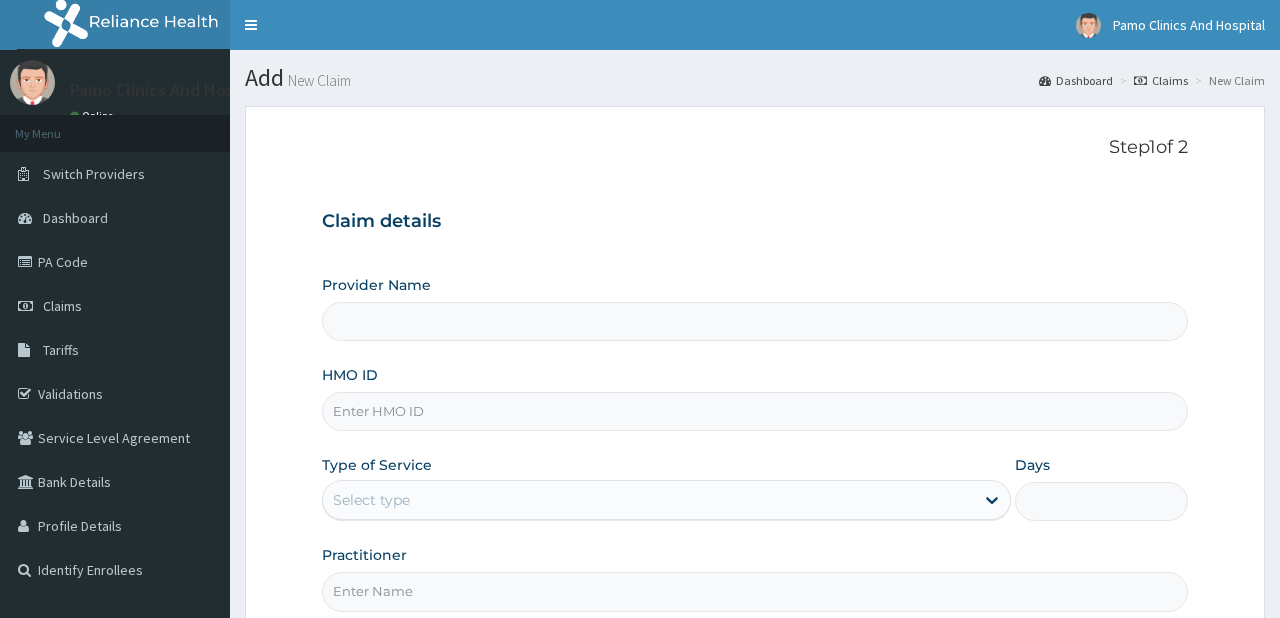 click on "HMO ID" at bounding box center [754, 411] 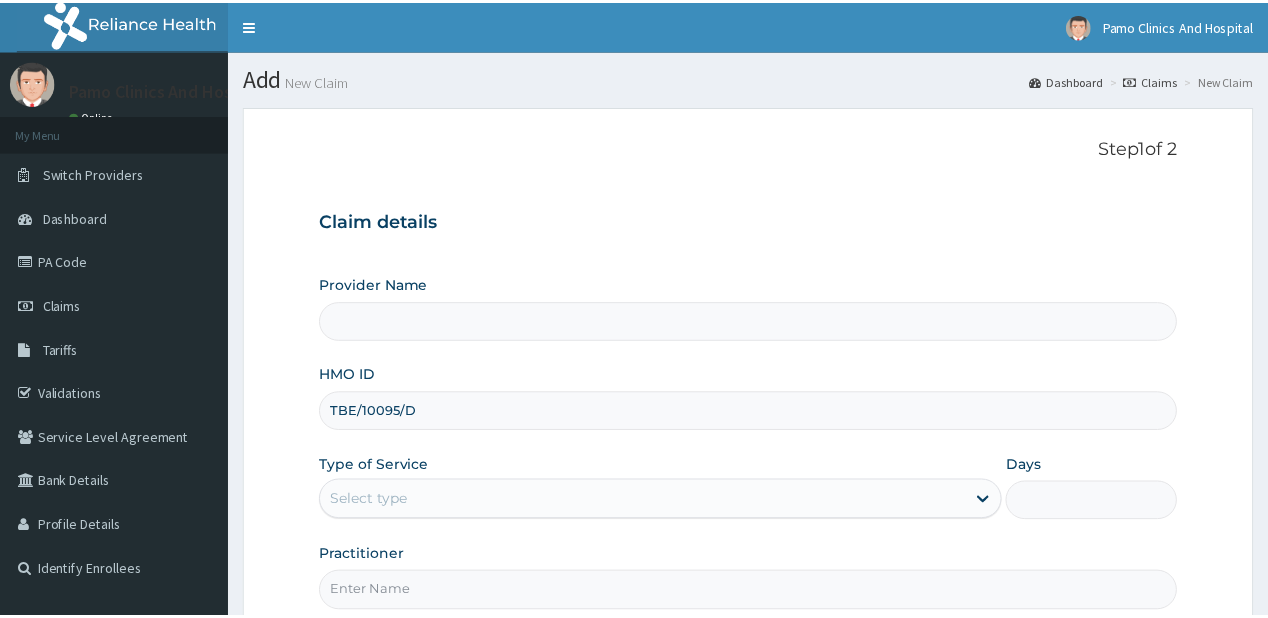 scroll, scrollTop: 0, scrollLeft: 0, axis: both 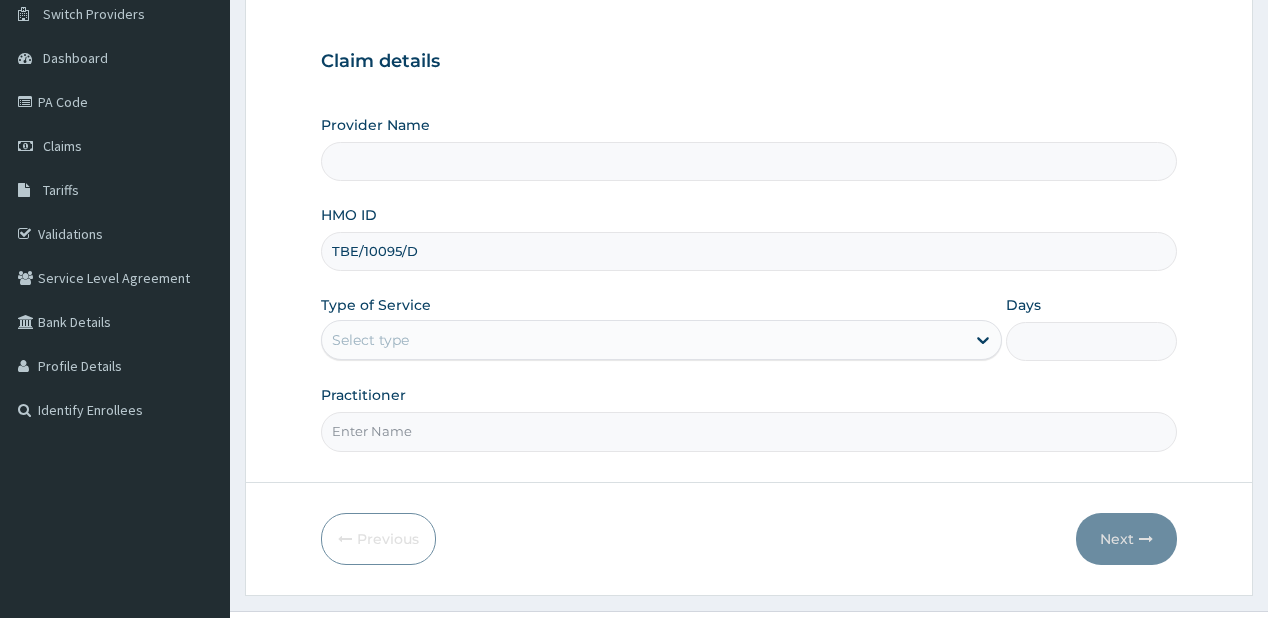 click on "TBE/10095/D" at bounding box center [748, 251] 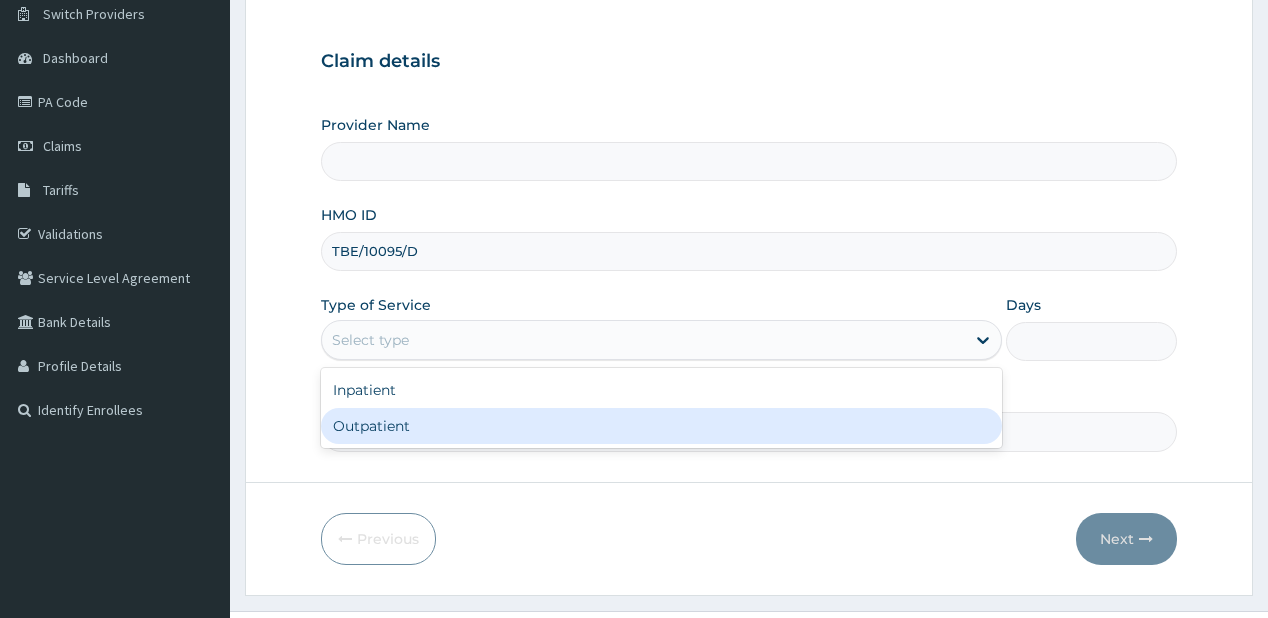click on "Outpatient" at bounding box center (661, 426) 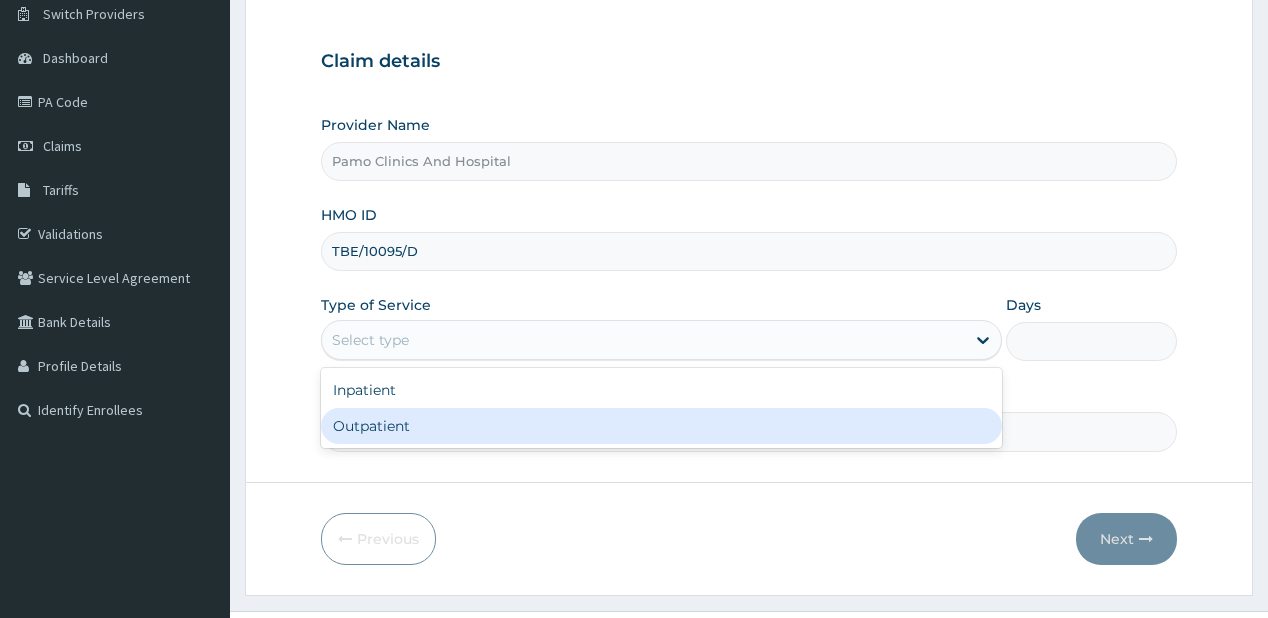 type on "1" 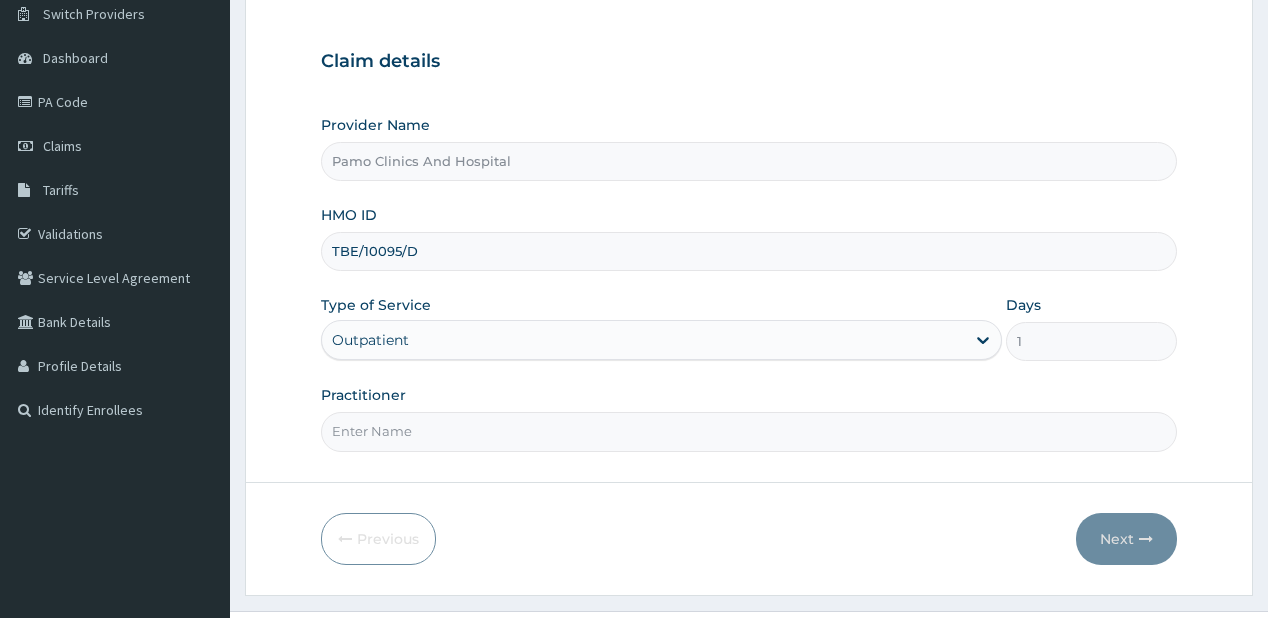 drag, startPoint x: 341, startPoint y: 432, endPoint x: 375, endPoint y: 429, distance: 34.132095 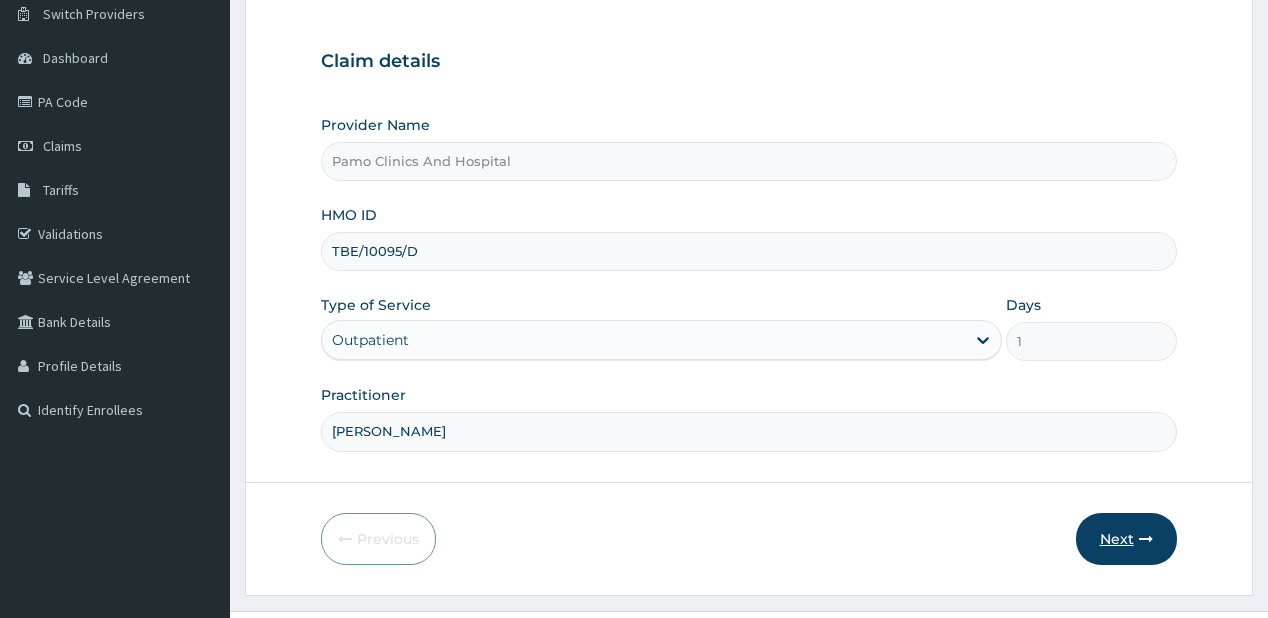 click on "Next" at bounding box center (1126, 539) 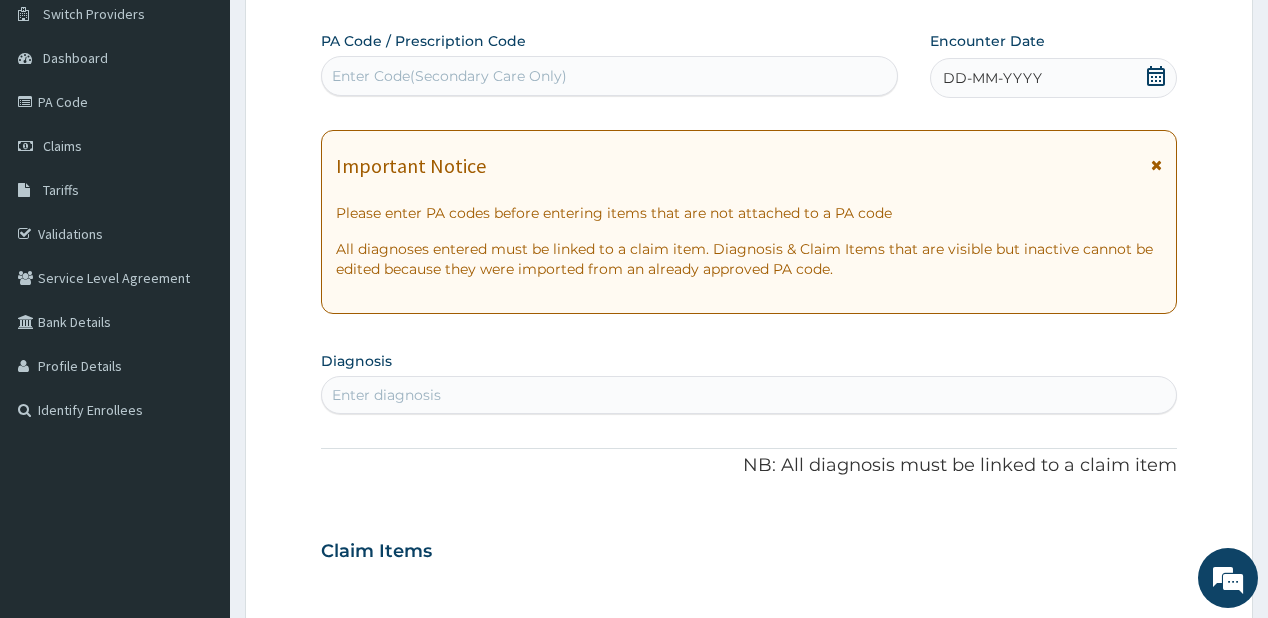 click on "Enter Code(Secondary Care Only)" at bounding box center [449, 76] 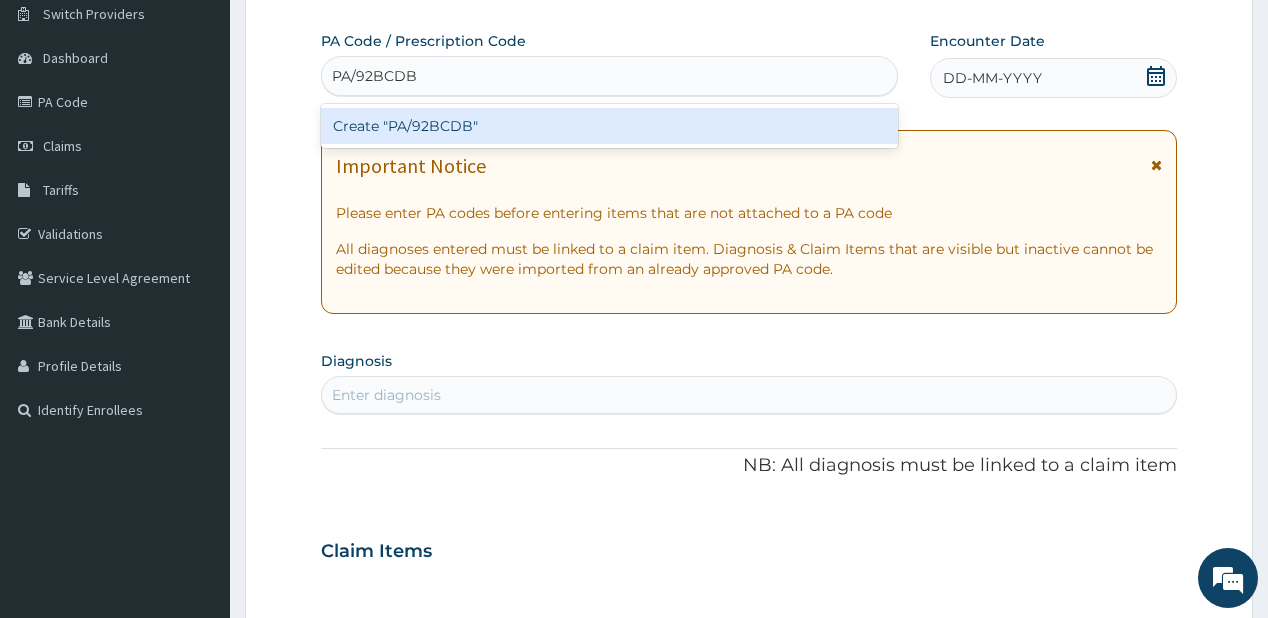 click on "Create "PA/92BCDB"" at bounding box center (609, 126) 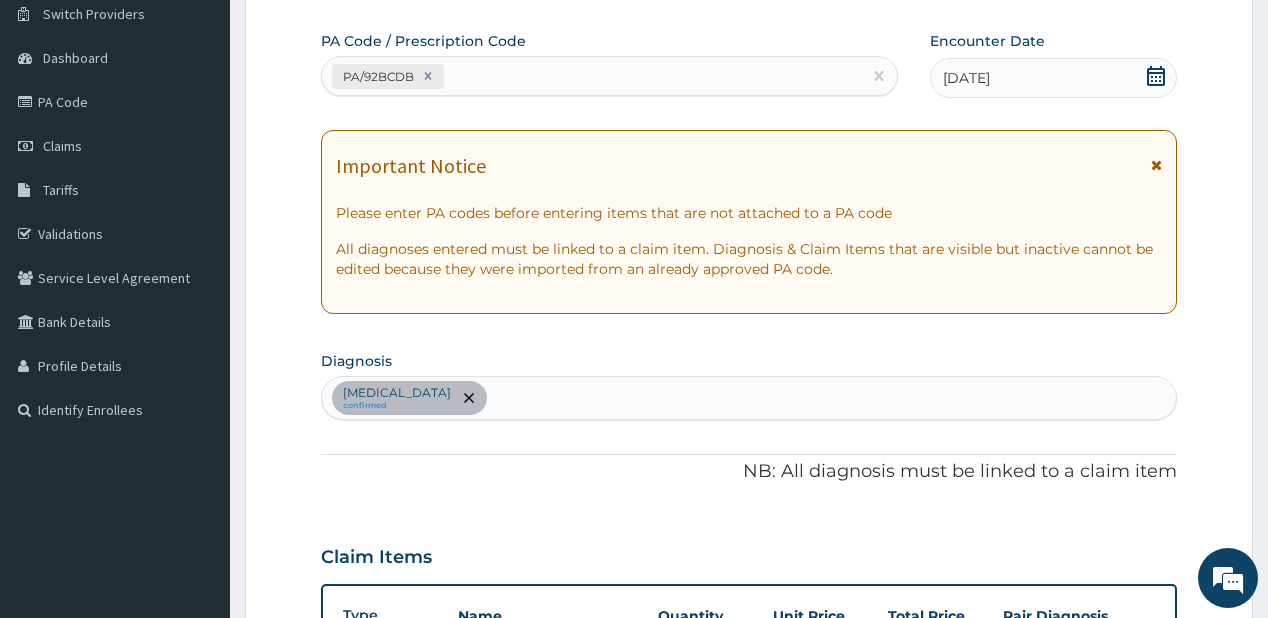 scroll, scrollTop: 520, scrollLeft: 0, axis: vertical 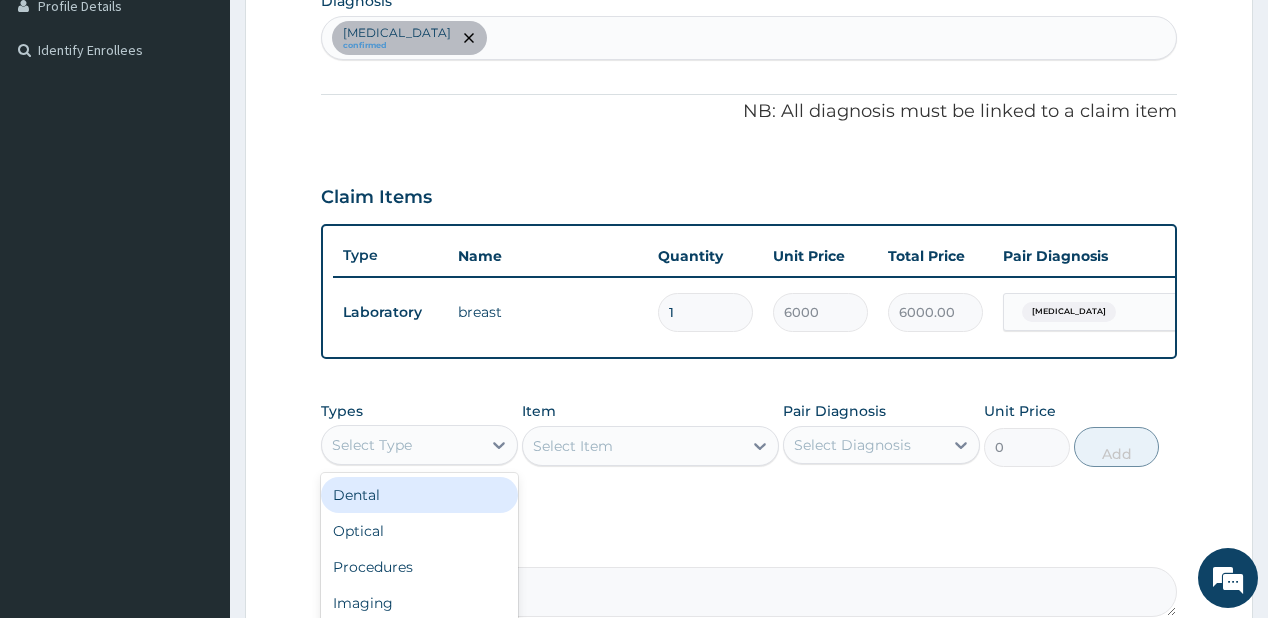 click on "Select Type" at bounding box center [401, 445] 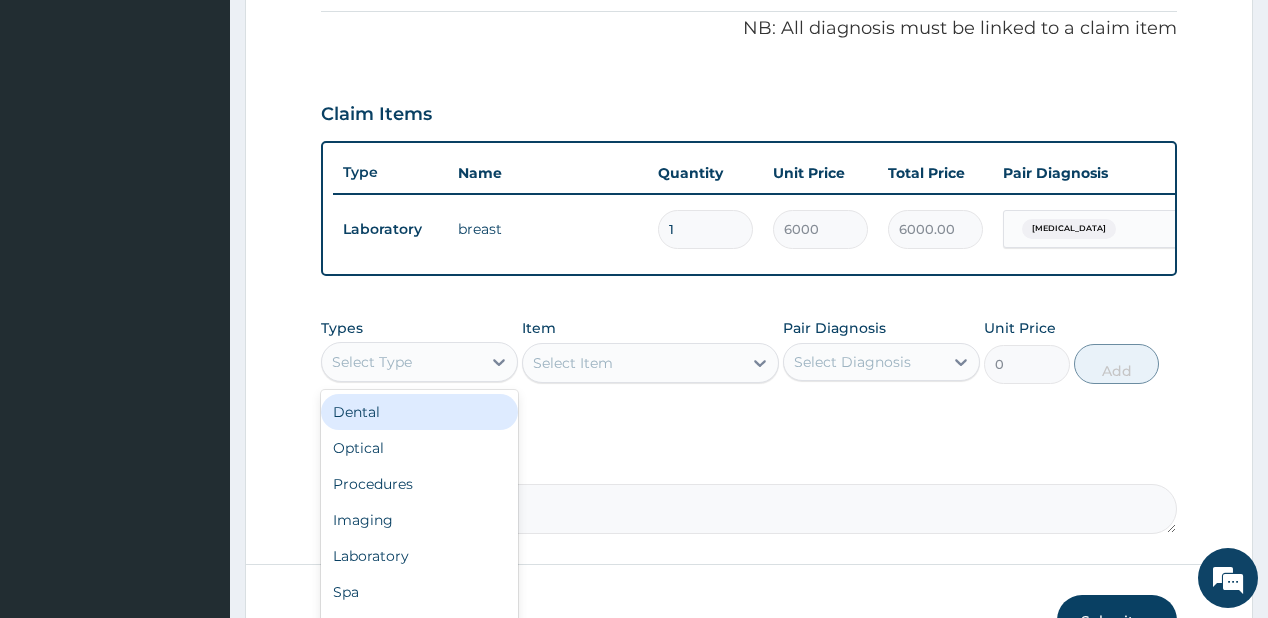 scroll, scrollTop: 680, scrollLeft: 0, axis: vertical 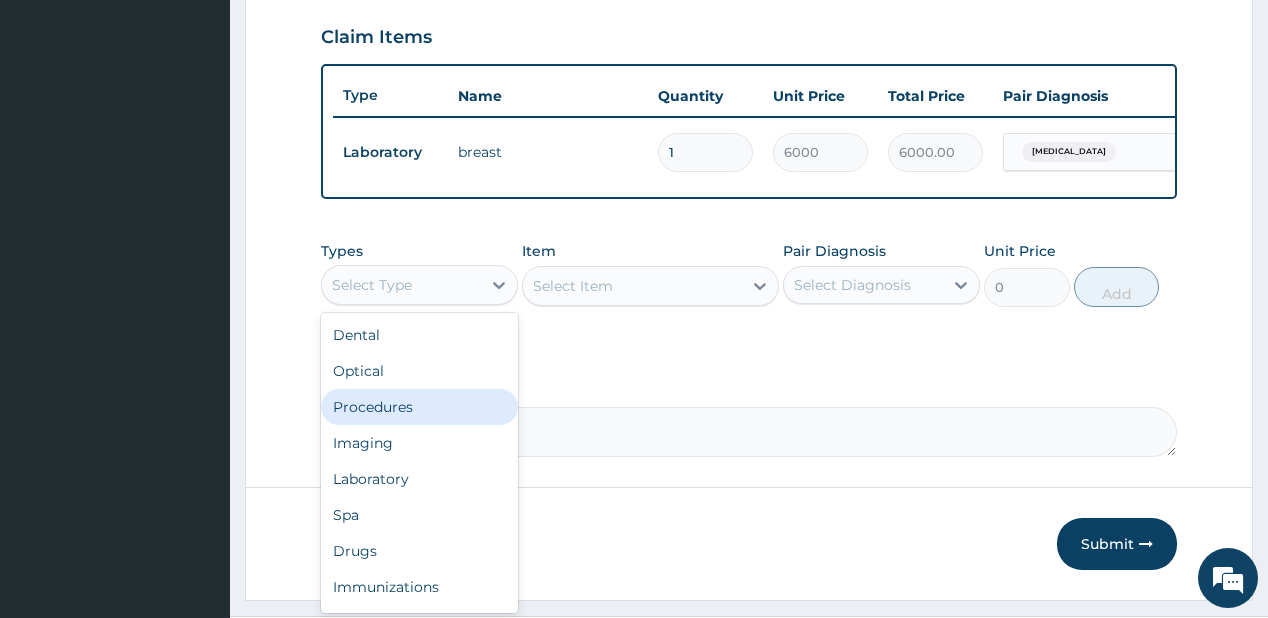 click on "Procedures" at bounding box center (419, 407) 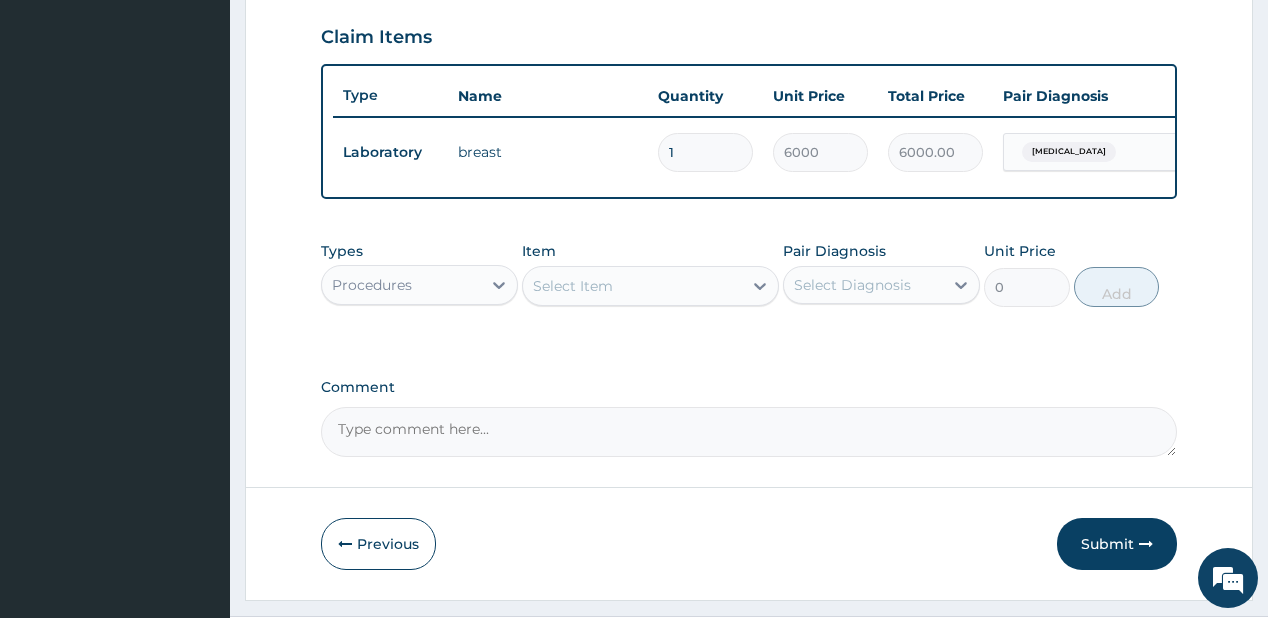 click on "Select Item" at bounding box center [573, 286] 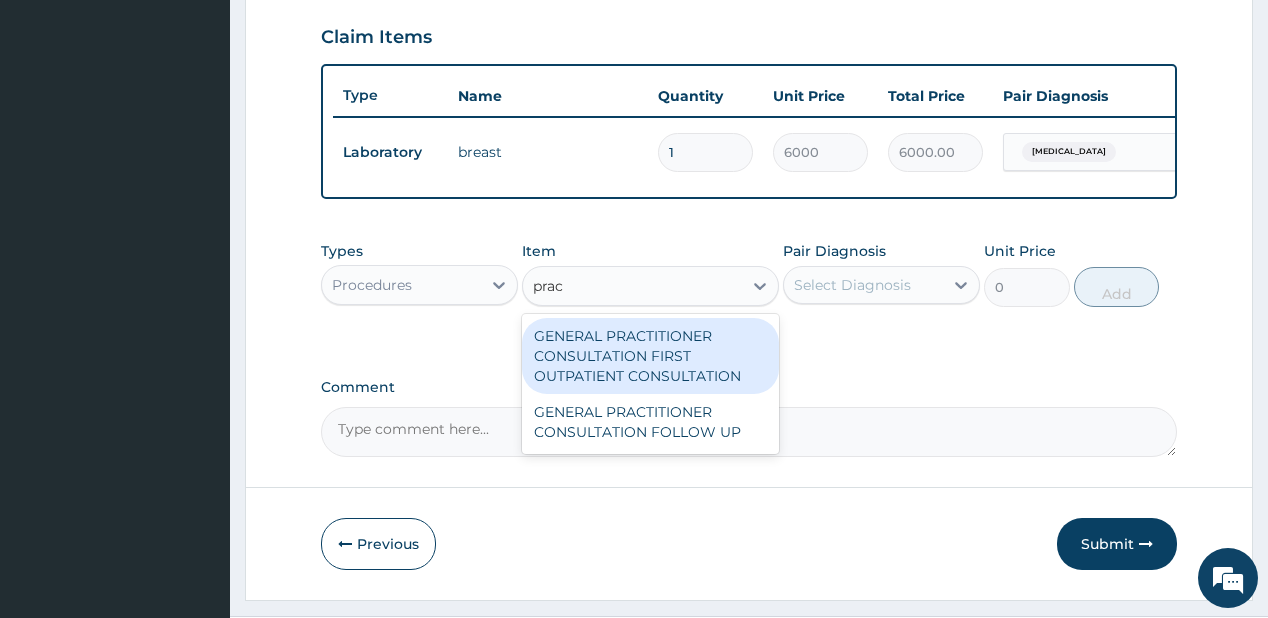 type on "pract" 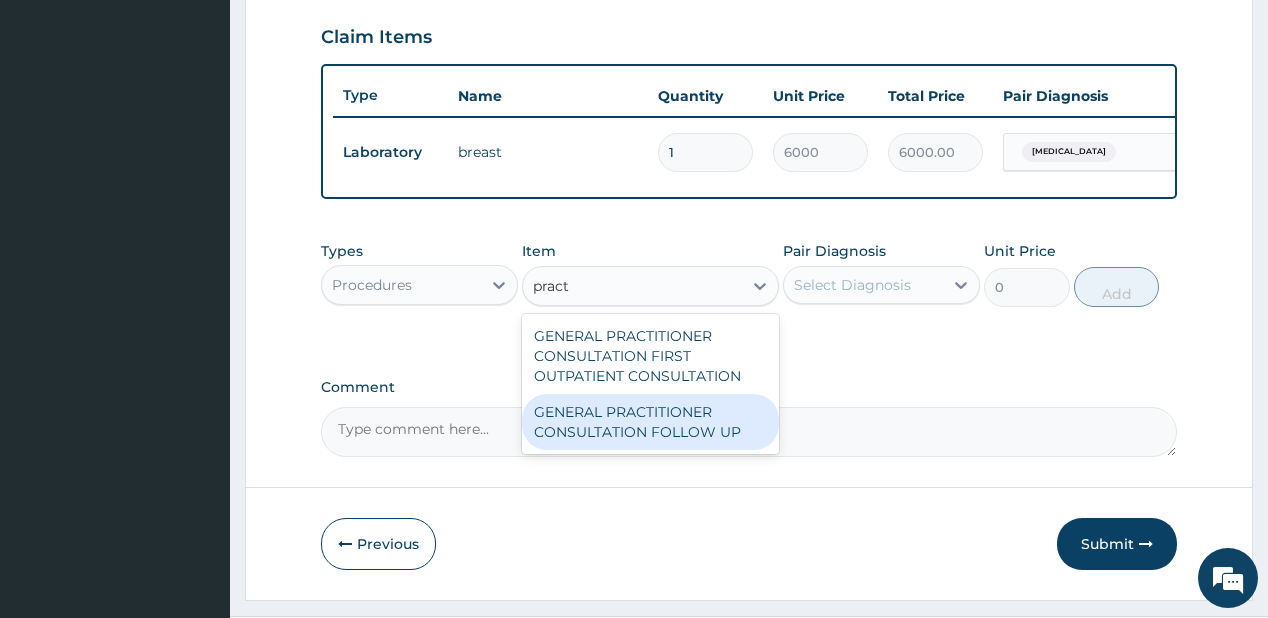 click on "GENERAL PRACTITIONER CONSULTATION FOLLOW UP" at bounding box center (650, 422) 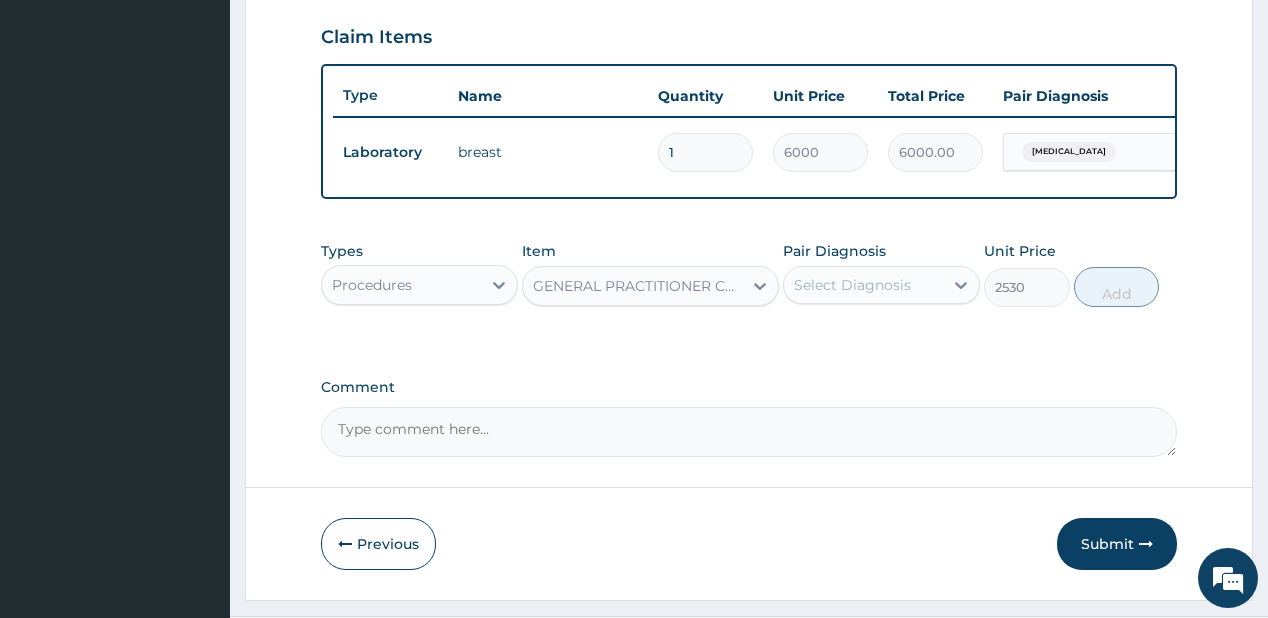 drag, startPoint x: 933, startPoint y: 314, endPoint x: 907, endPoint y: 297, distance: 31.06445 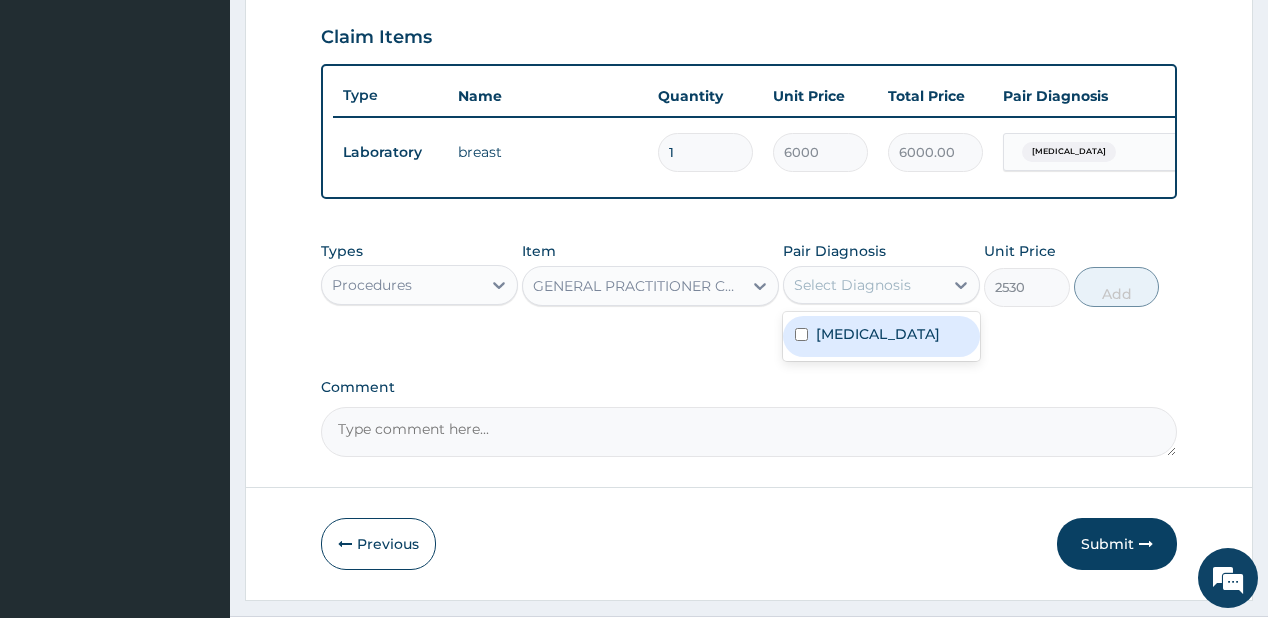 click on "Select Diagnosis" at bounding box center [852, 285] 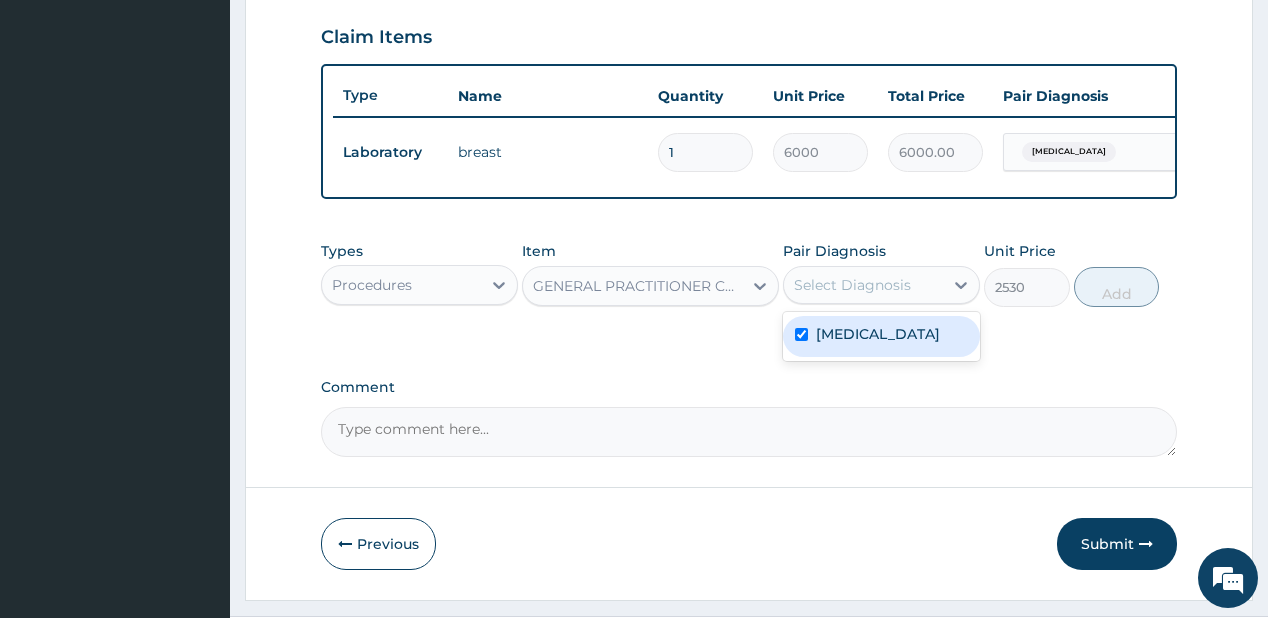 checkbox on "true" 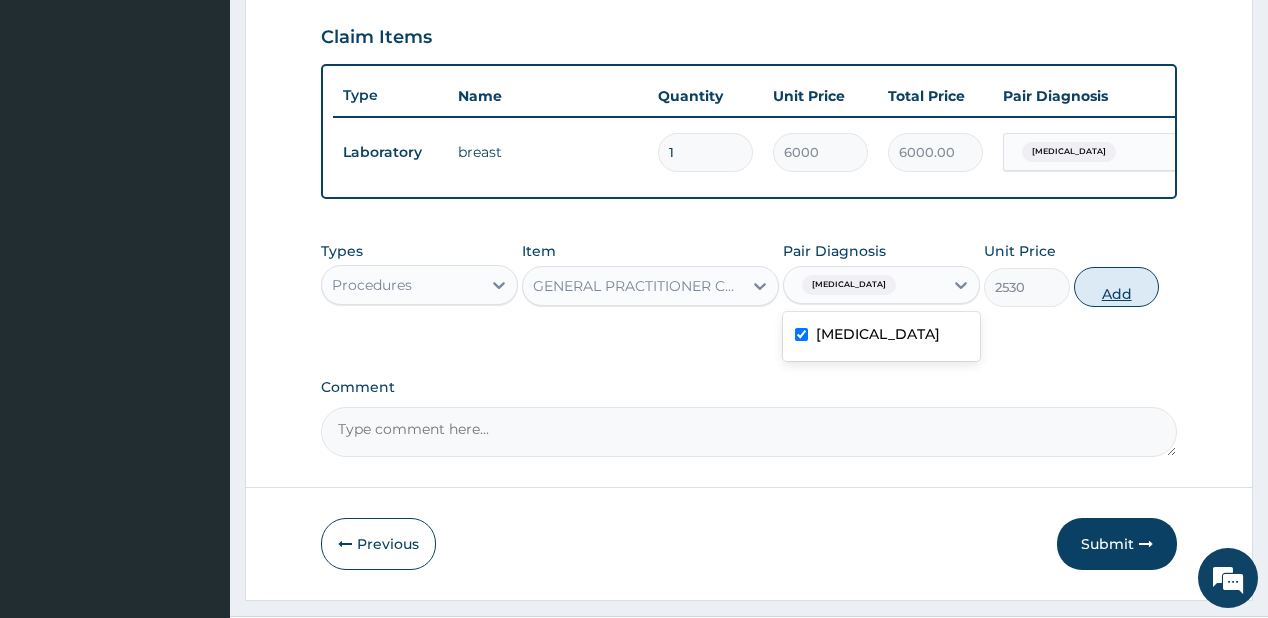 click on "Add" at bounding box center [1117, 287] 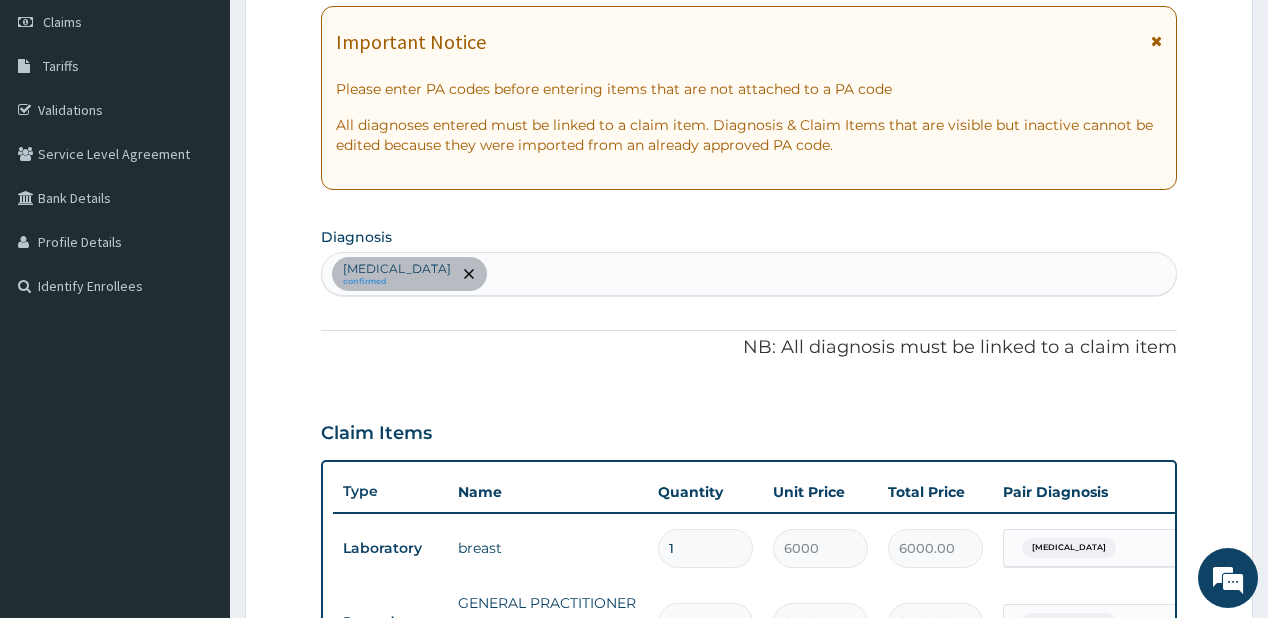 scroll, scrollTop: 280, scrollLeft: 0, axis: vertical 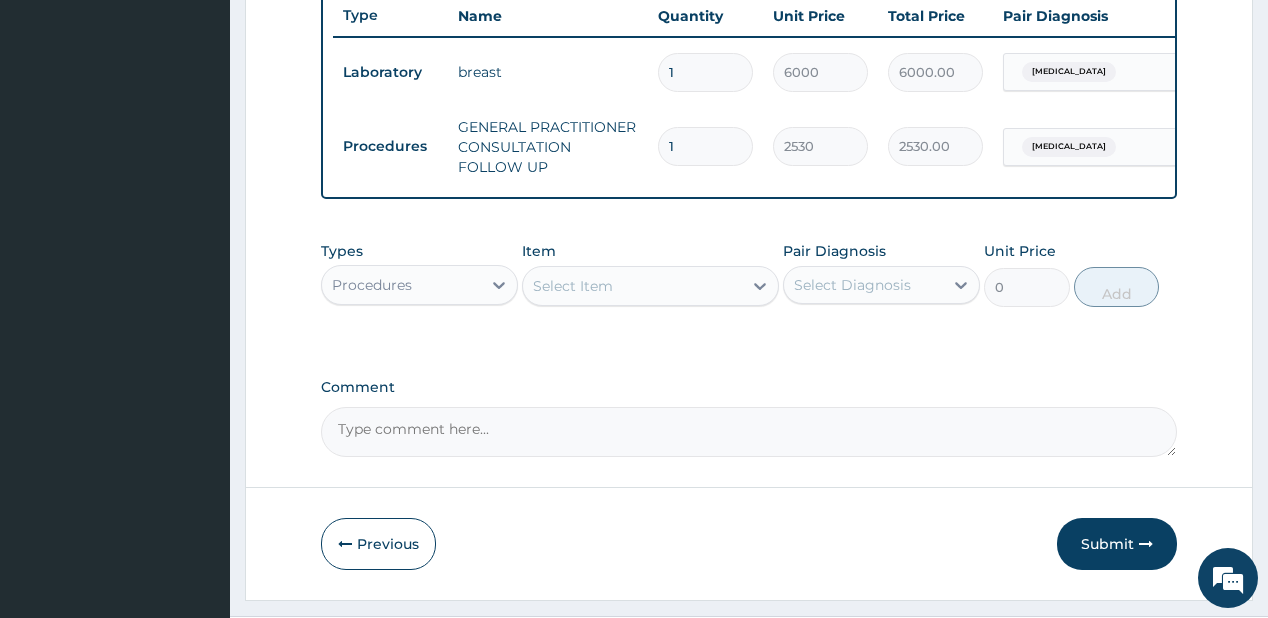 click on "Procedures" at bounding box center [419, 285] 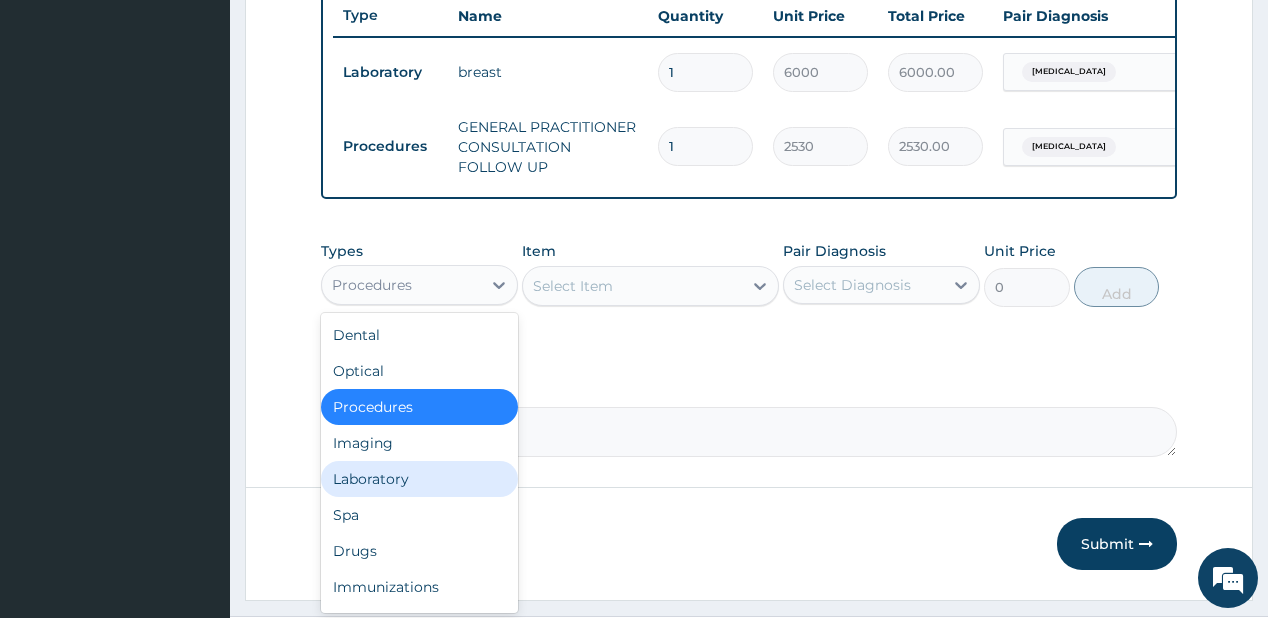 click on "Laboratory" at bounding box center [419, 479] 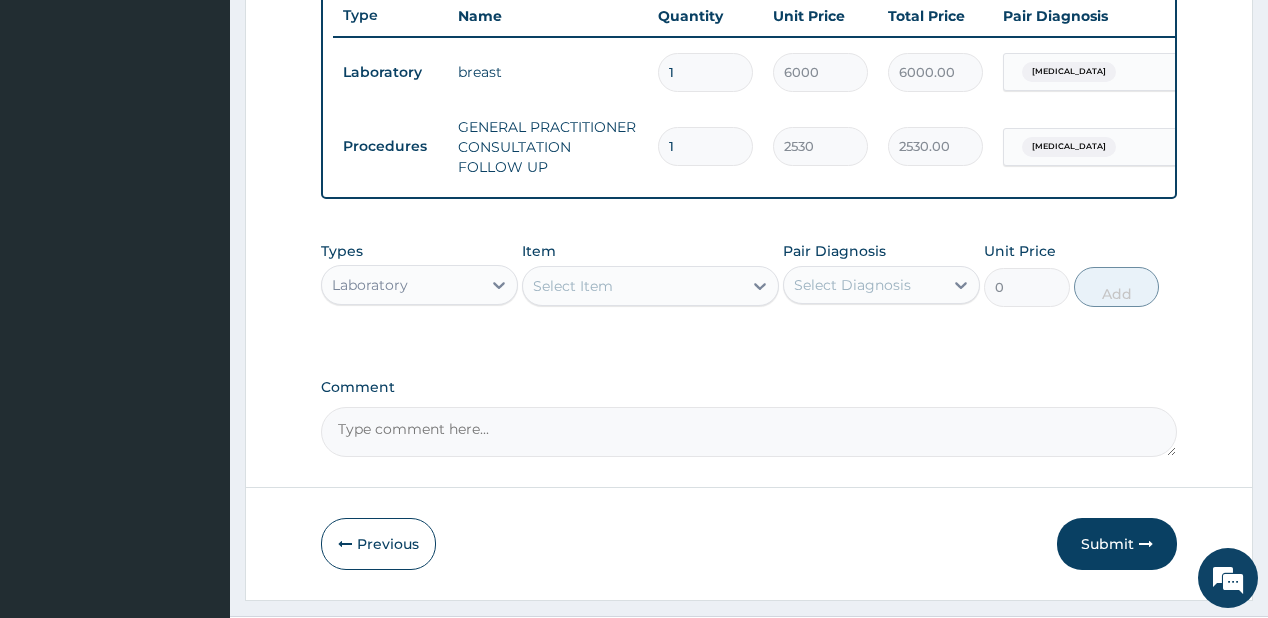 click on "Select Item" at bounding box center [632, 286] 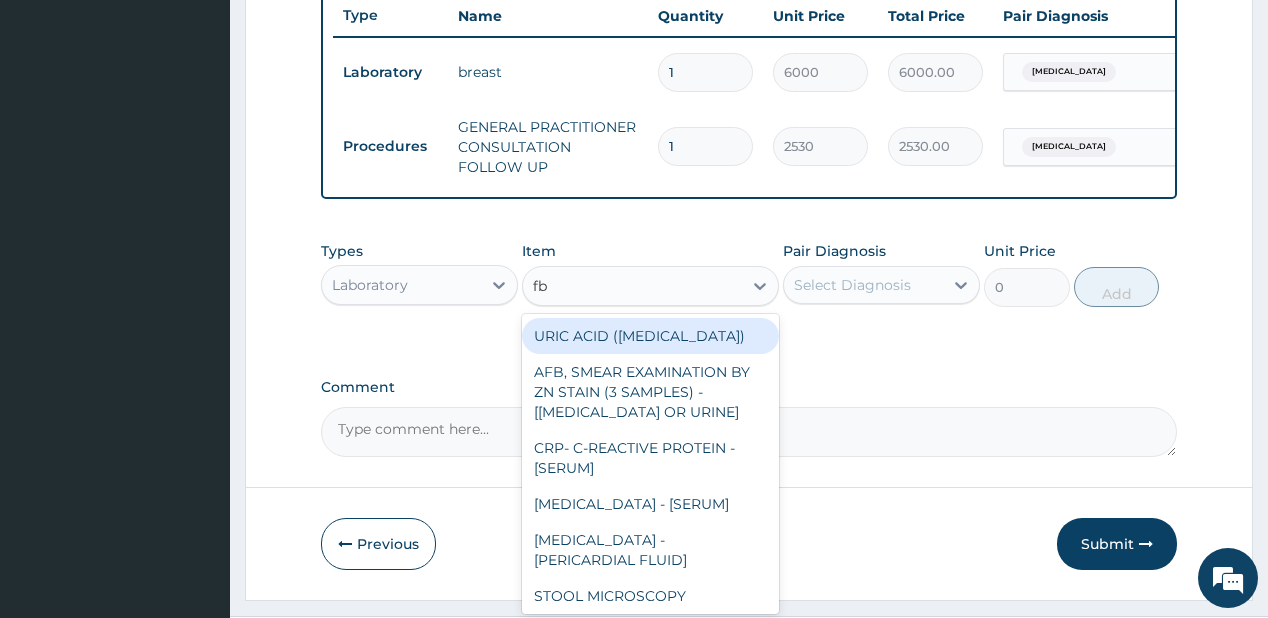 type on "fbc" 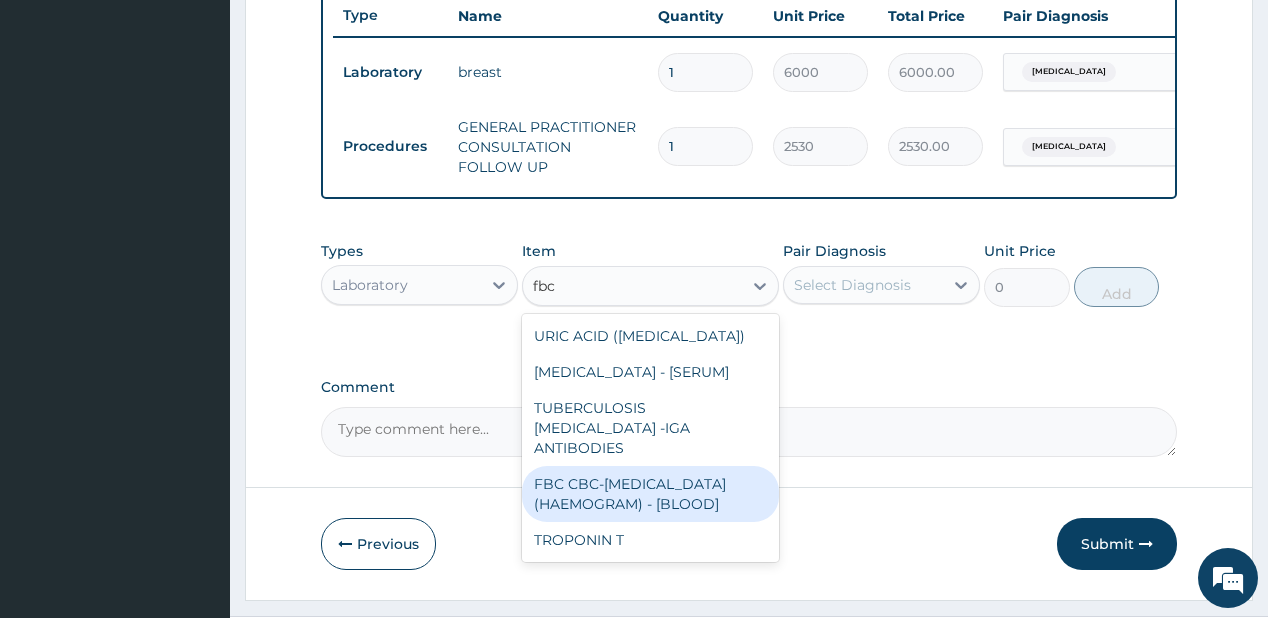click on "FBC CBC-[MEDICAL_DATA] (HAEMOGRAM) - [BLOOD]" at bounding box center (650, 494) 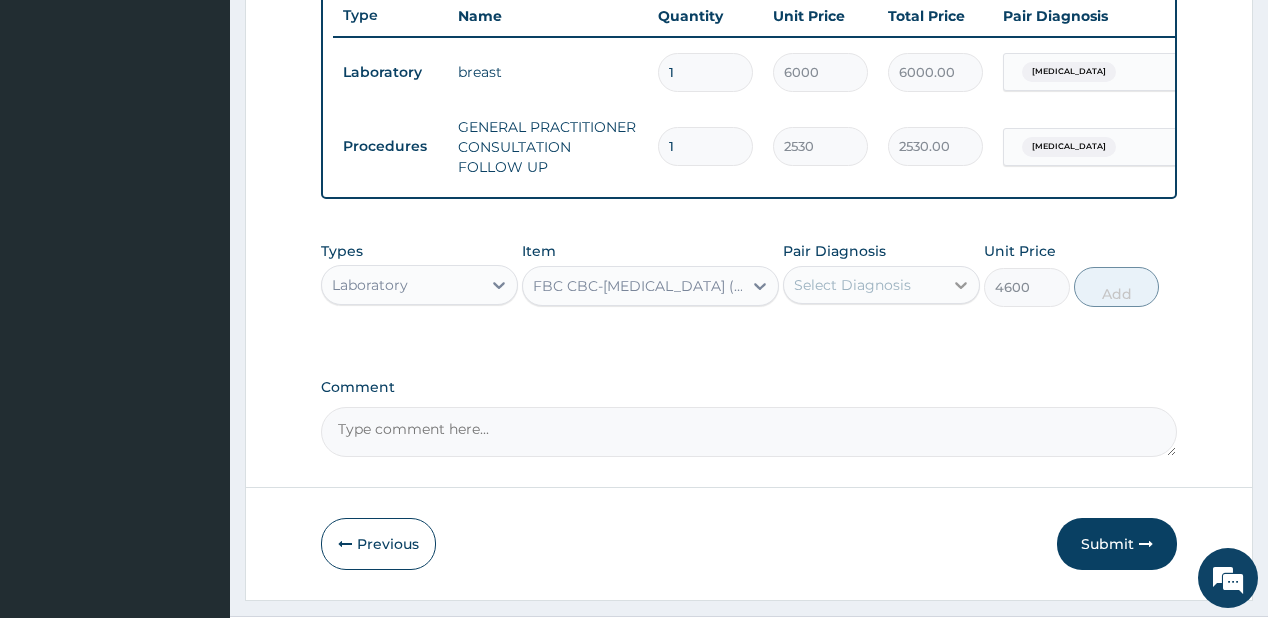 click 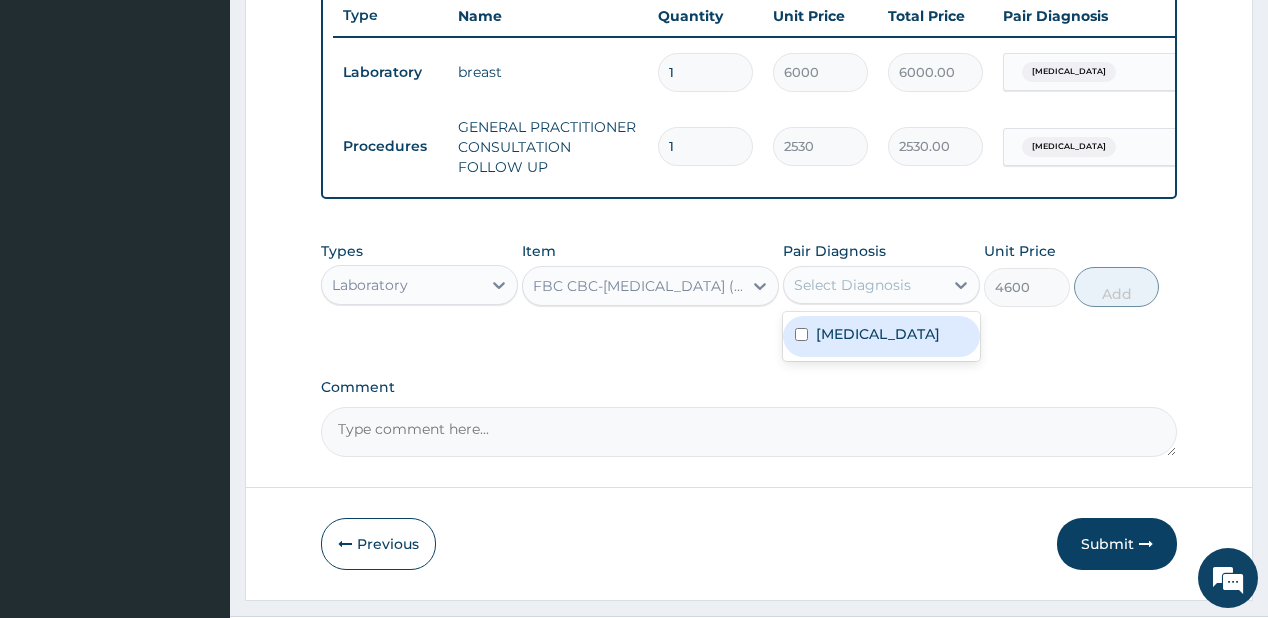 click on "[MEDICAL_DATA]" at bounding box center (878, 334) 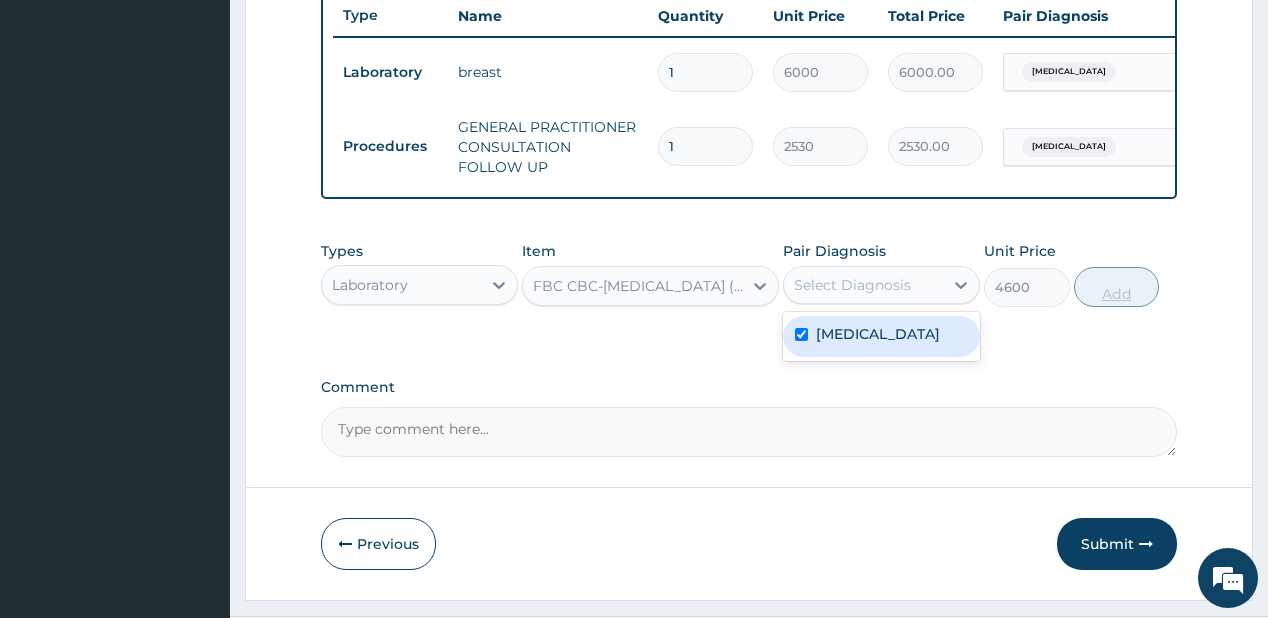 checkbox on "true" 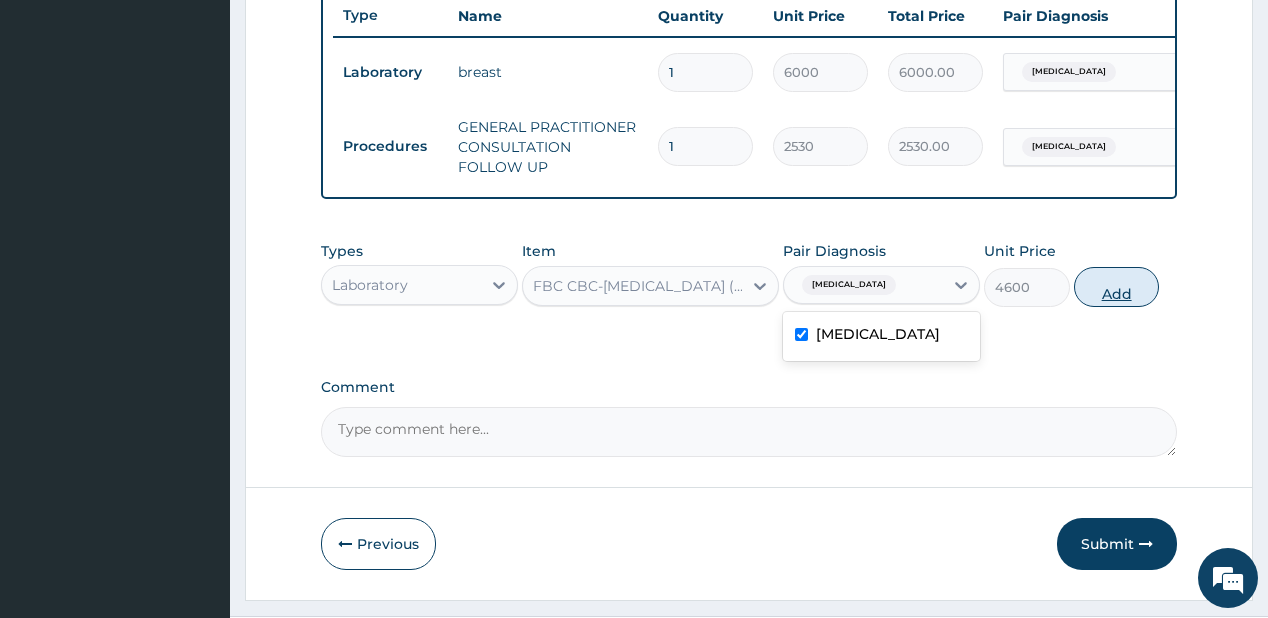 click on "Add" at bounding box center [1117, 287] 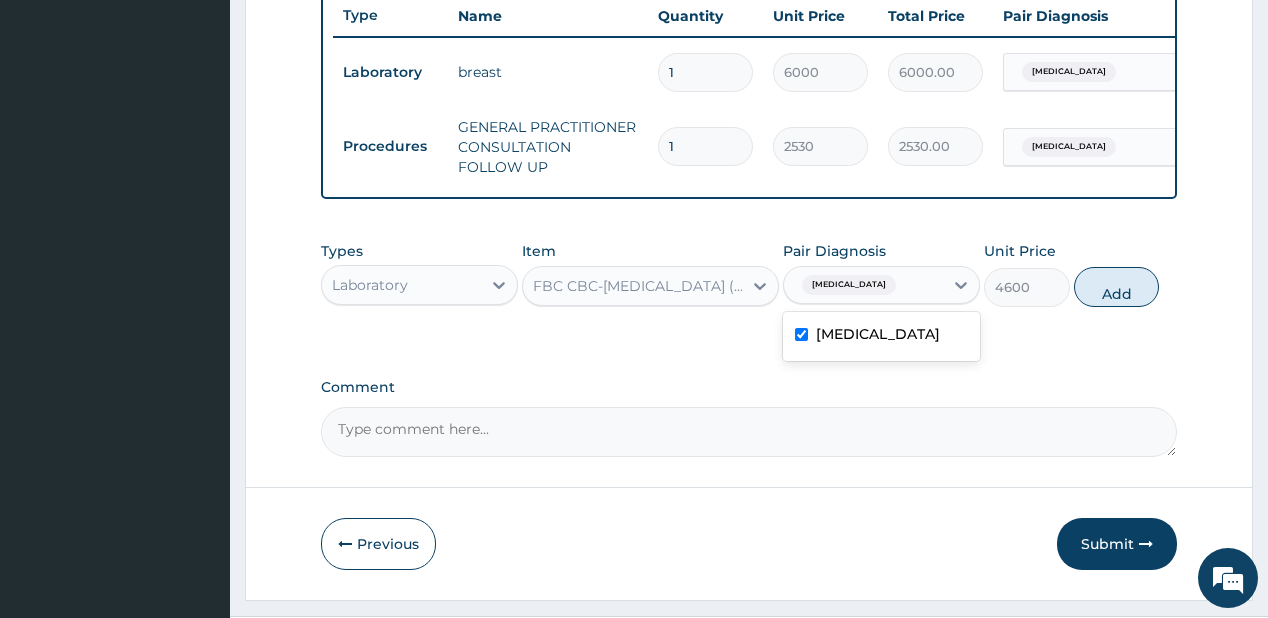 type on "0" 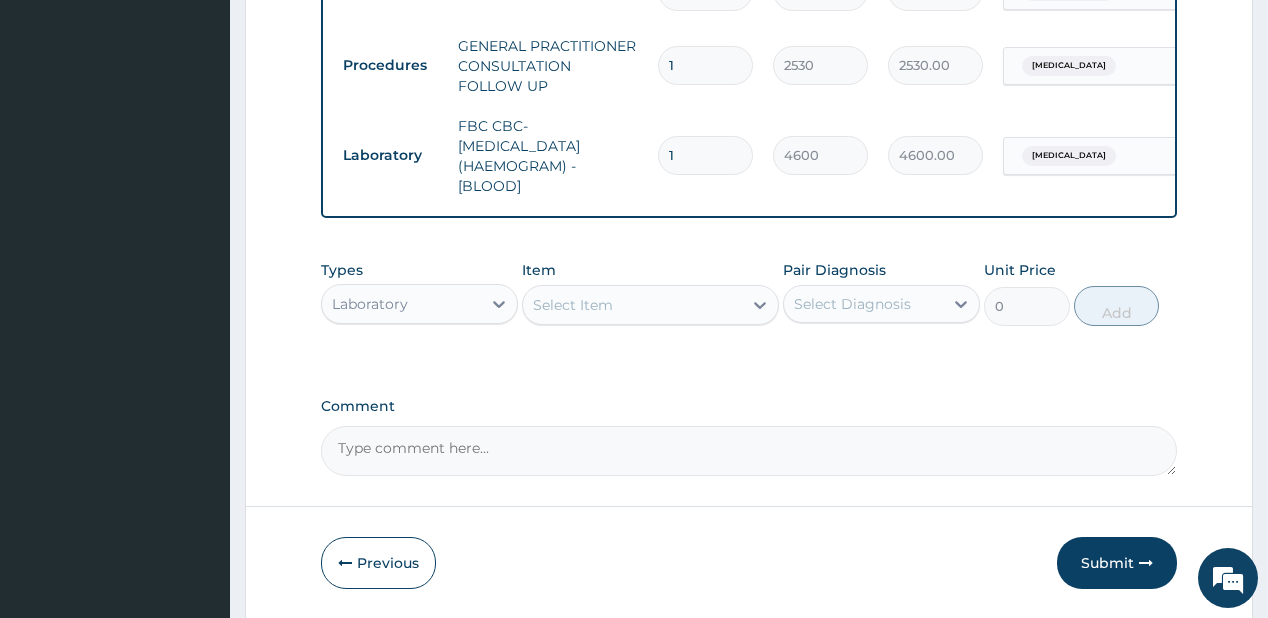 scroll, scrollTop: 917, scrollLeft: 0, axis: vertical 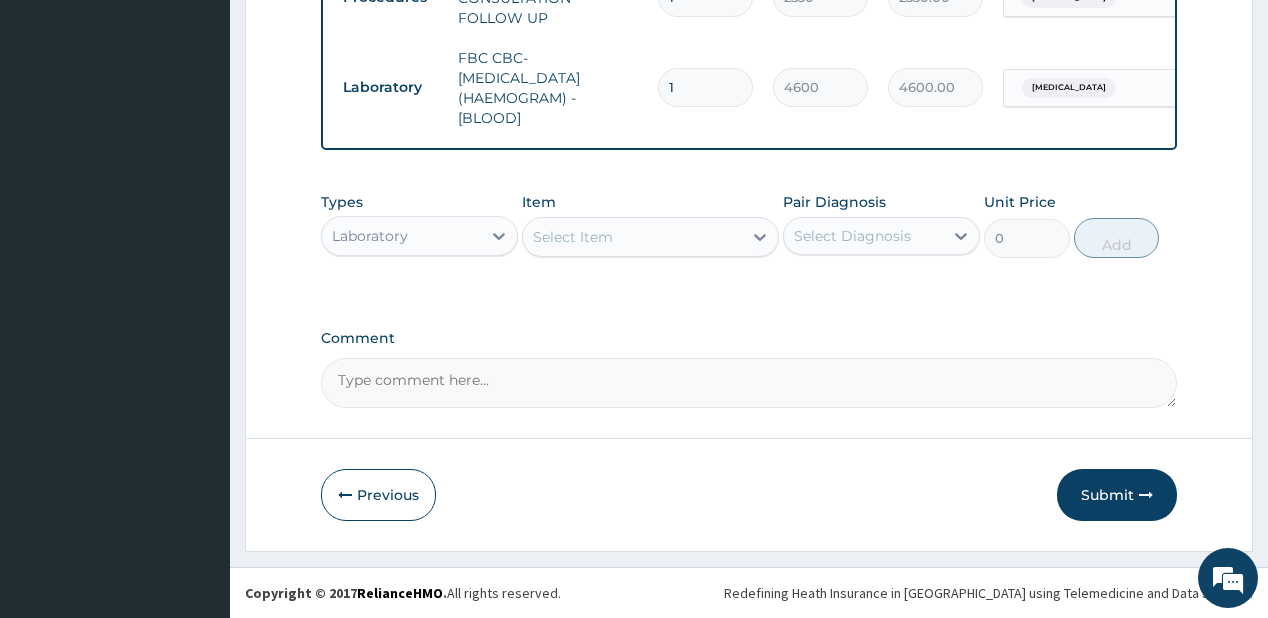 click on "Laboratory" at bounding box center [401, 236] 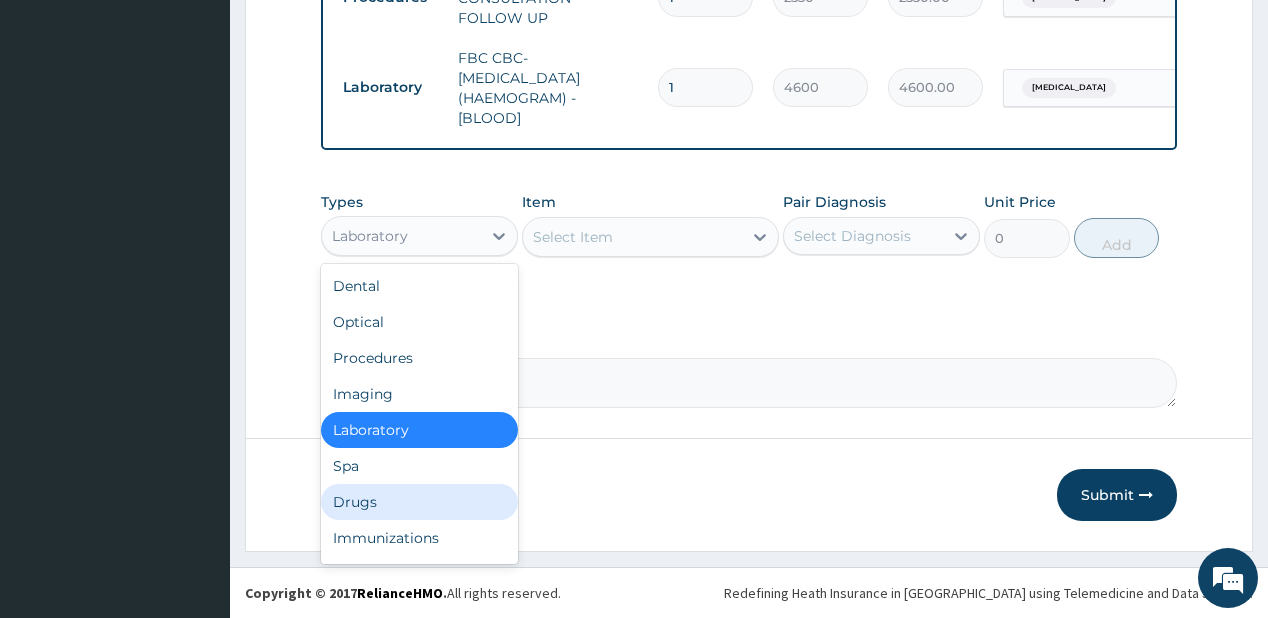 drag, startPoint x: 365, startPoint y: 500, endPoint x: 453, endPoint y: 4, distance: 503.74597 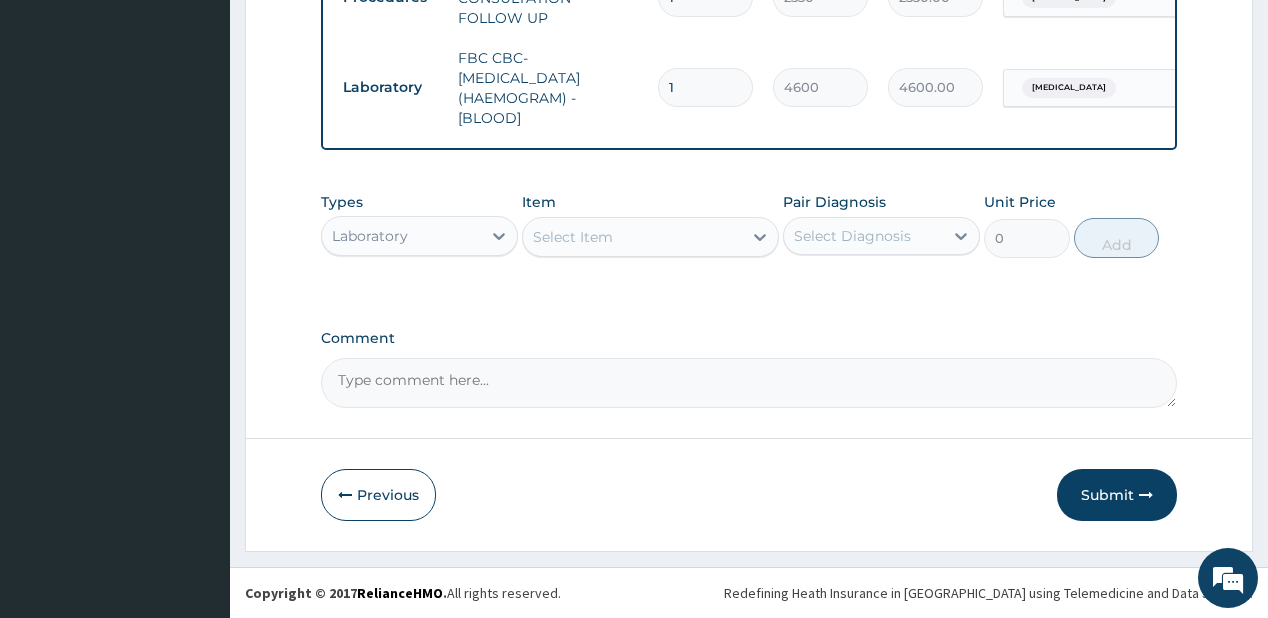 click on "Laboratory" at bounding box center (401, 236) 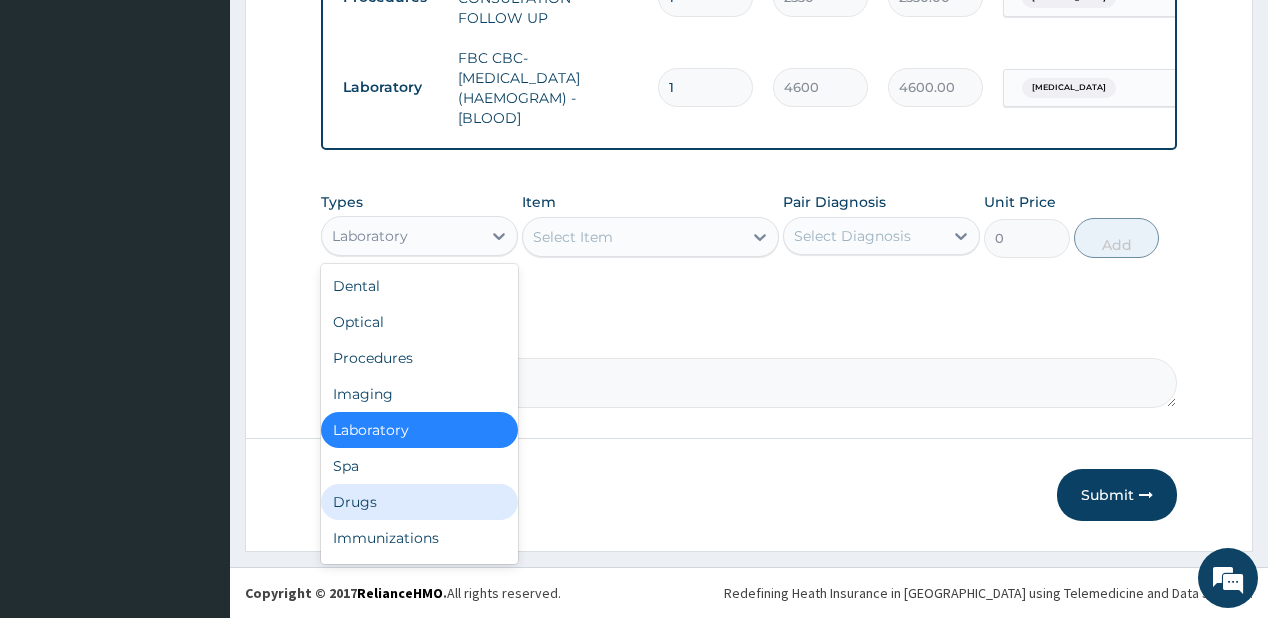 click on "Drugs" at bounding box center (419, 502) 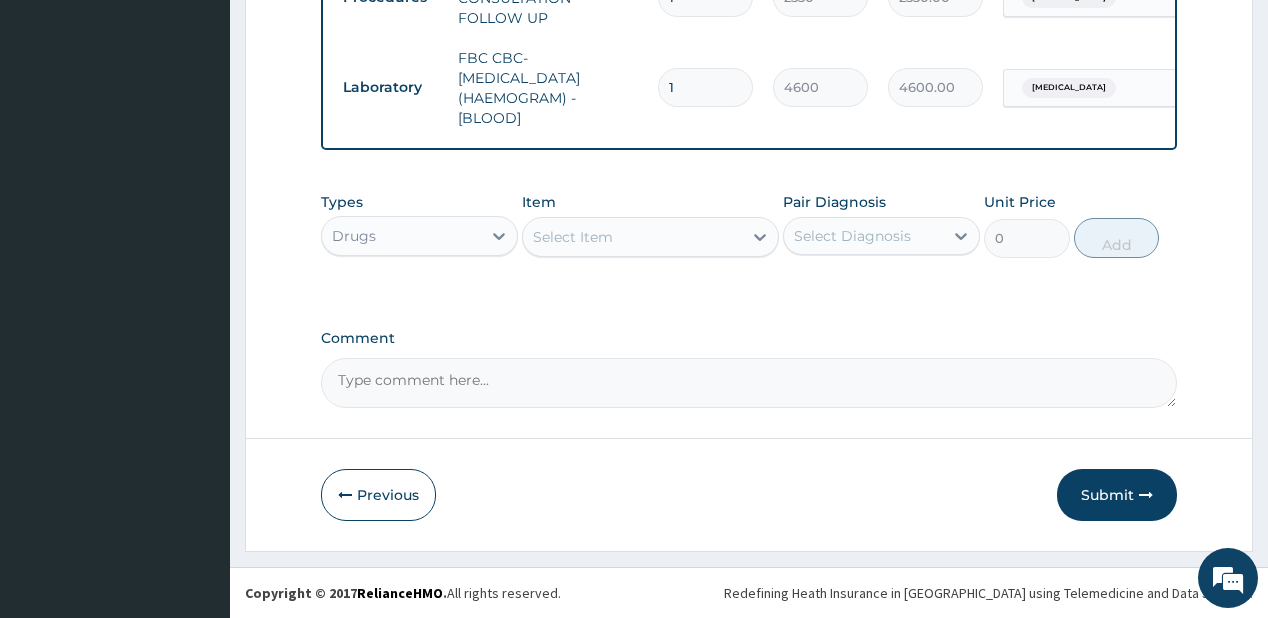 click on "Select Item" at bounding box center (632, 237) 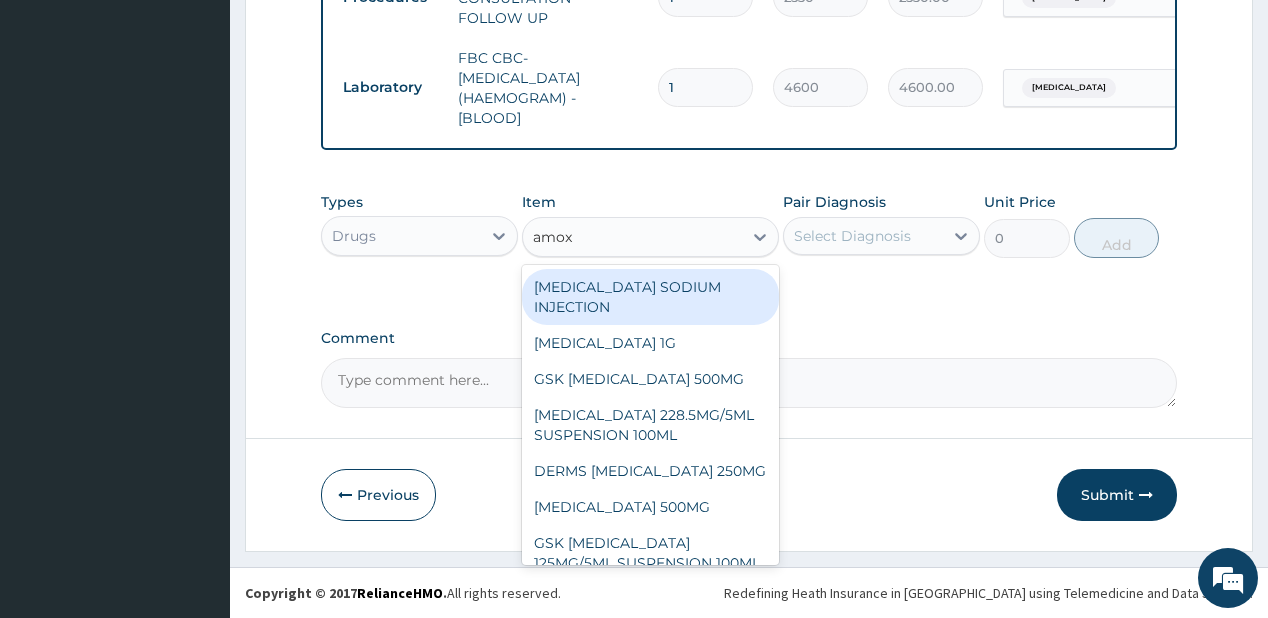 type on "amoxi" 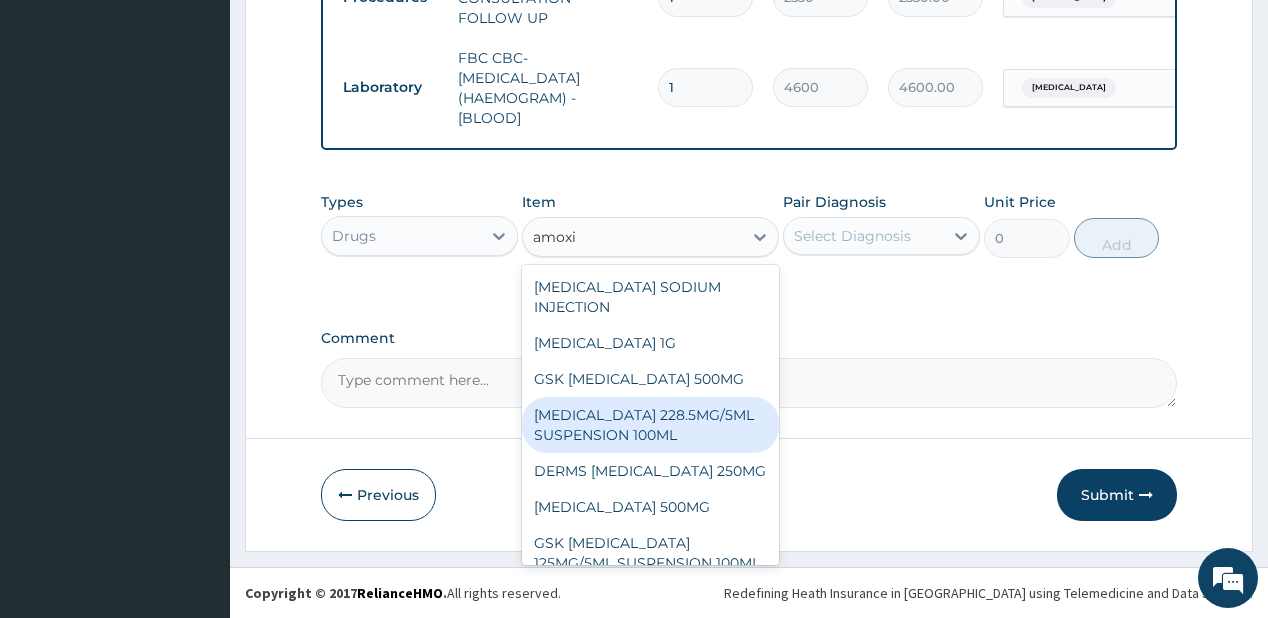 scroll, scrollTop: 56, scrollLeft: 0, axis: vertical 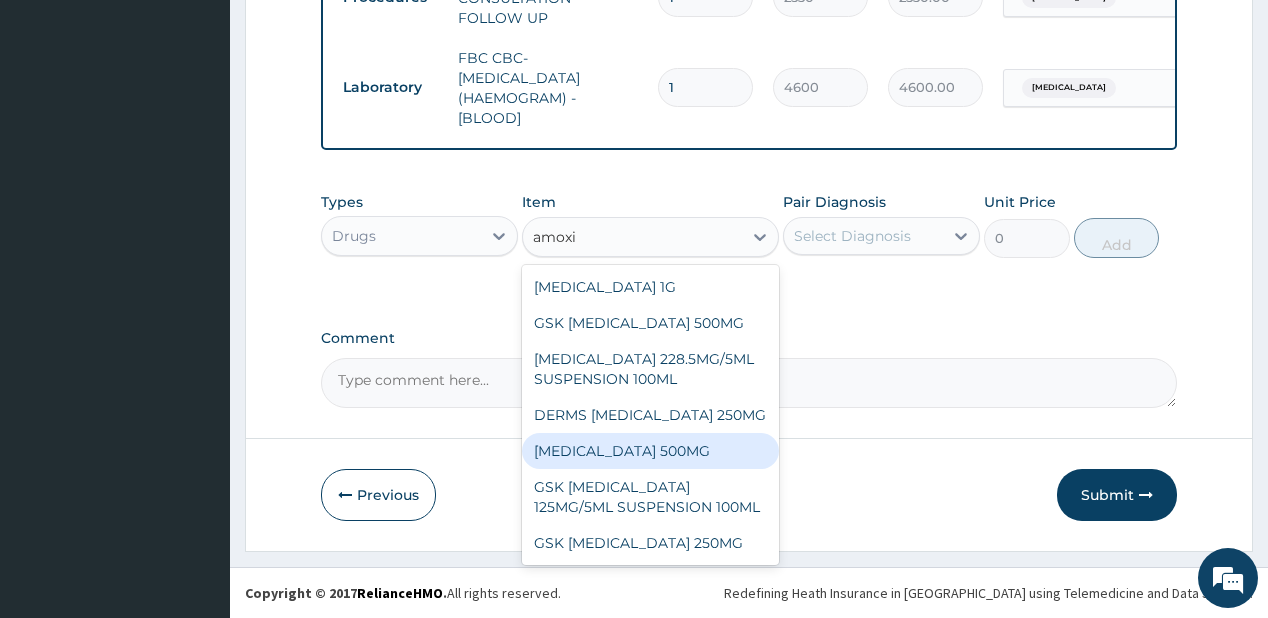 drag, startPoint x: 560, startPoint y: 454, endPoint x: 780, endPoint y: 286, distance: 276.8104 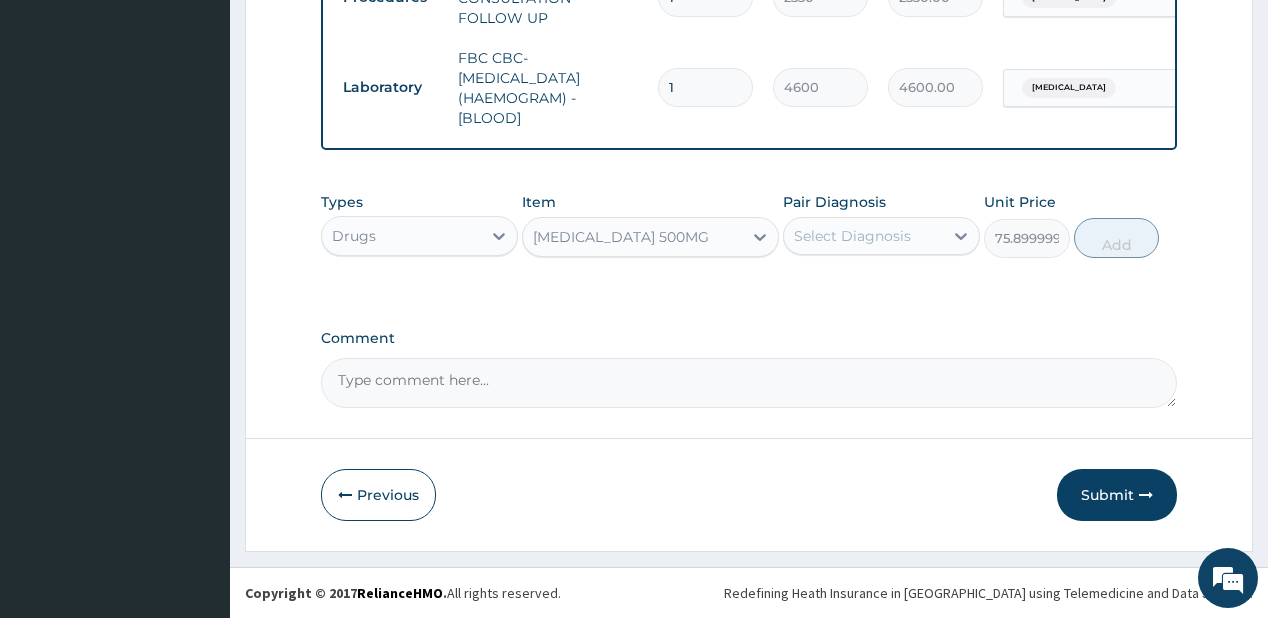 click on "Select Diagnosis" at bounding box center (852, 236) 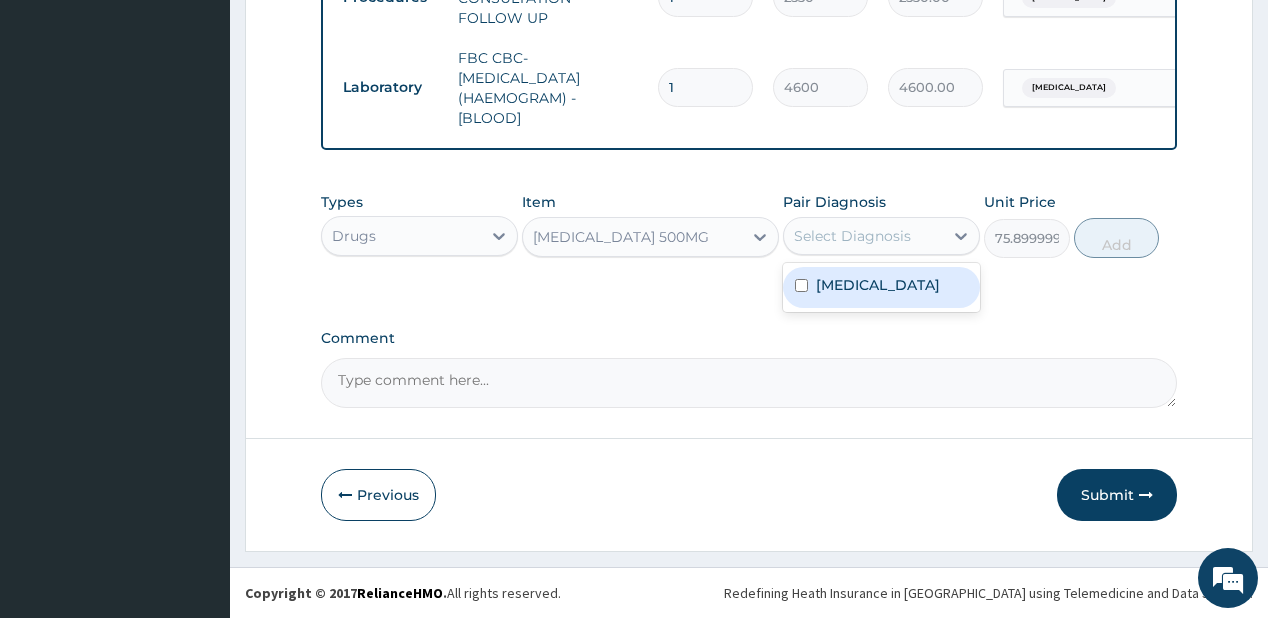 click on "Acute mastitis" at bounding box center [878, 285] 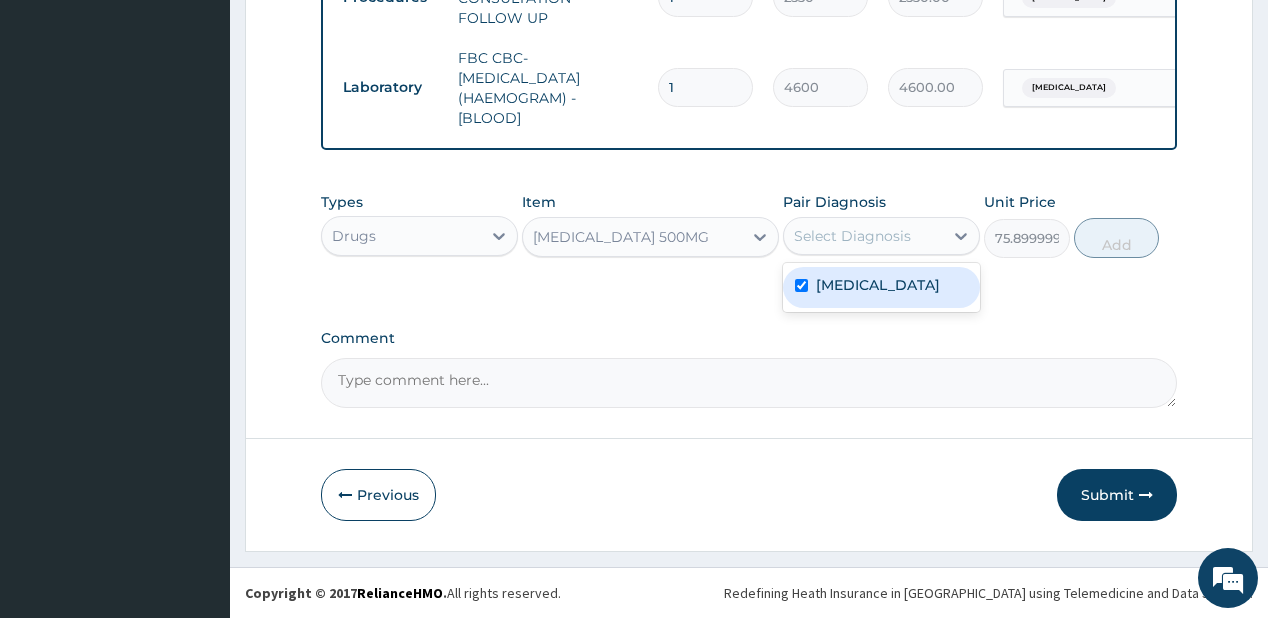 checkbox on "true" 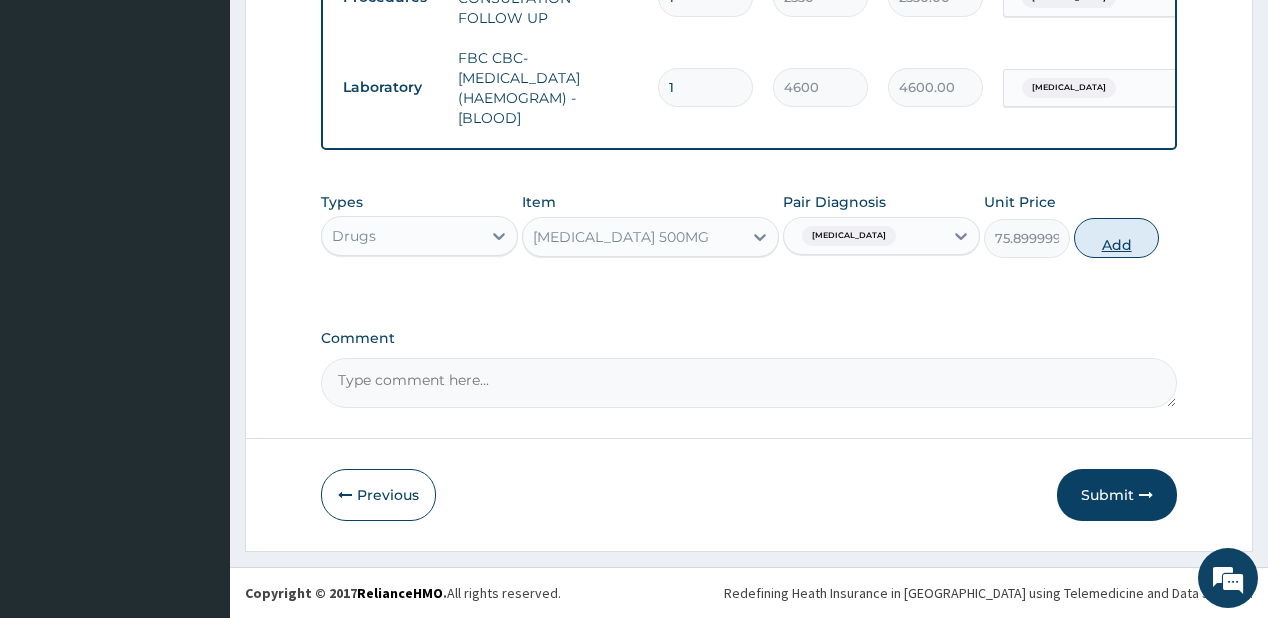 click on "Add" at bounding box center [1117, 238] 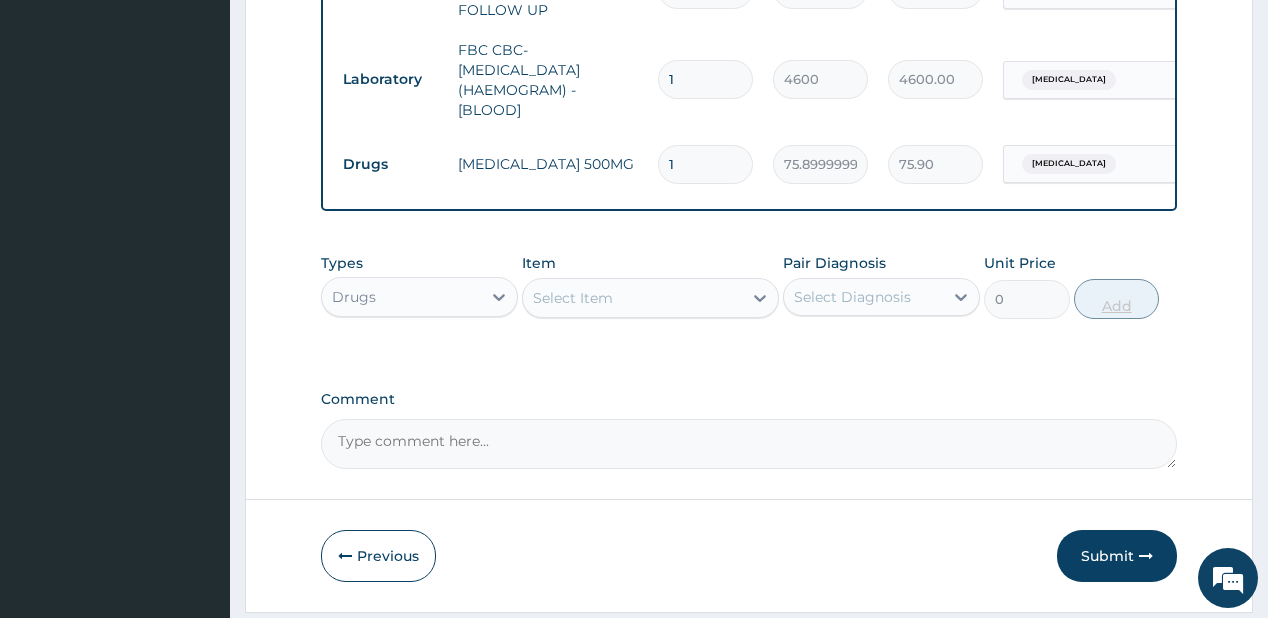 type on "15" 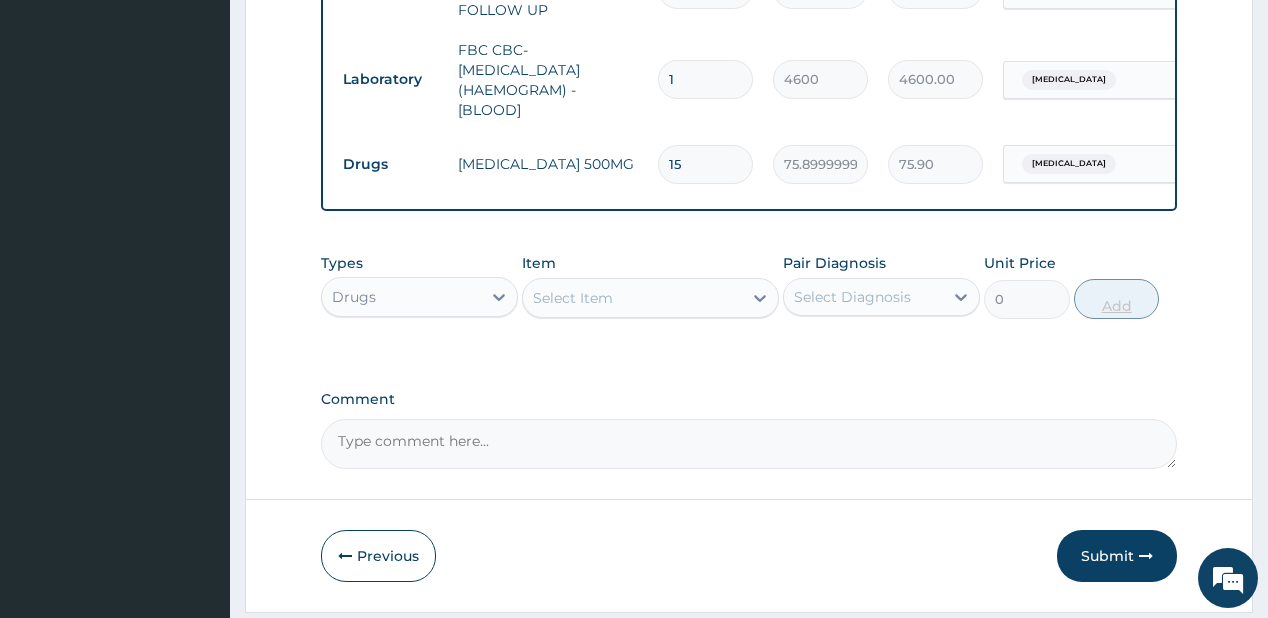 type on "1138.50" 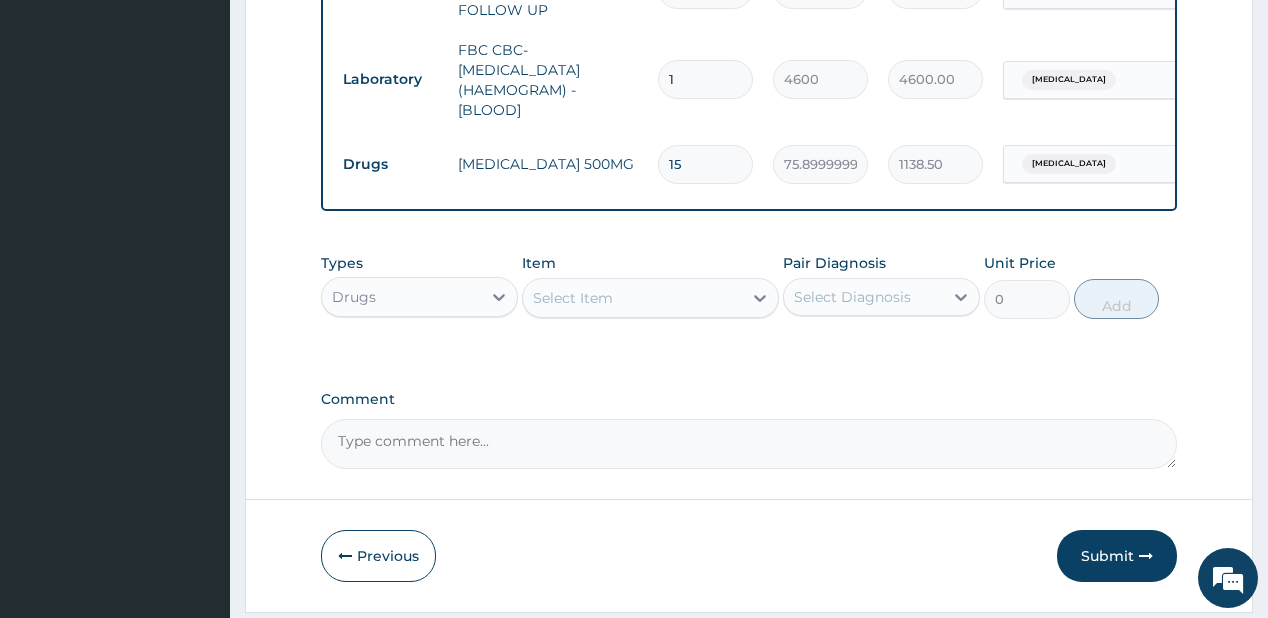 type on "15" 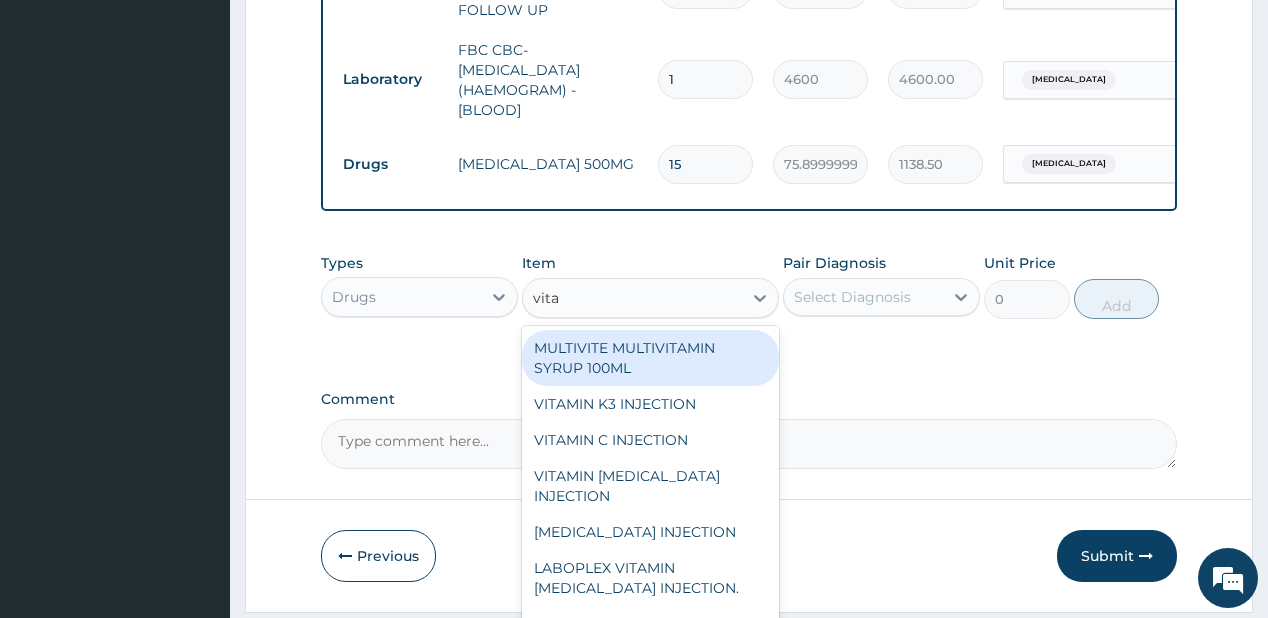 type on "vitam" 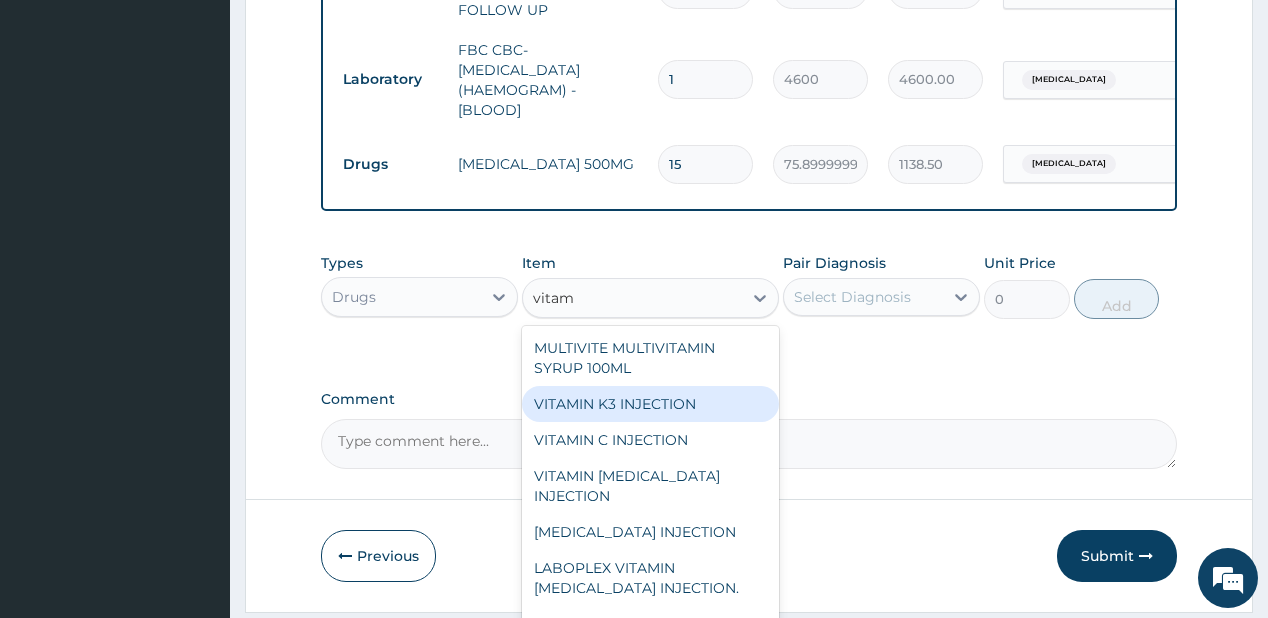 scroll, scrollTop: 92, scrollLeft: 0, axis: vertical 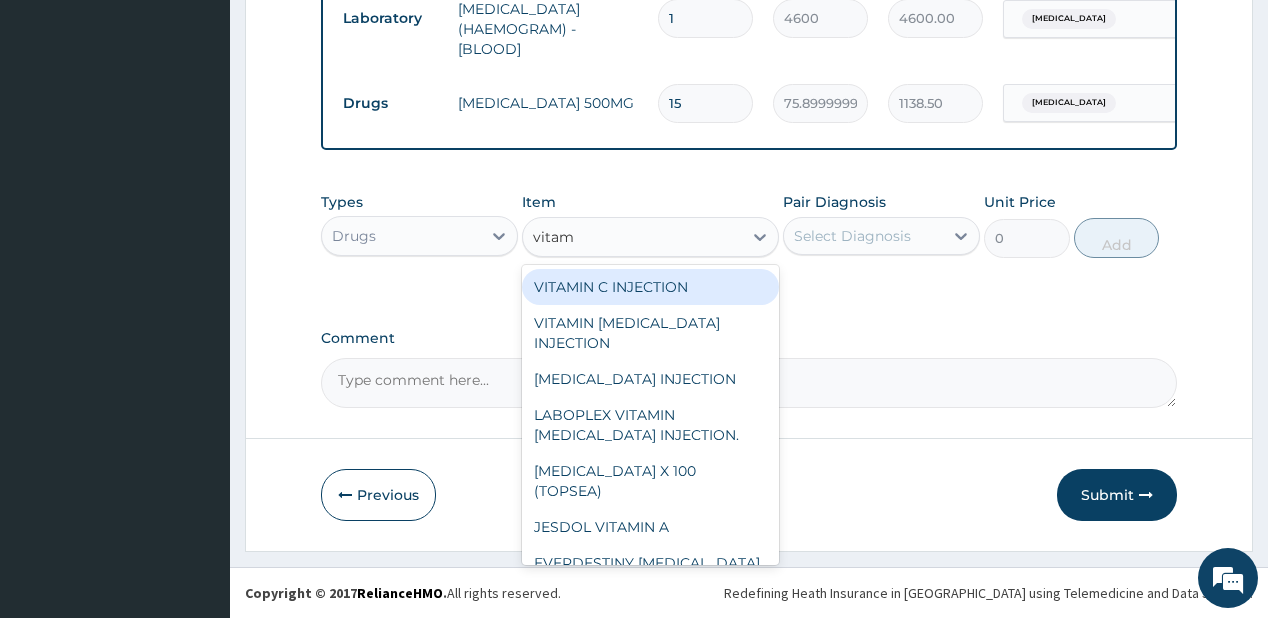 click on "VITAMIN C INJECTION" at bounding box center [650, 287] 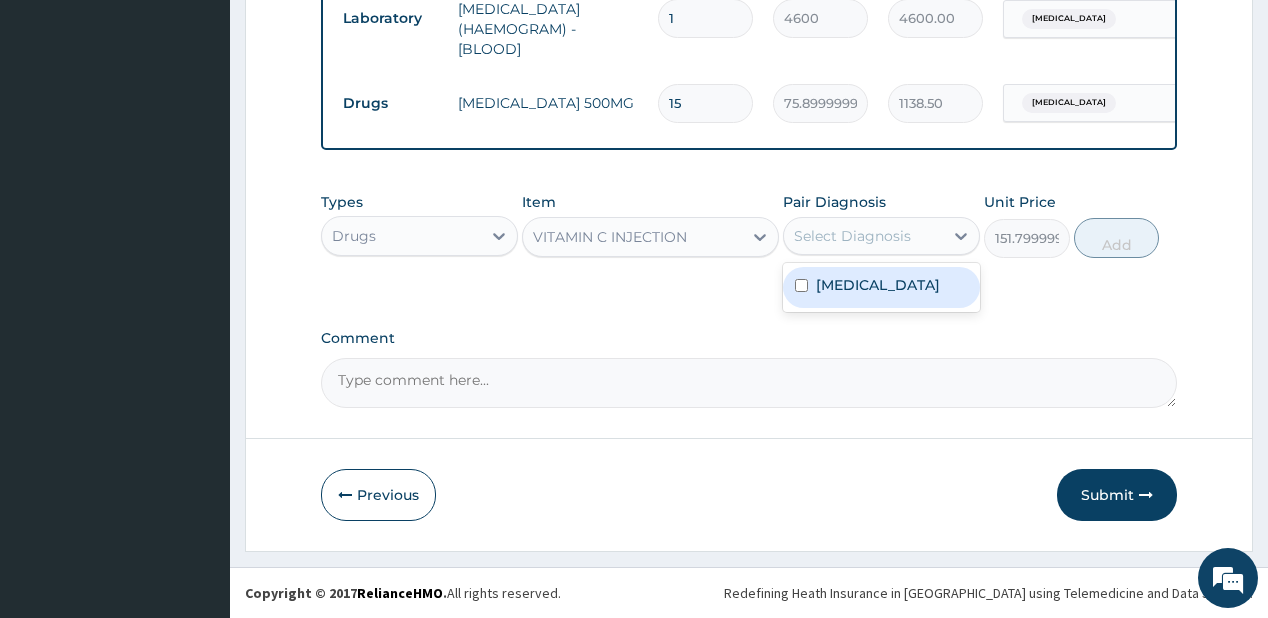 click on "Select Diagnosis" at bounding box center (852, 236) 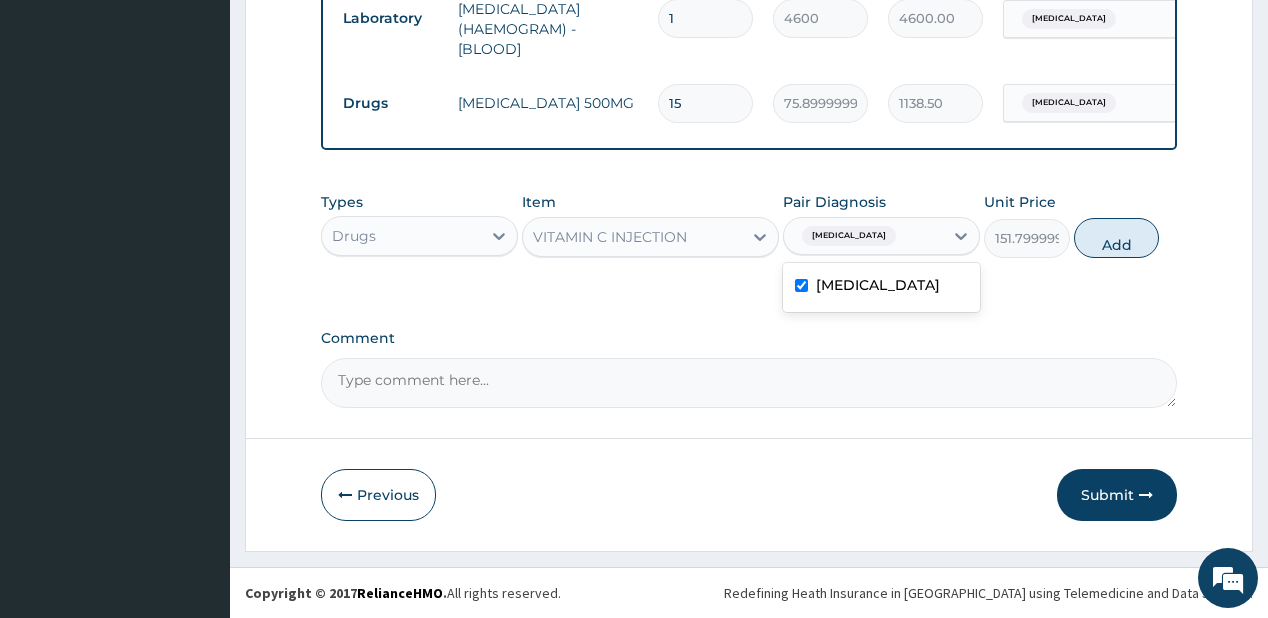 click on "Acute mastitis" at bounding box center (878, 285) 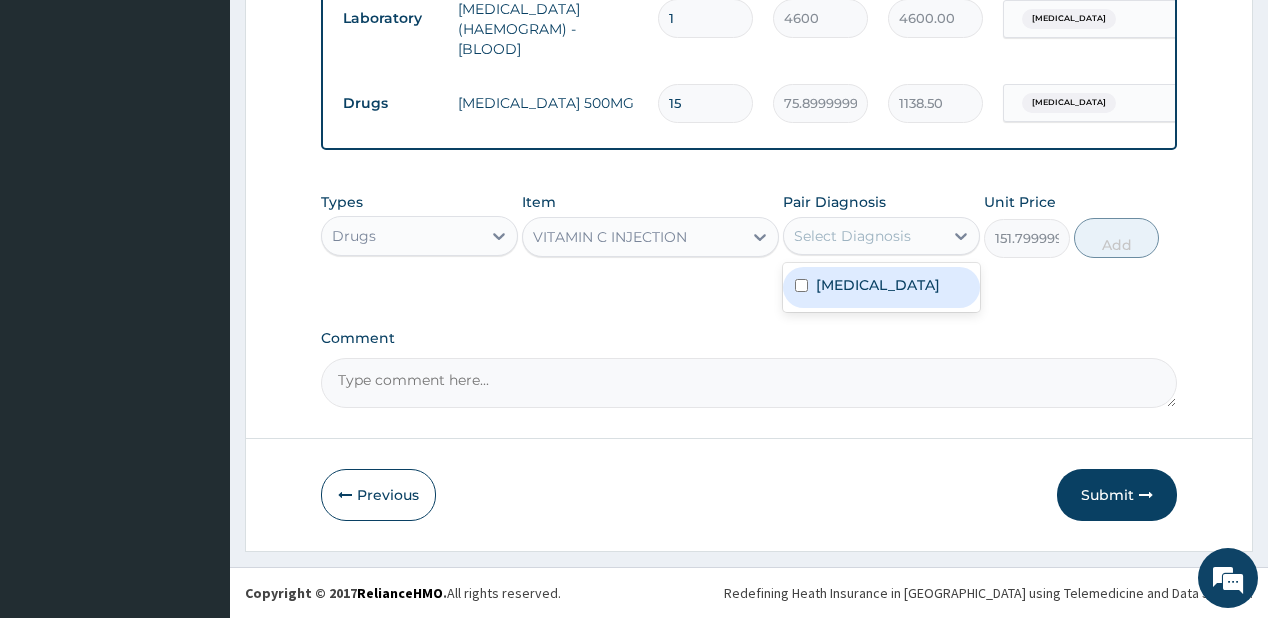 drag, startPoint x: 877, startPoint y: 291, endPoint x: 1072, endPoint y: 243, distance: 200.82082 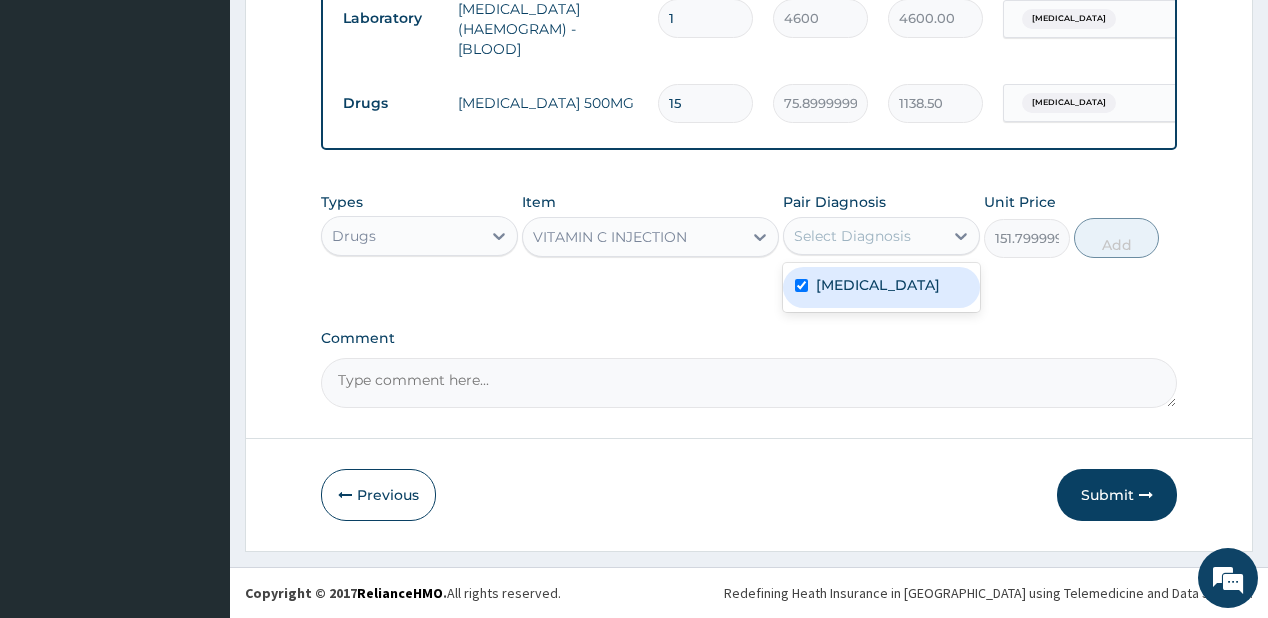 checkbox on "true" 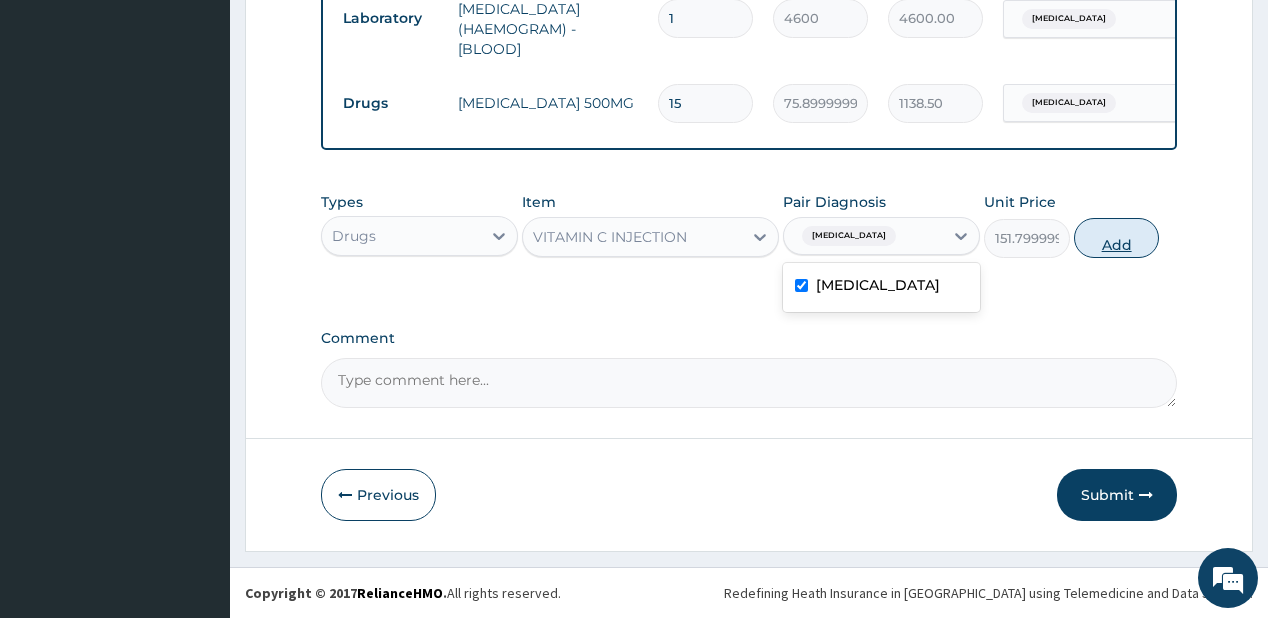 click on "Add" at bounding box center [1117, 238] 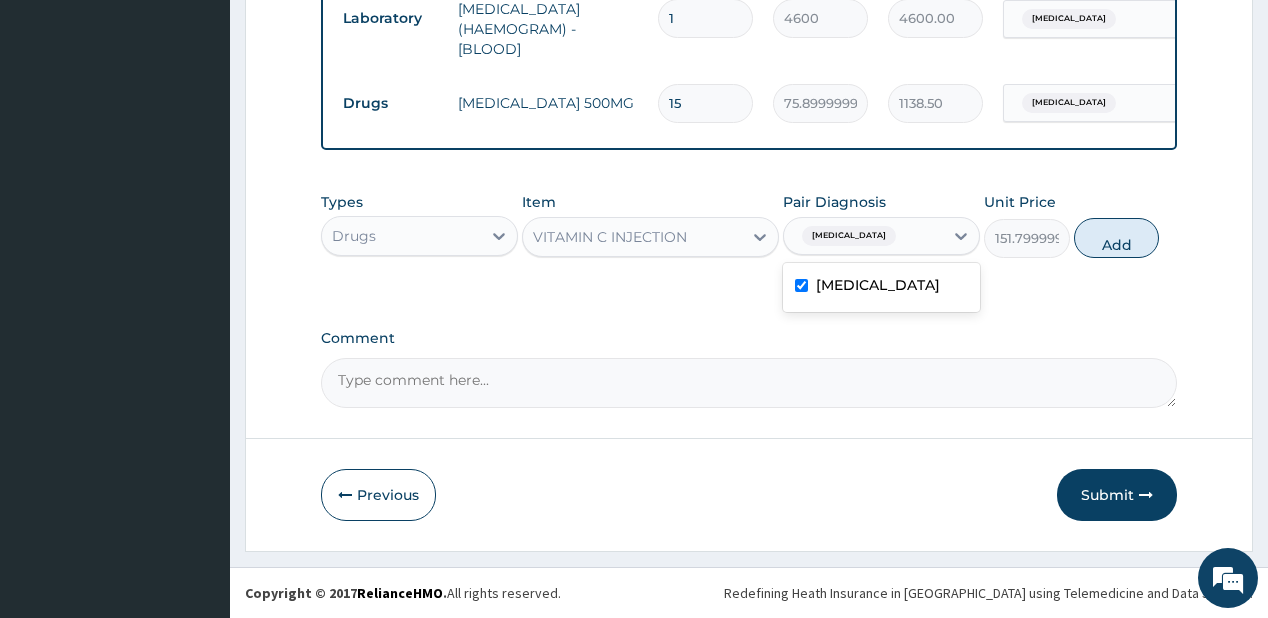 type on "0" 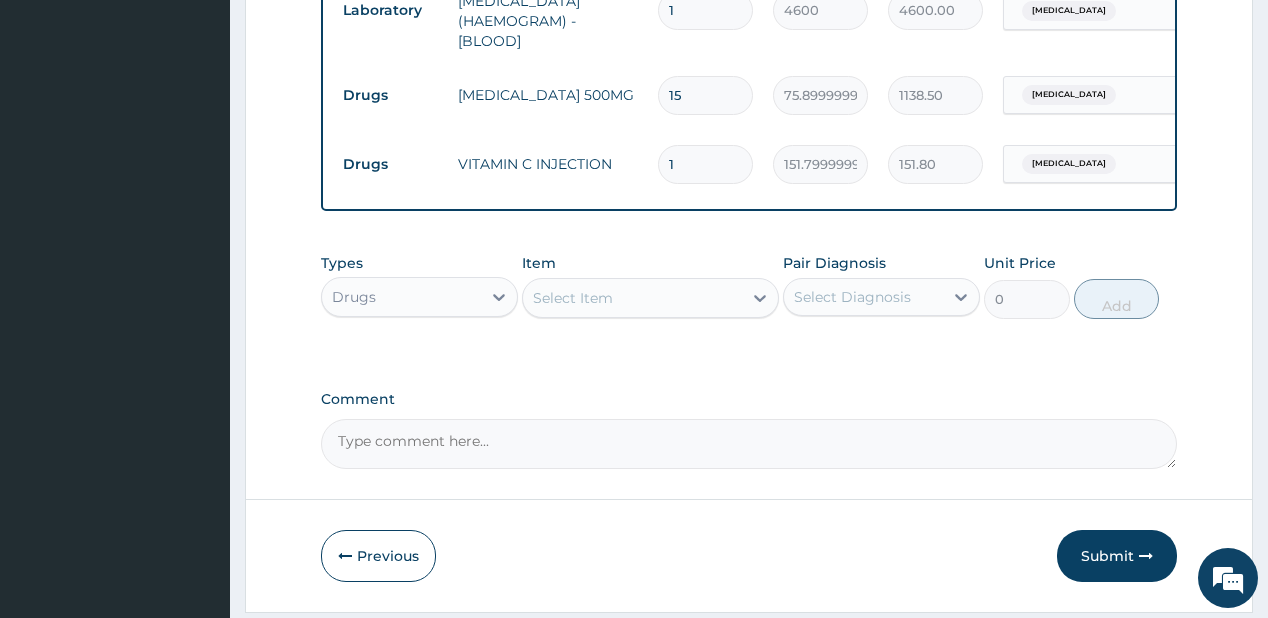 type 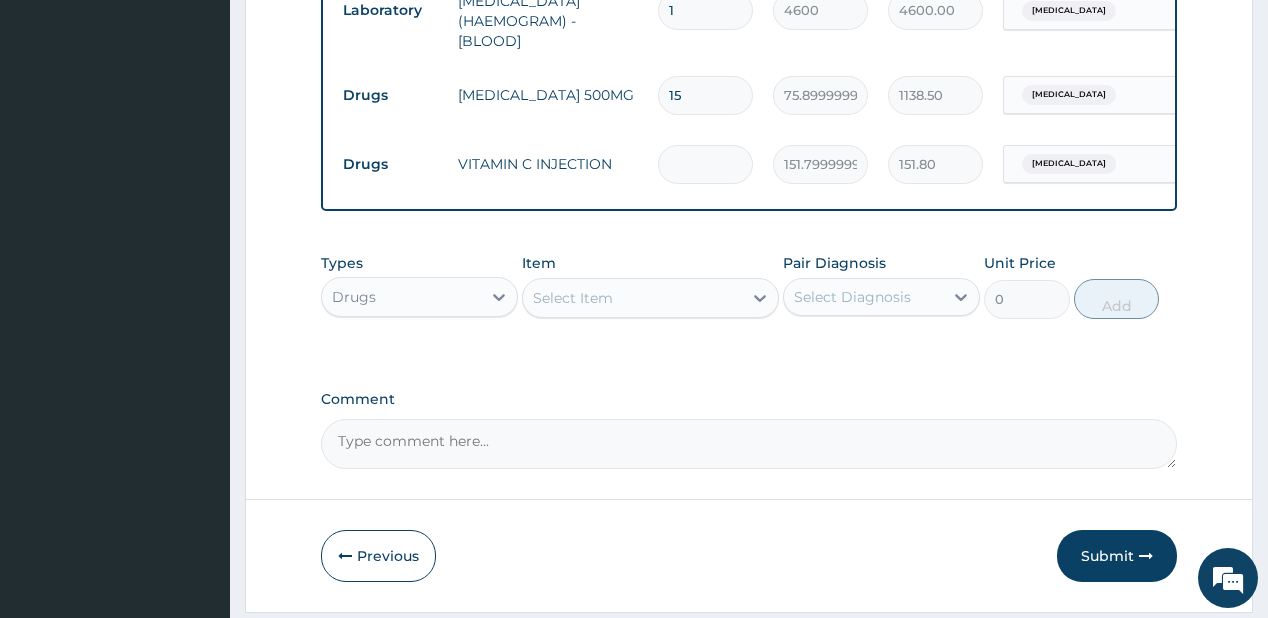type on "0.00" 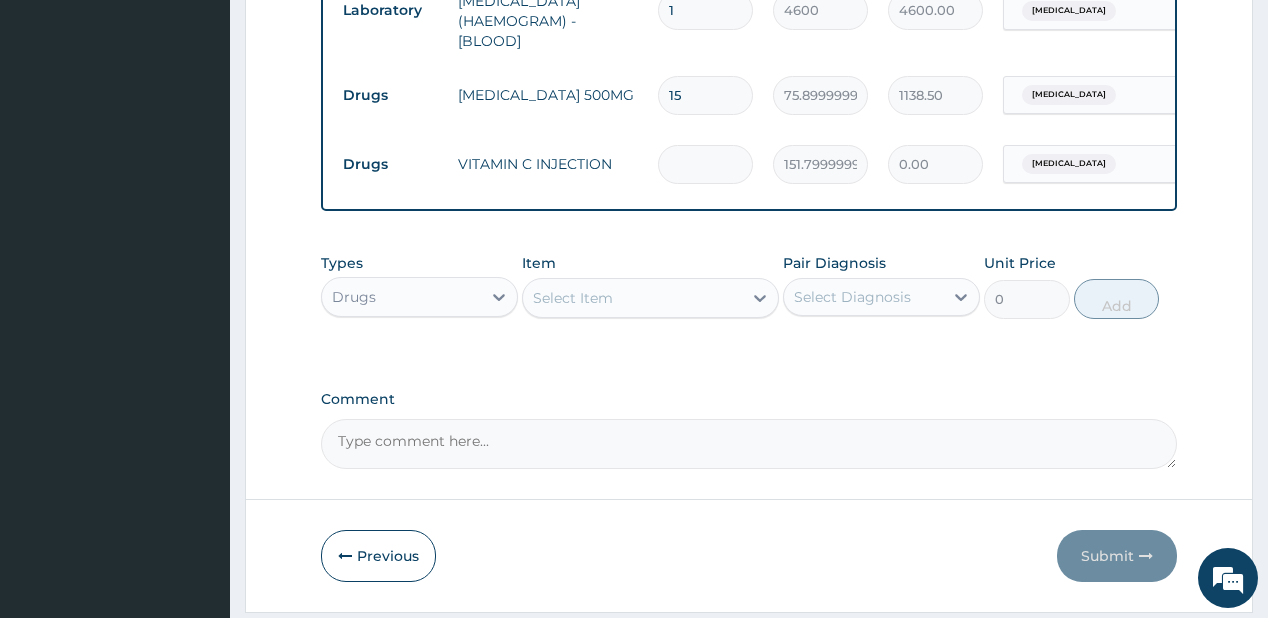 type on "5" 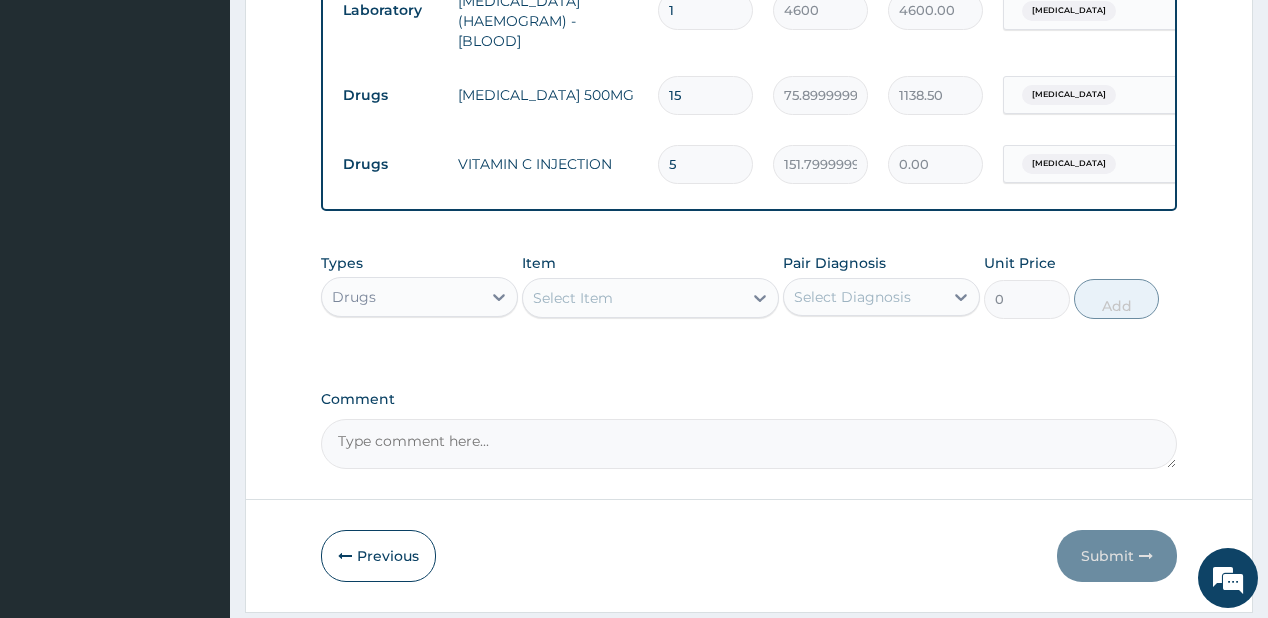 type on "759.00" 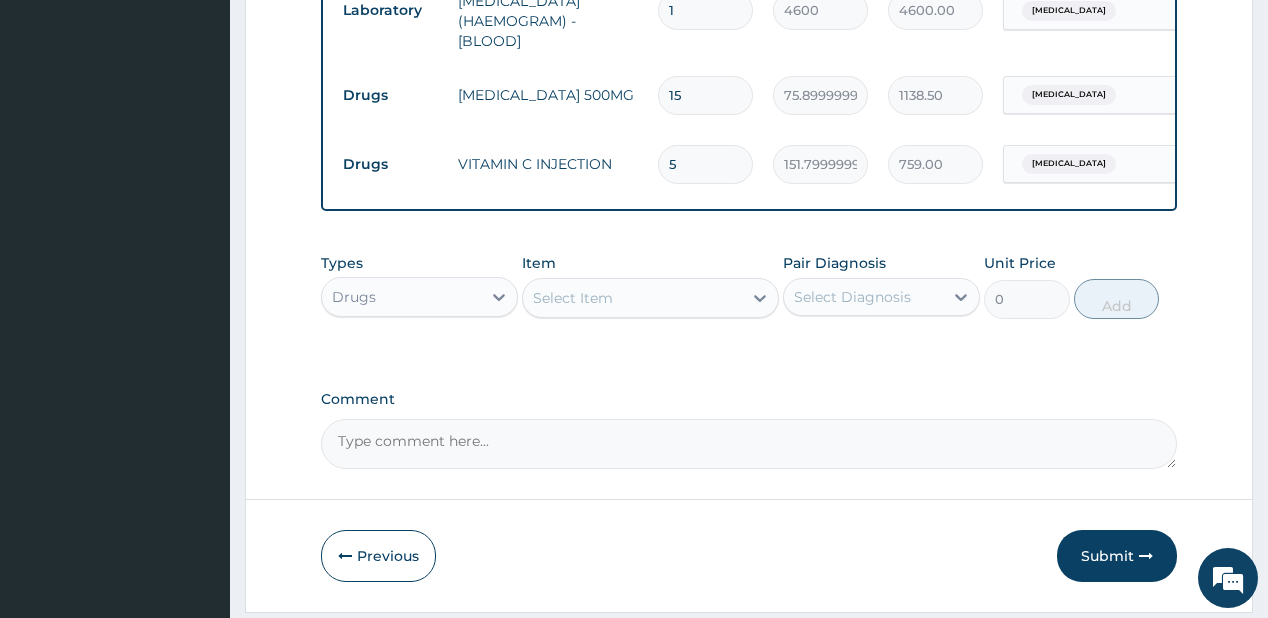 type on "5" 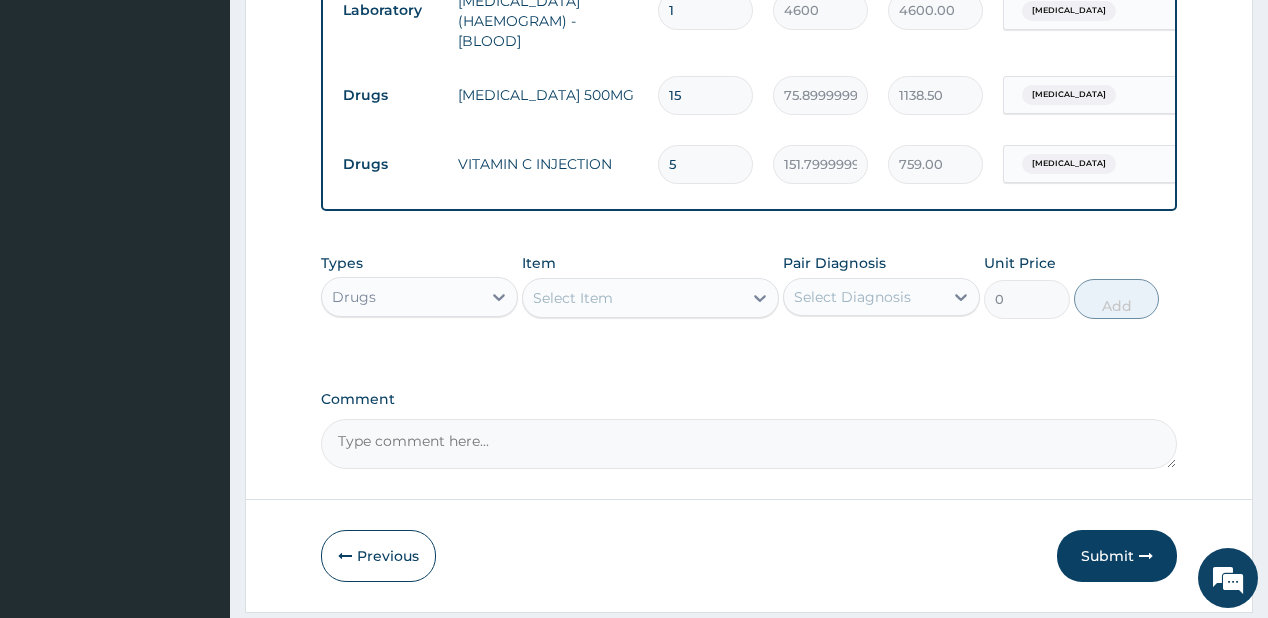 click on "Select Item" at bounding box center (573, 298) 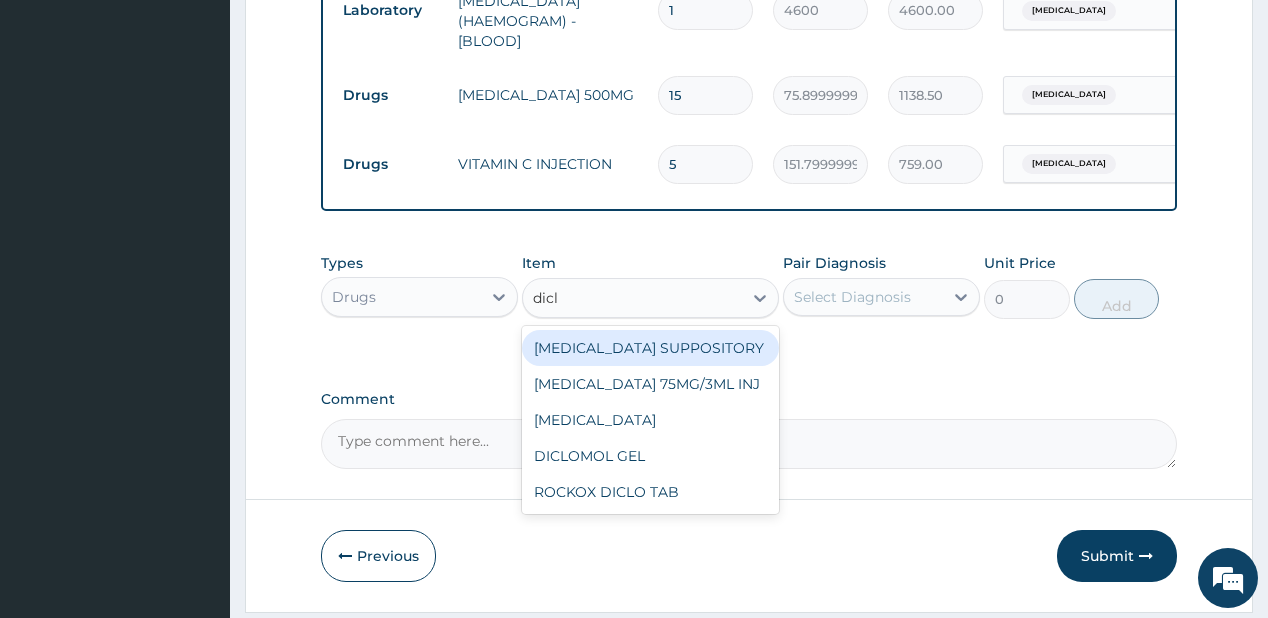 type on "diclo" 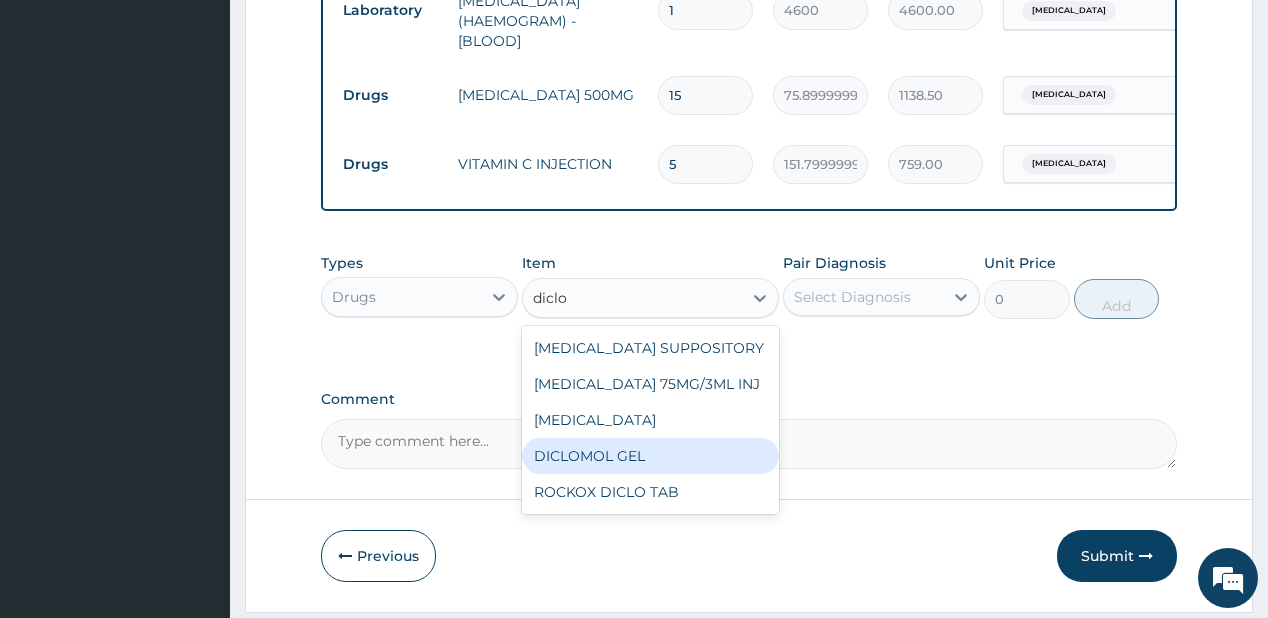 click on "DICLOMOL GEL" at bounding box center (650, 456) 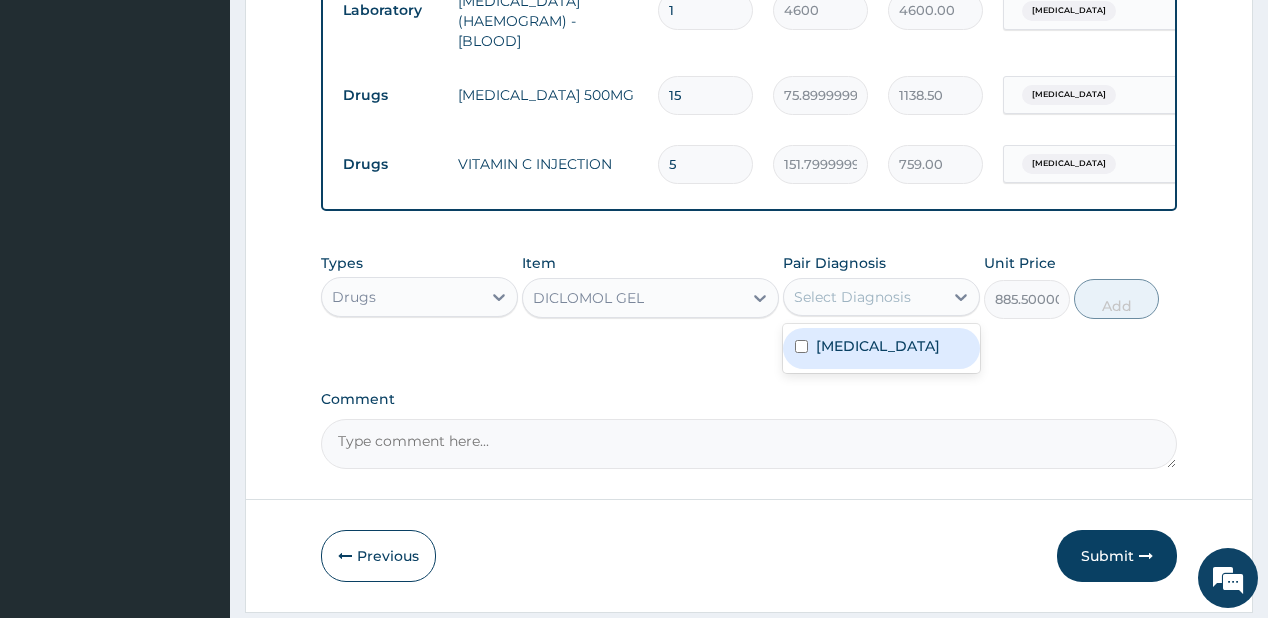 click on "Select Diagnosis" at bounding box center (863, 297) 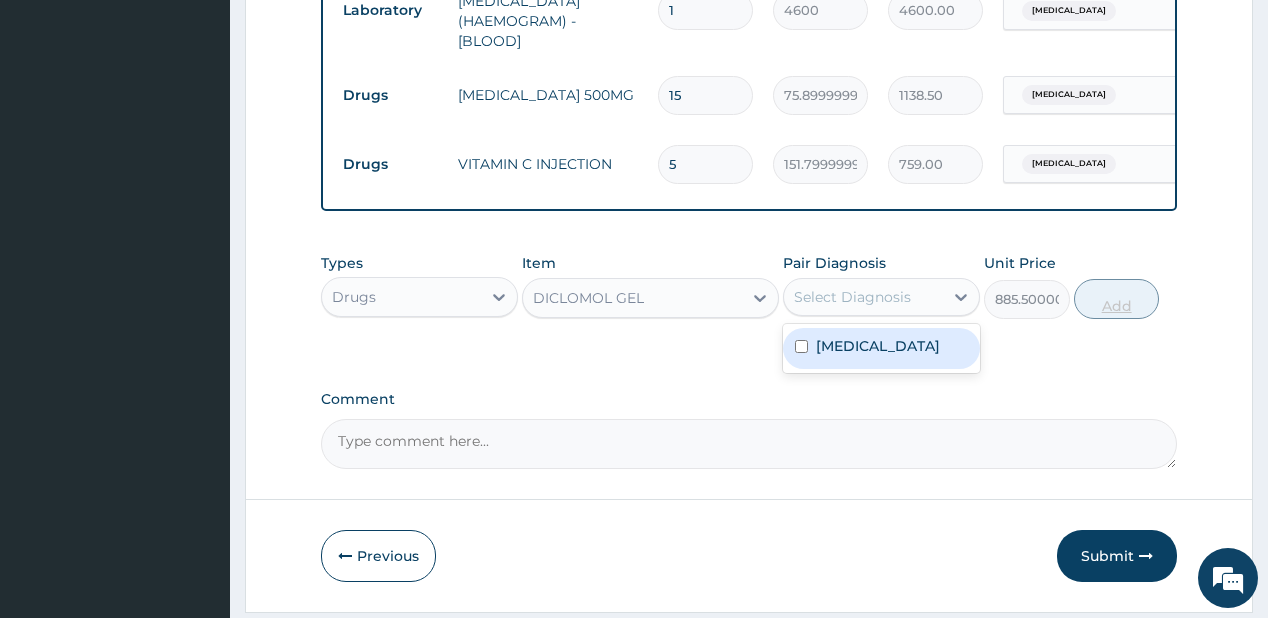 drag, startPoint x: 873, startPoint y: 356, endPoint x: 1092, endPoint y: 311, distance: 223.57549 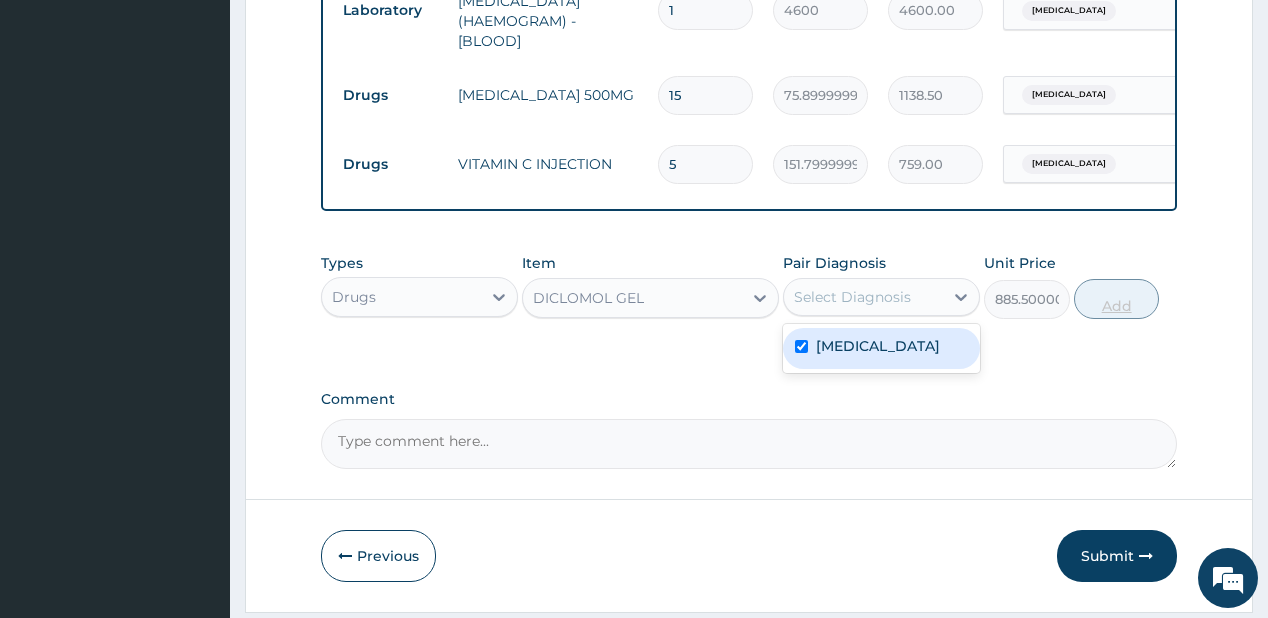 checkbox on "true" 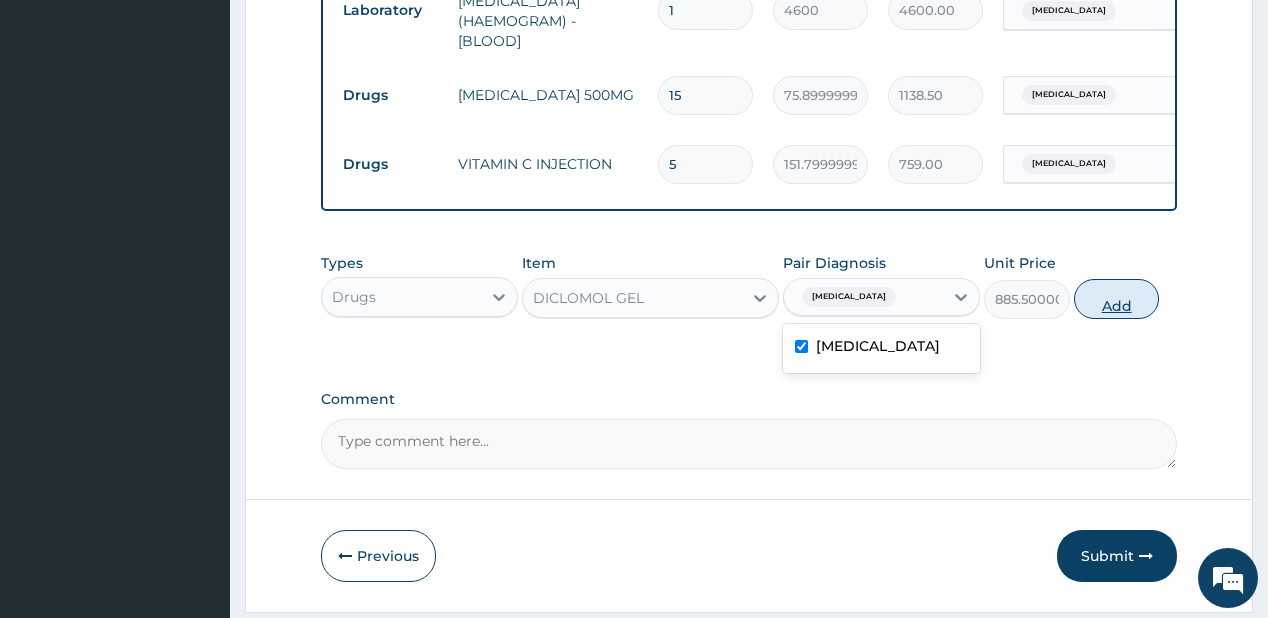 click on "Add" at bounding box center [1117, 299] 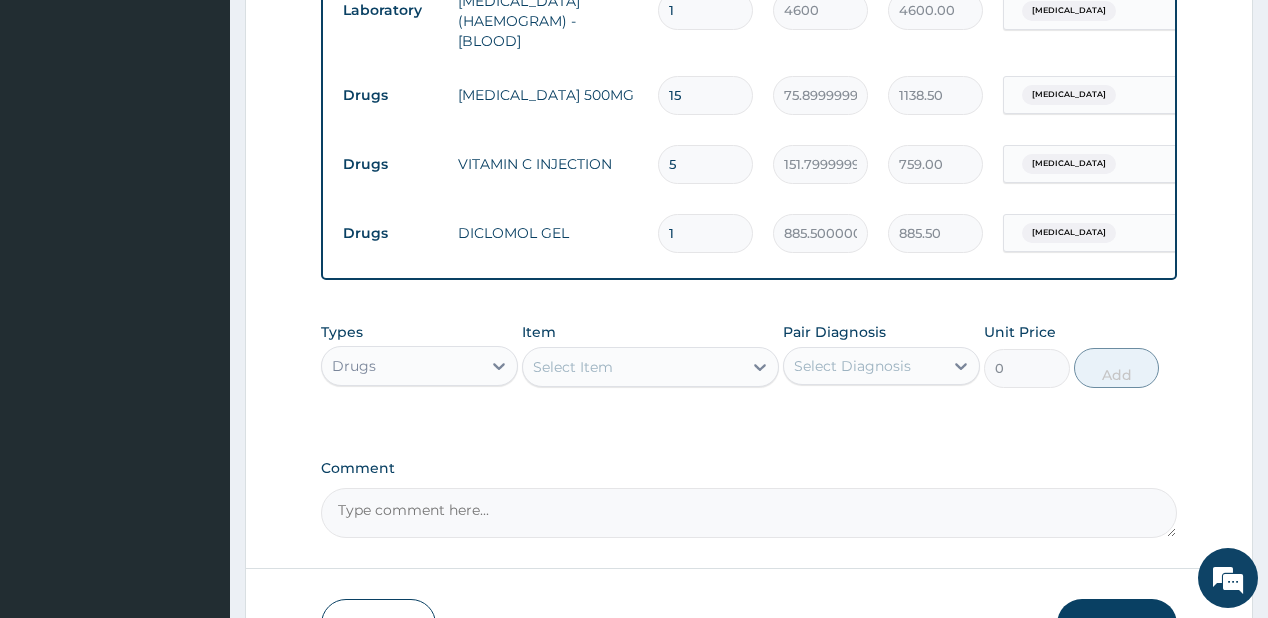 click on "Select Item" at bounding box center [632, 367] 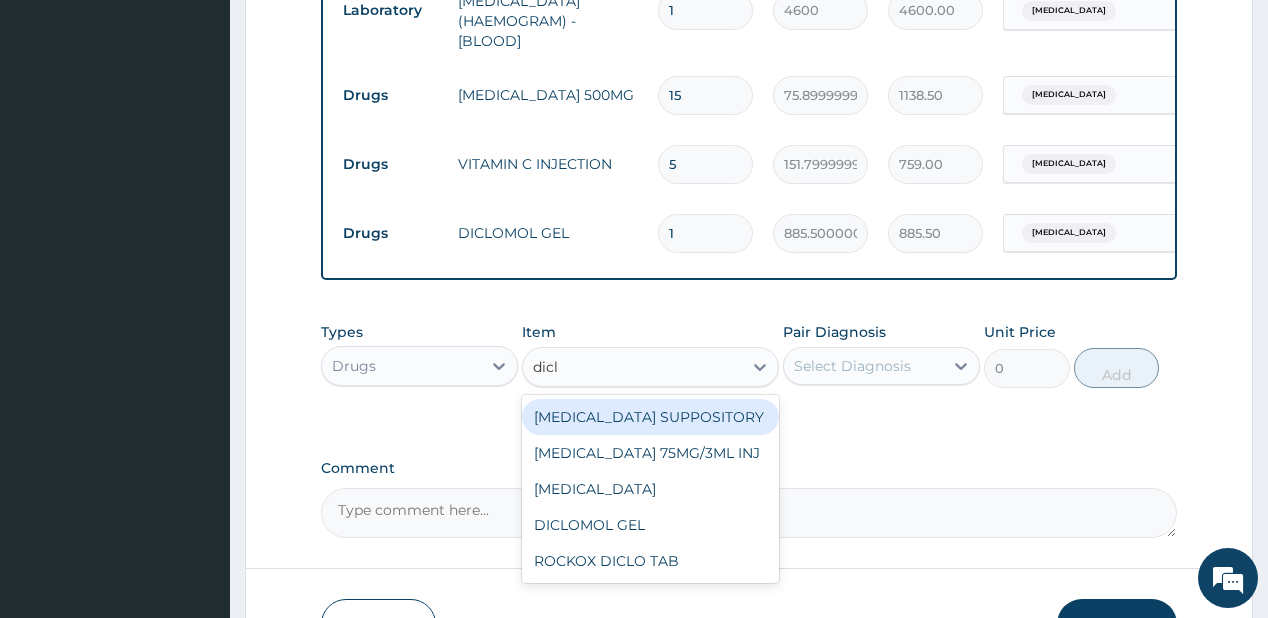 type on "diclo" 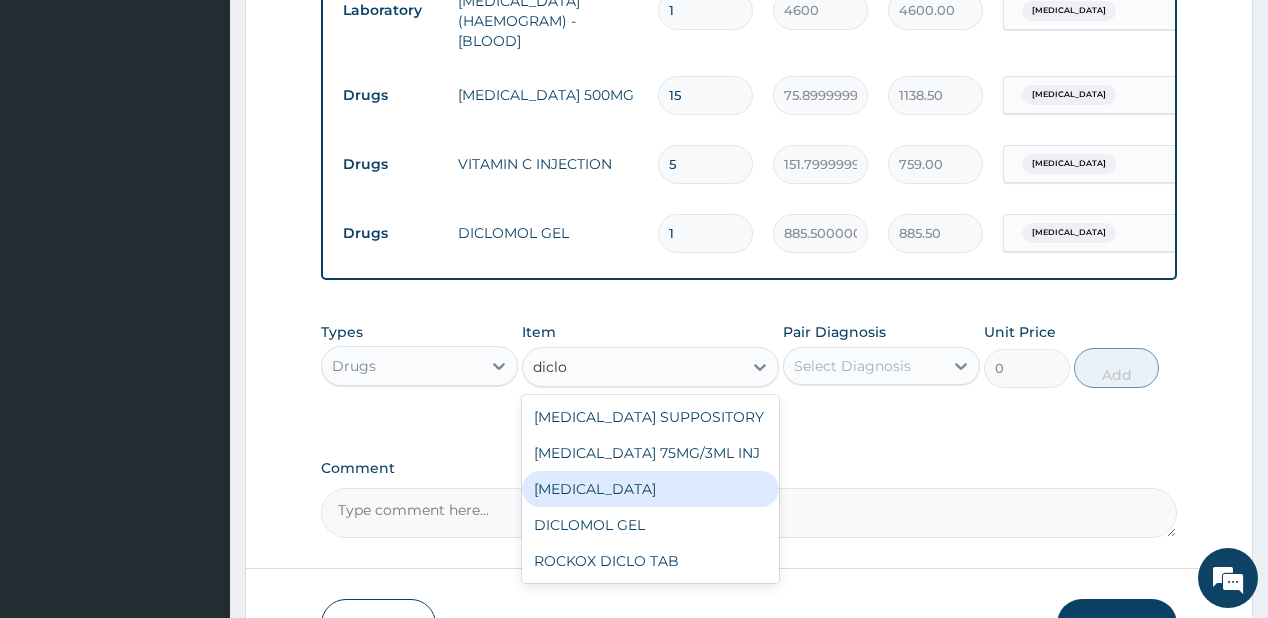 click on "DICLOFENAC" at bounding box center (650, 489) 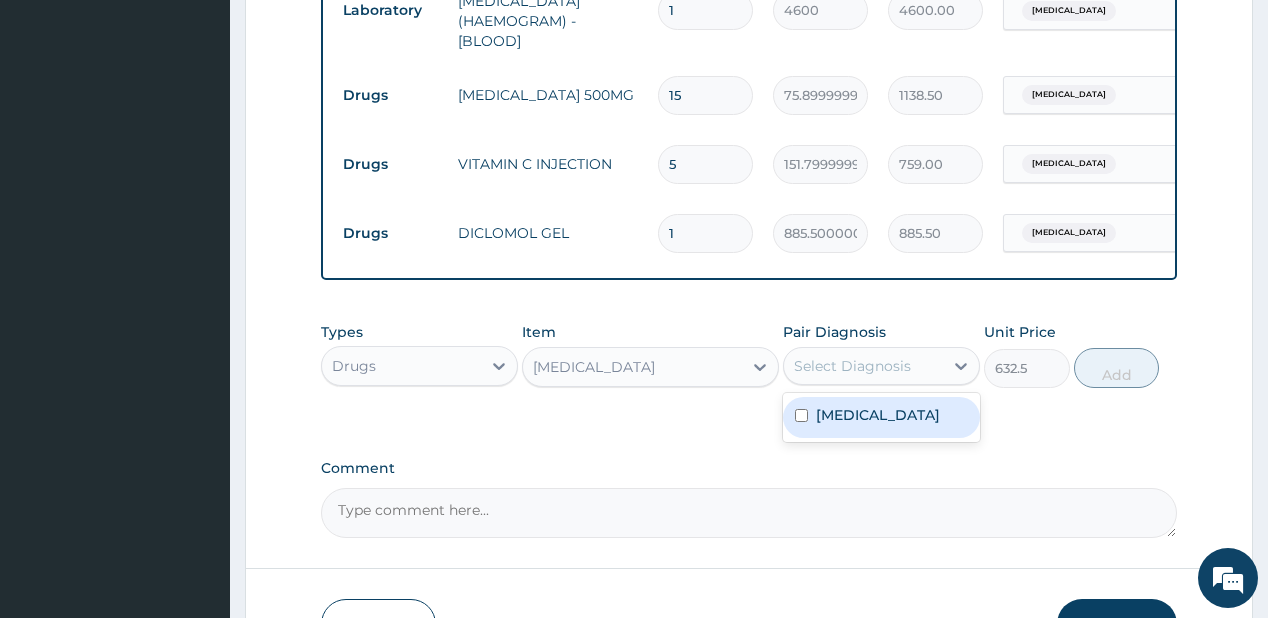 click on "Select Diagnosis" at bounding box center [852, 366] 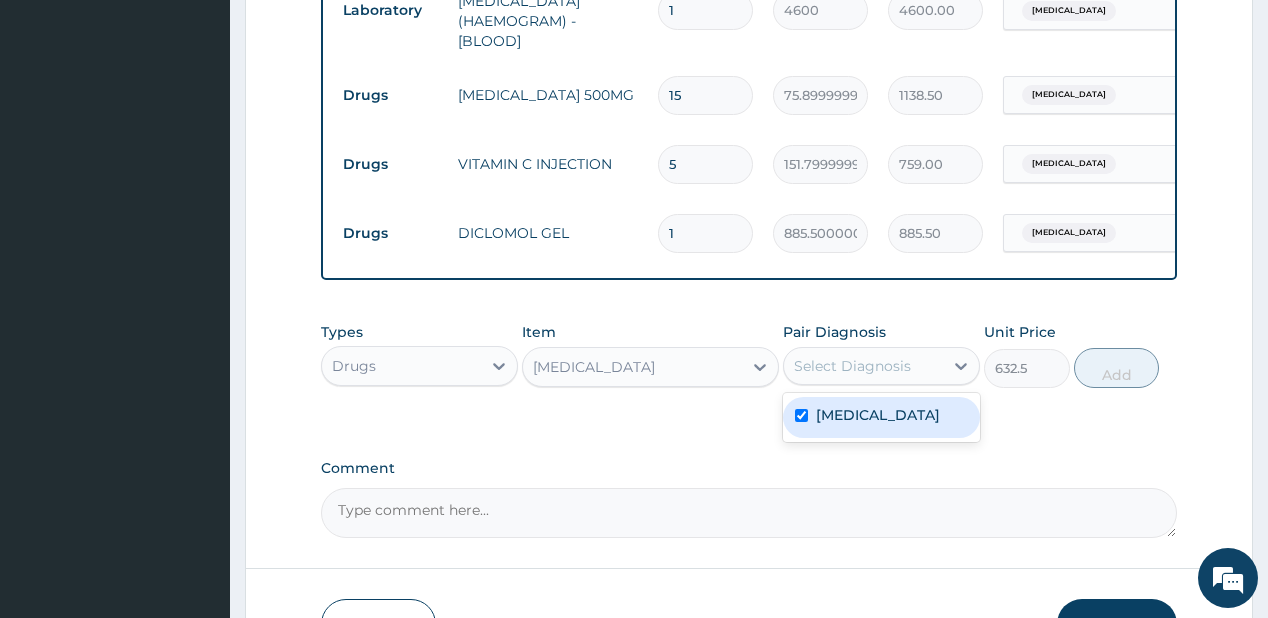checkbox on "true" 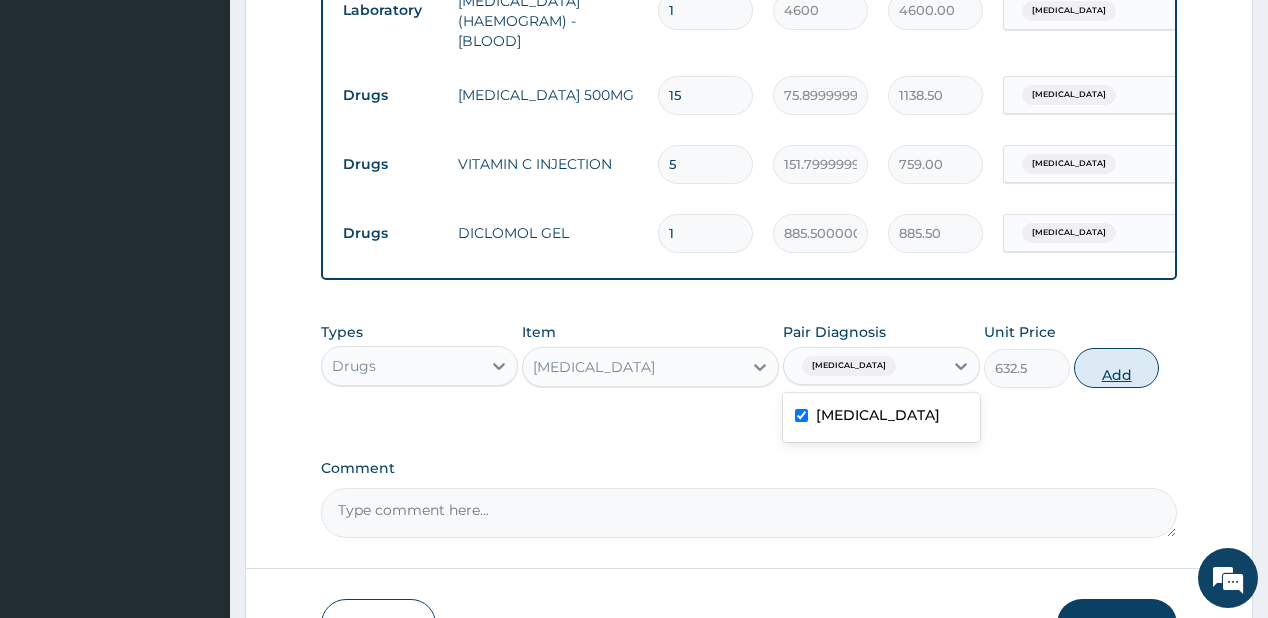 click on "Add" at bounding box center (1117, 368) 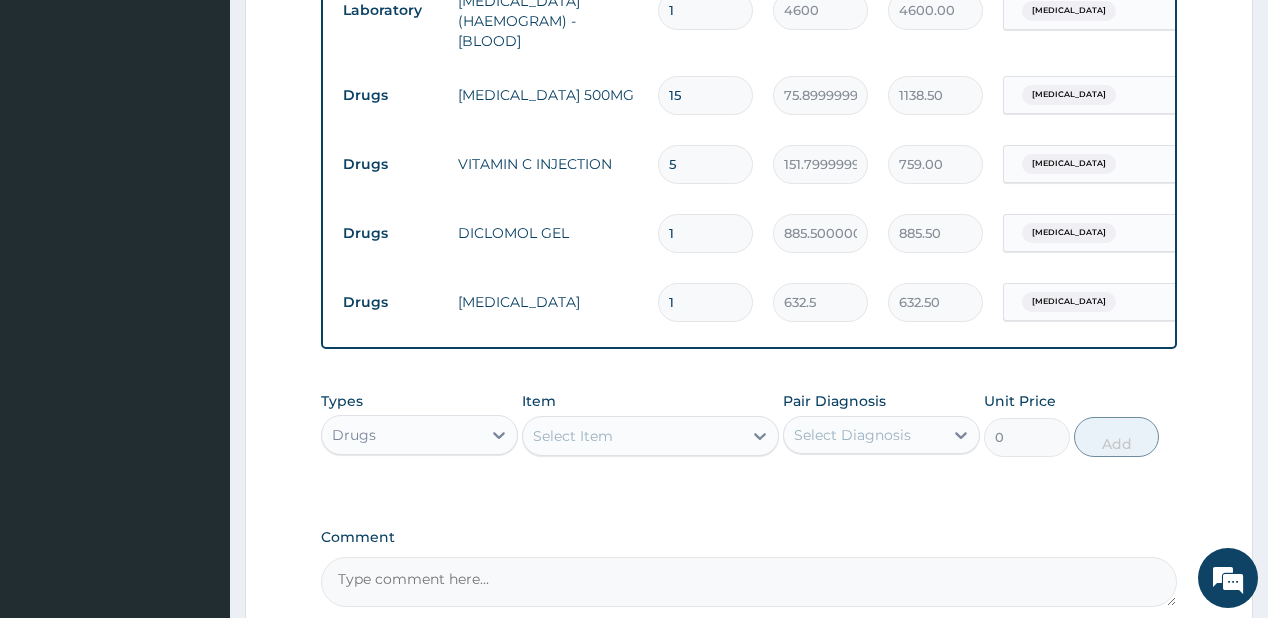 type on "10" 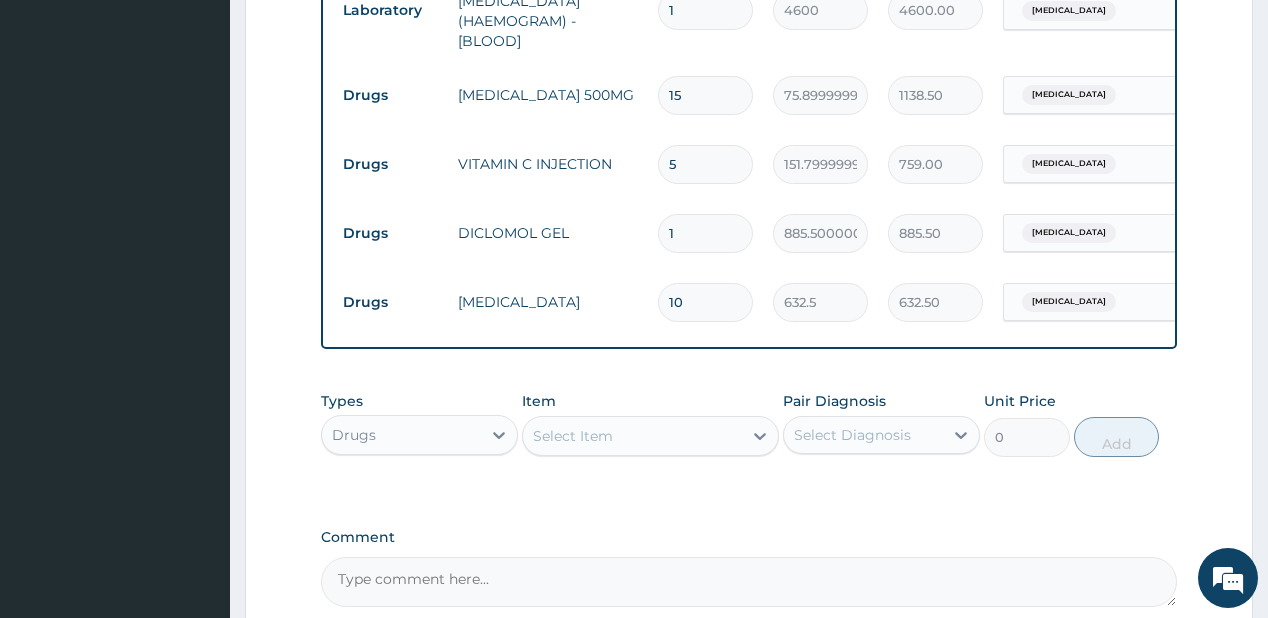 type on "6325.00" 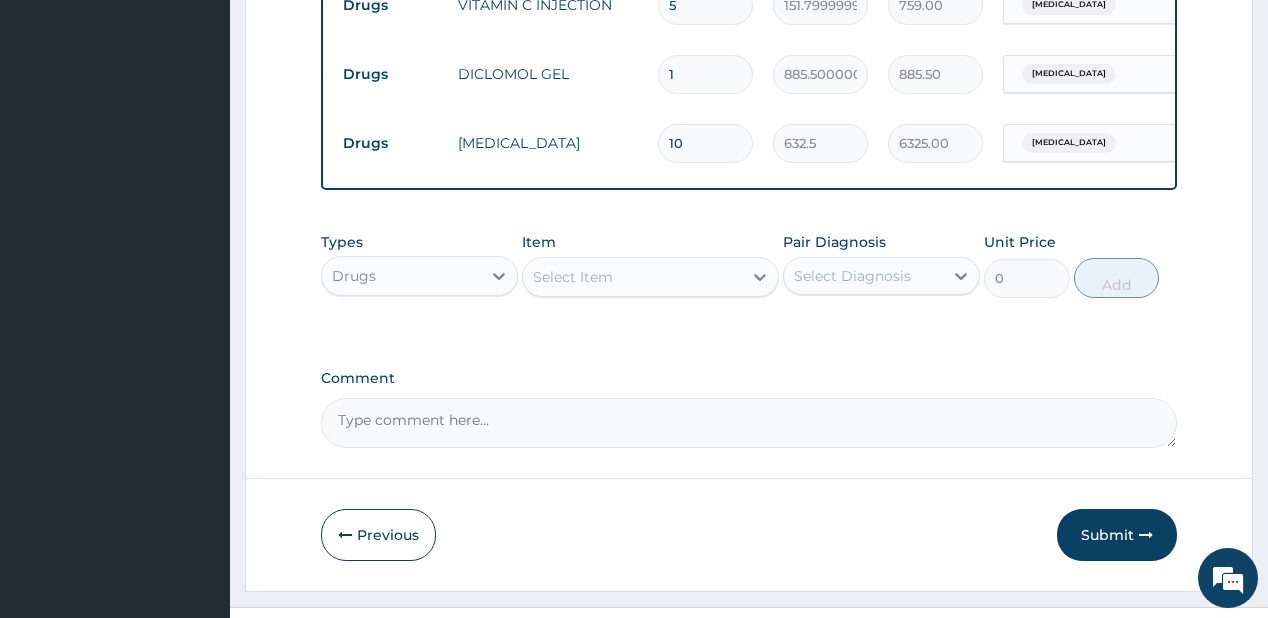 scroll, scrollTop: 1146, scrollLeft: 0, axis: vertical 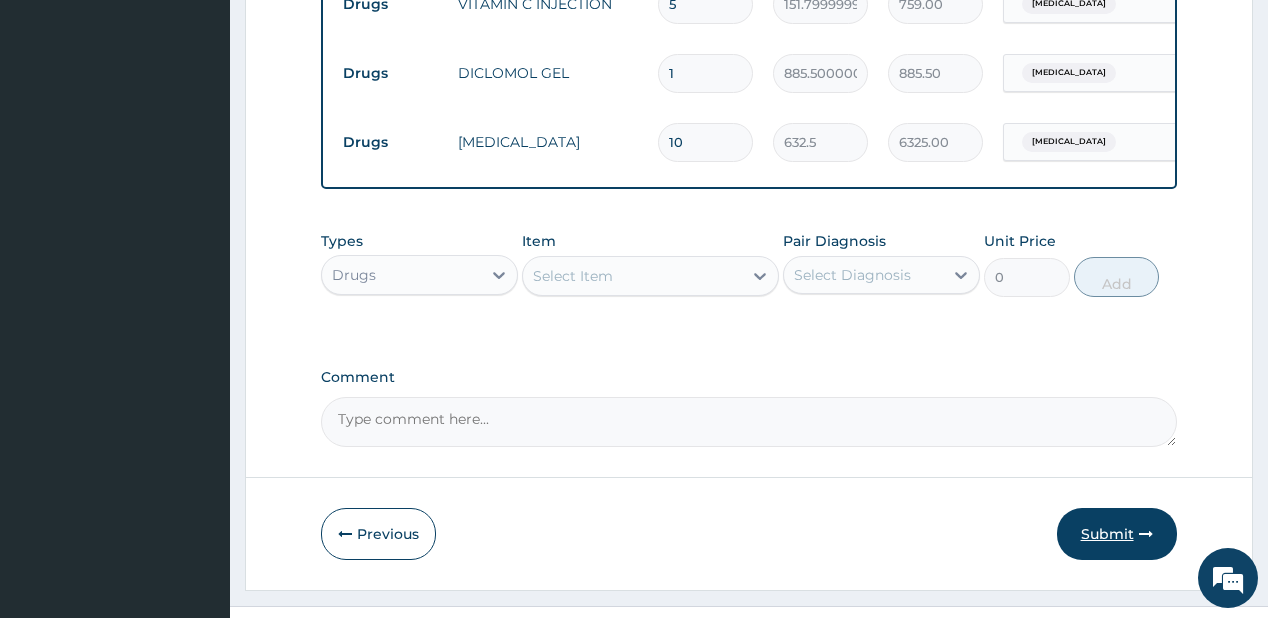 type on "10" 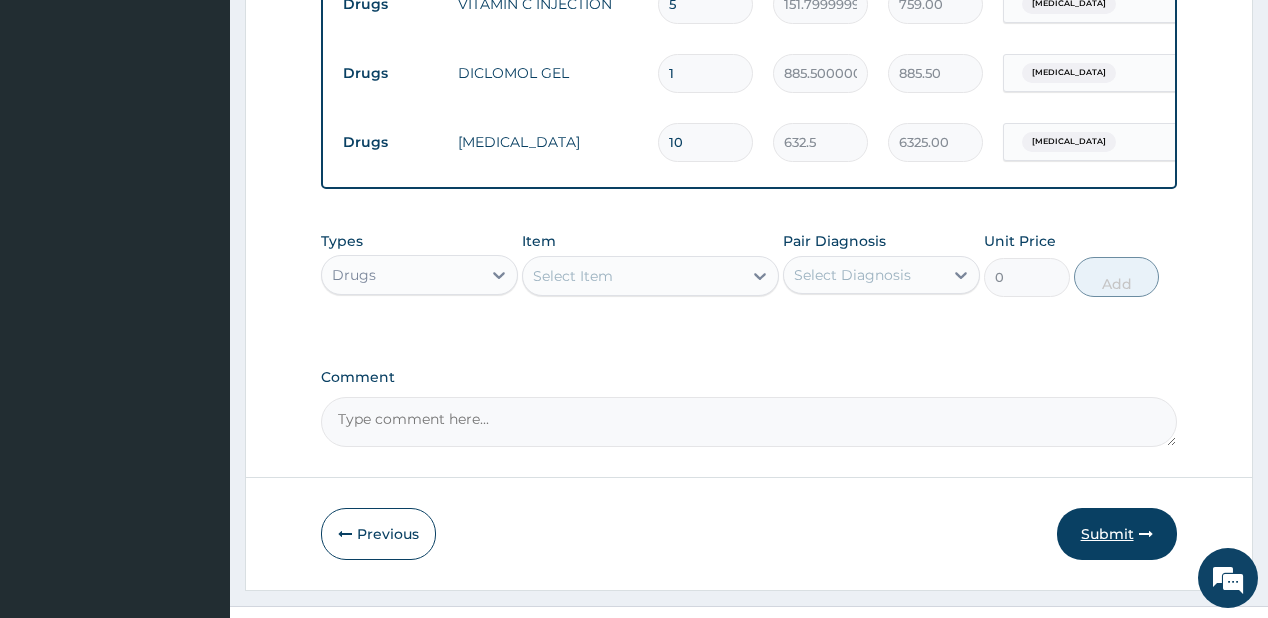 click on "Submit" at bounding box center [1117, 534] 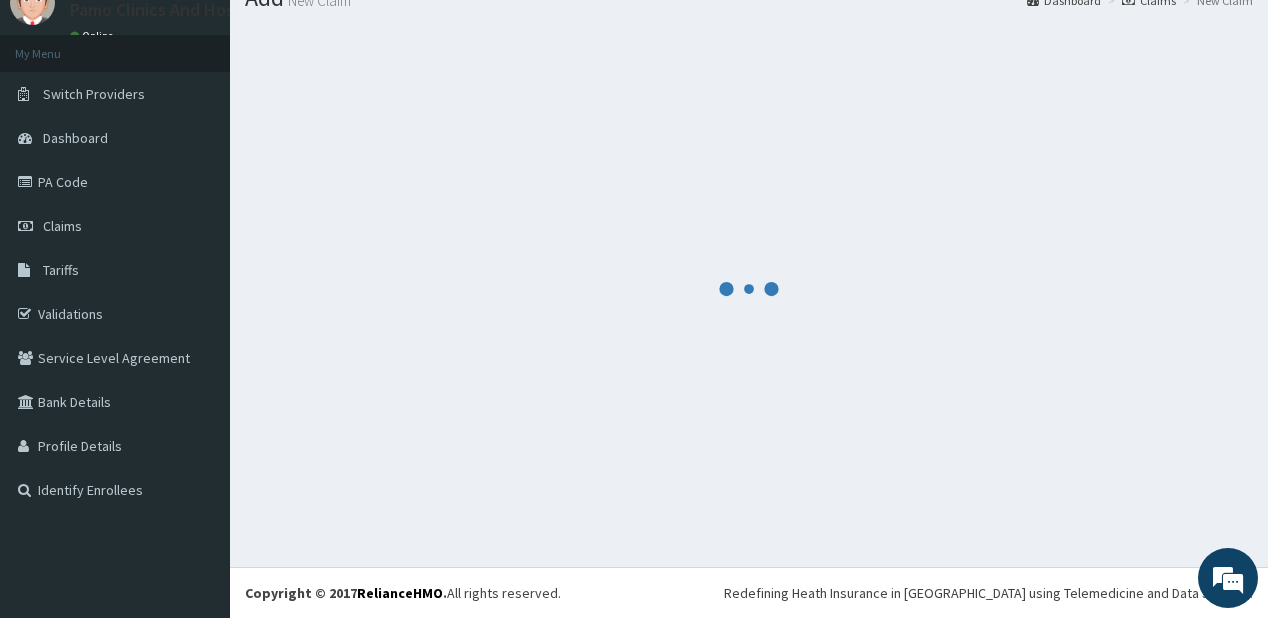 scroll, scrollTop: 79, scrollLeft: 0, axis: vertical 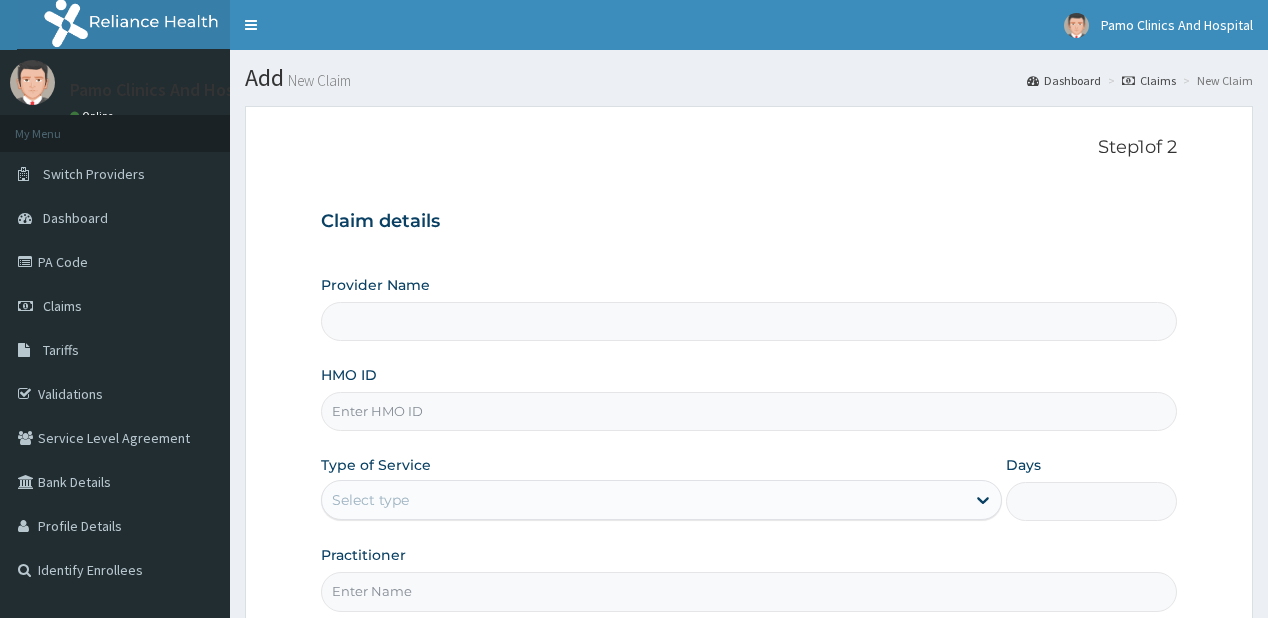 type on "Pamo Clinics And Hospital" 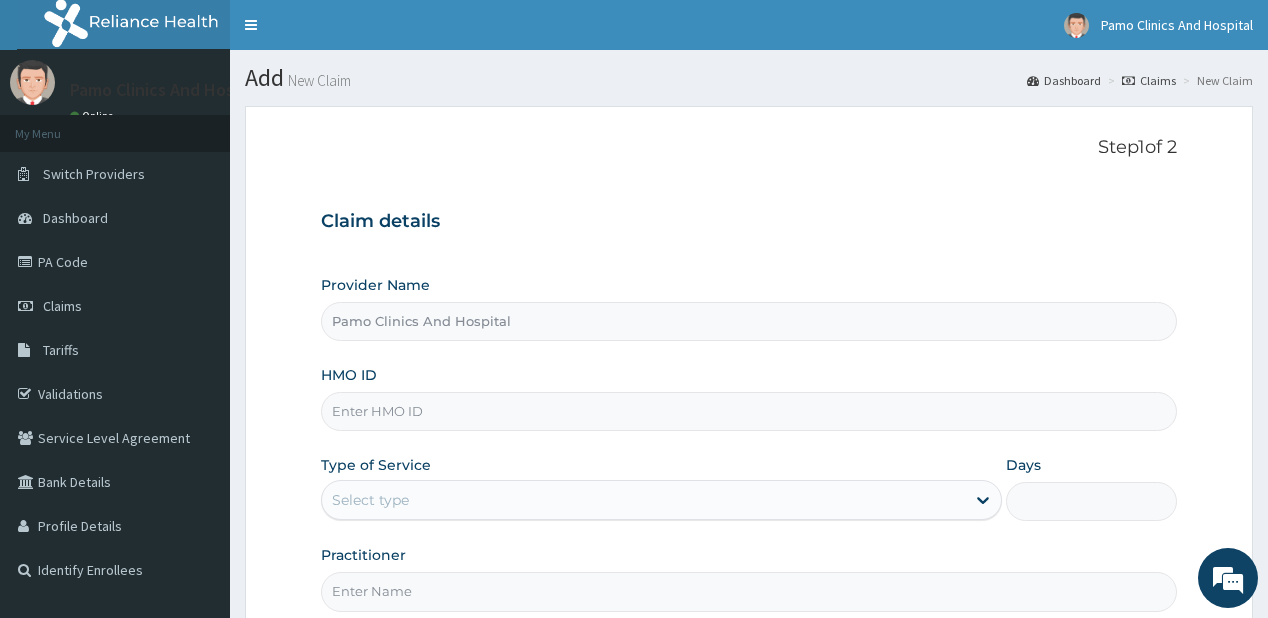 click on "HMO ID" at bounding box center (748, 411) 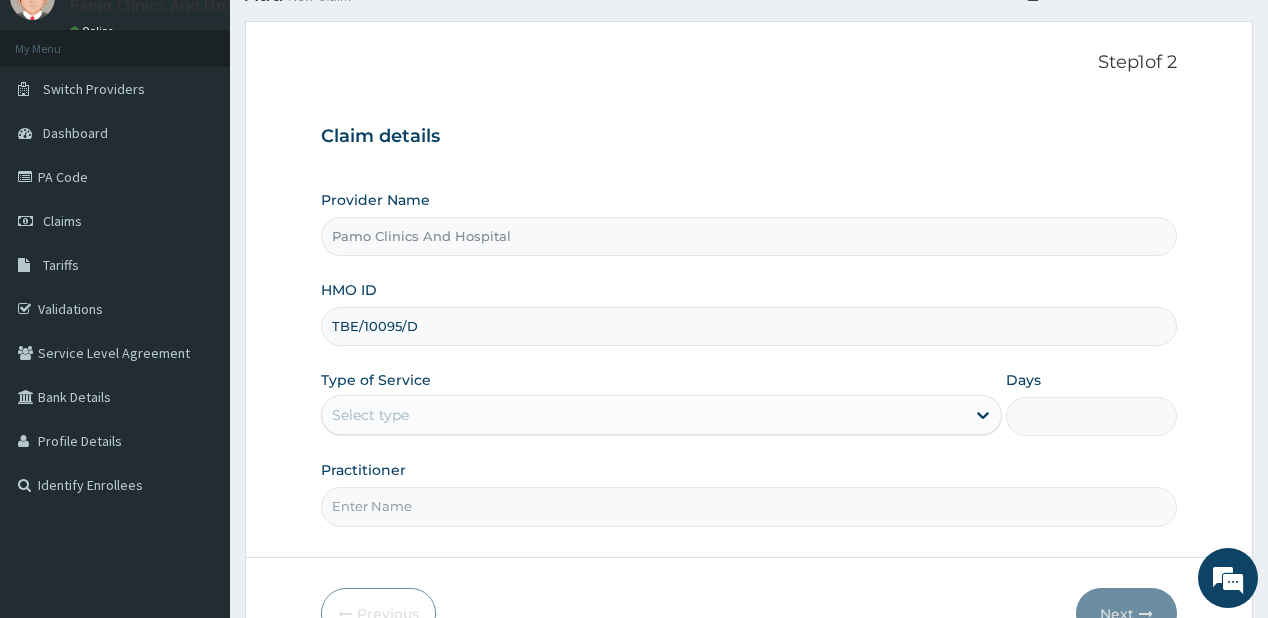 scroll, scrollTop: 160, scrollLeft: 0, axis: vertical 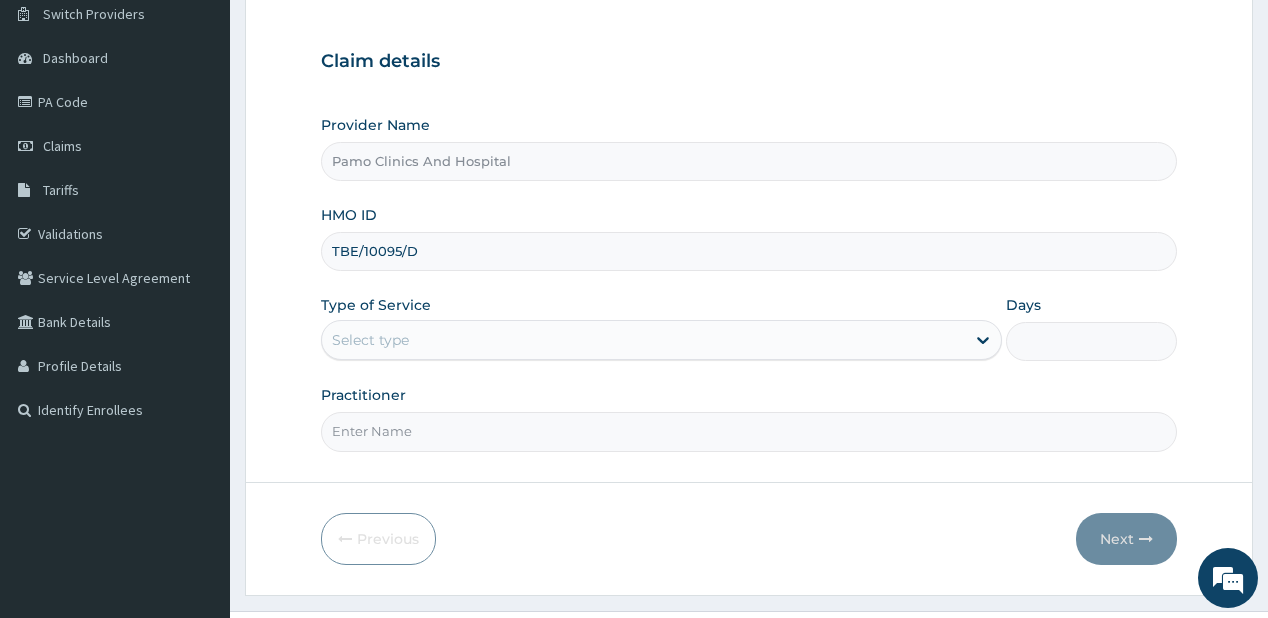 type on "TBE/10095/D" 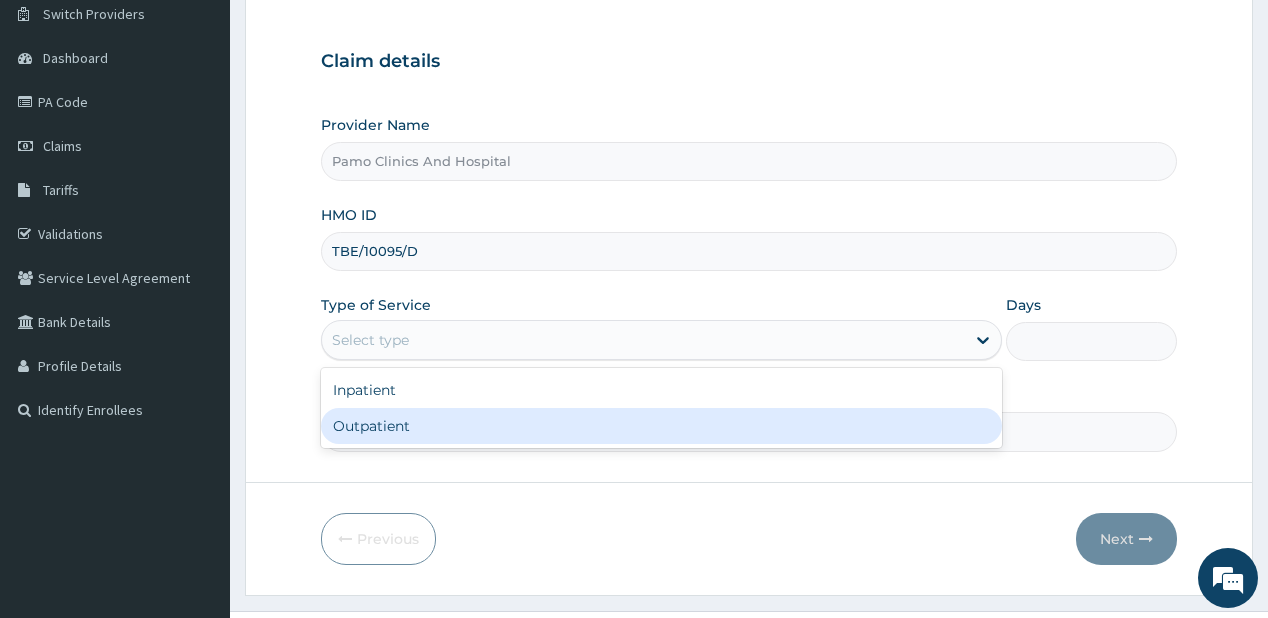 click on "Outpatient" at bounding box center [661, 426] 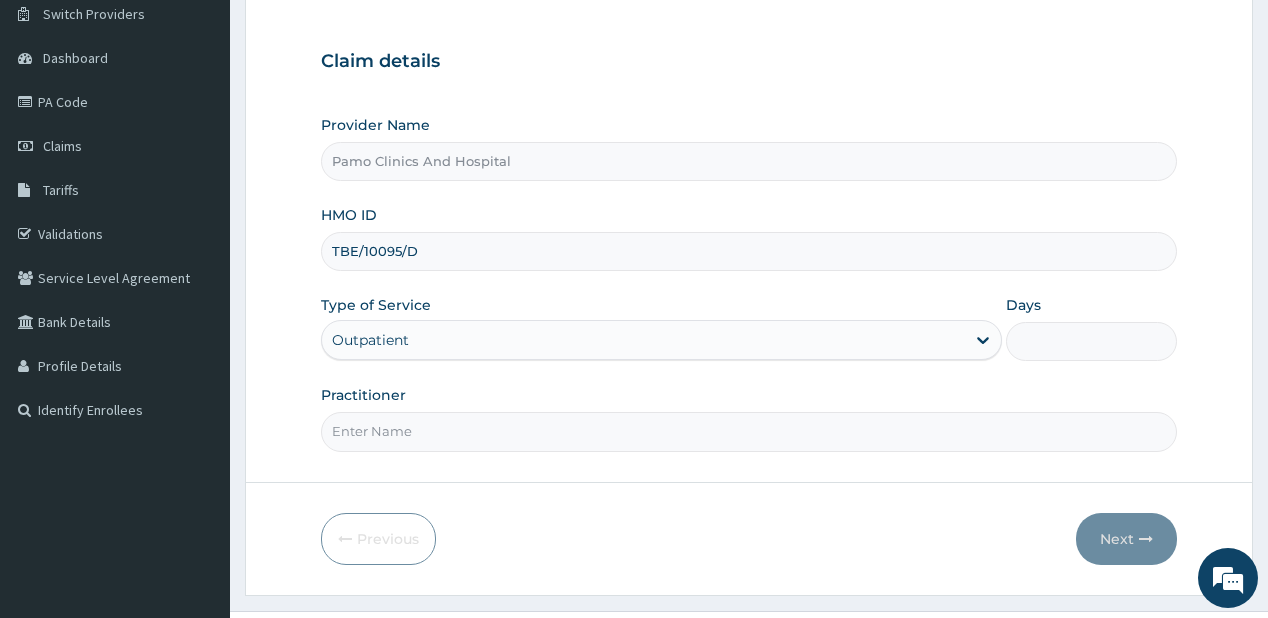 type on "1" 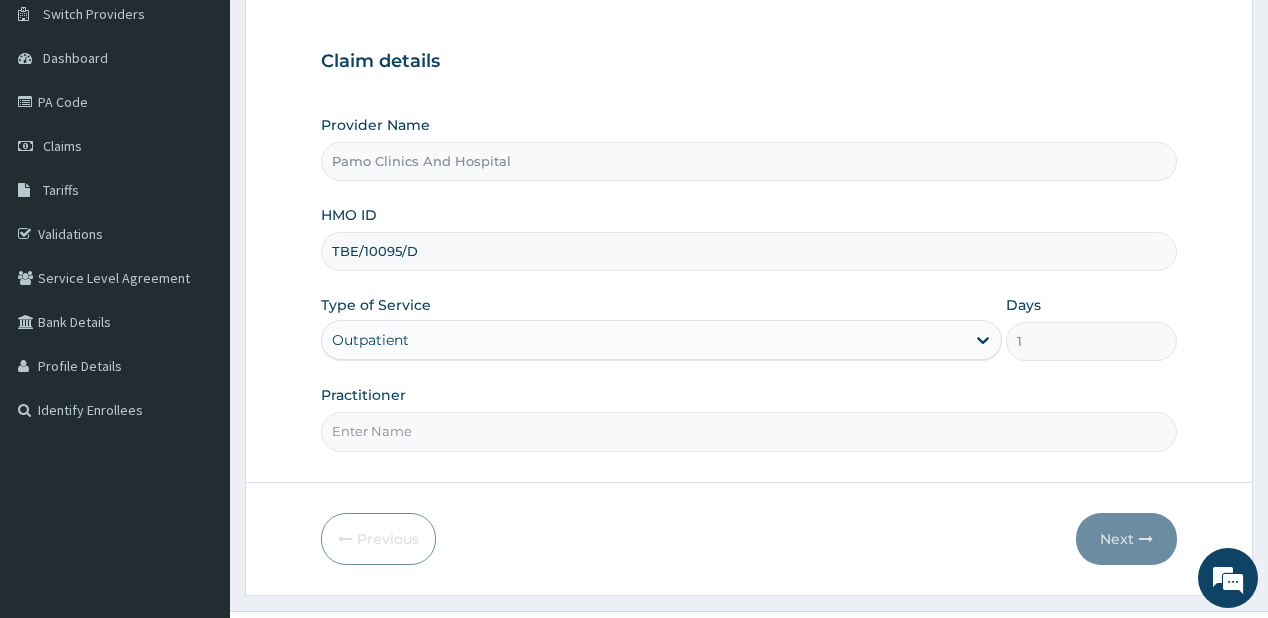 click on "Practitioner" at bounding box center (748, 431) 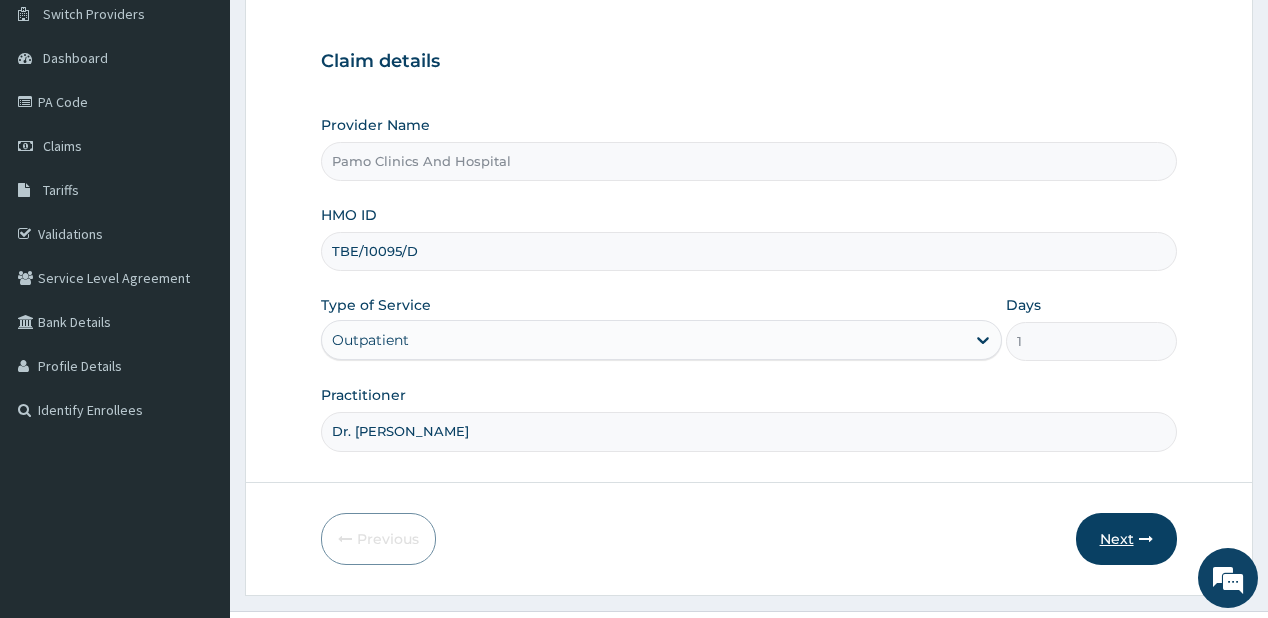 click on "Next" at bounding box center [1126, 539] 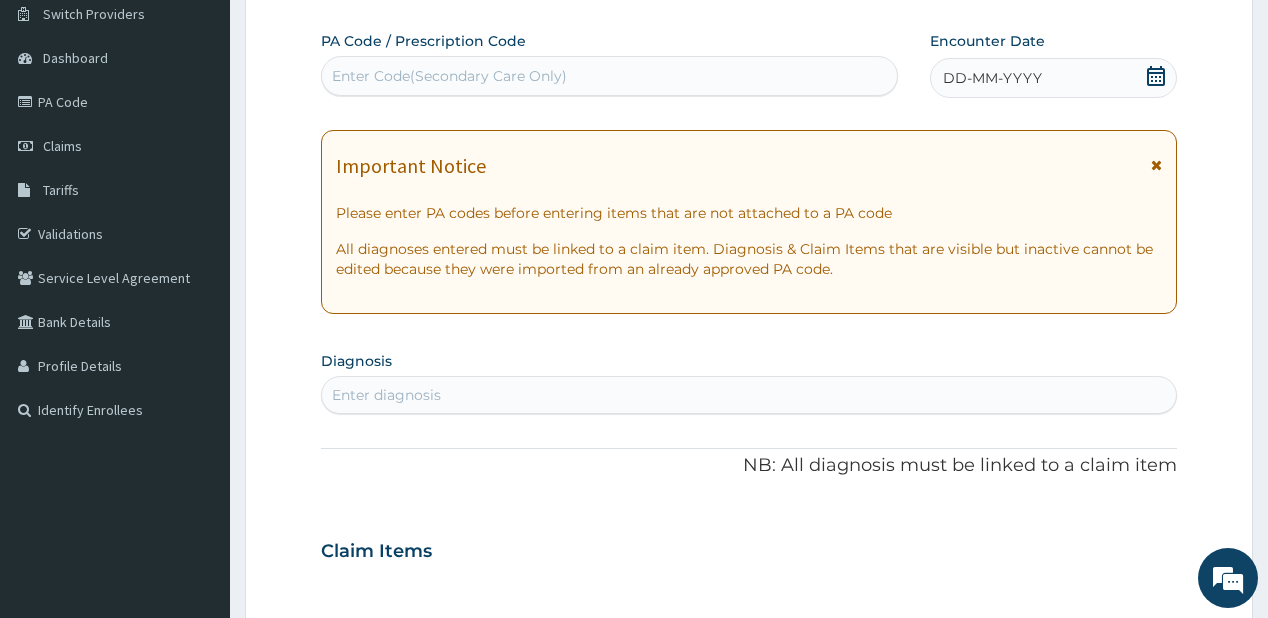 click on "DD-MM-YYYY" at bounding box center (992, 78) 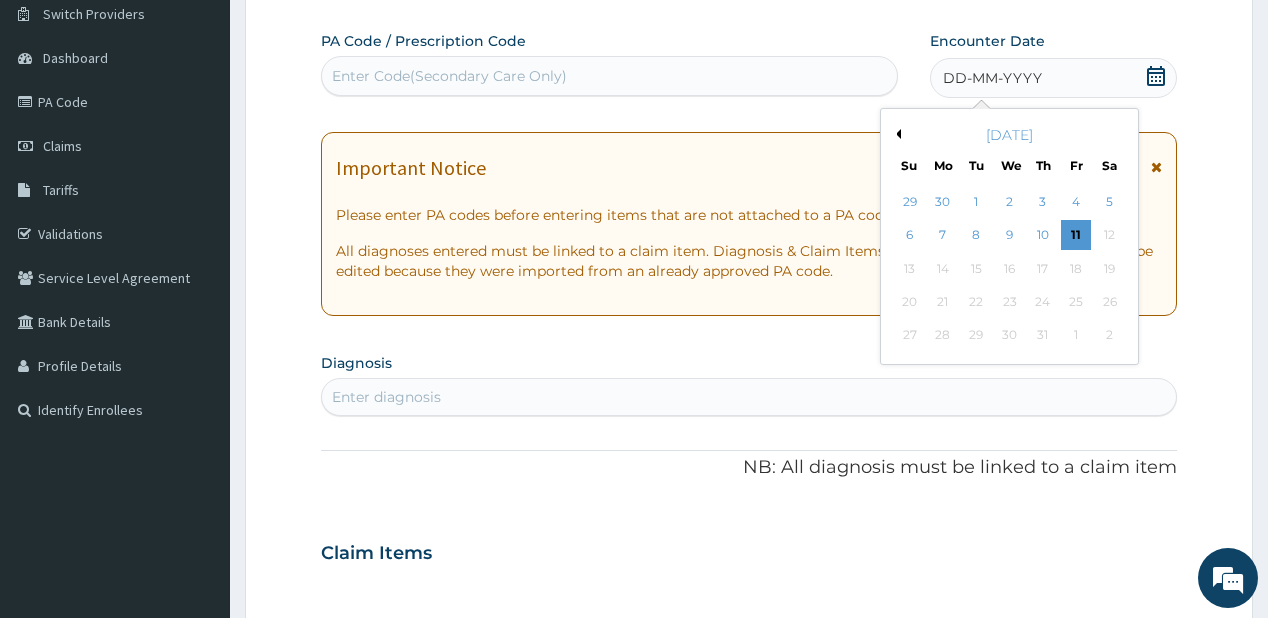 click on "Previous Month" at bounding box center (896, 134) 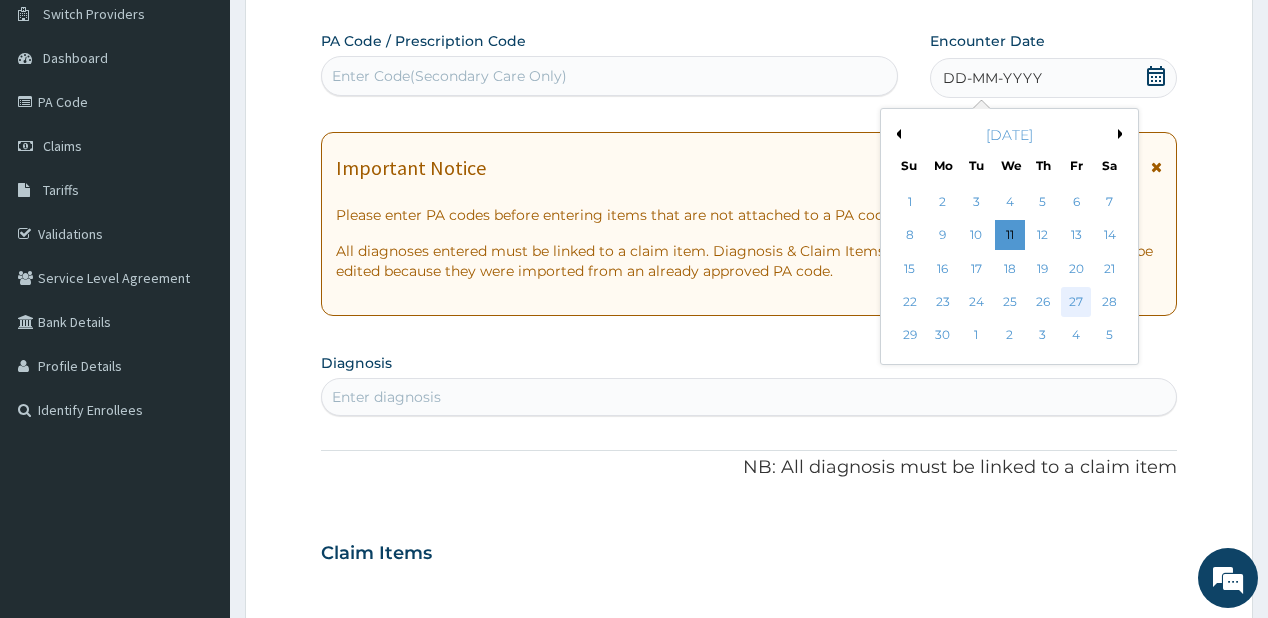 click on "27" at bounding box center (1076, 302) 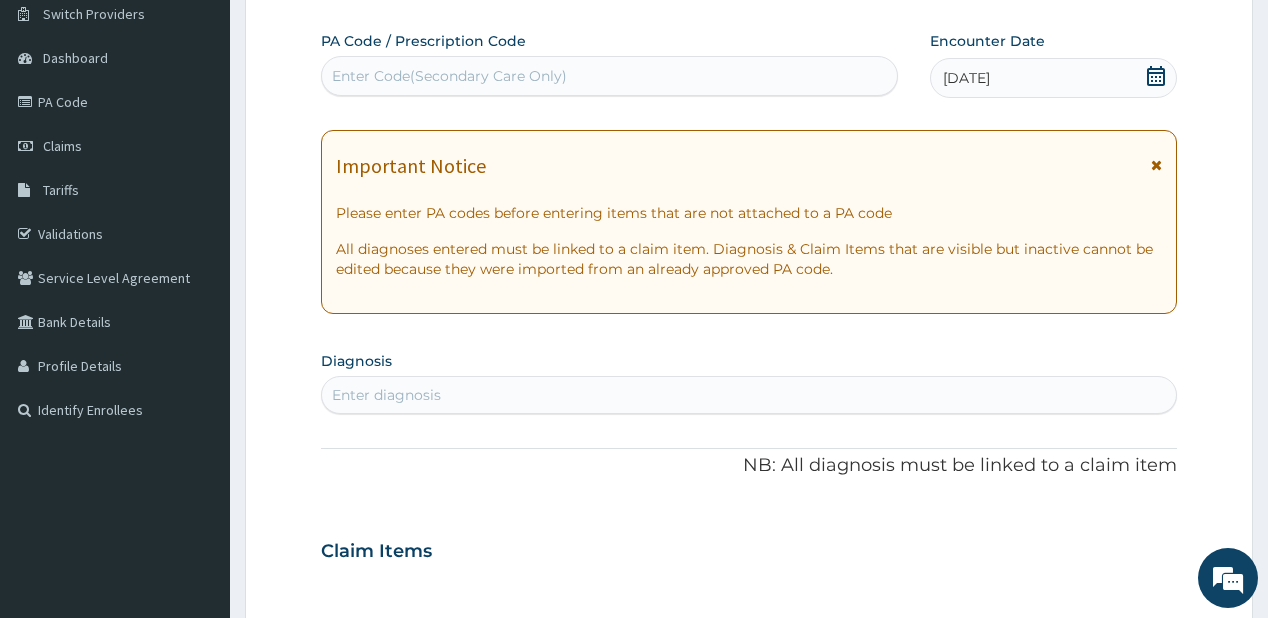 click on "Enter diagnosis" at bounding box center [386, 395] 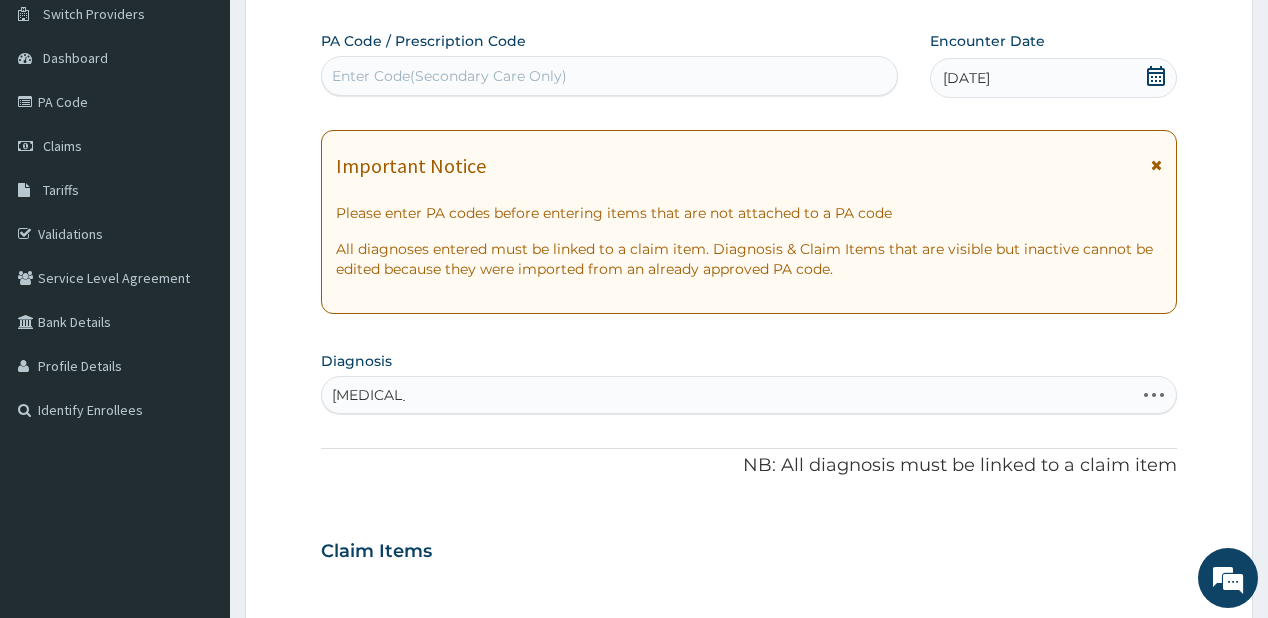 type on "typhoid fev" 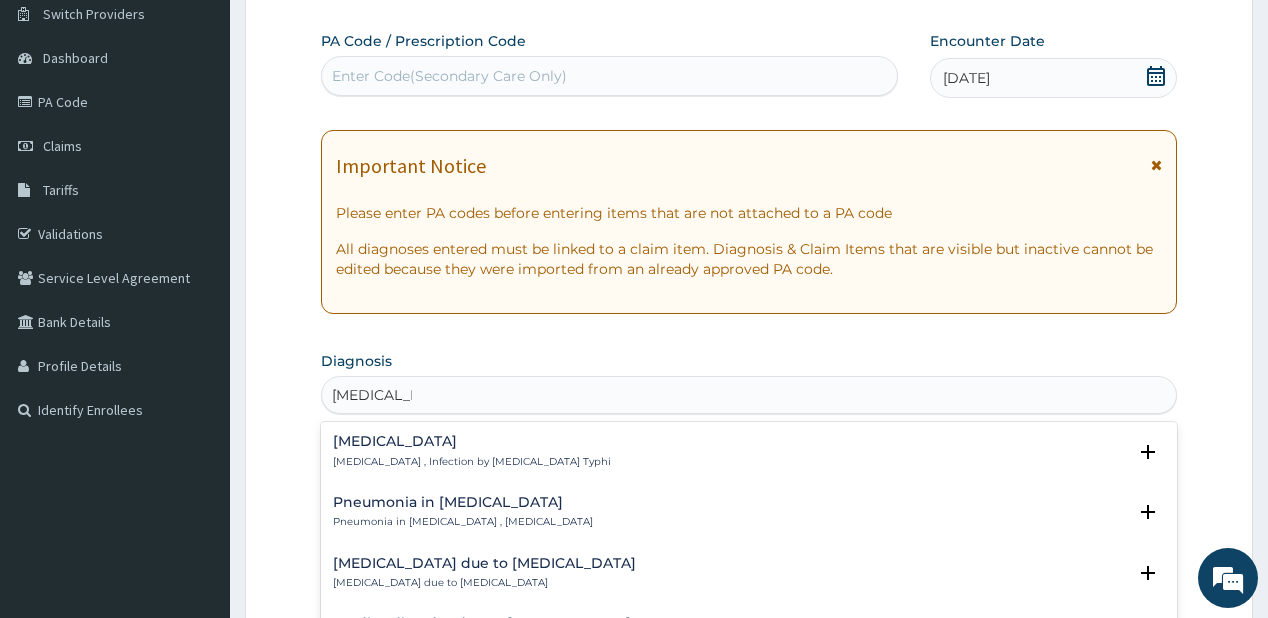 click on "Typhoid fever , Infection by Salmonella Typhi" at bounding box center [472, 462] 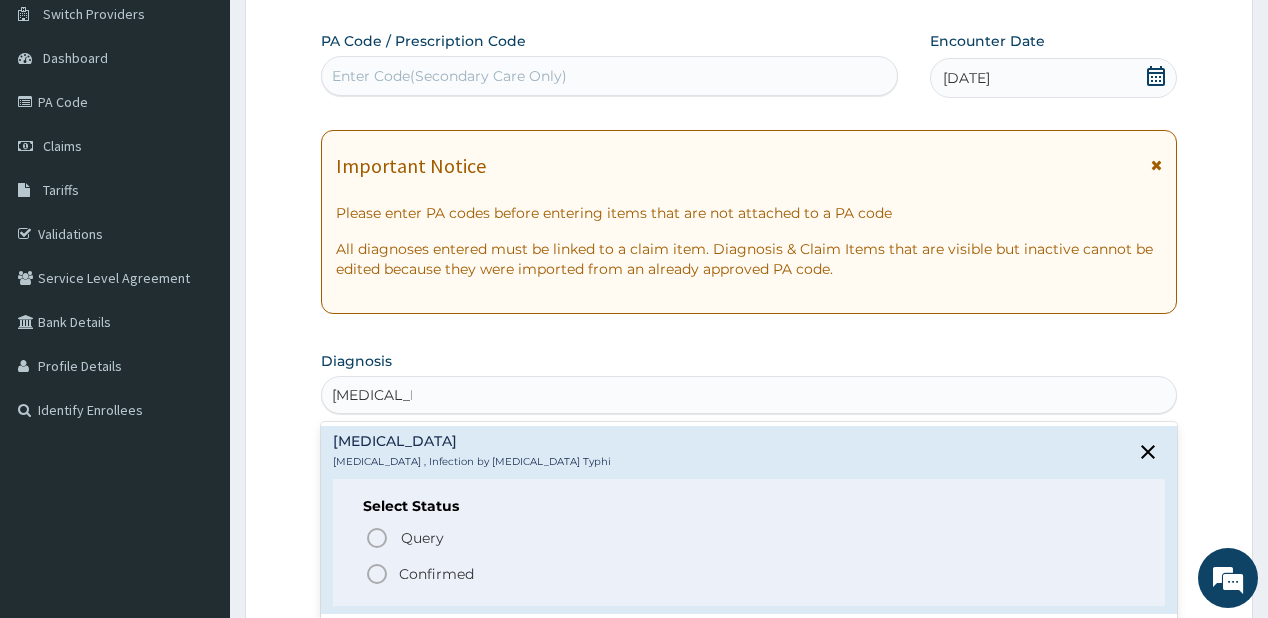 click on "Confirmed" at bounding box center [436, 574] 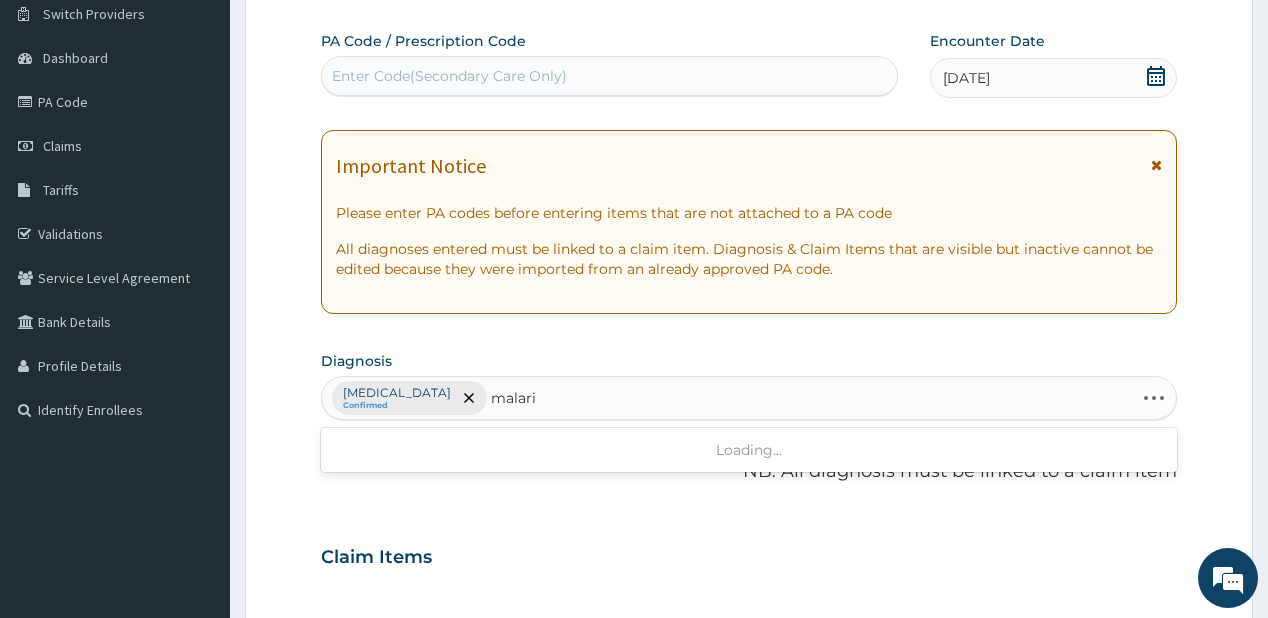type on "malaria" 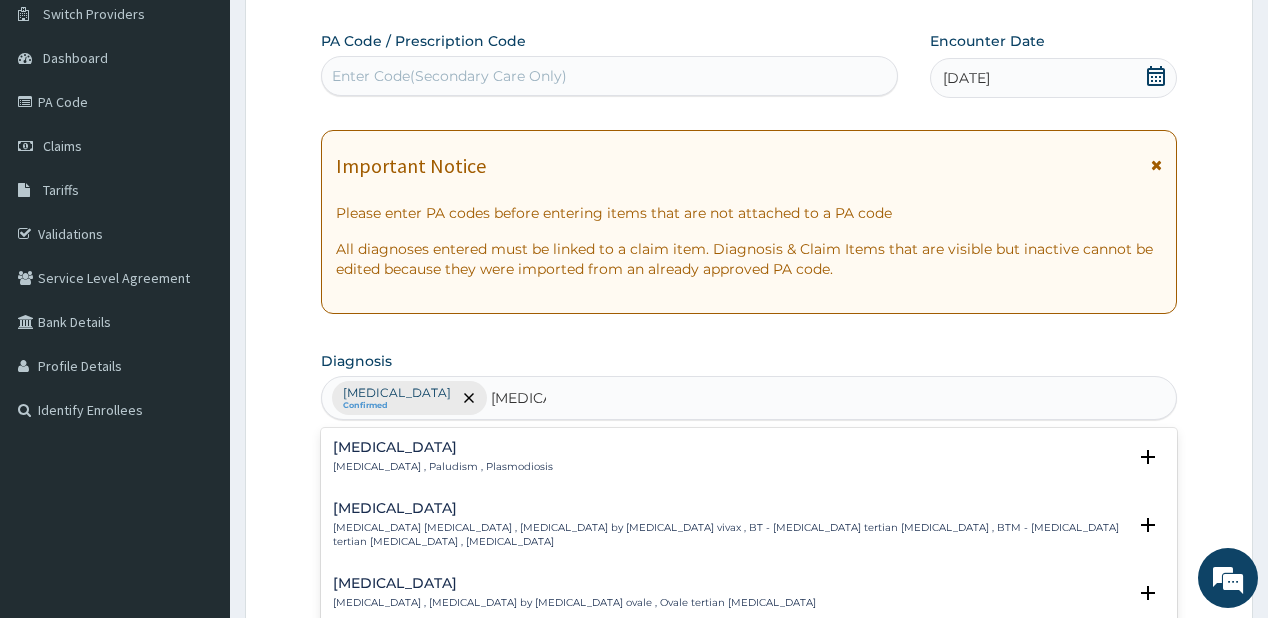 click on "Malaria , Paludism , Plasmodiosis" at bounding box center (443, 467) 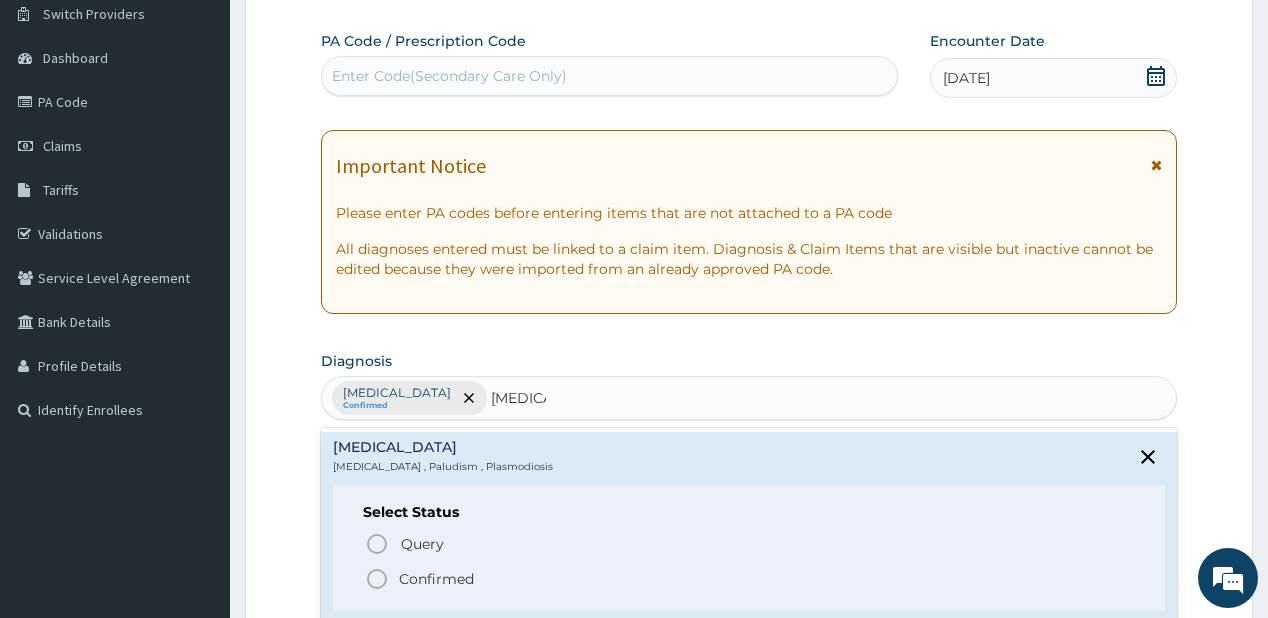 click on "Confirmed" at bounding box center [749, 579] 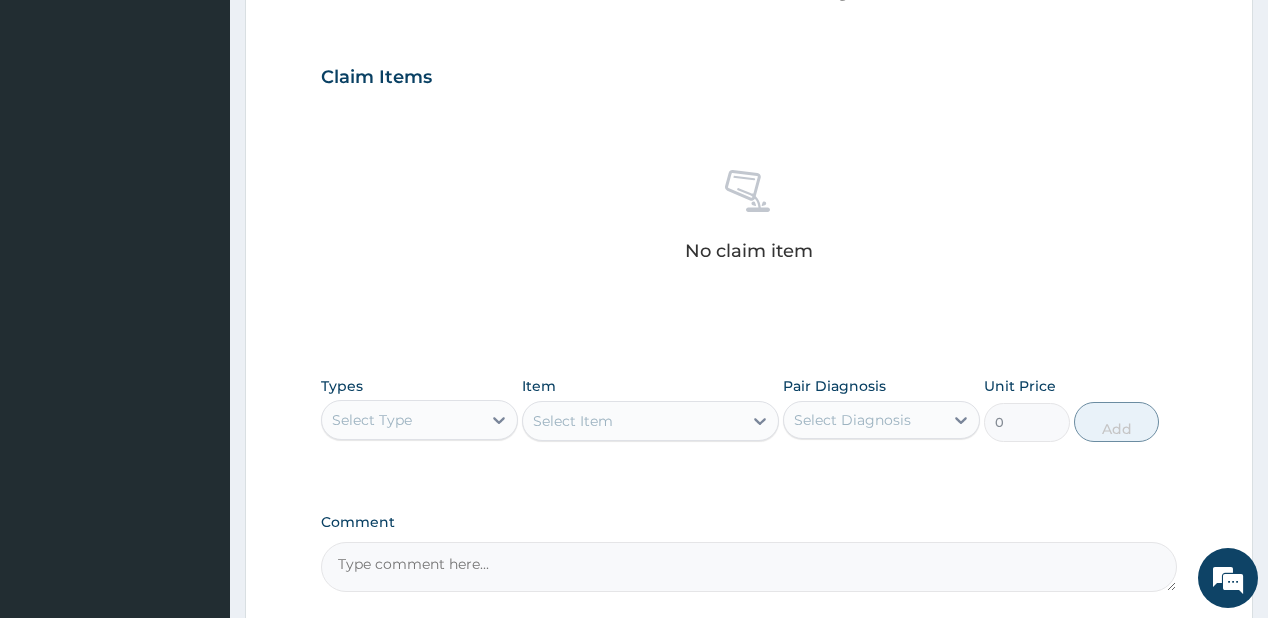scroll, scrollTop: 800, scrollLeft: 0, axis: vertical 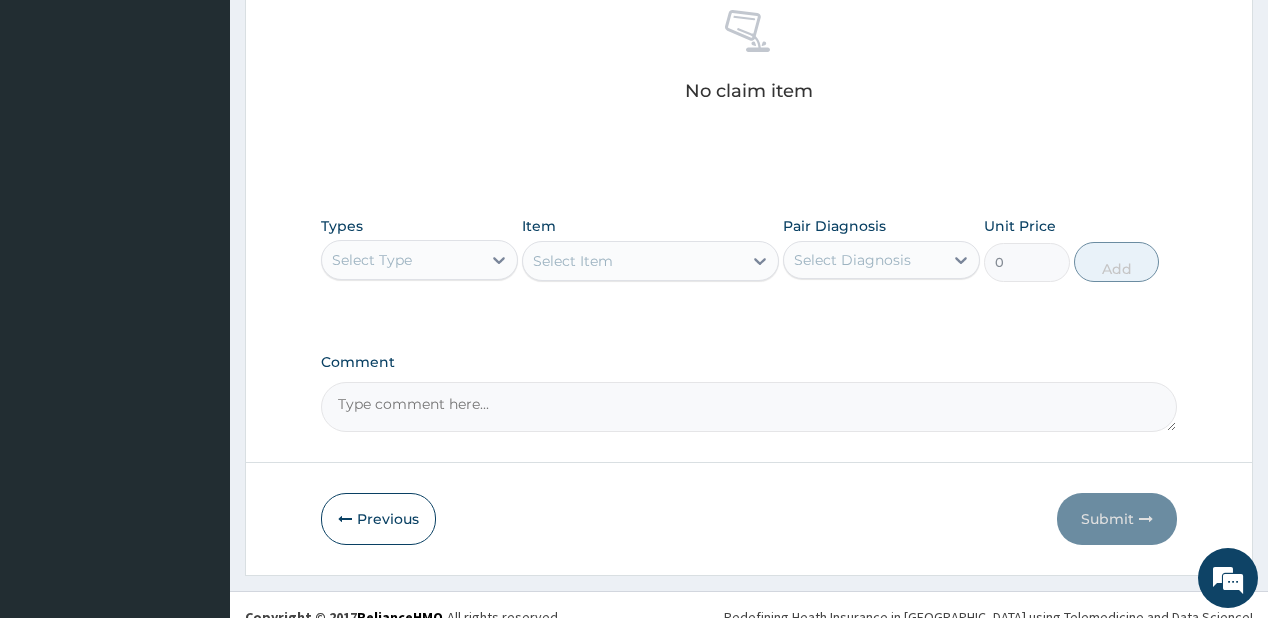 click on "Select Type" at bounding box center [401, 260] 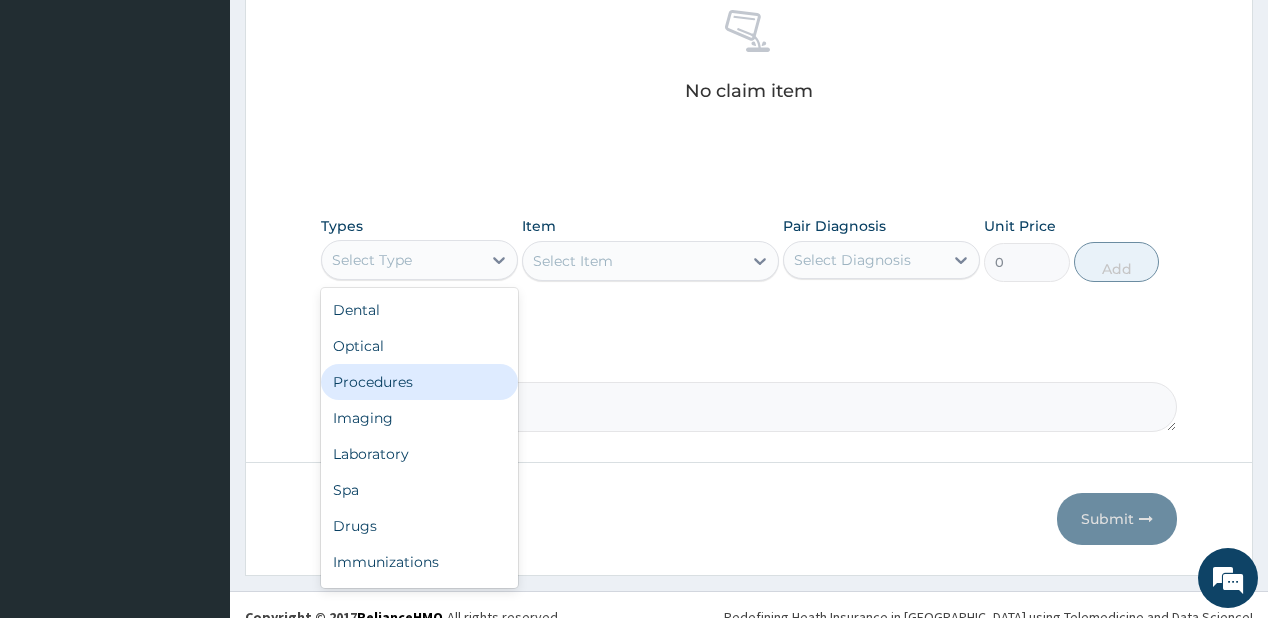 click on "Procedures" at bounding box center [419, 382] 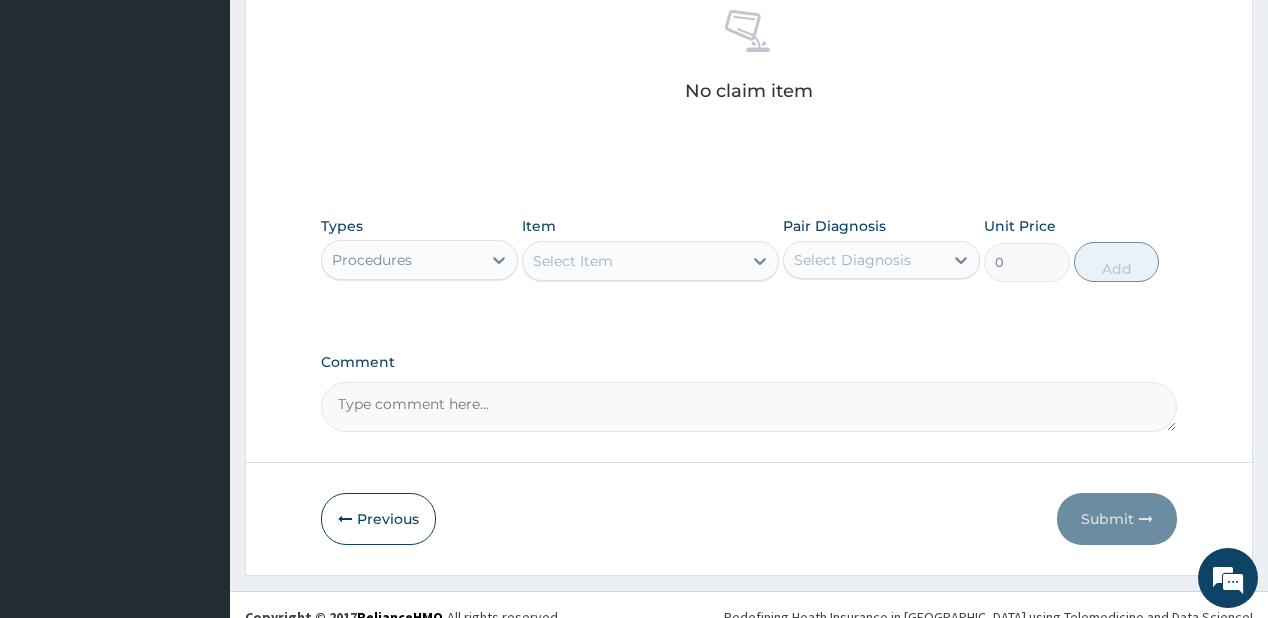 click on "Select Item" at bounding box center [632, 261] 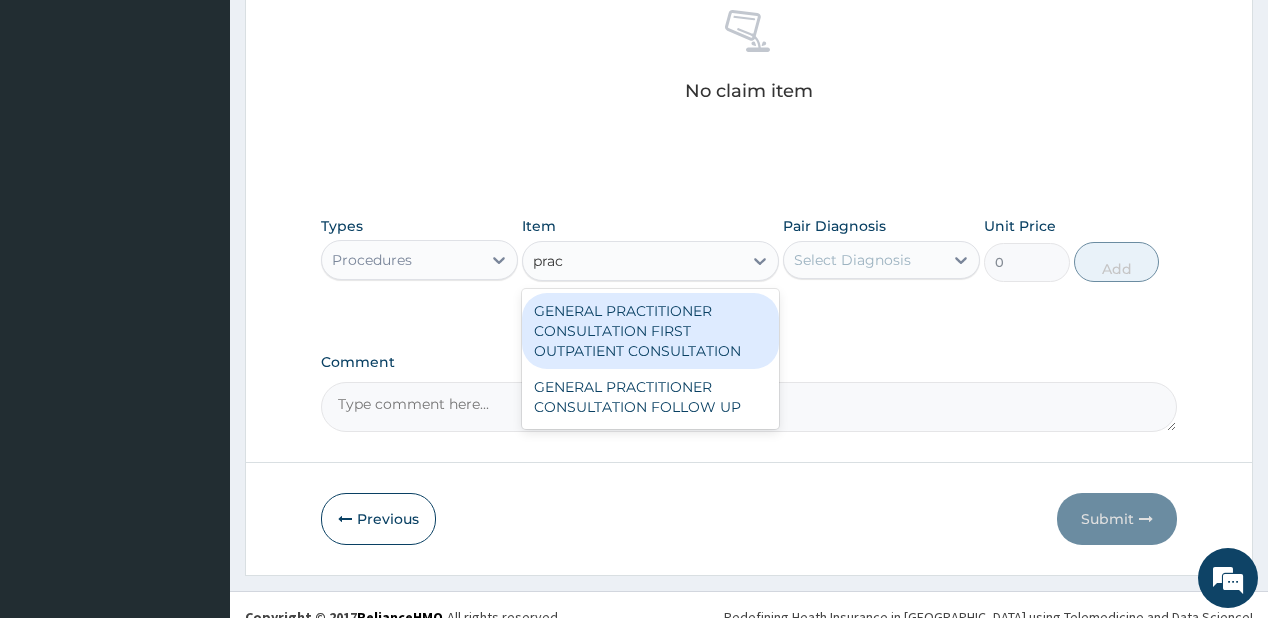 type on "pract" 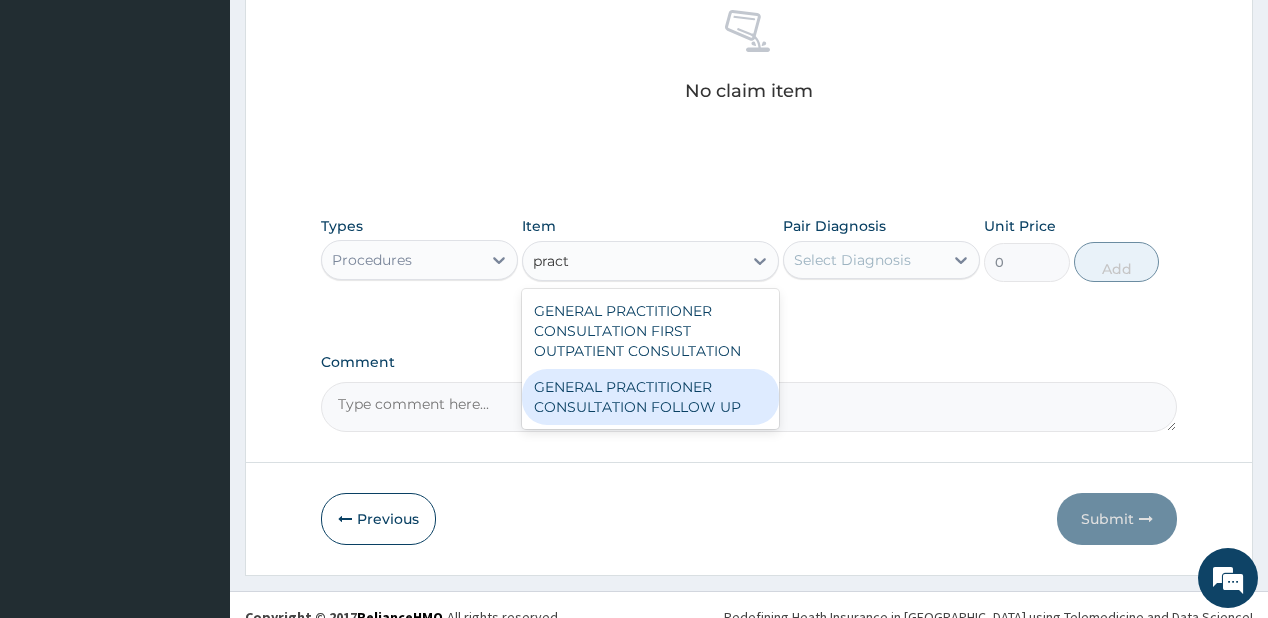 click on "GENERAL PRACTITIONER CONSULTATION FOLLOW UP" at bounding box center (650, 397) 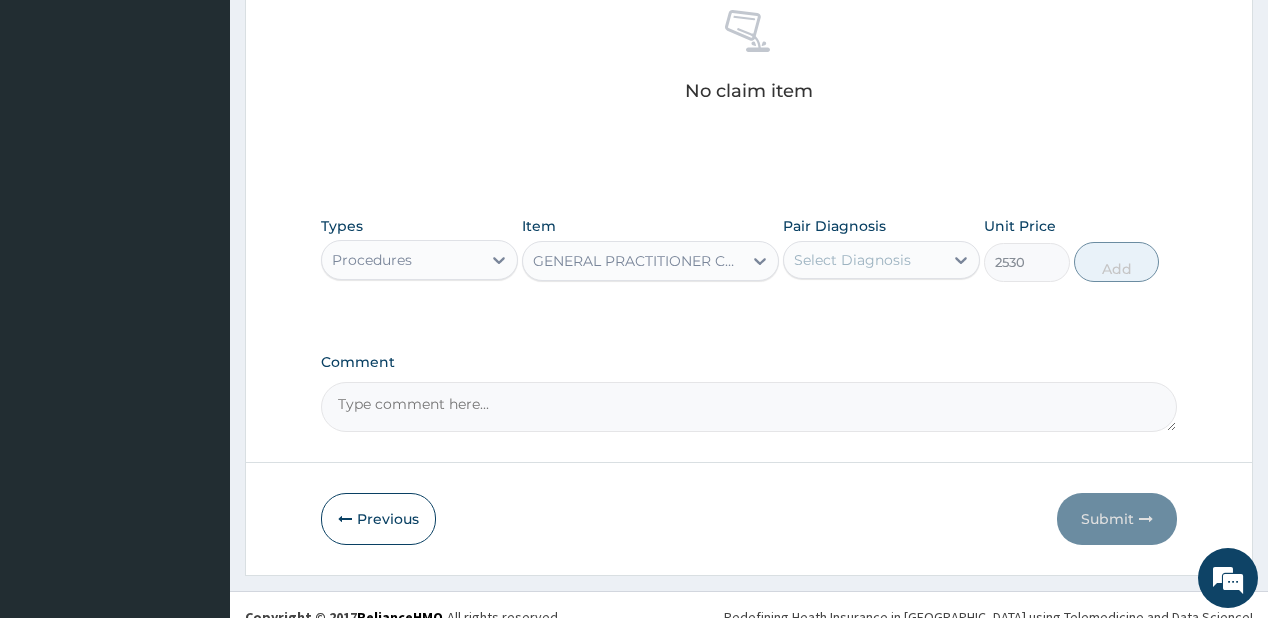 click on "Select Diagnosis" at bounding box center [863, 260] 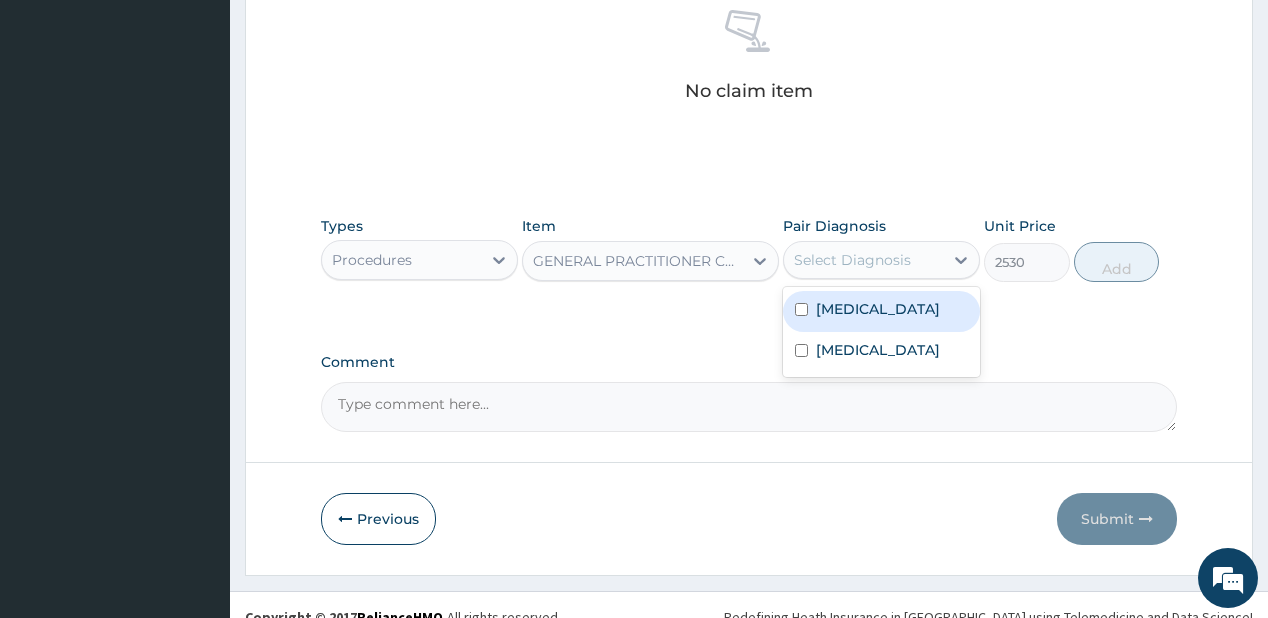 click on "Typhoid fever" at bounding box center [878, 309] 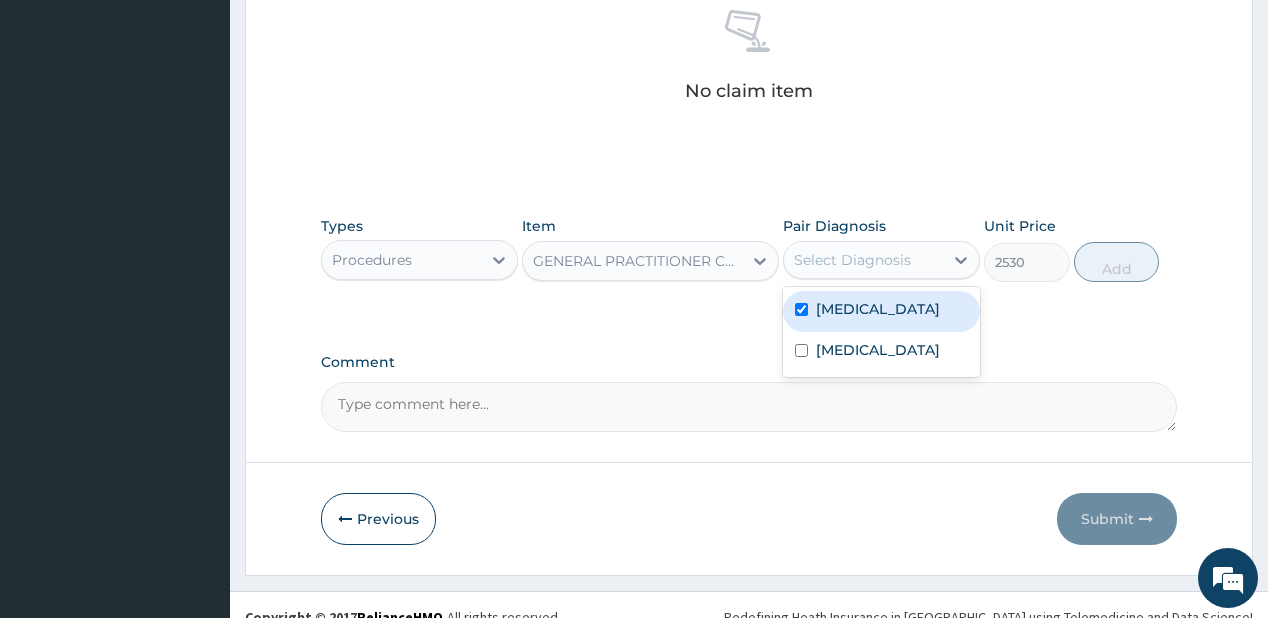 checkbox on "true" 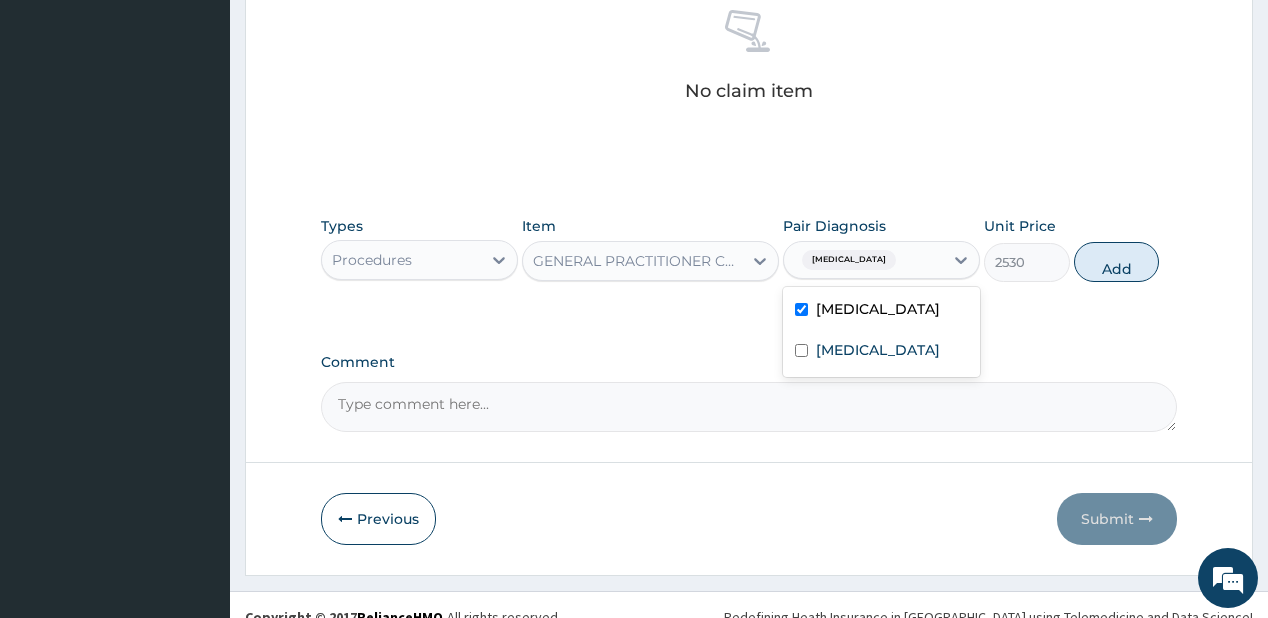 click on "Typhoid fever Malaria" at bounding box center [881, 332] 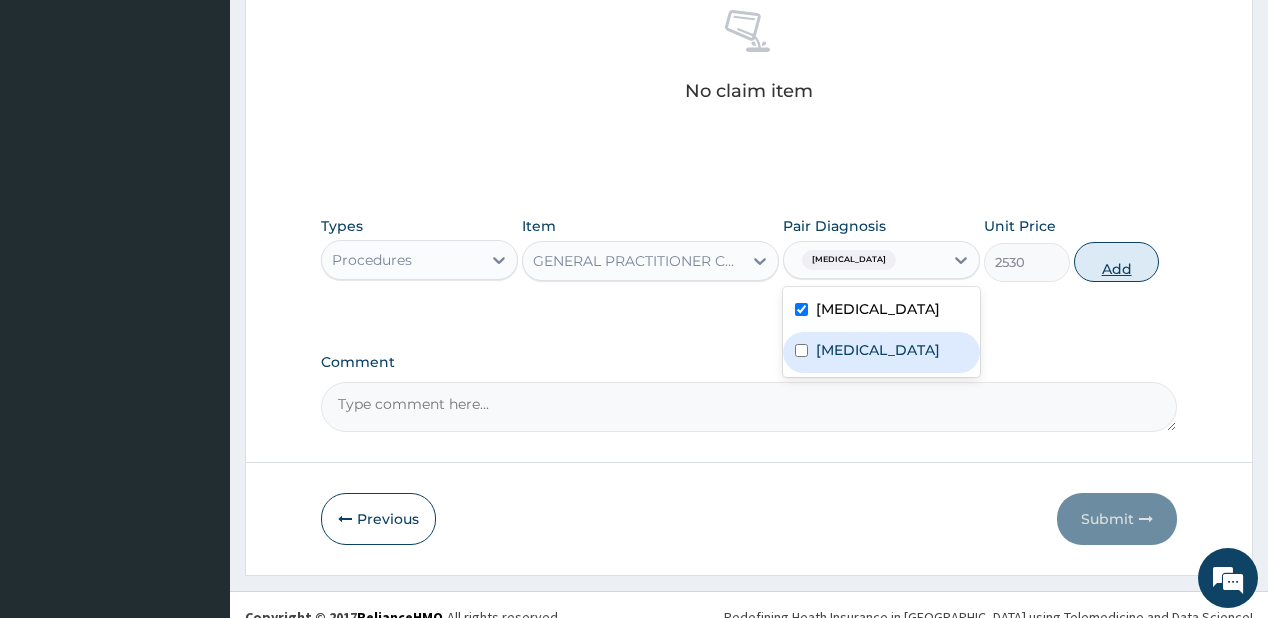 drag, startPoint x: 880, startPoint y: 352, endPoint x: 1148, endPoint y: 242, distance: 289.69638 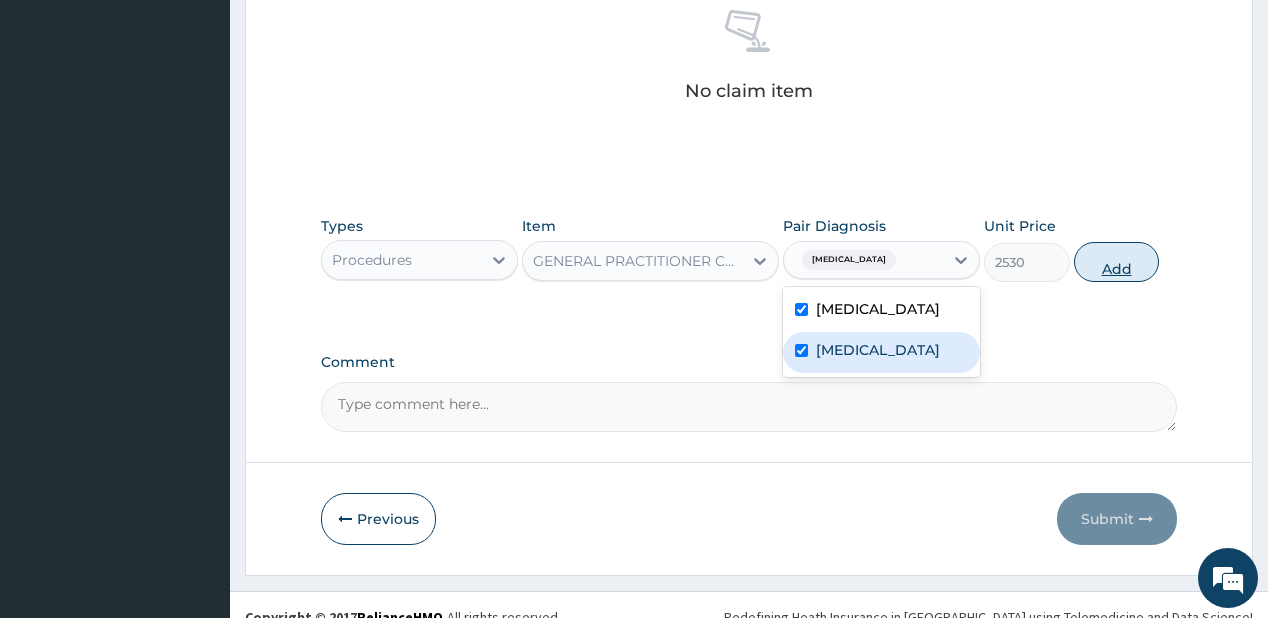 checkbox on "true" 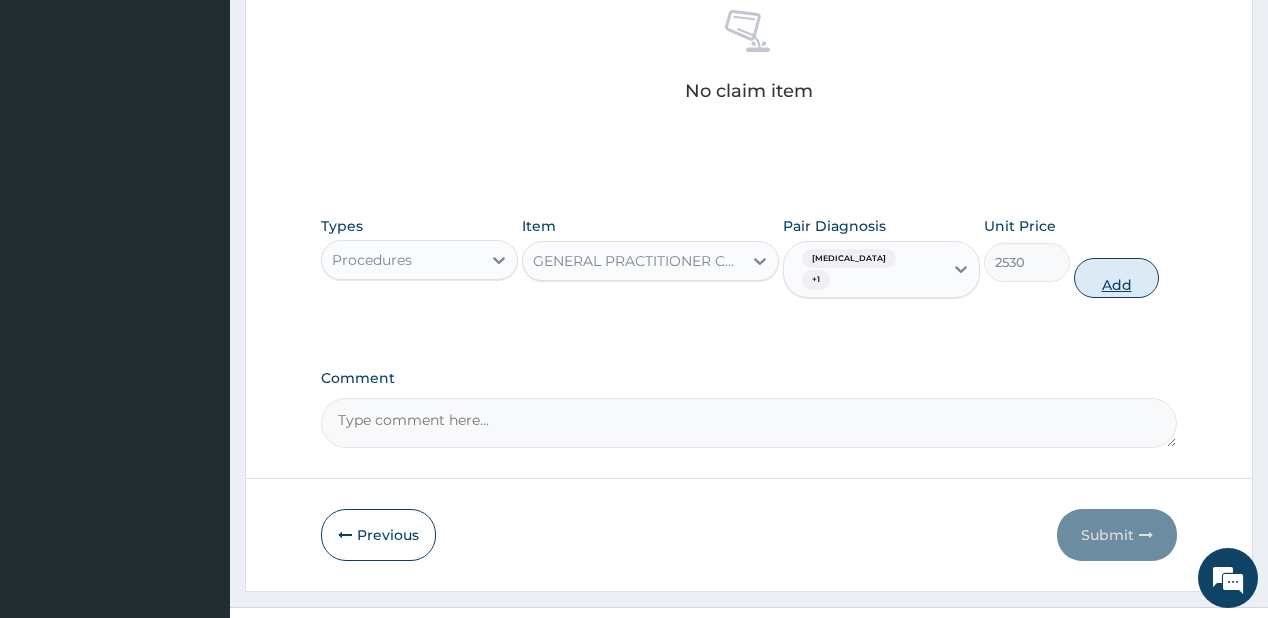 click on "Add" at bounding box center (1117, 278) 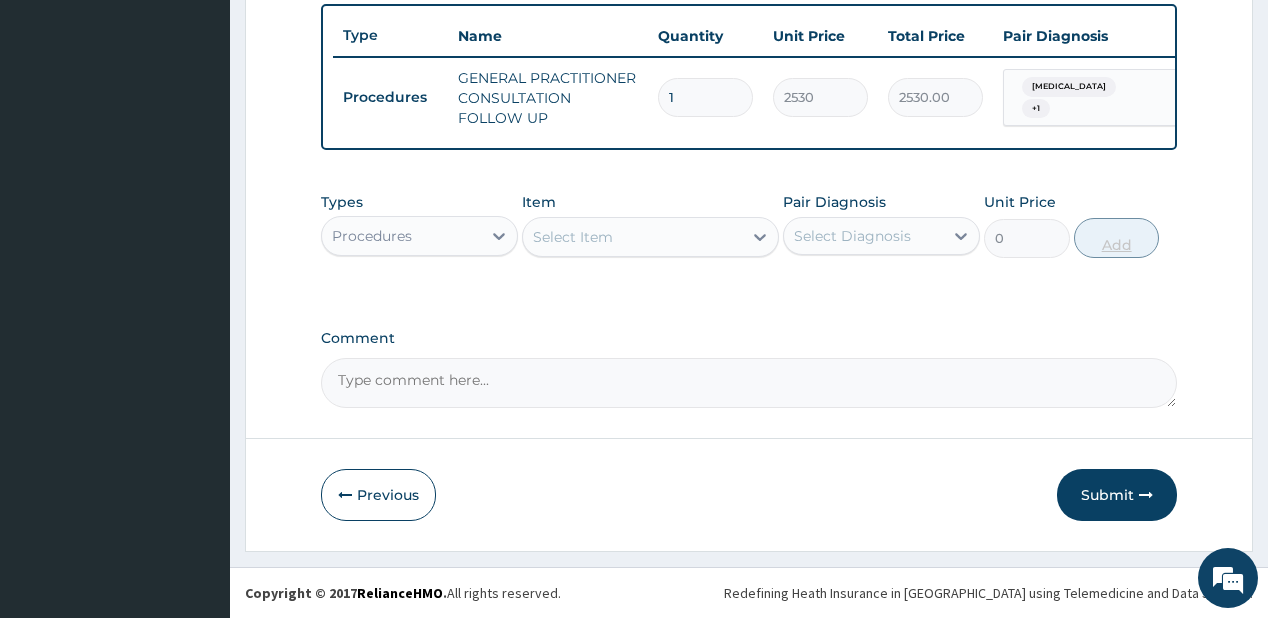 scroll, scrollTop: 748, scrollLeft: 0, axis: vertical 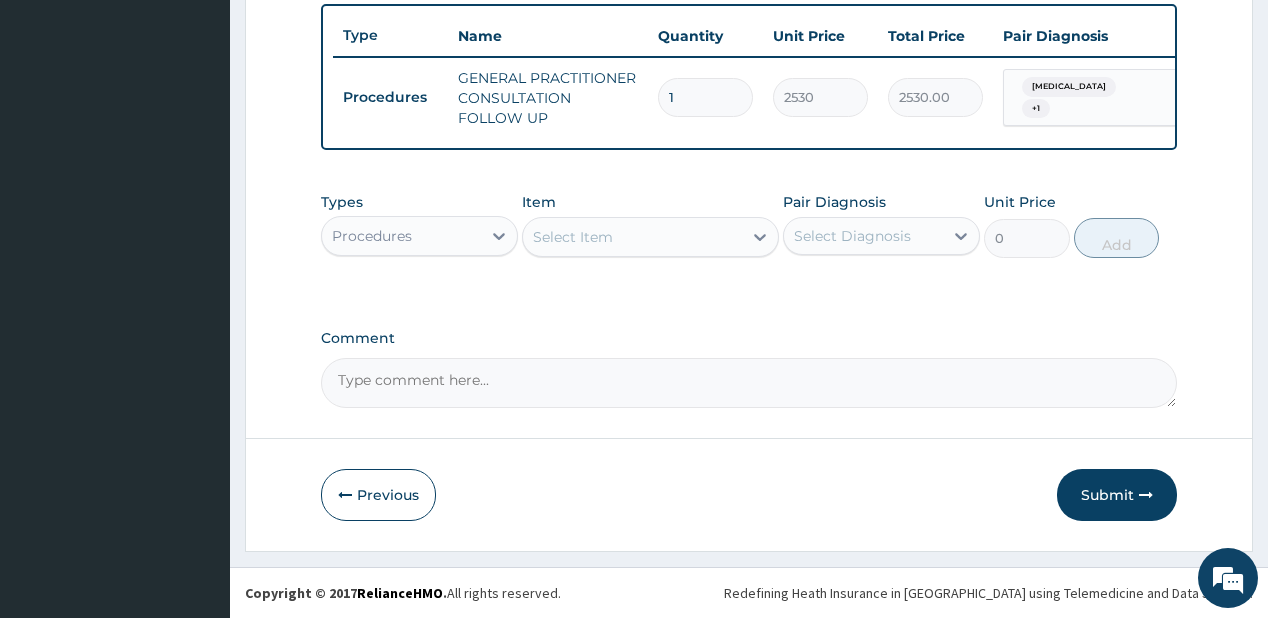 click on "Procedures" at bounding box center (401, 236) 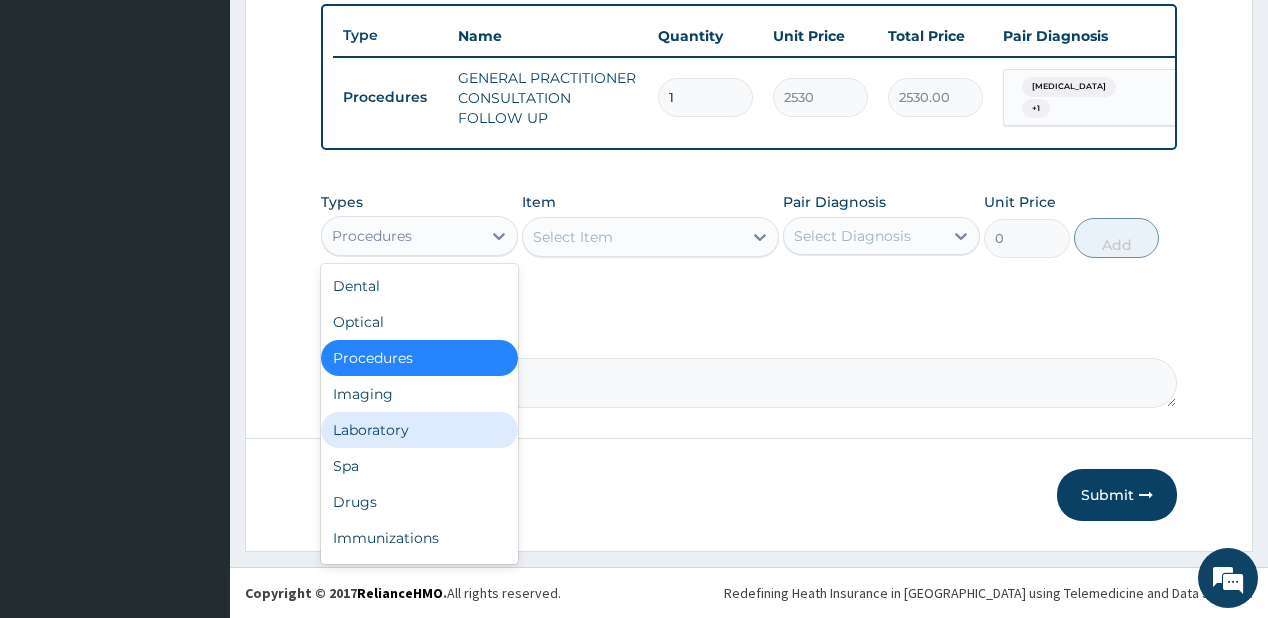 click on "Laboratory" at bounding box center (419, 430) 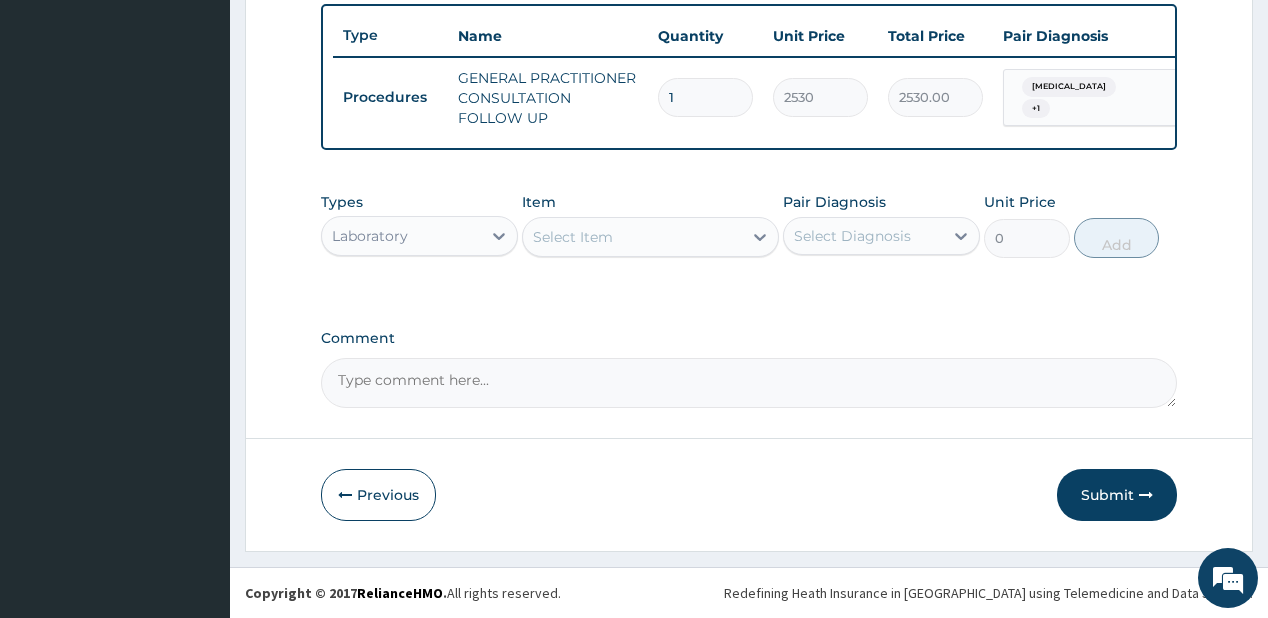 click on "Select Item" at bounding box center [573, 237] 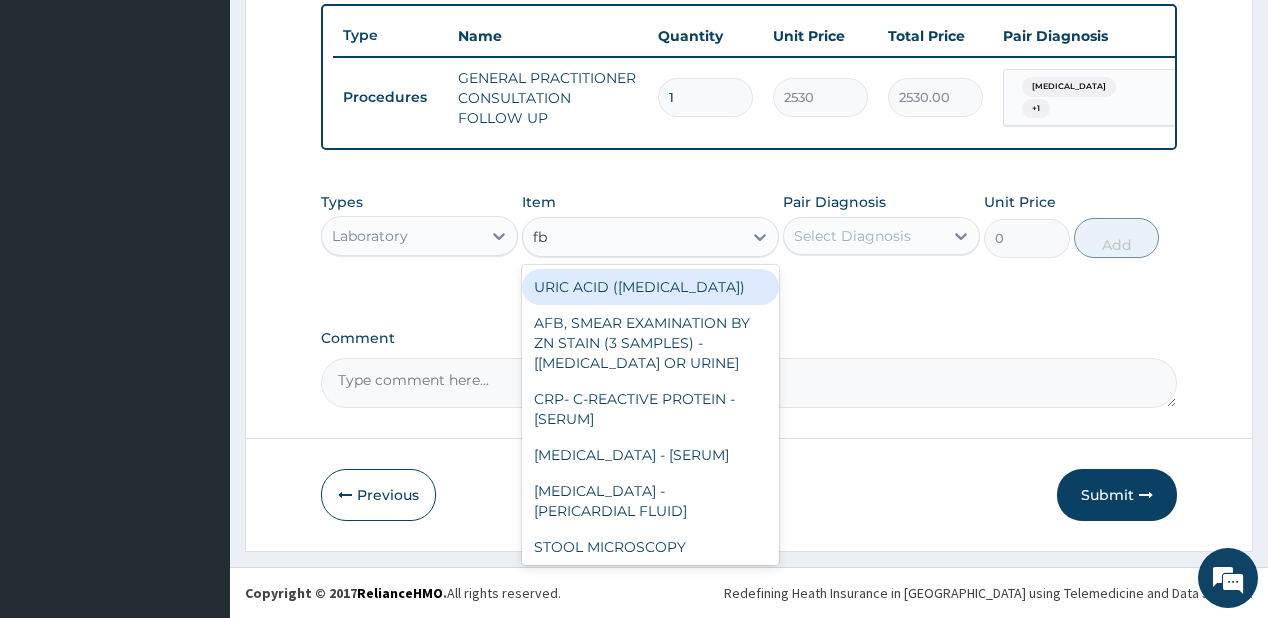 type on "fbc" 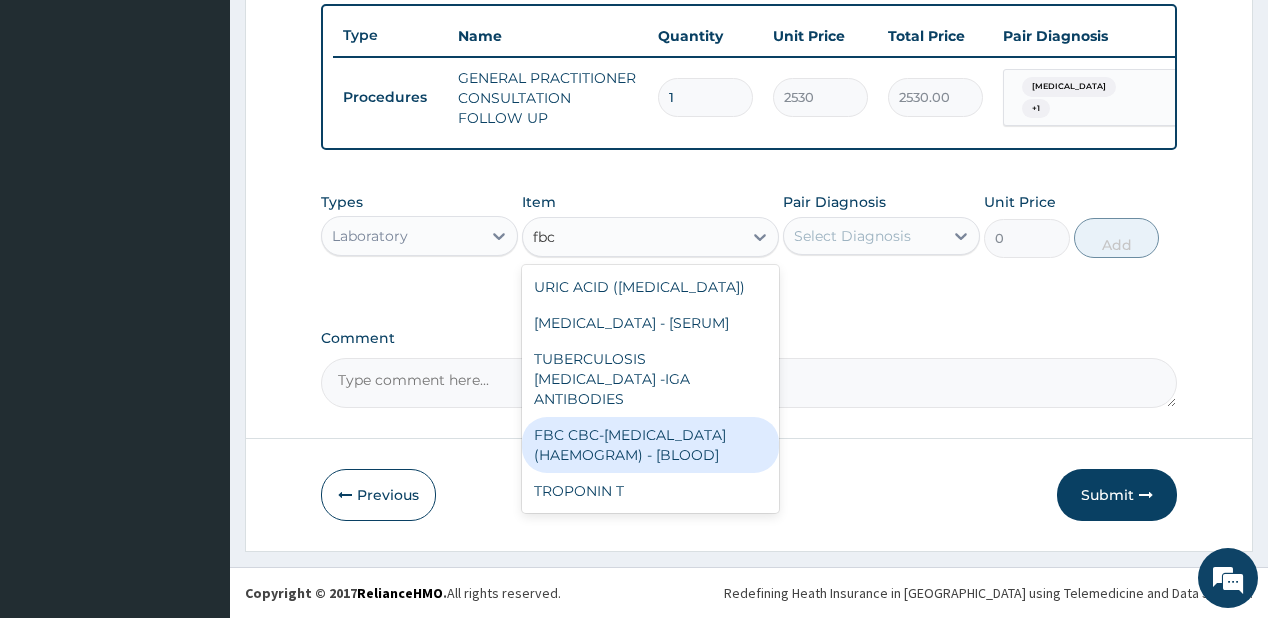 click on "FBC CBC-COMPLETE BLOOD COUNT (HAEMOGRAM) - [BLOOD]" at bounding box center [650, 445] 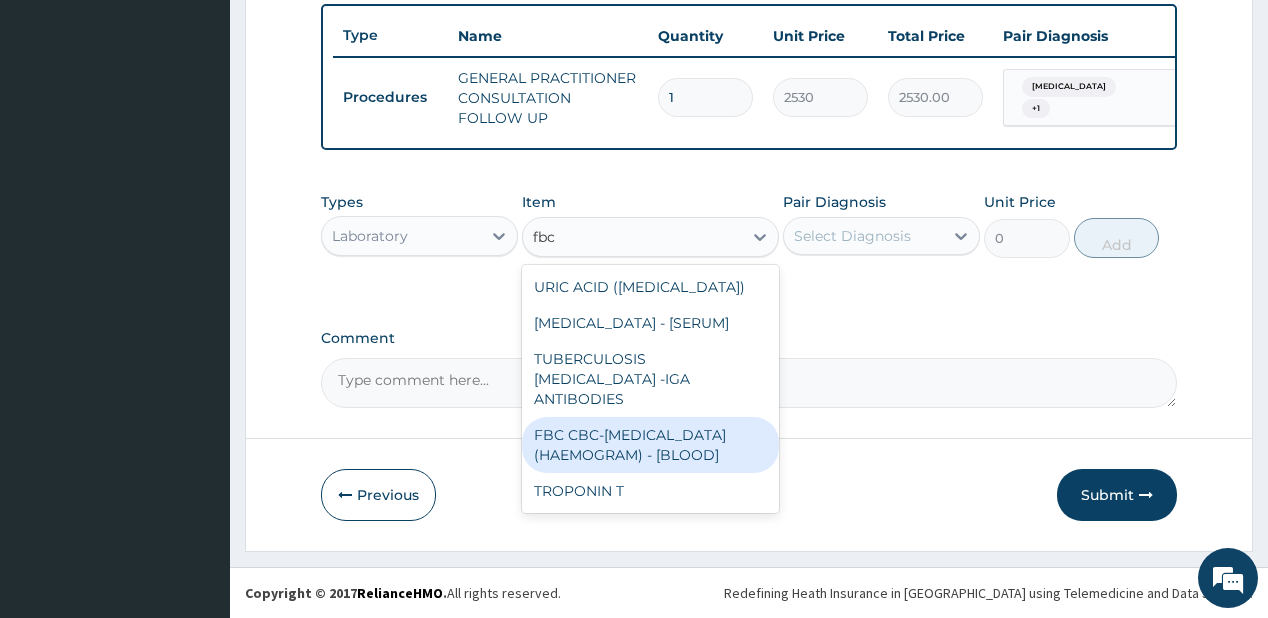 type 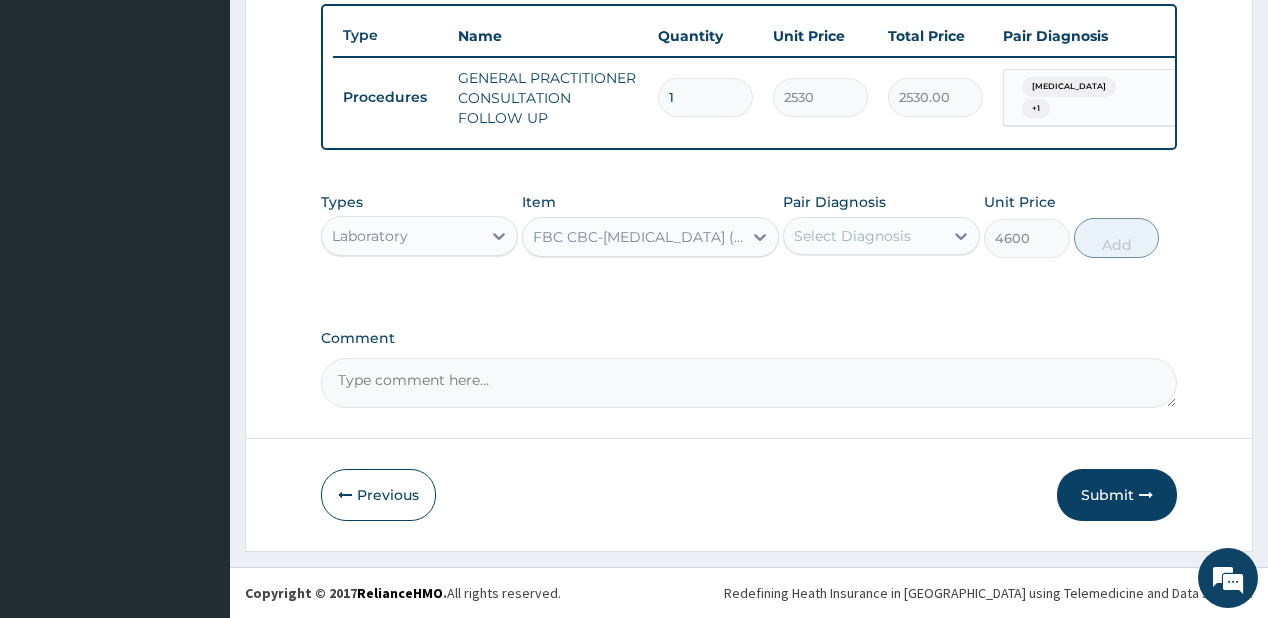 click on "Select Diagnosis" at bounding box center [863, 236] 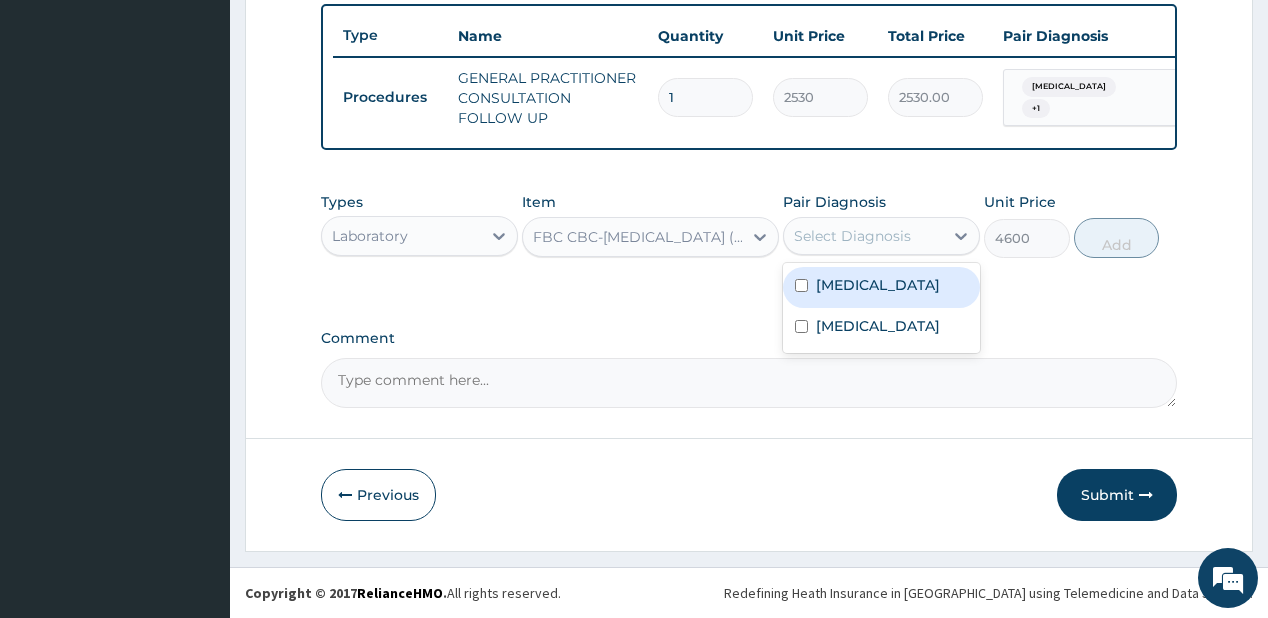click on "Typhoid fever" at bounding box center [878, 285] 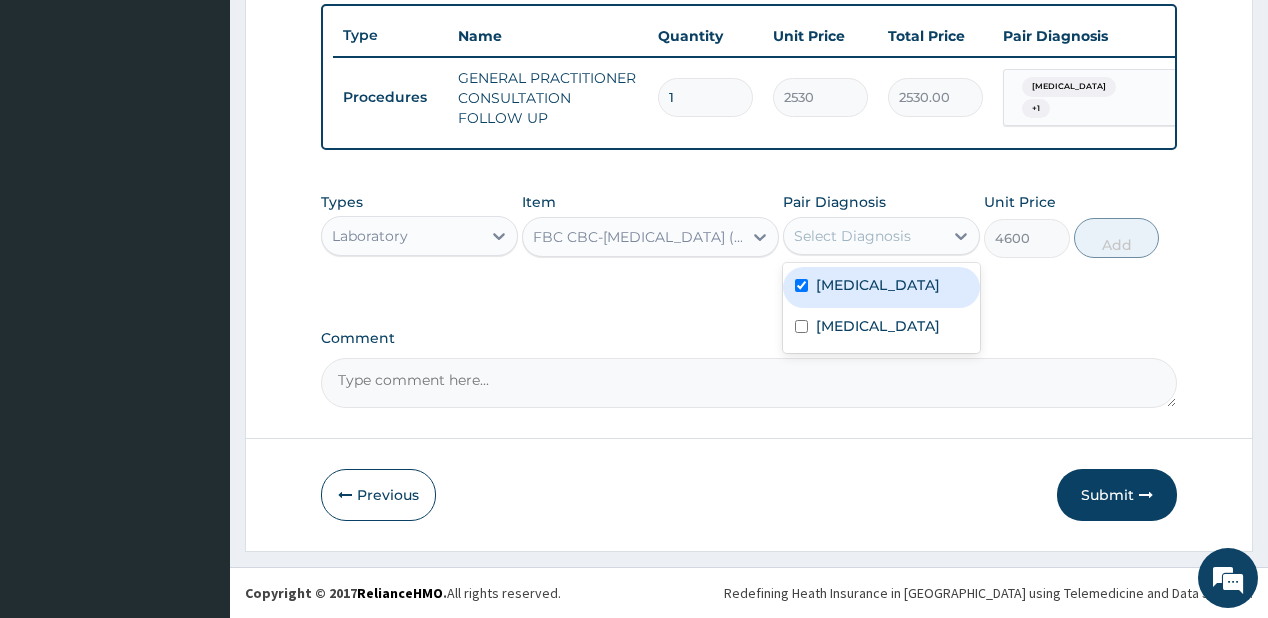 checkbox on "true" 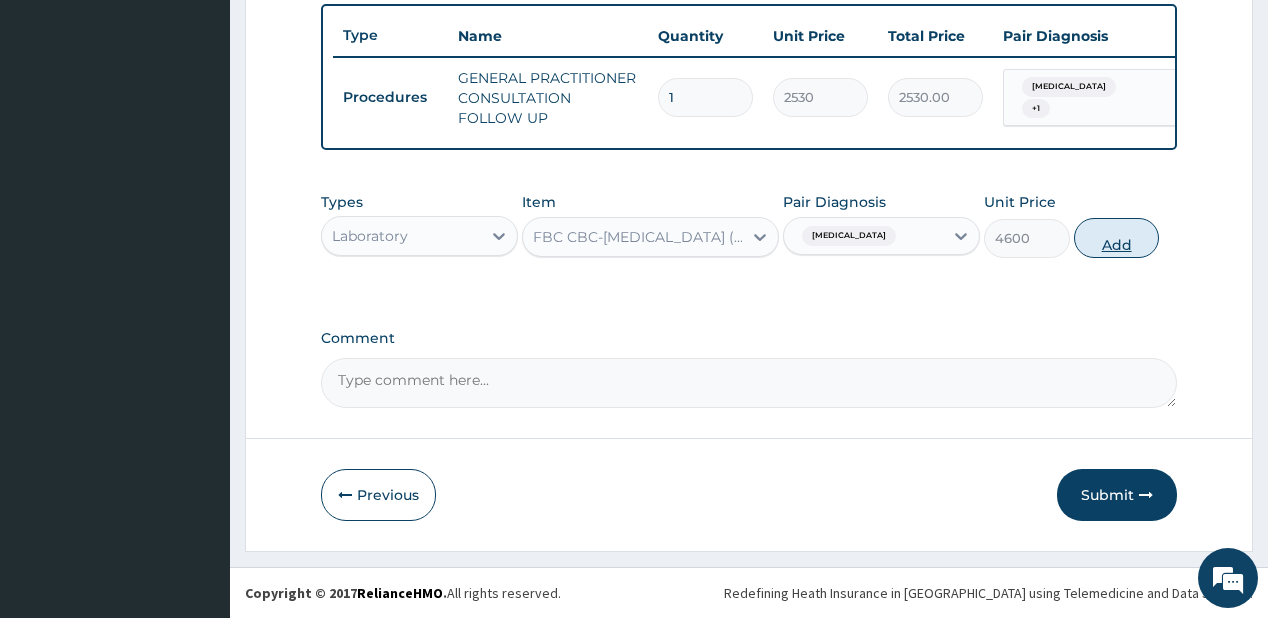 click on "Add" at bounding box center [1117, 238] 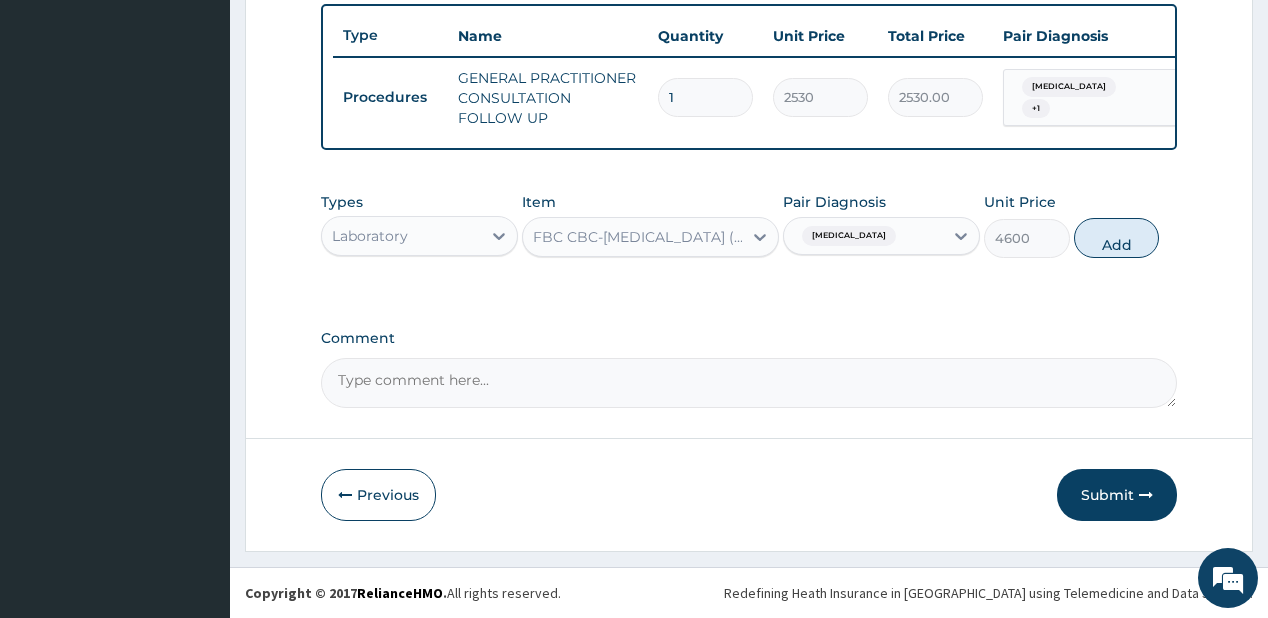 type on "0" 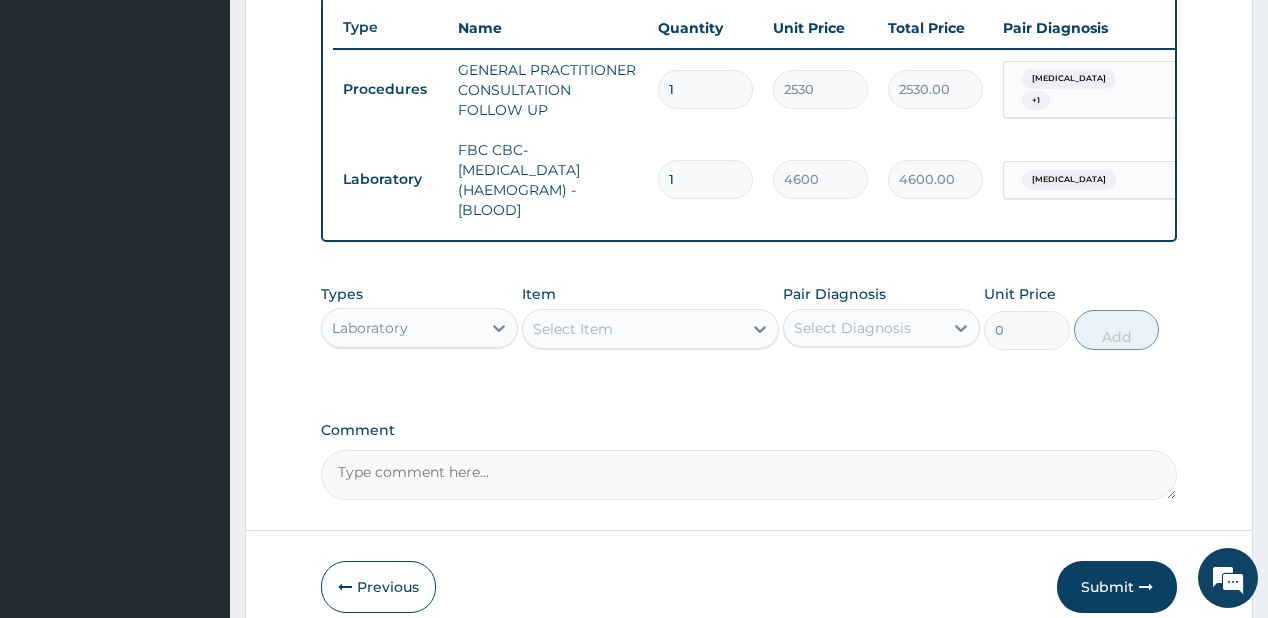 click on "Select Item" at bounding box center (573, 329) 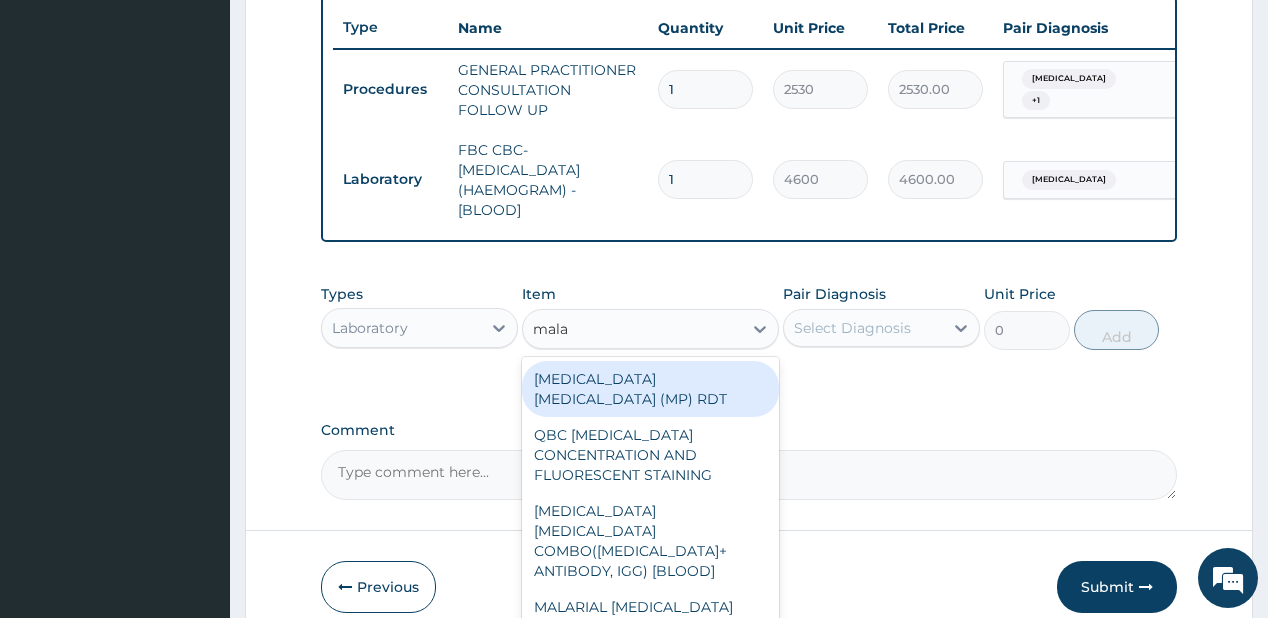 type on "malar" 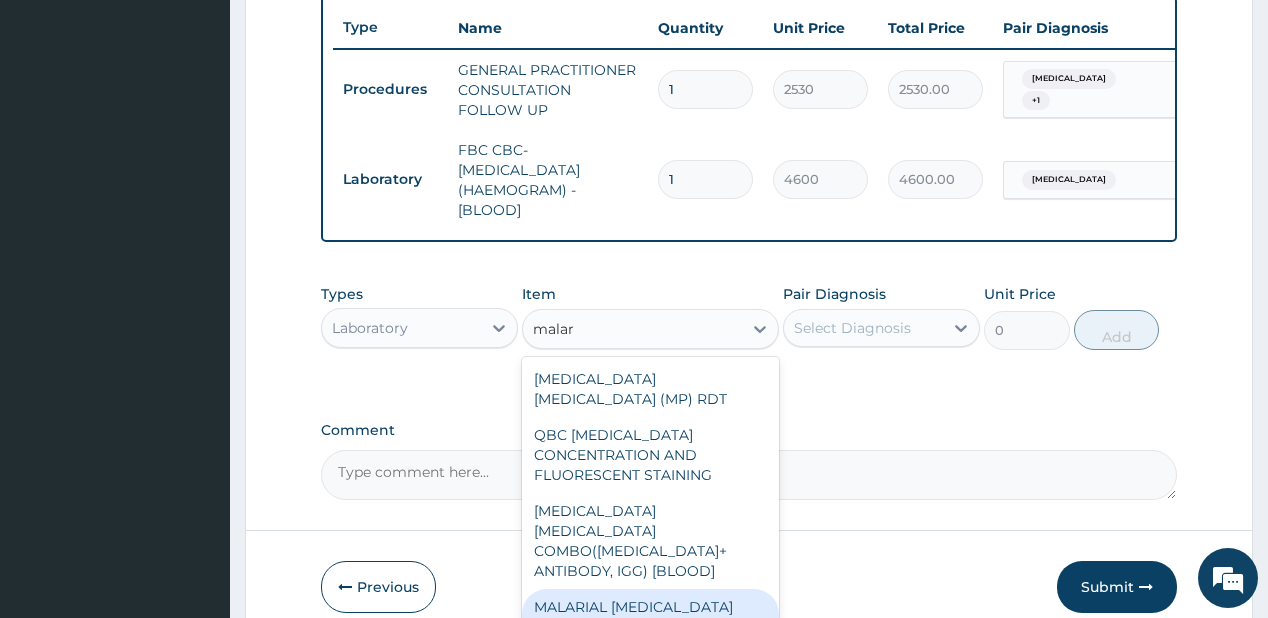 click on "MALARIAL PARASITE THICK AND THIN FILMS - [BLOOD]" at bounding box center (650, 627) 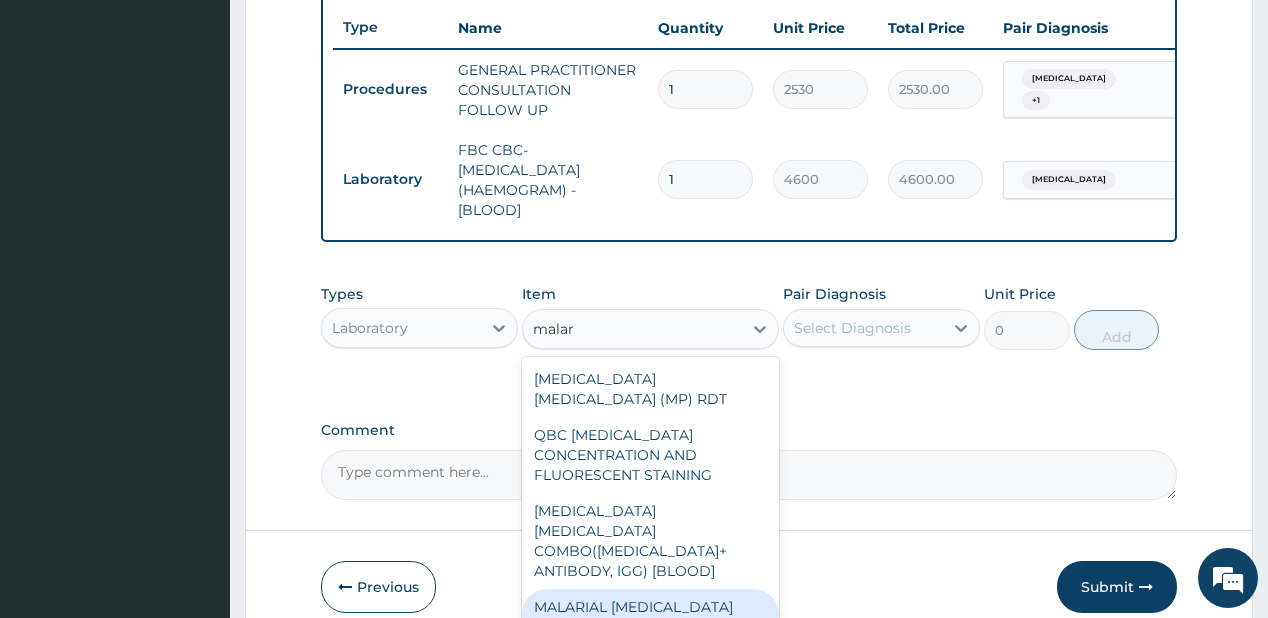 type 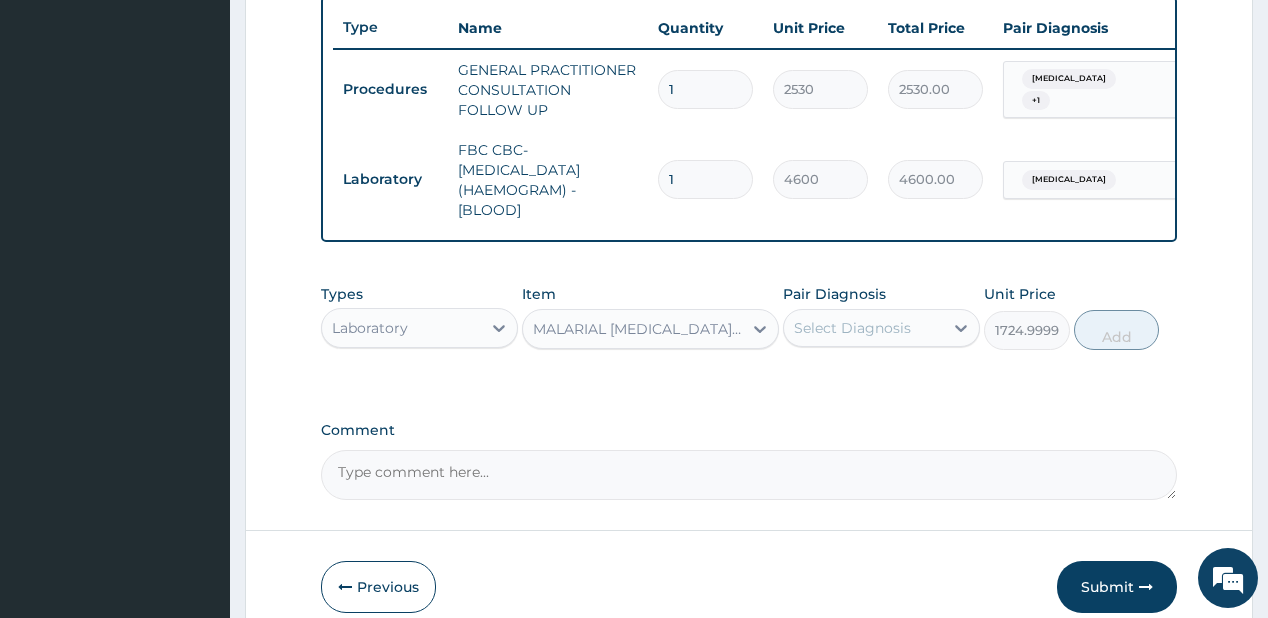 click on "Select Diagnosis" at bounding box center (852, 328) 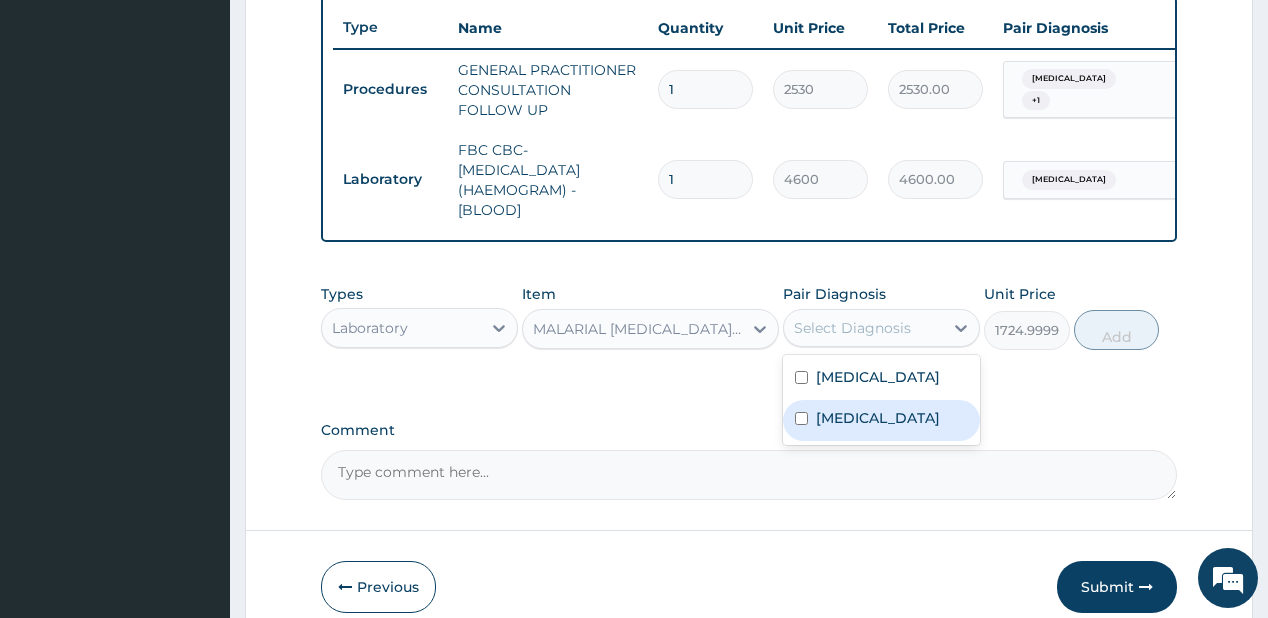 click on "Malaria" at bounding box center (881, 420) 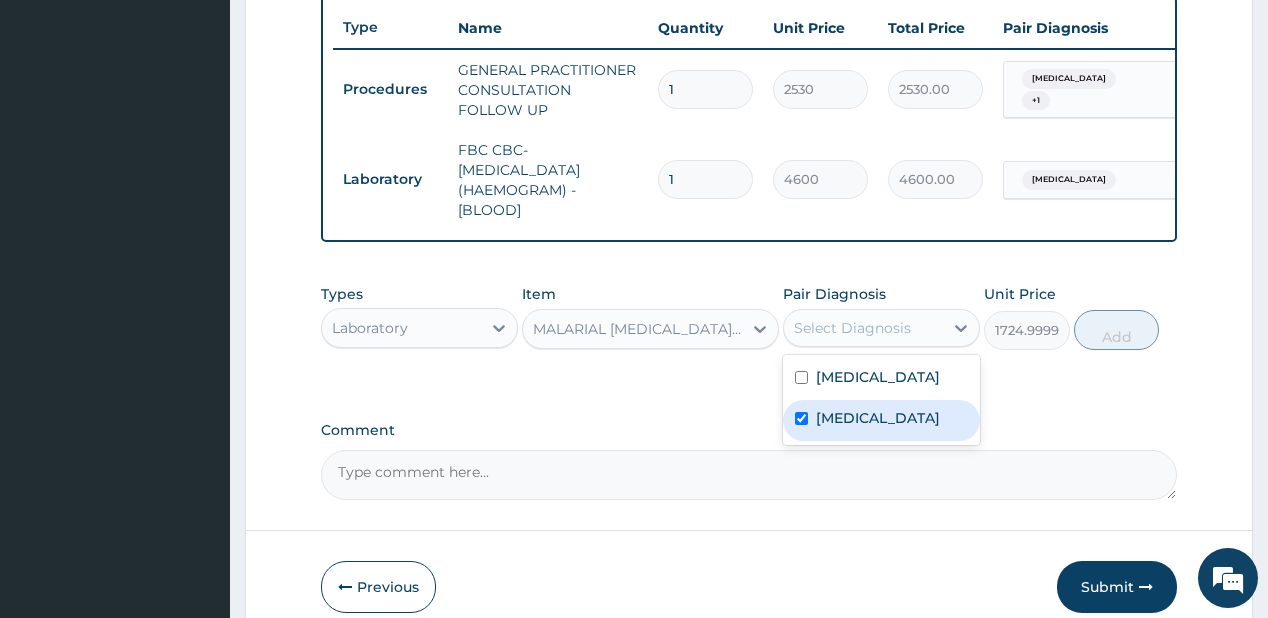 checkbox on "true" 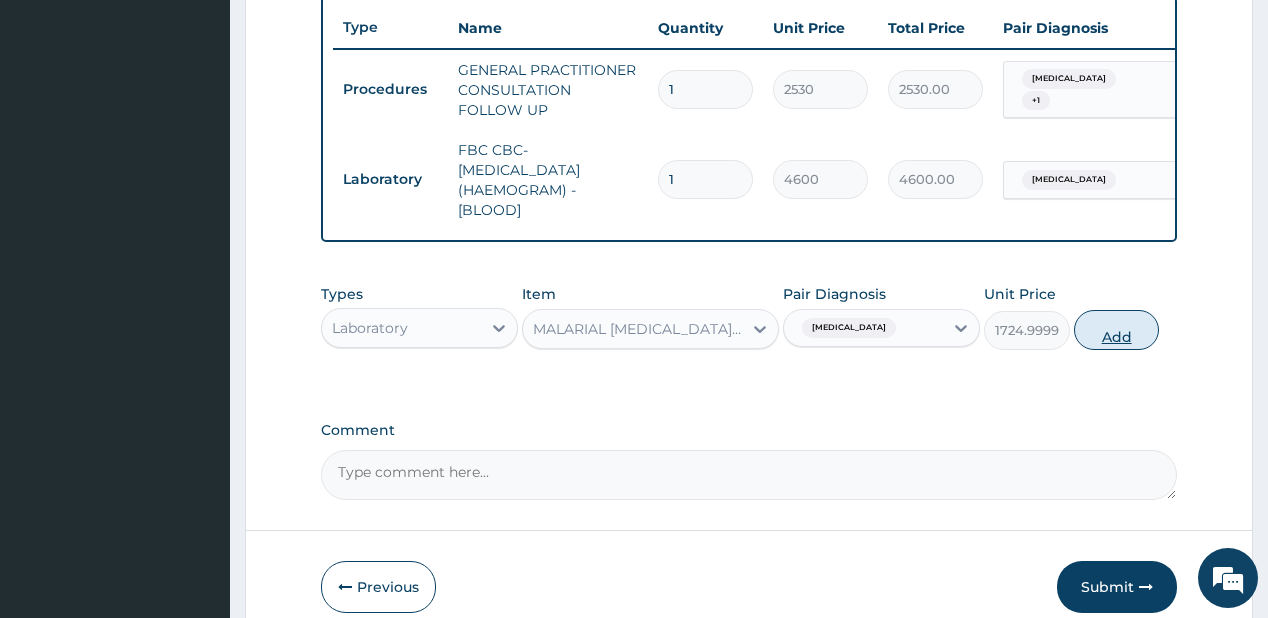 click on "Add" at bounding box center [1117, 330] 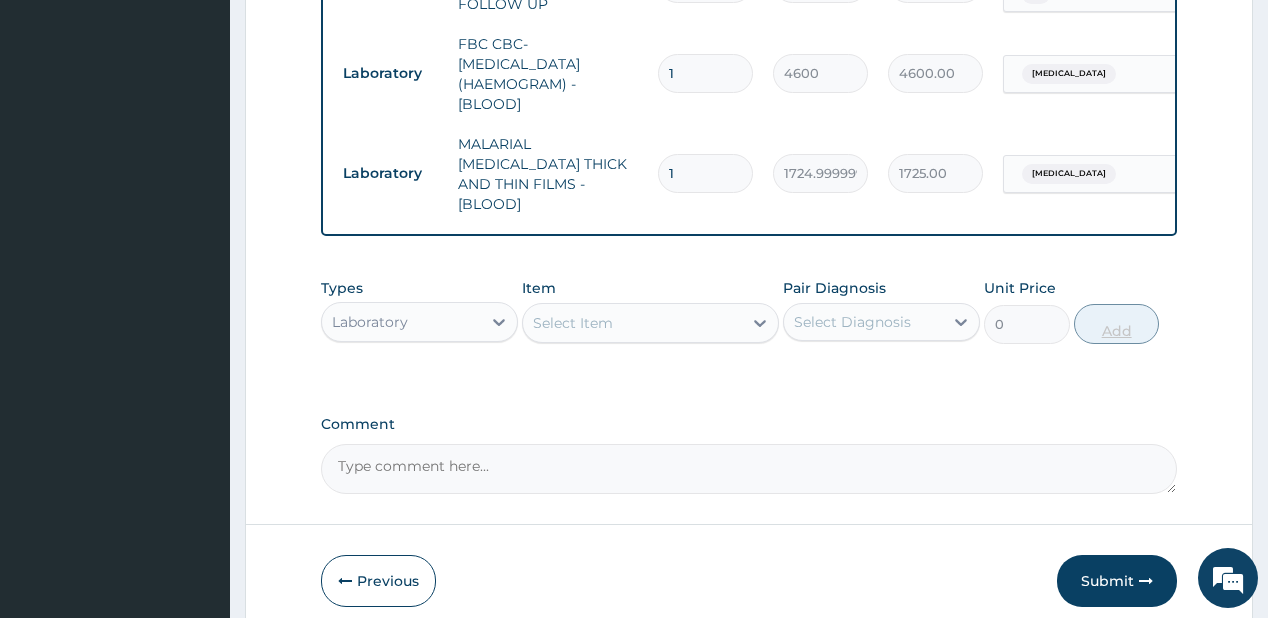 scroll, scrollTop: 908, scrollLeft: 0, axis: vertical 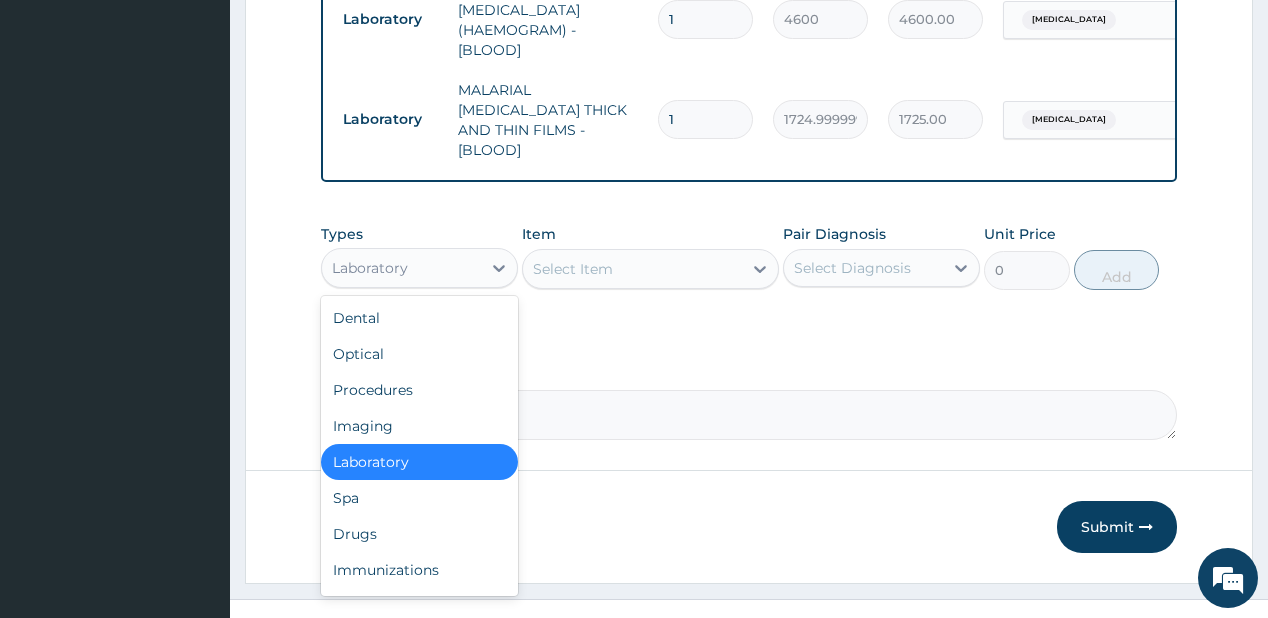 click on "Laboratory" at bounding box center [401, 268] 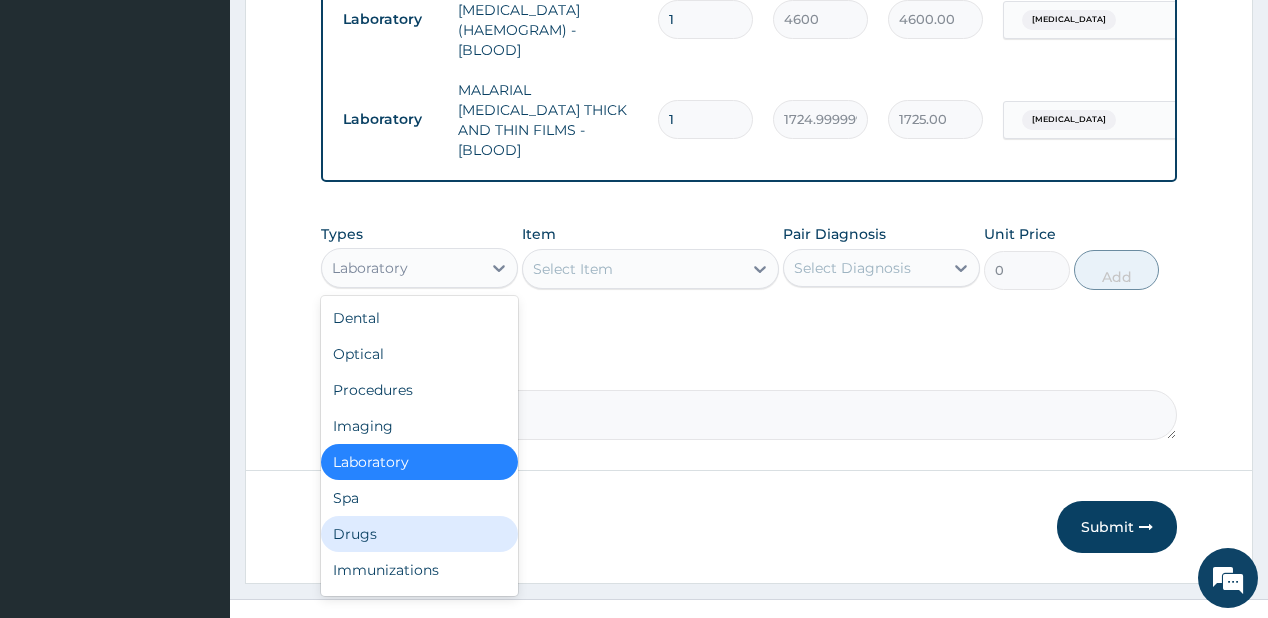 click on "Drugs" at bounding box center (419, 534) 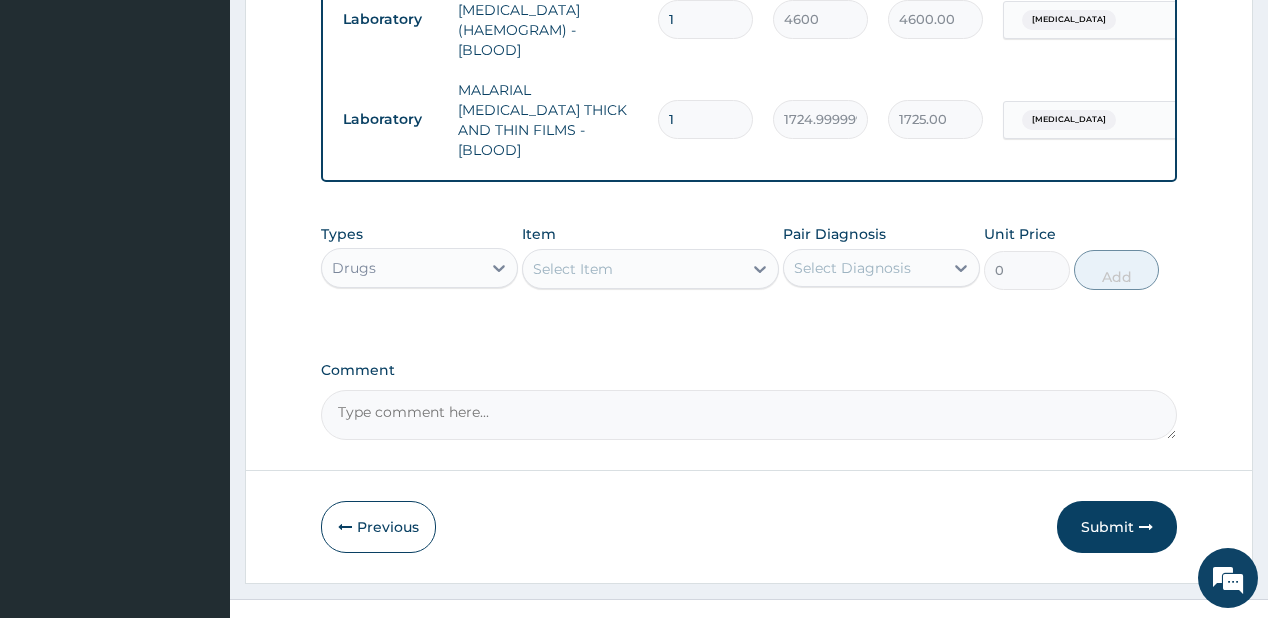 click on "Select Item" at bounding box center [573, 269] 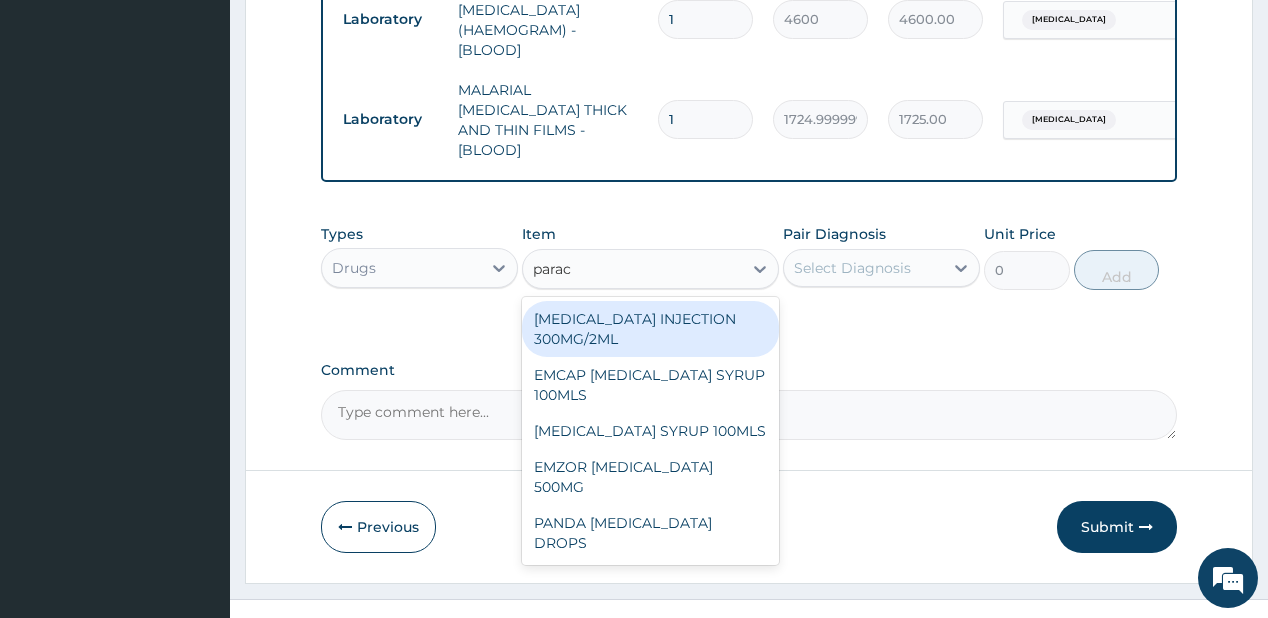 type on "parace" 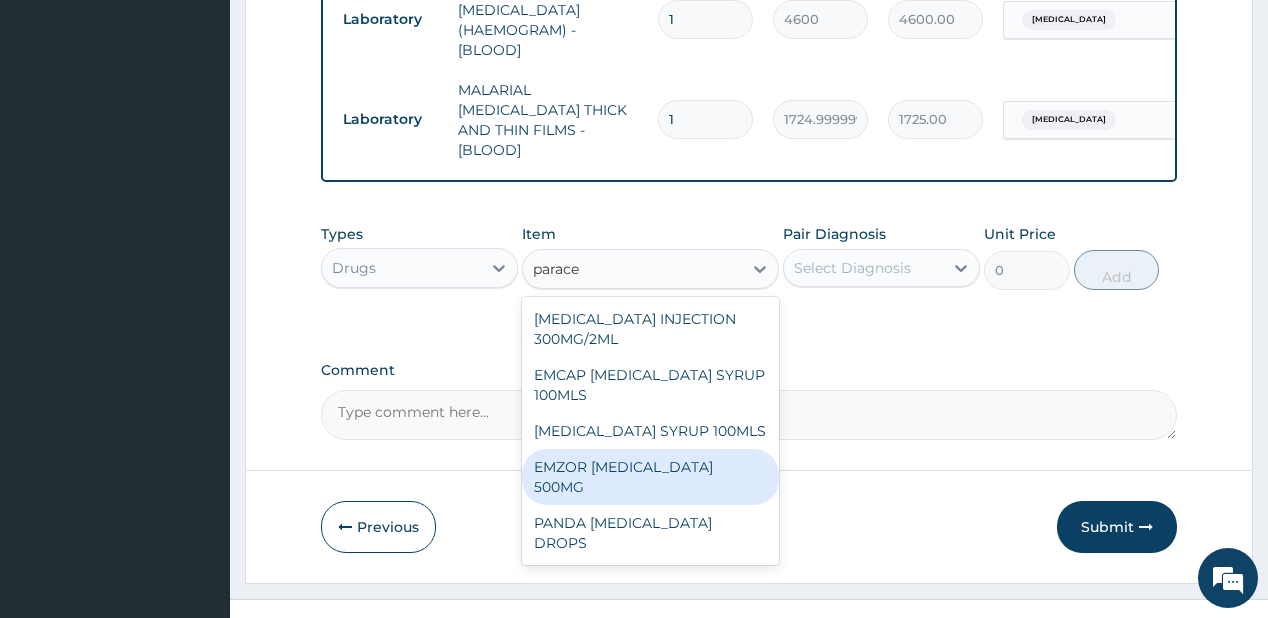 click on "EMZOR PARACETAMOL 500MG" at bounding box center [650, 477] 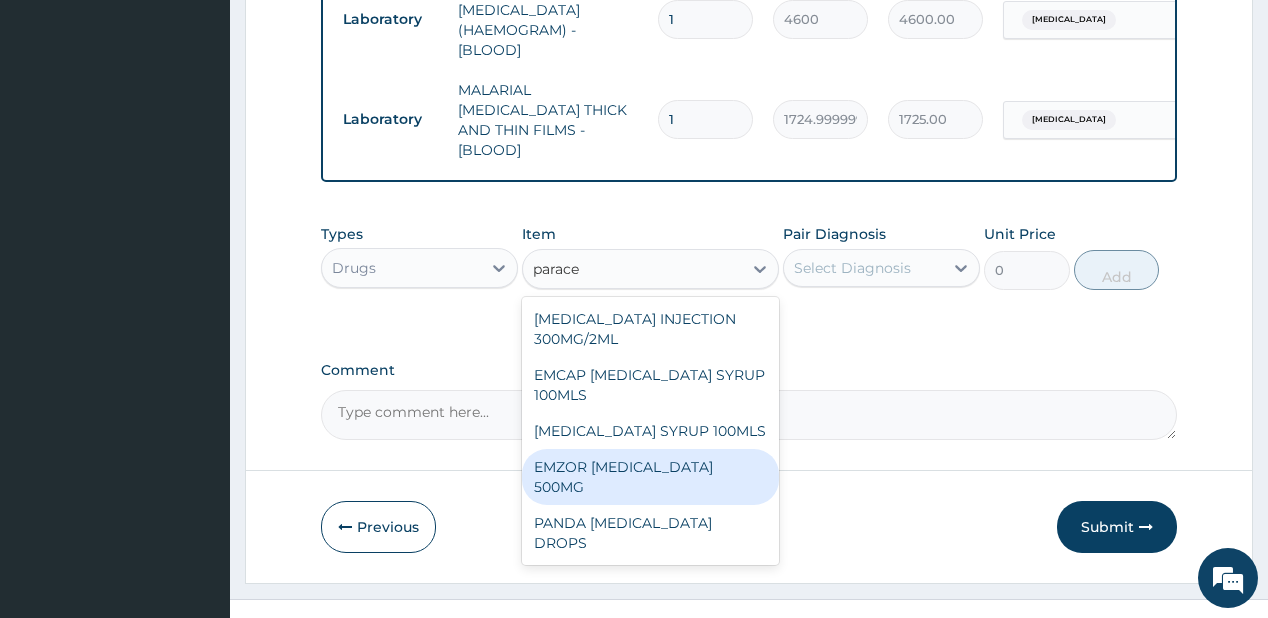 type 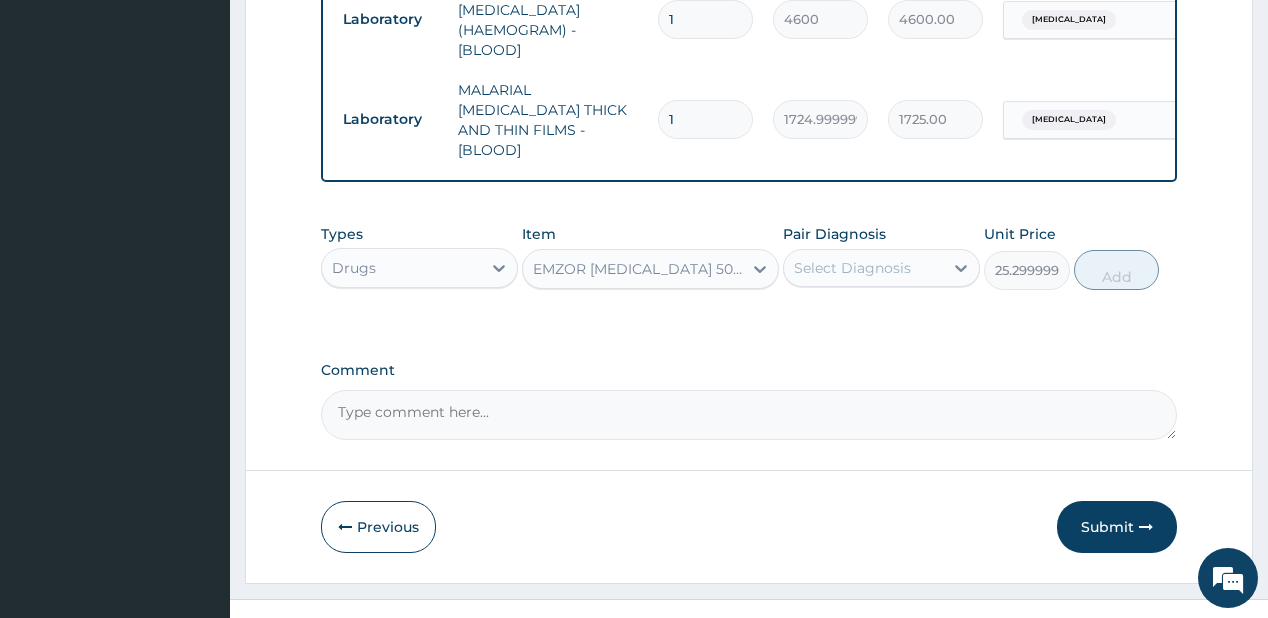 click on "Select Diagnosis" at bounding box center [852, 268] 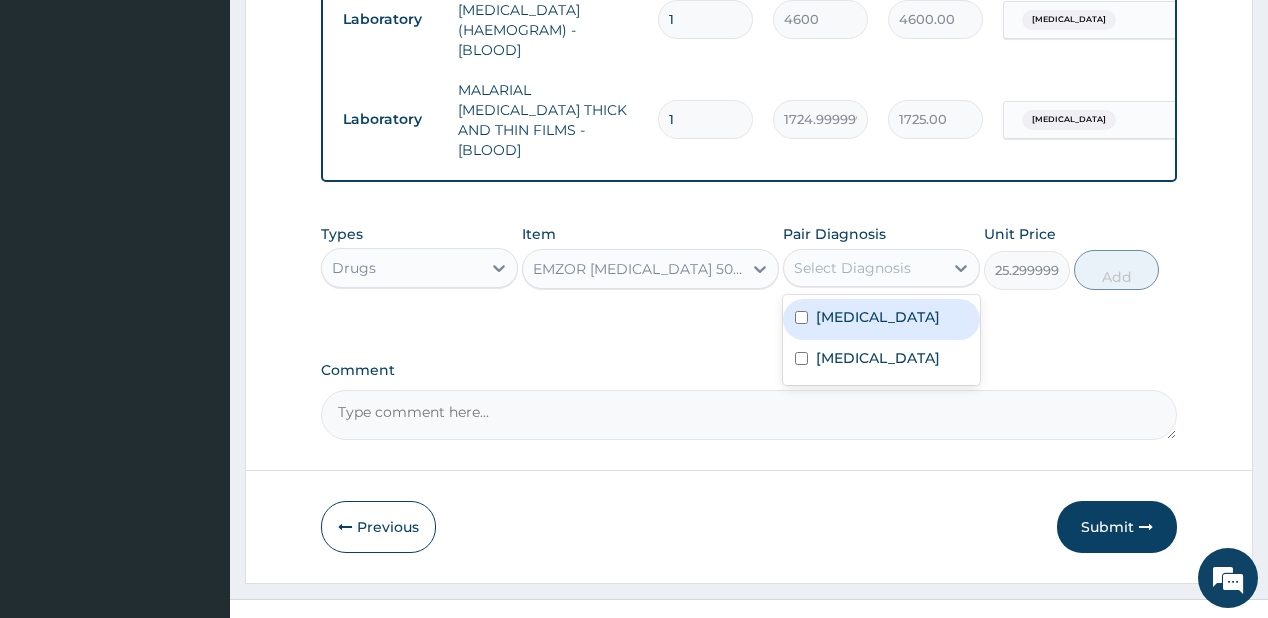 drag, startPoint x: 854, startPoint y: 312, endPoint x: 838, endPoint y: 350, distance: 41.231056 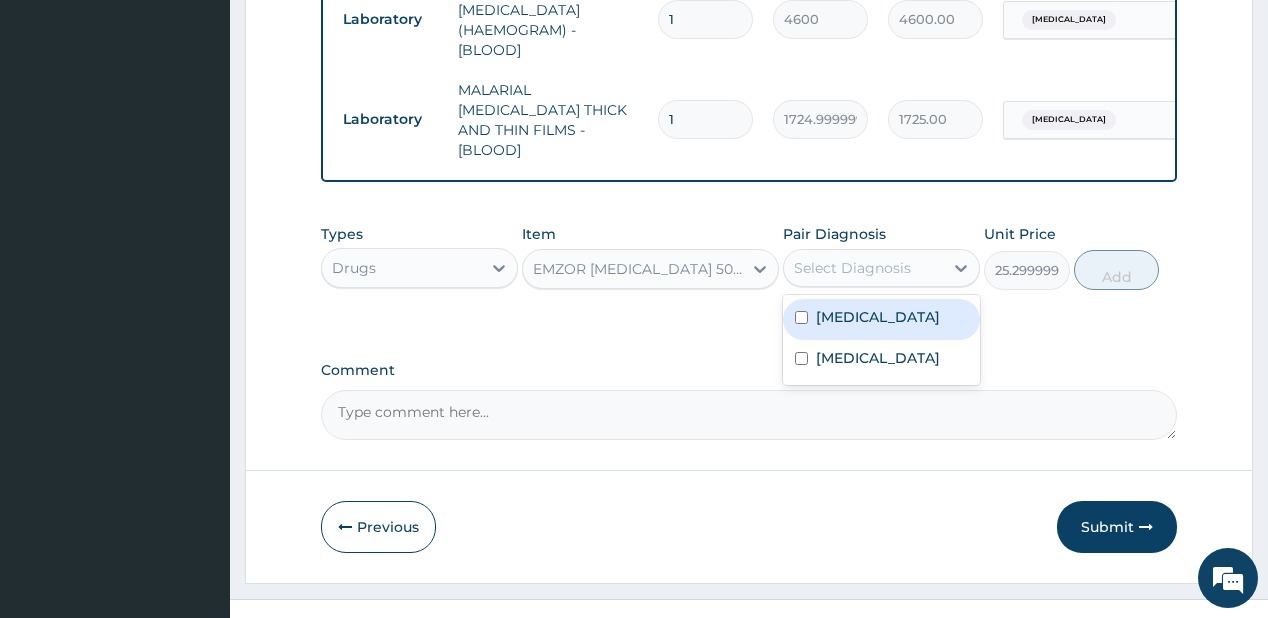 click on "Typhoid fever" at bounding box center (878, 317) 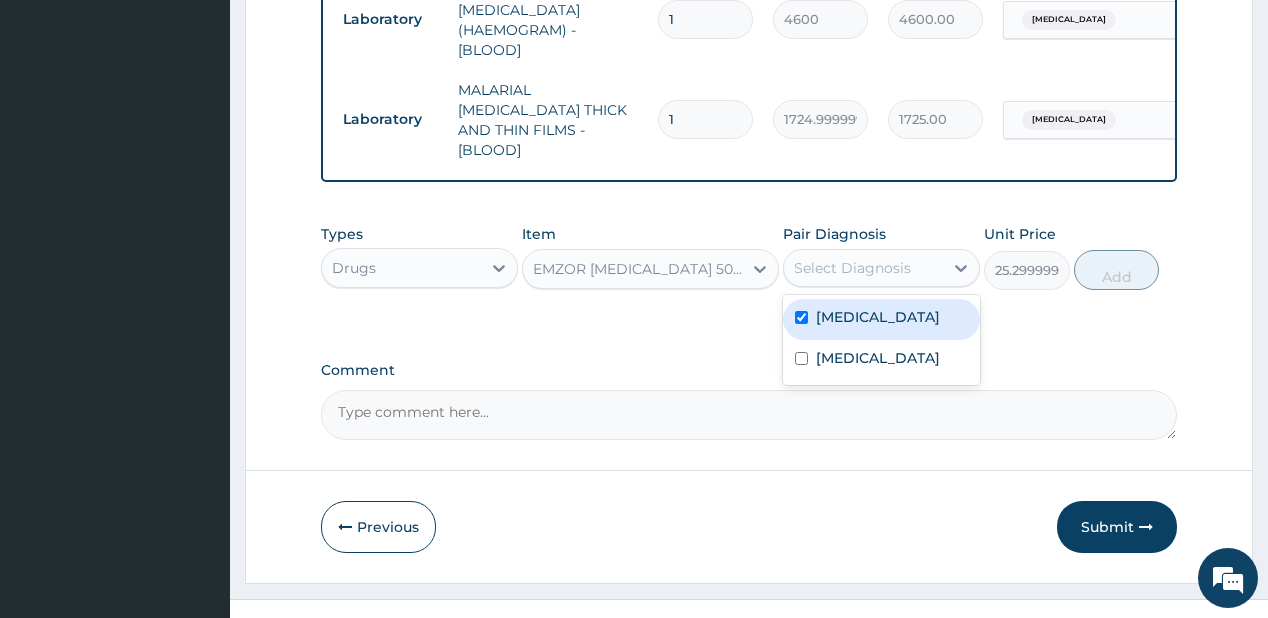checkbox on "true" 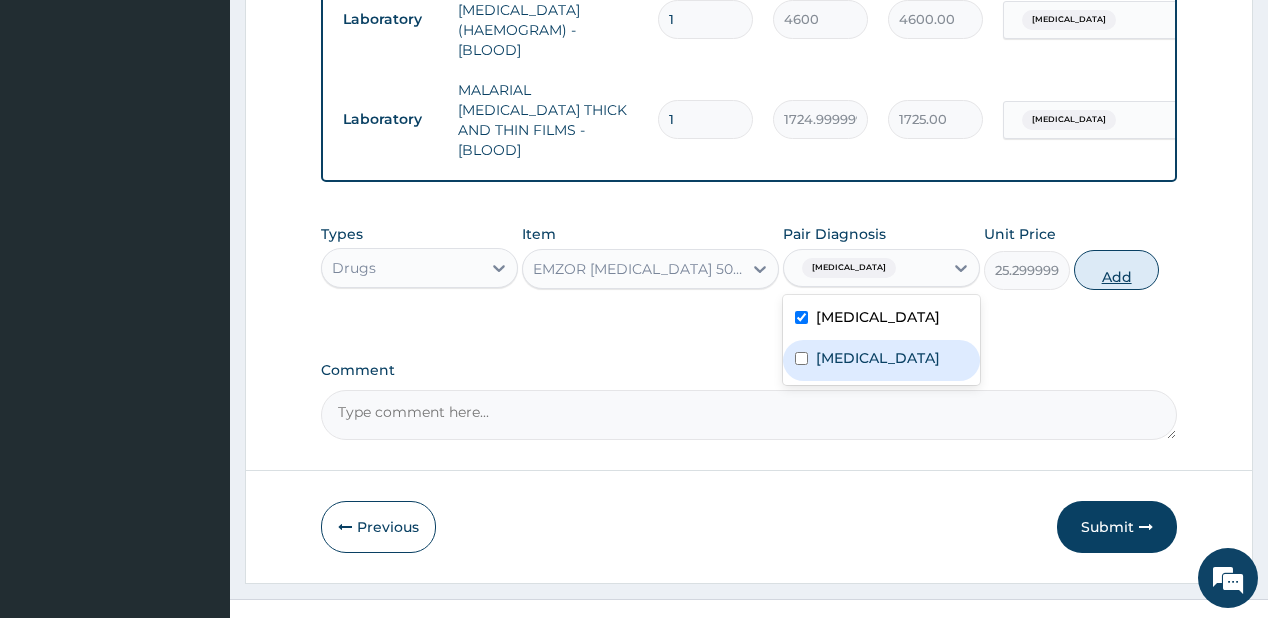 drag, startPoint x: 838, startPoint y: 350, endPoint x: 1092, endPoint y: 247, distance: 274.08942 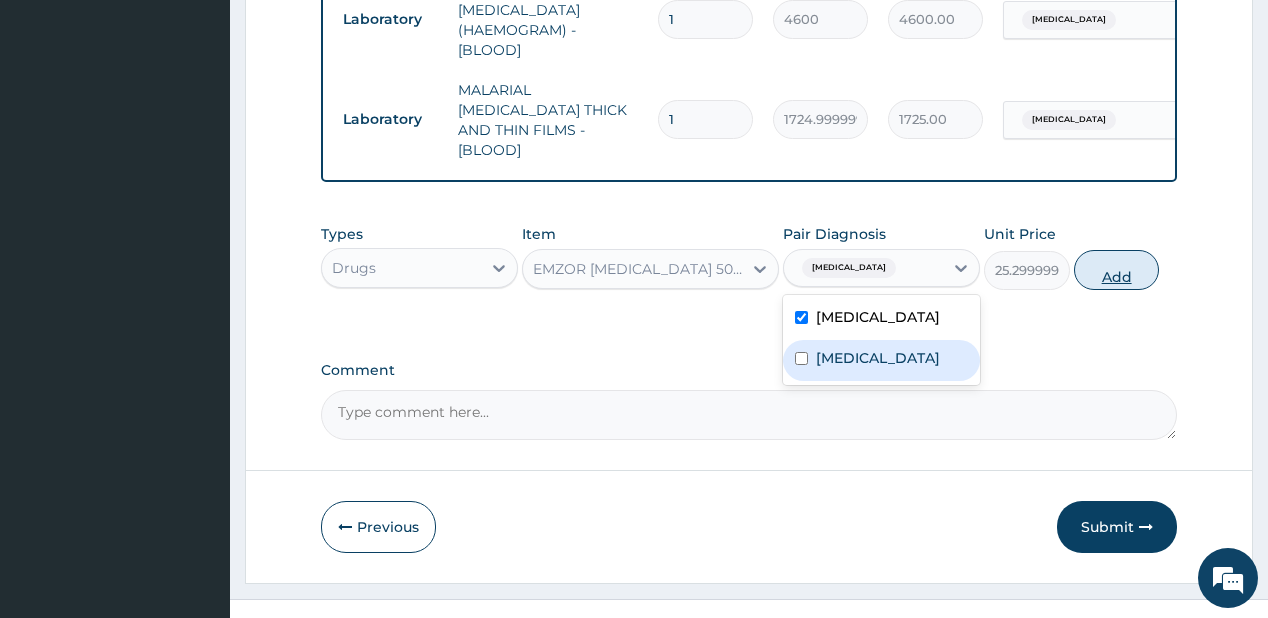 click on "Malaria" at bounding box center (878, 358) 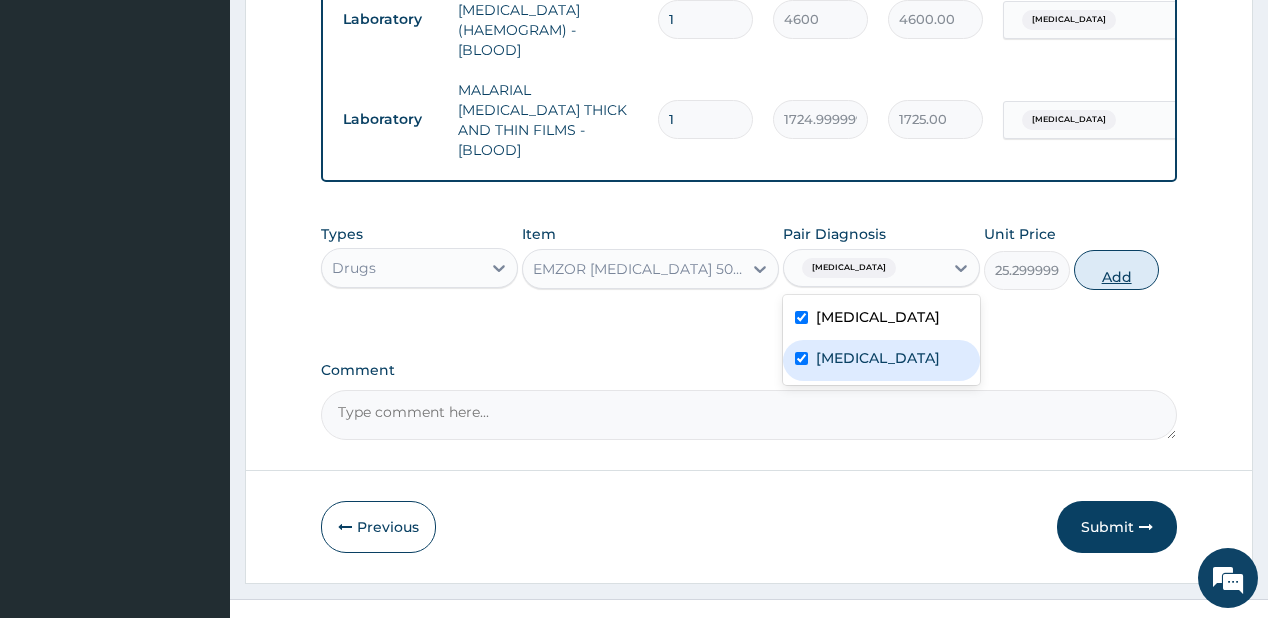 checkbox on "true" 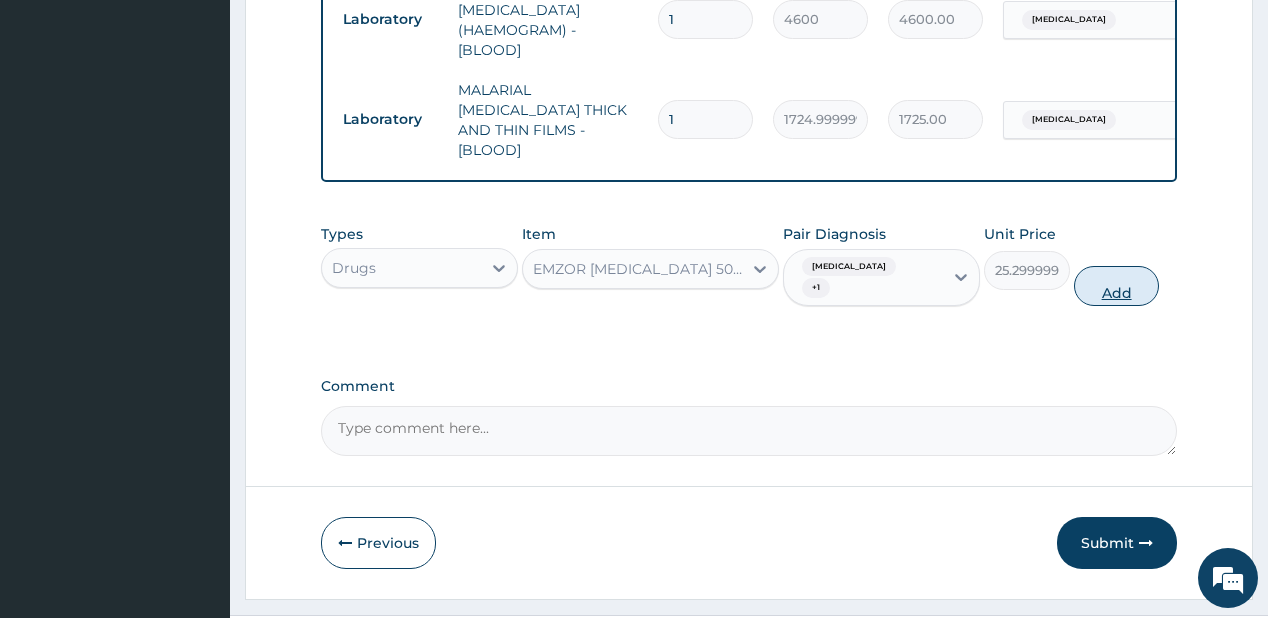 click on "Add" at bounding box center [1117, 286] 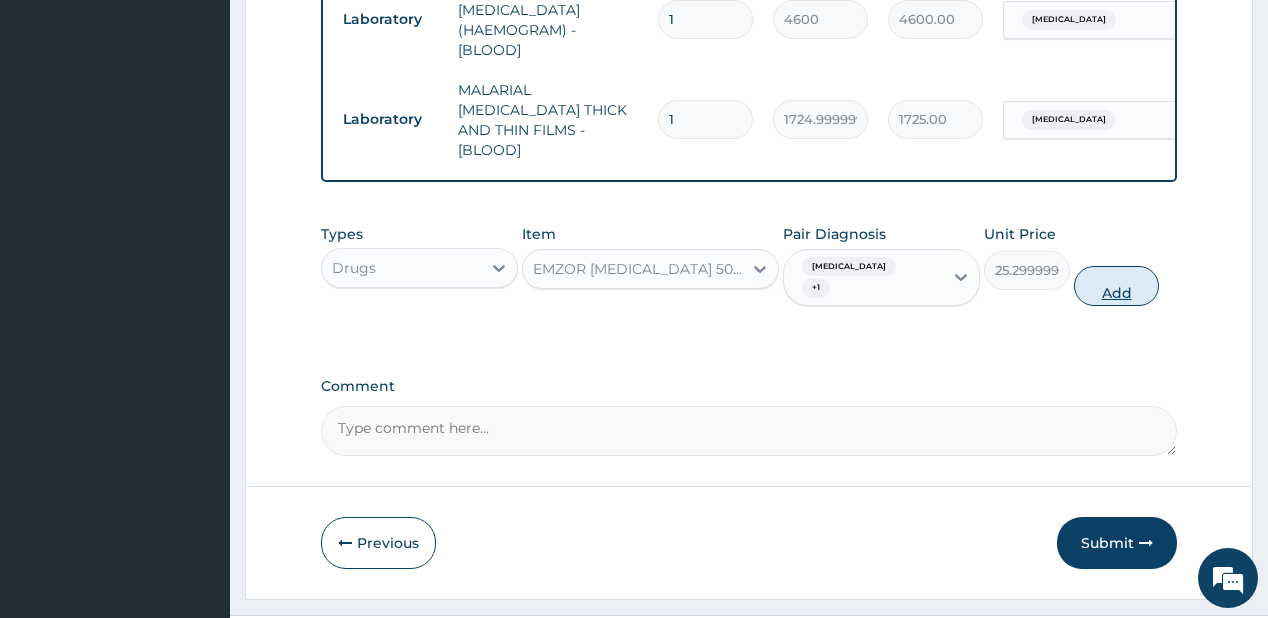 type on "0" 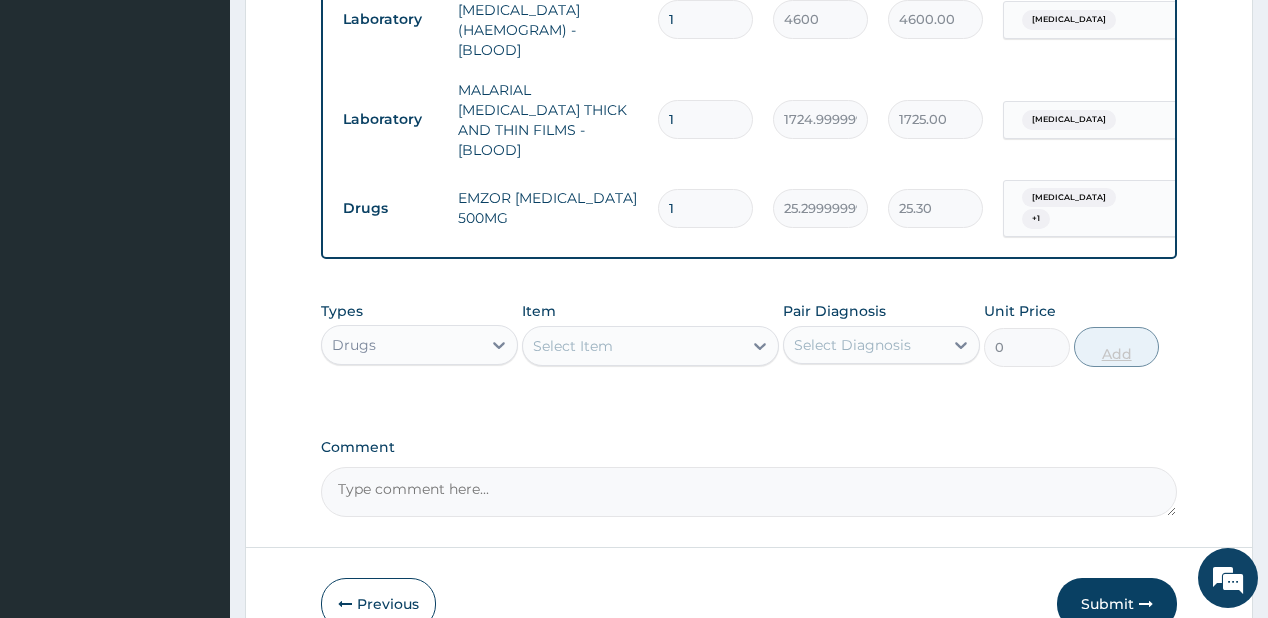 type on "18" 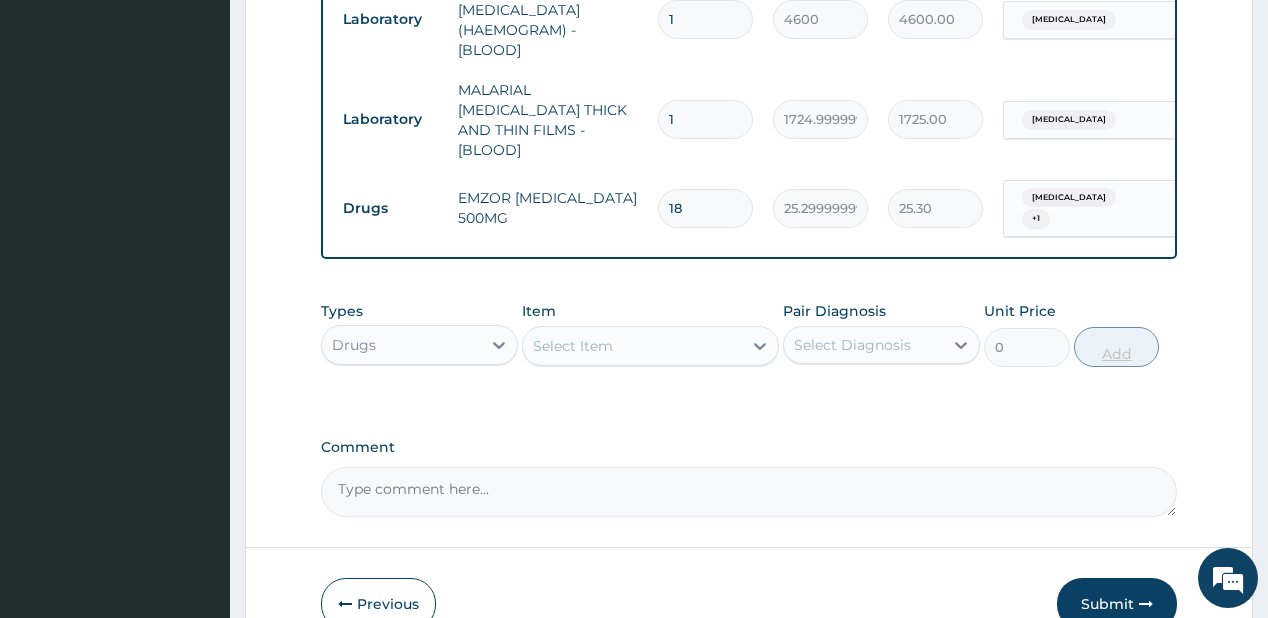type on "455.40" 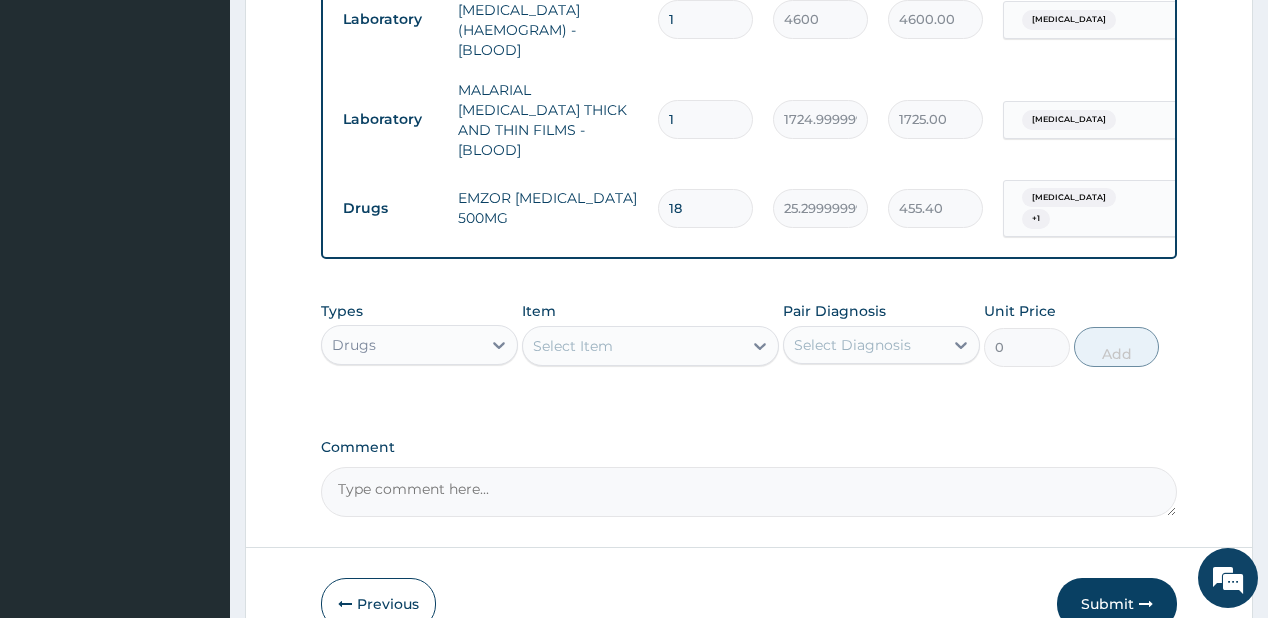 type on "18" 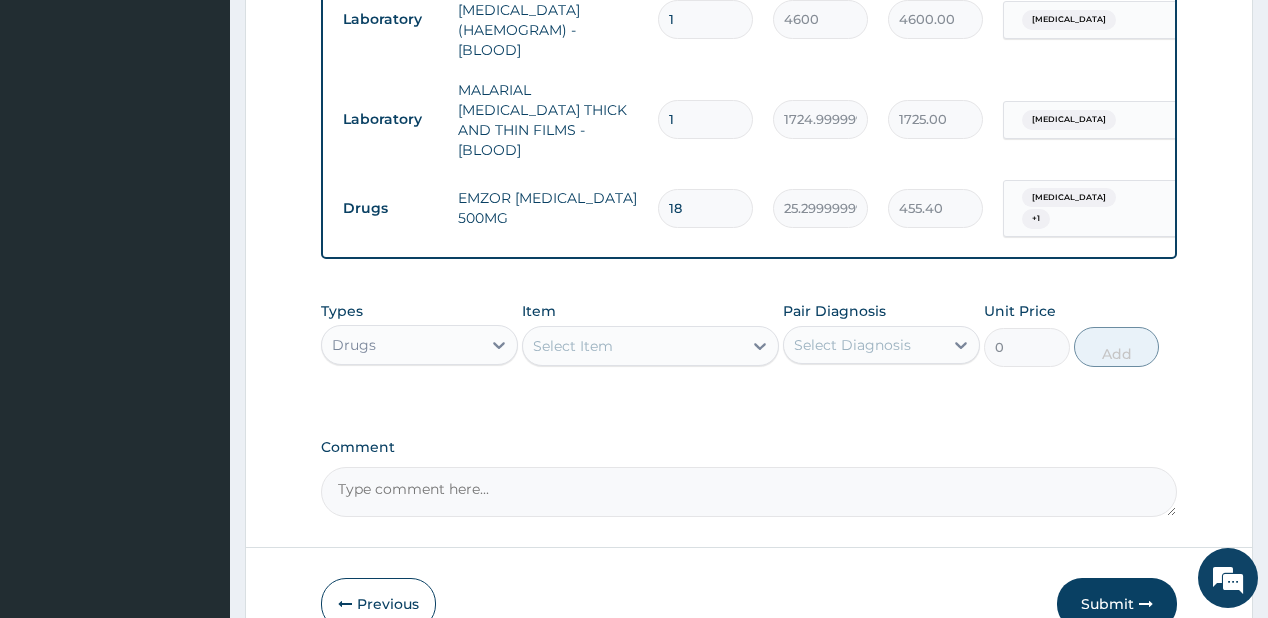 click on "Select Item" at bounding box center (632, 346) 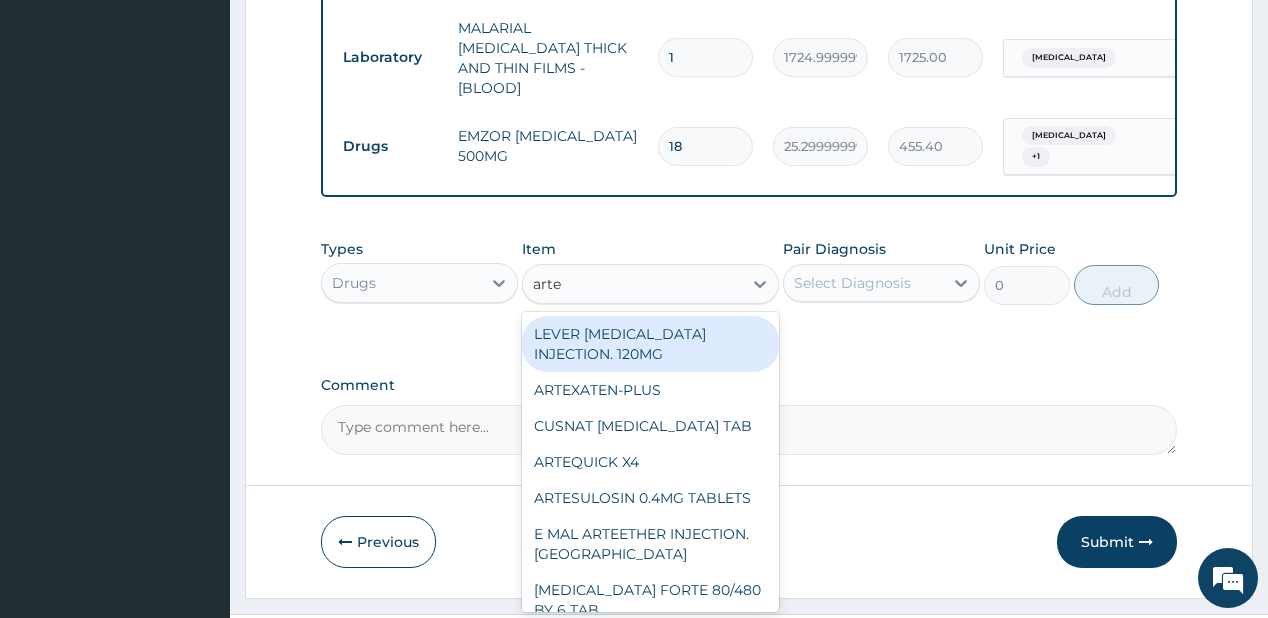 scroll, scrollTop: 988, scrollLeft: 0, axis: vertical 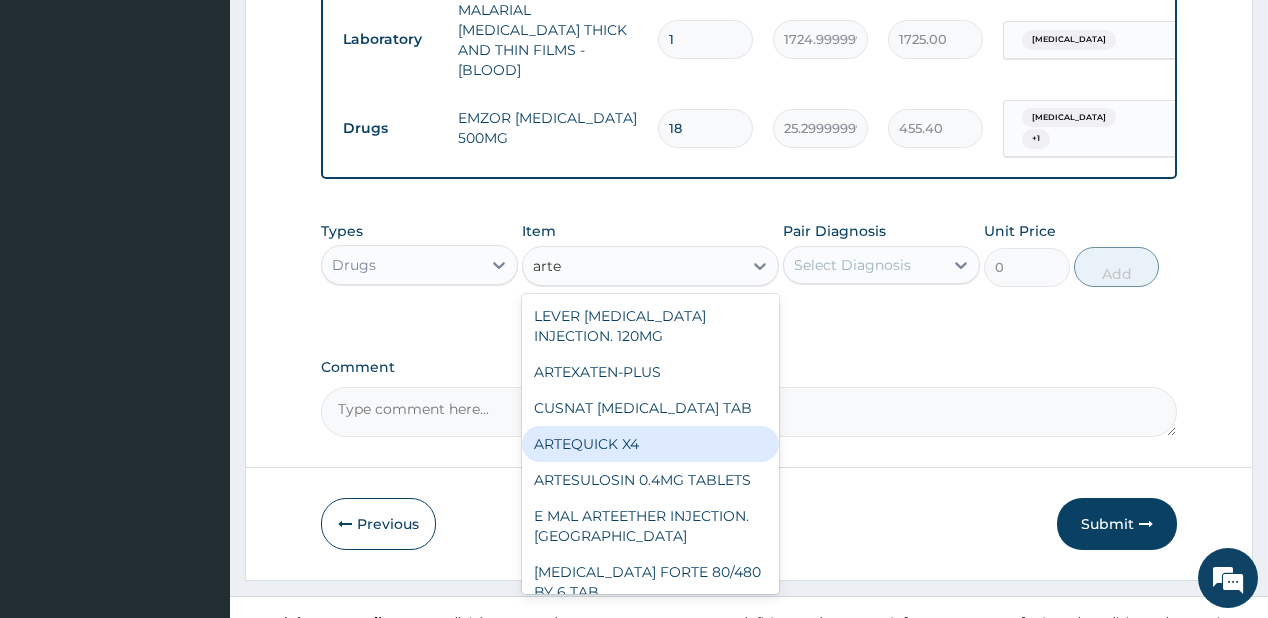 type on "artem" 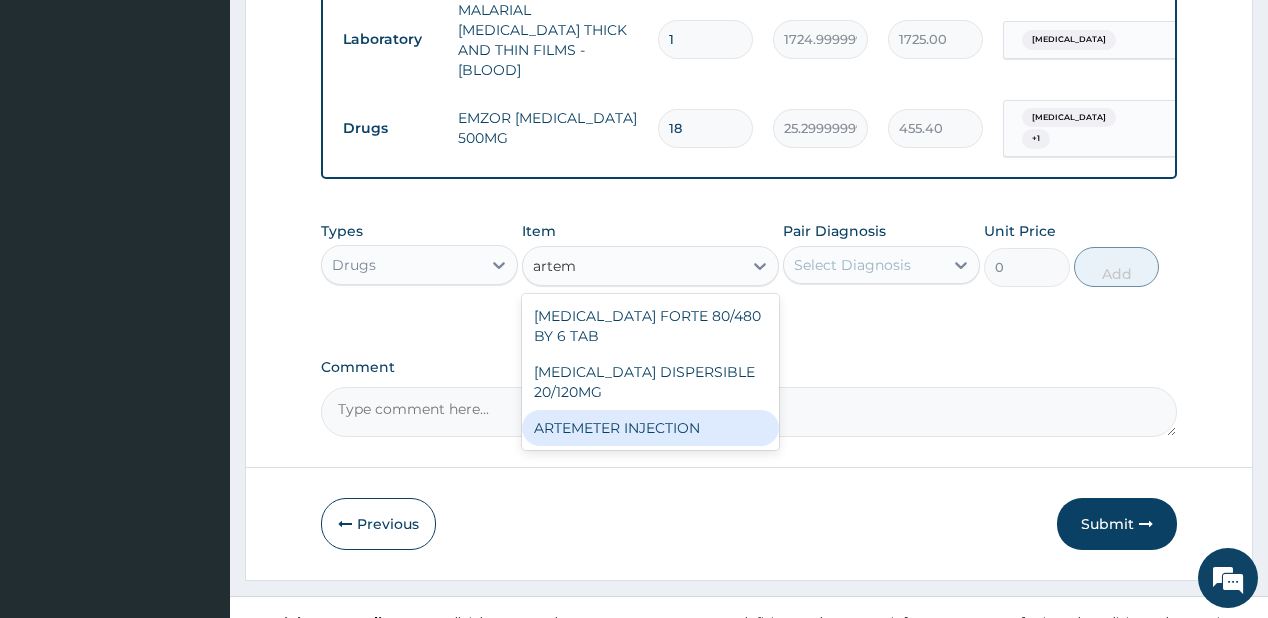 click on "ARTEMETER INJECTION" at bounding box center [650, 428] 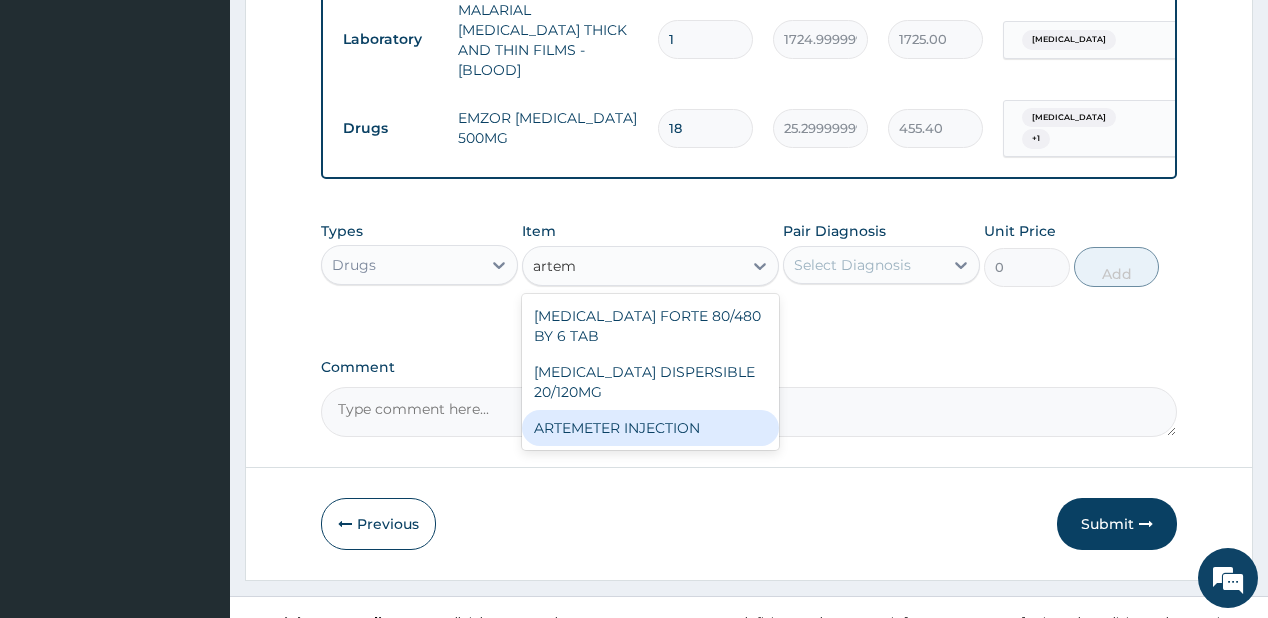 type 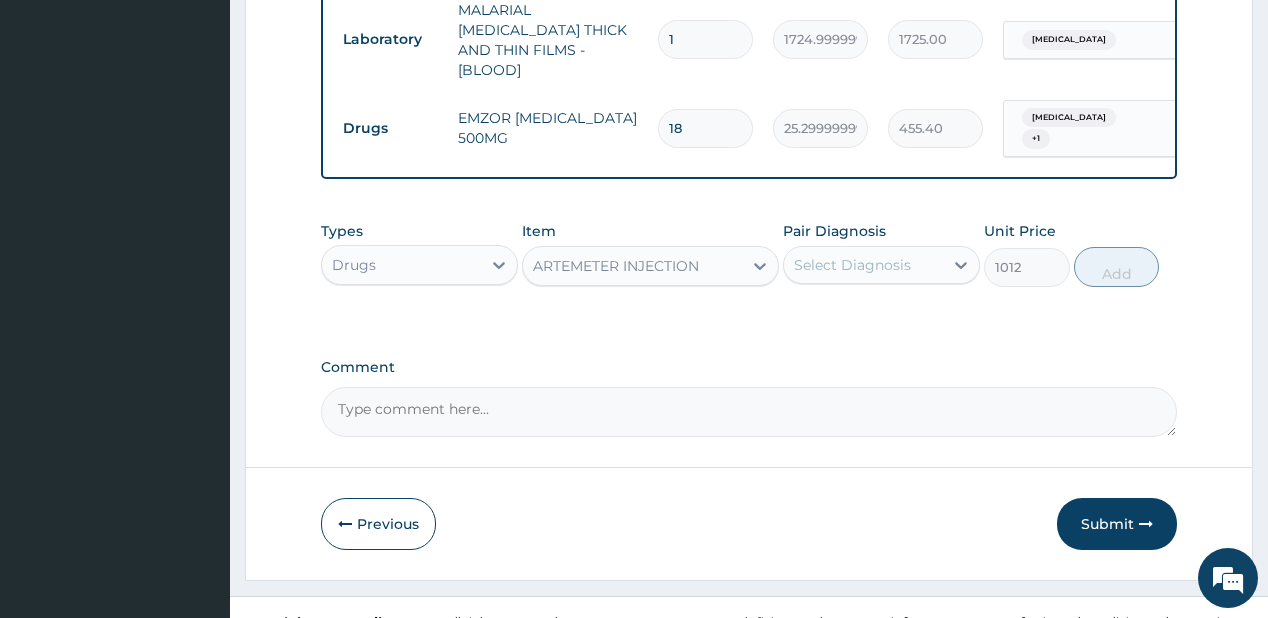 click on "Select Diagnosis" at bounding box center (863, 265) 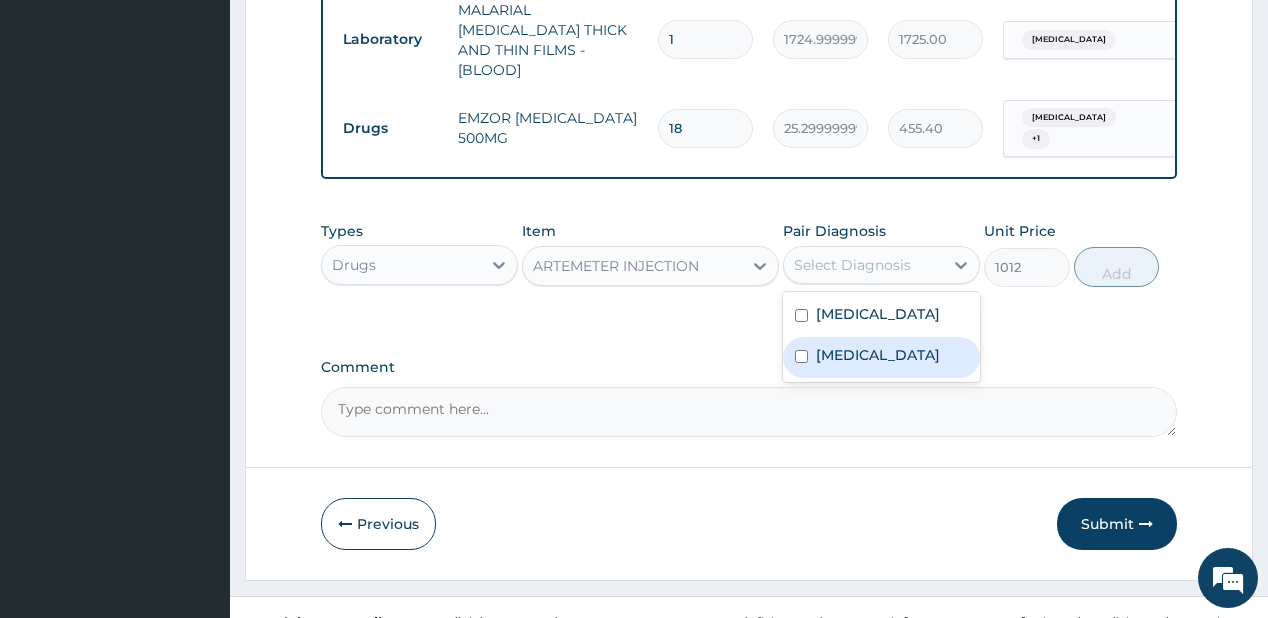click on "Malaria" at bounding box center [878, 355] 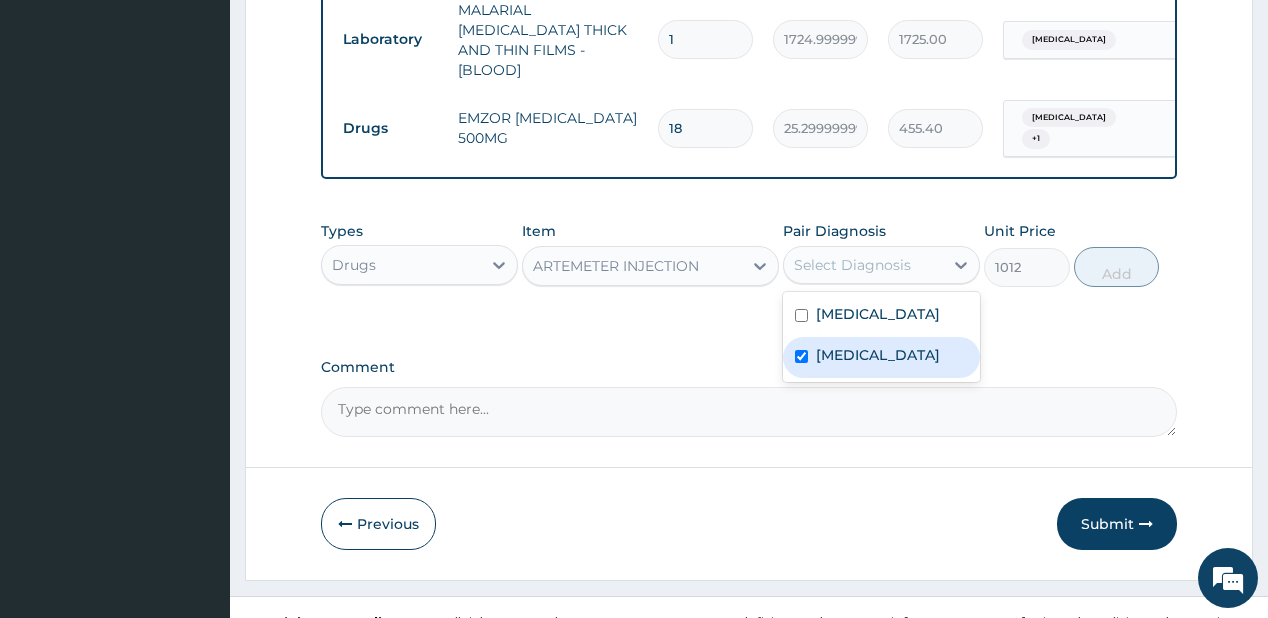 checkbox on "true" 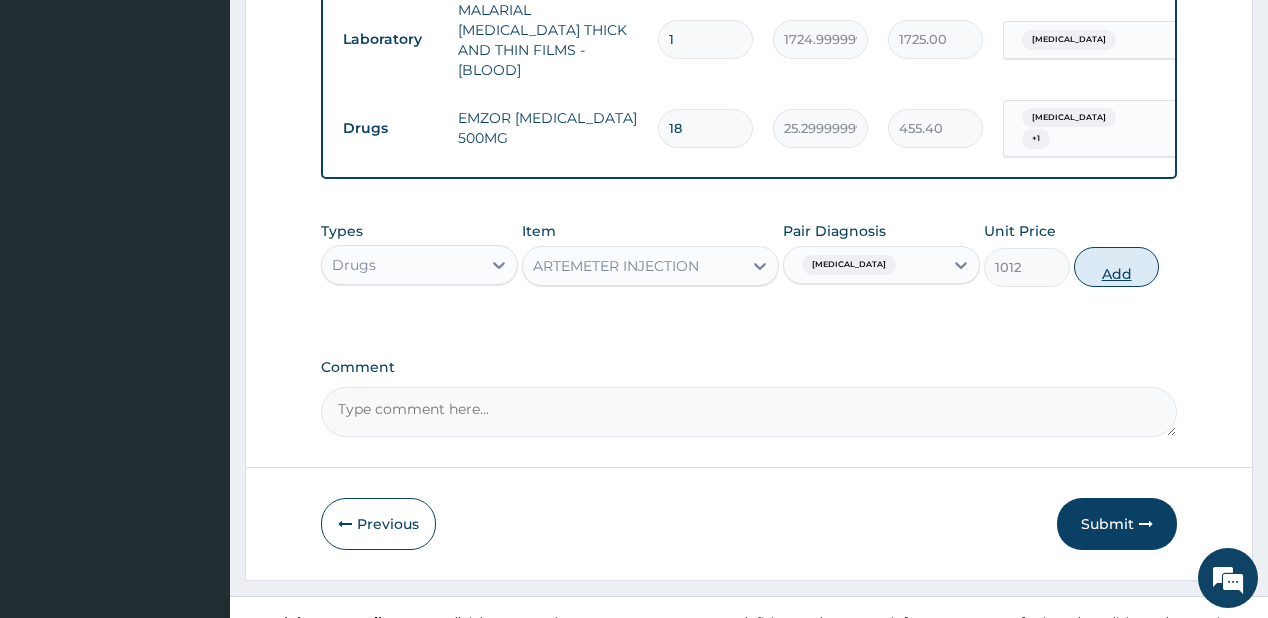 click on "Add" at bounding box center (1117, 267) 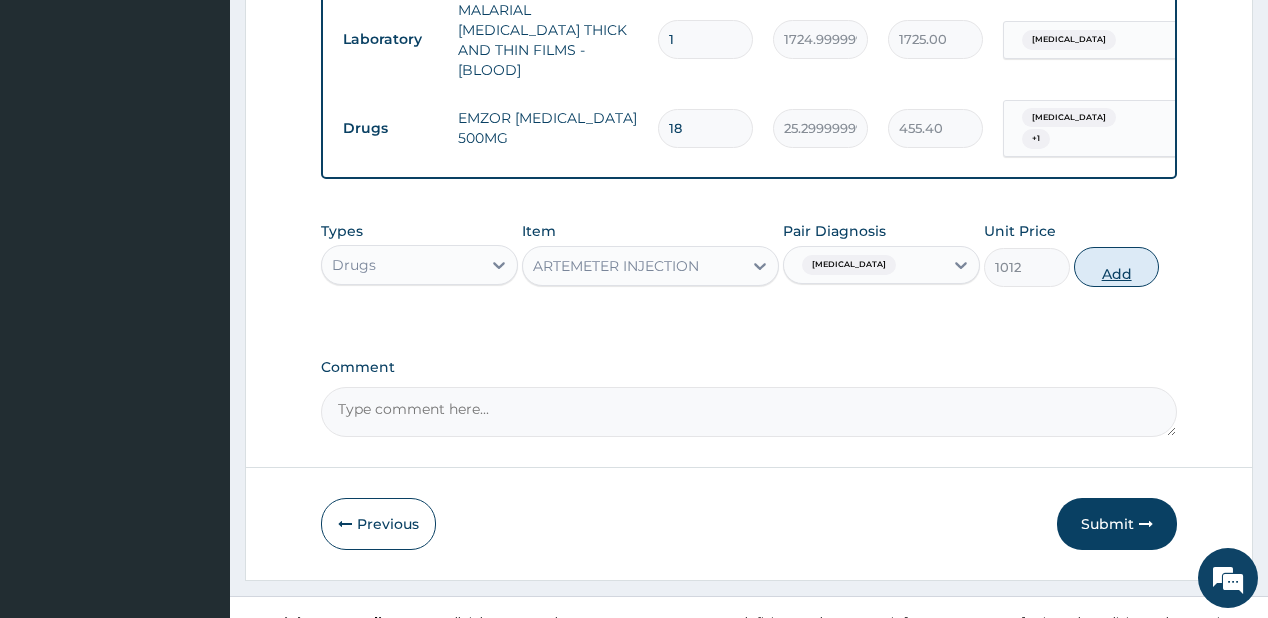 type on "0" 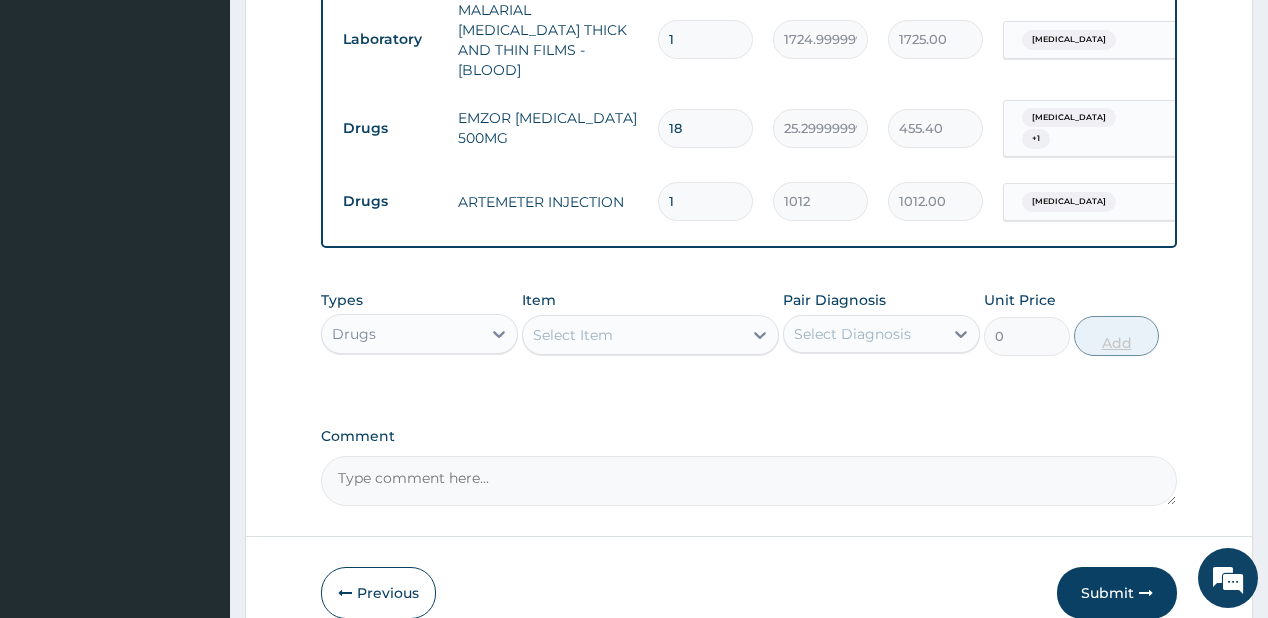 type 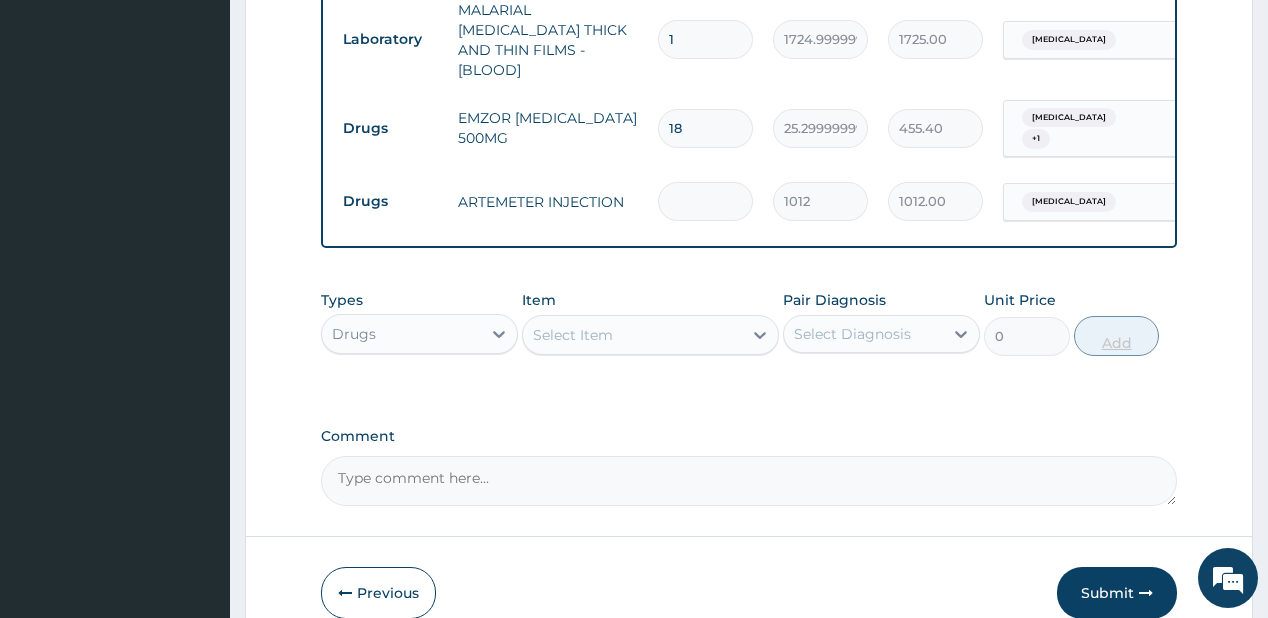 type on "0.00" 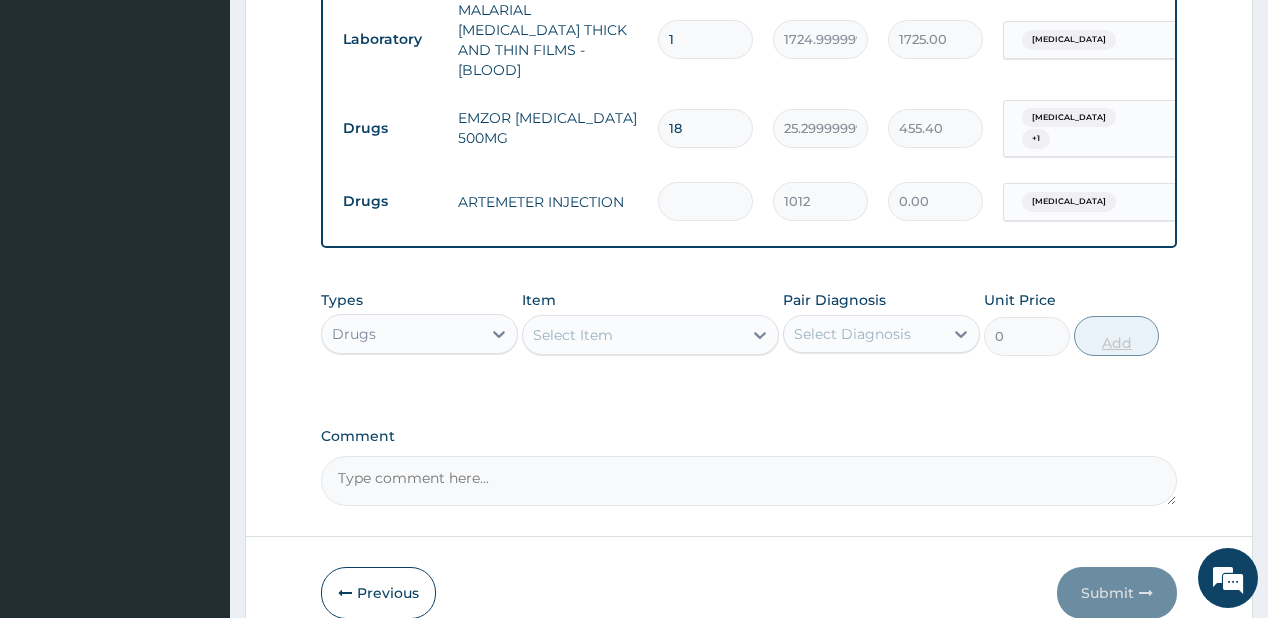 type on "6" 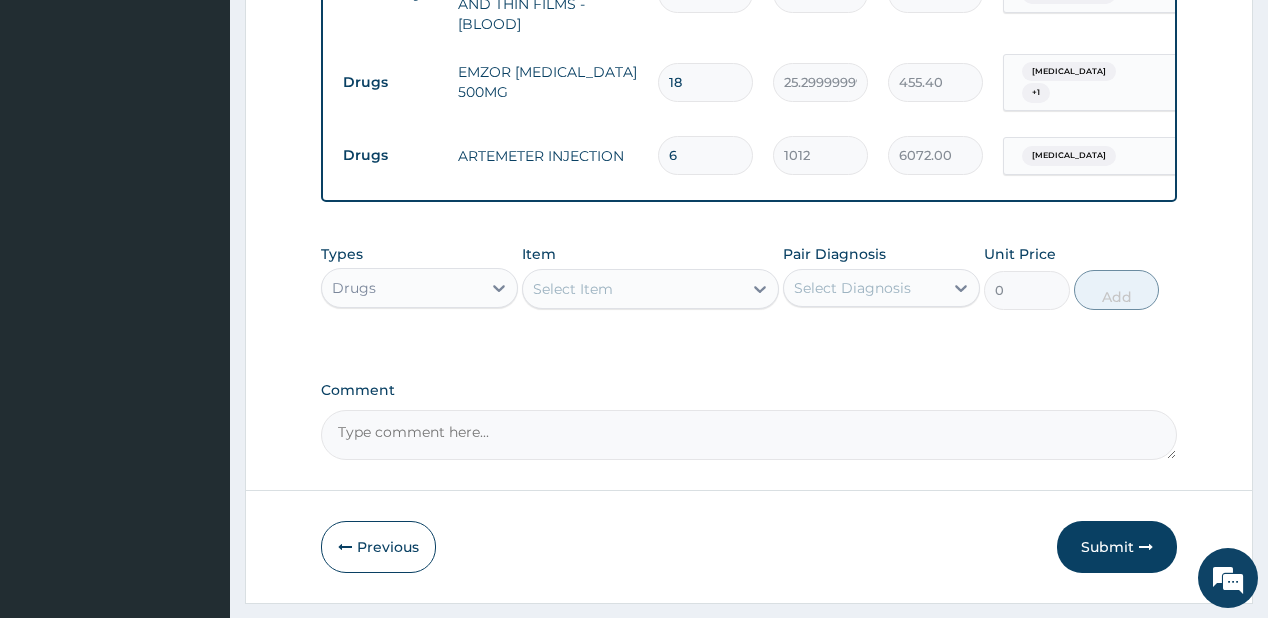 scroll, scrollTop: 1066, scrollLeft: 0, axis: vertical 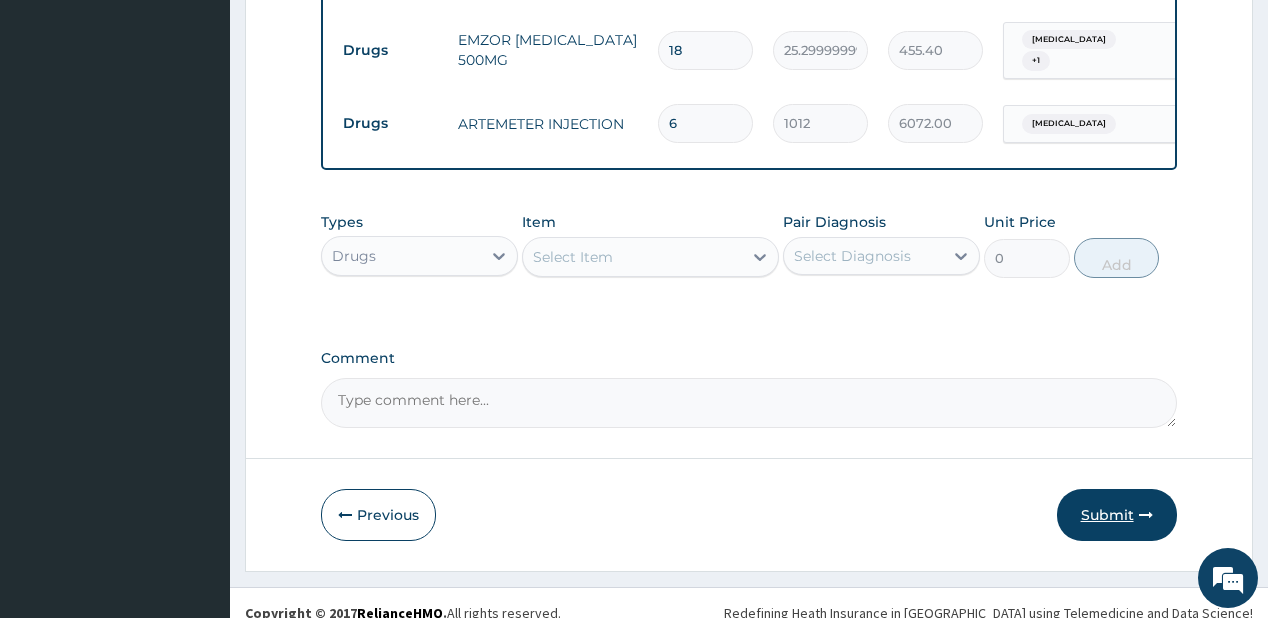 type on "6" 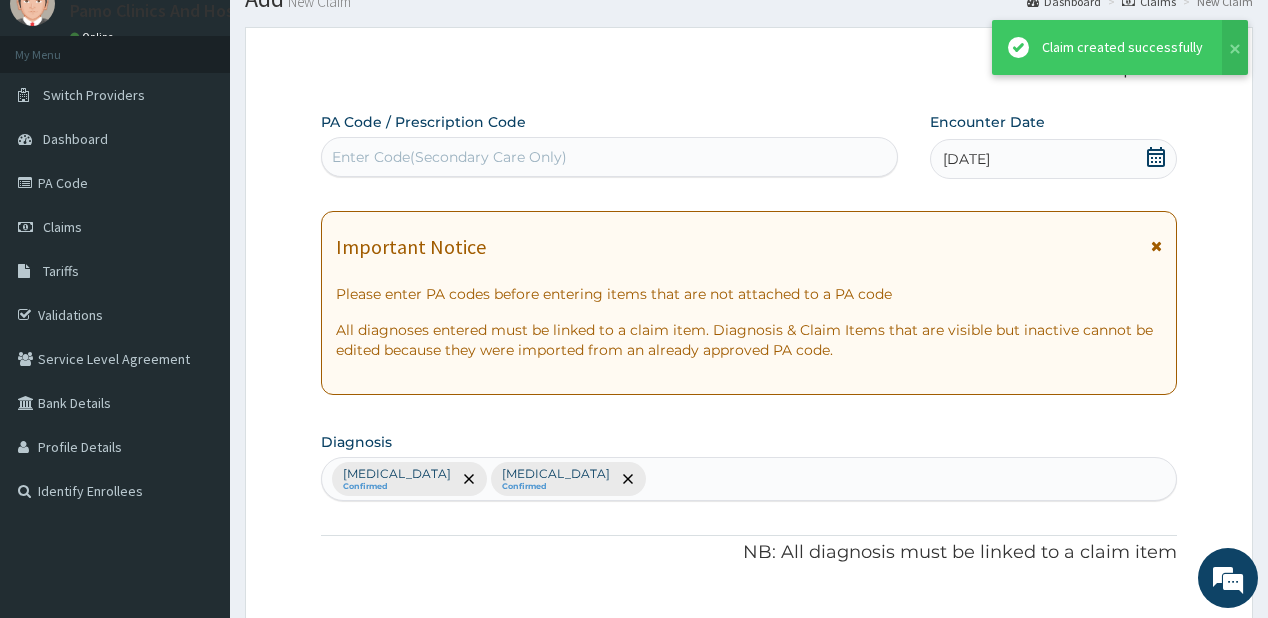 scroll, scrollTop: 1066, scrollLeft: 0, axis: vertical 